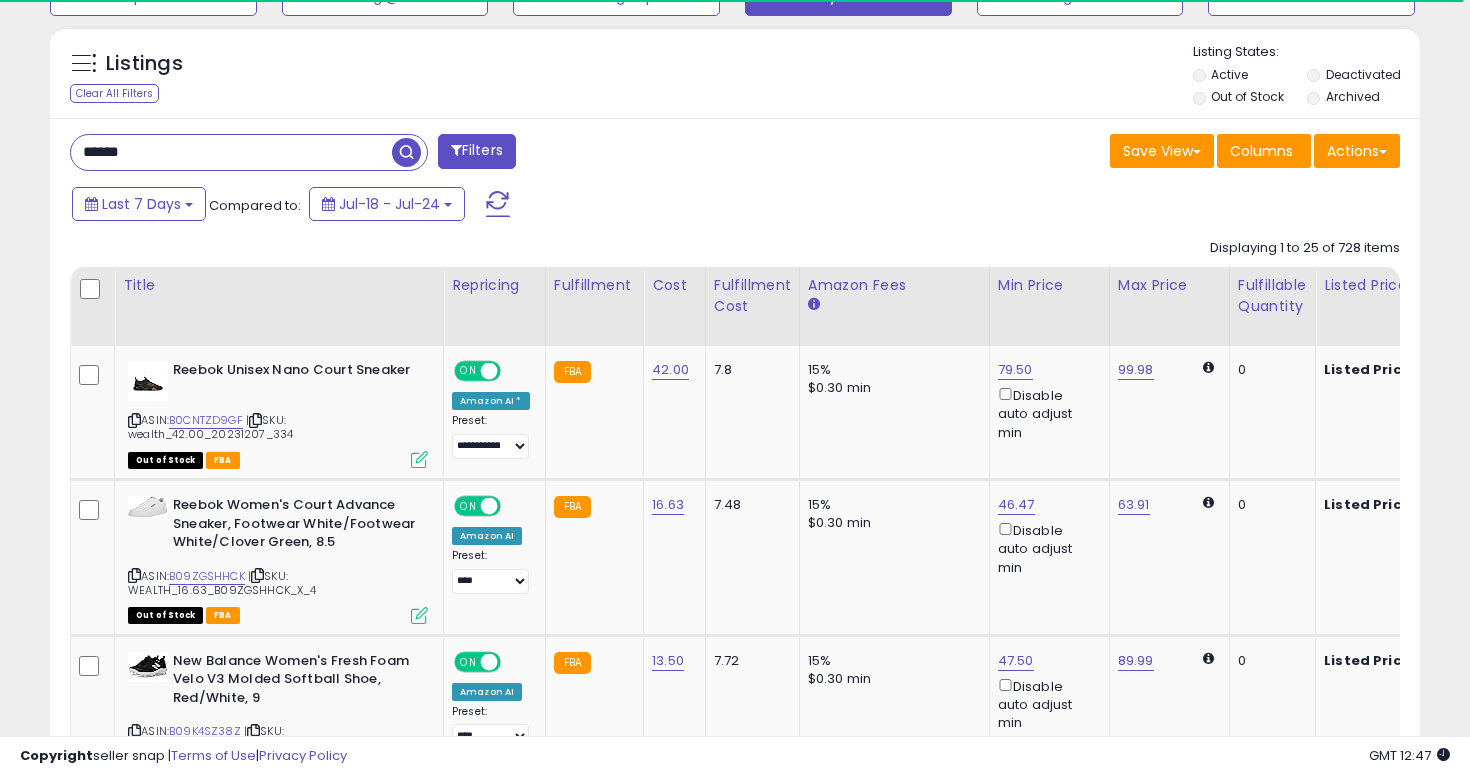 scroll, scrollTop: 704, scrollLeft: 0, axis: vertical 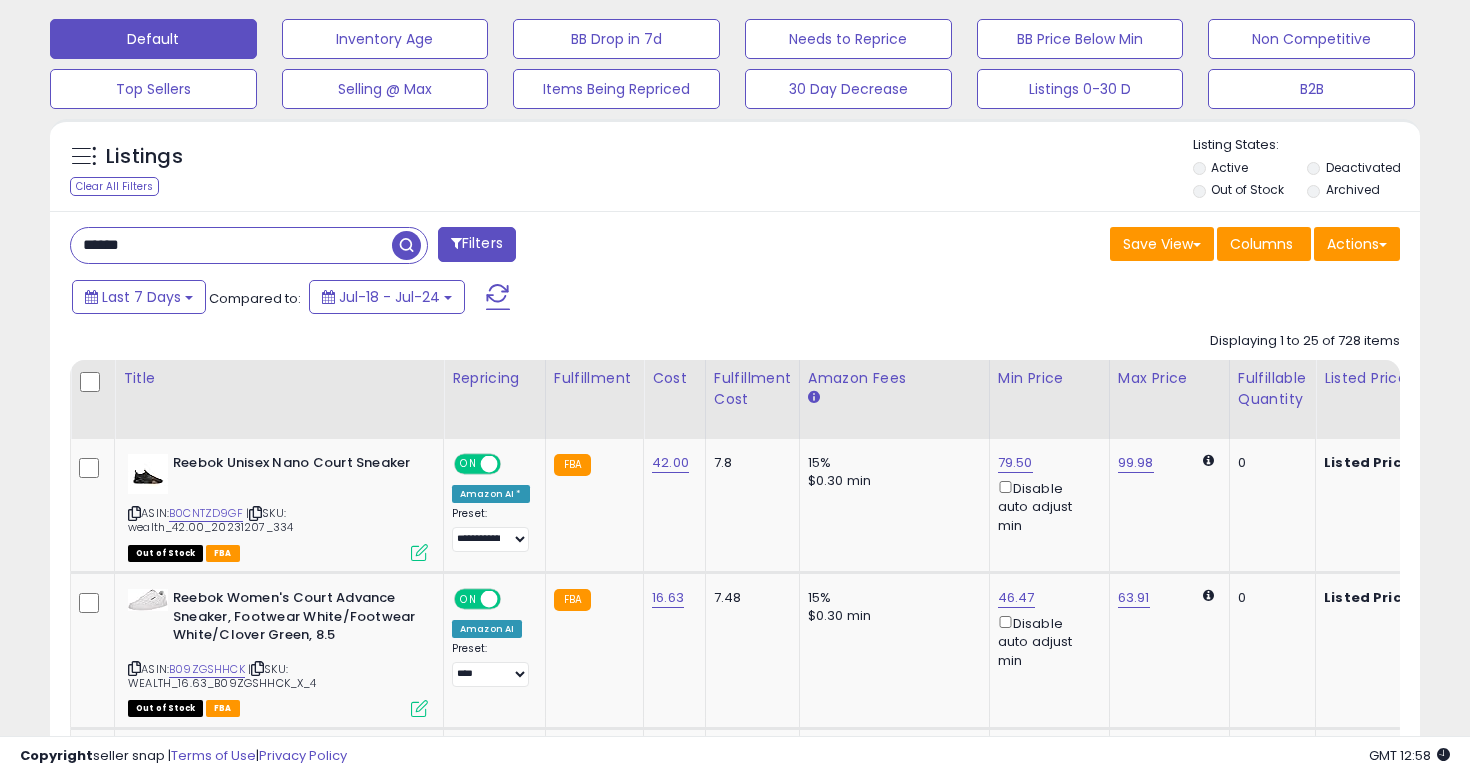 click on "******" at bounding box center [231, 245] 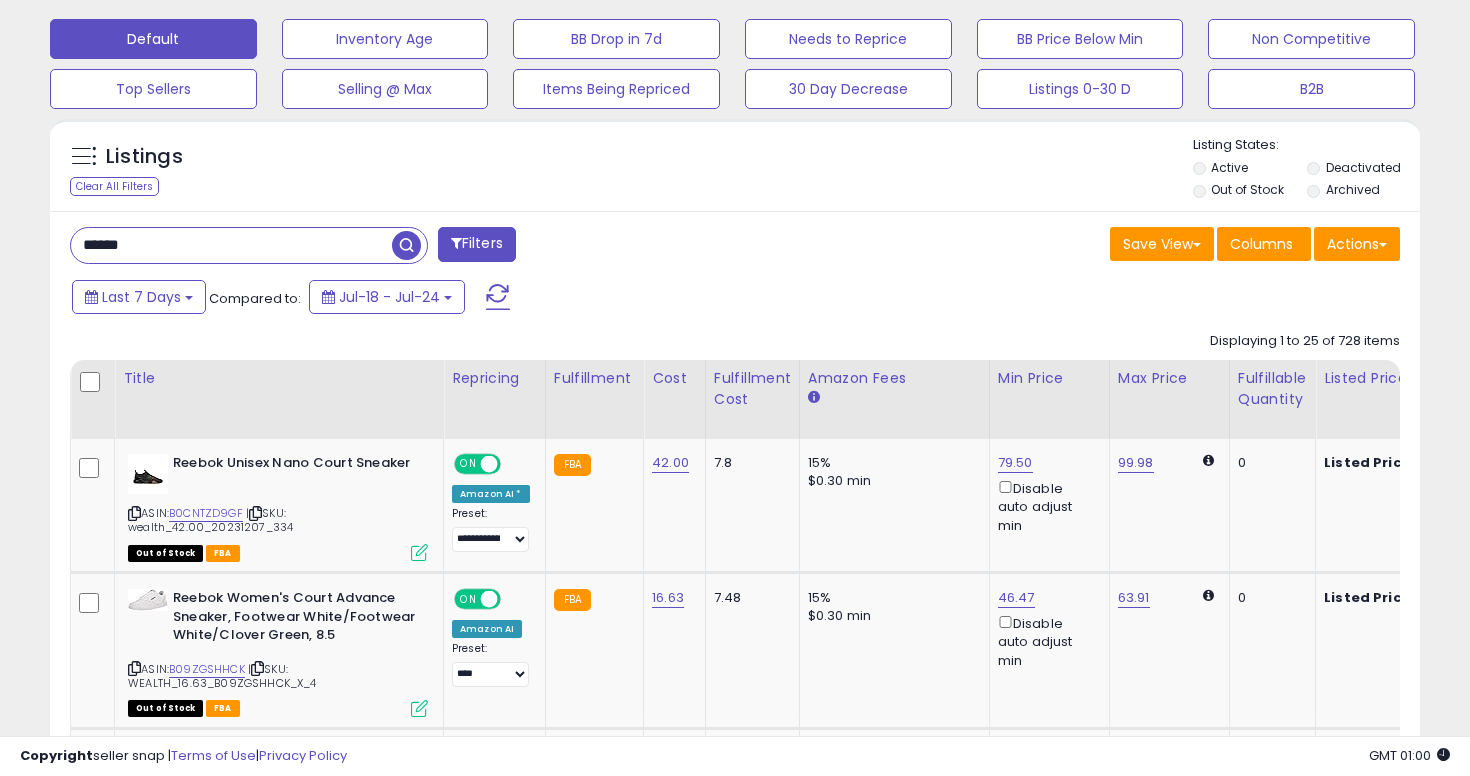 paste on "****" 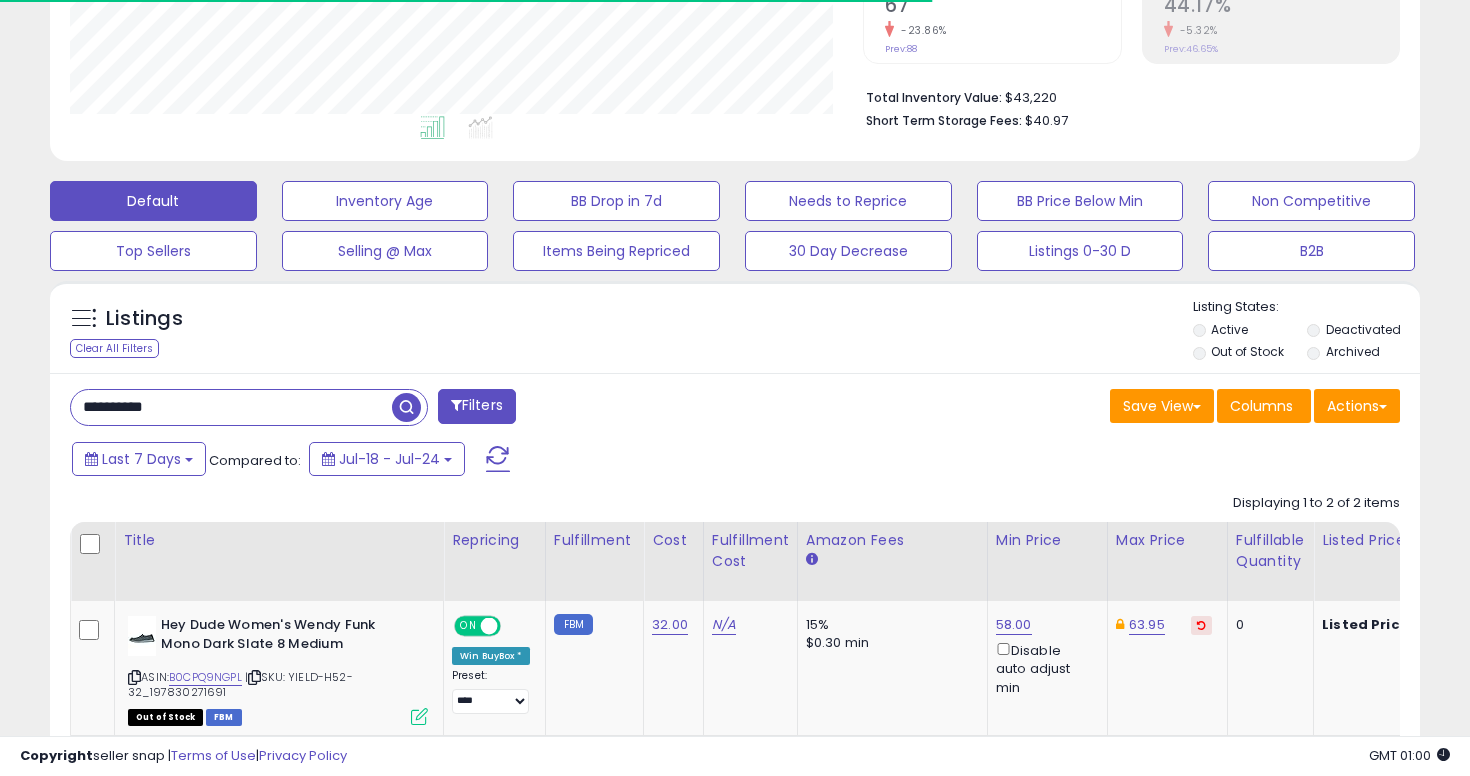 scroll, scrollTop: 611, scrollLeft: 0, axis: vertical 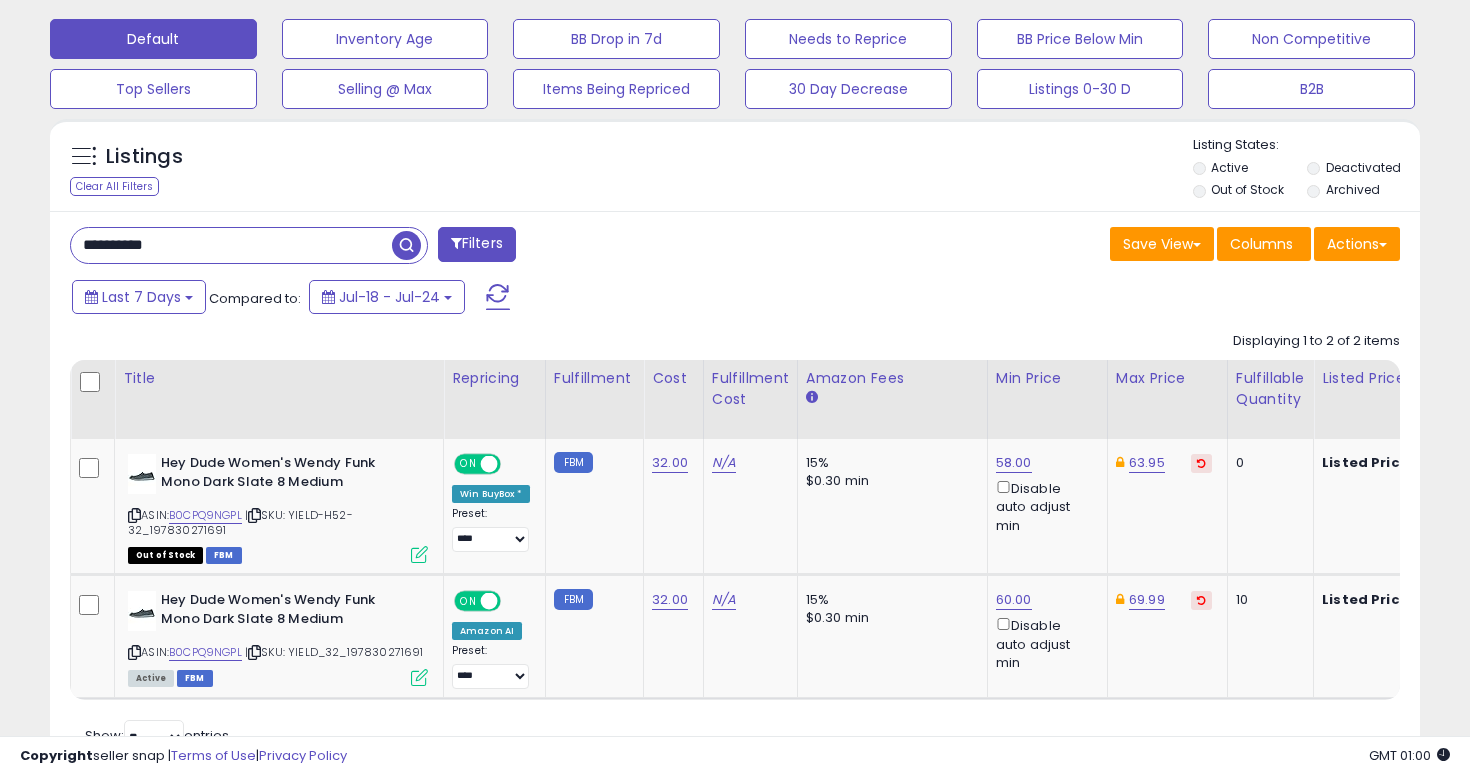 click on "**********" at bounding box center [231, 245] 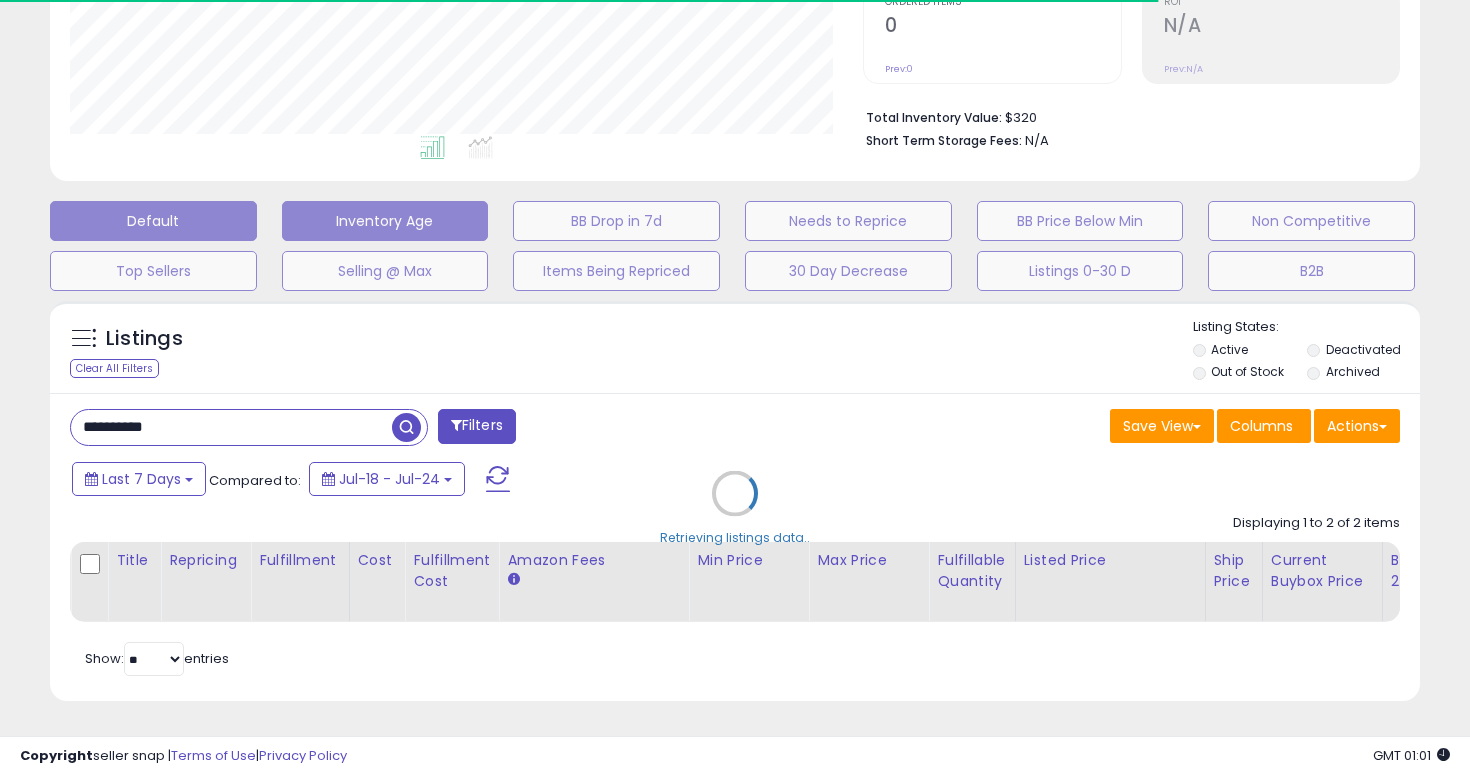 scroll, scrollTop: 611, scrollLeft: 0, axis: vertical 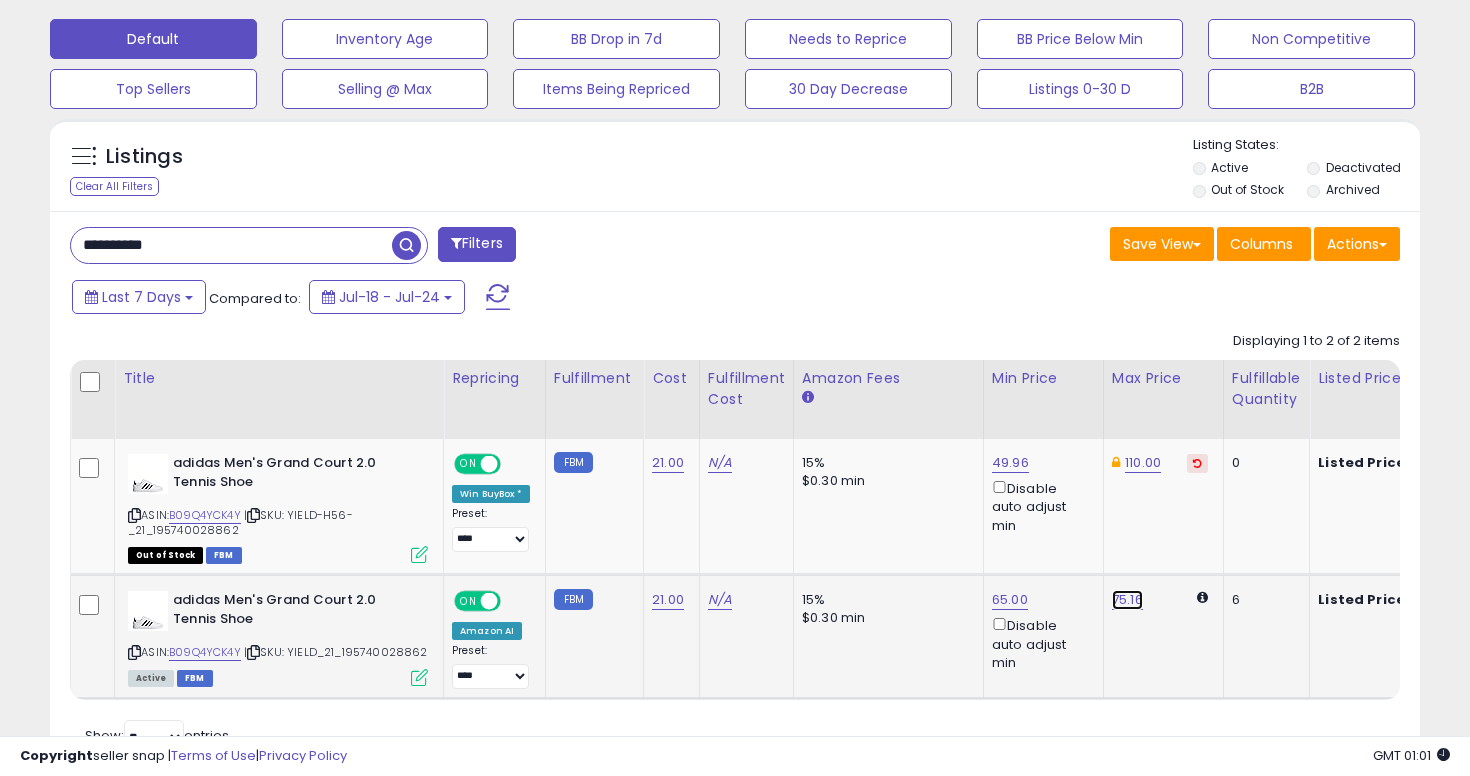 click on "75.16" at bounding box center [1127, 600] 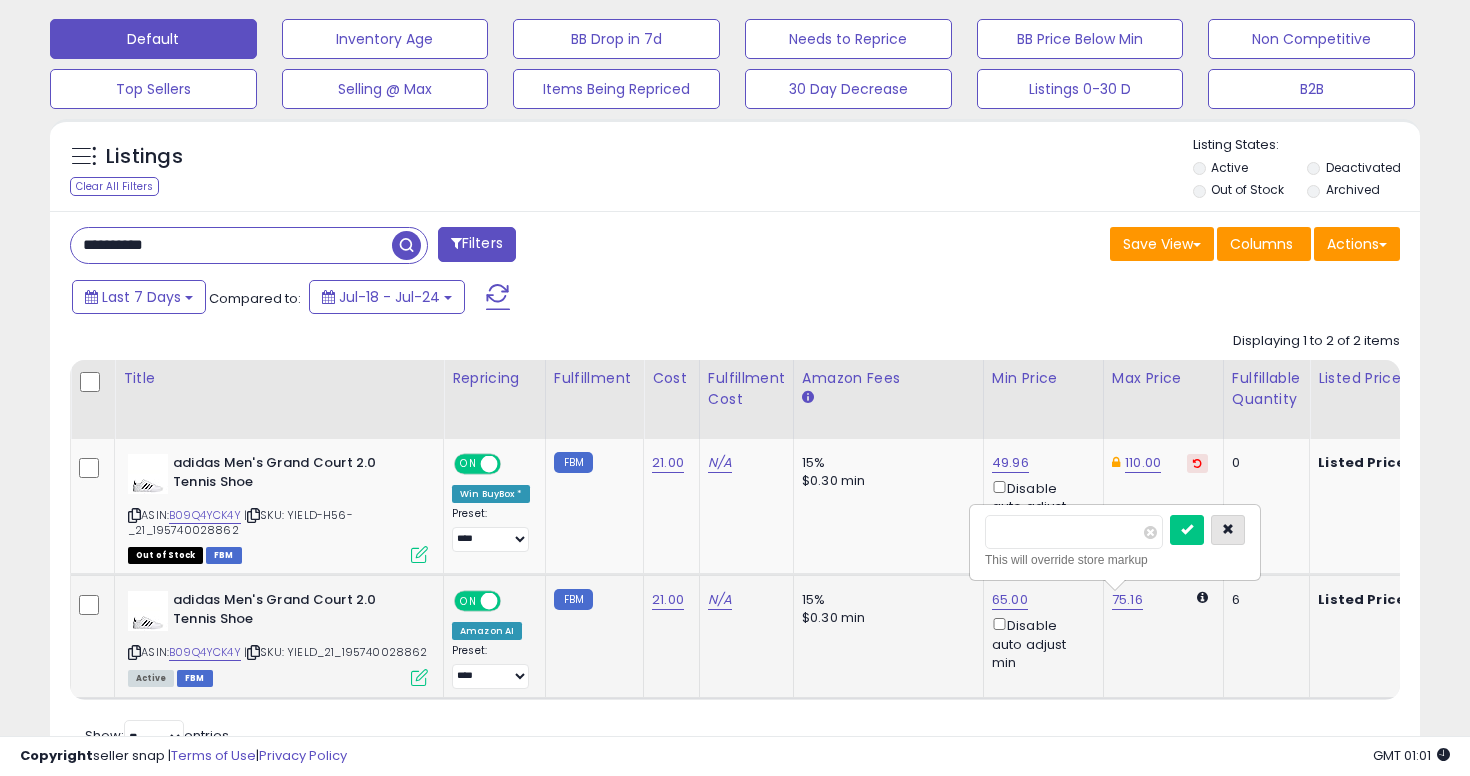 click at bounding box center (1228, 529) 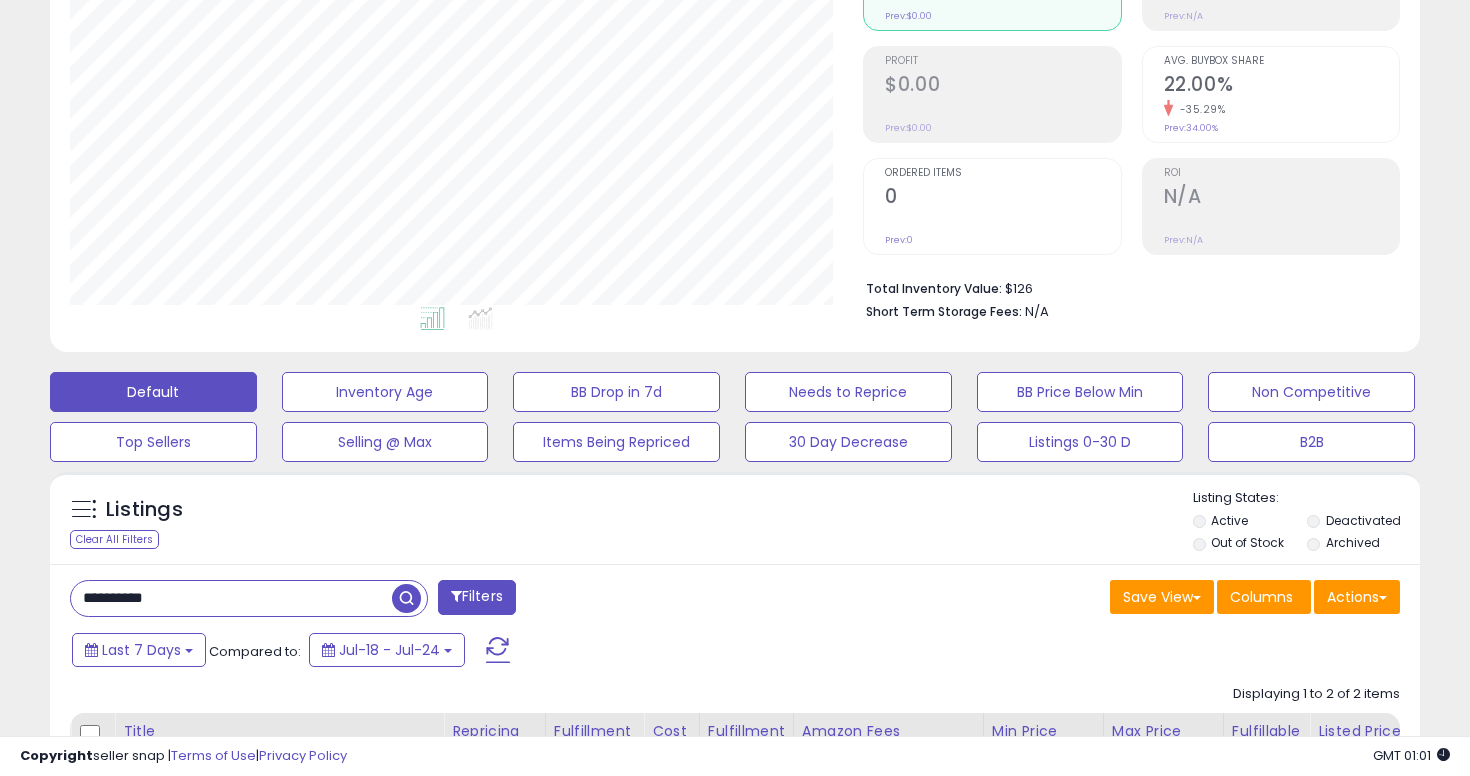 scroll, scrollTop: 689, scrollLeft: 0, axis: vertical 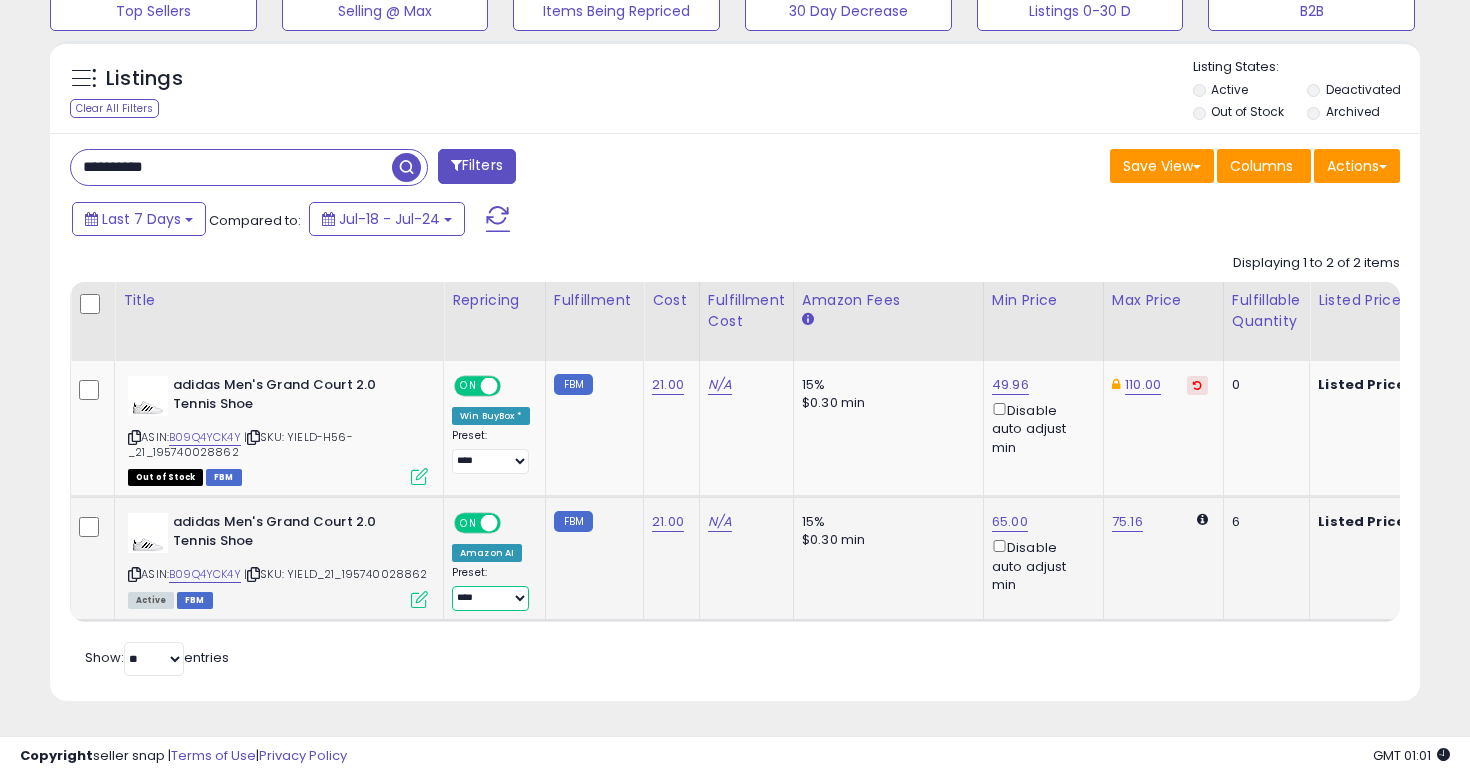 click on "**********" at bounding box center (490, 598) 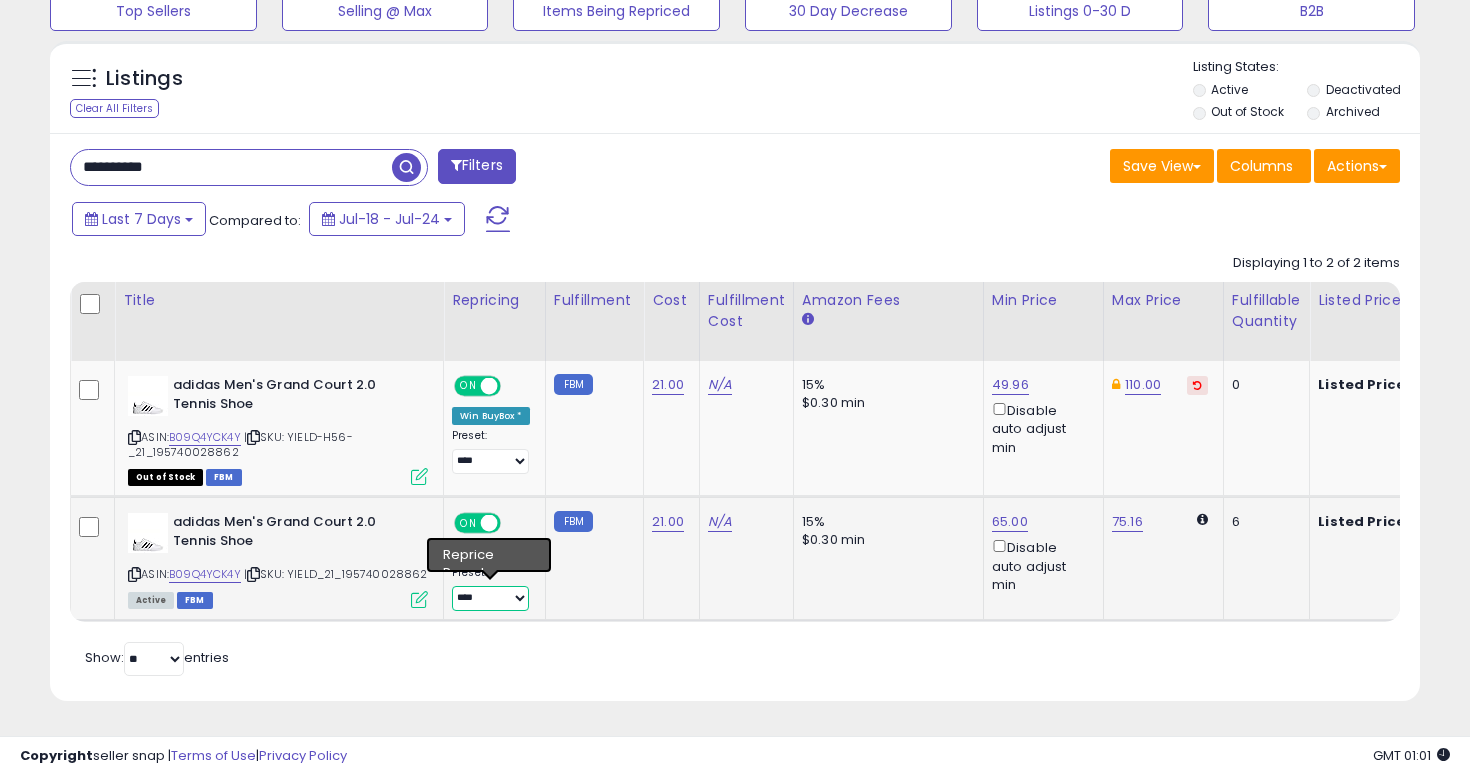 select on "**********" 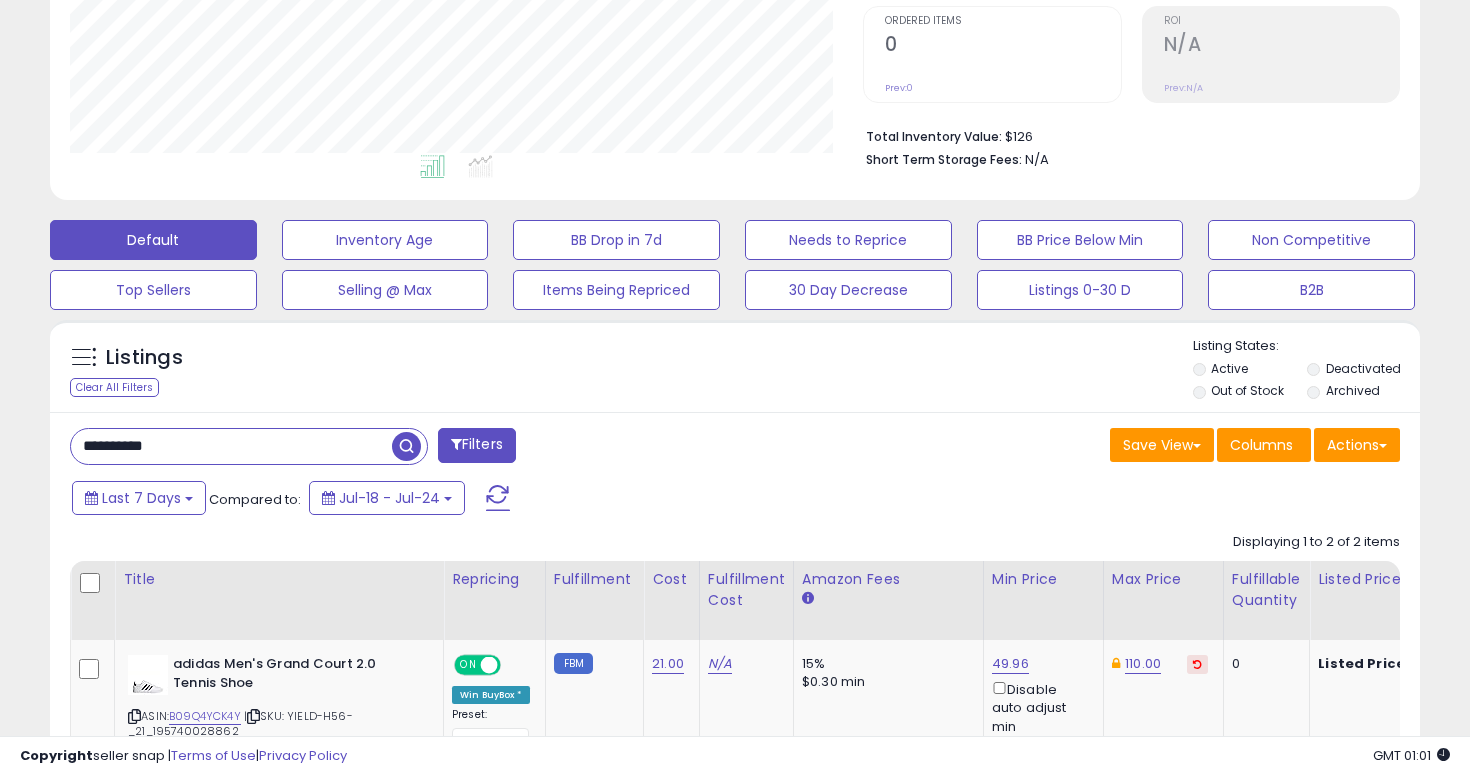 scroll, scrollTop: 704, scrollLeft: 0, axis: vertical 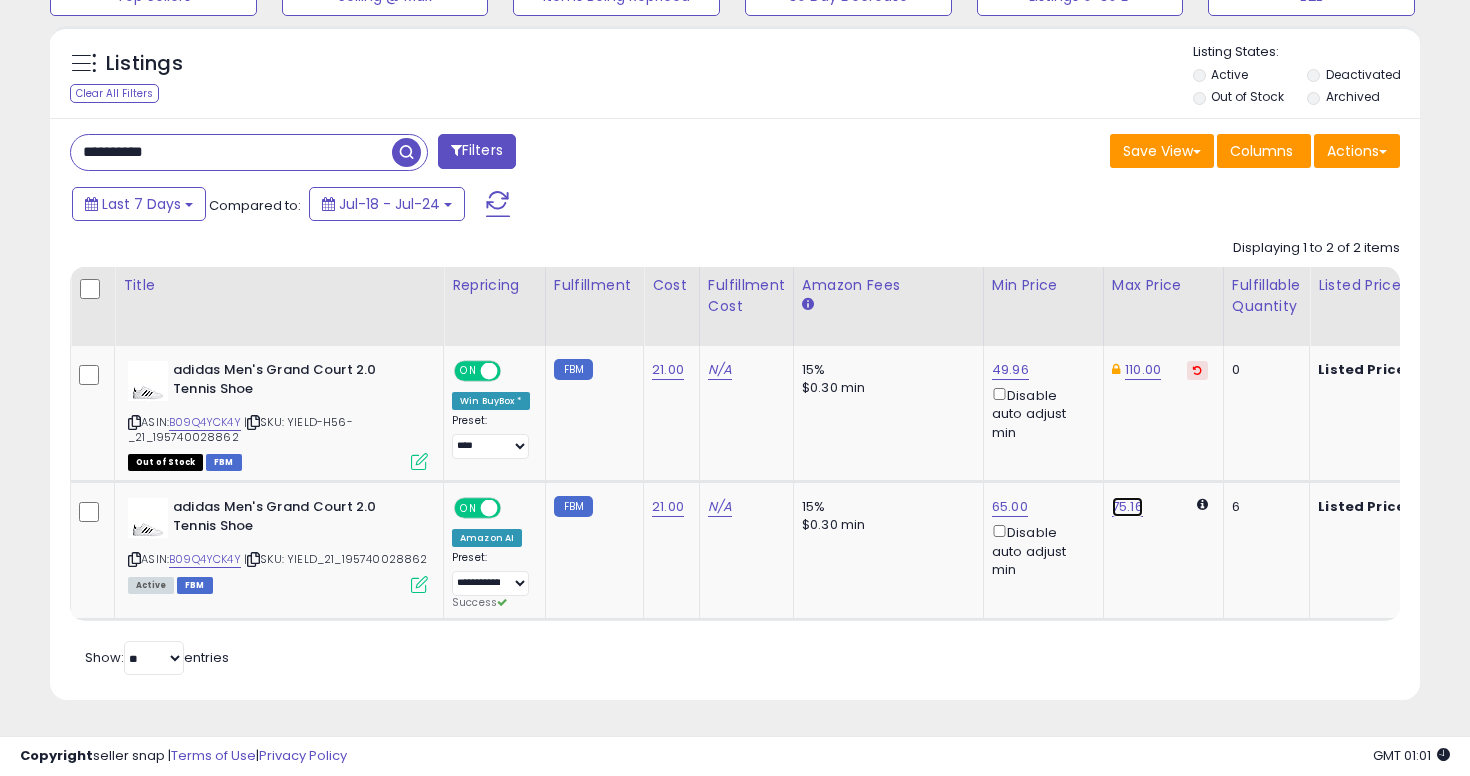 click on "75.16" at bounding box center [1127, 507] 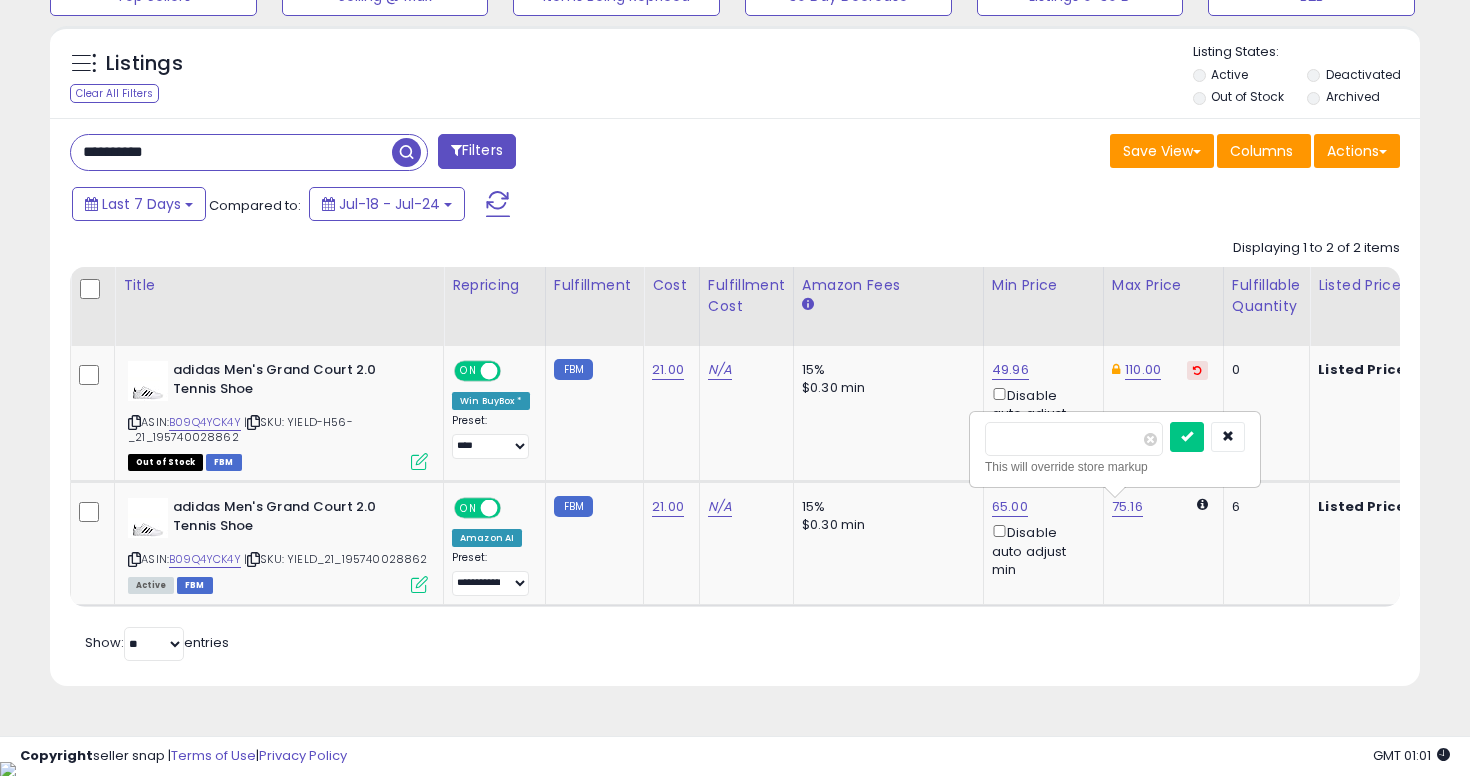 scroll, scrollTop: 689, scrollLeft: 0, axis: vertical 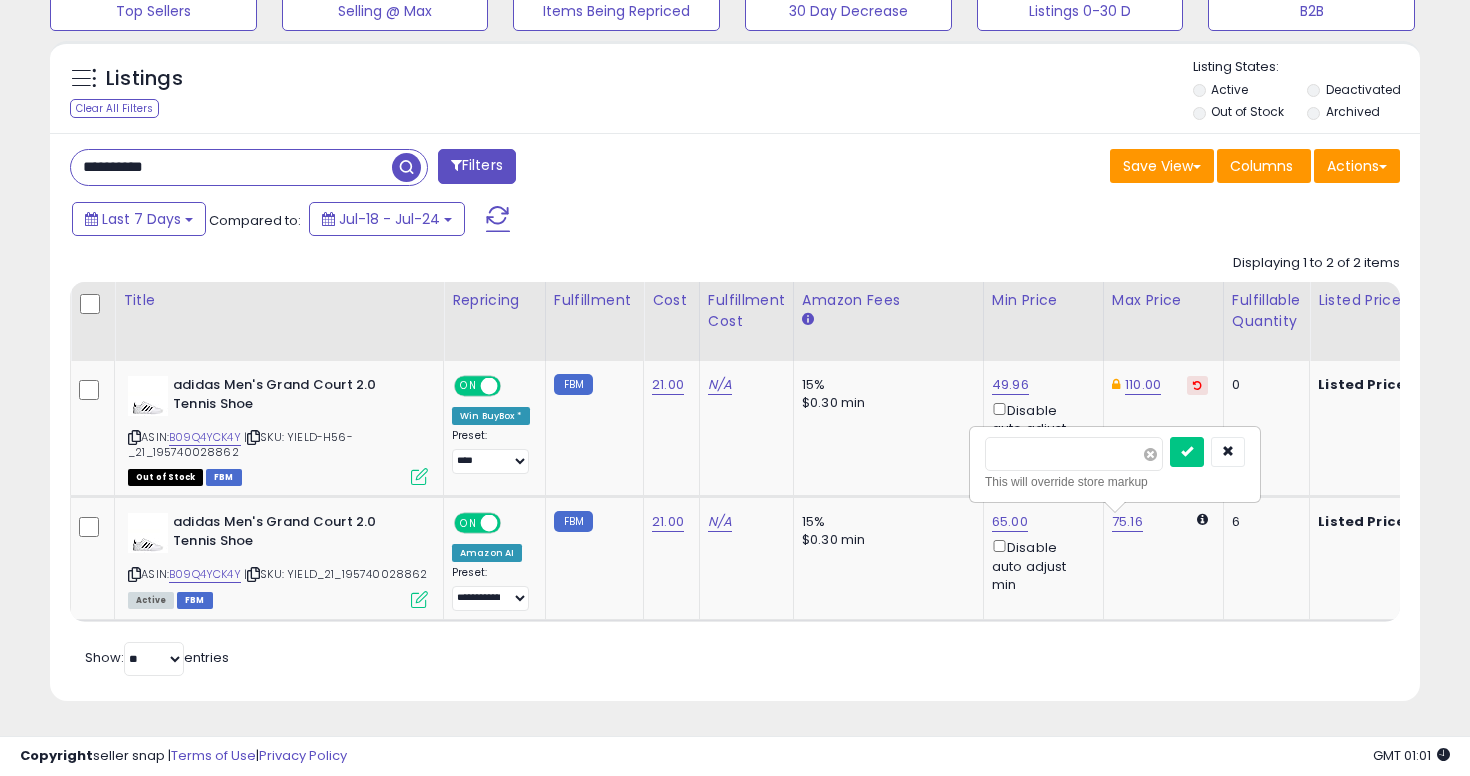 click at bounding box center (1150, 454) 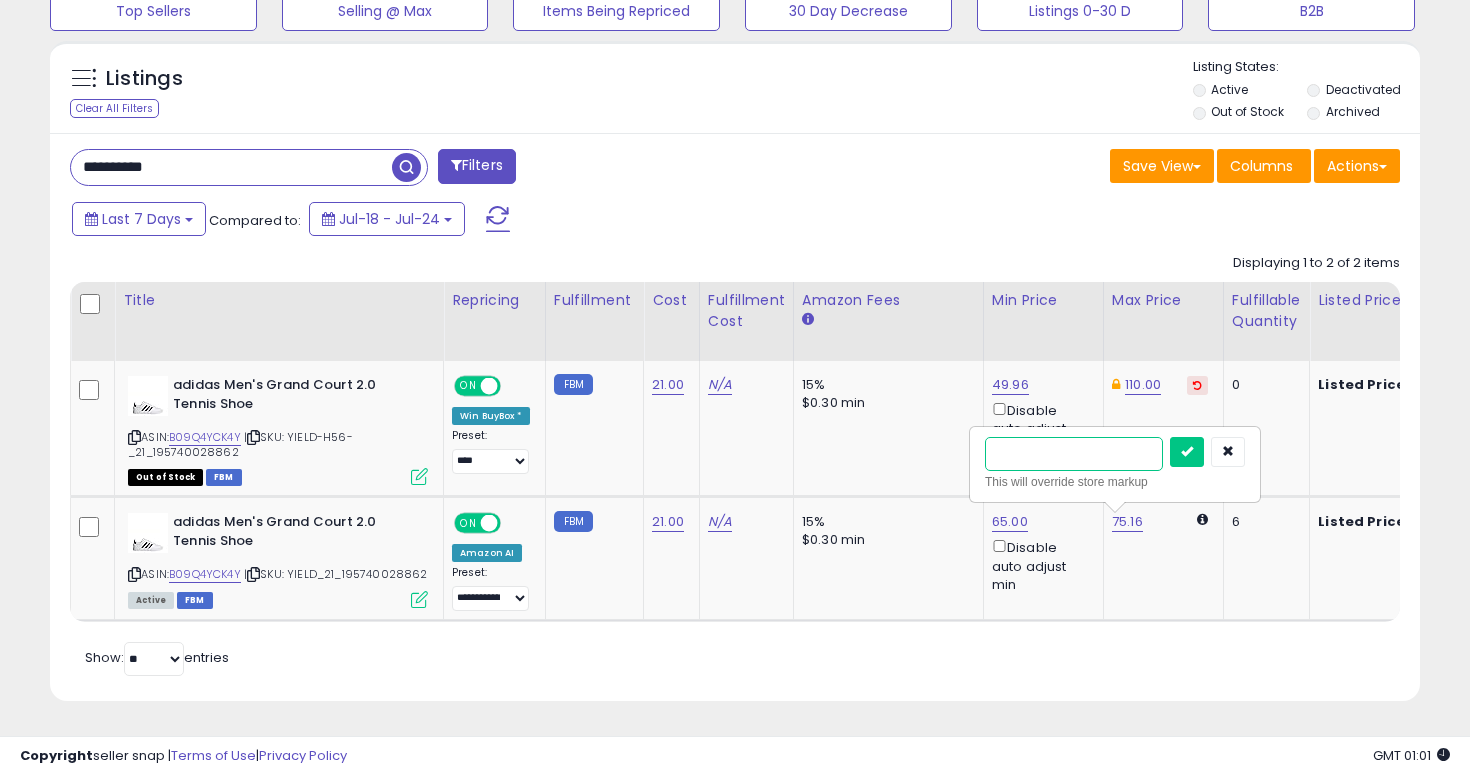 type on "**" 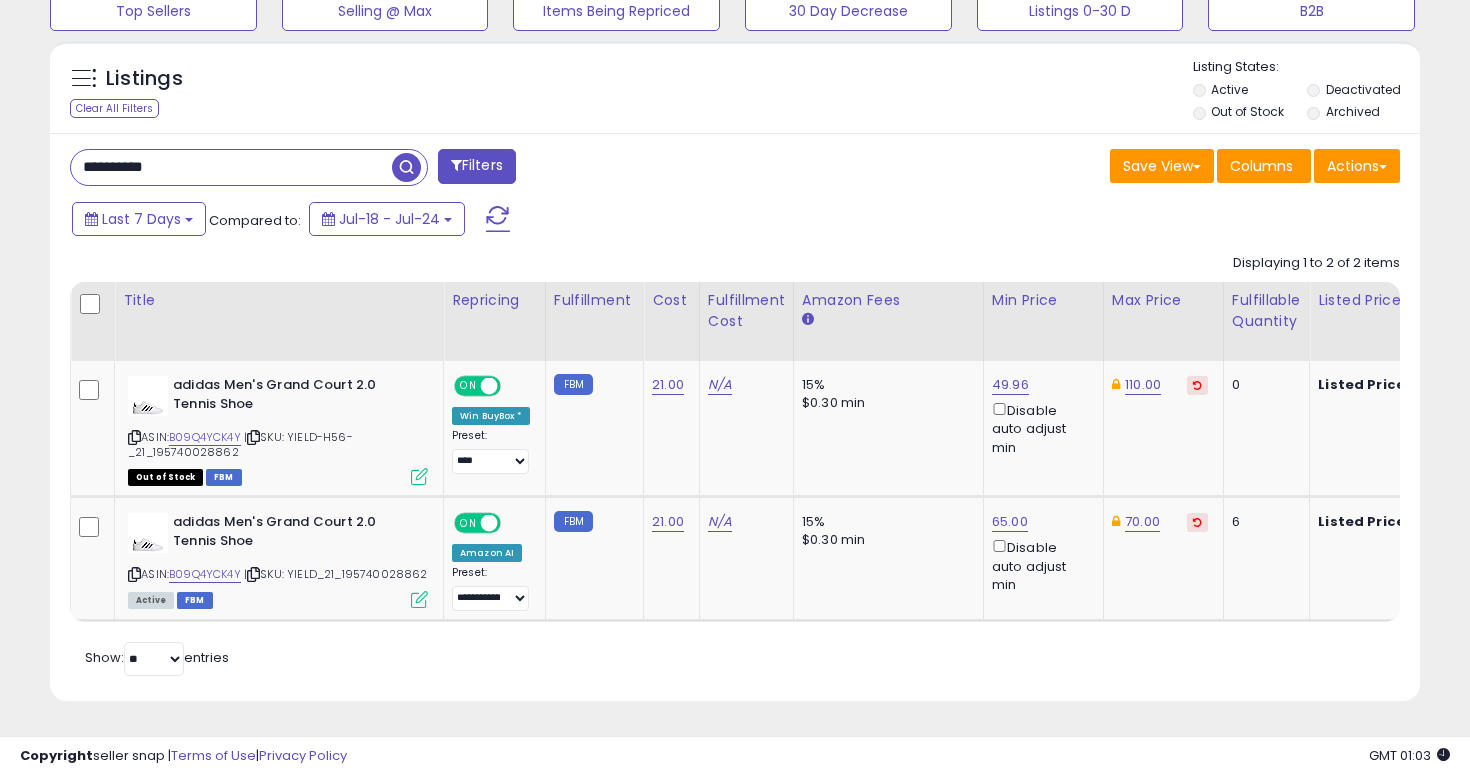 click on "**********" at bounding box center (231, 167) 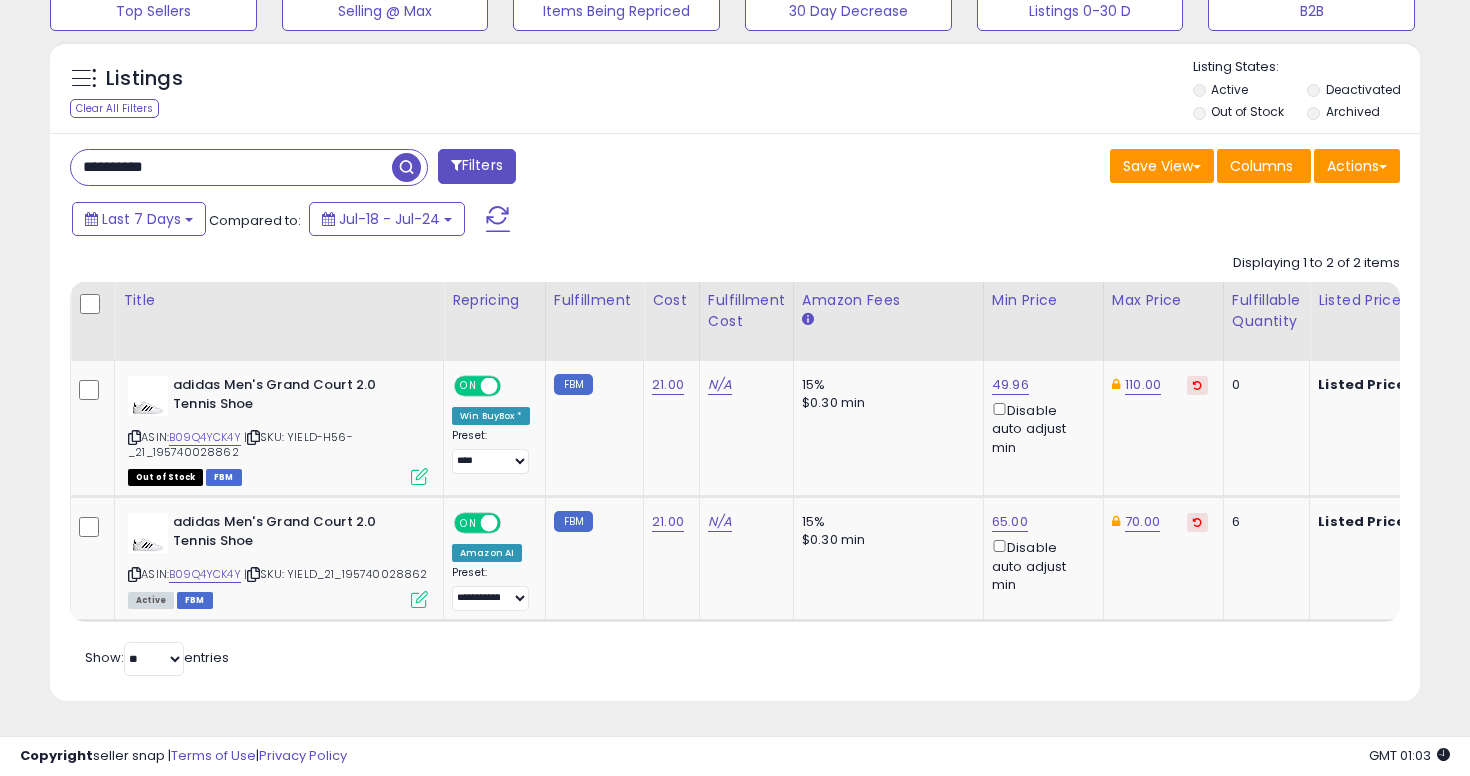 type on "**********" 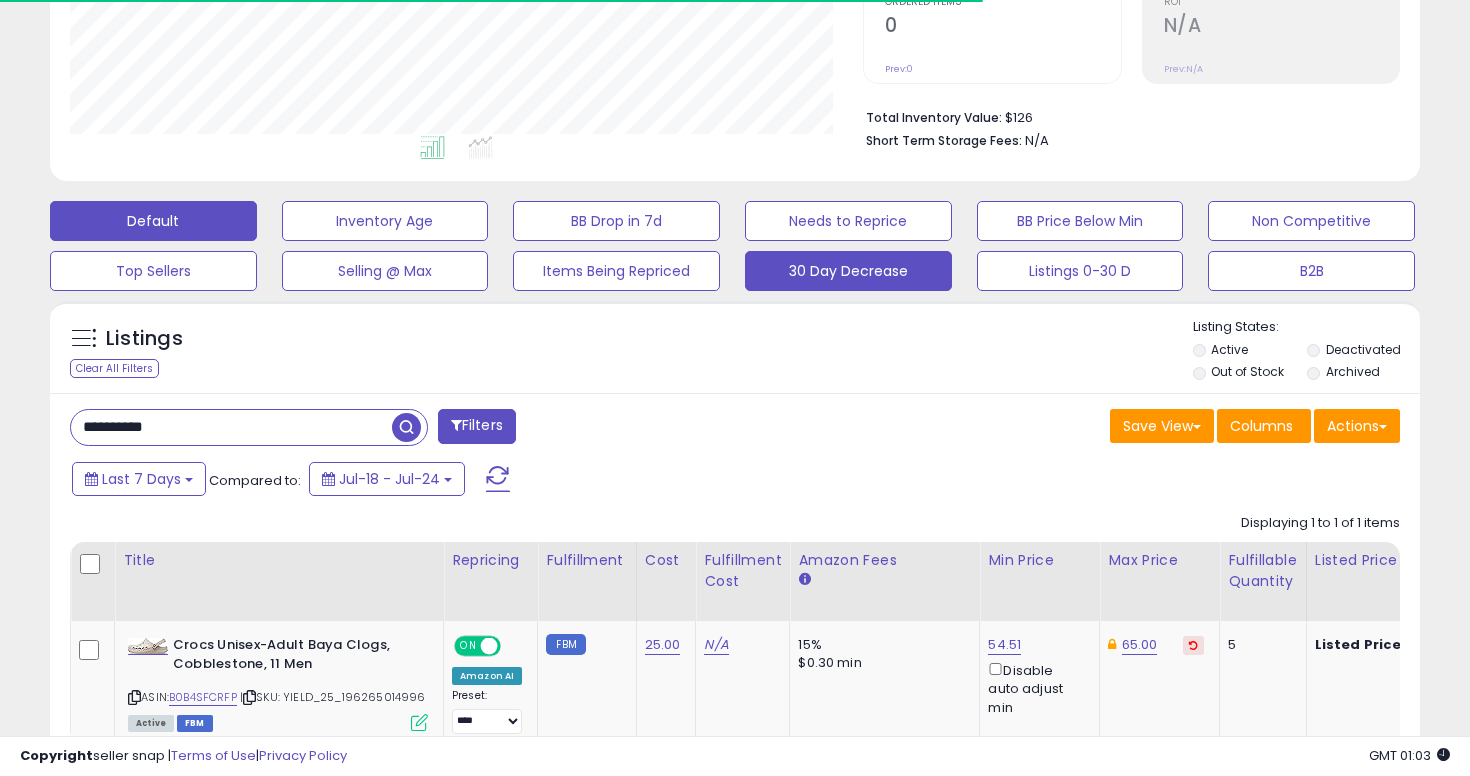 scroll, scrollTop: 552, scrollLeft: 0, axis: vertical 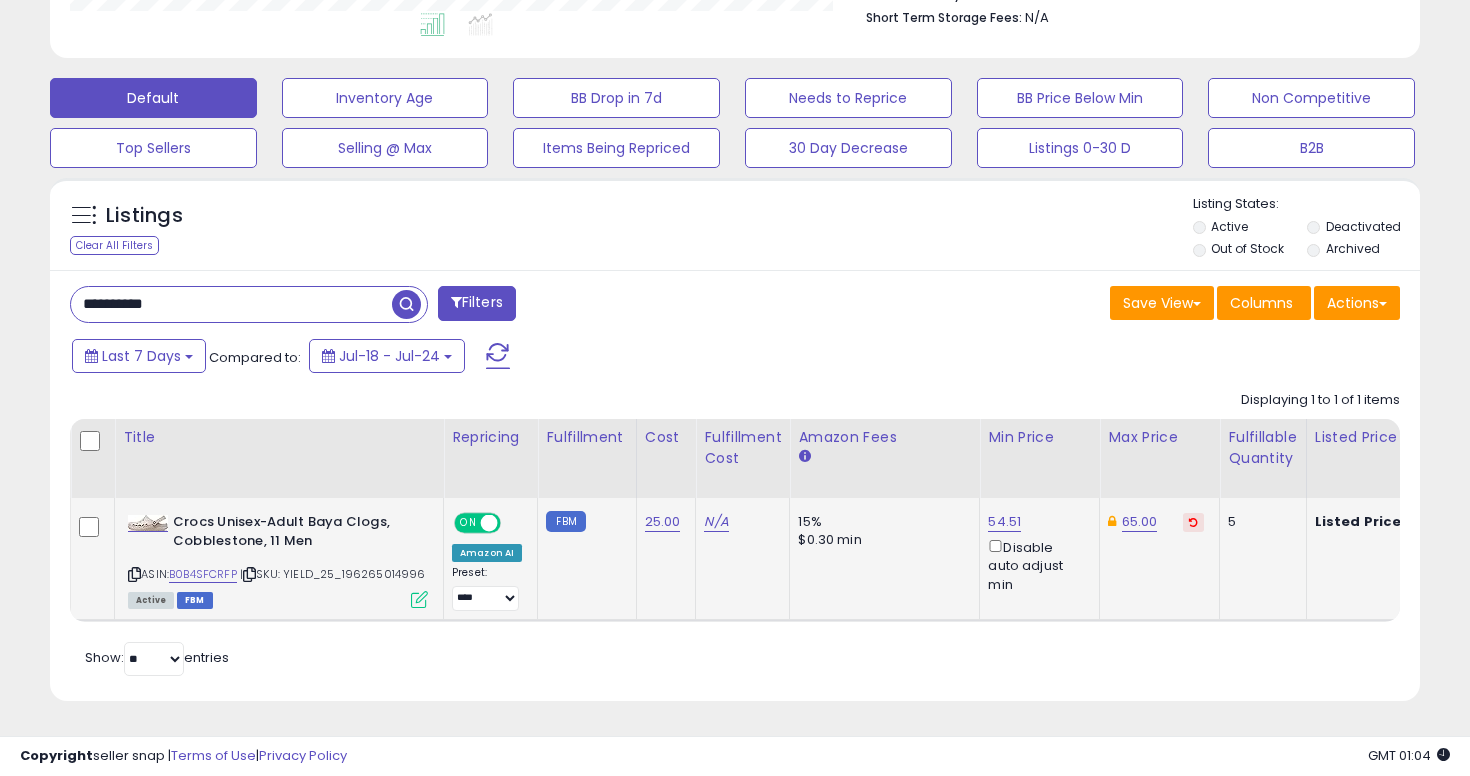 click on "54.51  Disable auto adjust min" 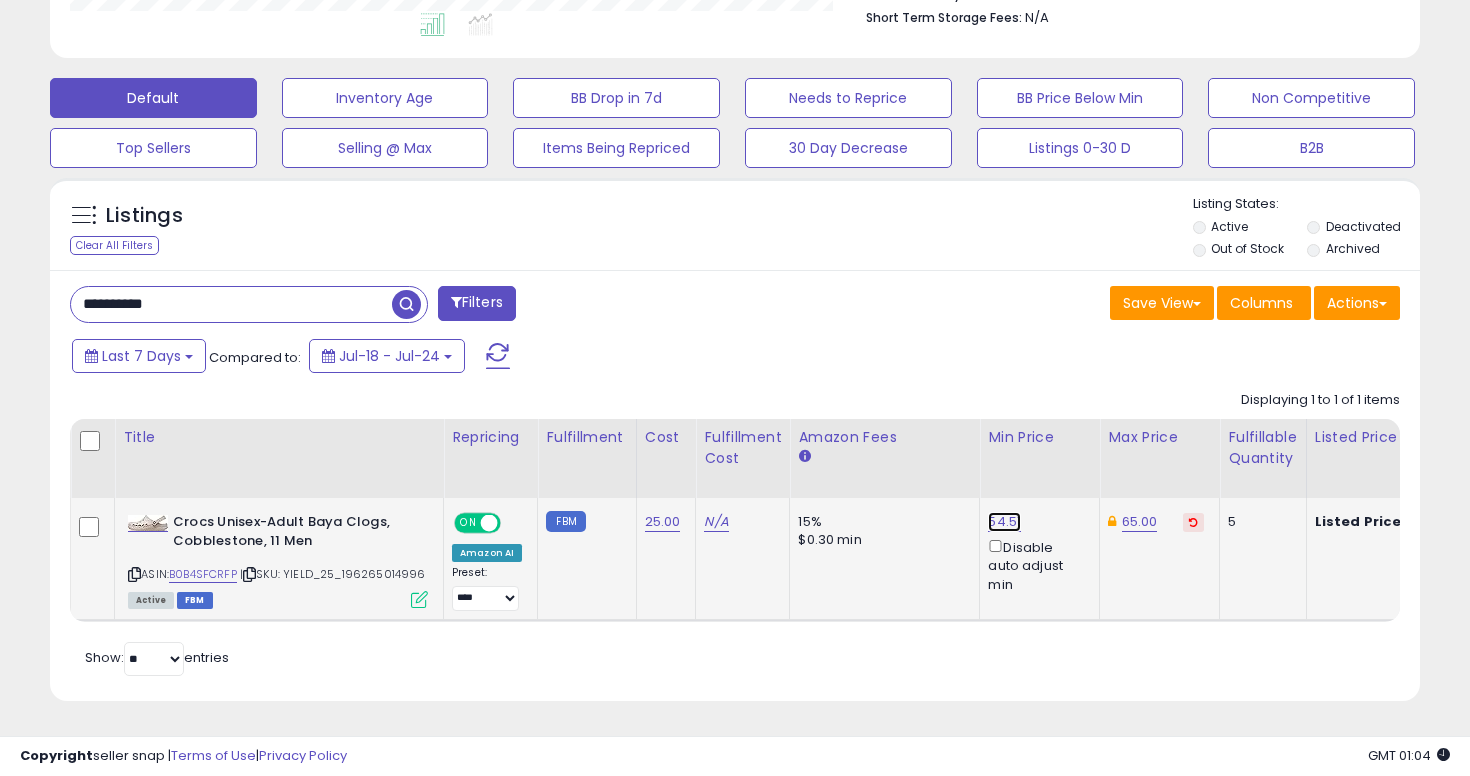 click on "54.51" at bounding box center (1004, 522) 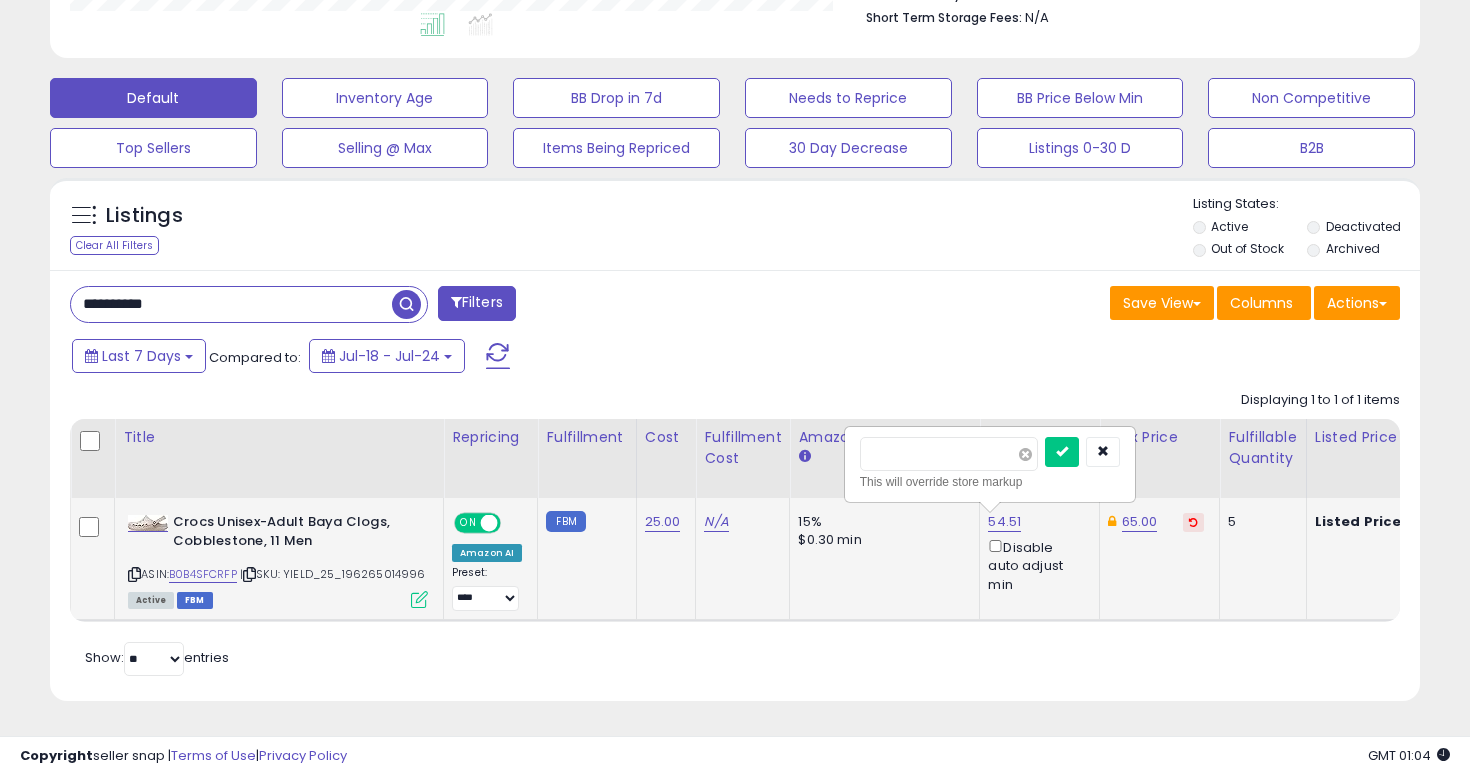 click at bounding box center (1025, 454) 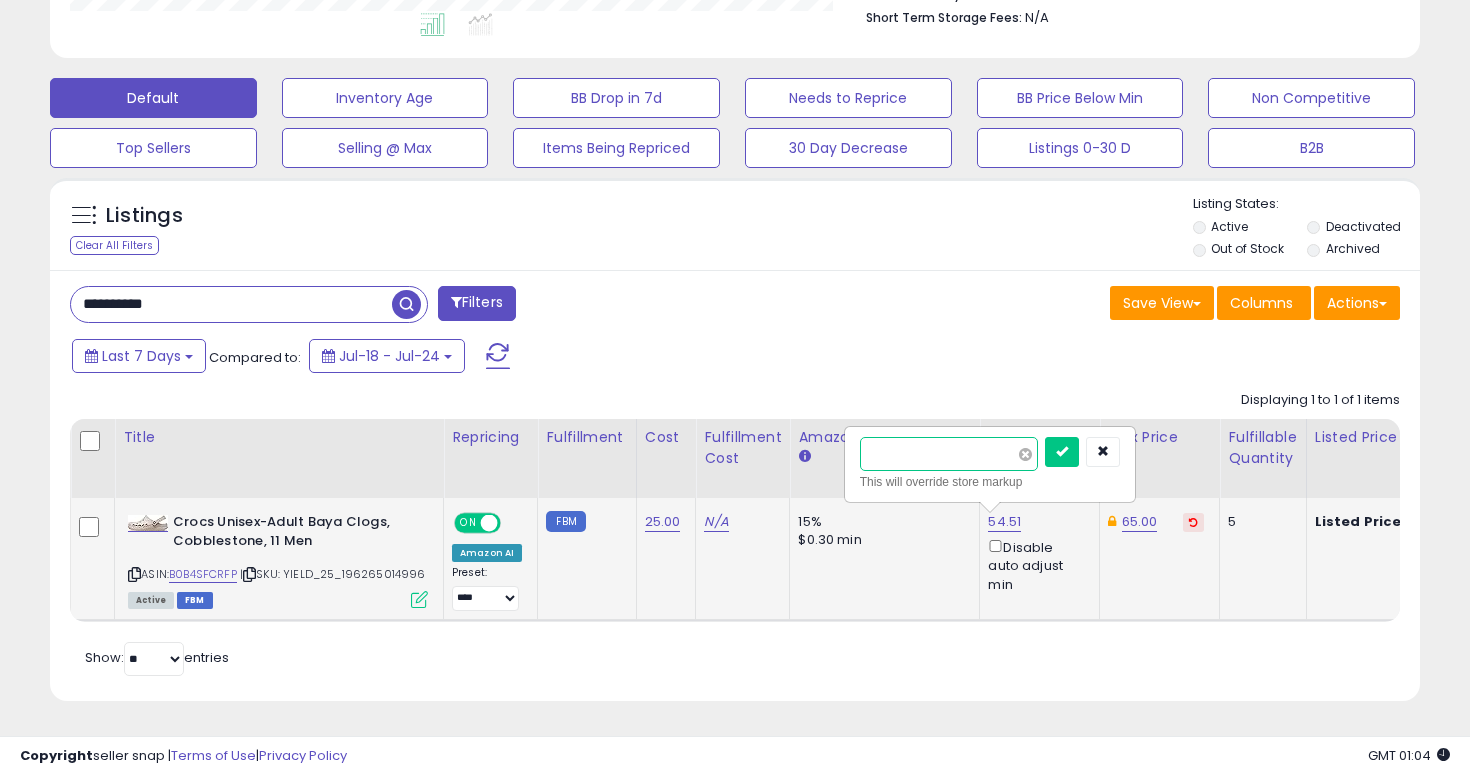 type on "*****" 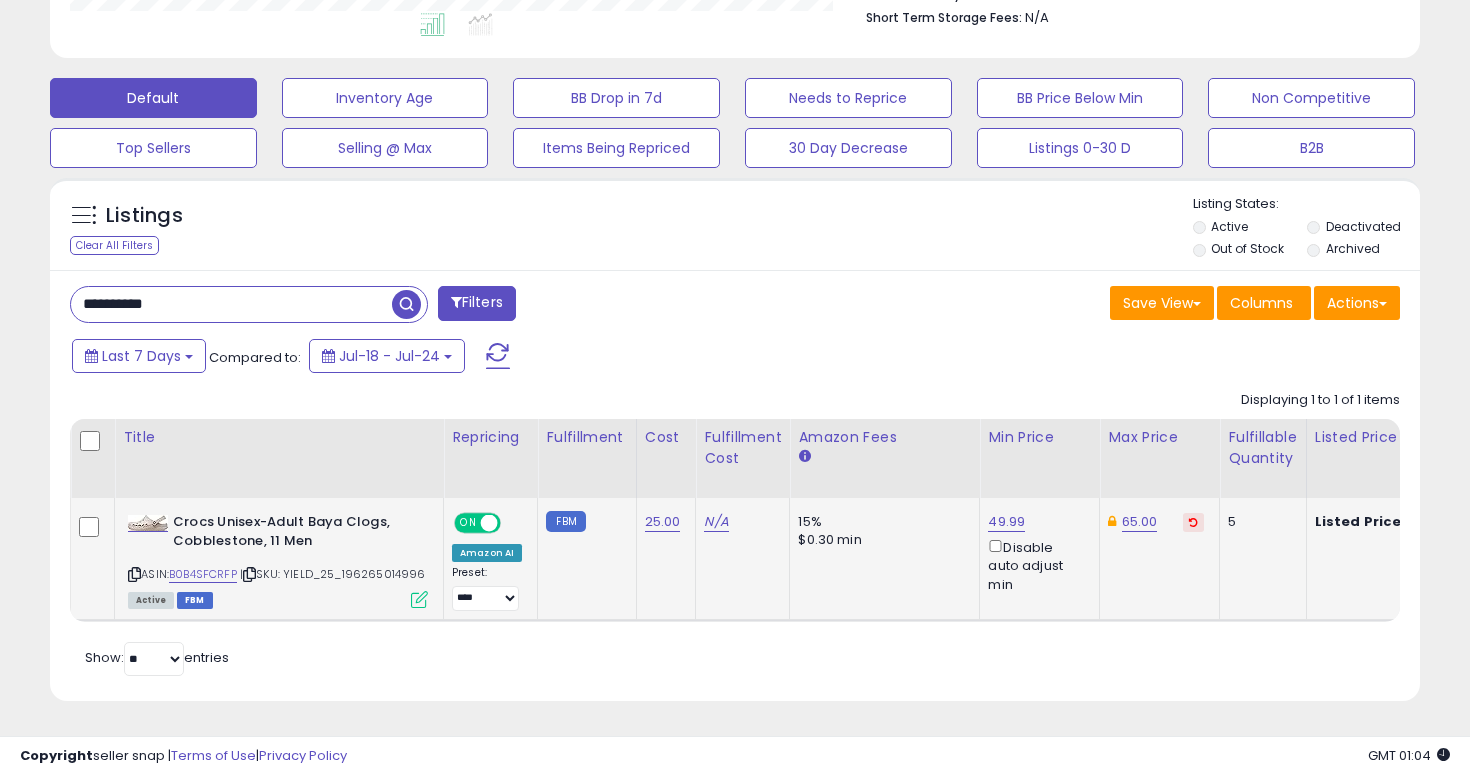 click on "65.00" 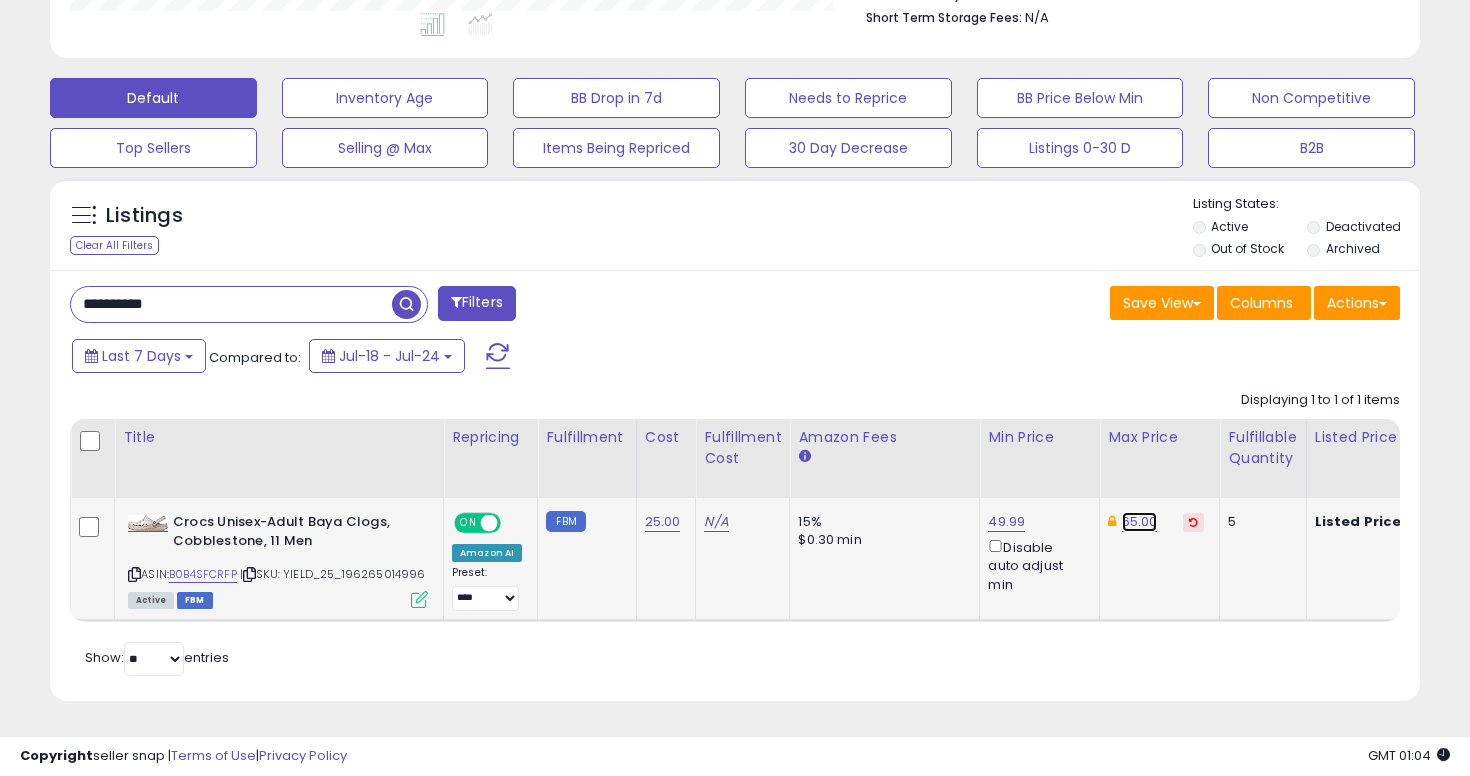 click on "65.00" at bounding box center [1140, 522] 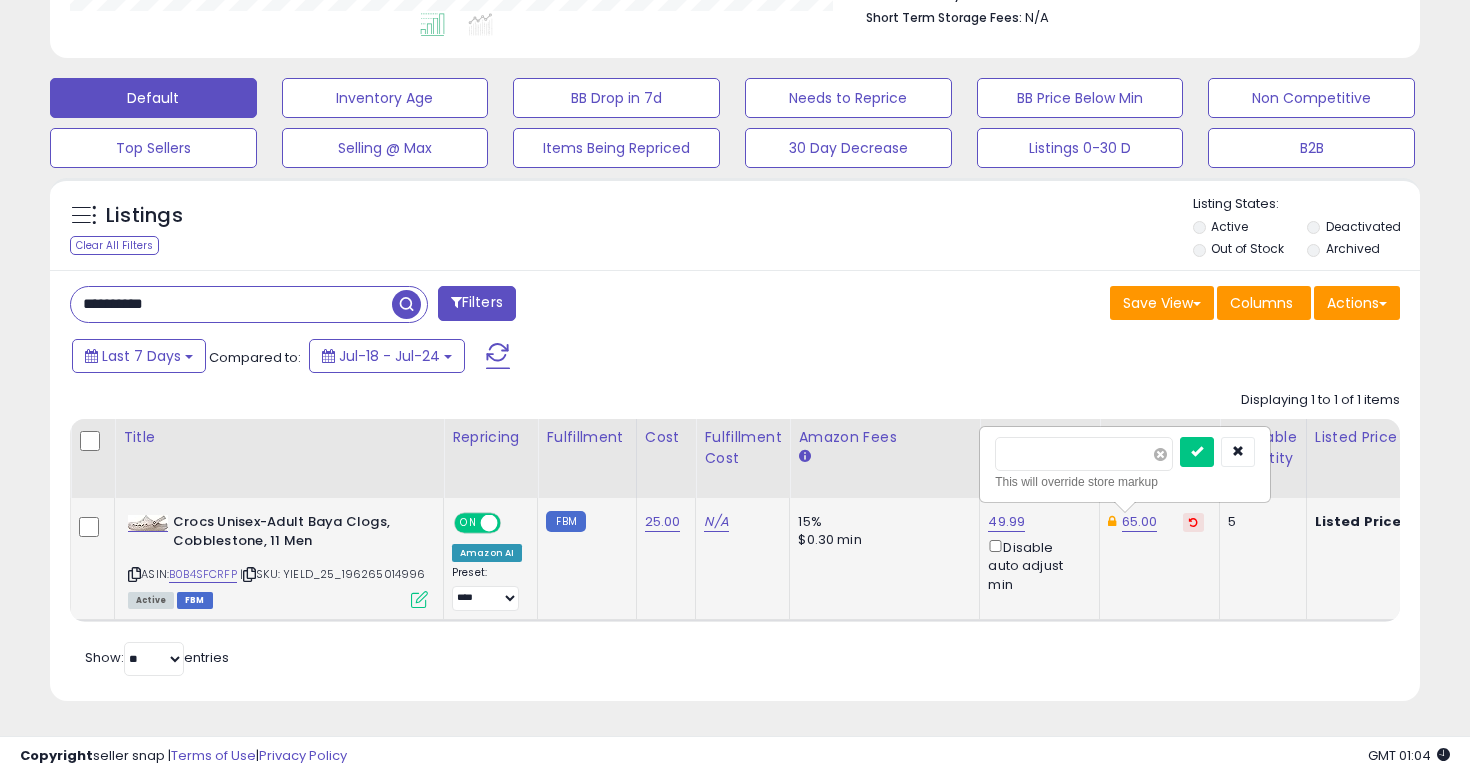 click at bounding box center (1160, 454) 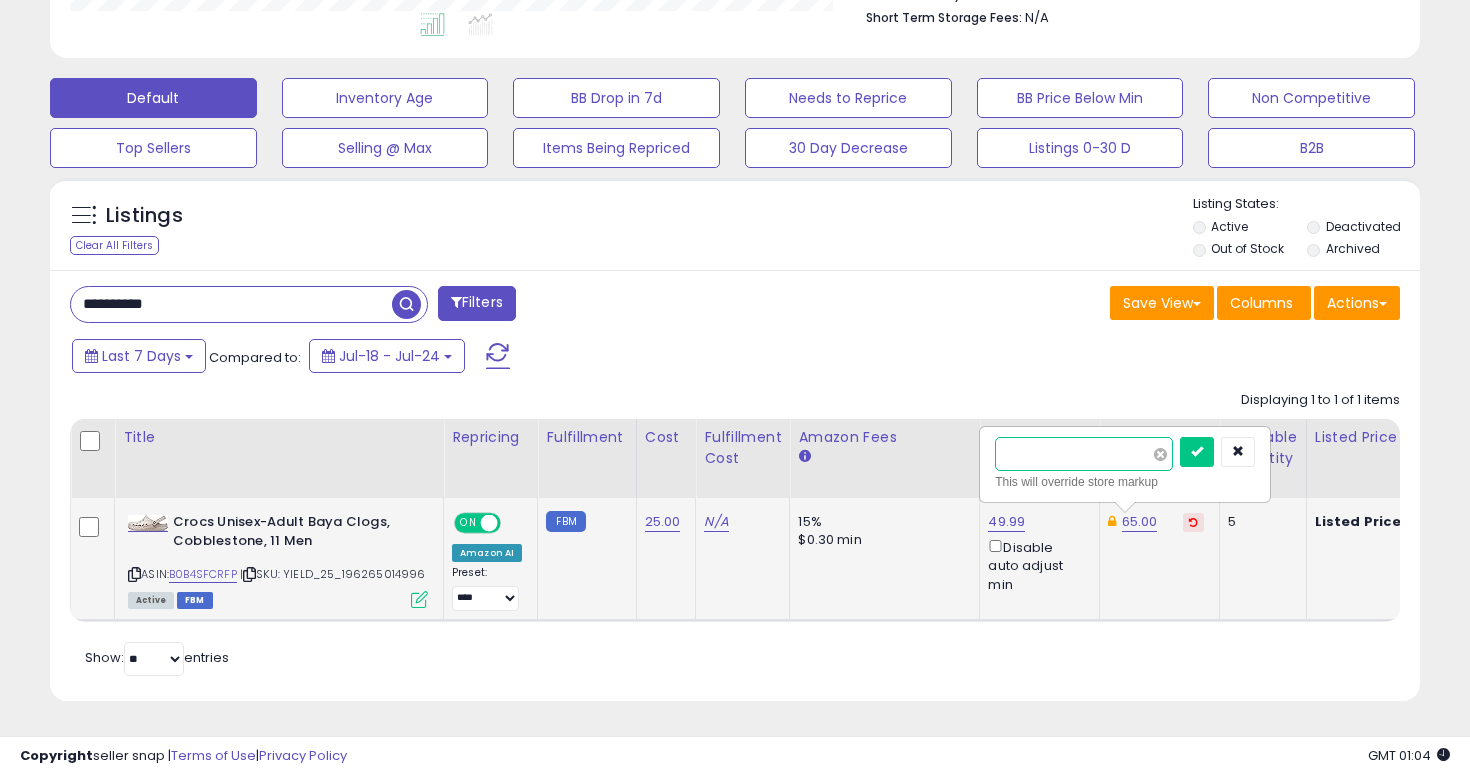 type on "****" 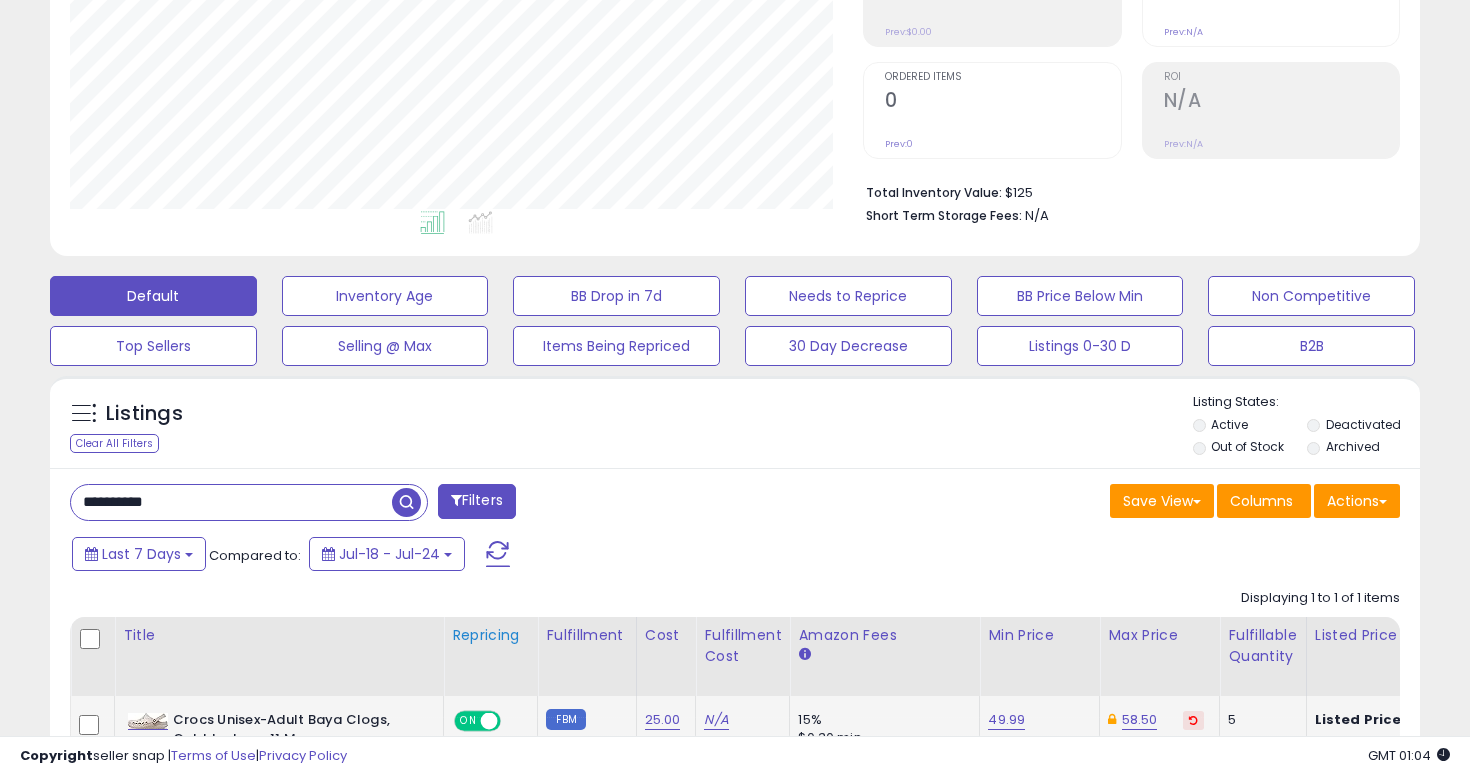 scroll, scrollTop: 552, scrollLeft: 0, axis: vertical 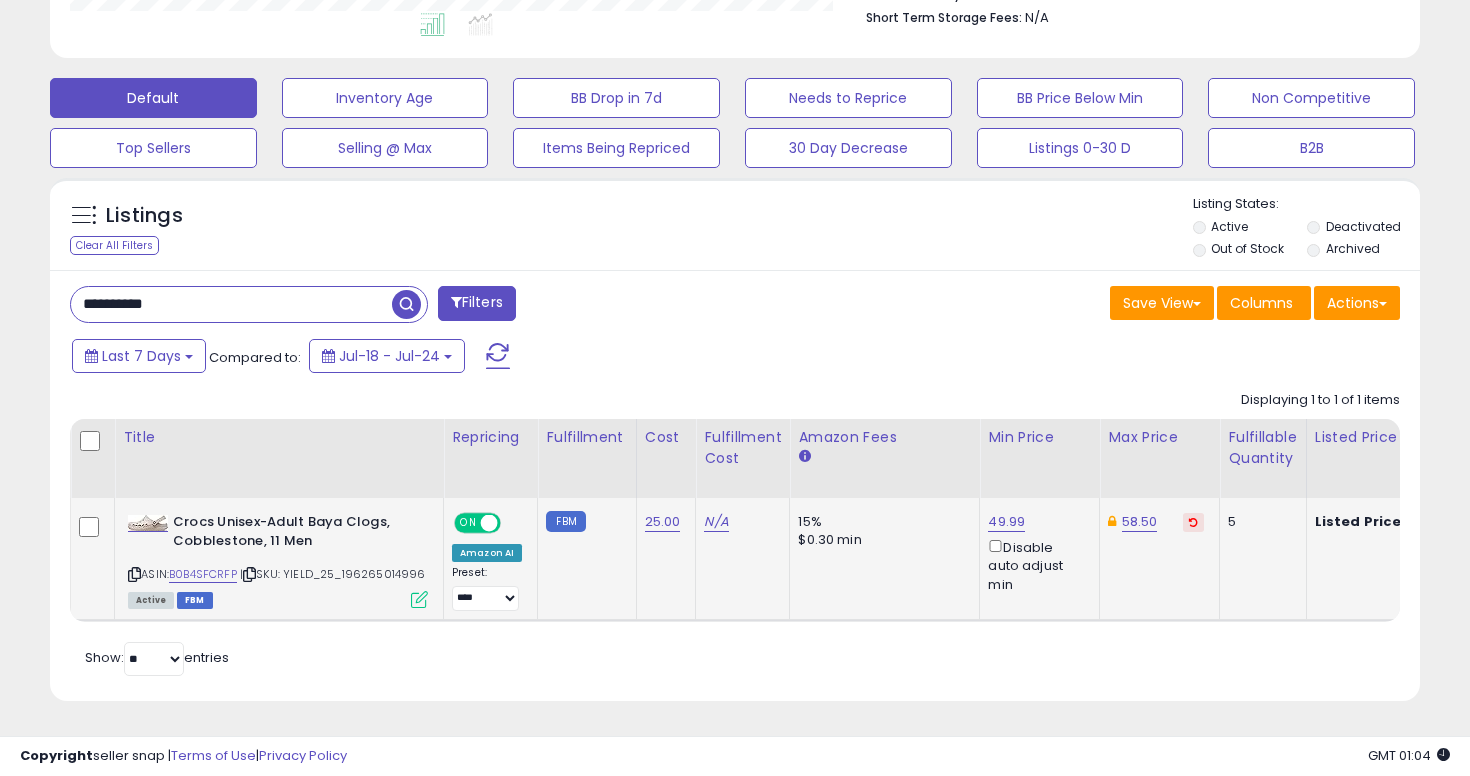 click on "**********" at bounding box center [487, 588] 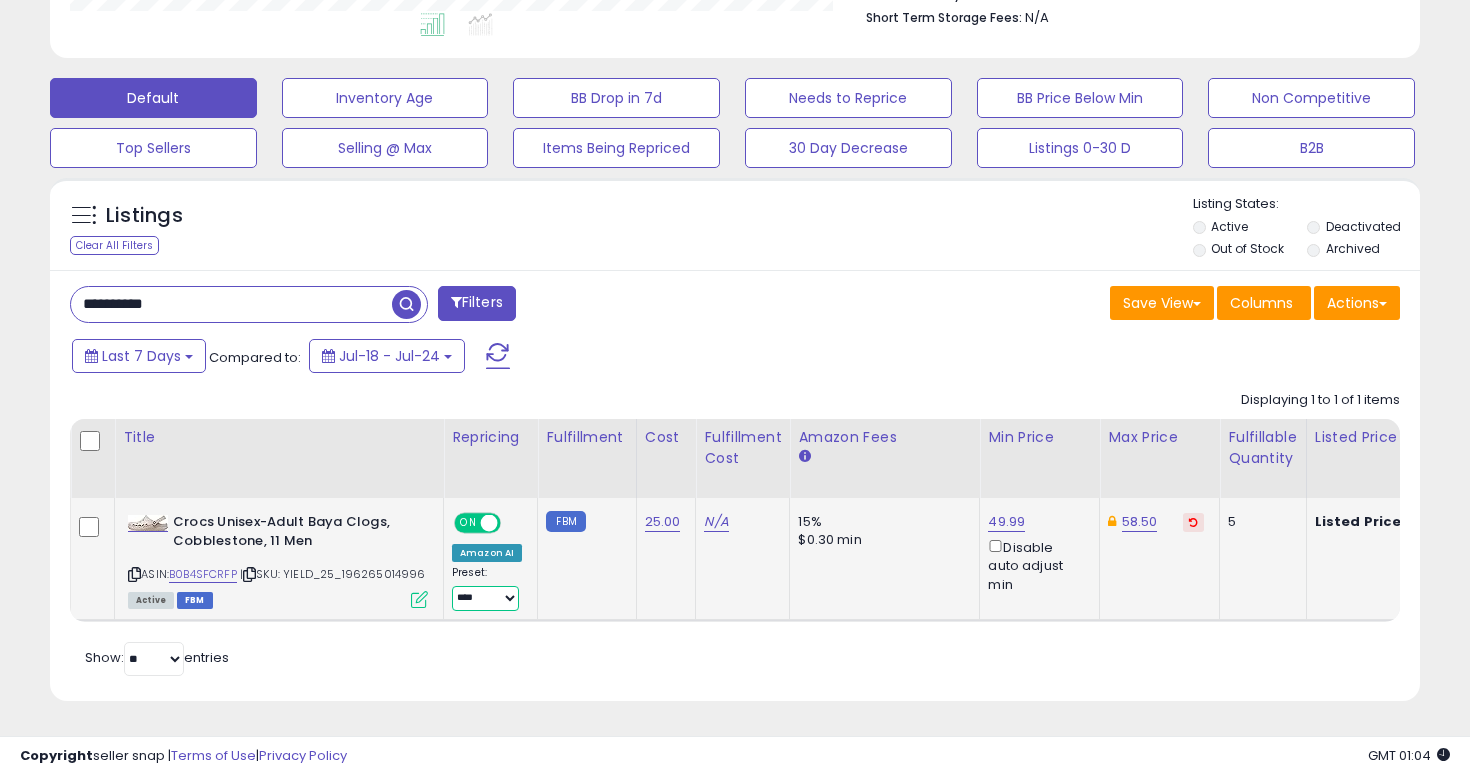 click on "**********" at bounding box center [485, 598] 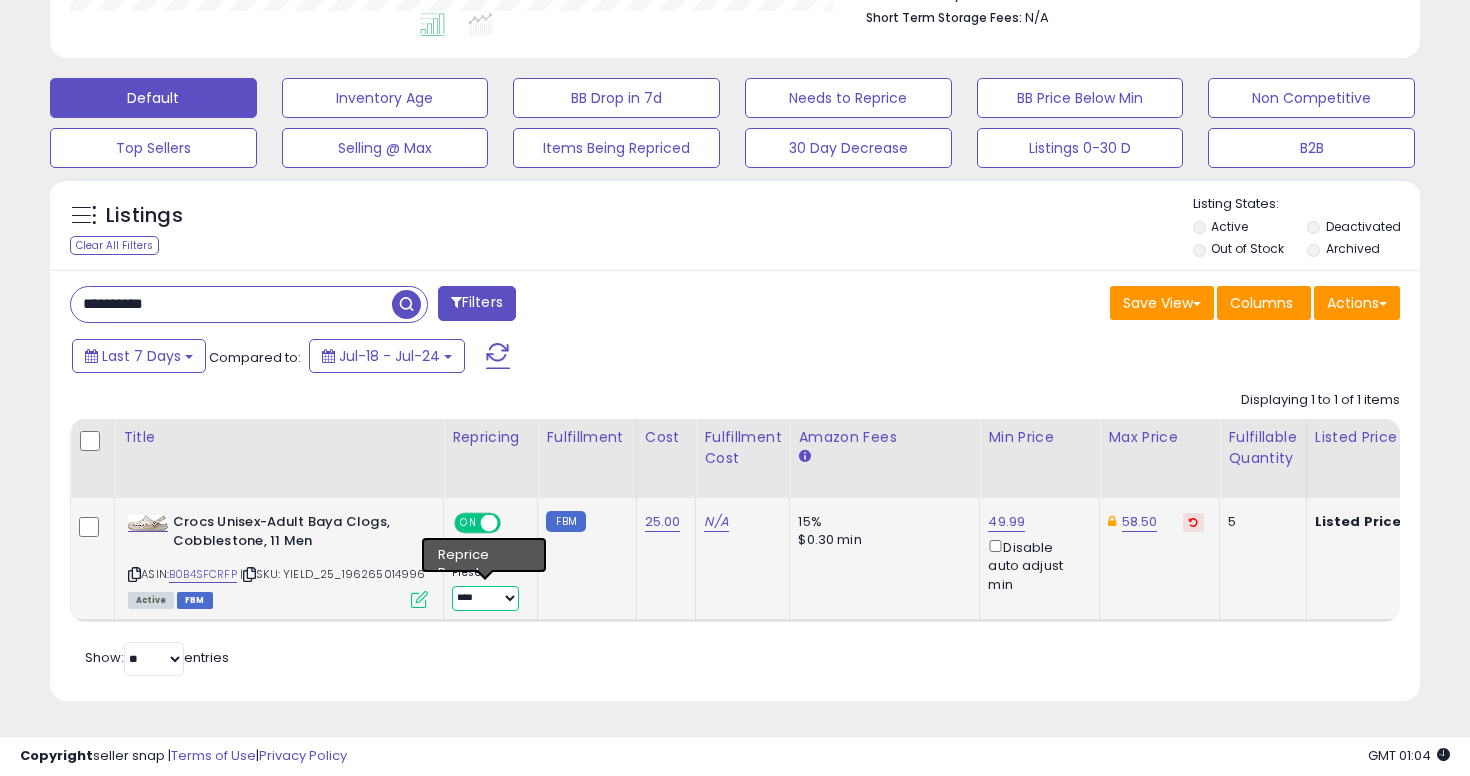 select on "**********" 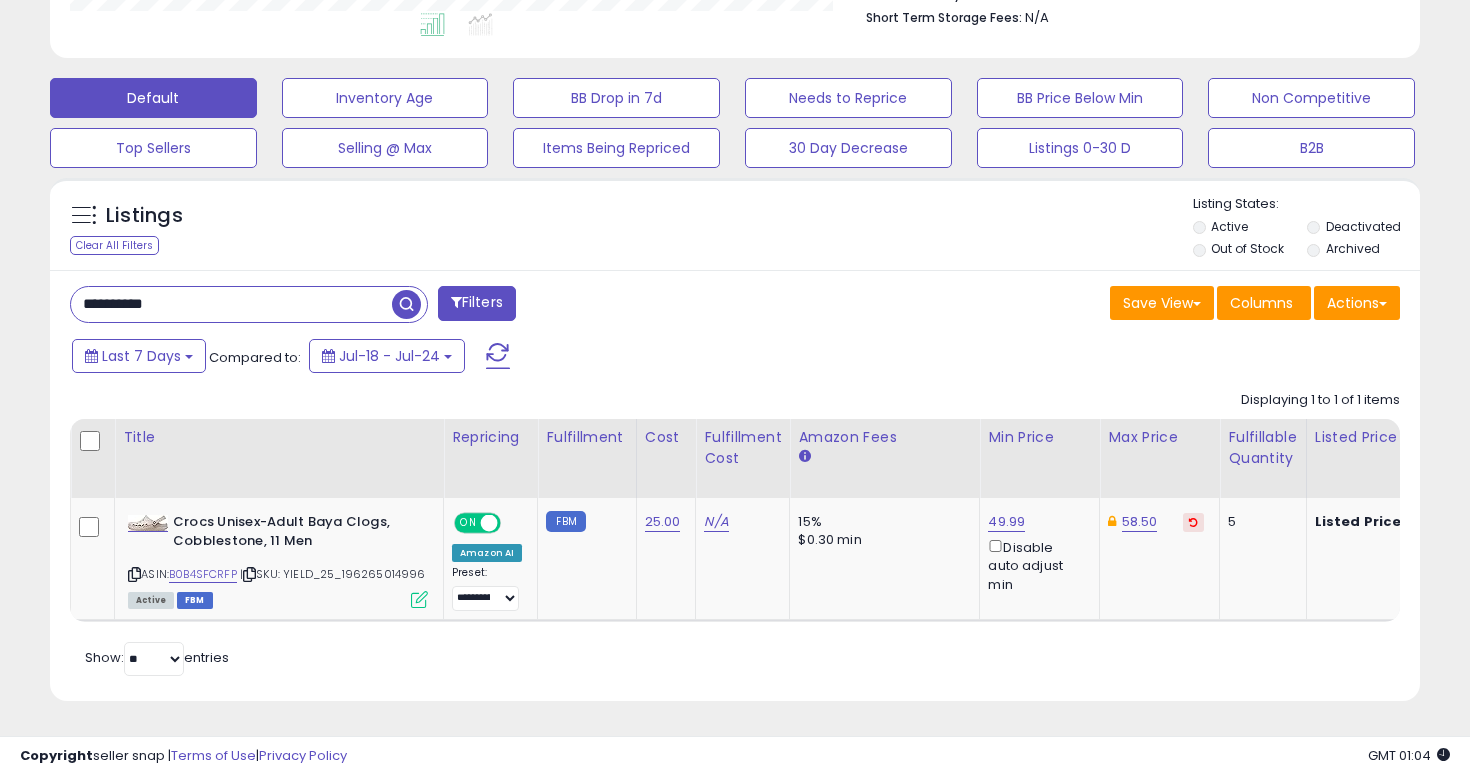 click on "**********" at bounding box center (231, 304) 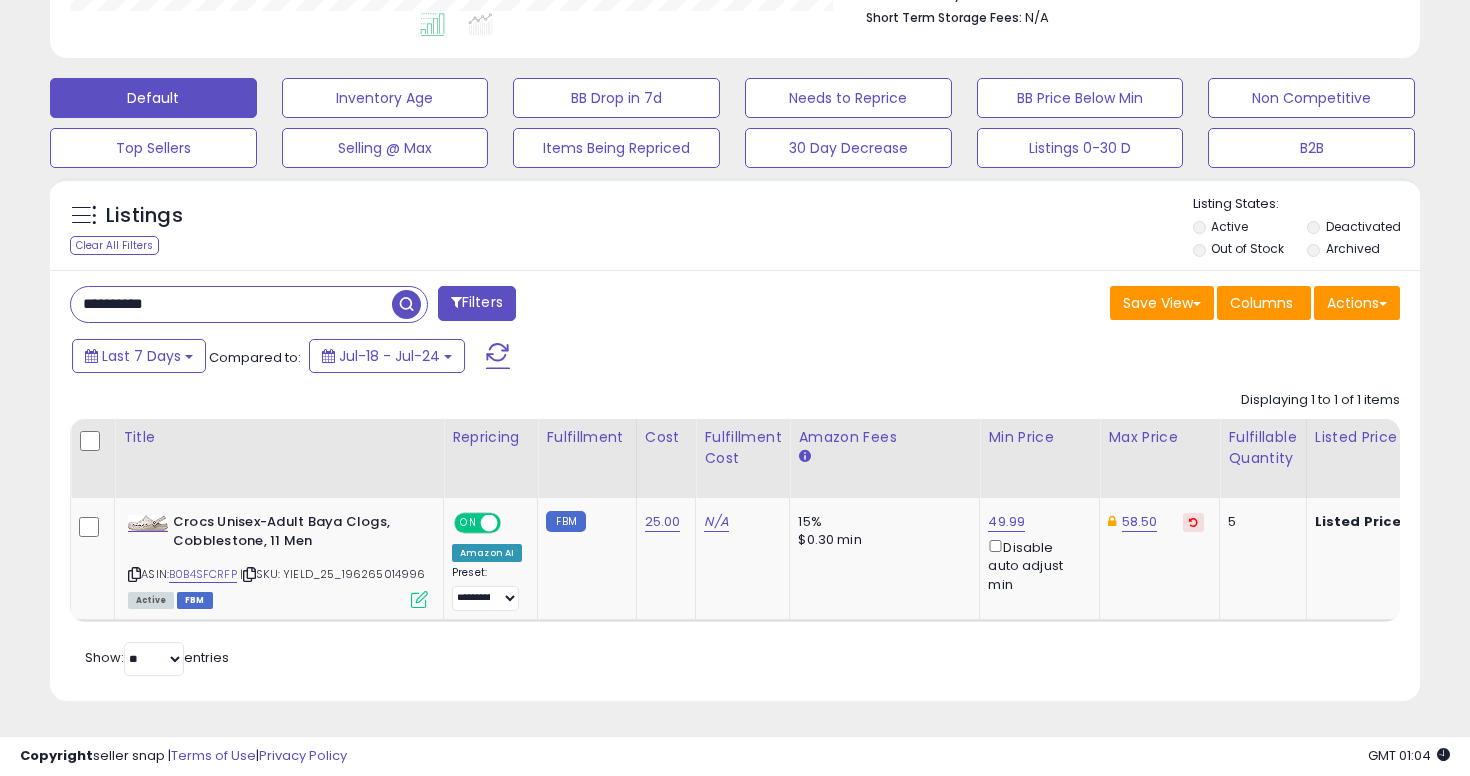 paste 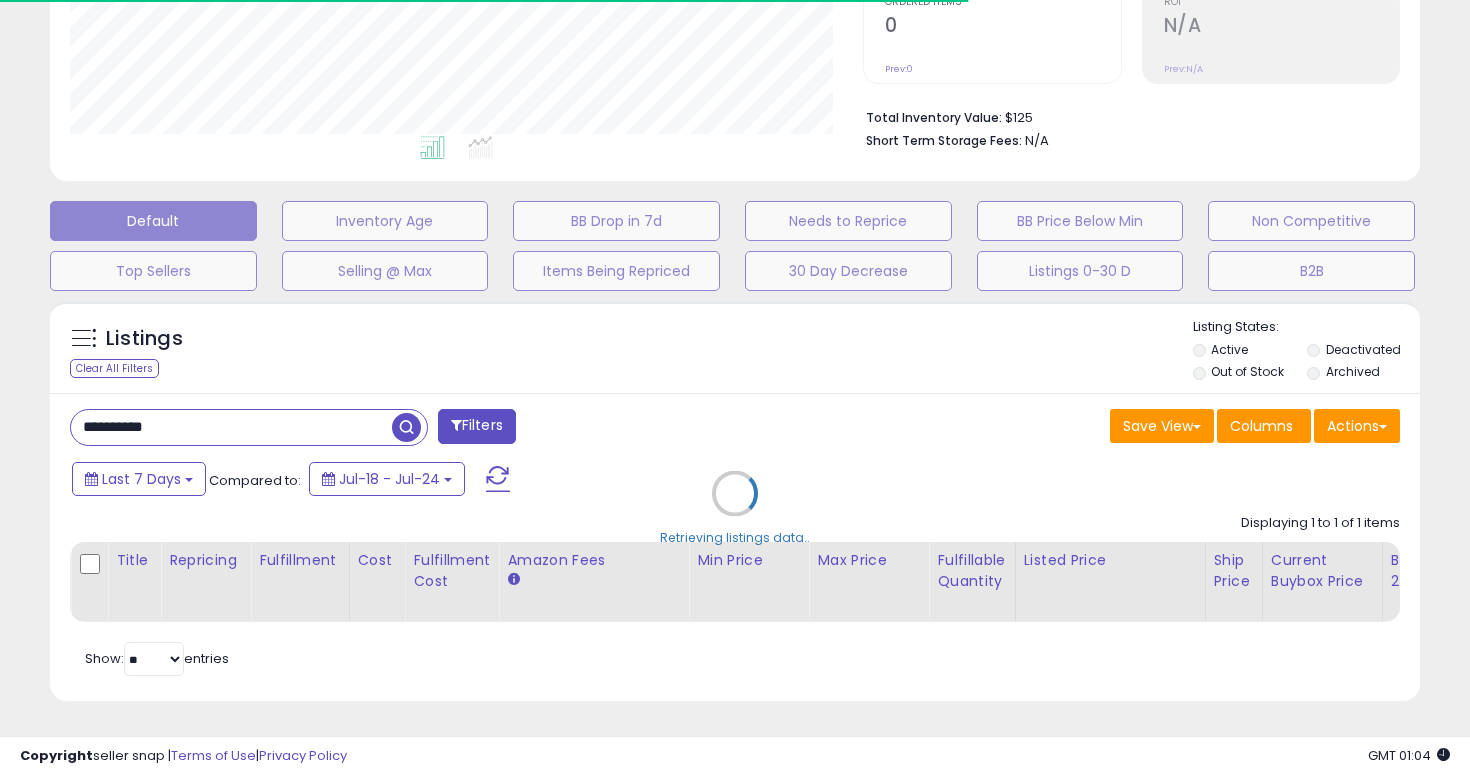 scroll, scrollTop: 552, scrollLeft: 0, axis: vertical 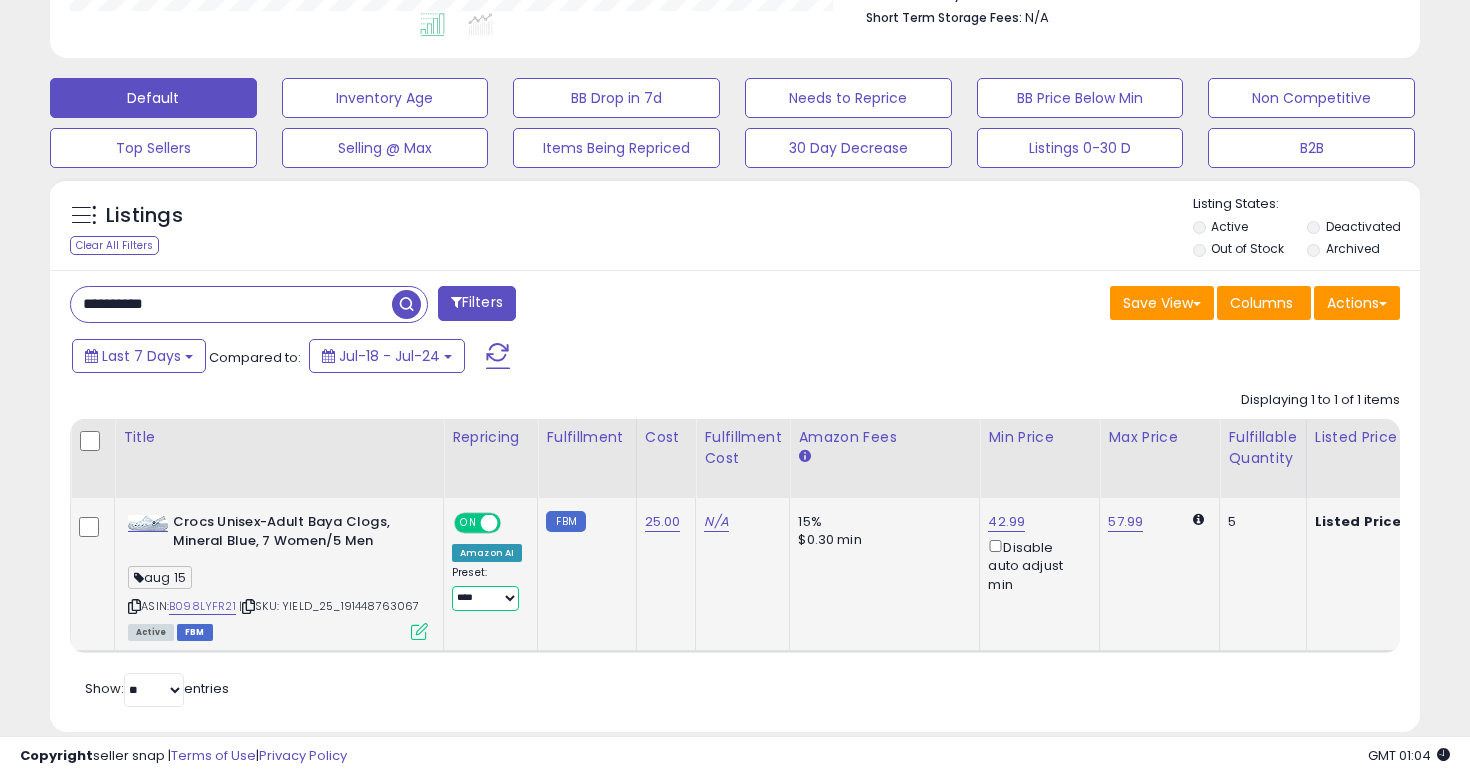 click on "**********" at bounding box center [485, 598] 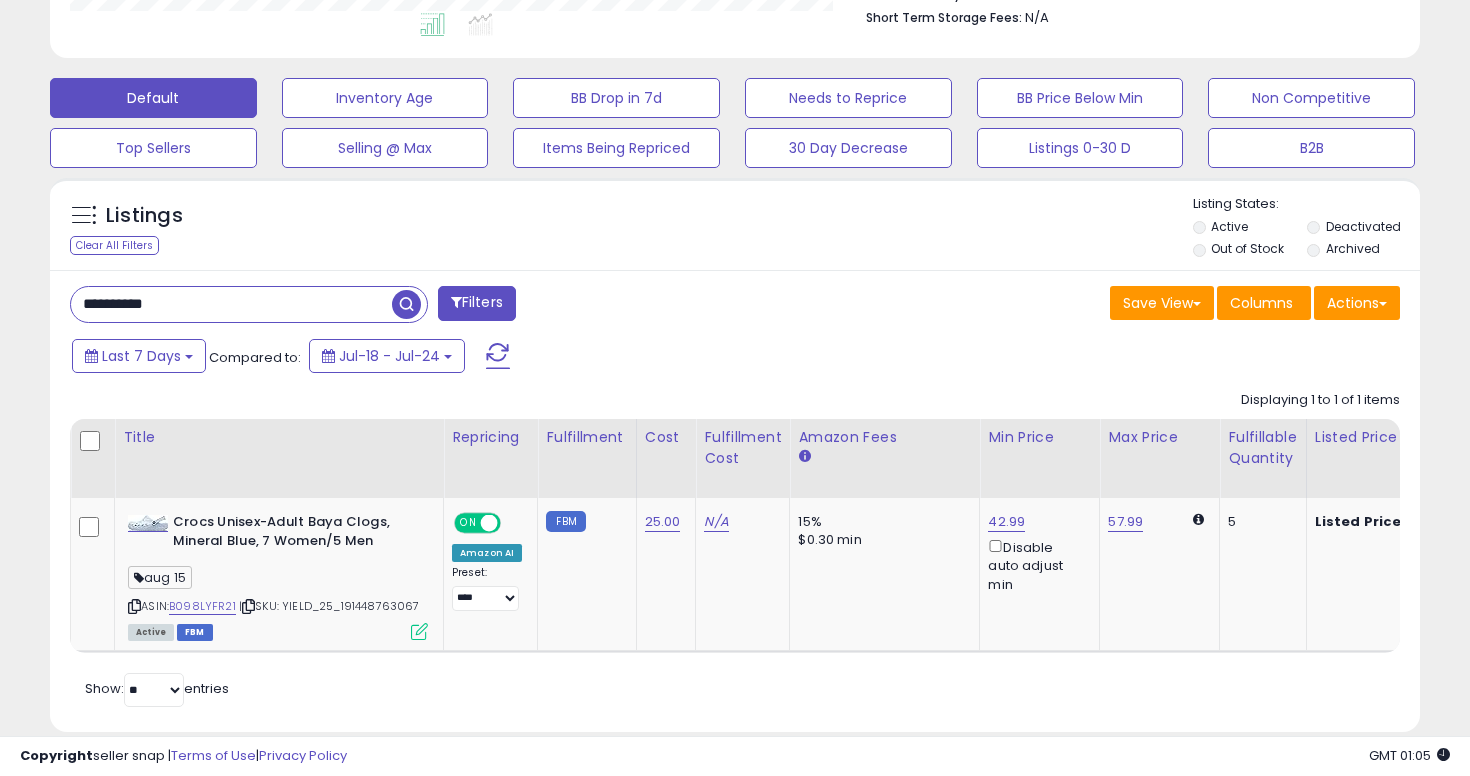 click on "**********" at bounding box center [735, 501] 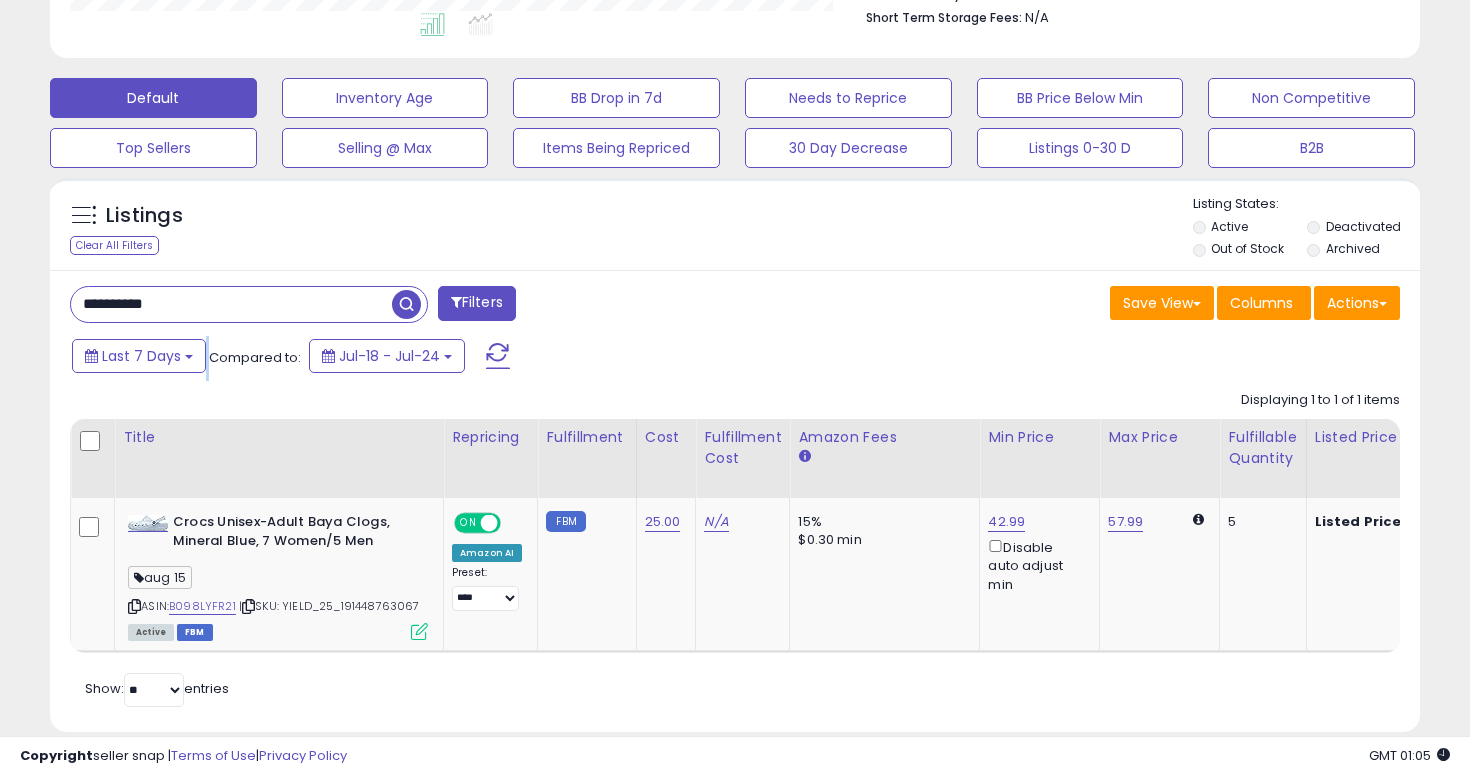 click on "**********" at bounding box center (735, 501) 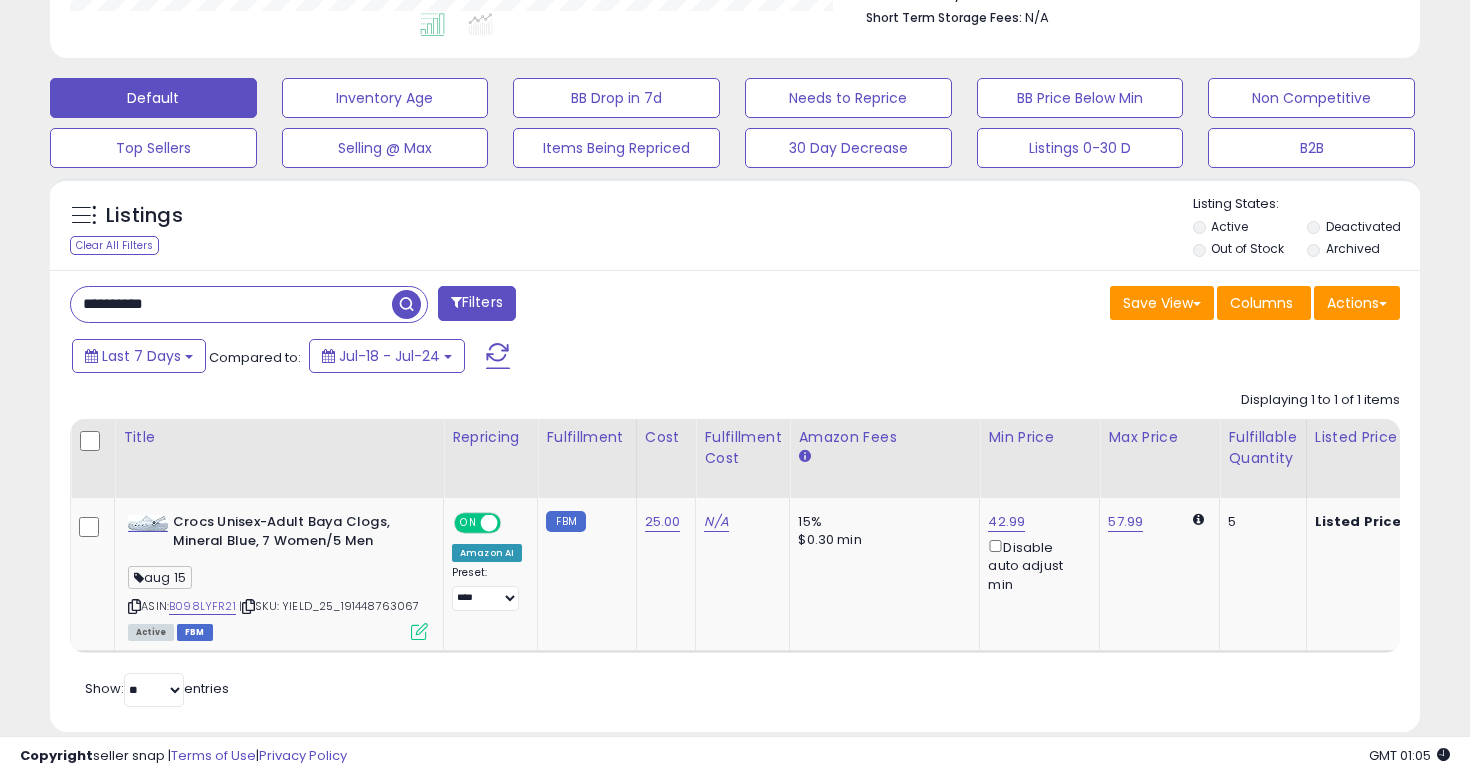 click on "**********" at bounding box center [249, 304] 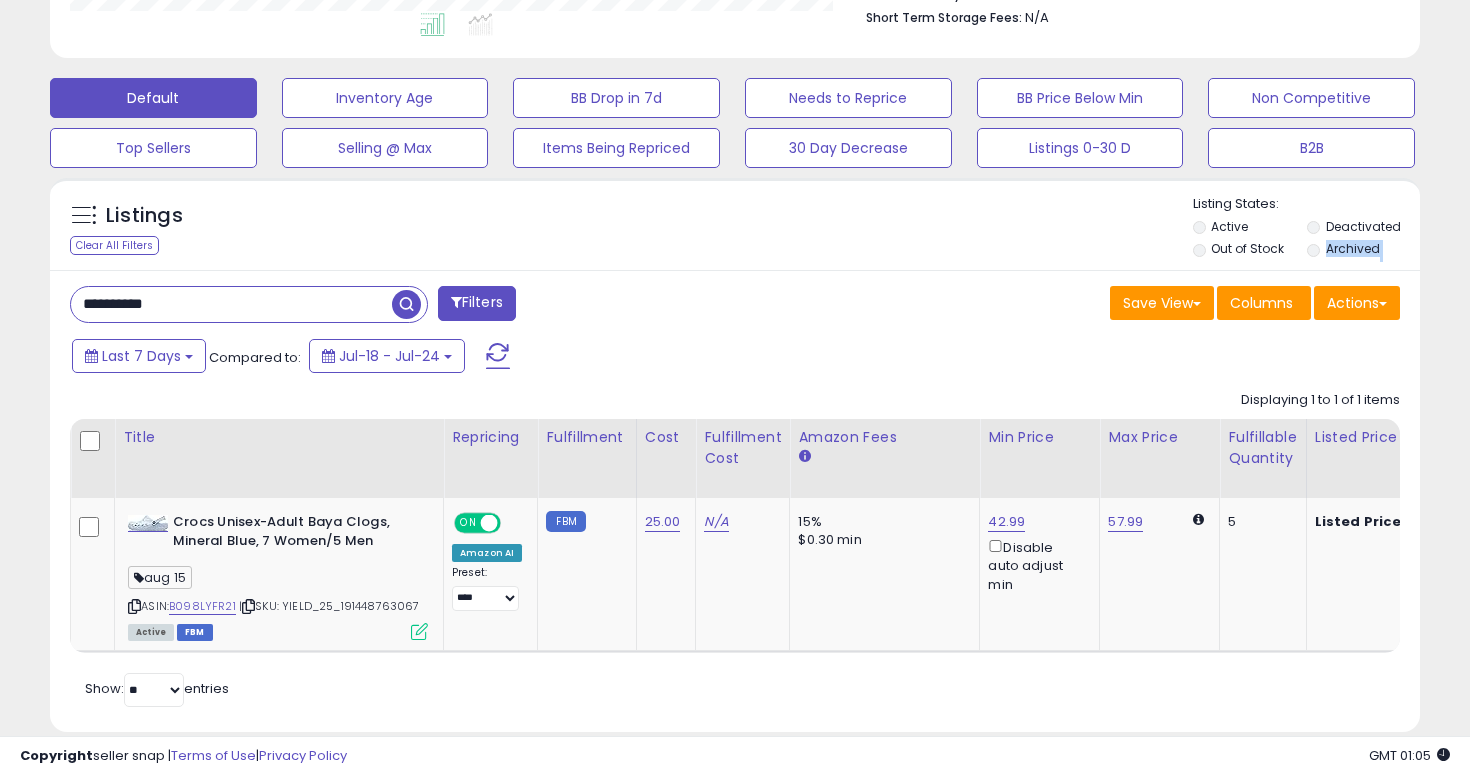 click on "**********" at bounding box center (249, 304) 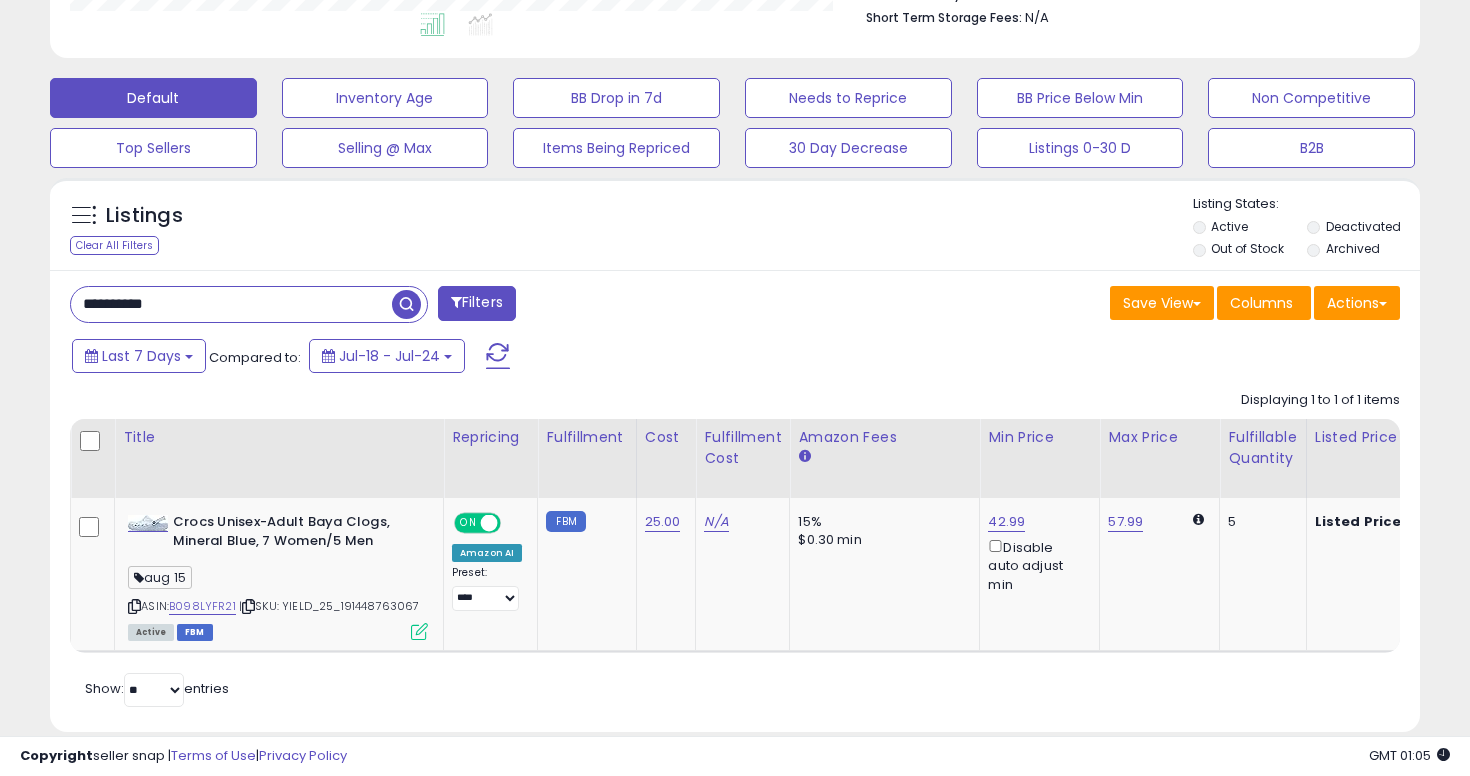 click on "**********" at bounding box center [231, 304] 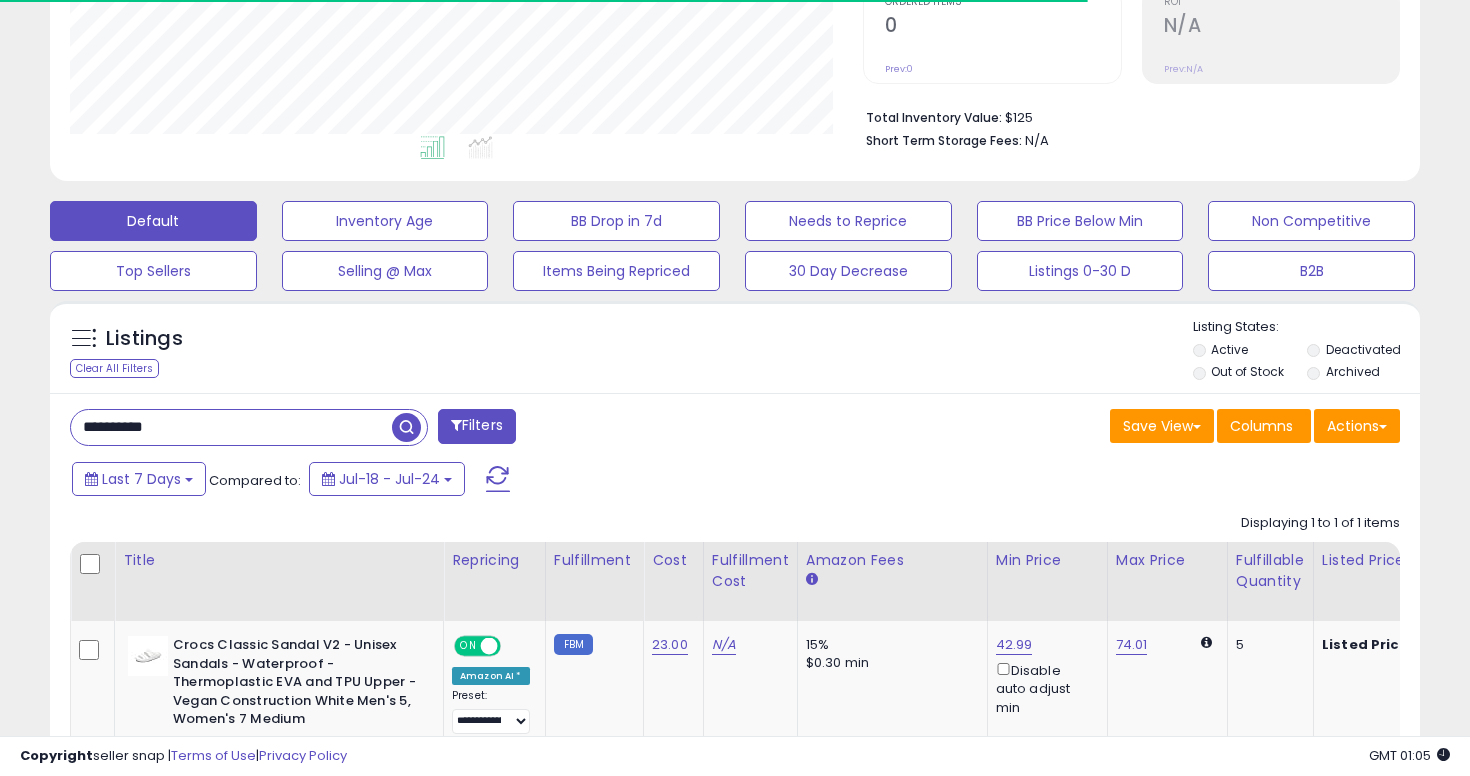 scroll, scrollTop: 552, scrollLeft: 0, axis: vertical 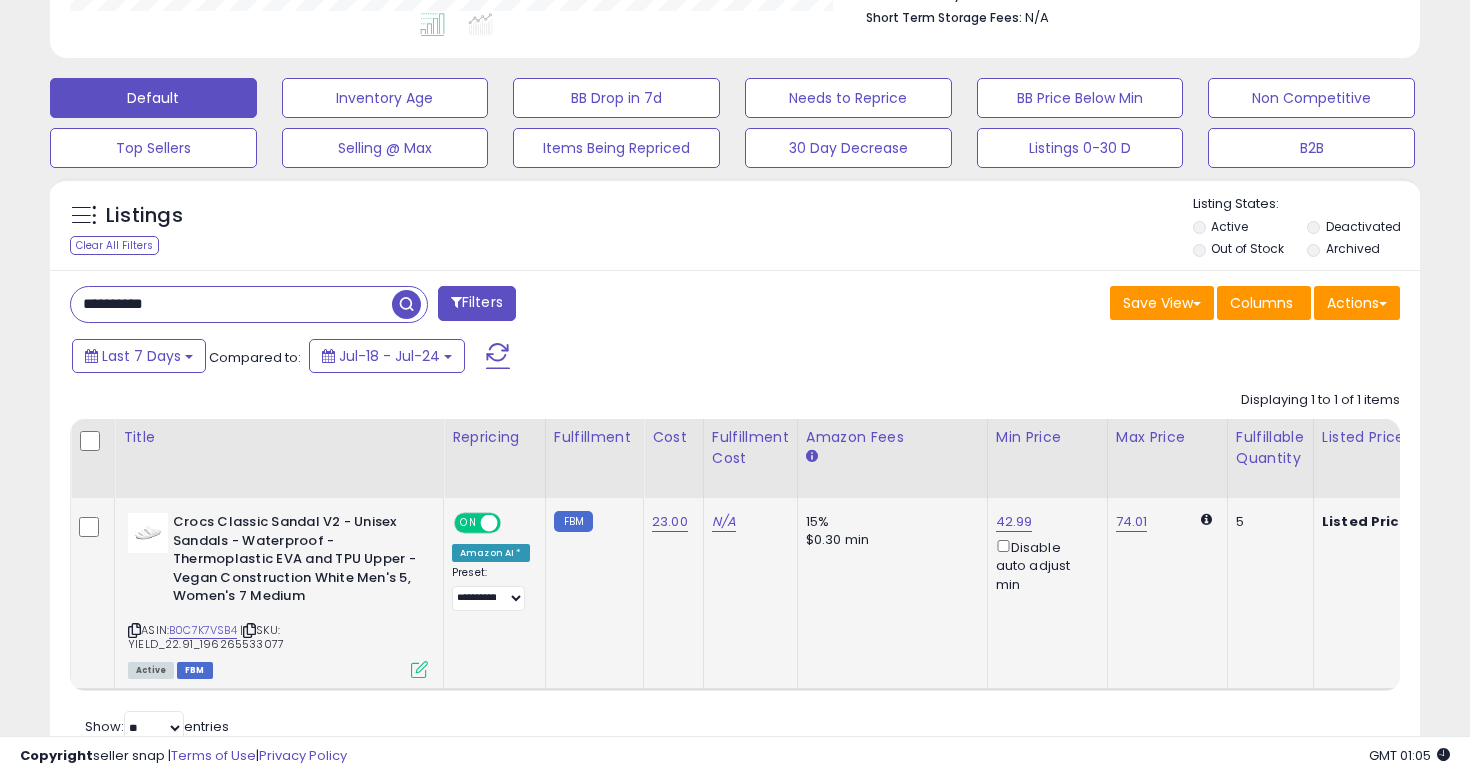 click on "15%" at bounding box center (889, 522) 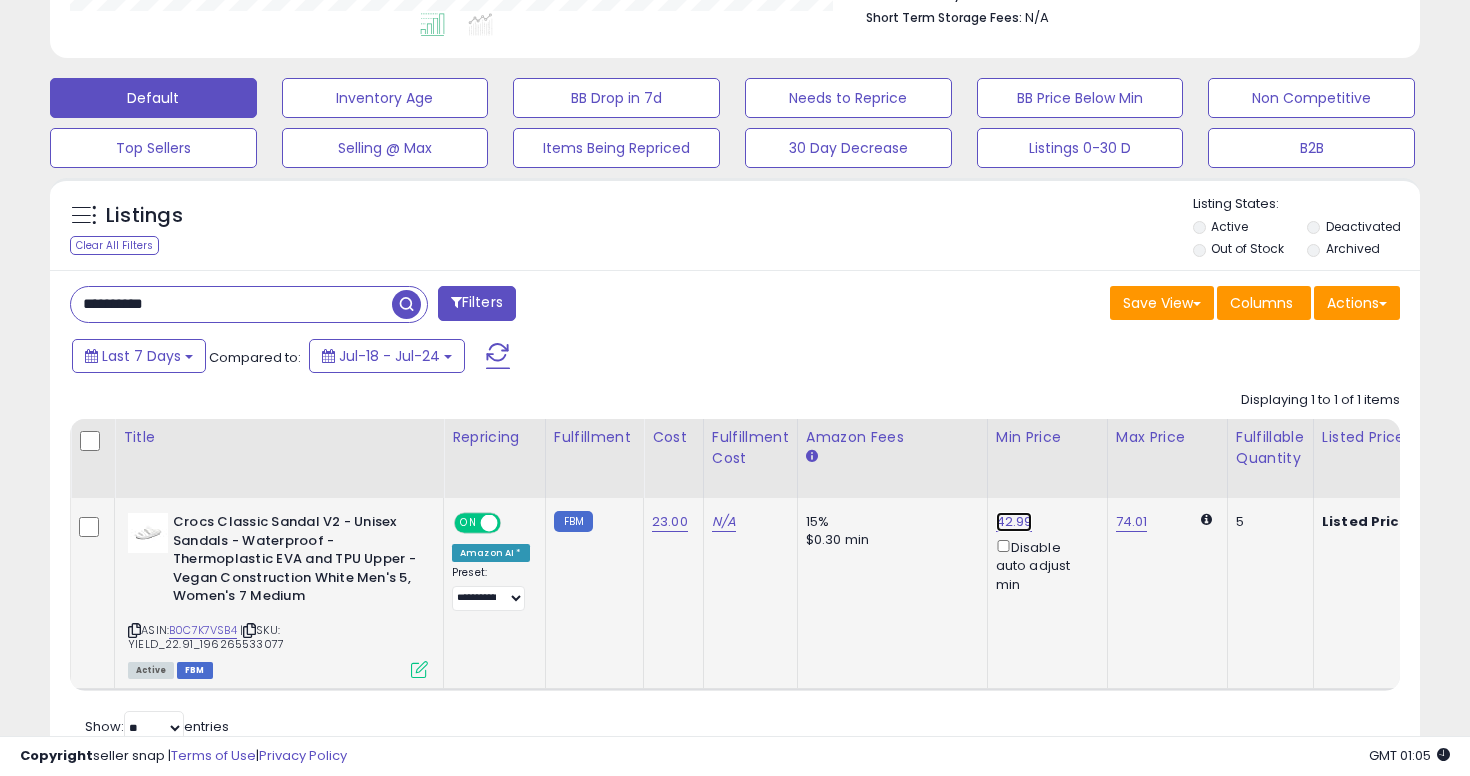 click on "42.99" at bounding box center (1014, 522) 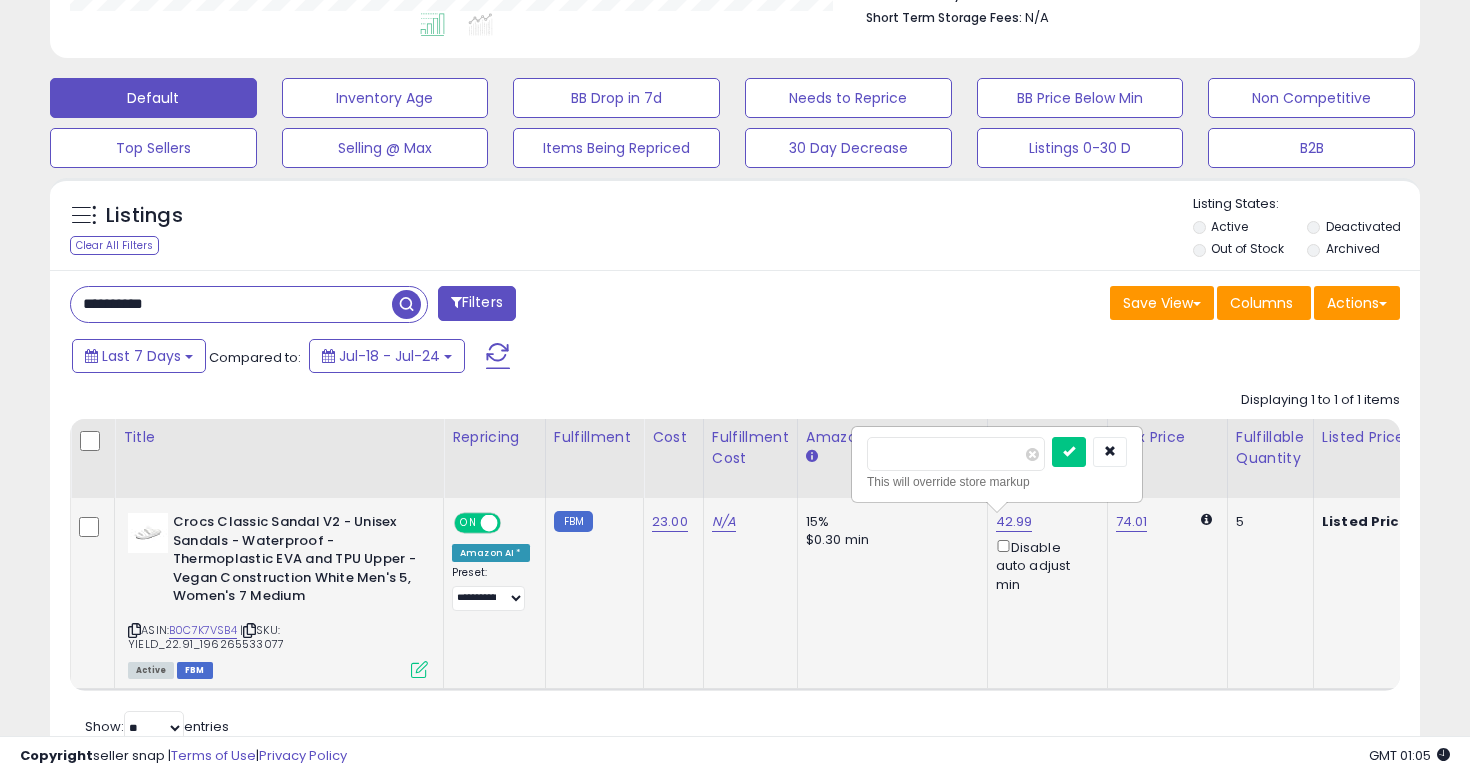 type on "*****" 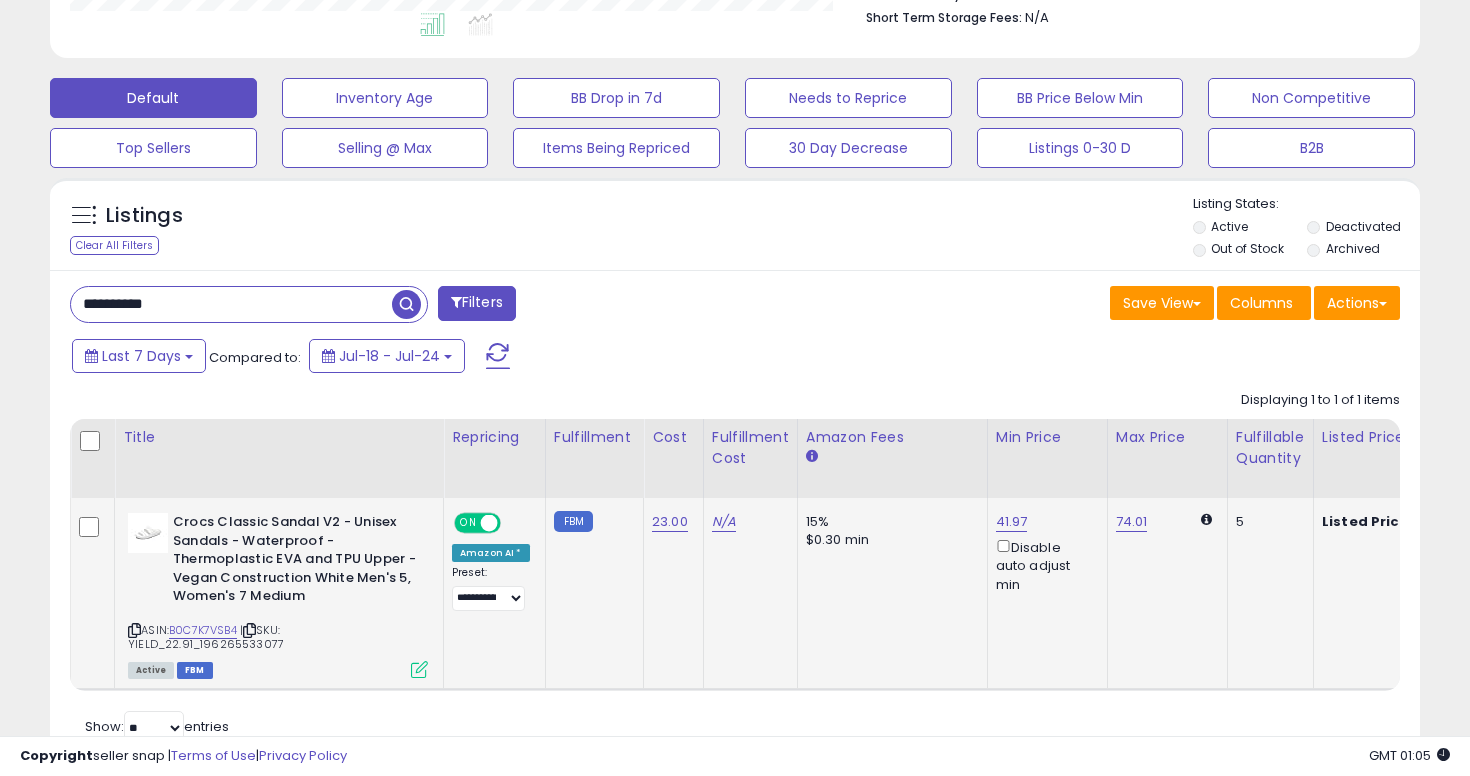click on "74.01" 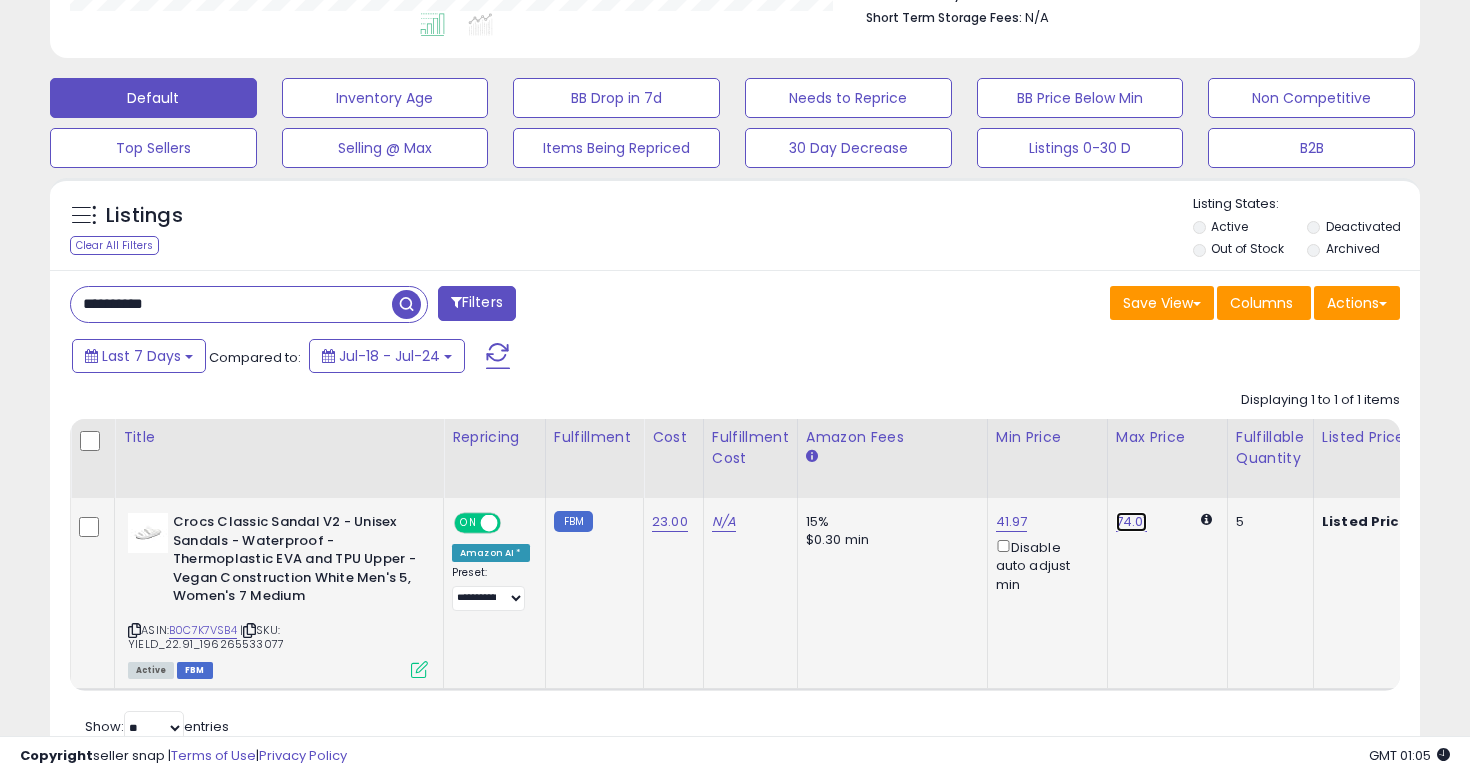 click on "74.01" at bounding box center [1132, 522] 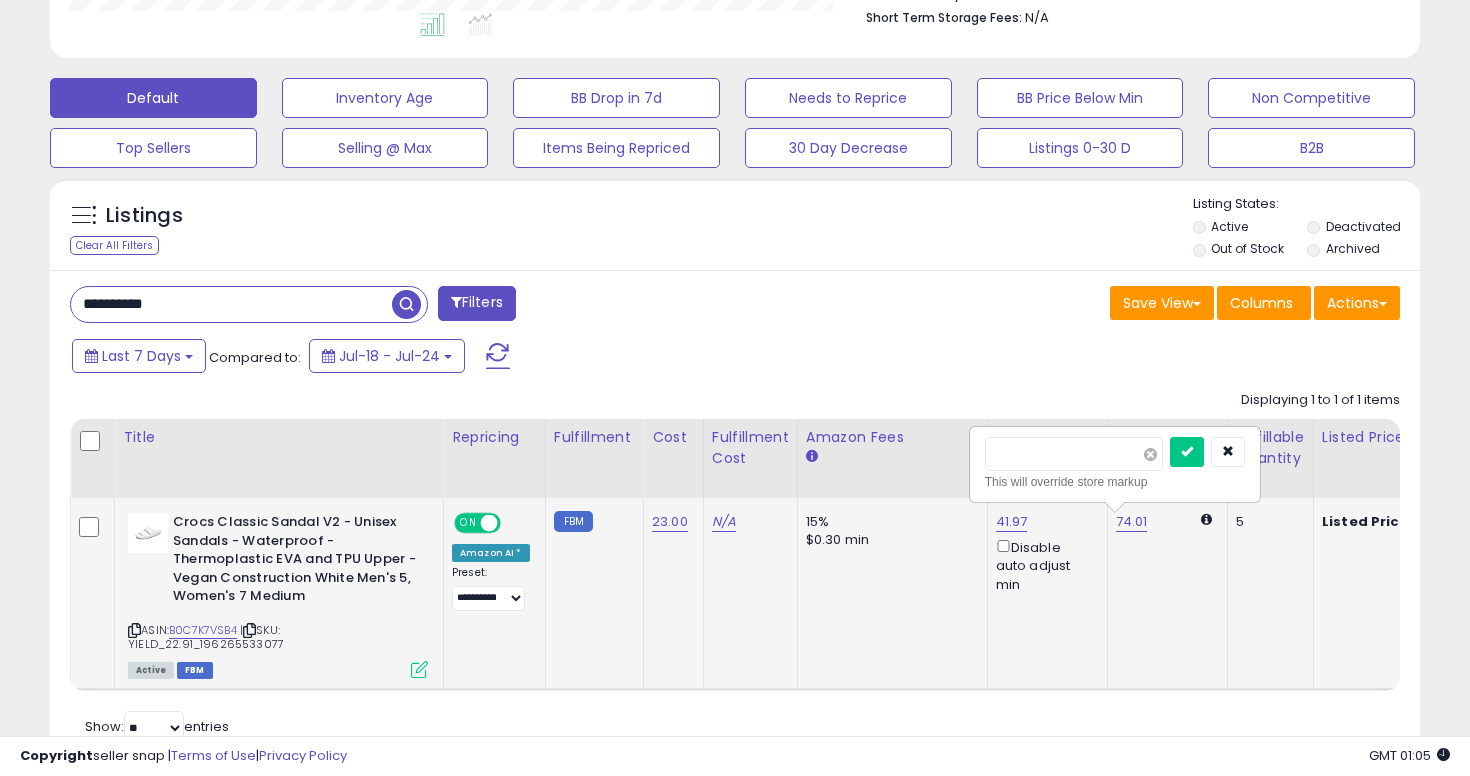 click at bounding box center (1150, 454) 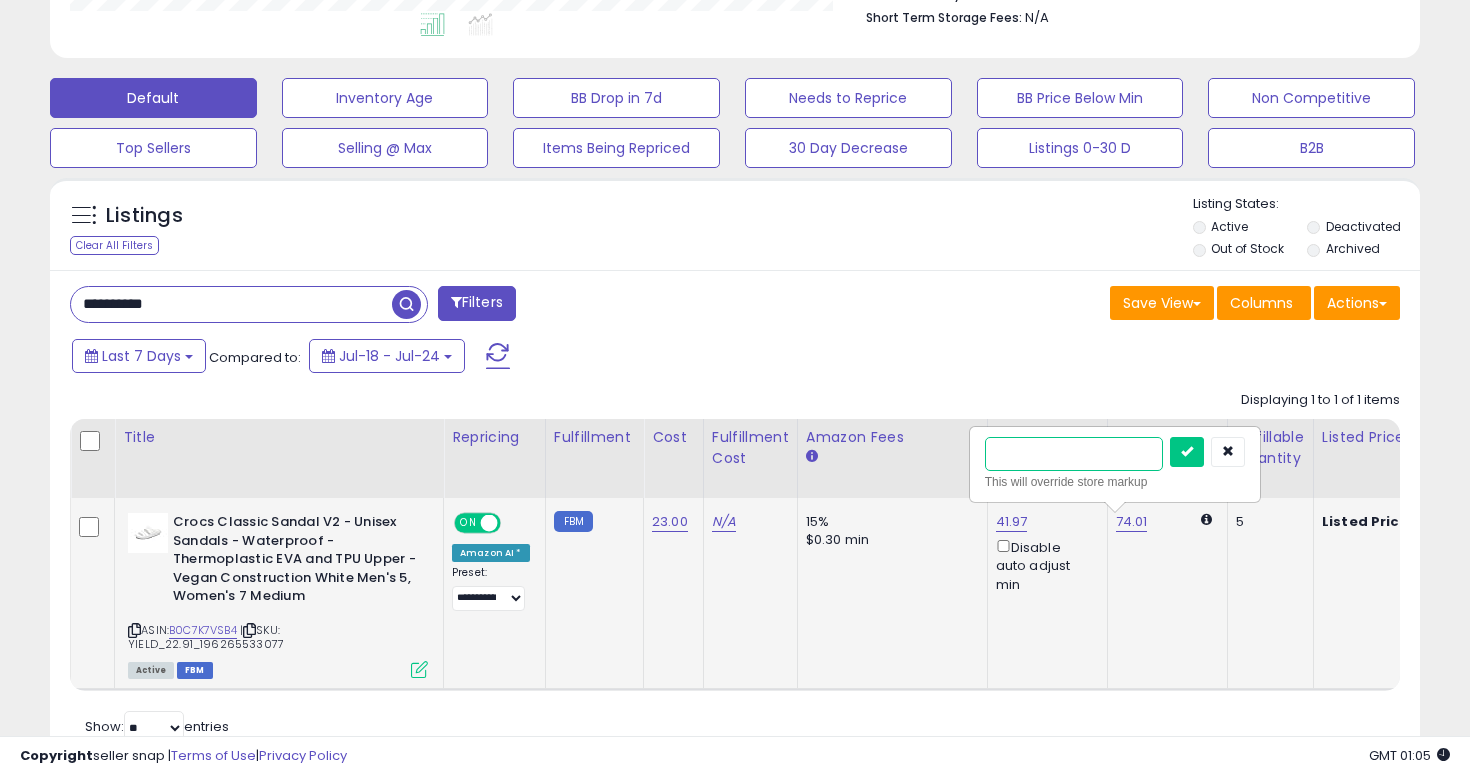 type on "**" 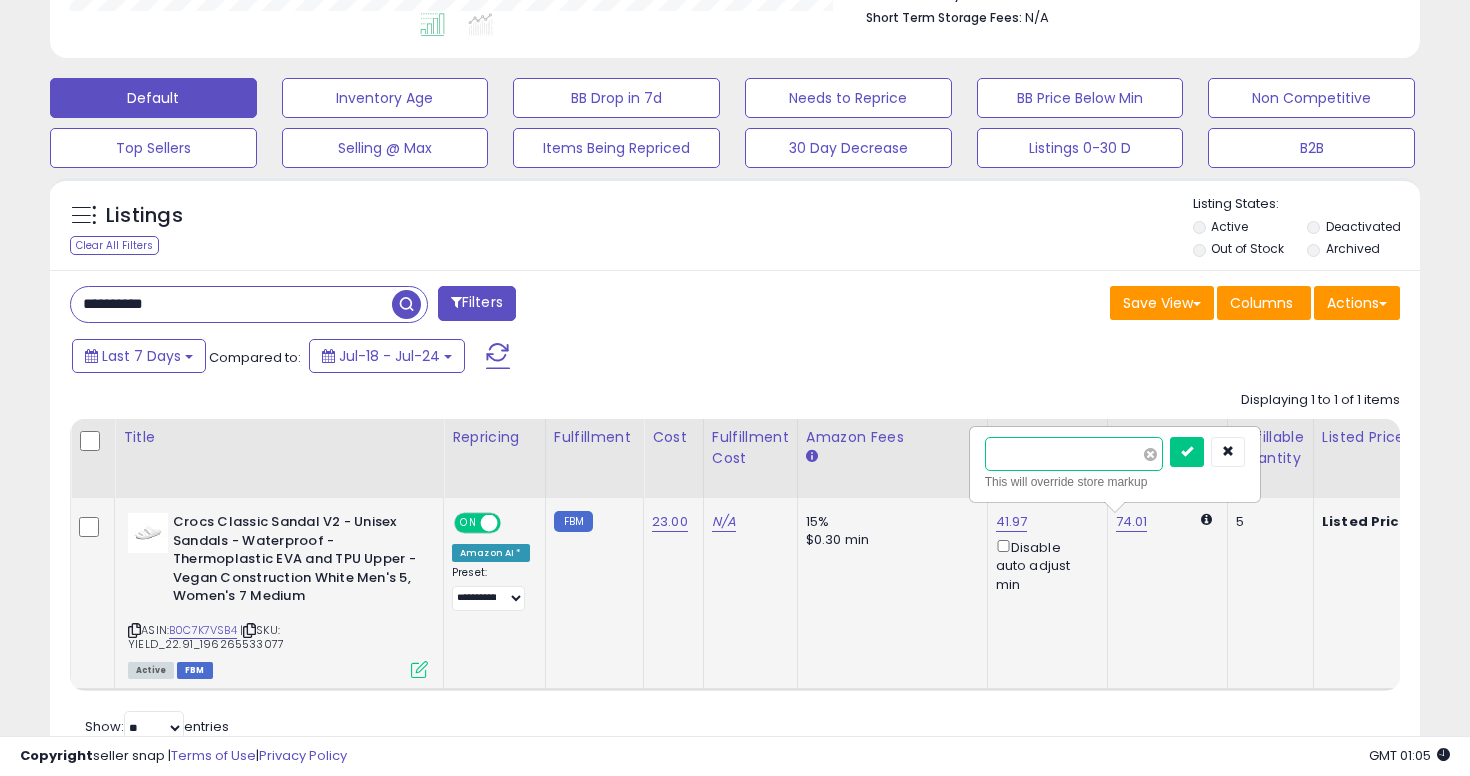 click at bounding box center [1187, 452] 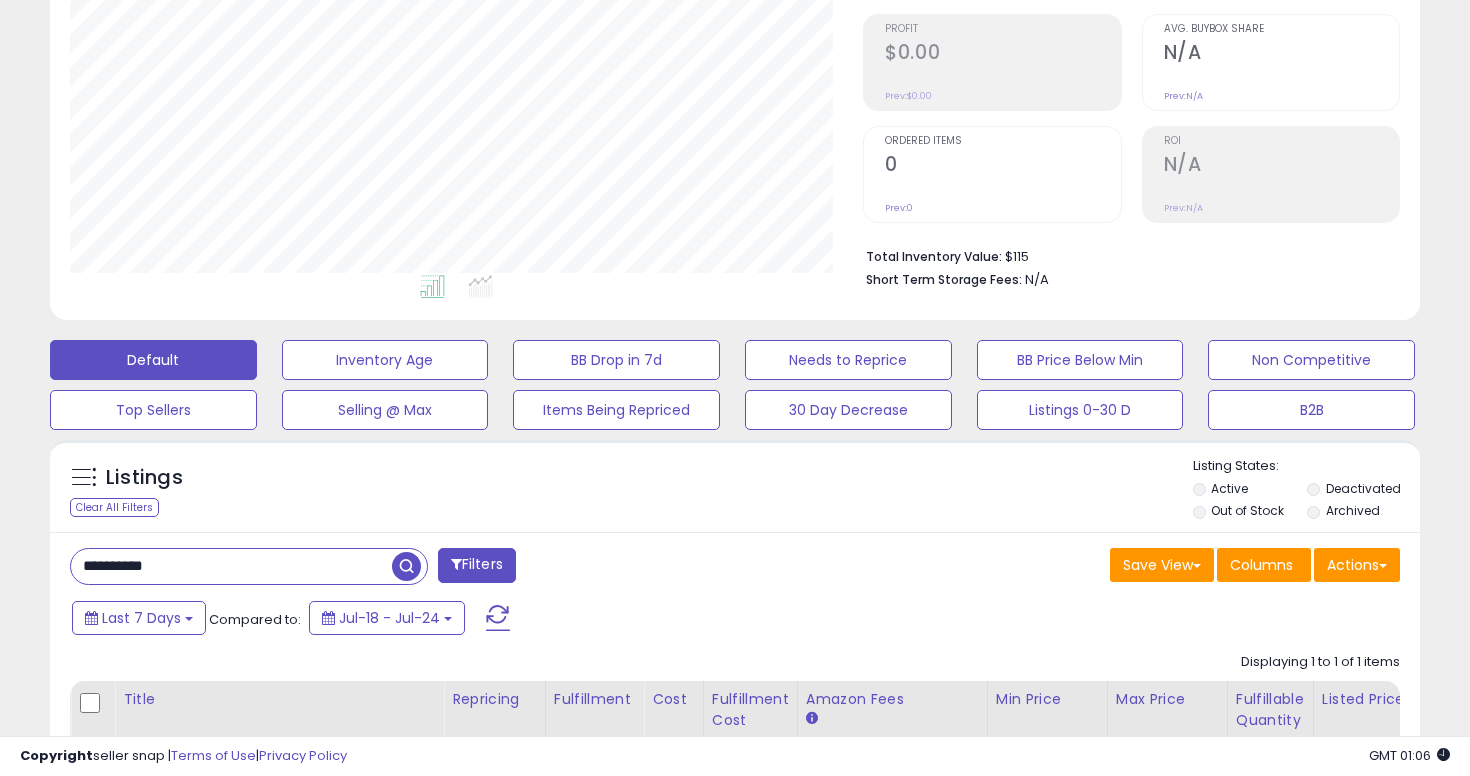 scroll, scrollTop: 510, scrollLeft: 0, axis: vertical 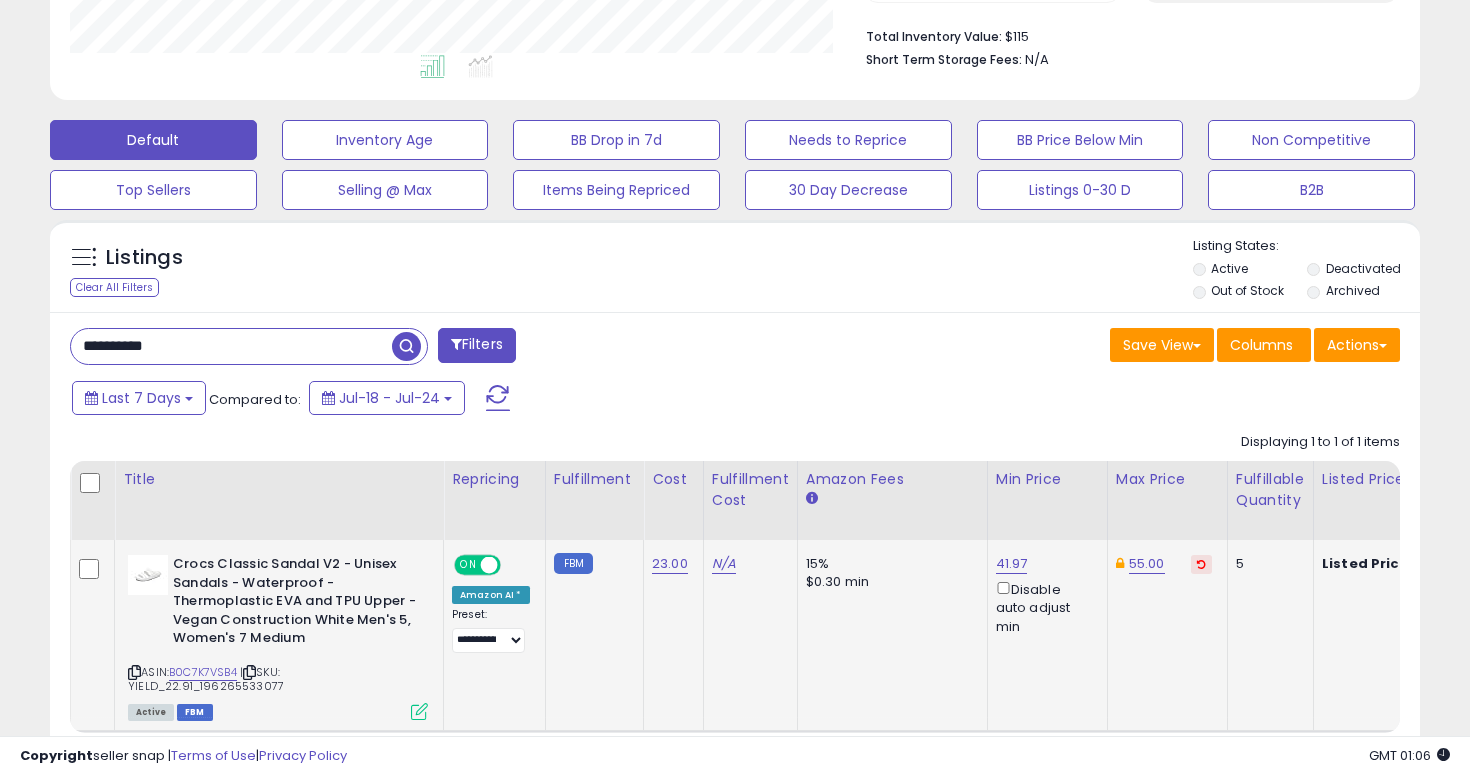 click on "**********" at bounding box center (735, 562) 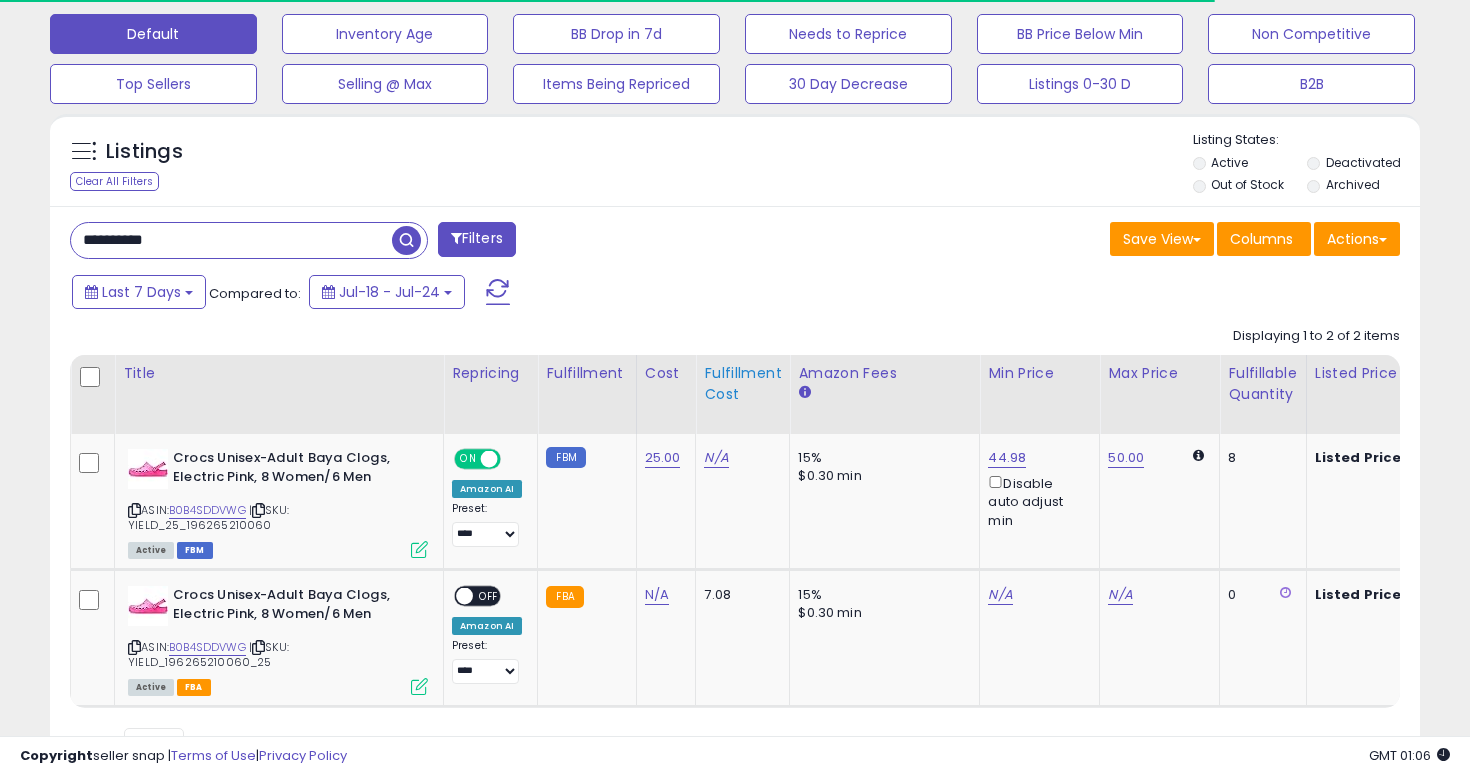 scroll, scrollTop: 655, scrollLeft: 0, axis: vertical 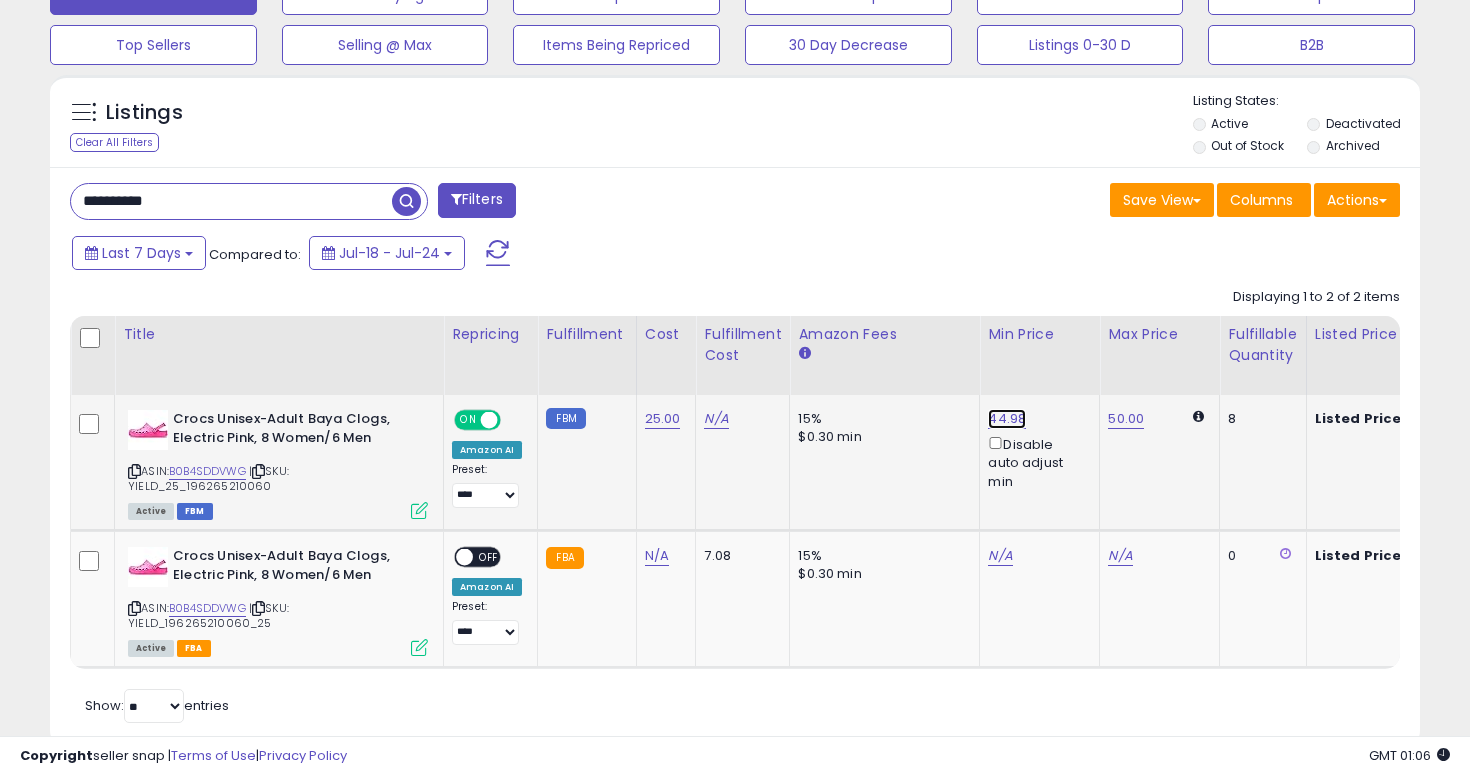 click on "44.98" at bounding box center [1007, 419] 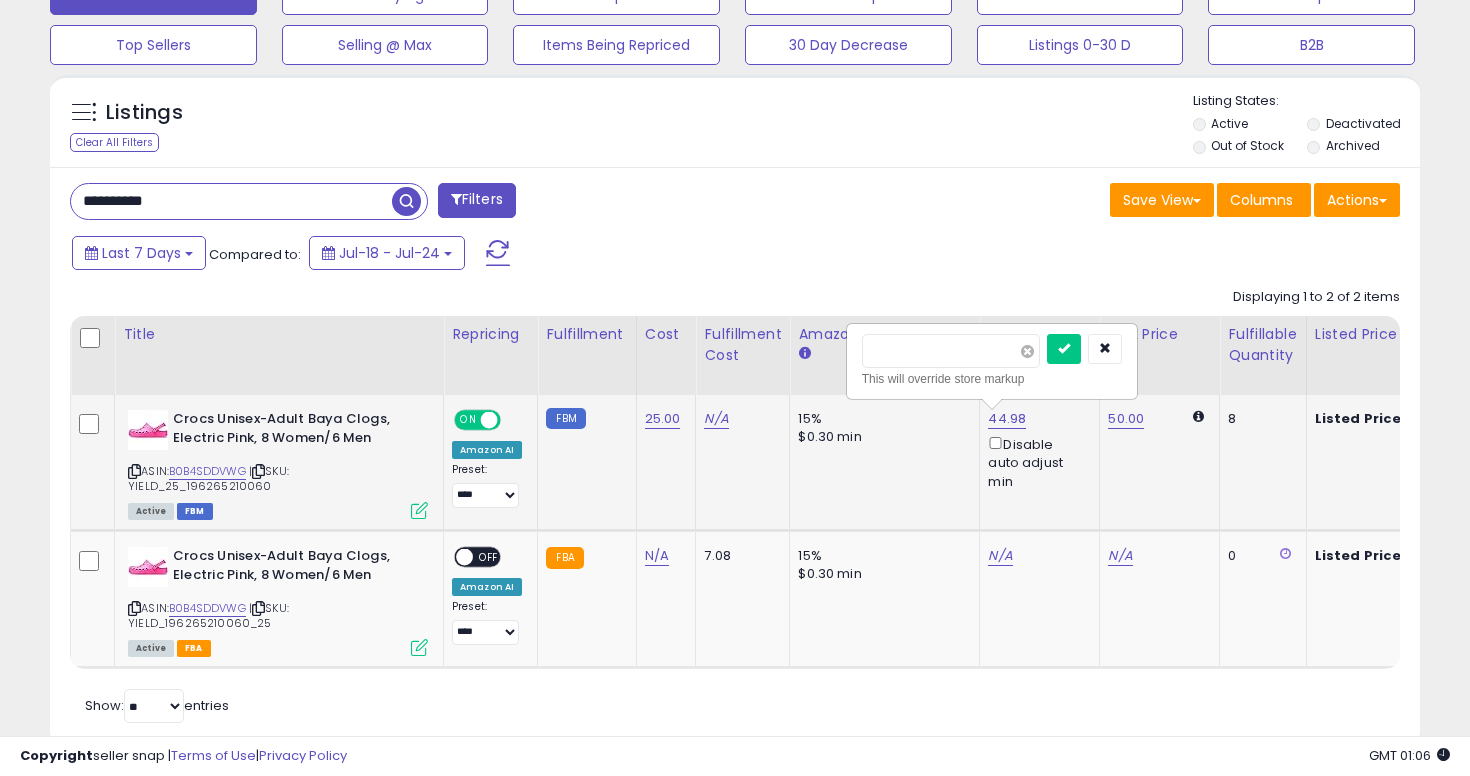 click at bounding box center [1027, 351] 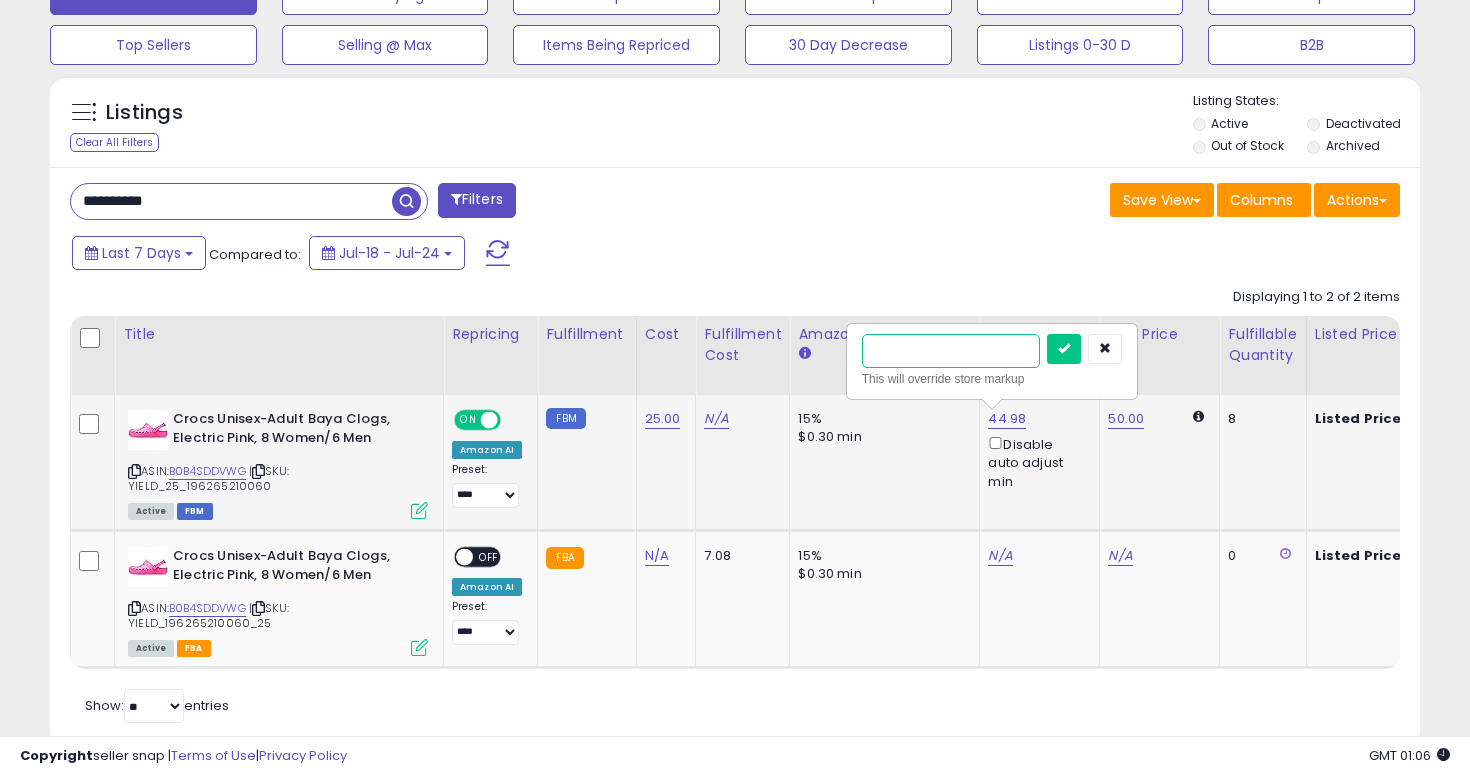 type on "****" 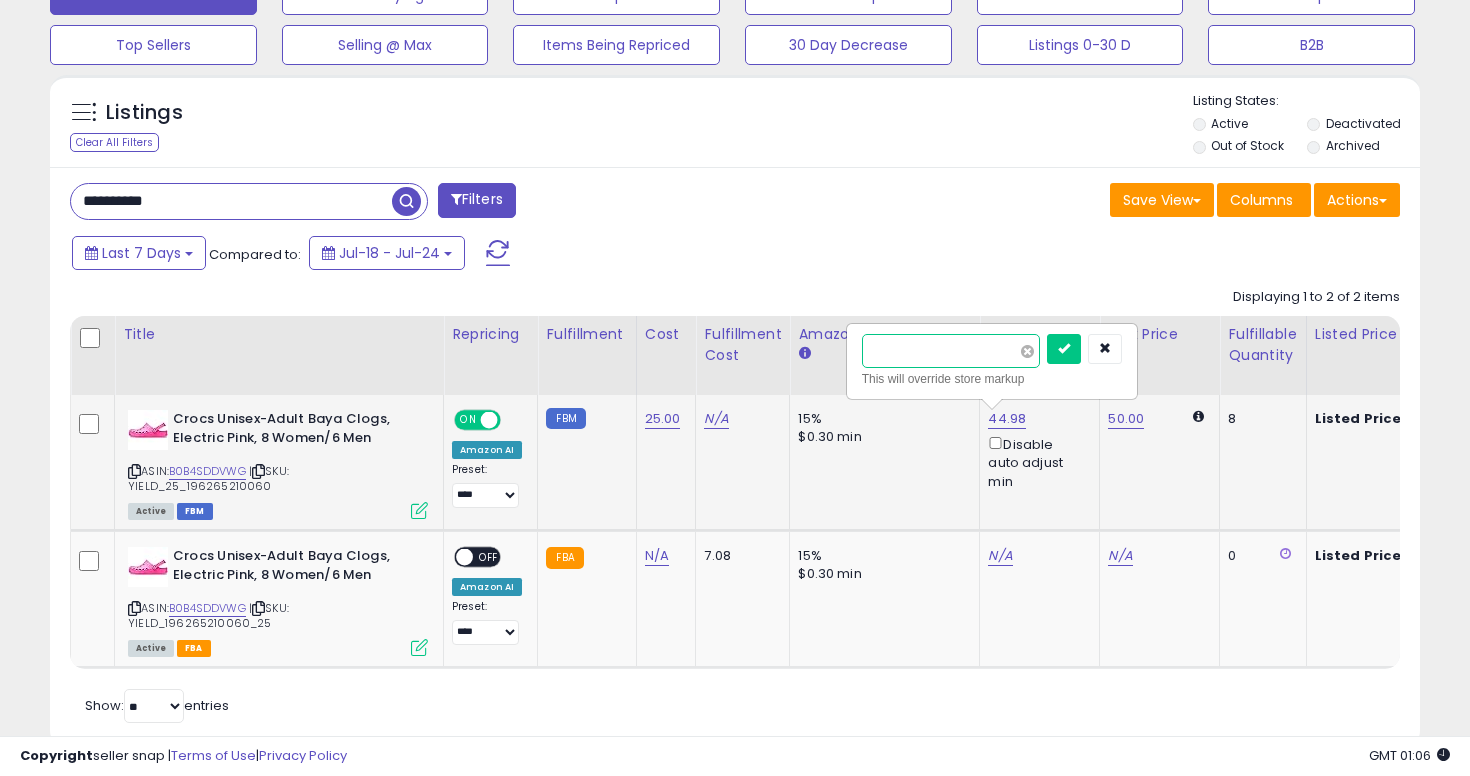 click at bounding box center (1064, 349) 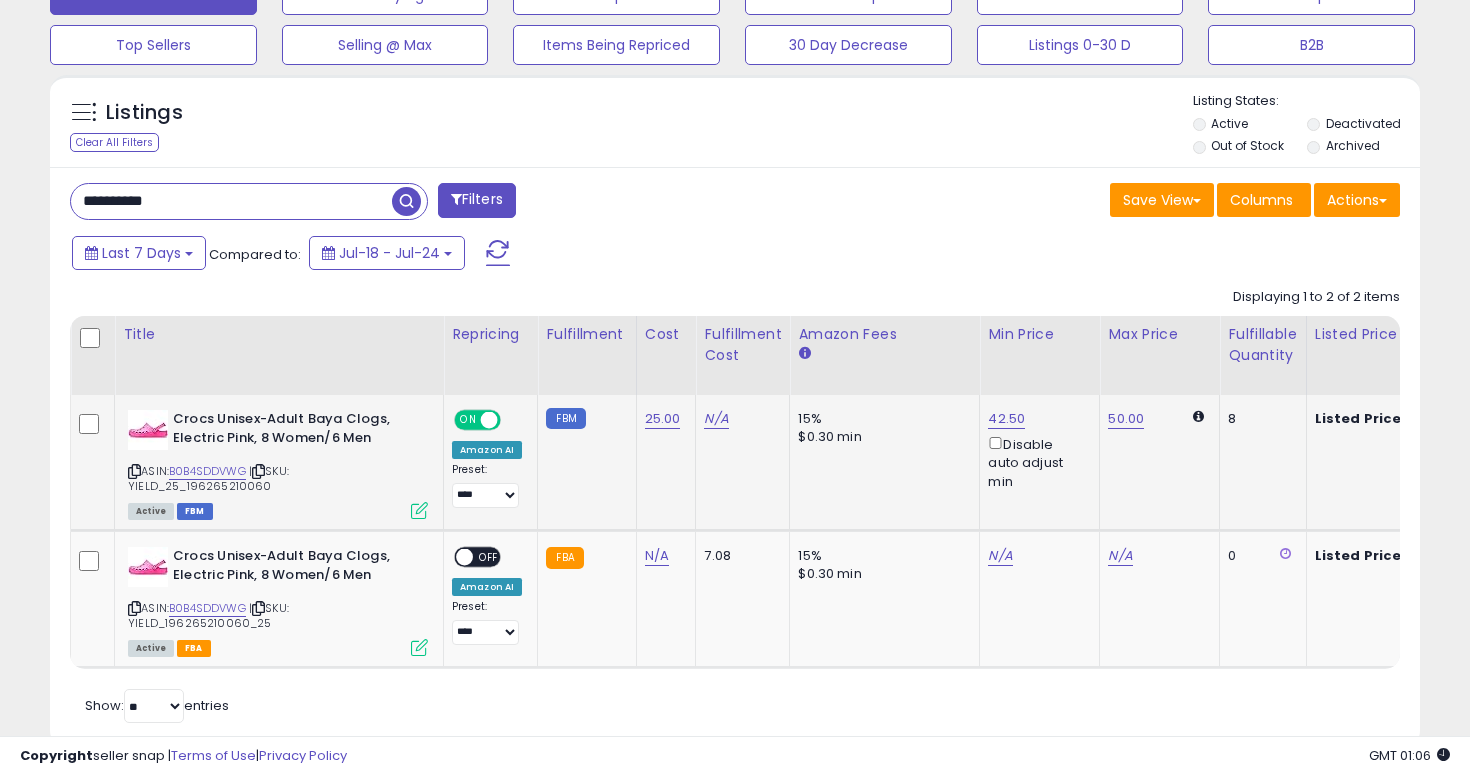 click on "Save View
Save As New View
Update Current View
Columns
Actions
Import  Import Walmart Mapping" at bounding box center [1075, 202] 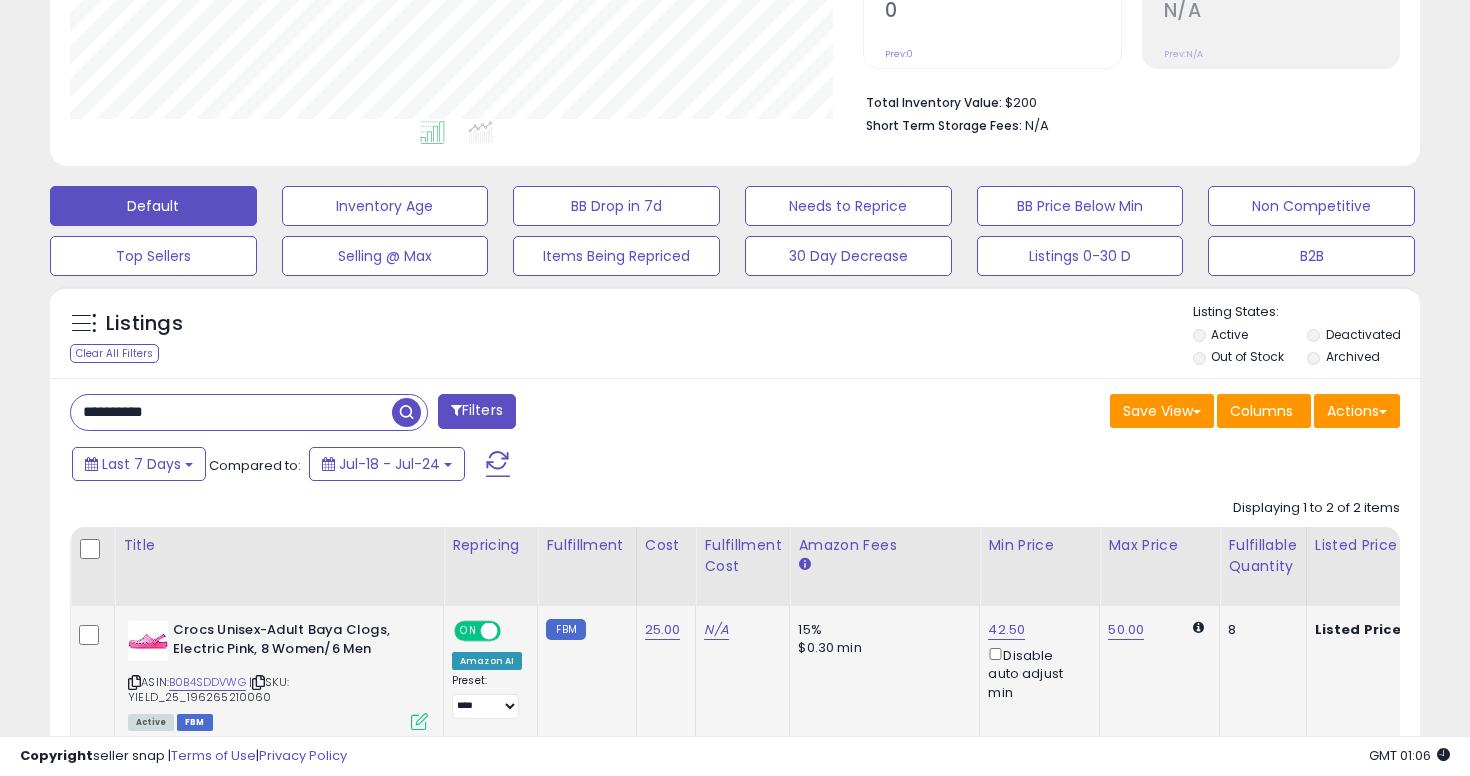 scroll, scrollTop: 673, scrollLeft: 0, axis: vertical 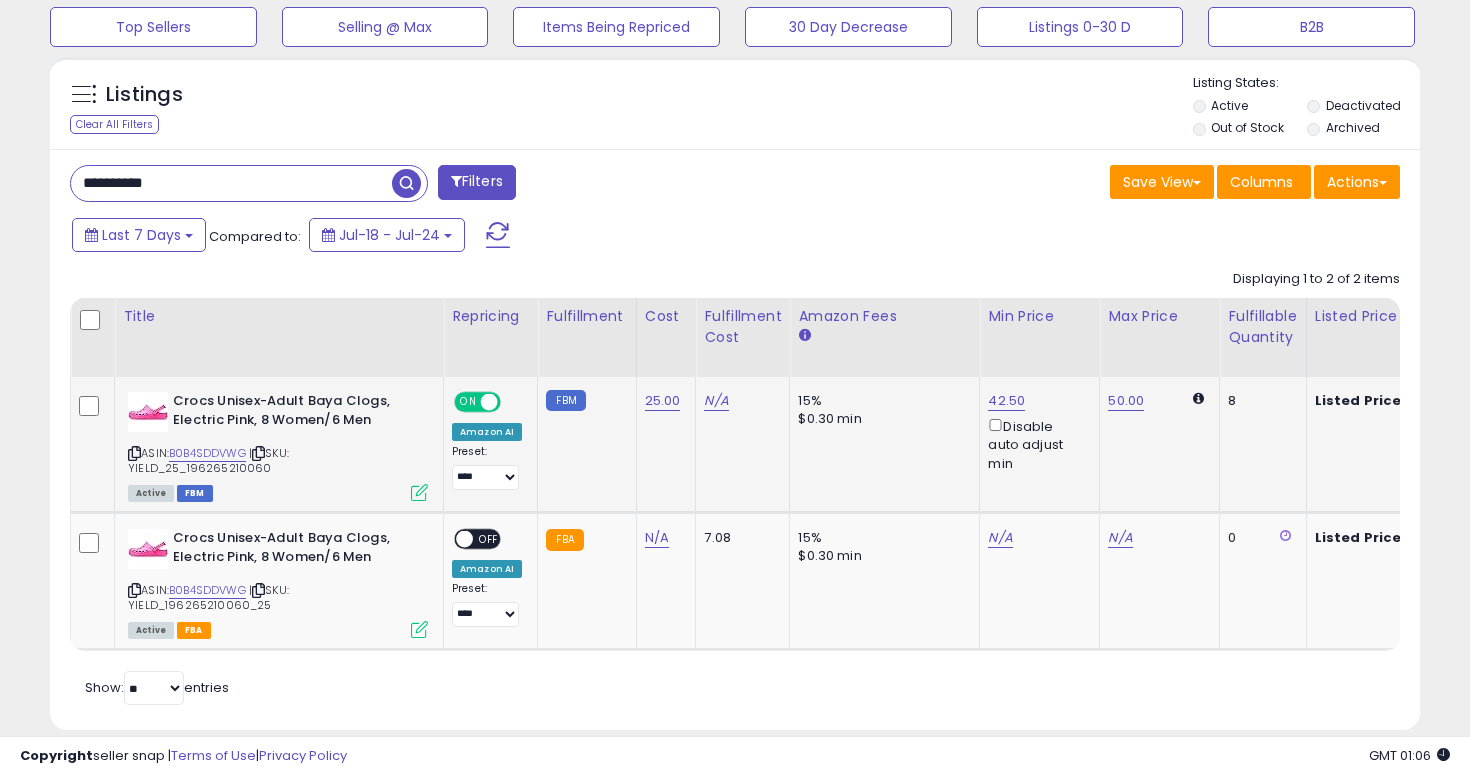 click on "**********" at bounding box center (231, 183) 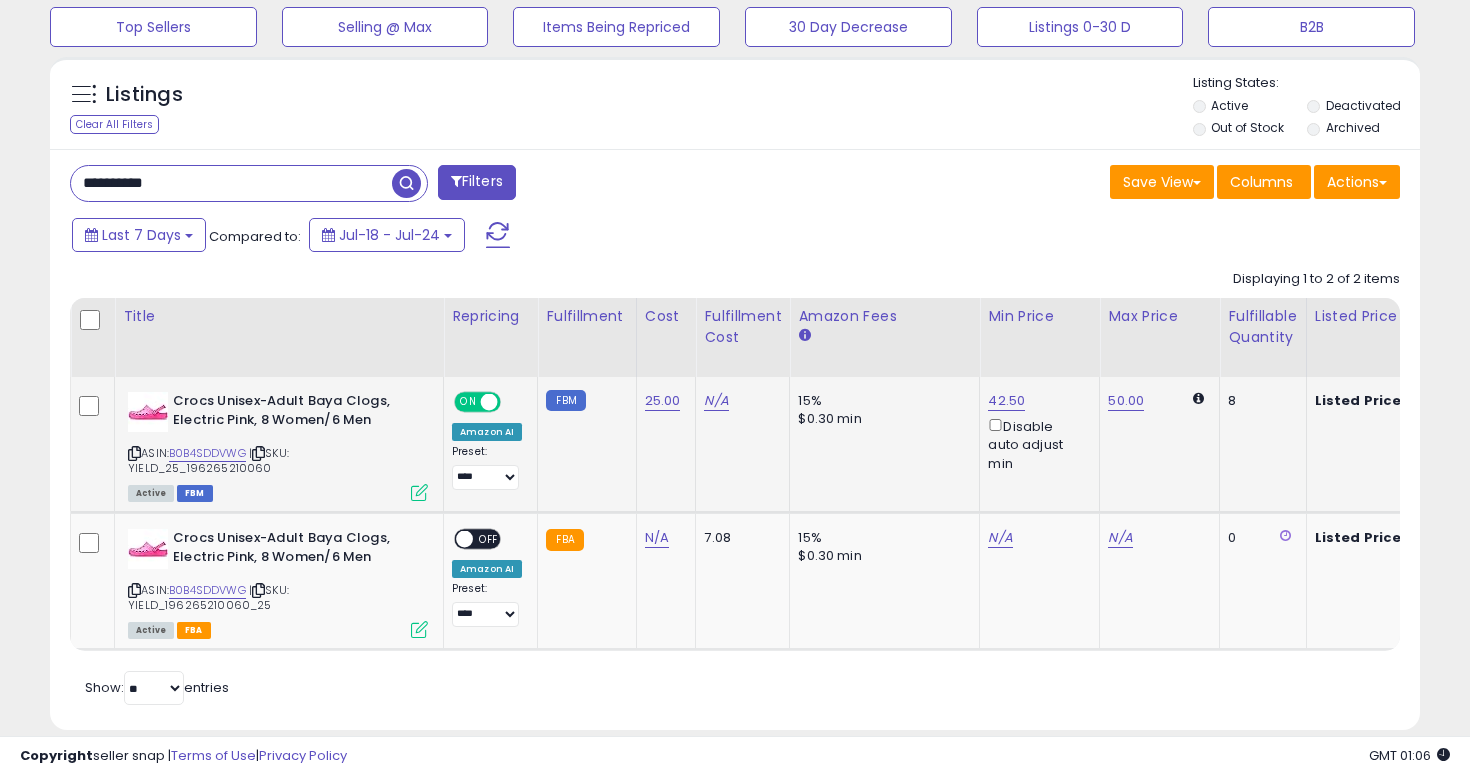 paste 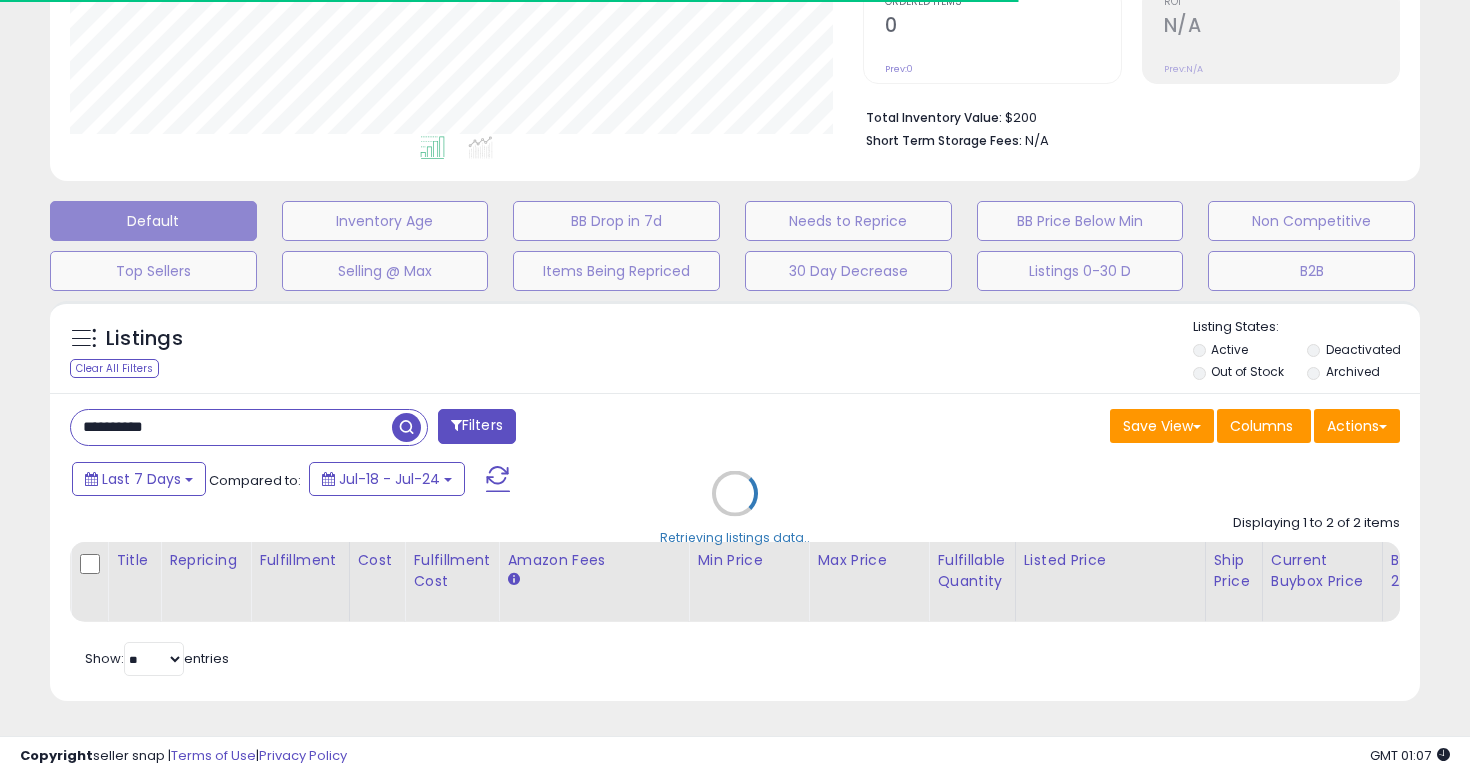 scroll, scrollTop: 583, scrollLeft: 0, axis: vertical 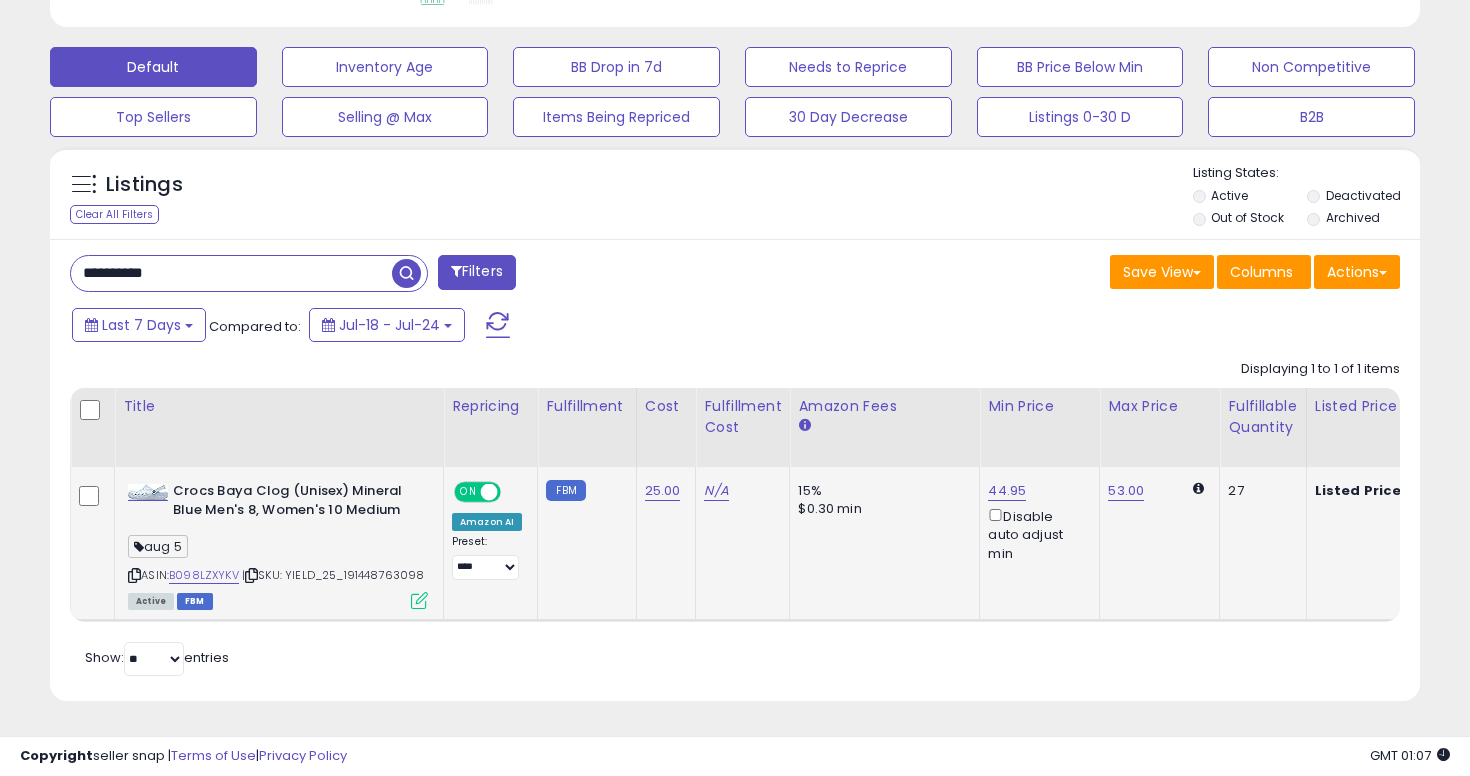 click at bounding box center [419, 600] 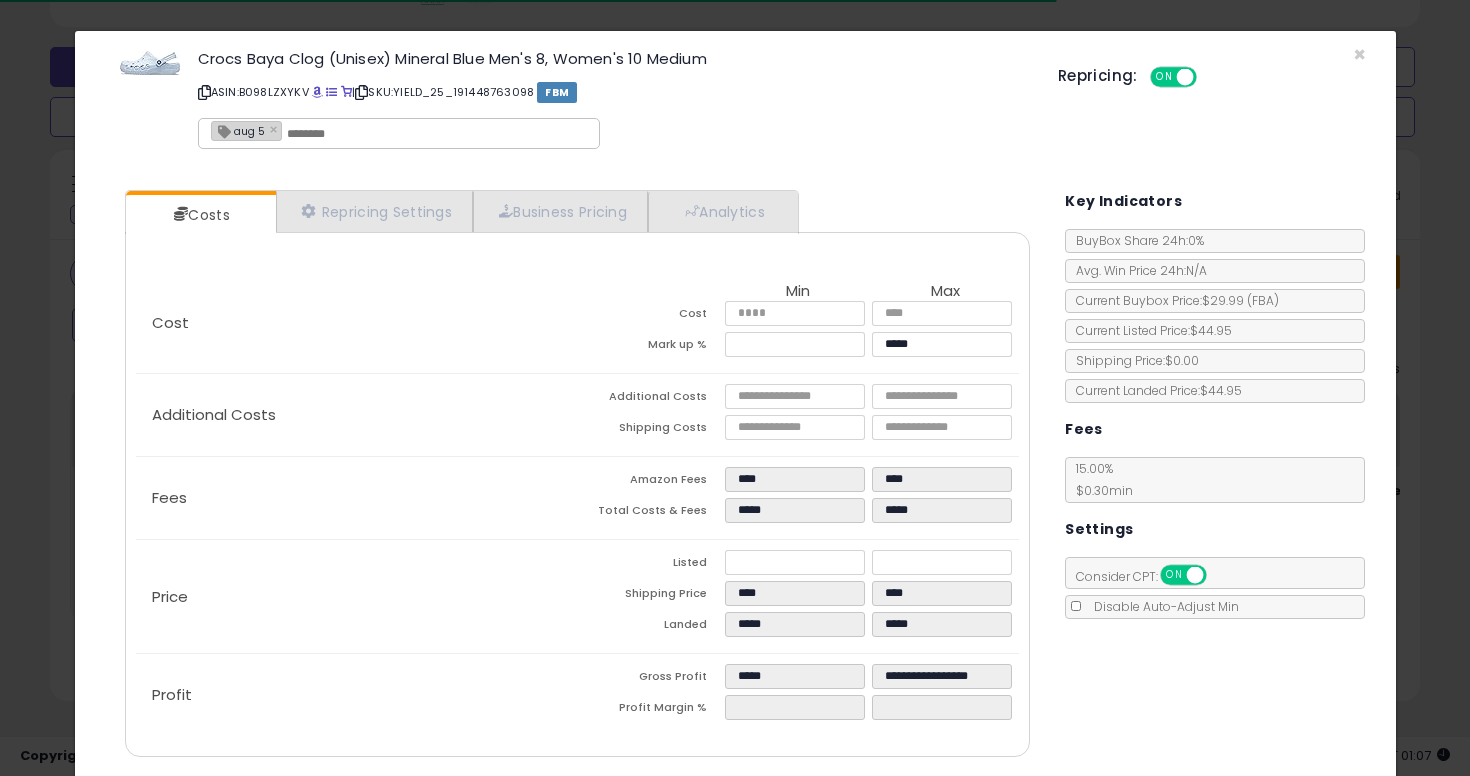 click on "[DATE] ×" at bounding box center (247, 131) 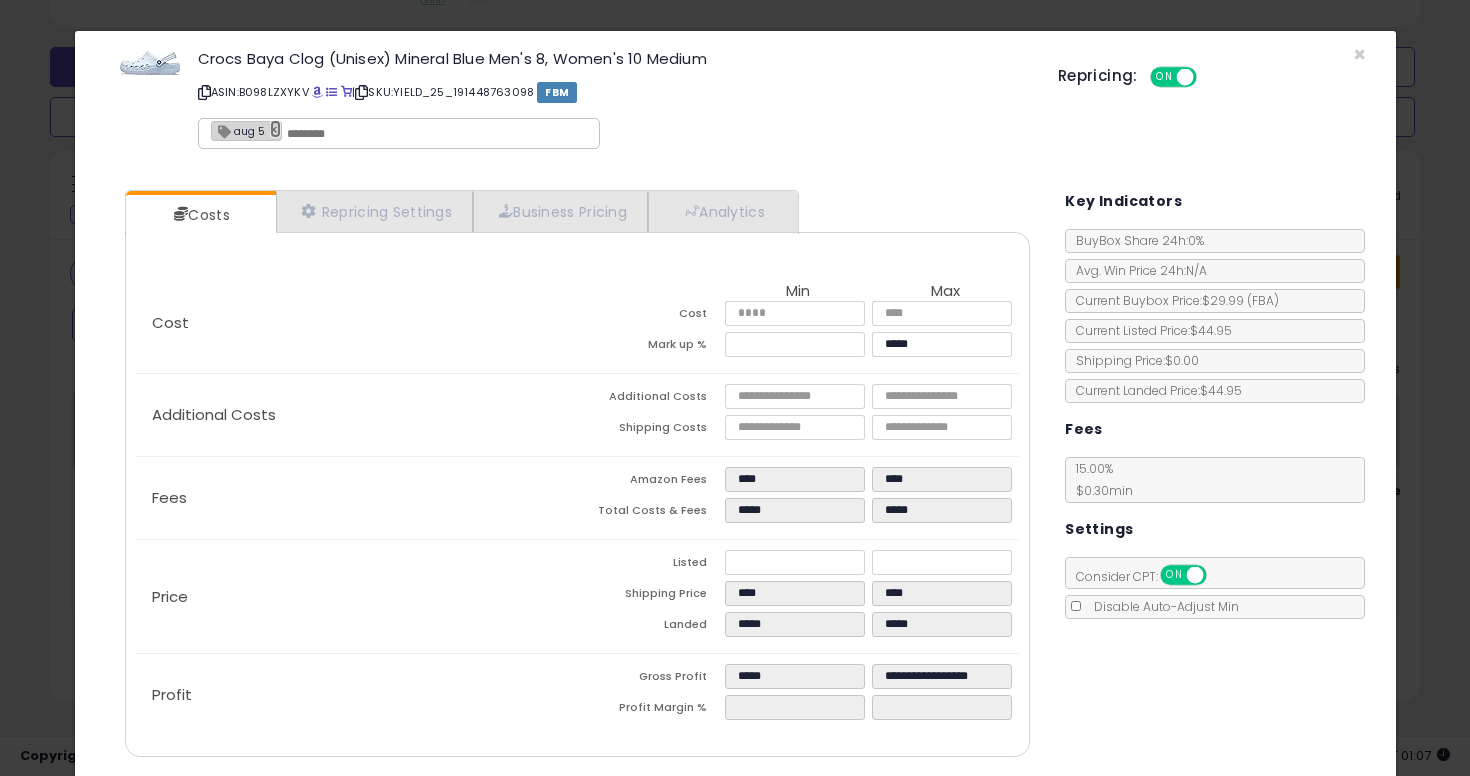 click on "×" at bounding box center (276, 129) 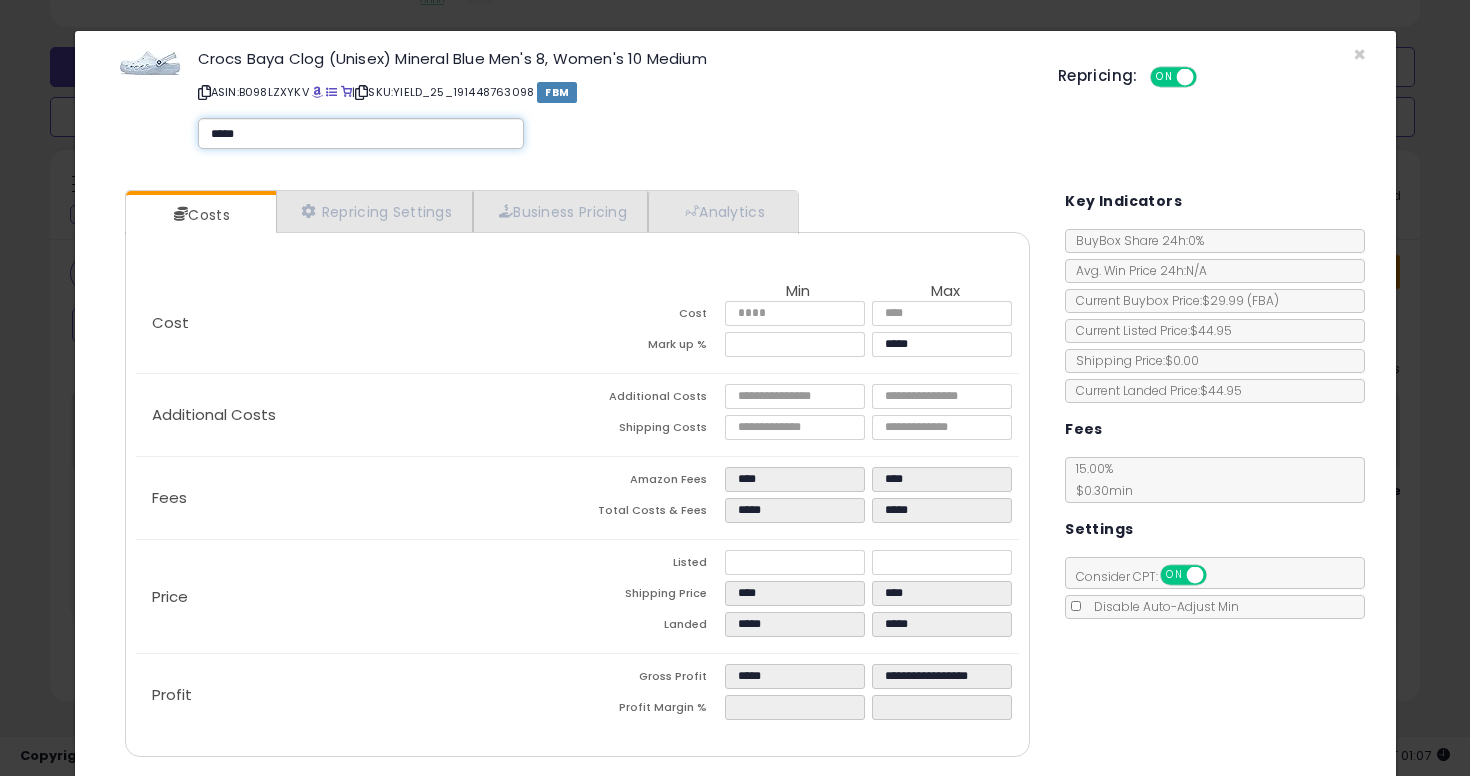 type on "******" 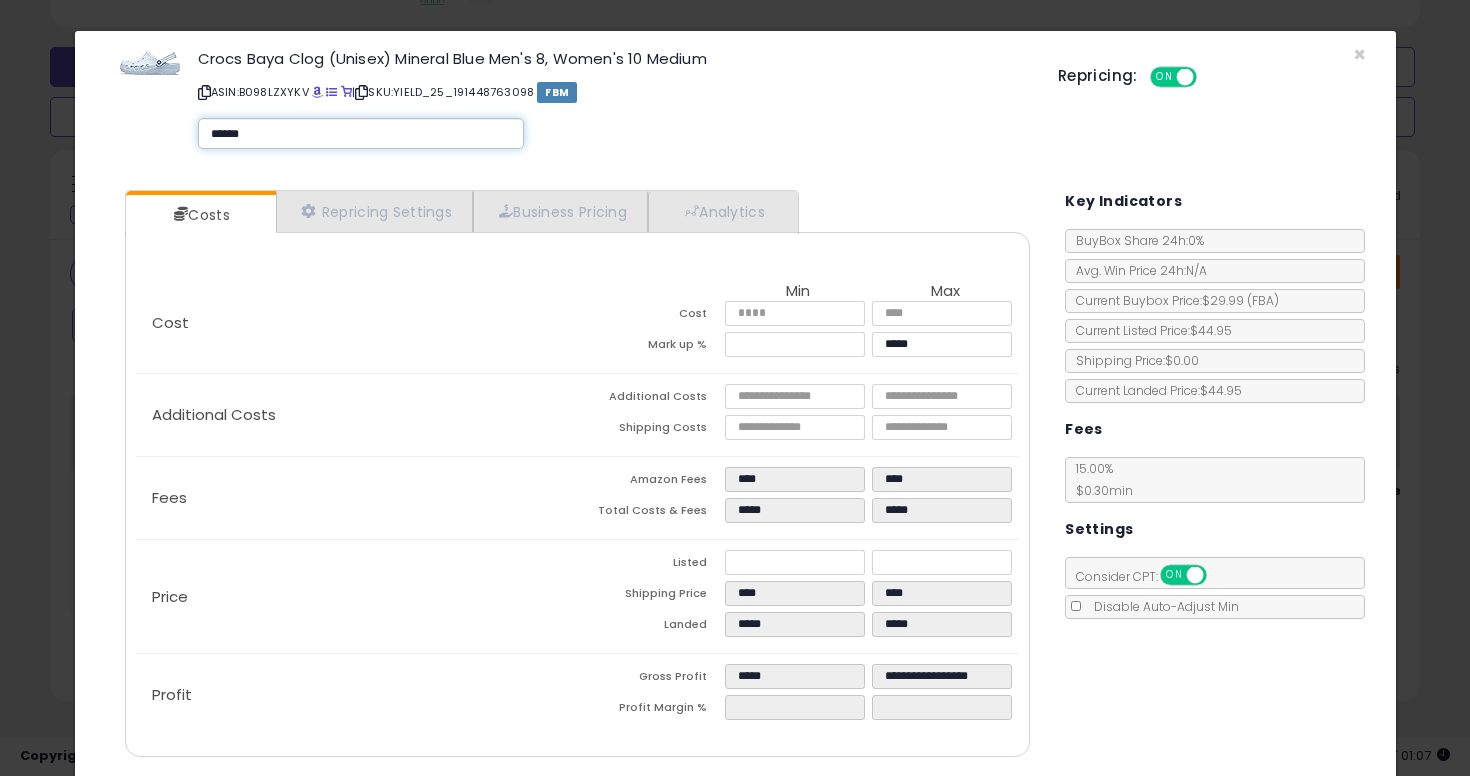 type on "******" 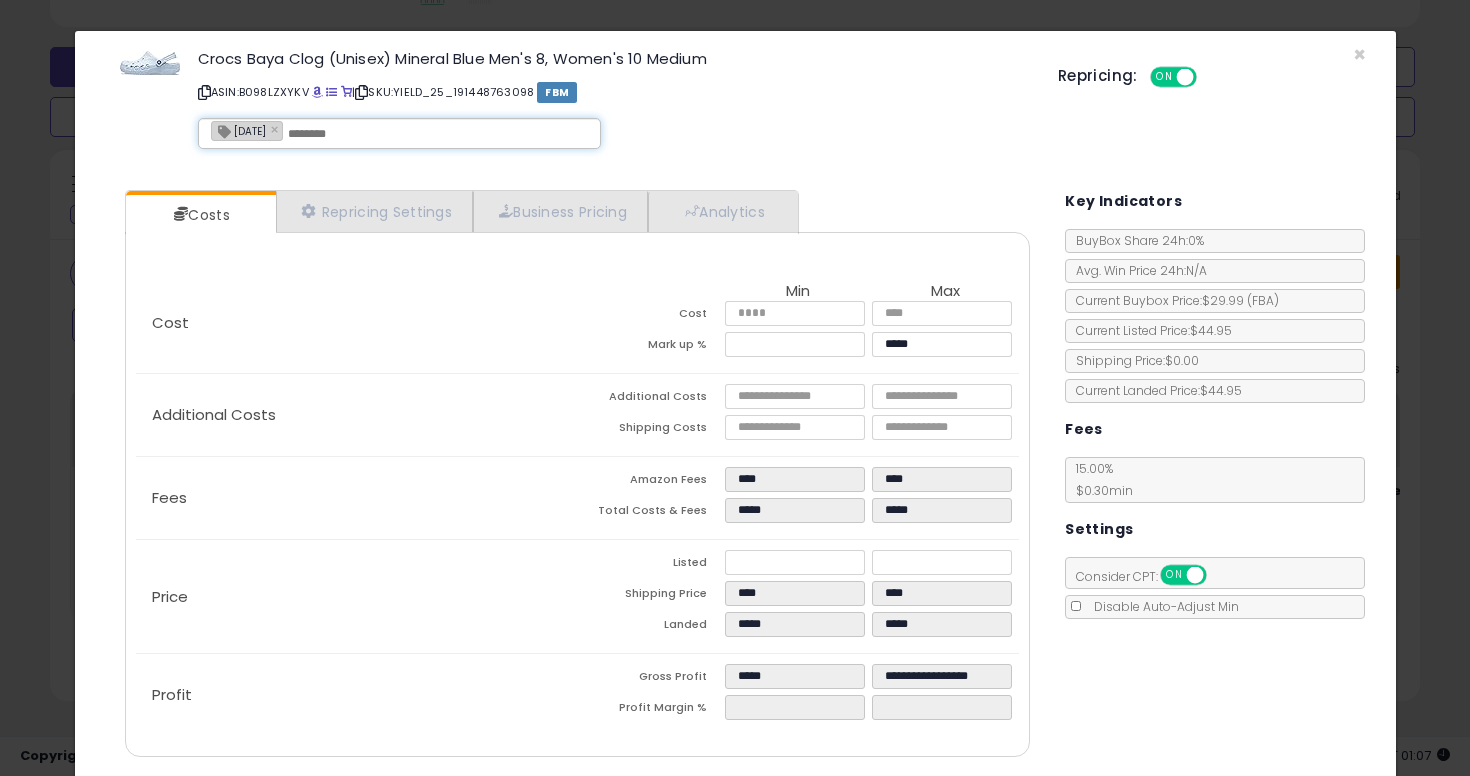 scroll, scrollTop: 65, scrollLeft: 0, axis: vertical 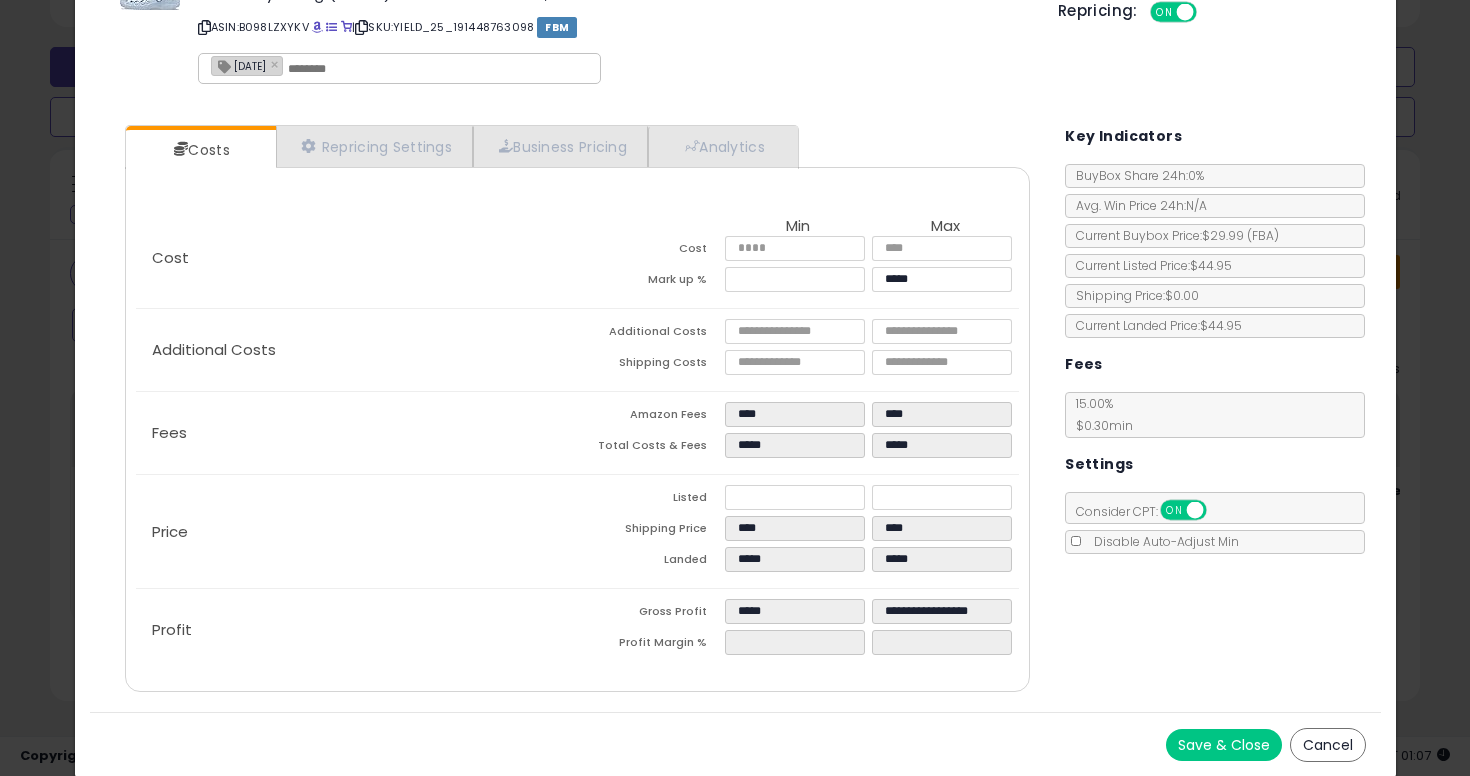 click on "Save & Close" at bounding box center [1224, 745] 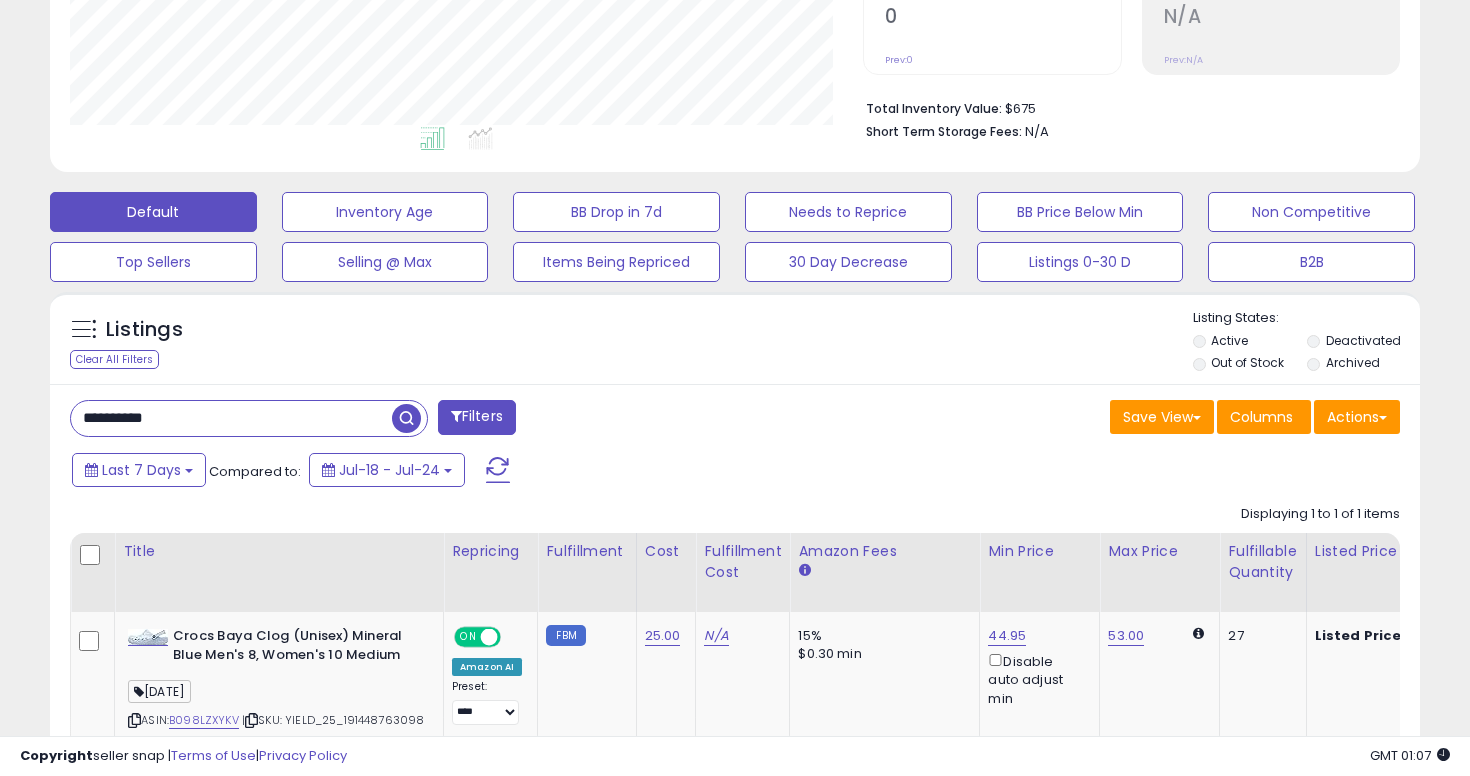 scroll, scrollTop: 282, scrollLeft: 0, axis: vertical 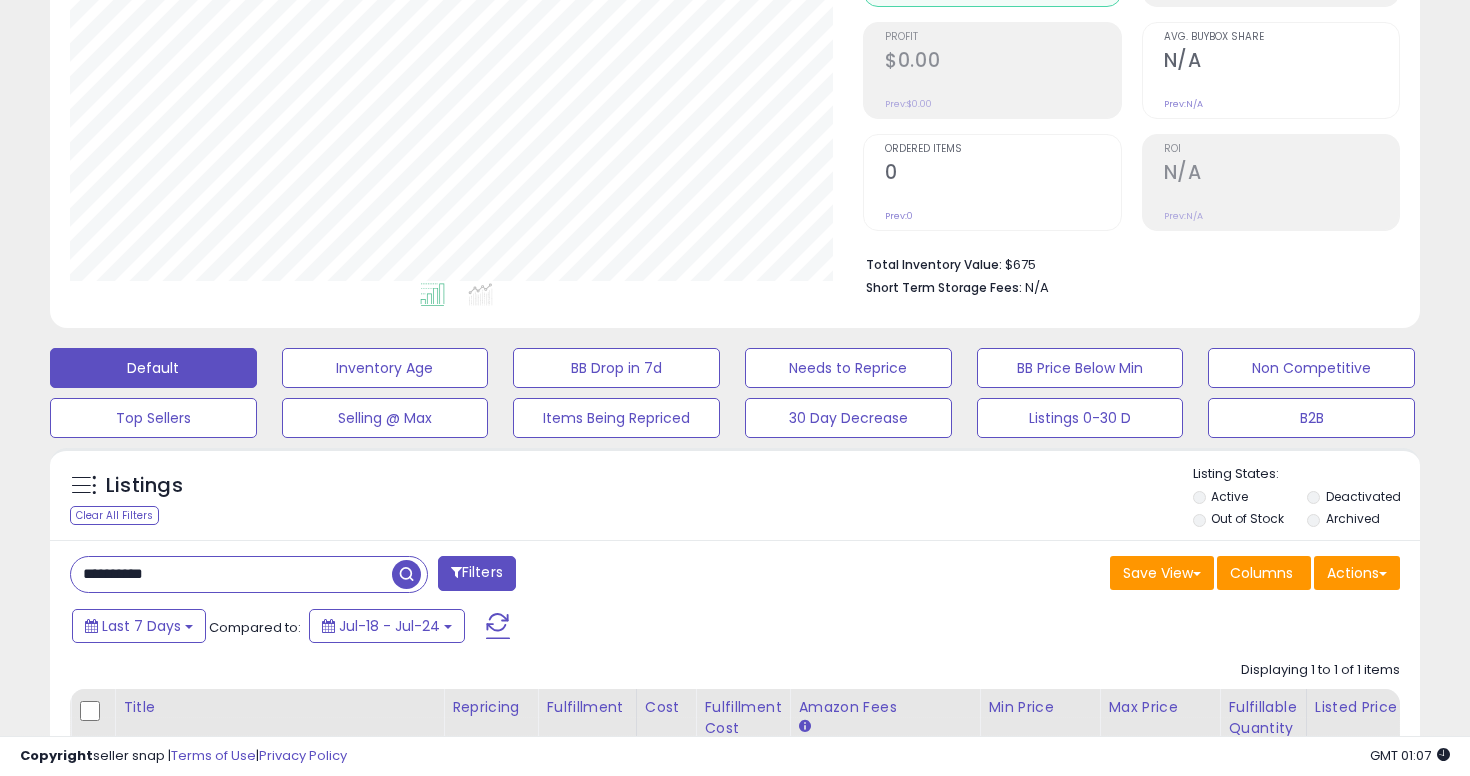 click on "**********" at bounding box center [231, 574] 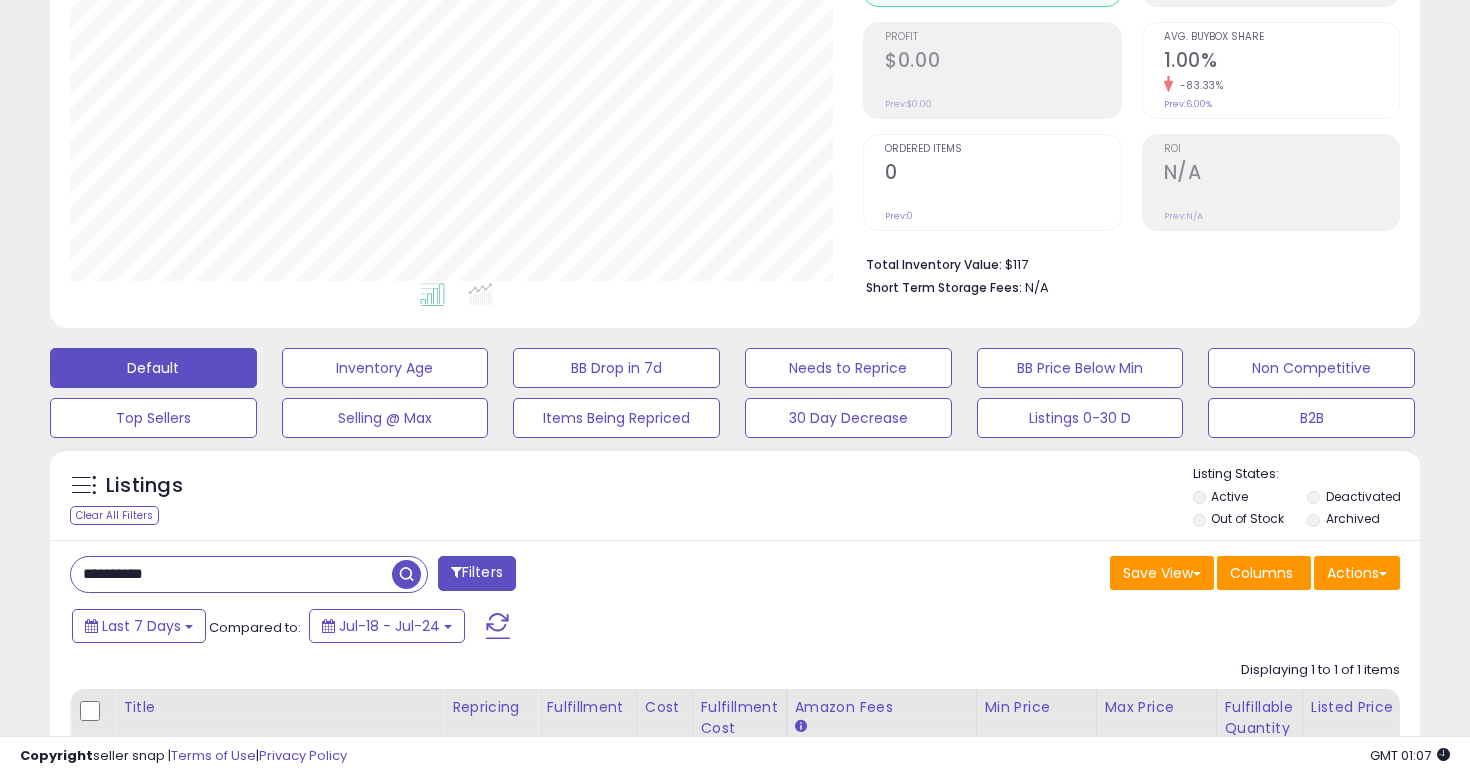 scroll, scrollTop: 999590, scrollLeft: 999206, axis: both 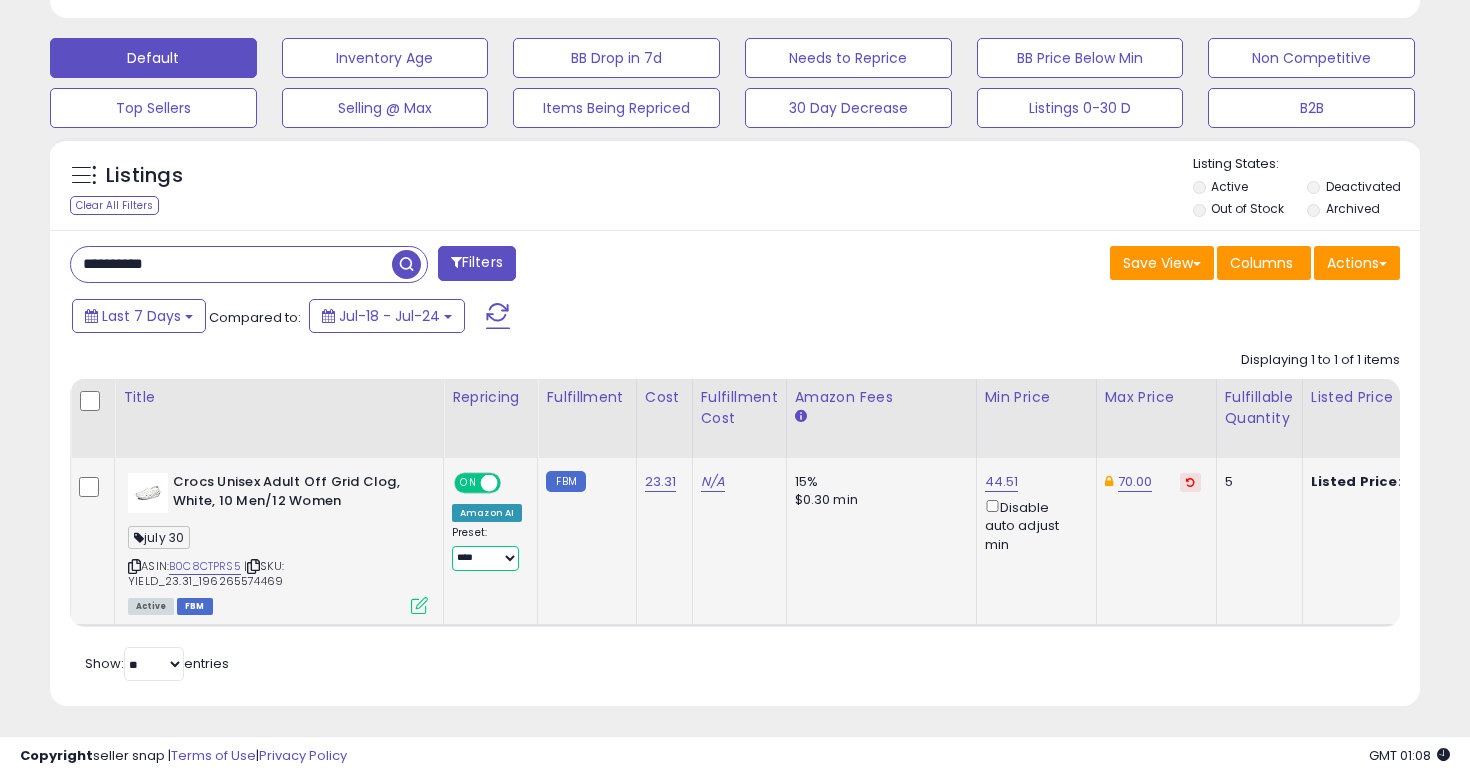 click on "**********" at bounding box center (485, 558) 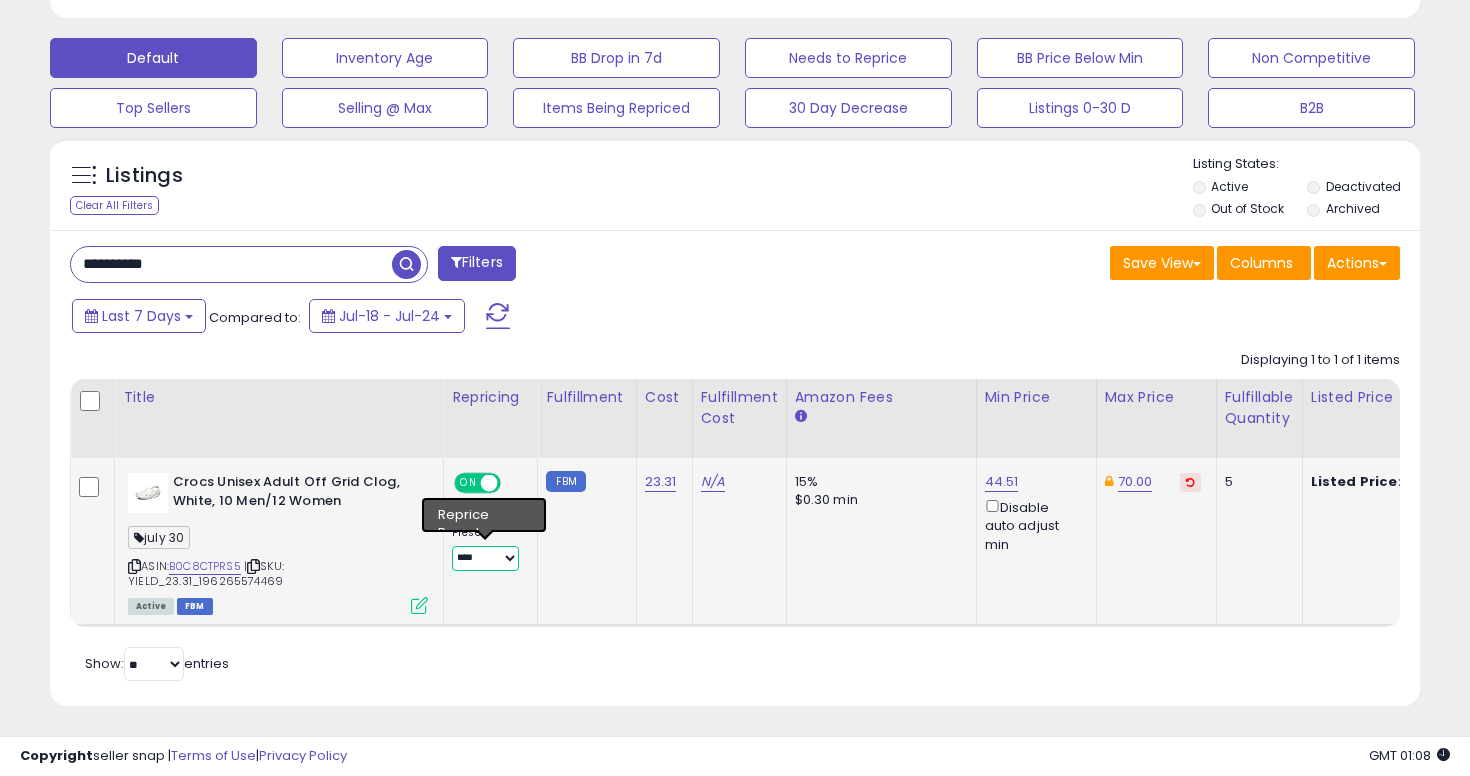 select on "**********" 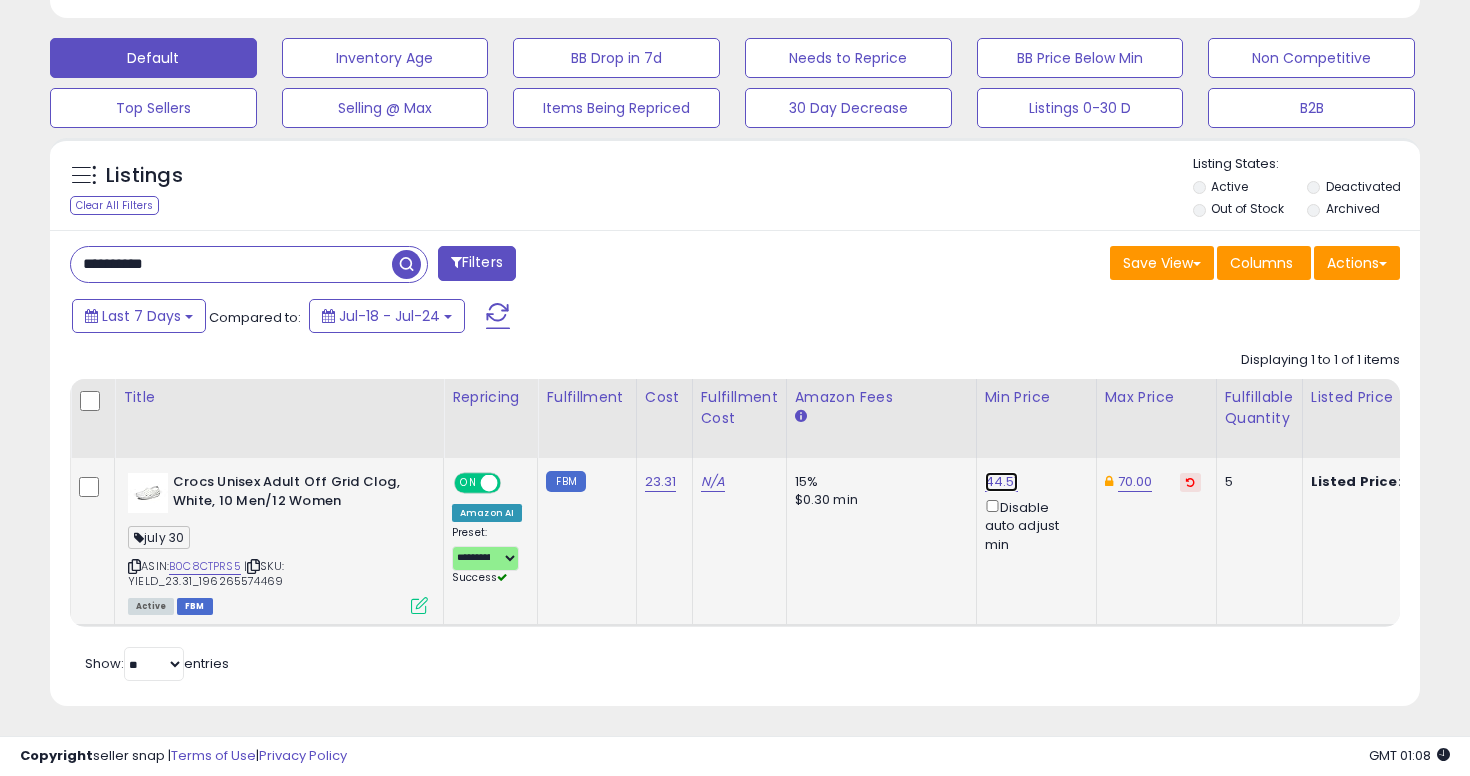 click on "44.51" at bounding box center (1002, 482) 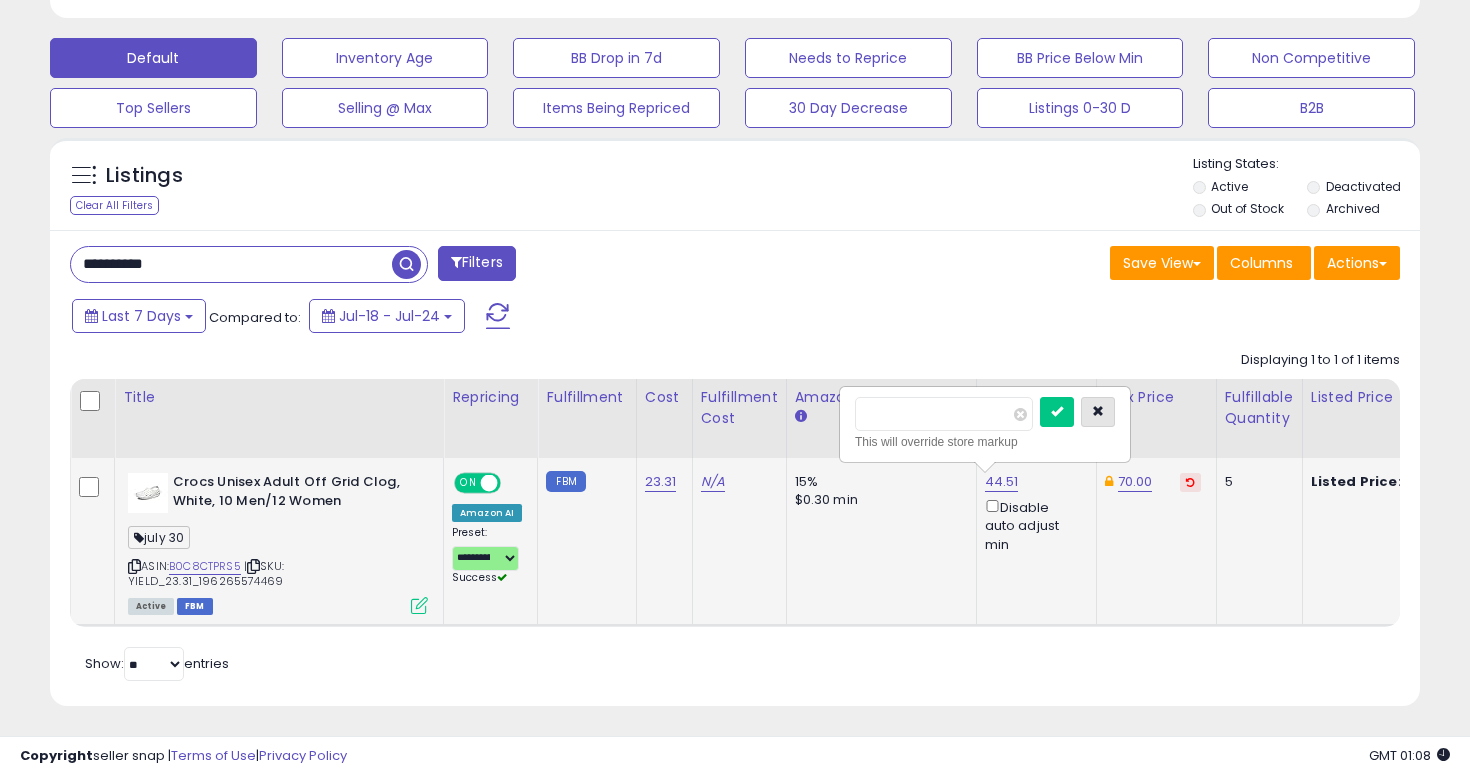 click at bounding box center [1098, 411] 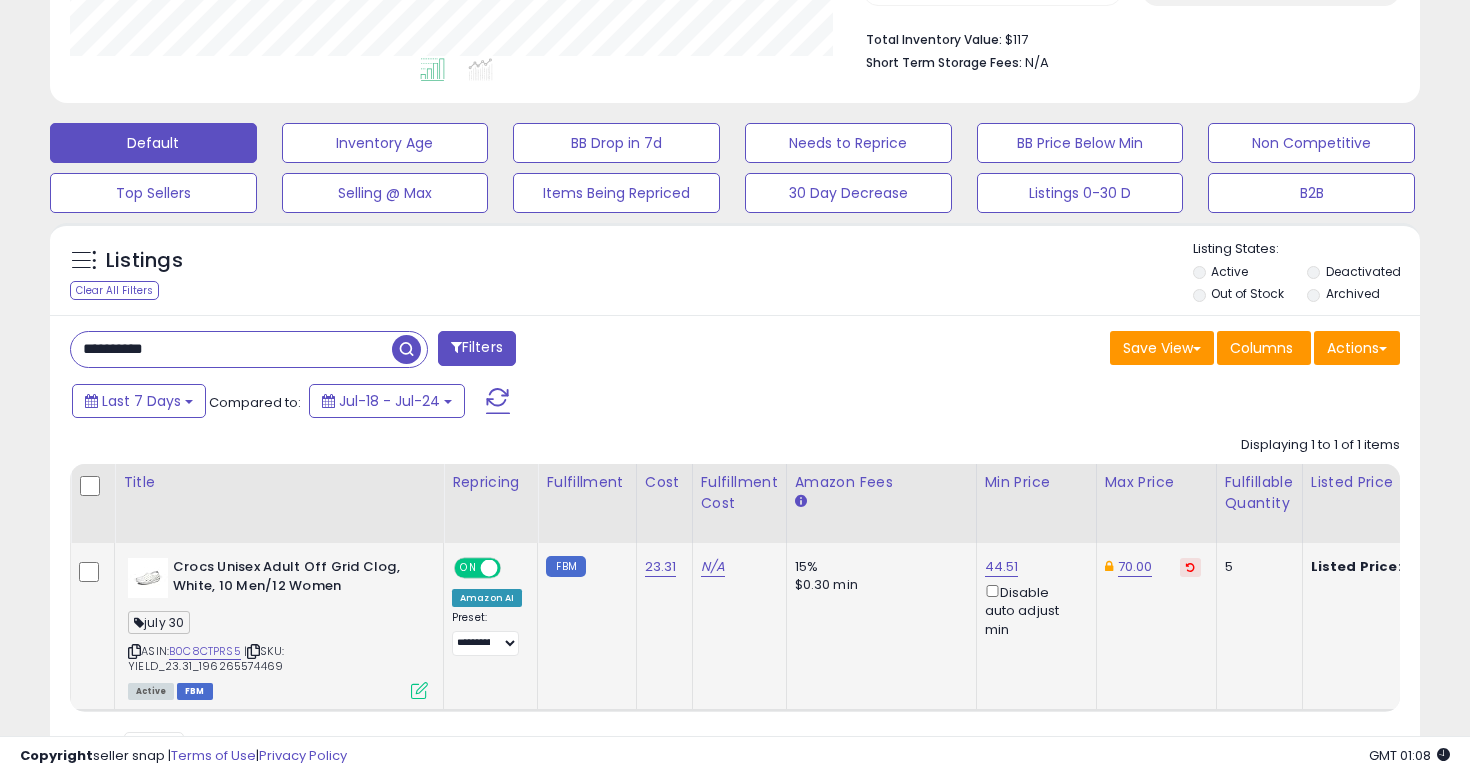 scroll, scrollTop: 597, scrollLeft: 0, axis: vertical 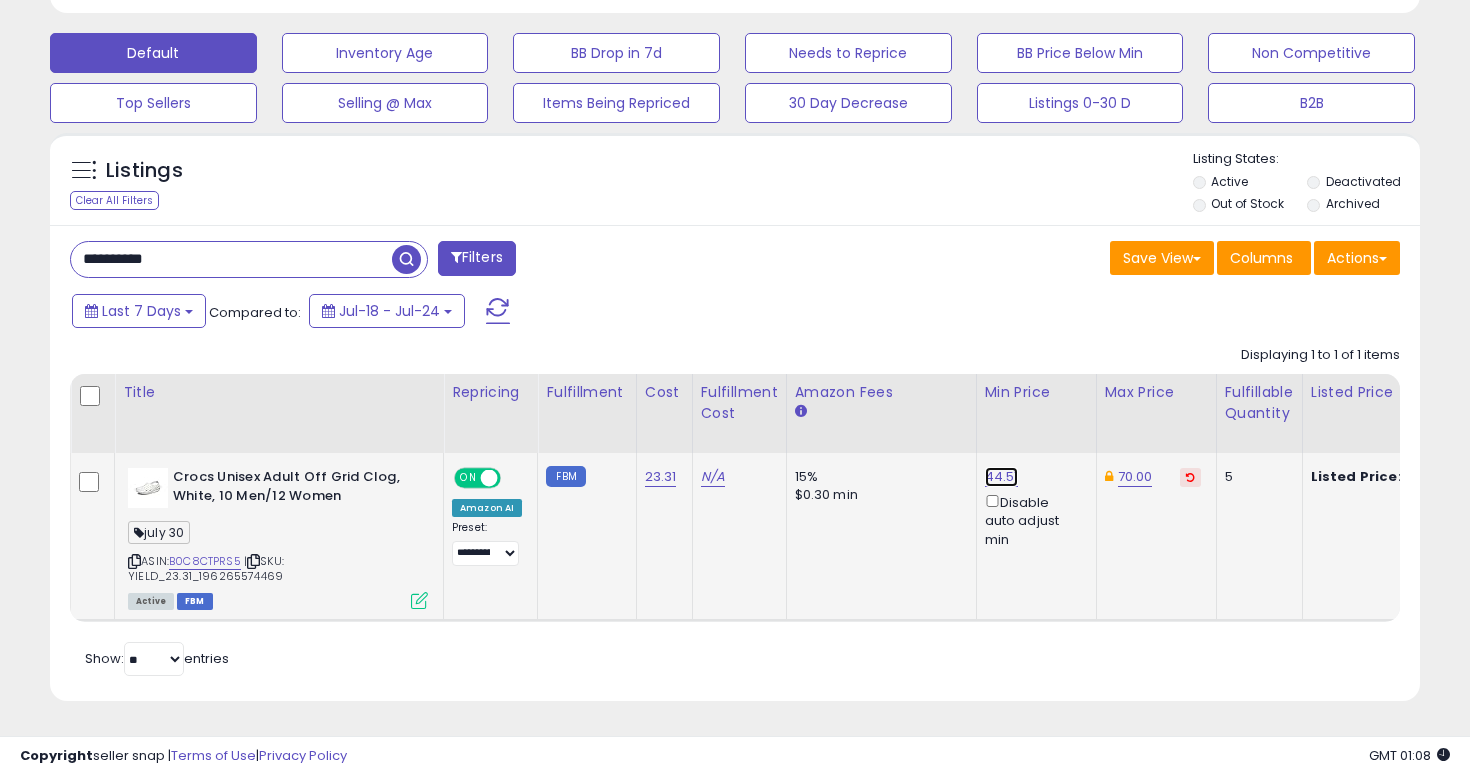 click on "44.51" at bounding box center [1002, 477] 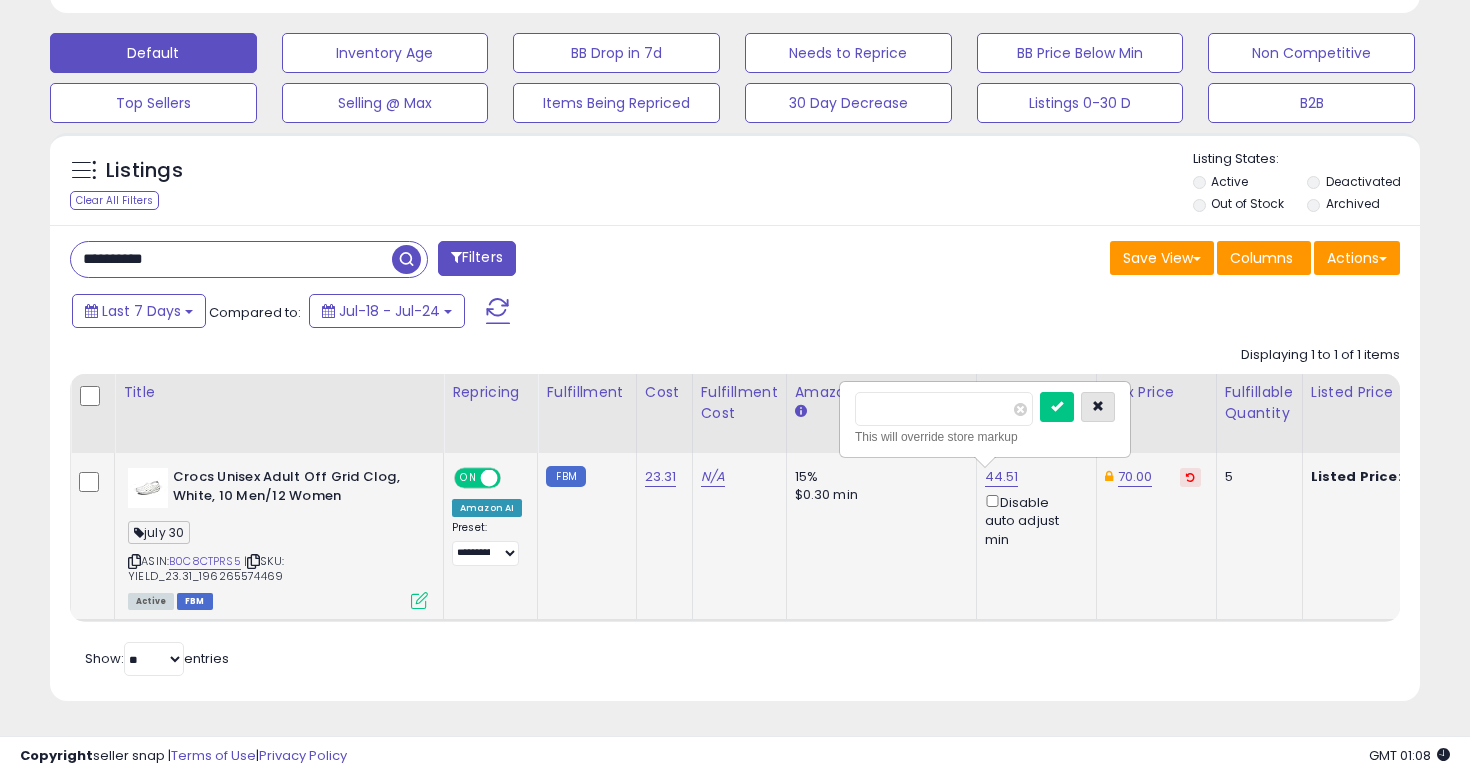 click at bounding box center [1098, 406] 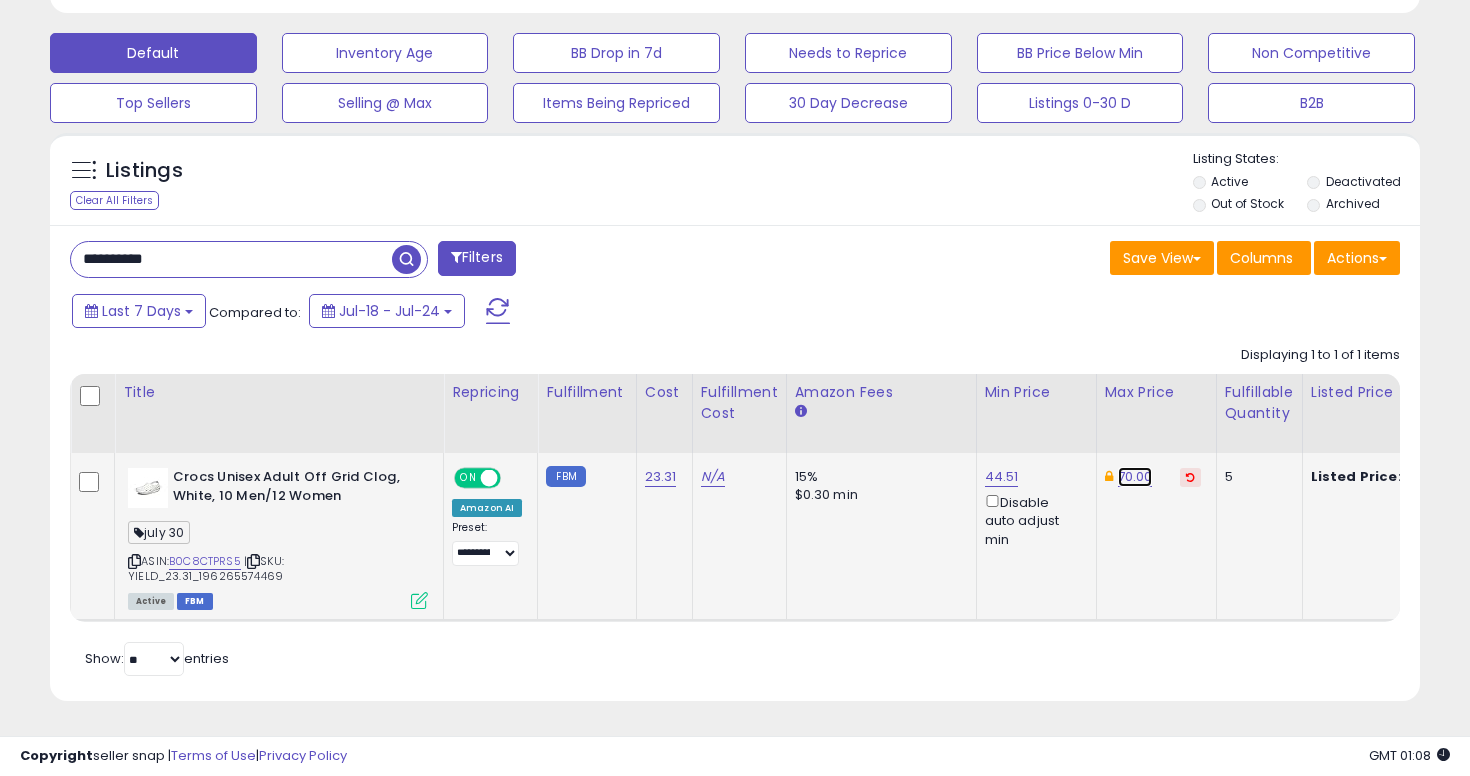click on "70.00" at bounding box center [1135, 477] 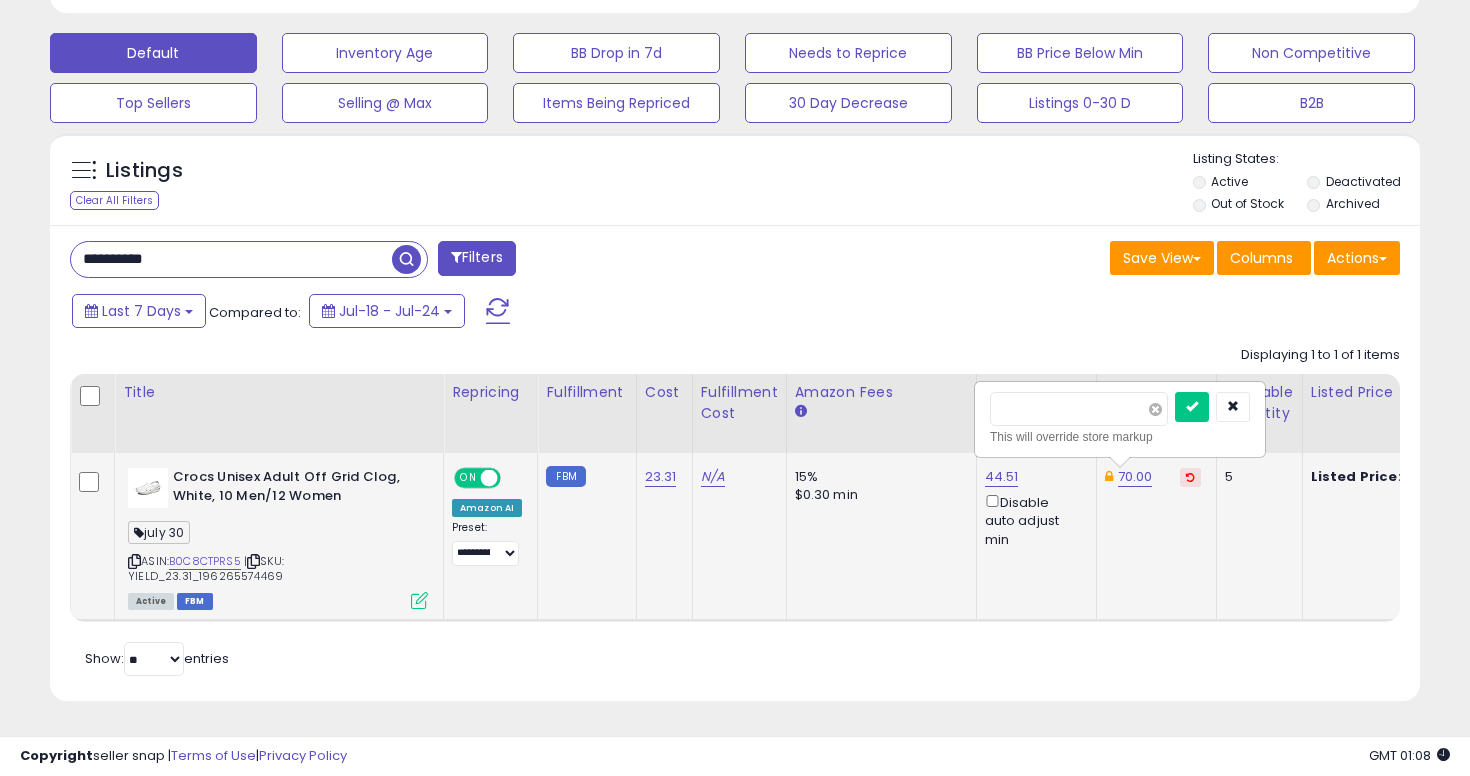 click at bounding box center [1155, 409] 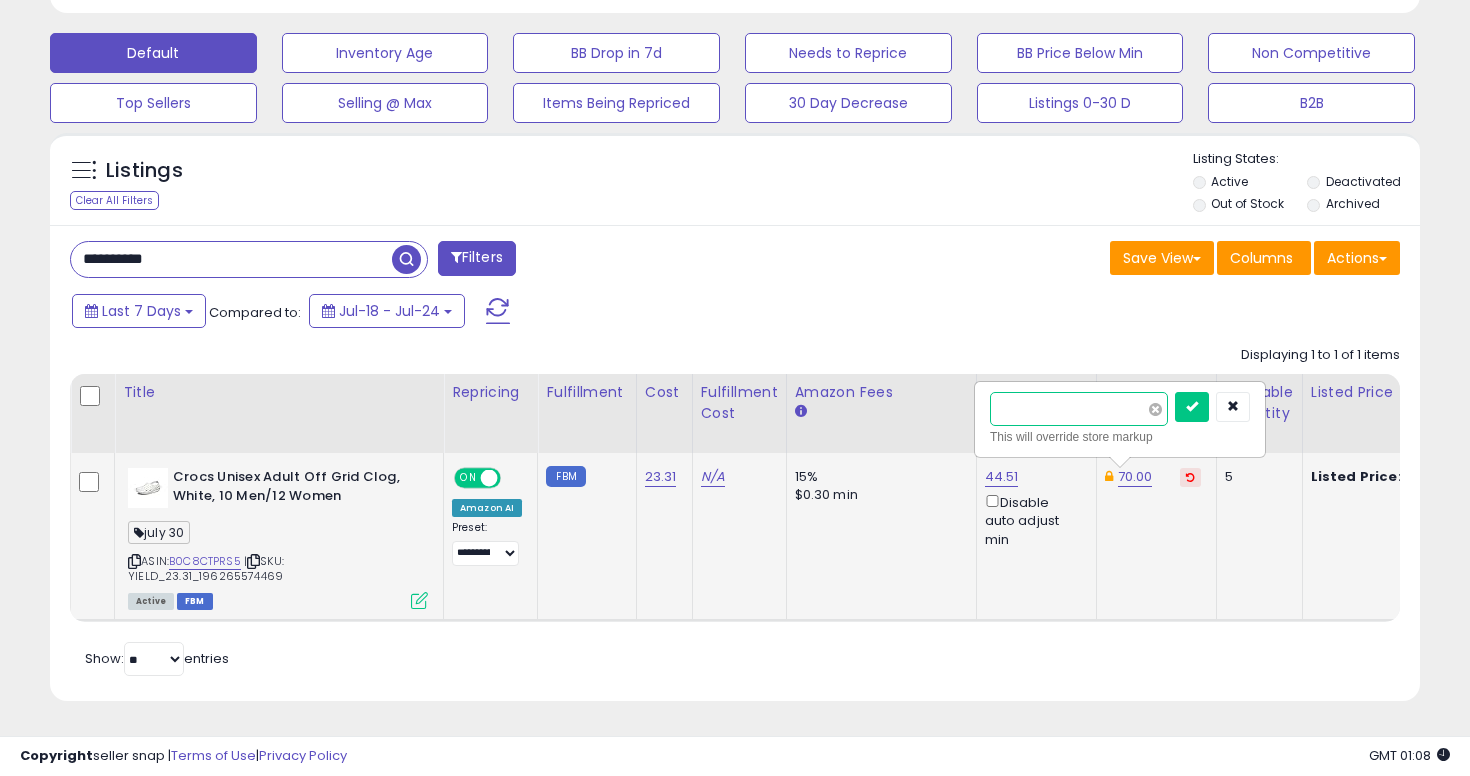 type on "*****" 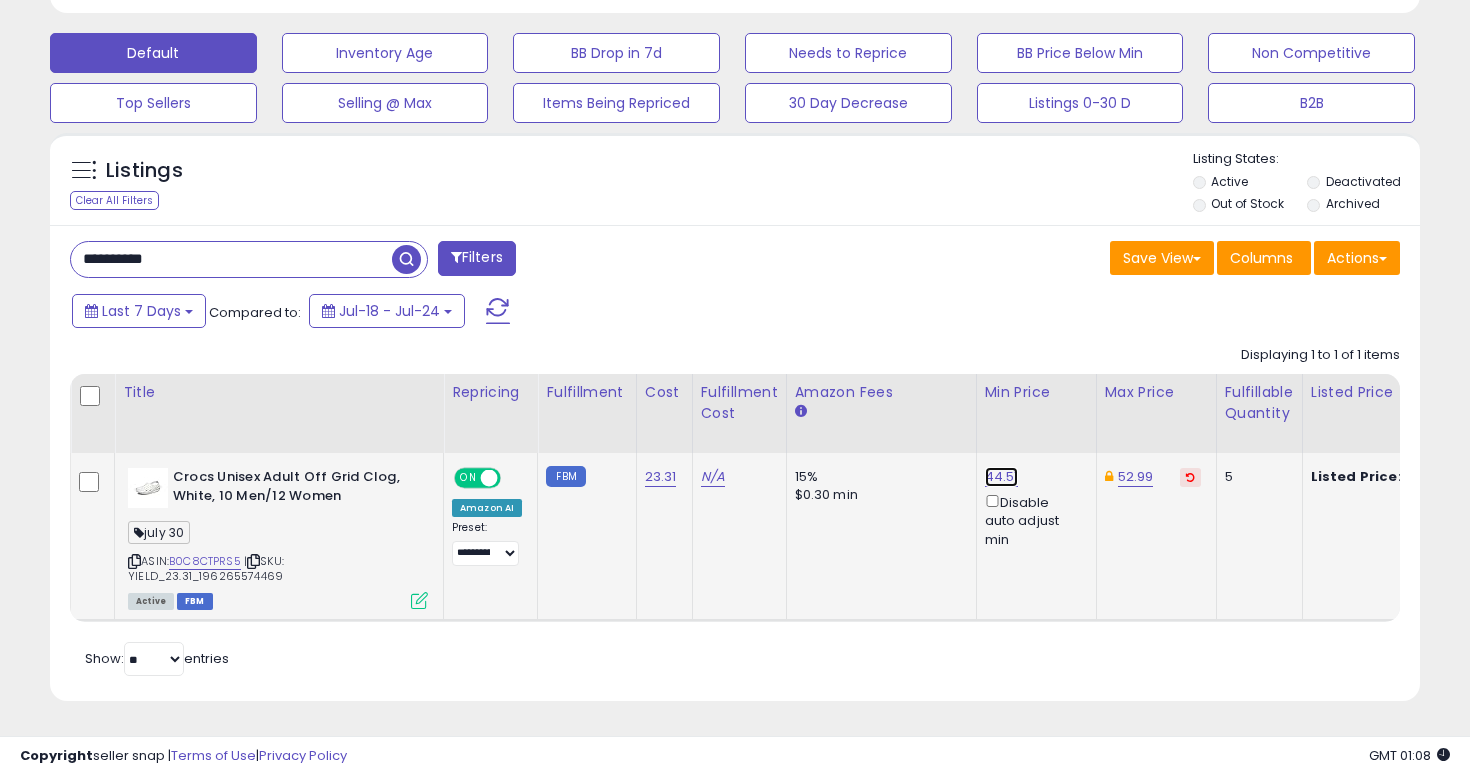 click on "44.51" at bounding box center [1002, 477] 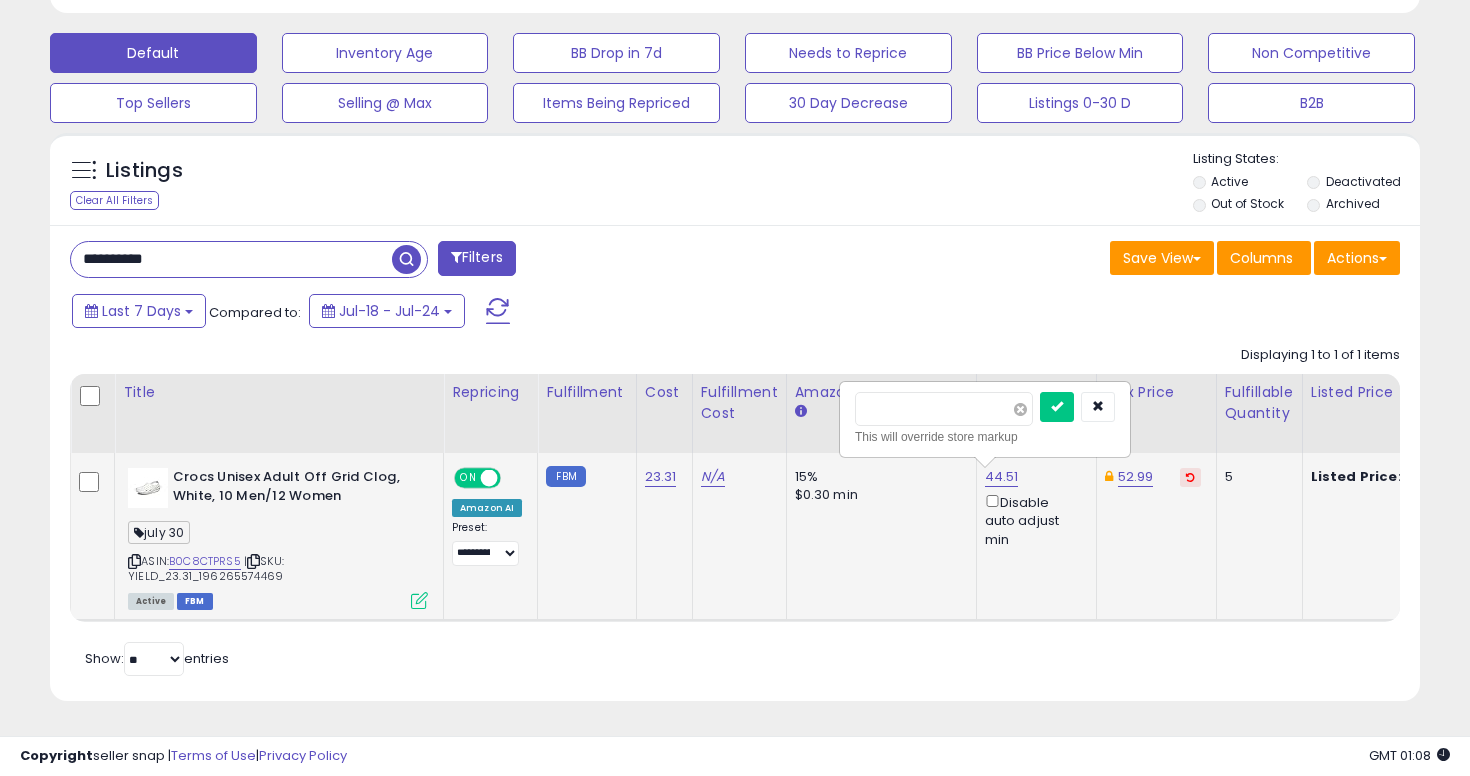 click at bounding box center [1020, 409] 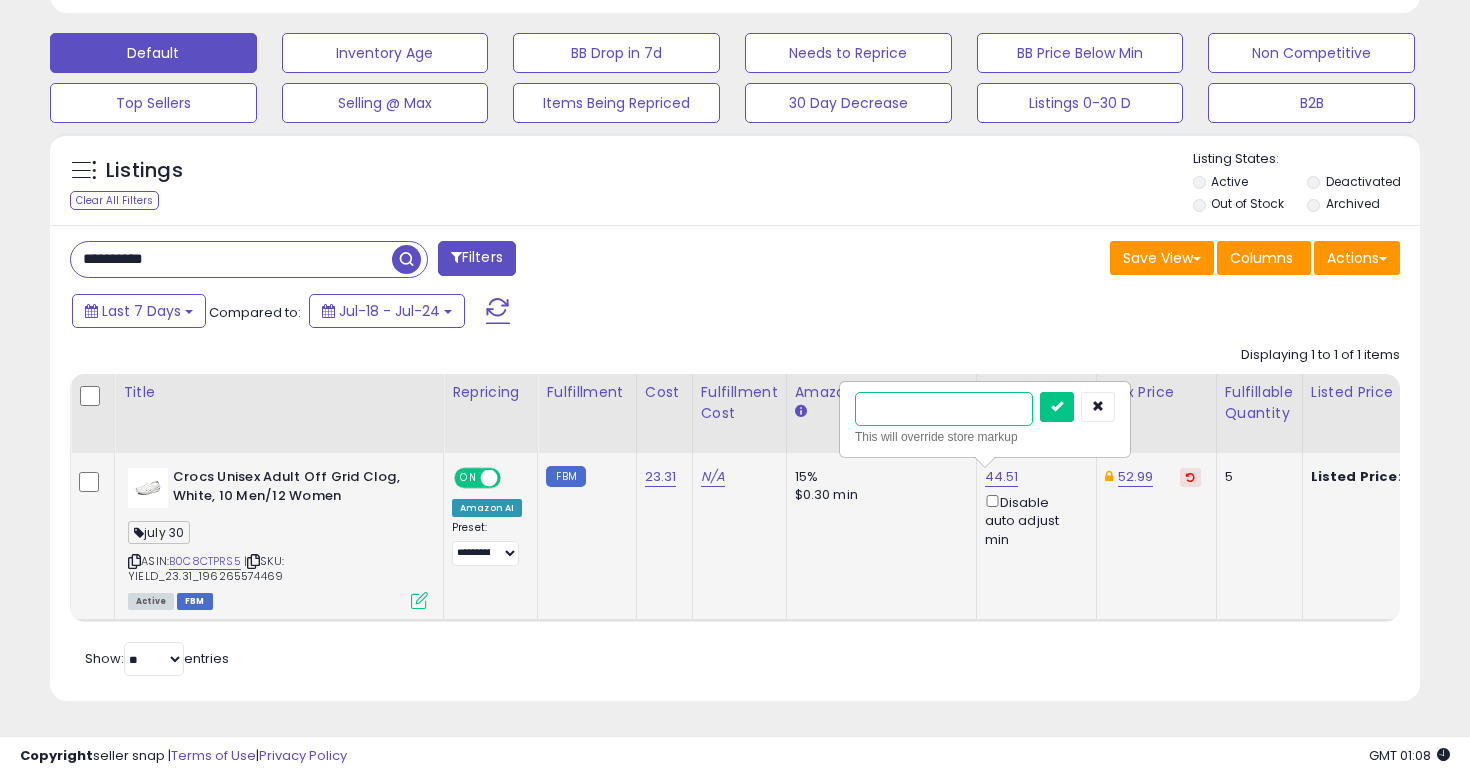 type on "**" 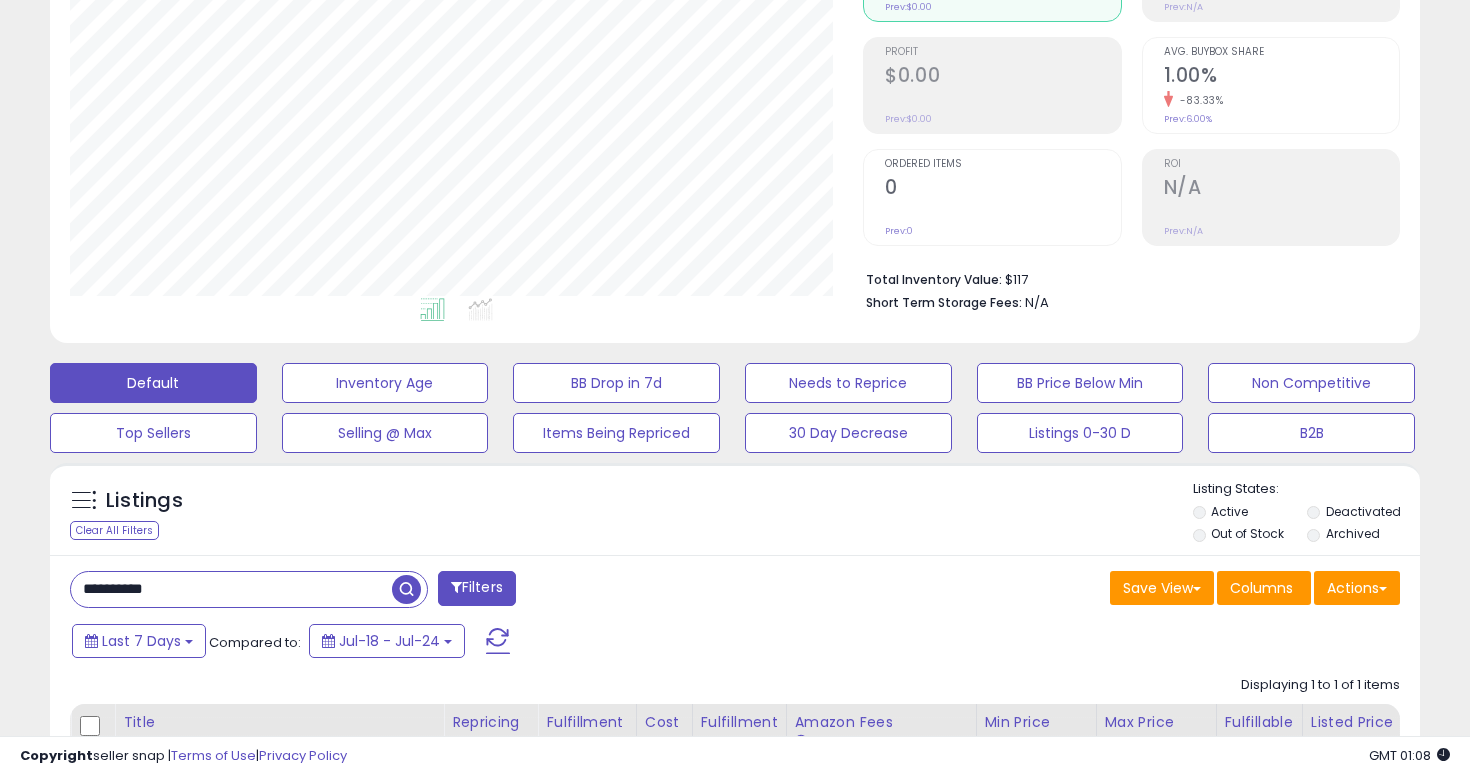 scroll, scrollTop: 271, scrollLeft: 0, axis: vertical 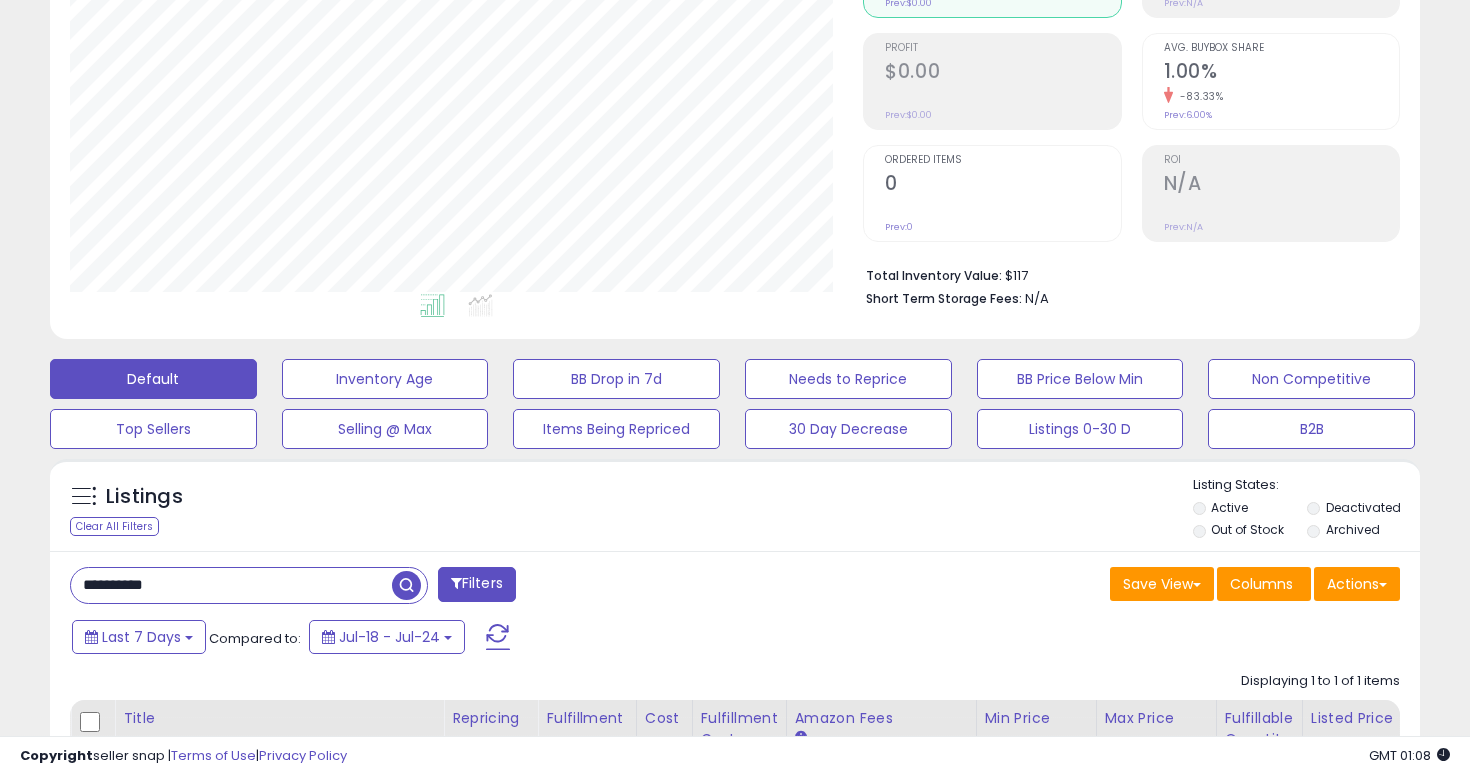 click on "**********" at bounding box center (231, 585) 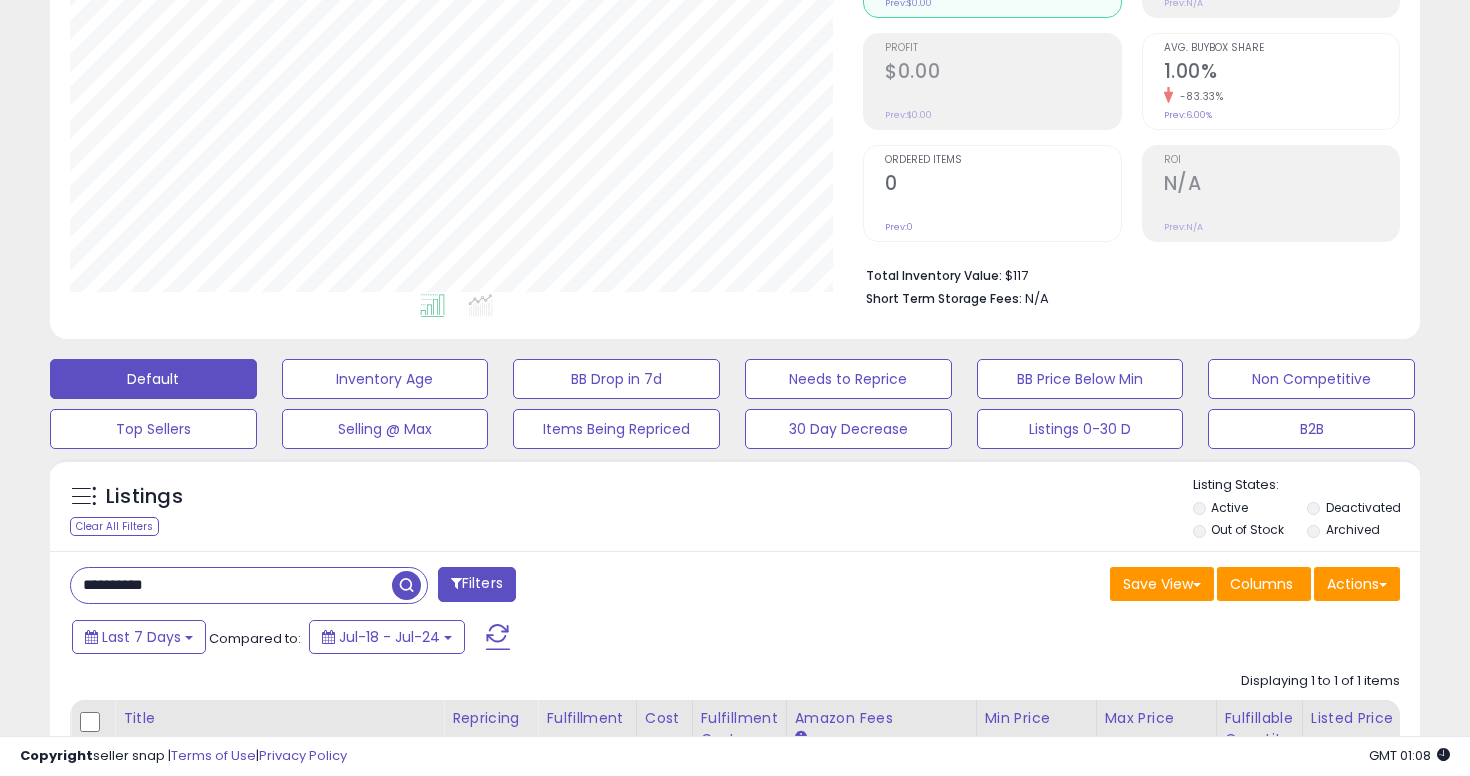 paste 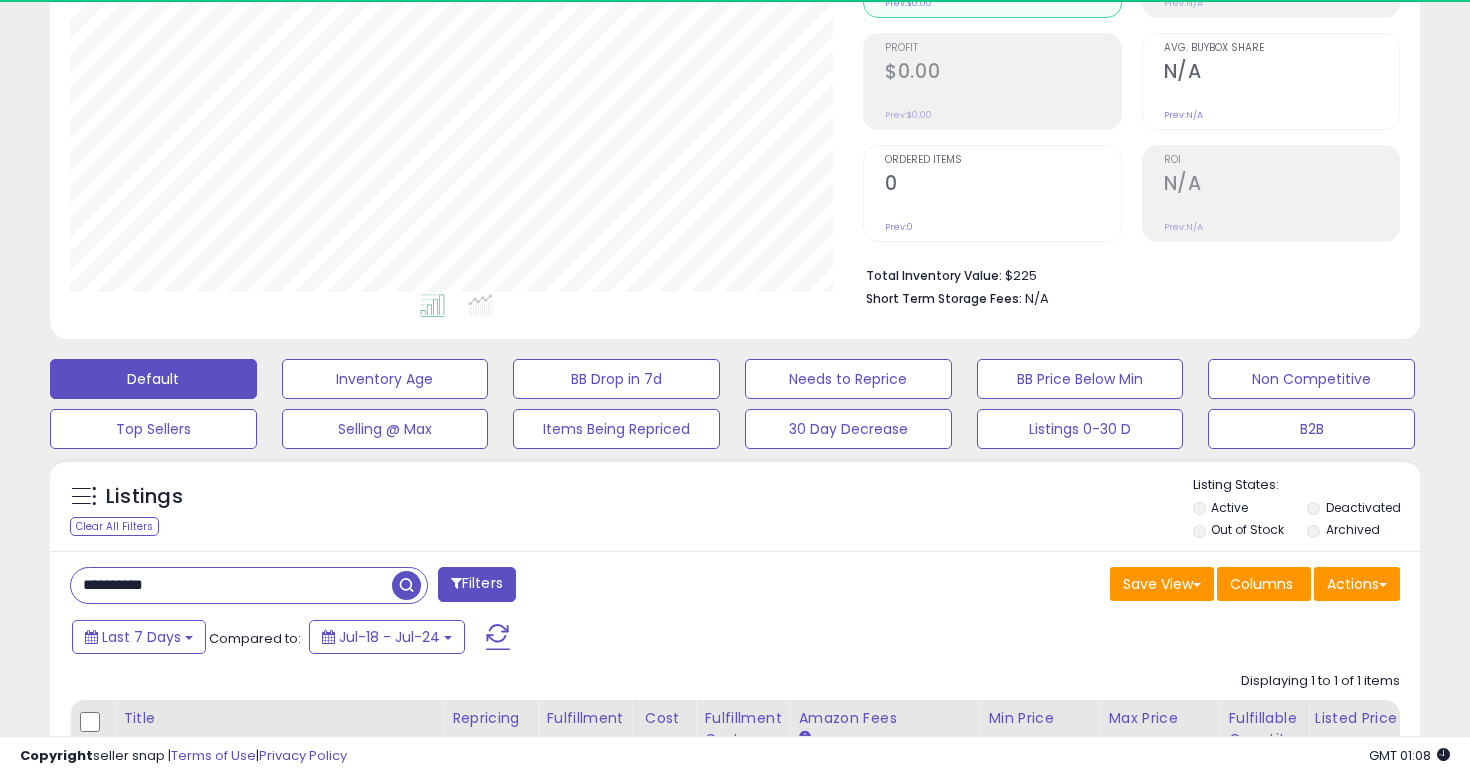 scroll, scrollTop: 999590, scrollLeft: 999206, axis: both 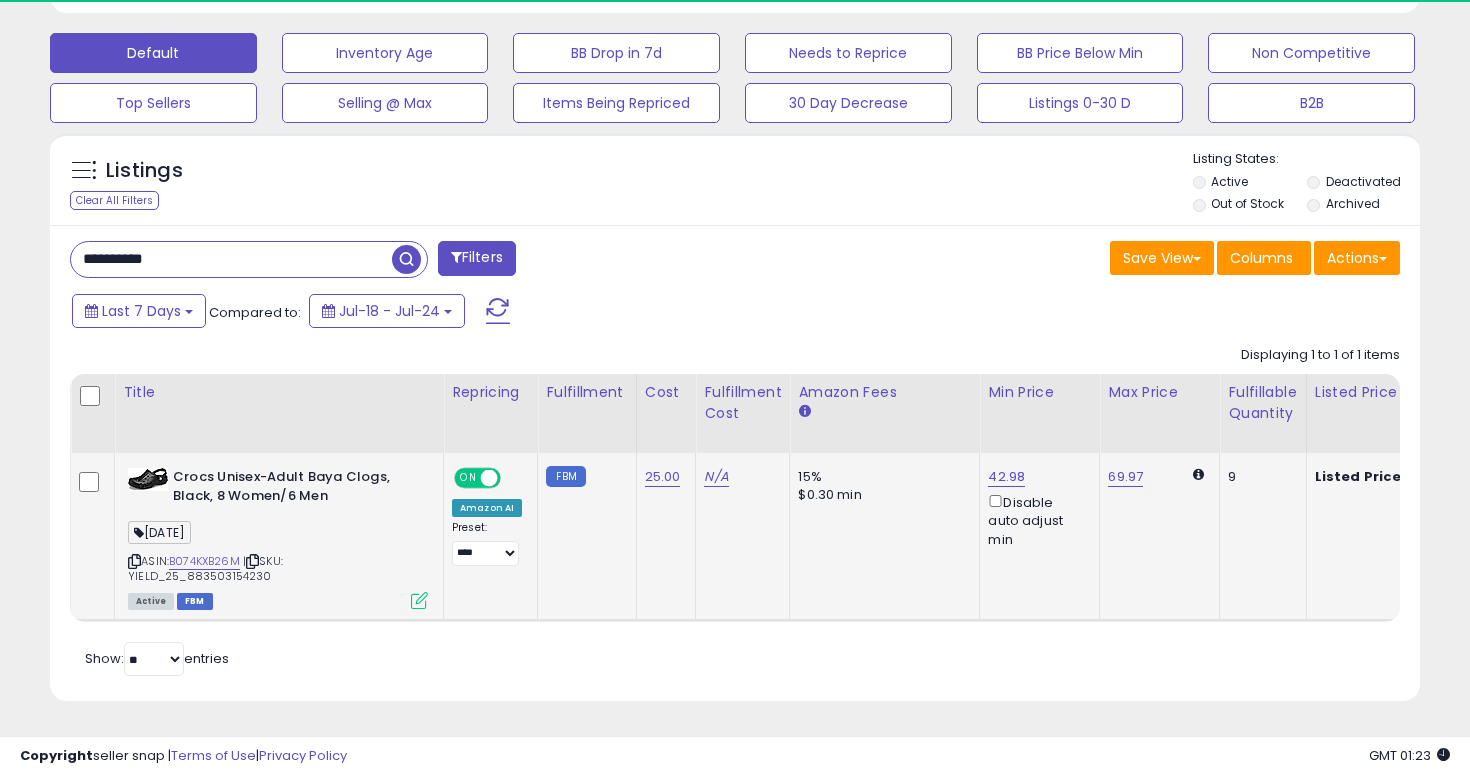click at bounding box center (419, 600) 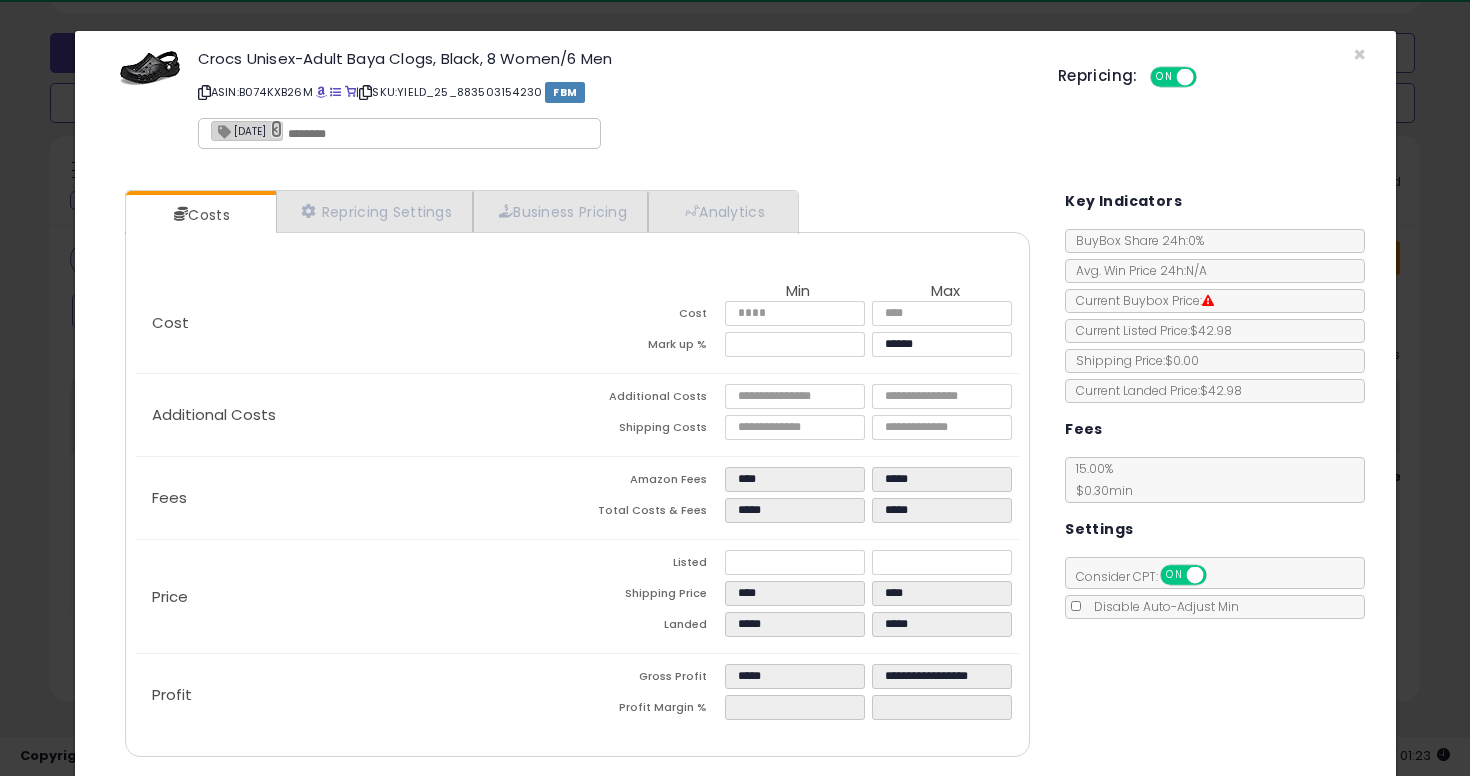 click on "×" at bounding box center [277, 129] 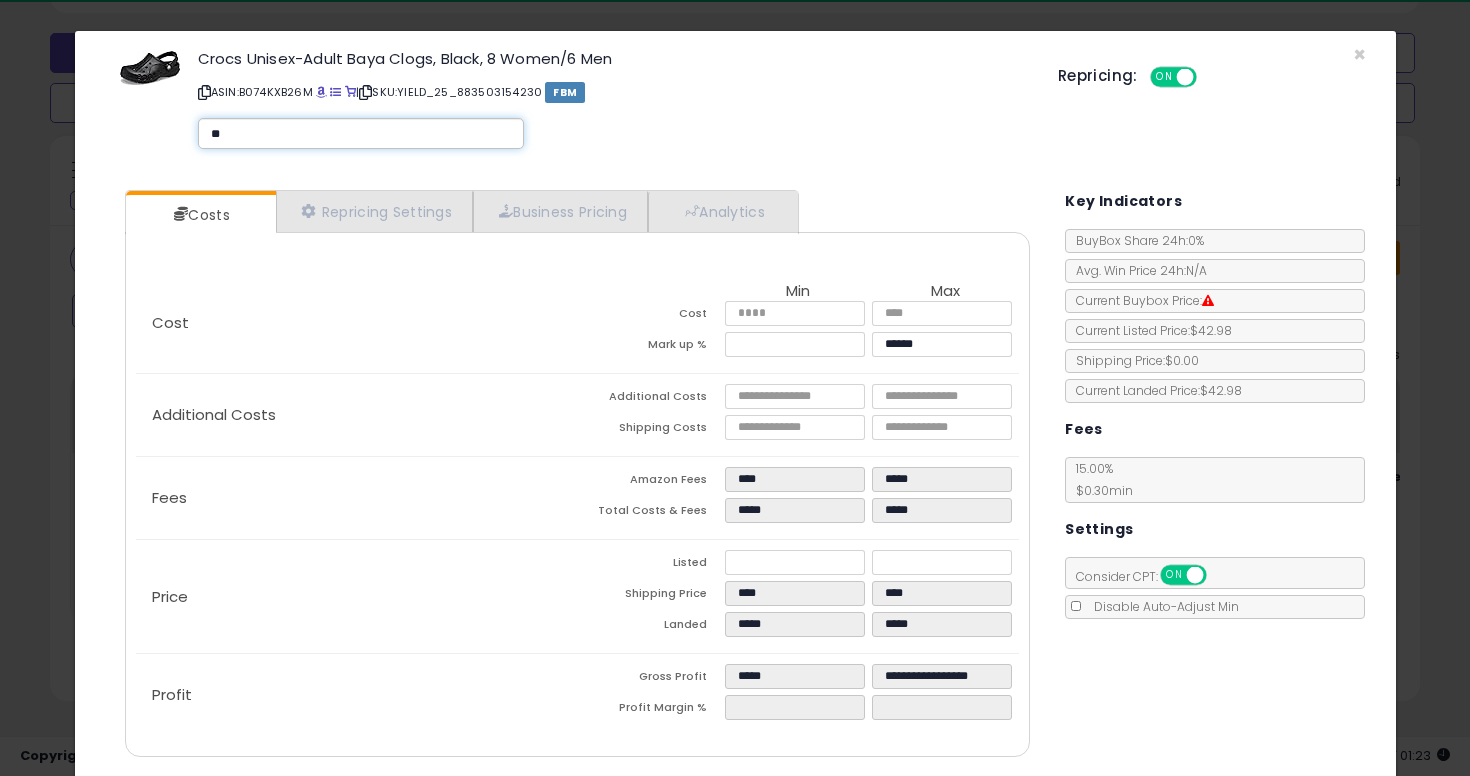 type on "*" 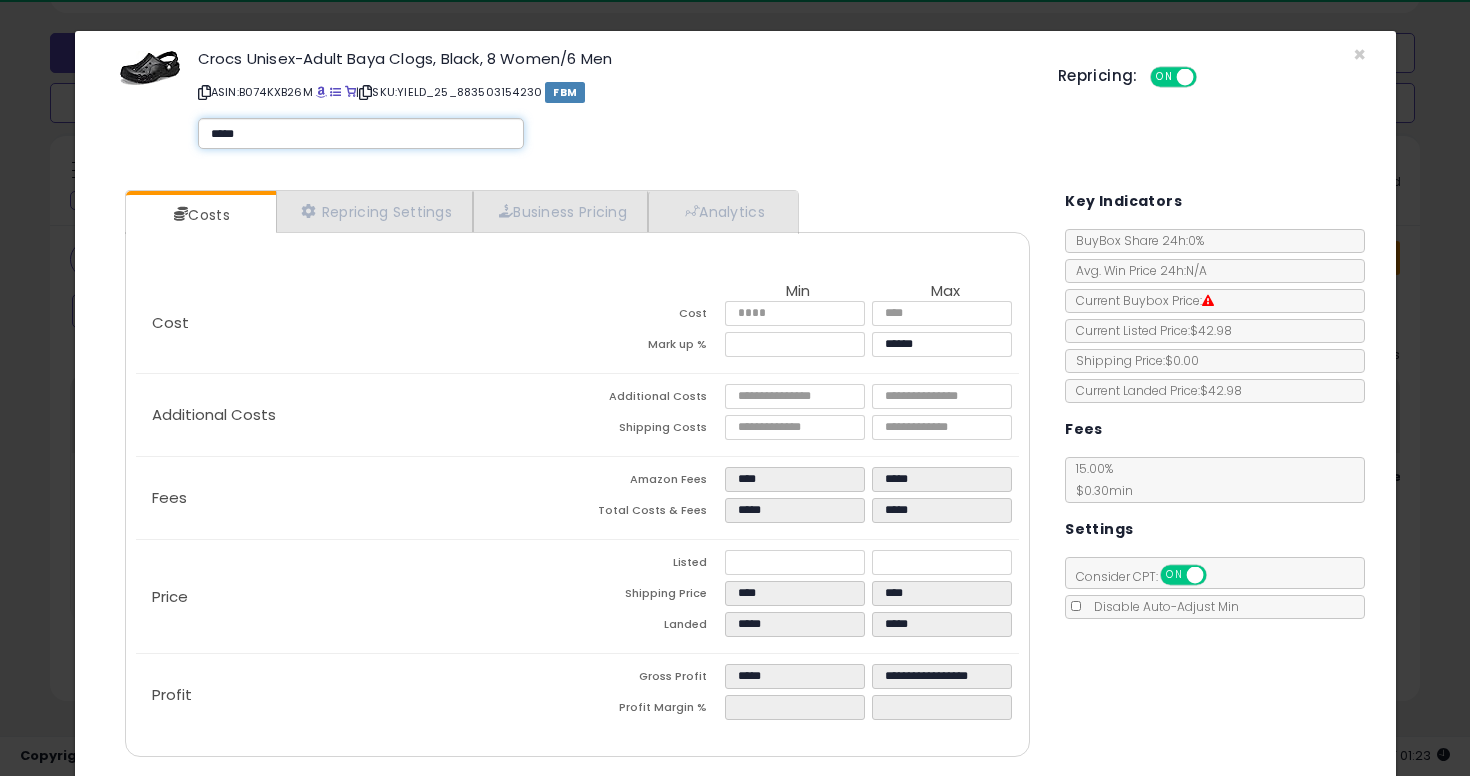 type on "******" 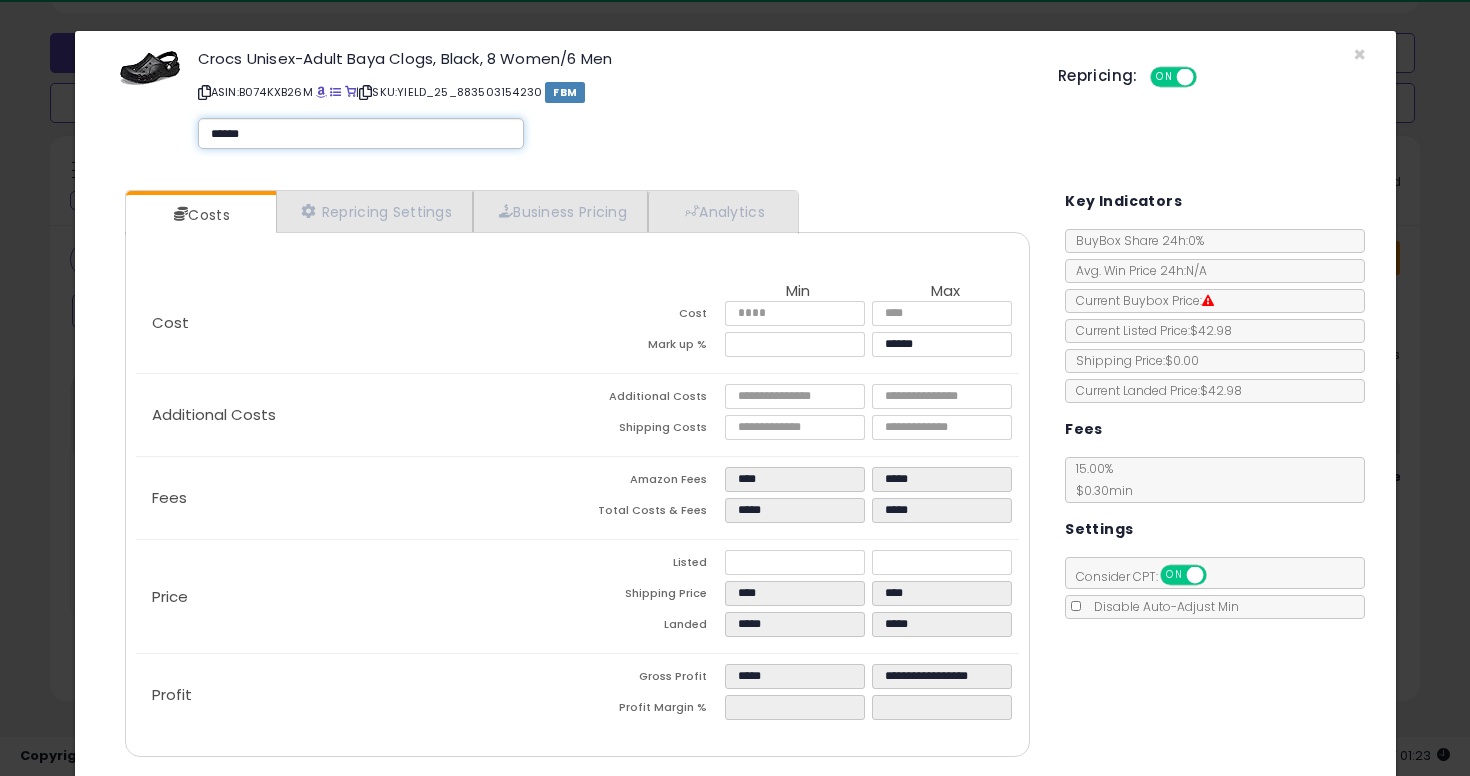type on "******" 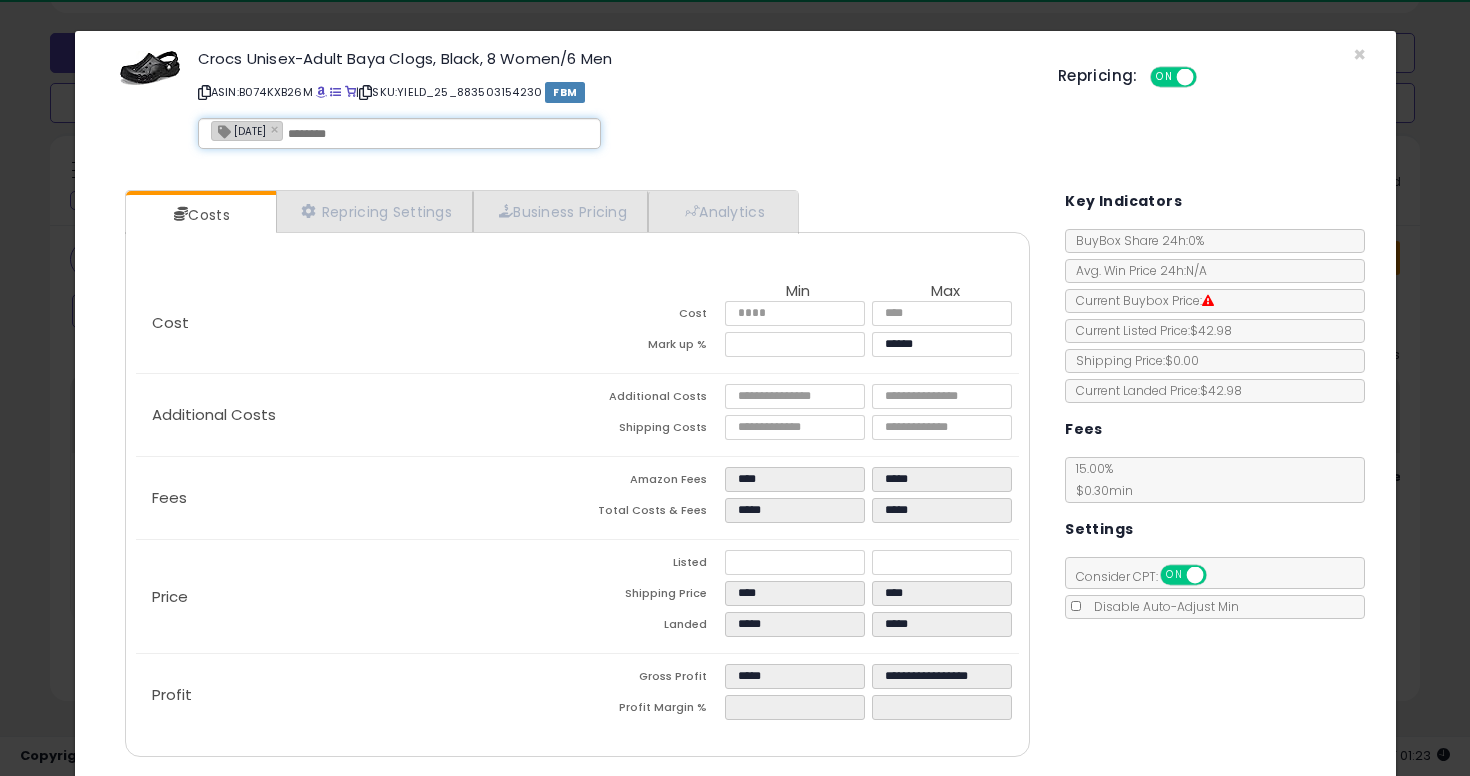 scroll, scrollTop: 65, scrollLeft: 0, axis: vertical 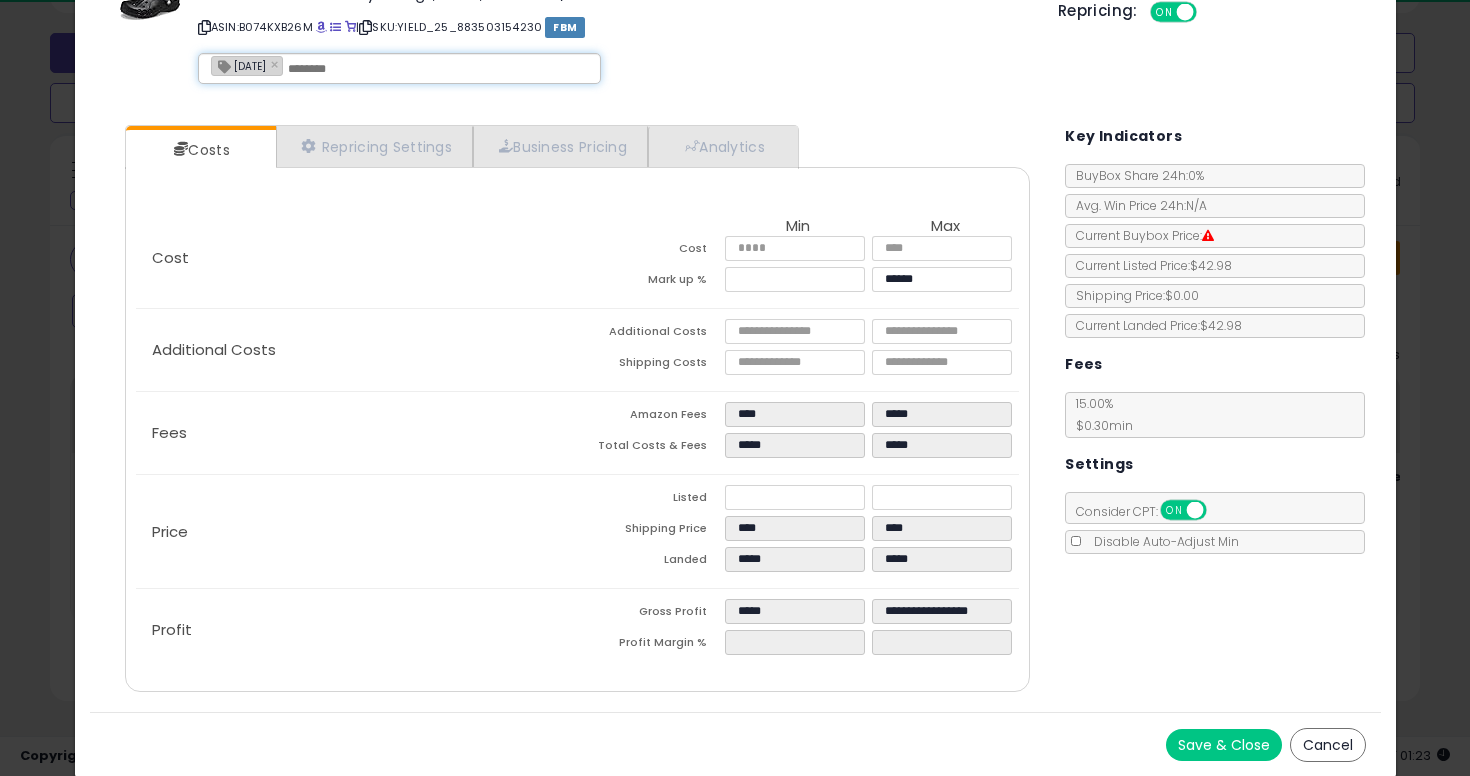 click on "Save & Close" at bounding box center [1224, 745] 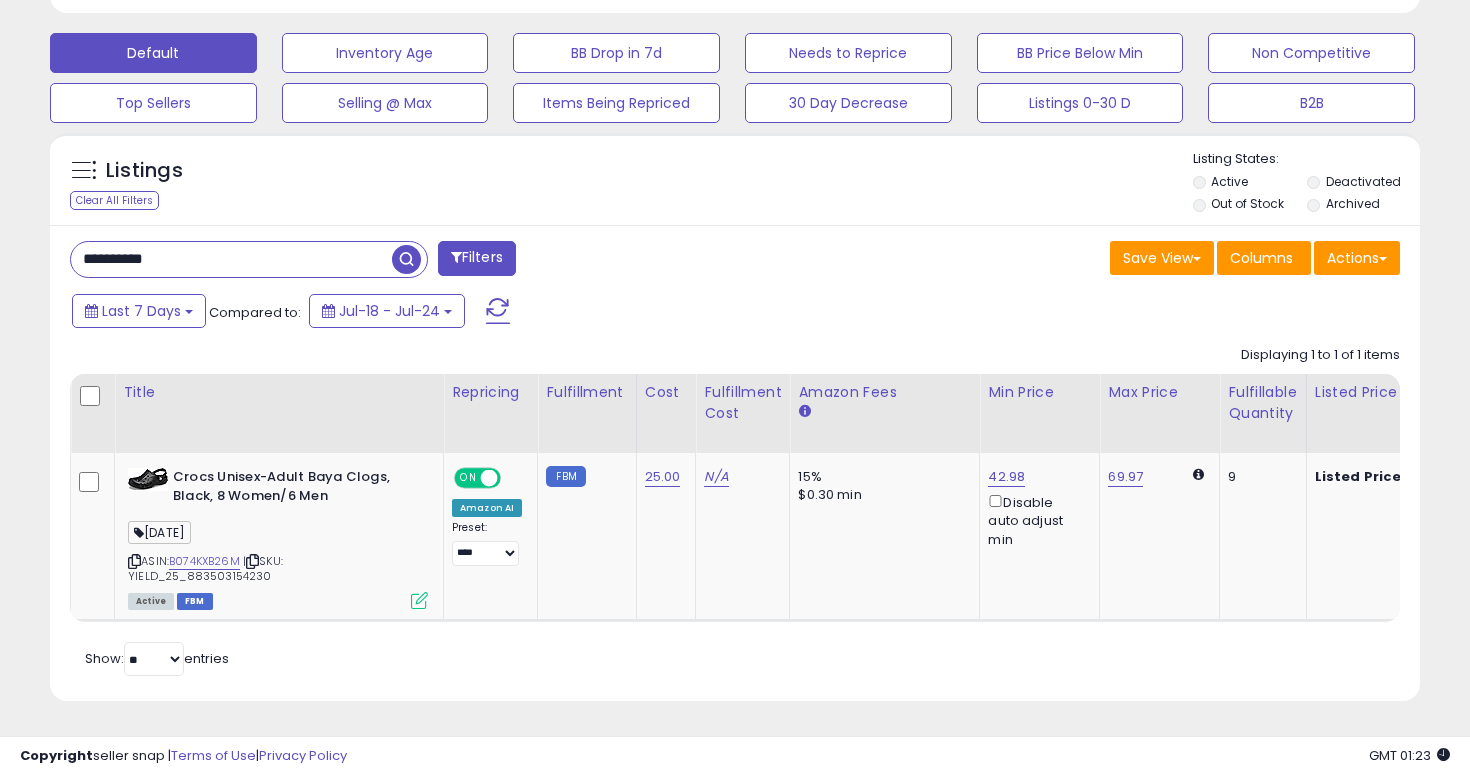 click on "**********" at bounding box center [231, 259] 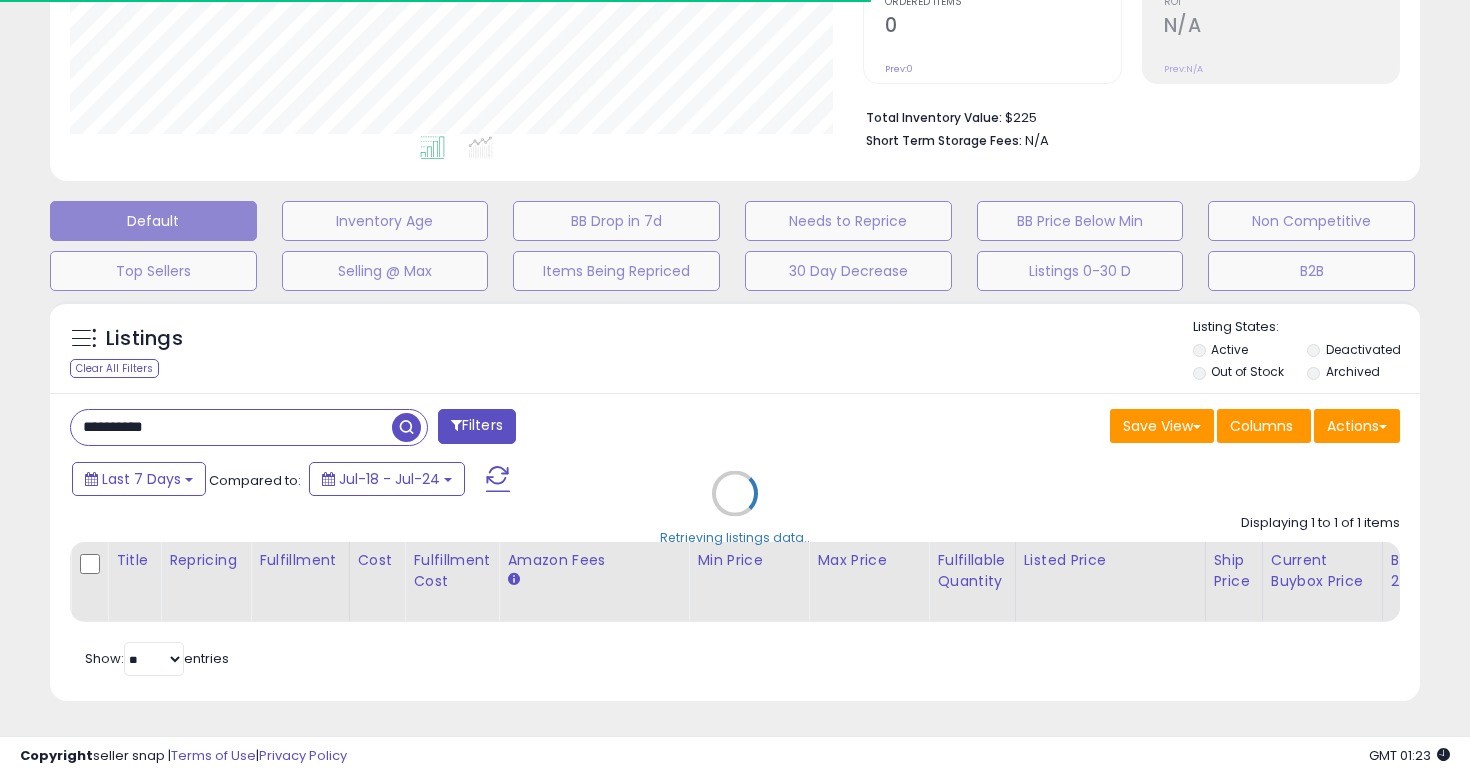 scroll, scrollTop: 565, scrollLeft: 0, axis: vertical 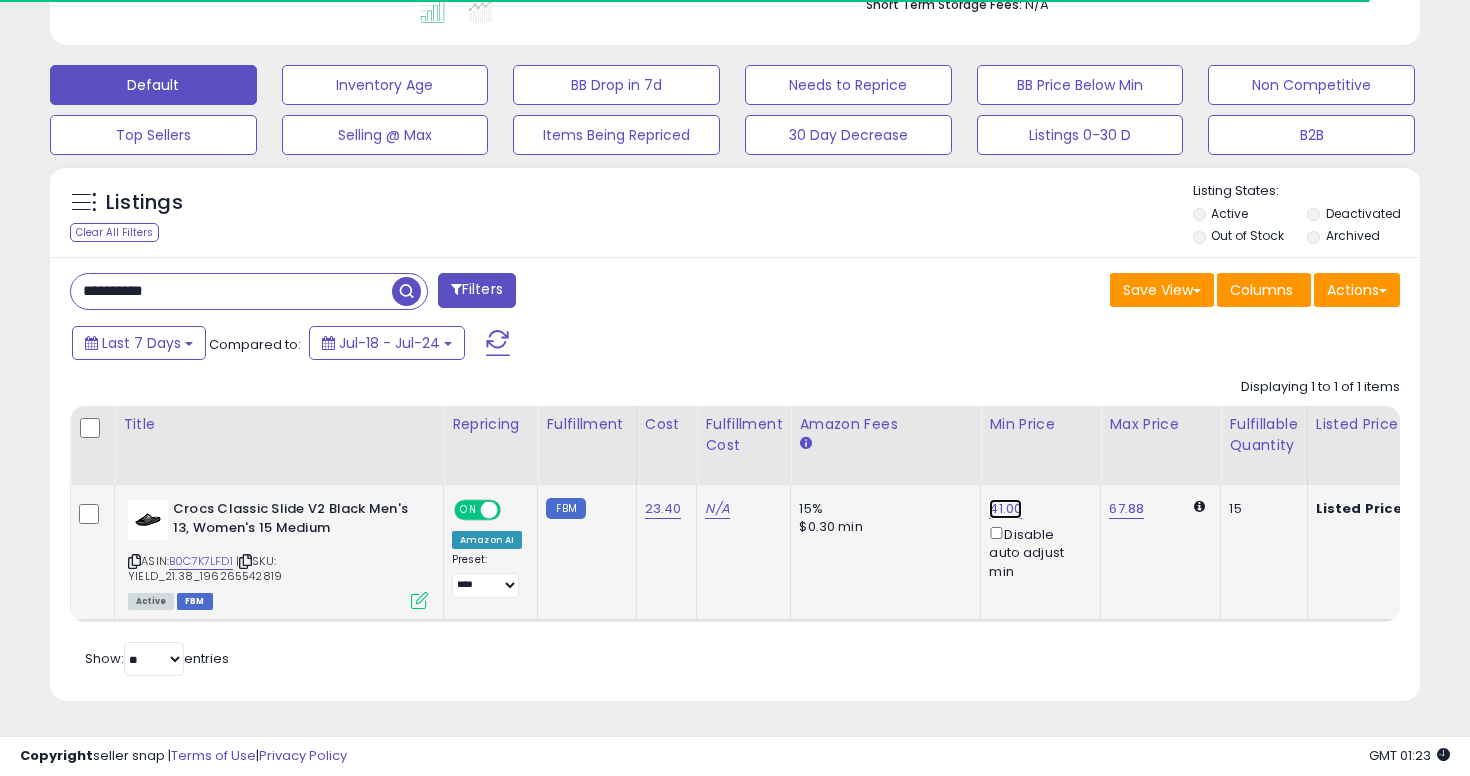 click on "41.00" at bounding box center [1005, 509] 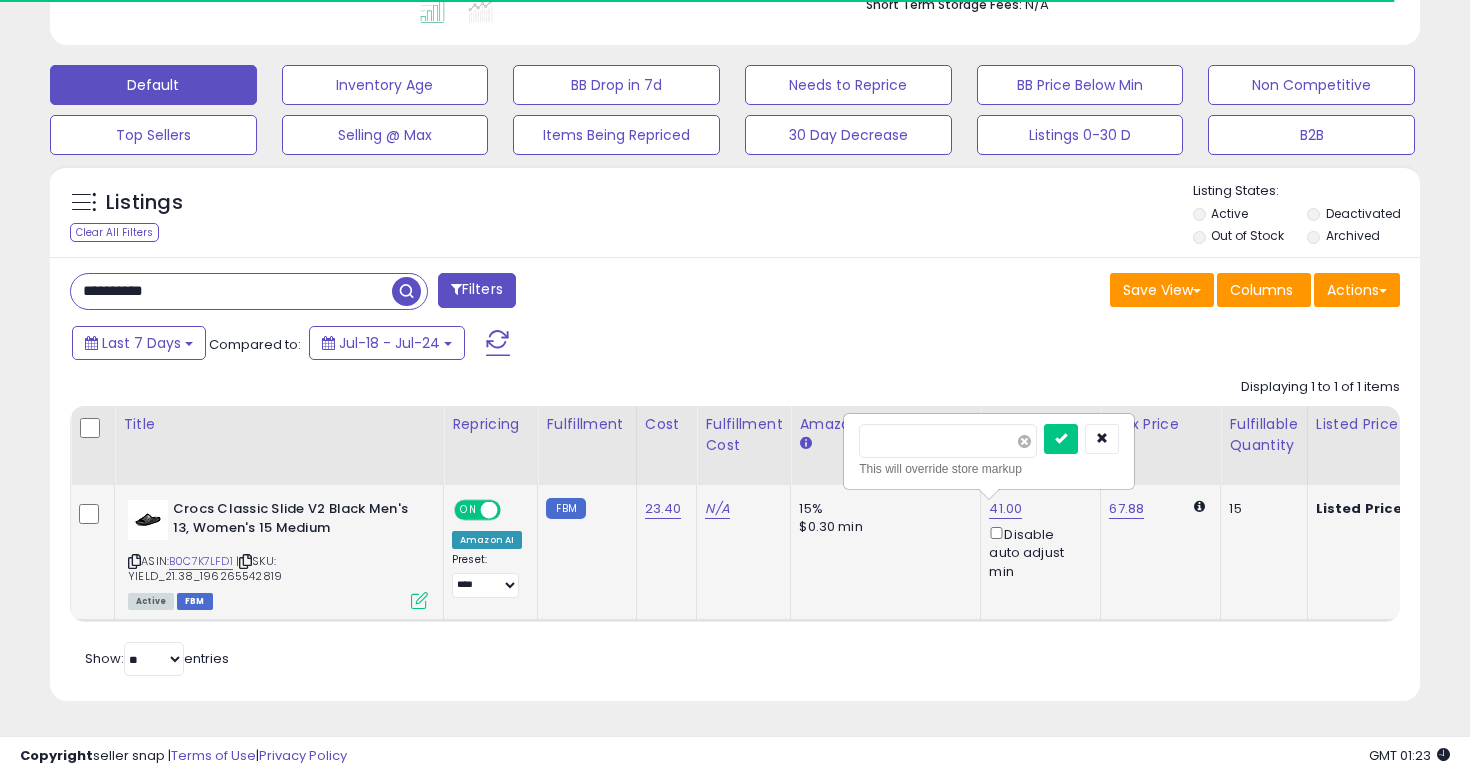 click at bounding box center (1024, 441) 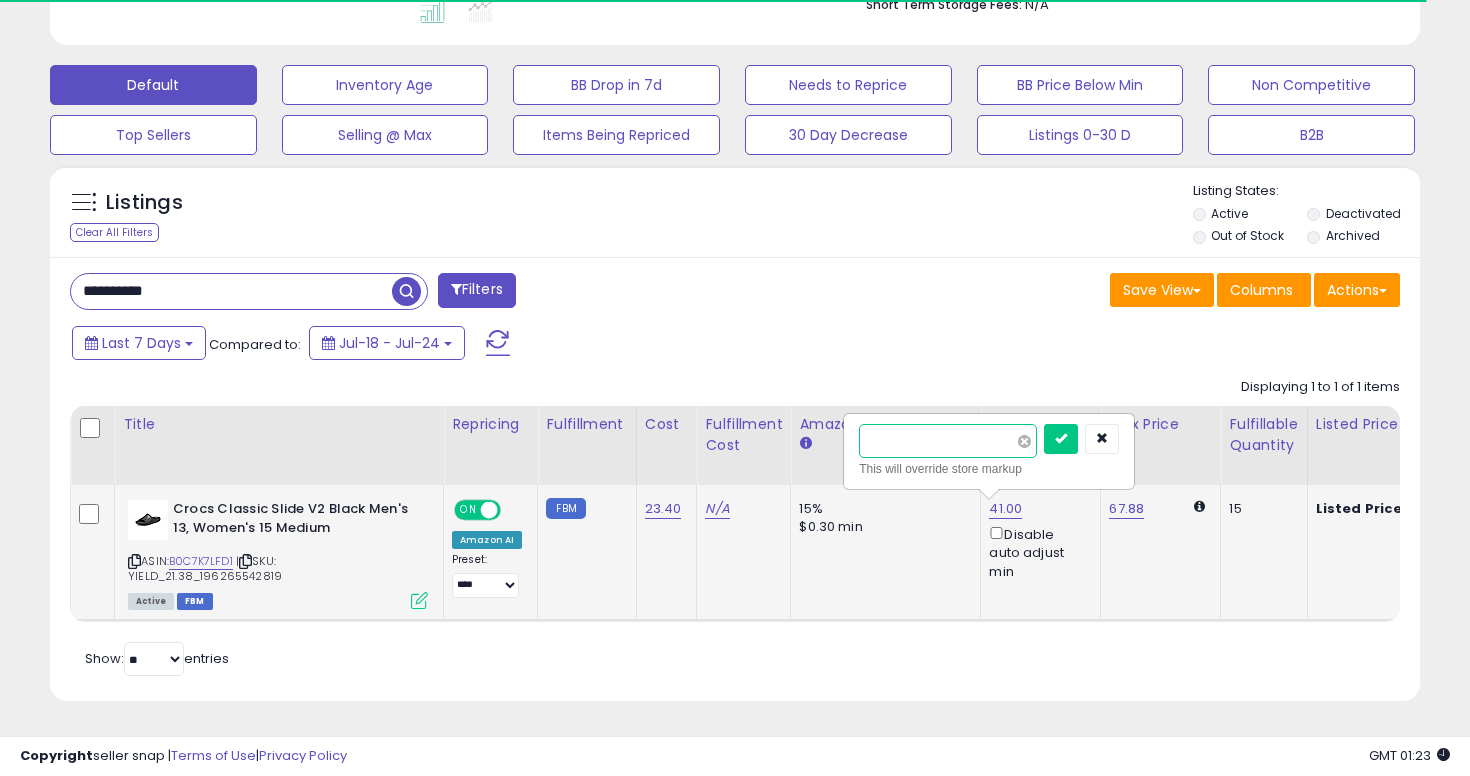type on "*****" 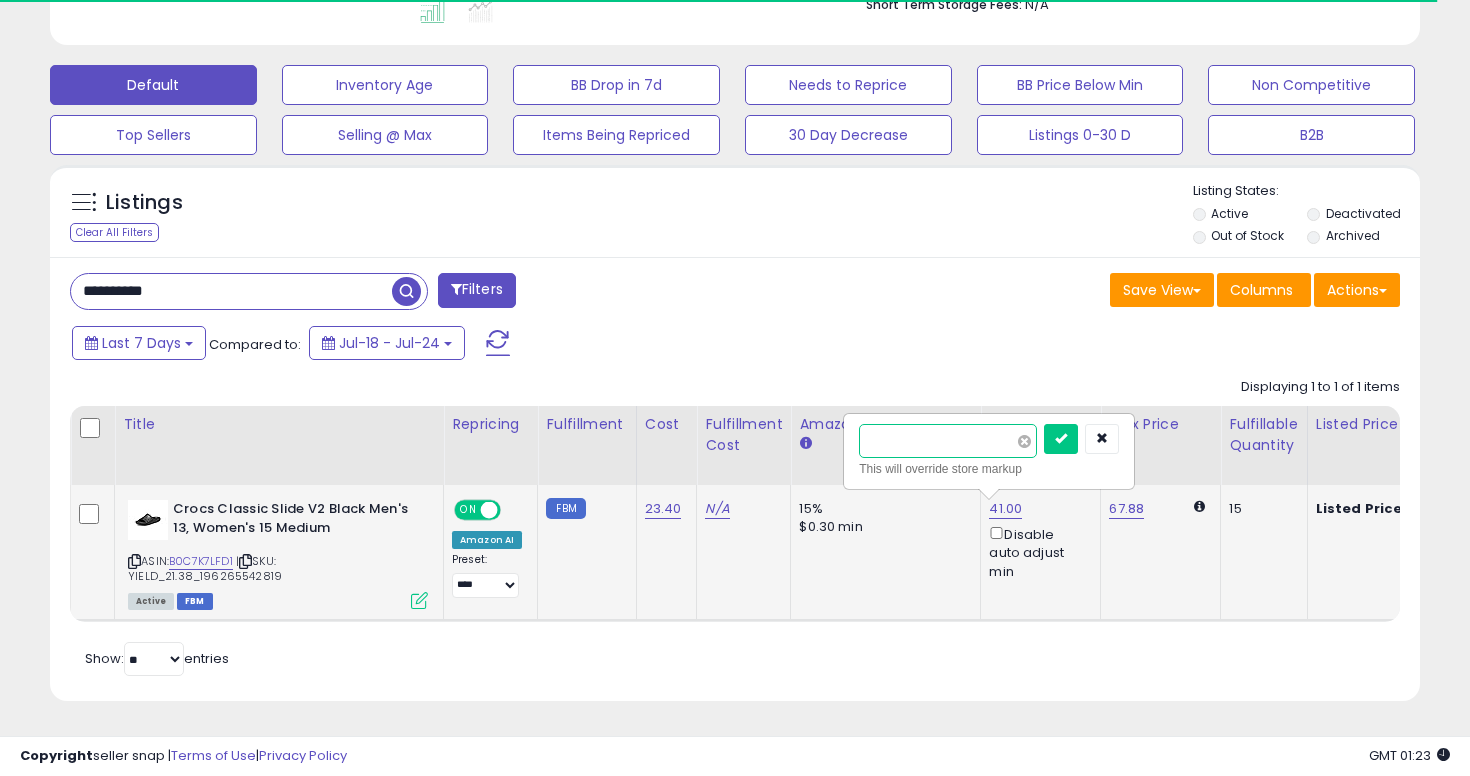 click at bounding box center (1061, 439) 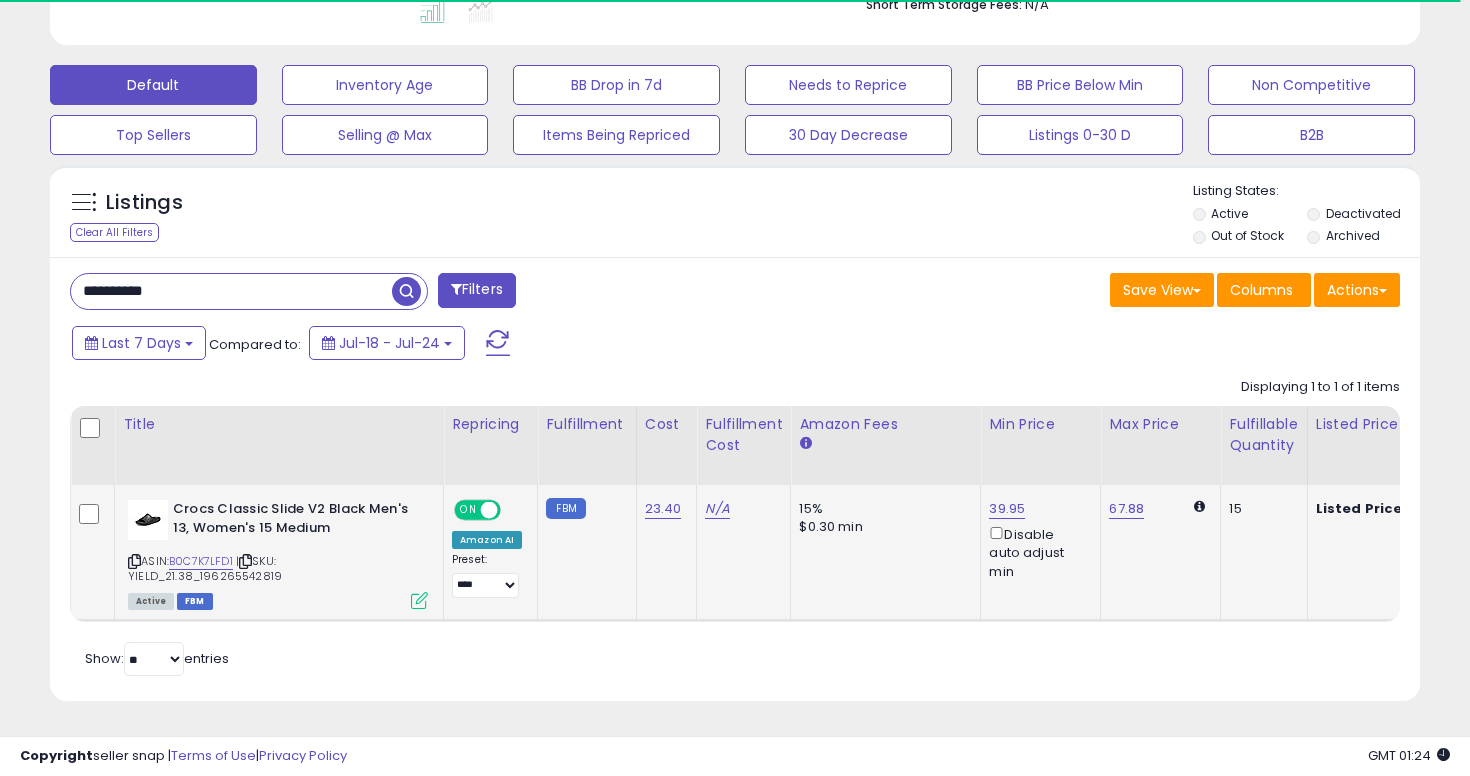 click on "FBM" 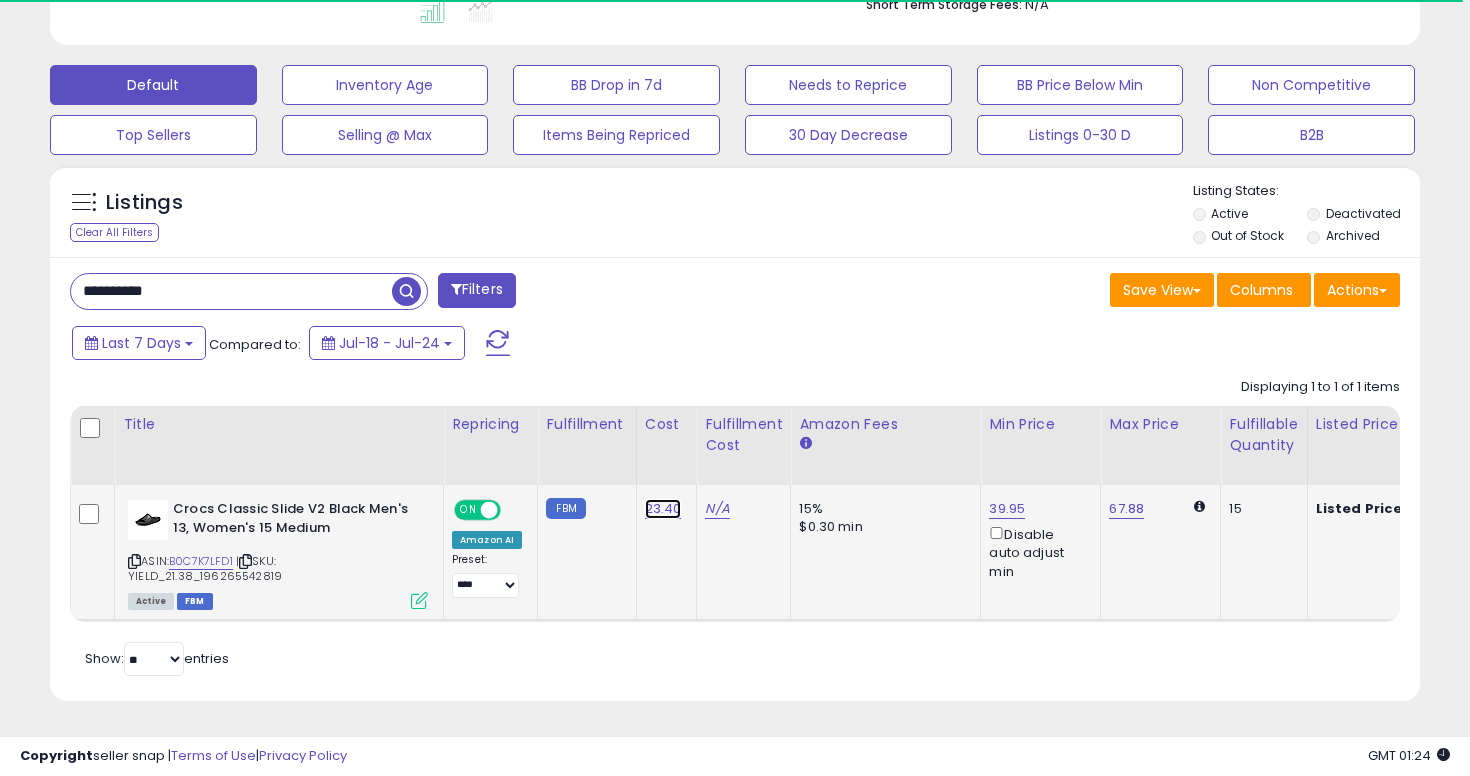 click on "23.40" at bounding box center [663, 509] 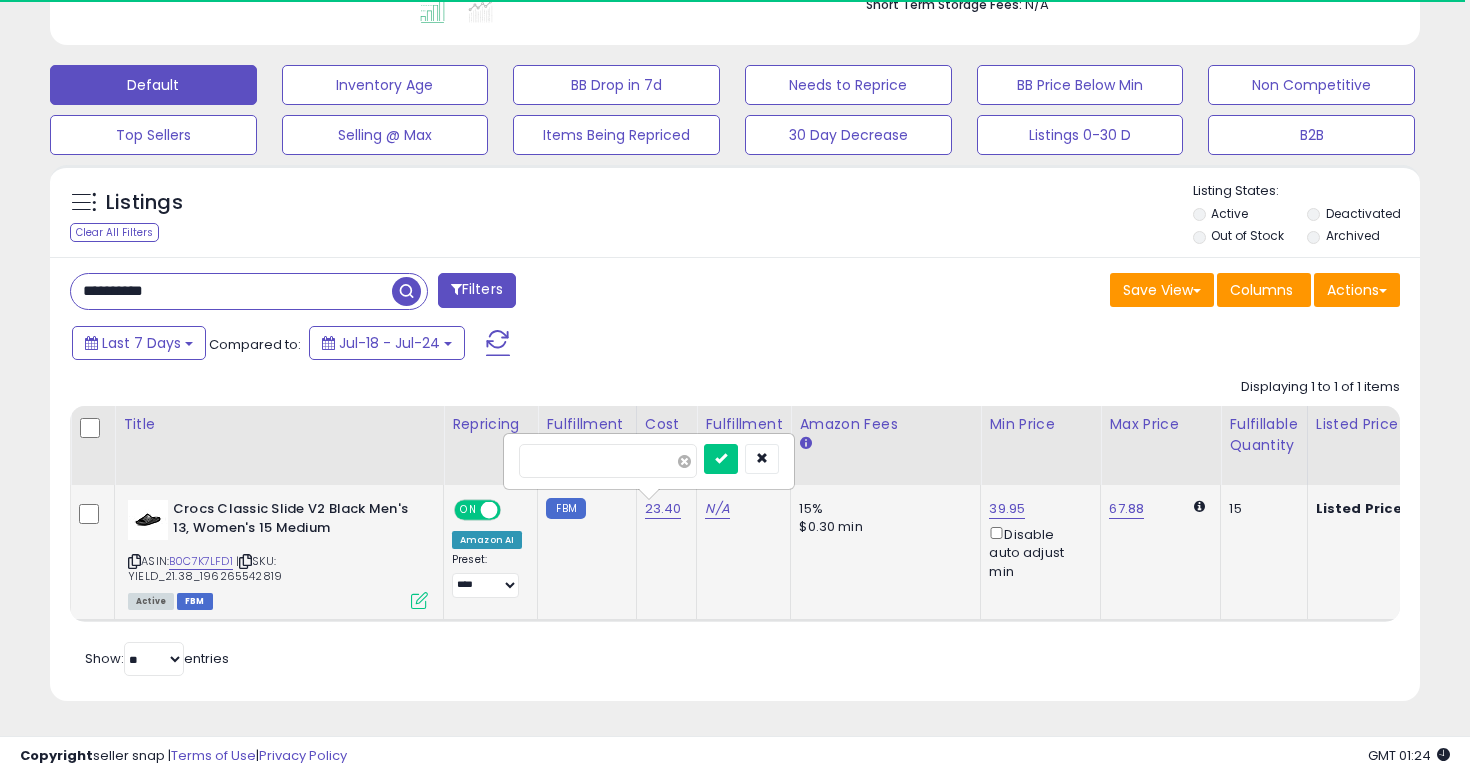 click at bounding box center [684, 461] 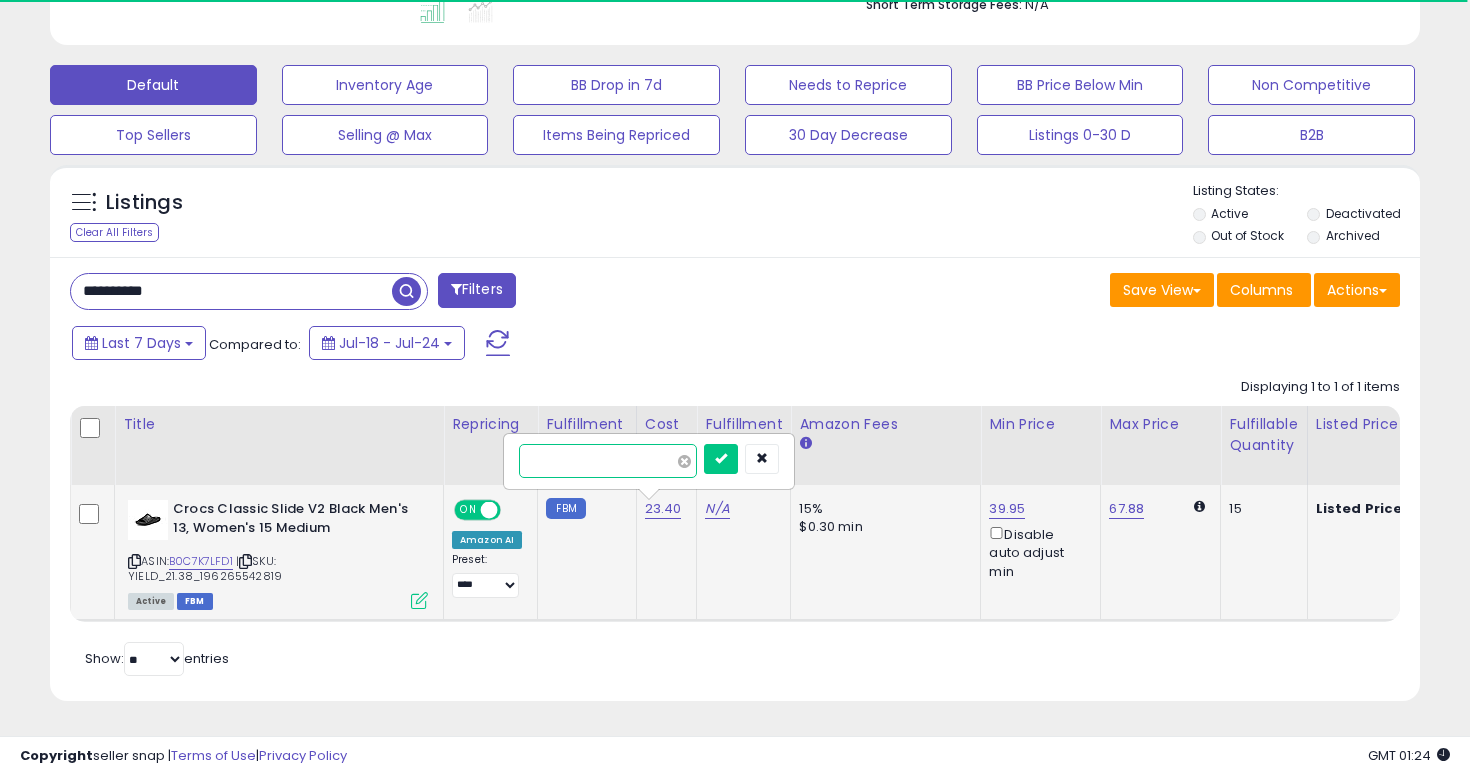 type on "*****" 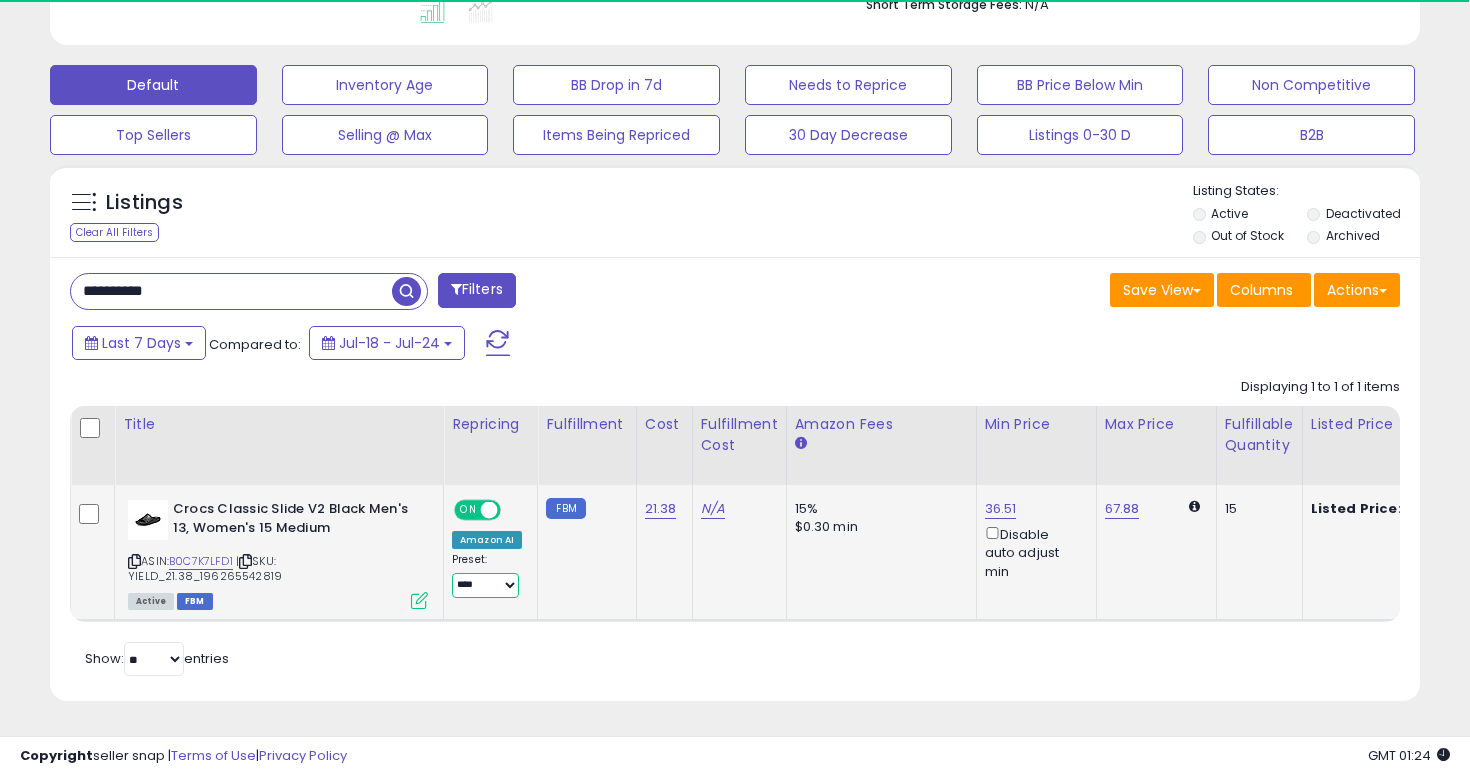 click on "**********" at bounding box center (485, 585) 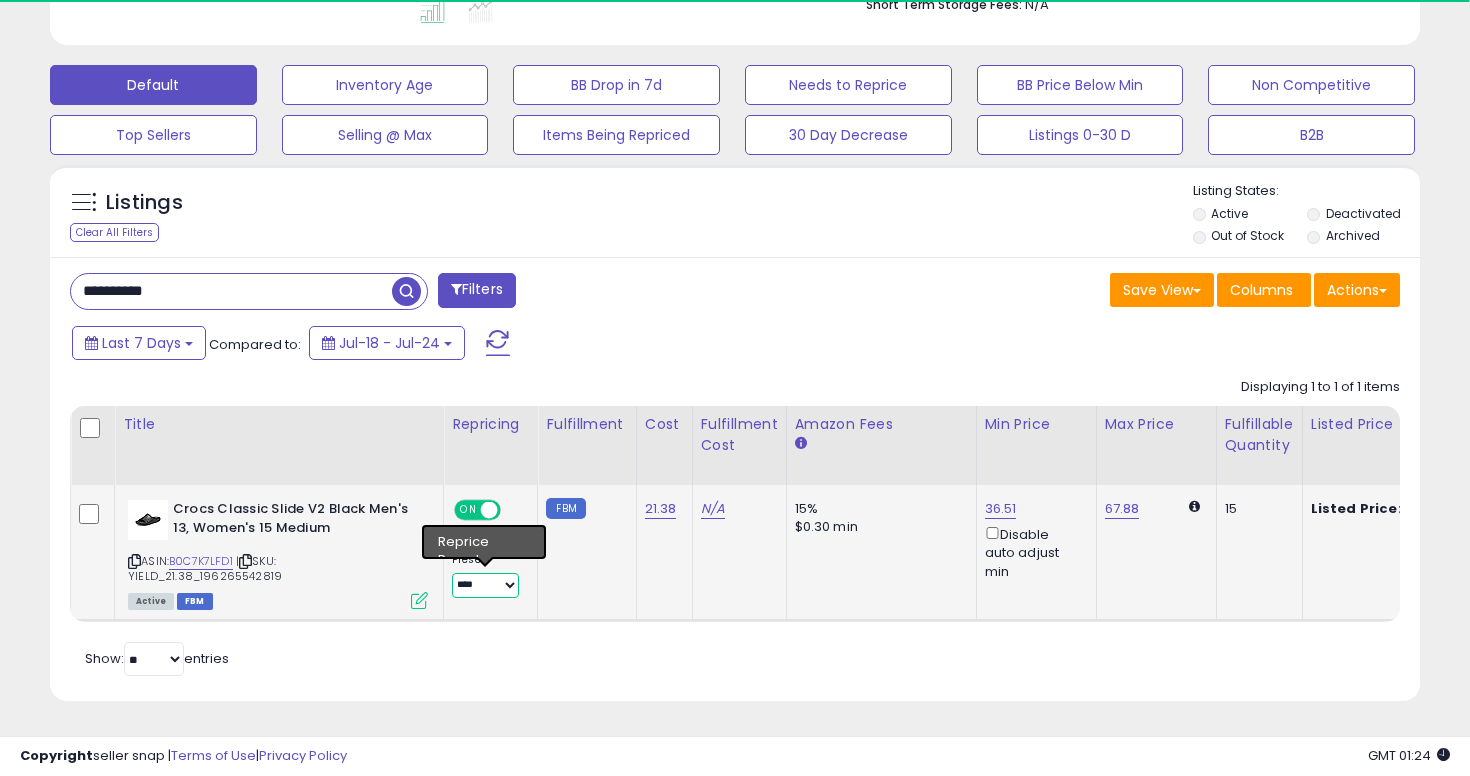 select on "**********" 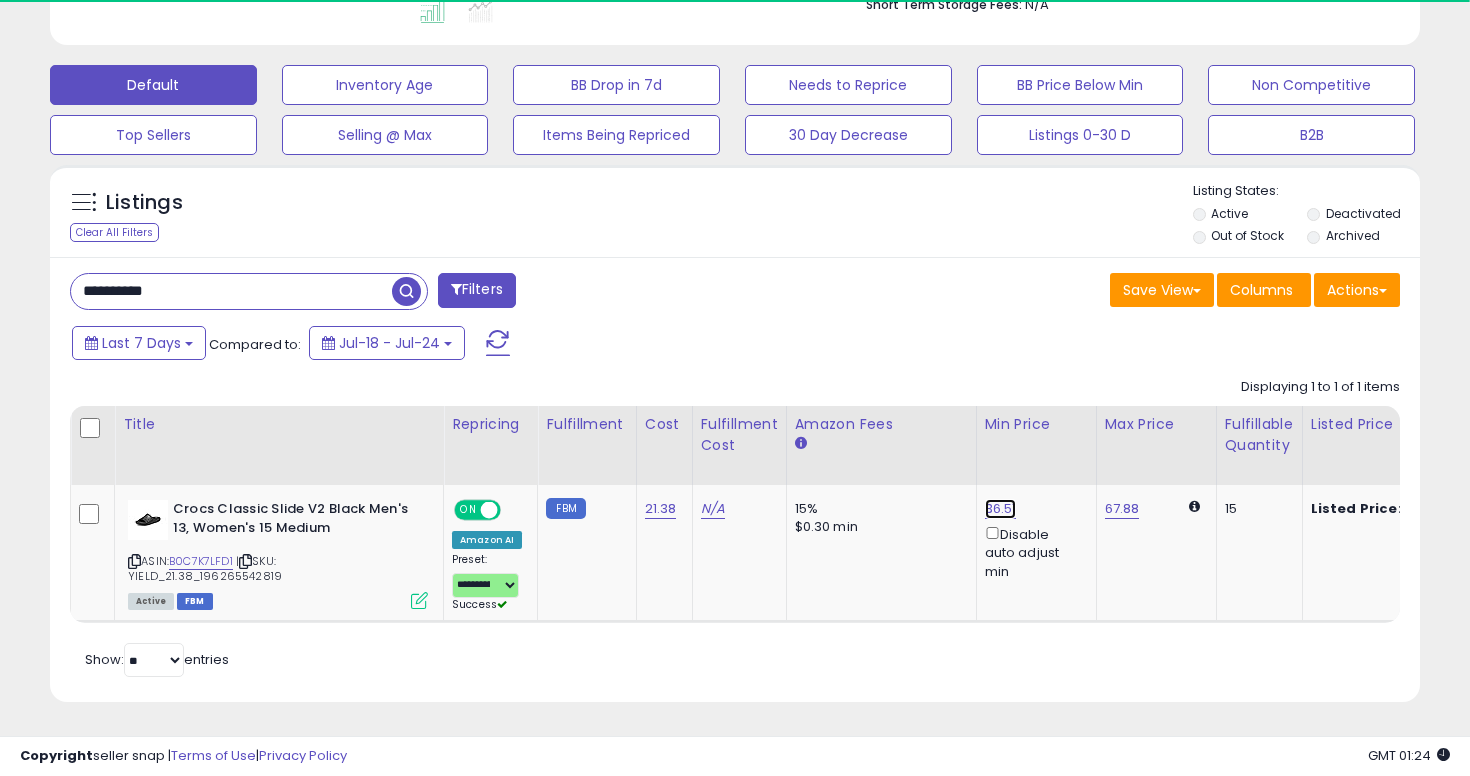click on "36.51" at bounding box center [1001, 509] 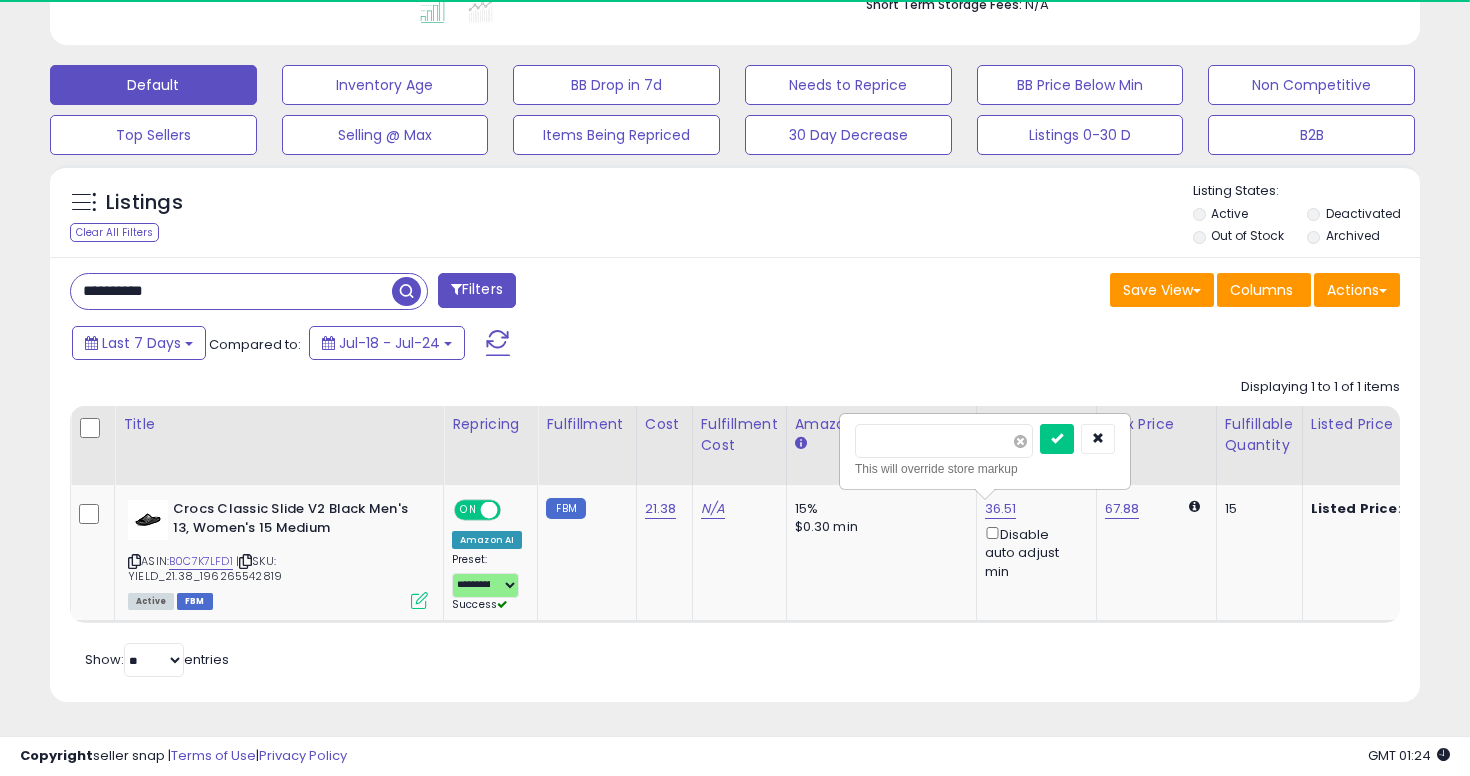 click at bounding box center [1020, 441] 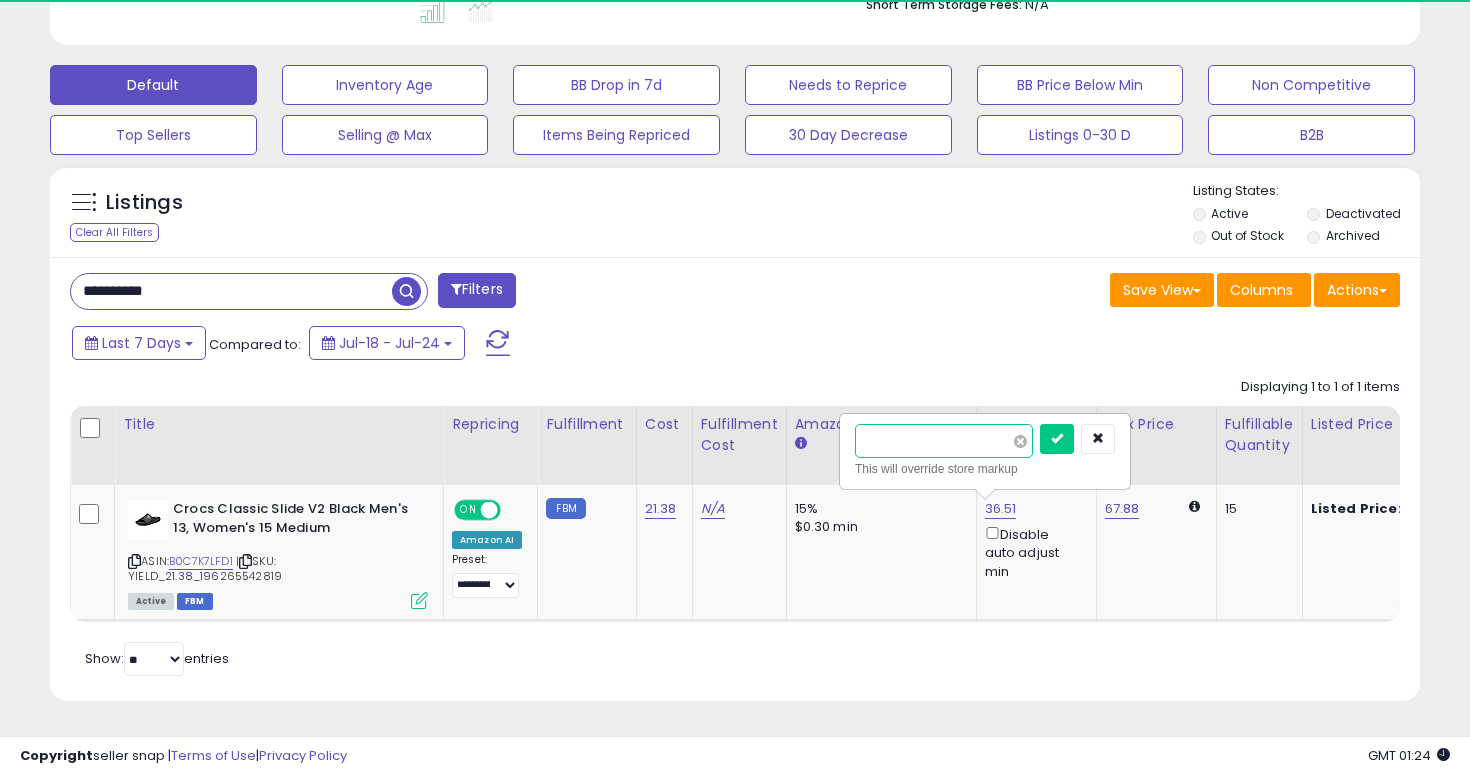 type on "*****" 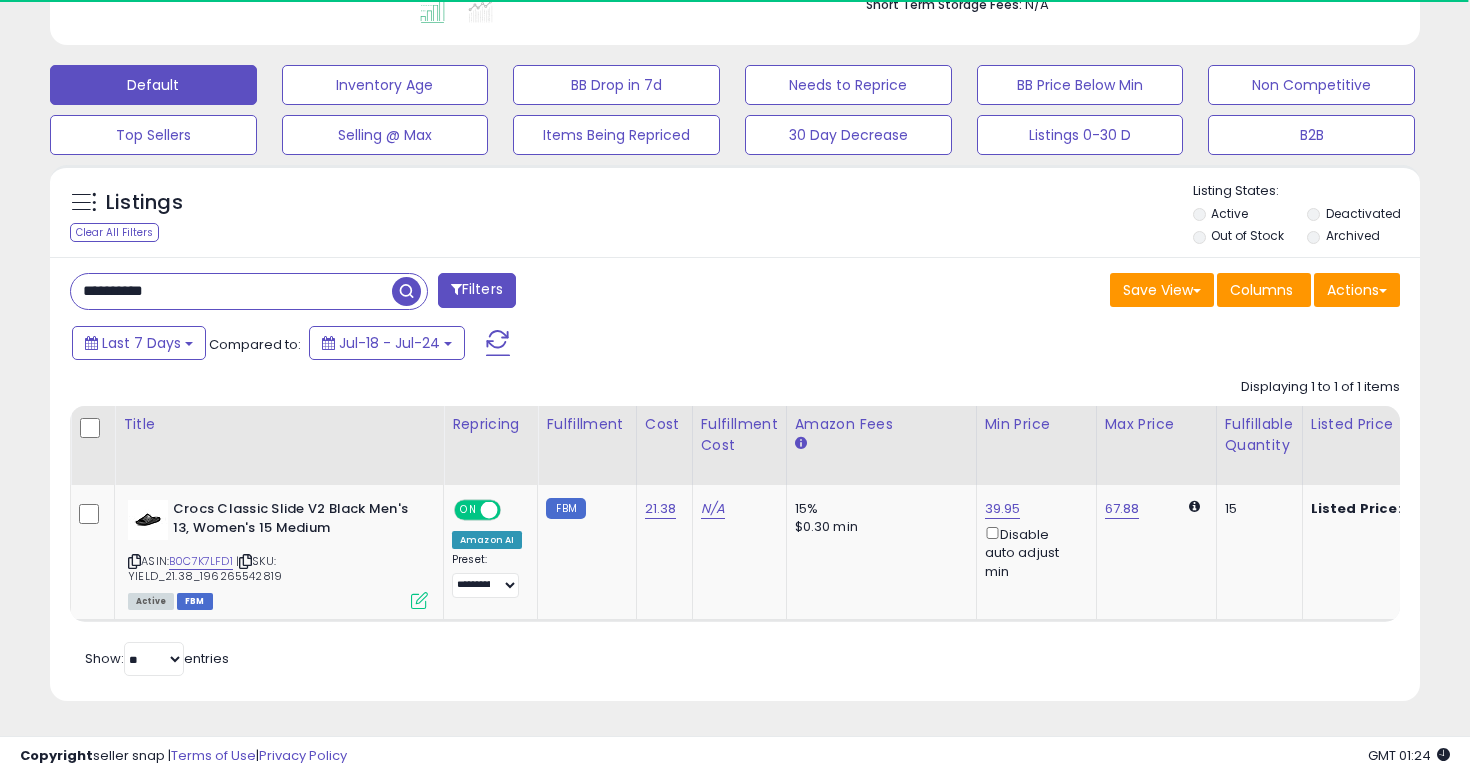 click on "**********" at bounding box center [231, 291] 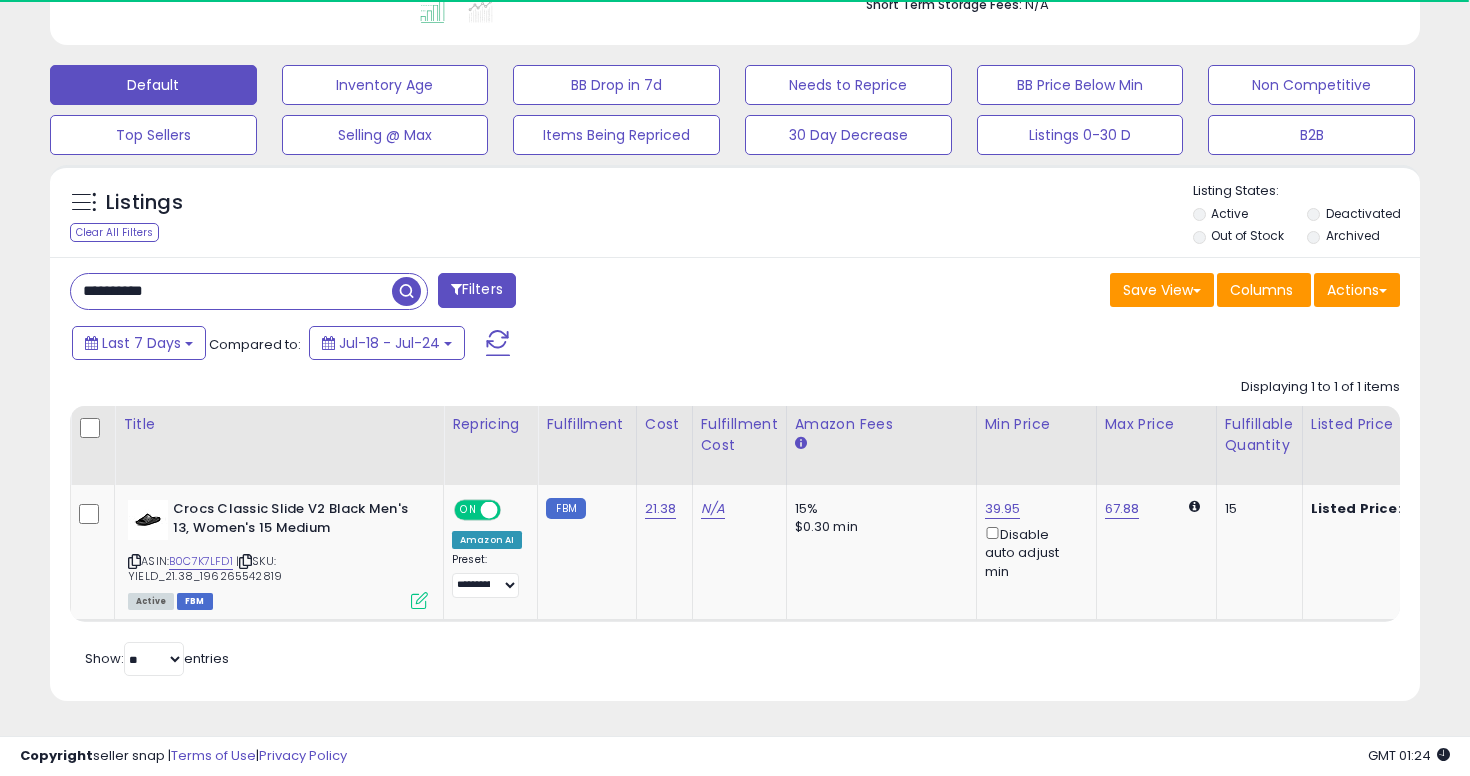 type on "**********" 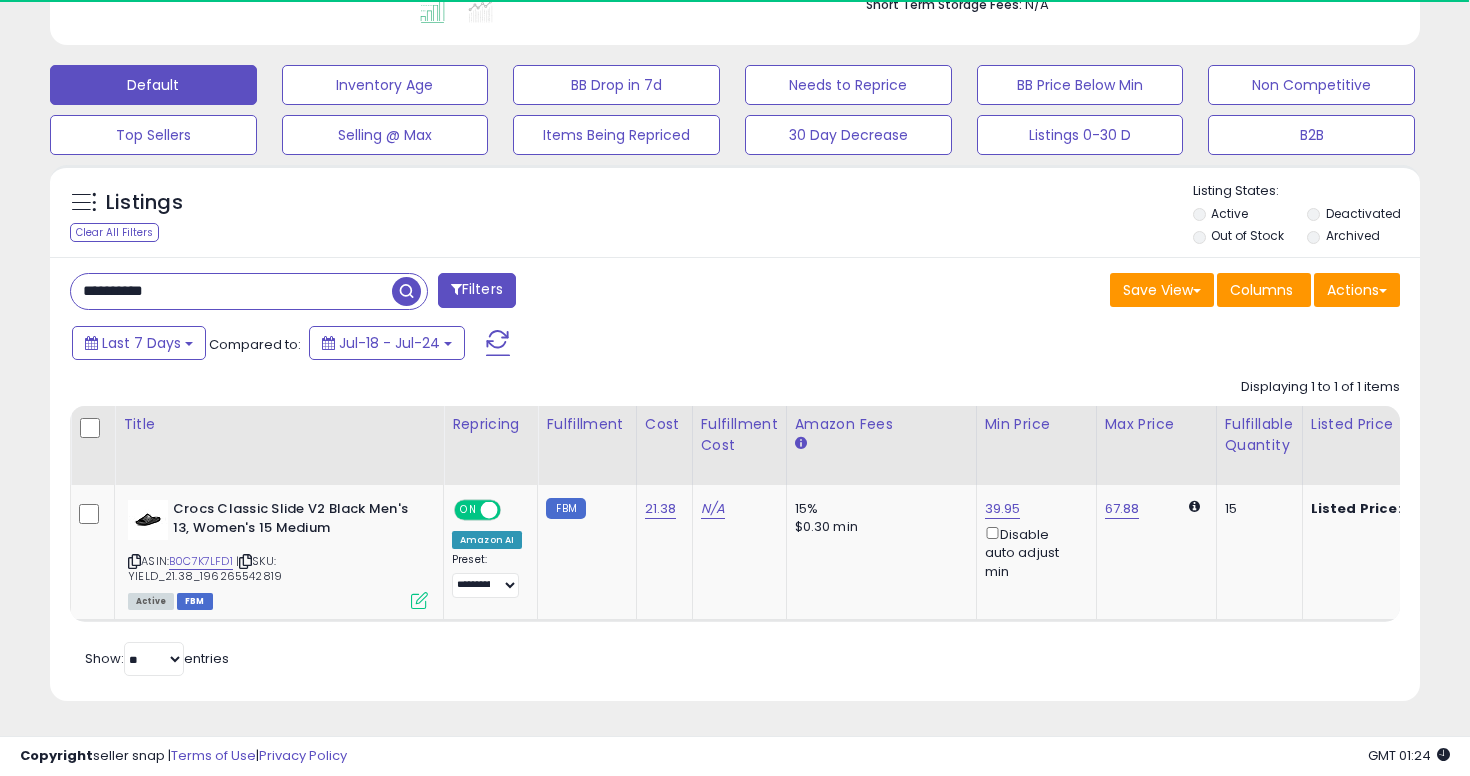 click at bounding box center (406, 291) 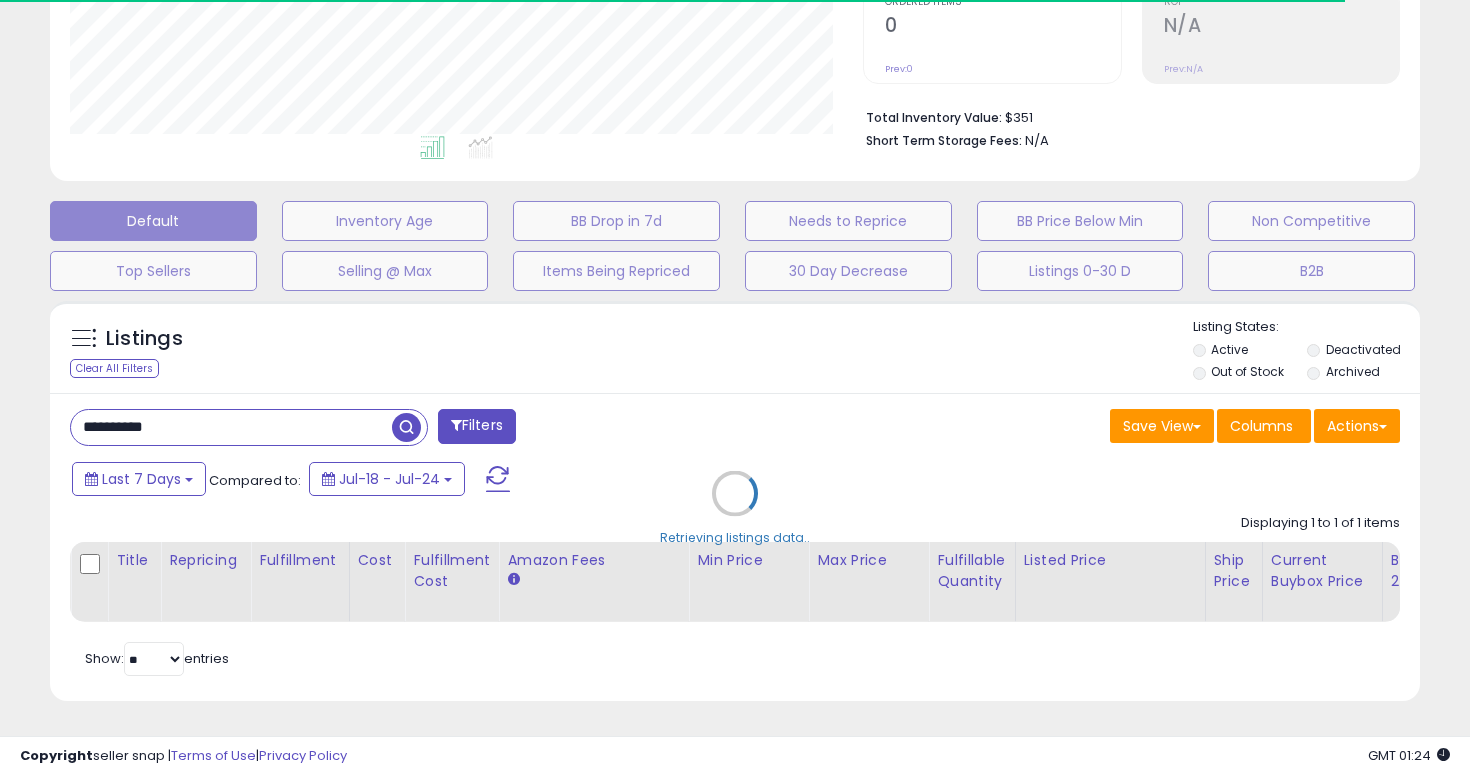 scroll, scrollTop: 565, scrollLeft: 0, axis: vertical 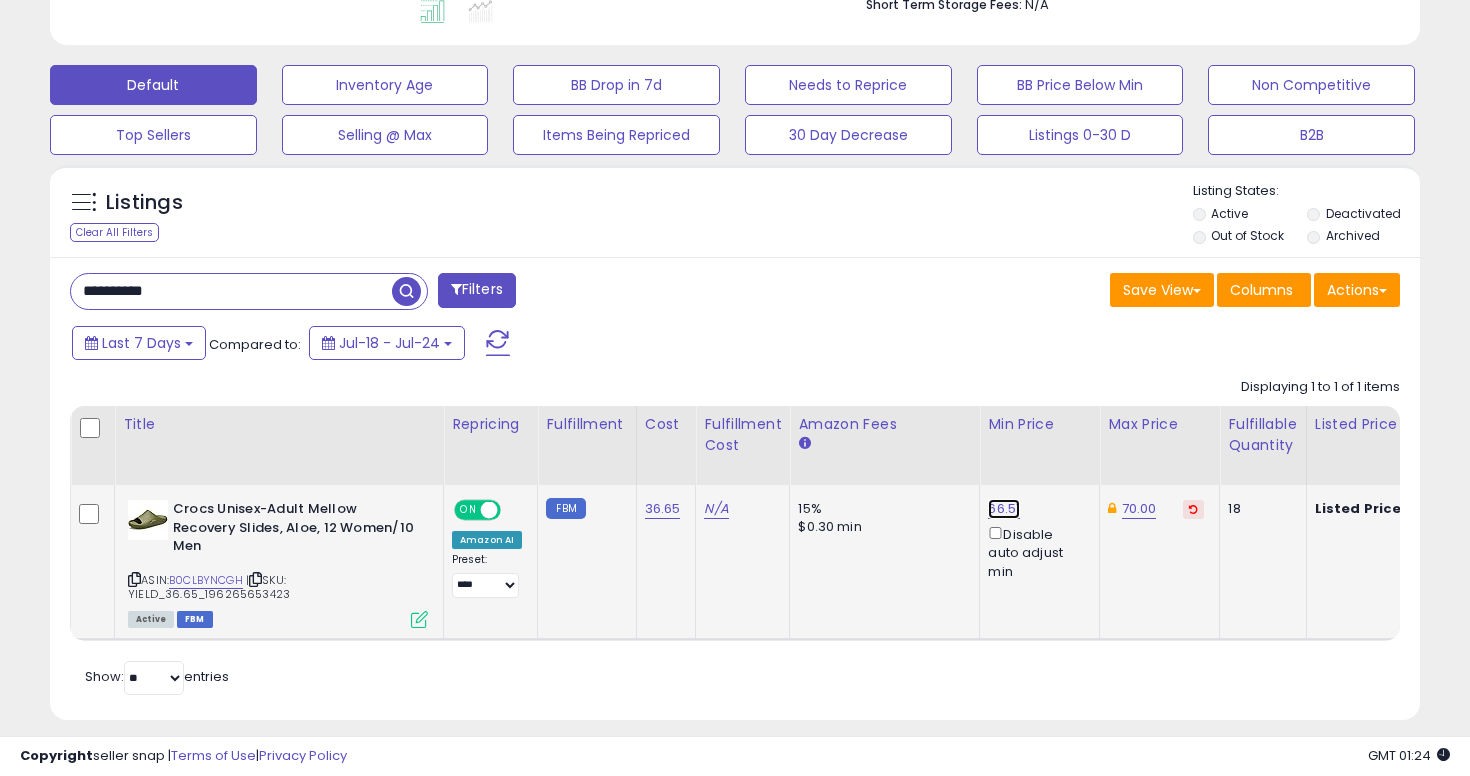 click on "66.51" at bounding box center (1004, 509) 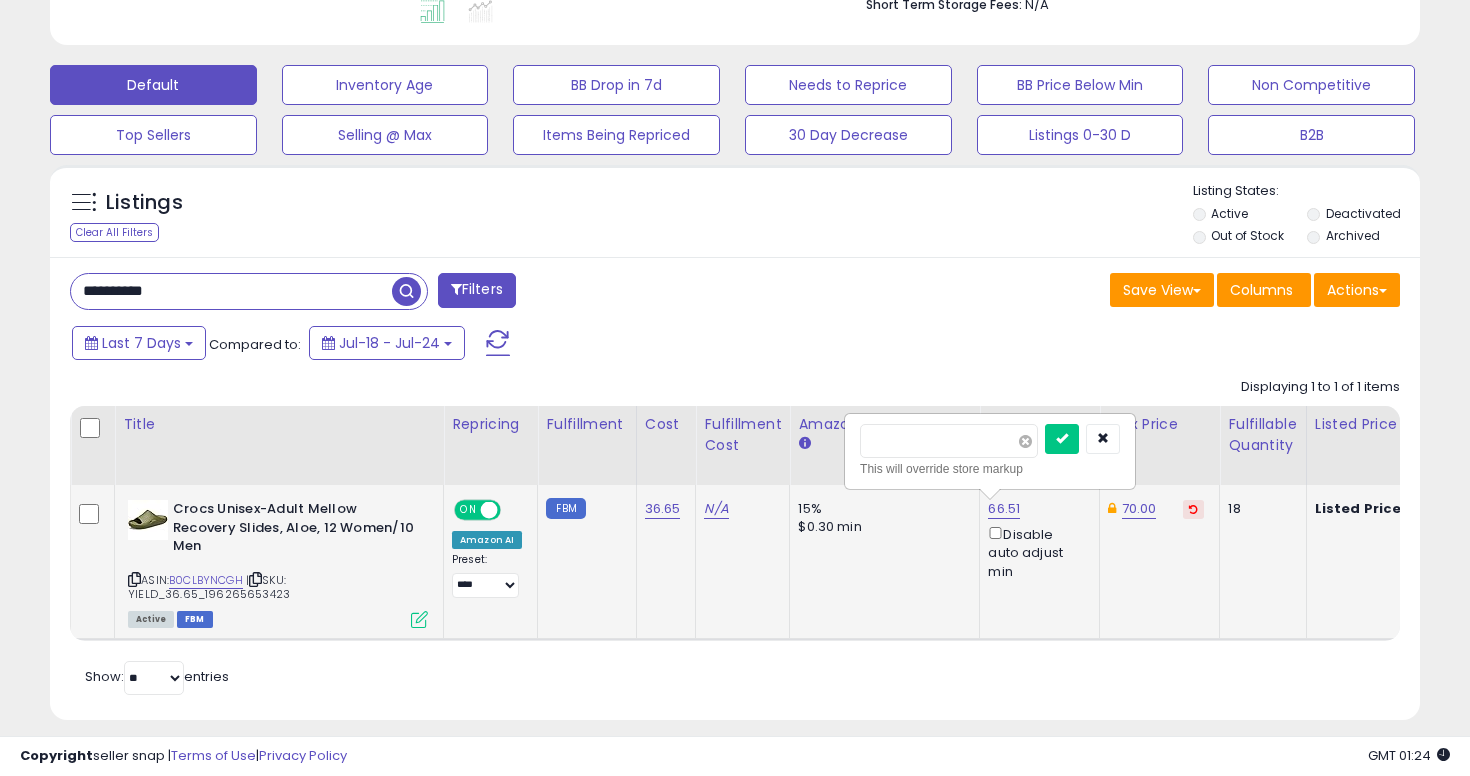 click at bounding box center [1025, 441] 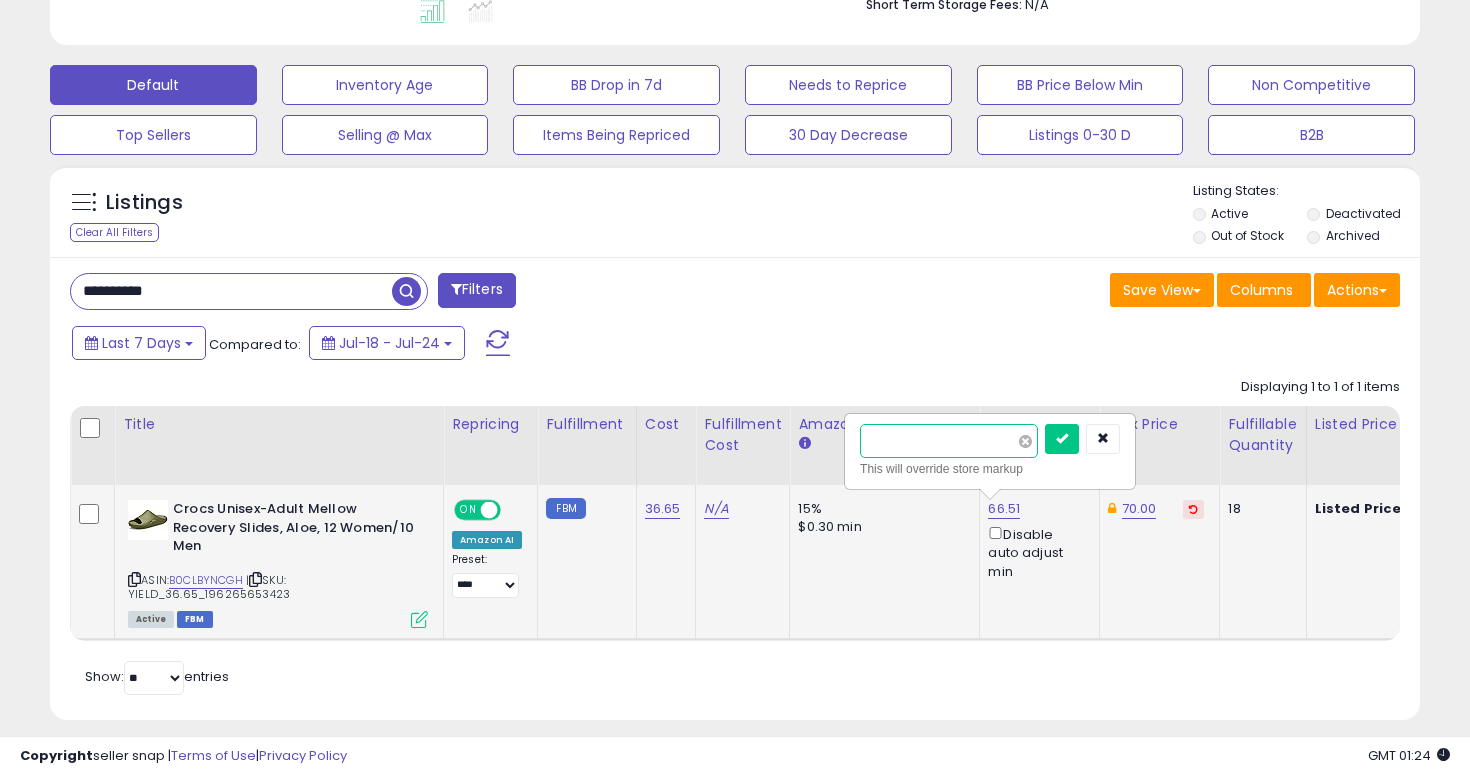 type on "*****" 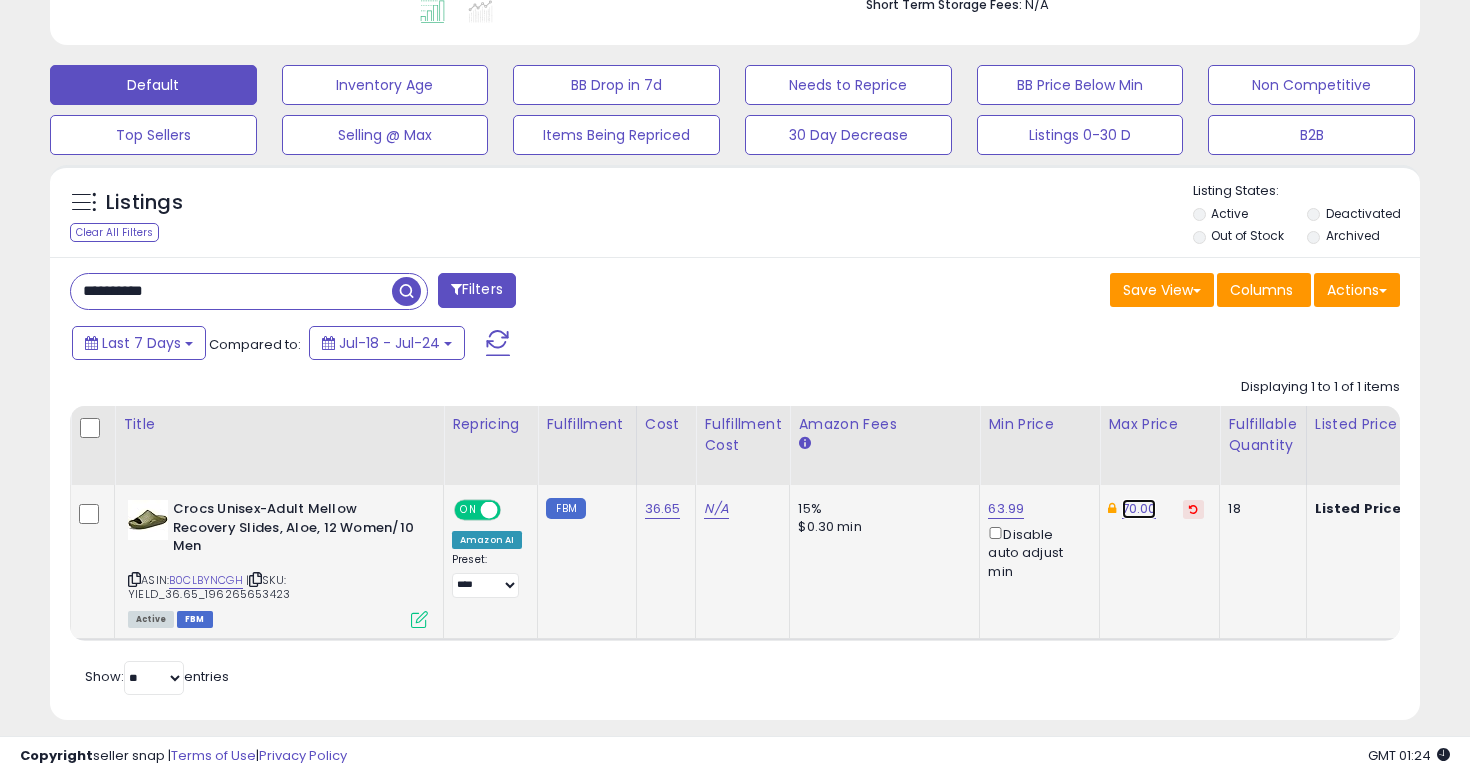click on "70.00" at bounding box center (1139, 509) 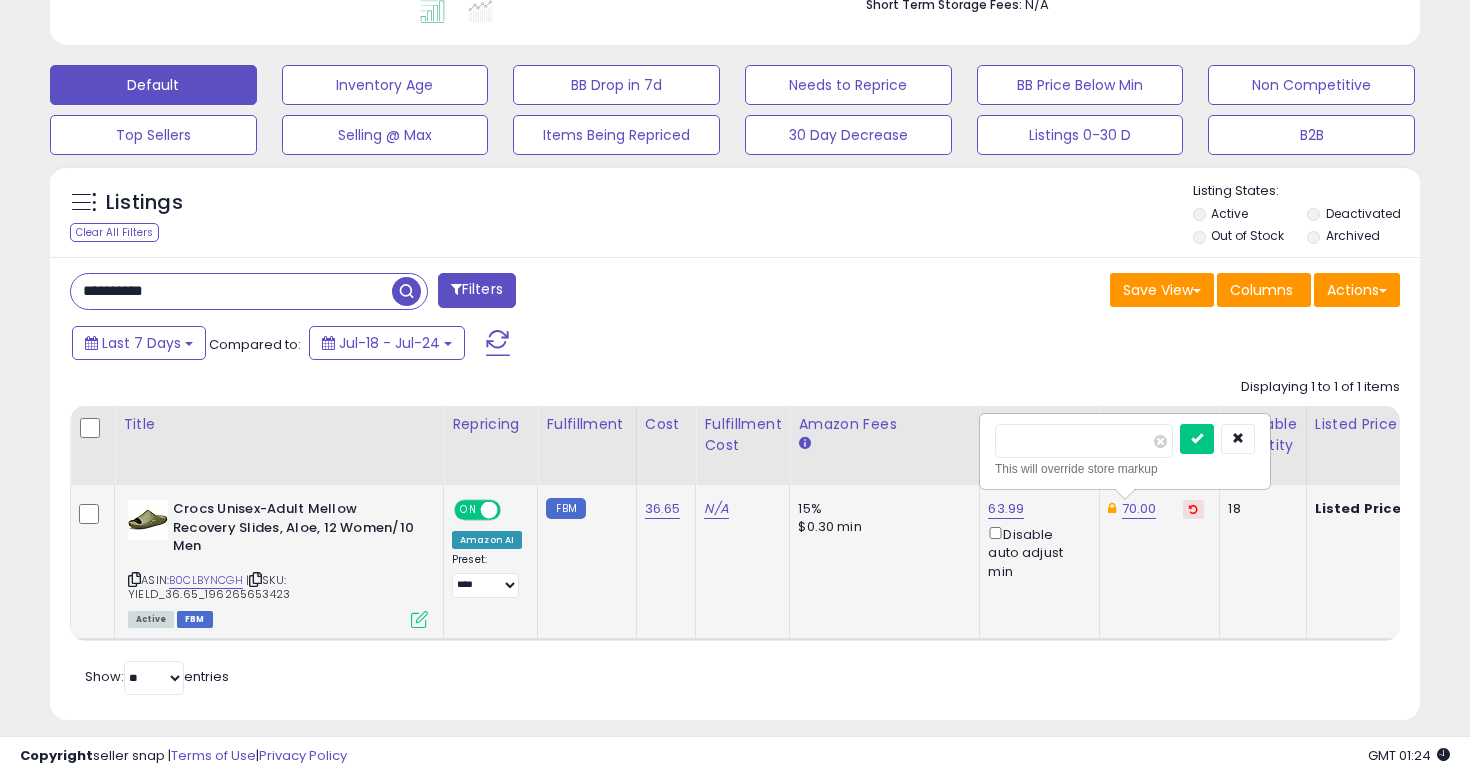 click on "*****" at bounding box center [1084, 441] 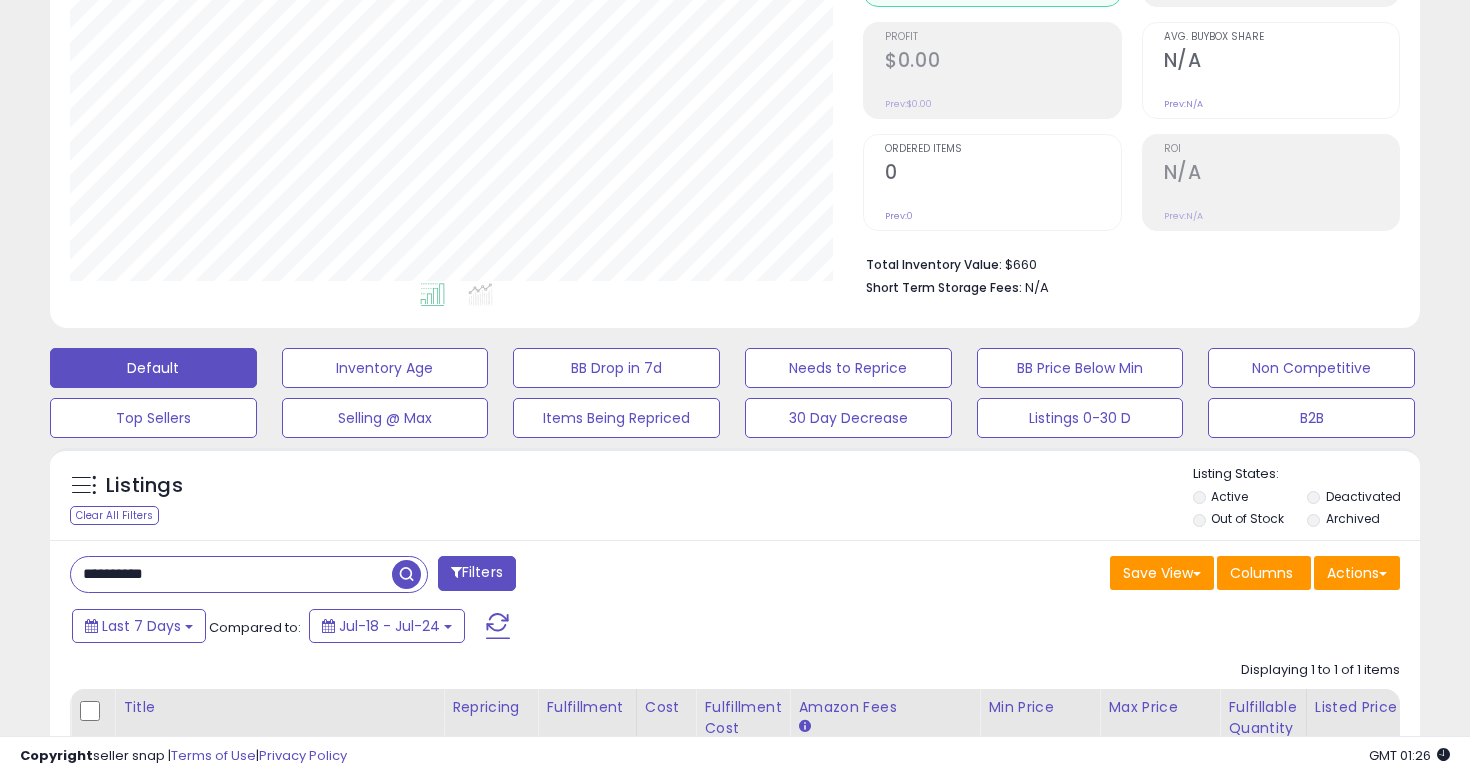scroll, scrollTop: 464, scrollLeft: 0, axis: vertical 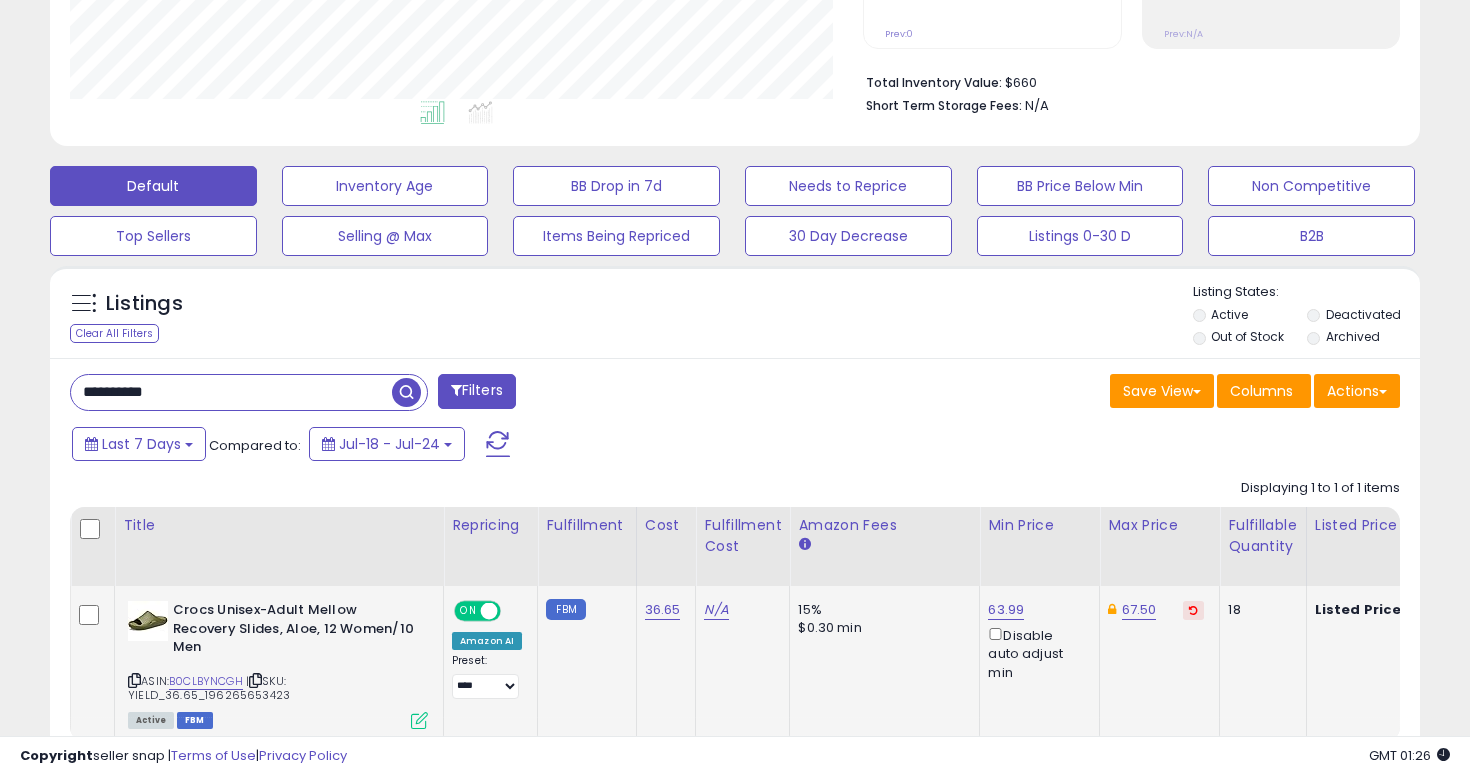 click on "**********" at bounding box center [231, 392] 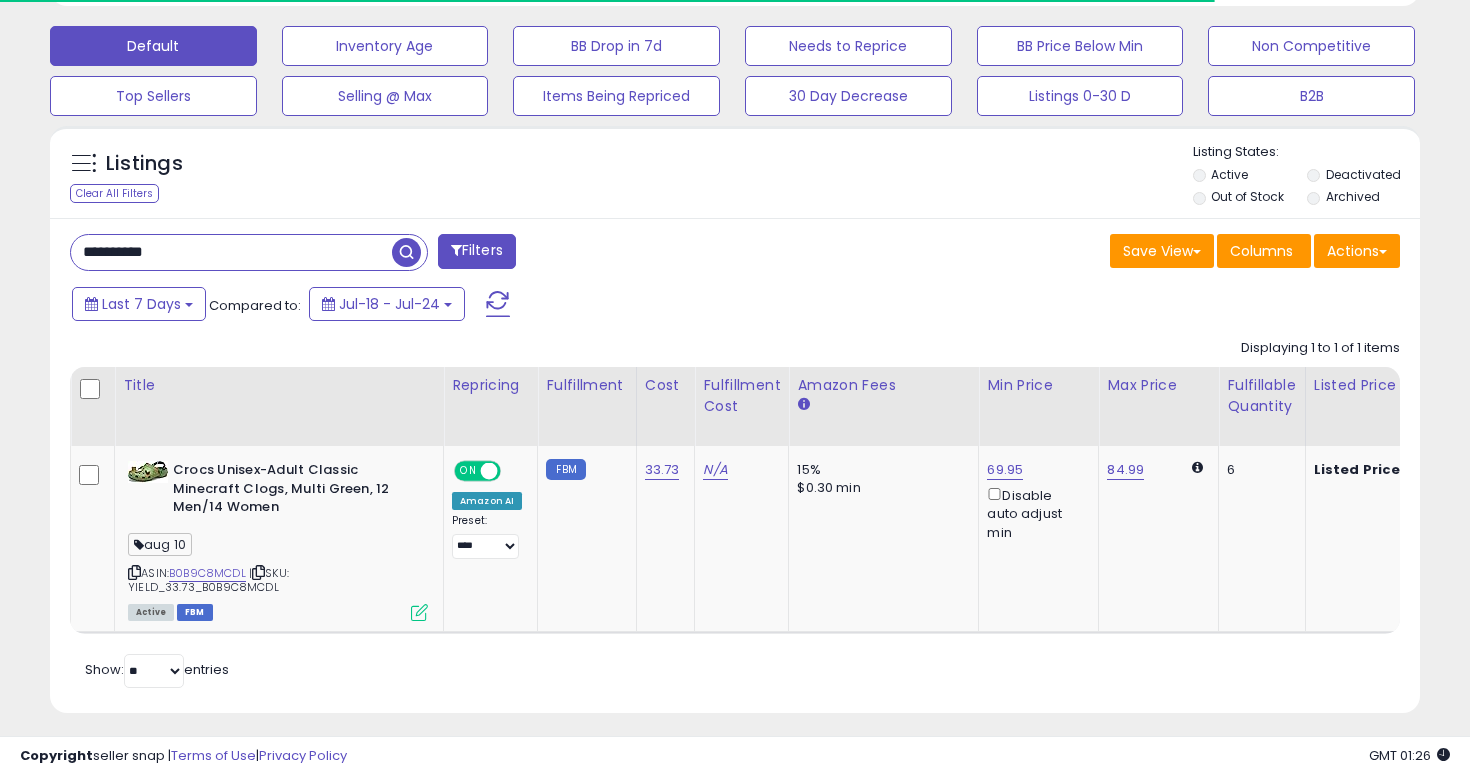 scroll, scrollTop: 616, scrollLeft: 0, axis: vertical 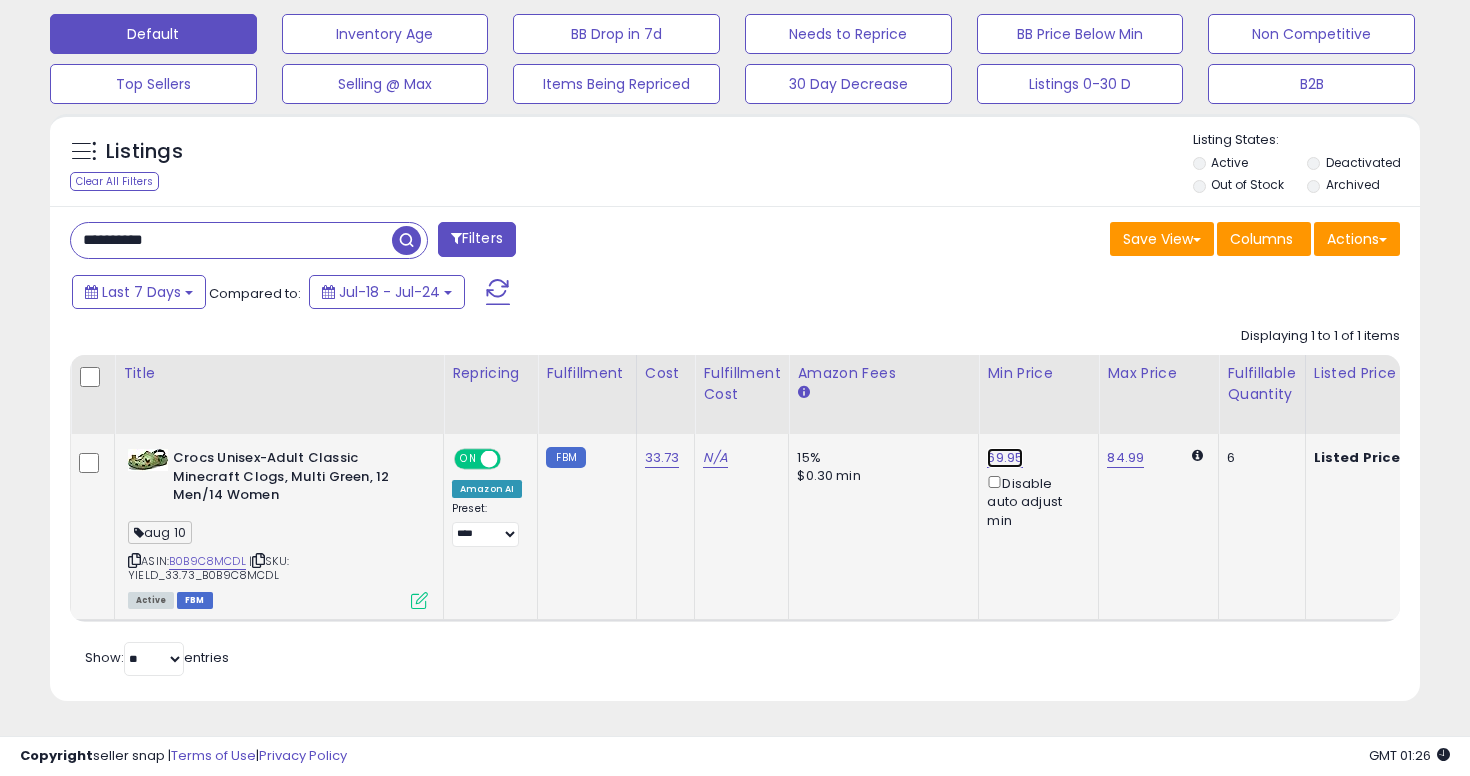 click on "69.95" at bounding box center (1005, 458) 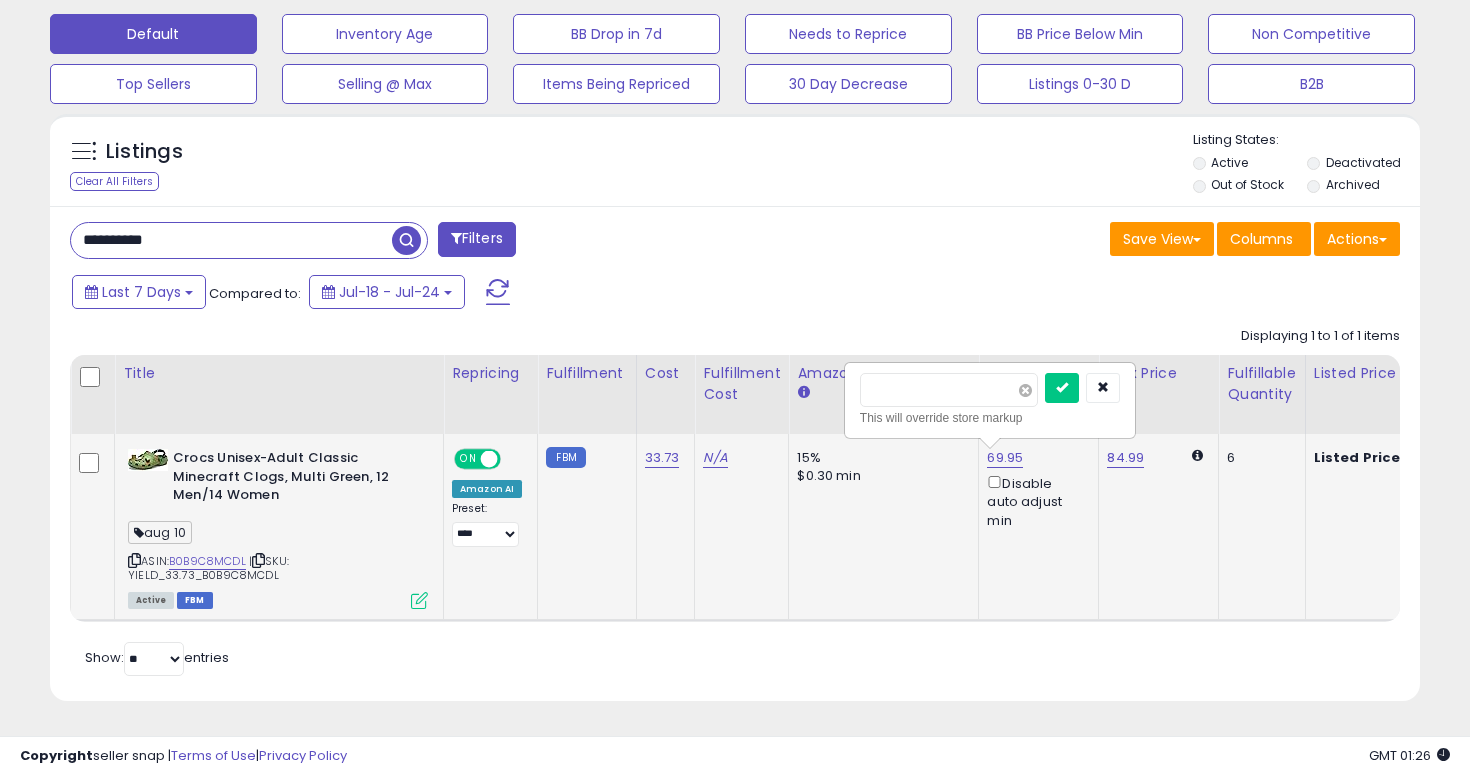 click at bounding box center (1025, 390) 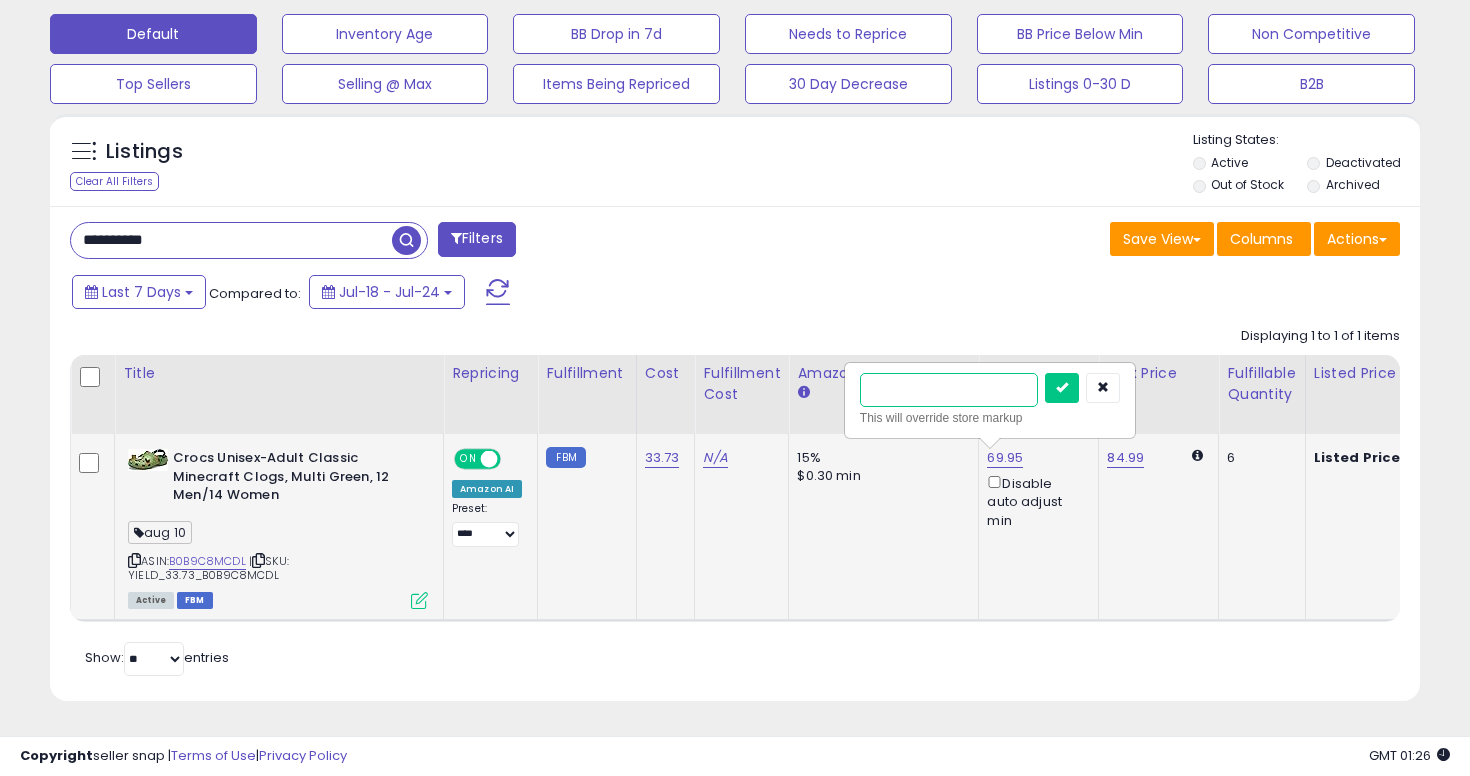 type on "**" 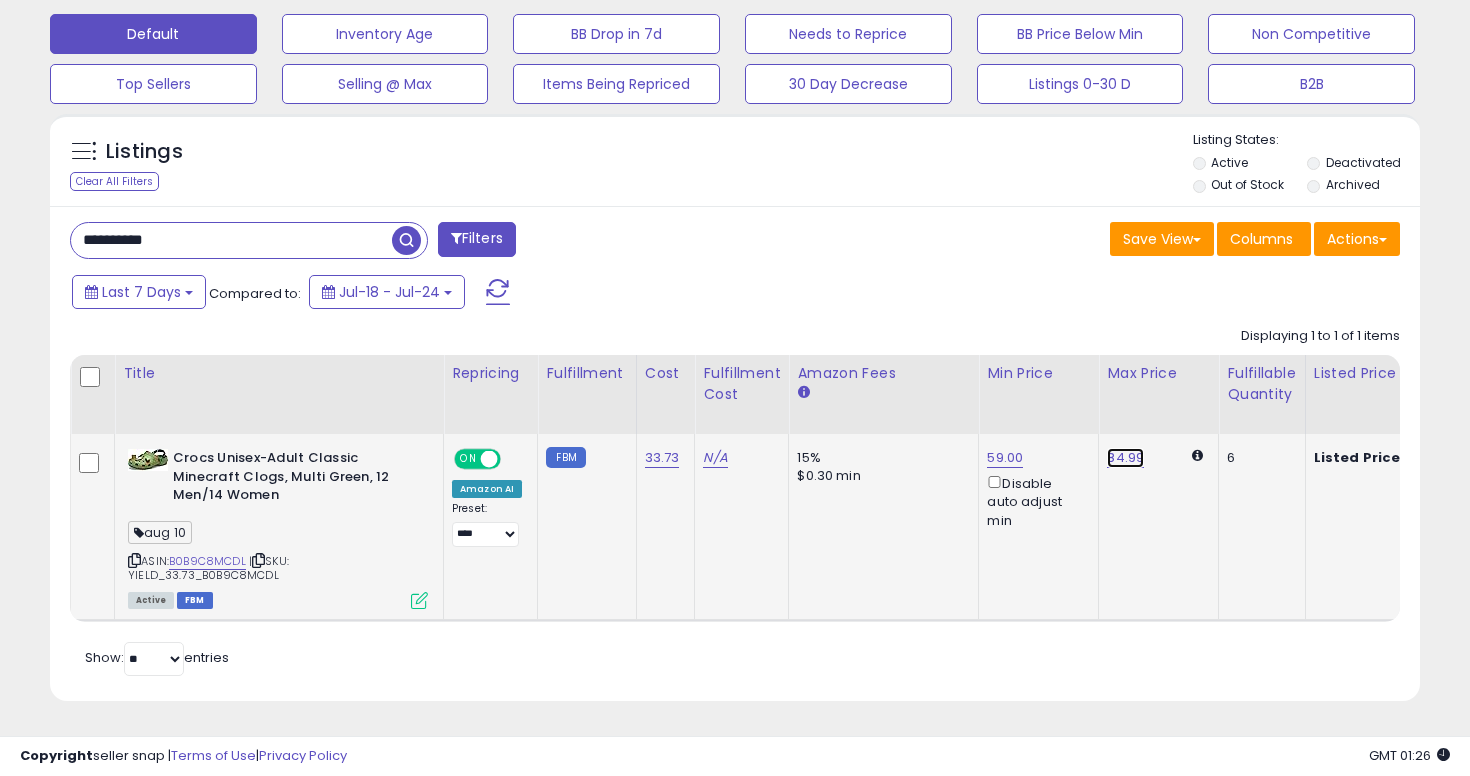 click on "84.99" at bounding box center (1125, 458) 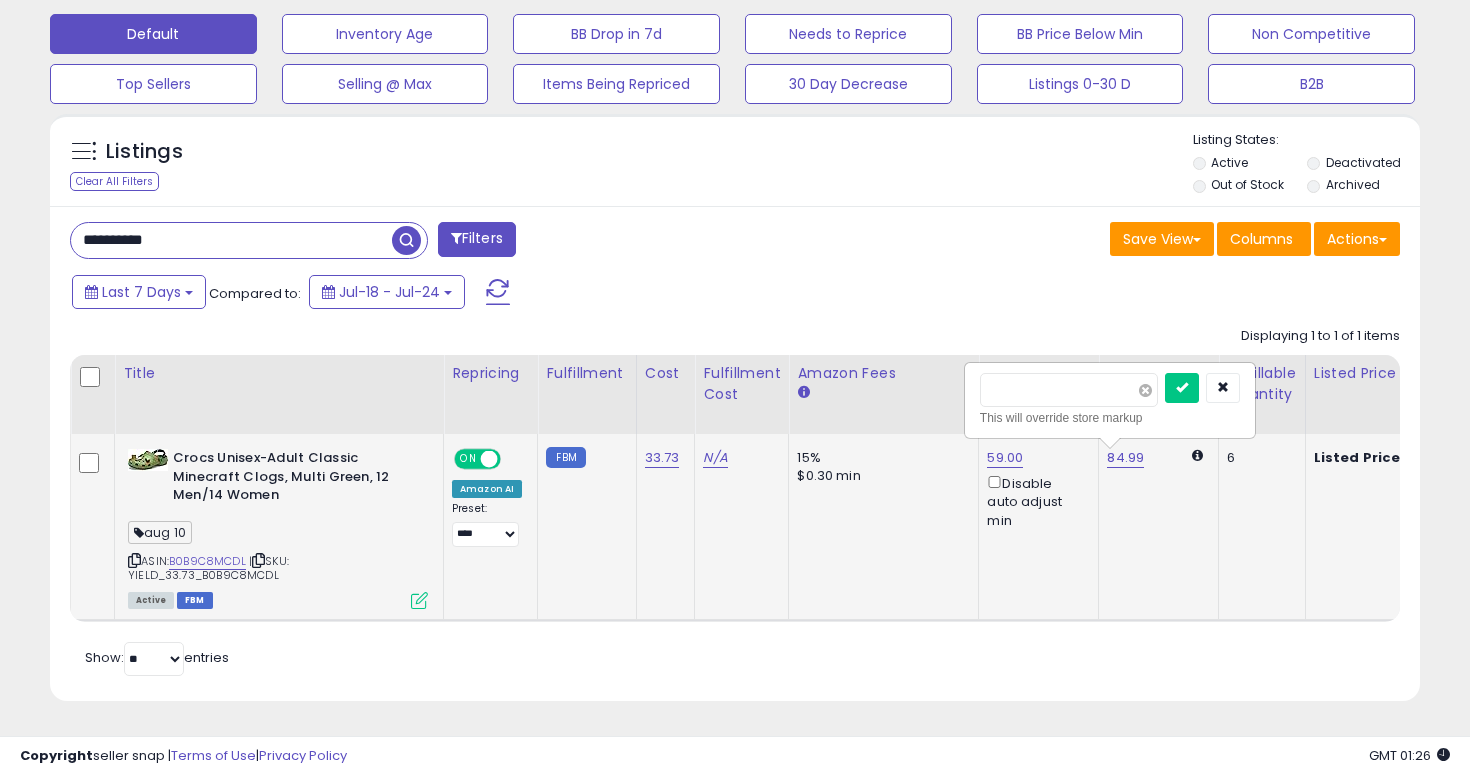 click at bounding box center (1145, 390) 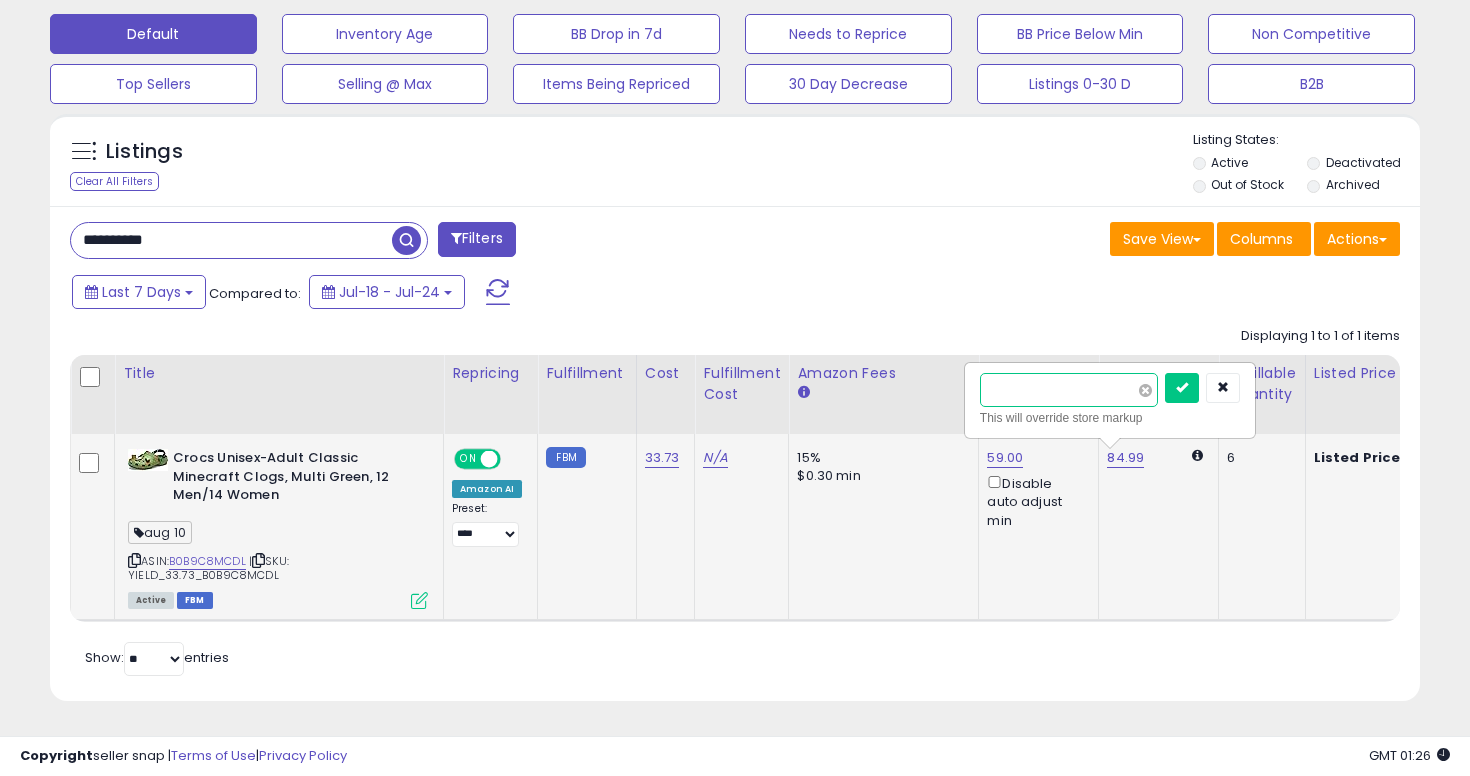 type on "*****" 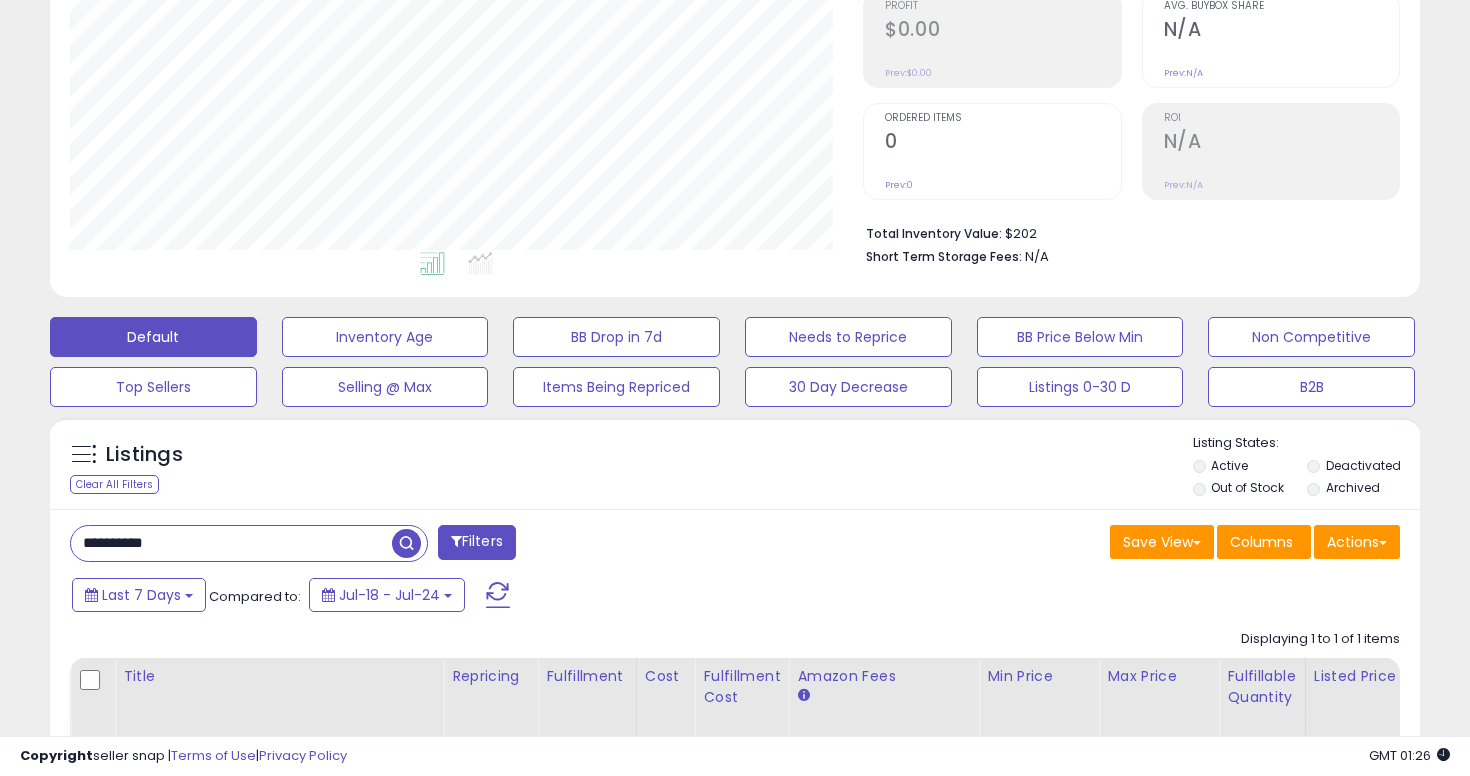 scroll, scrollTop: 616, scrollLeft: 0, axis: vertical 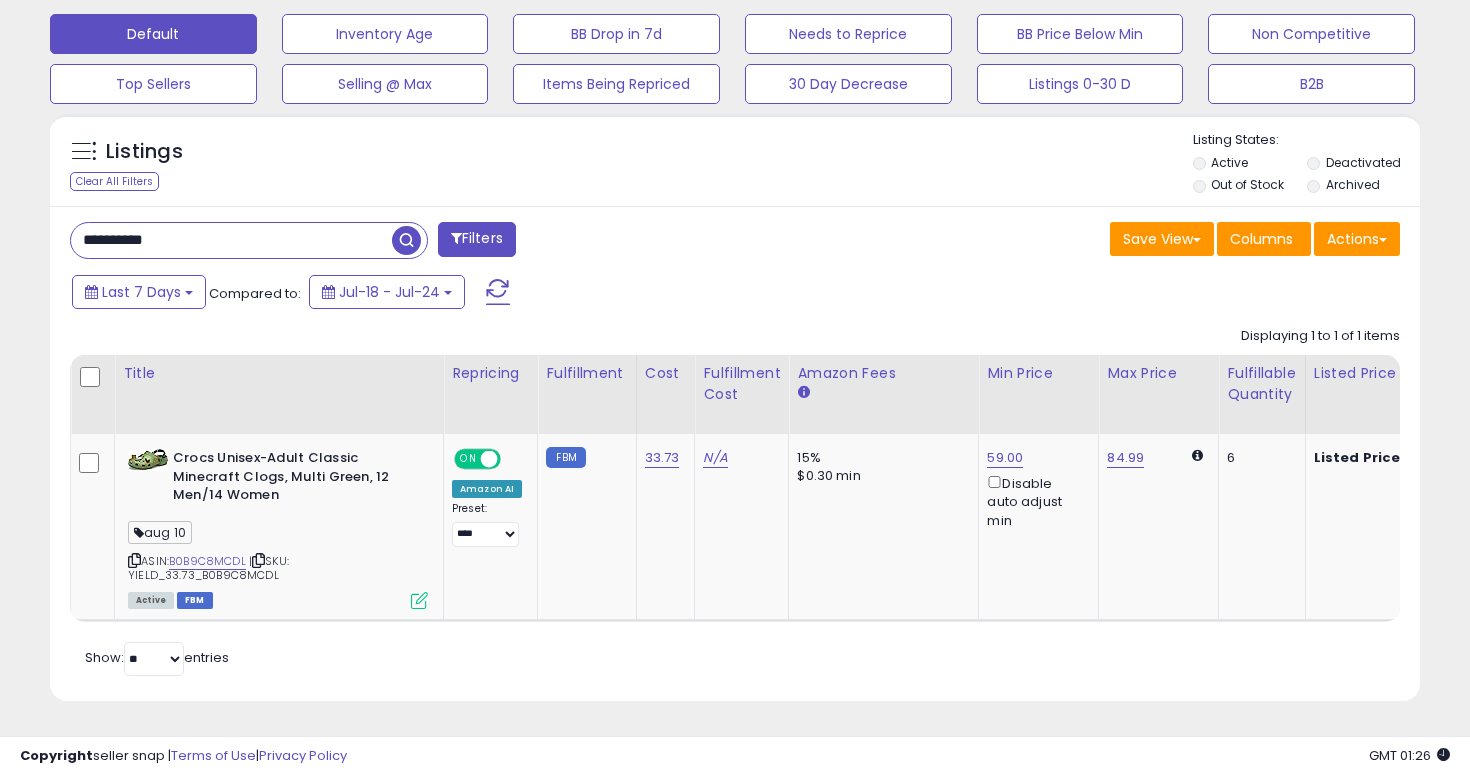 click on "**********" at bounding box center (231, 240) 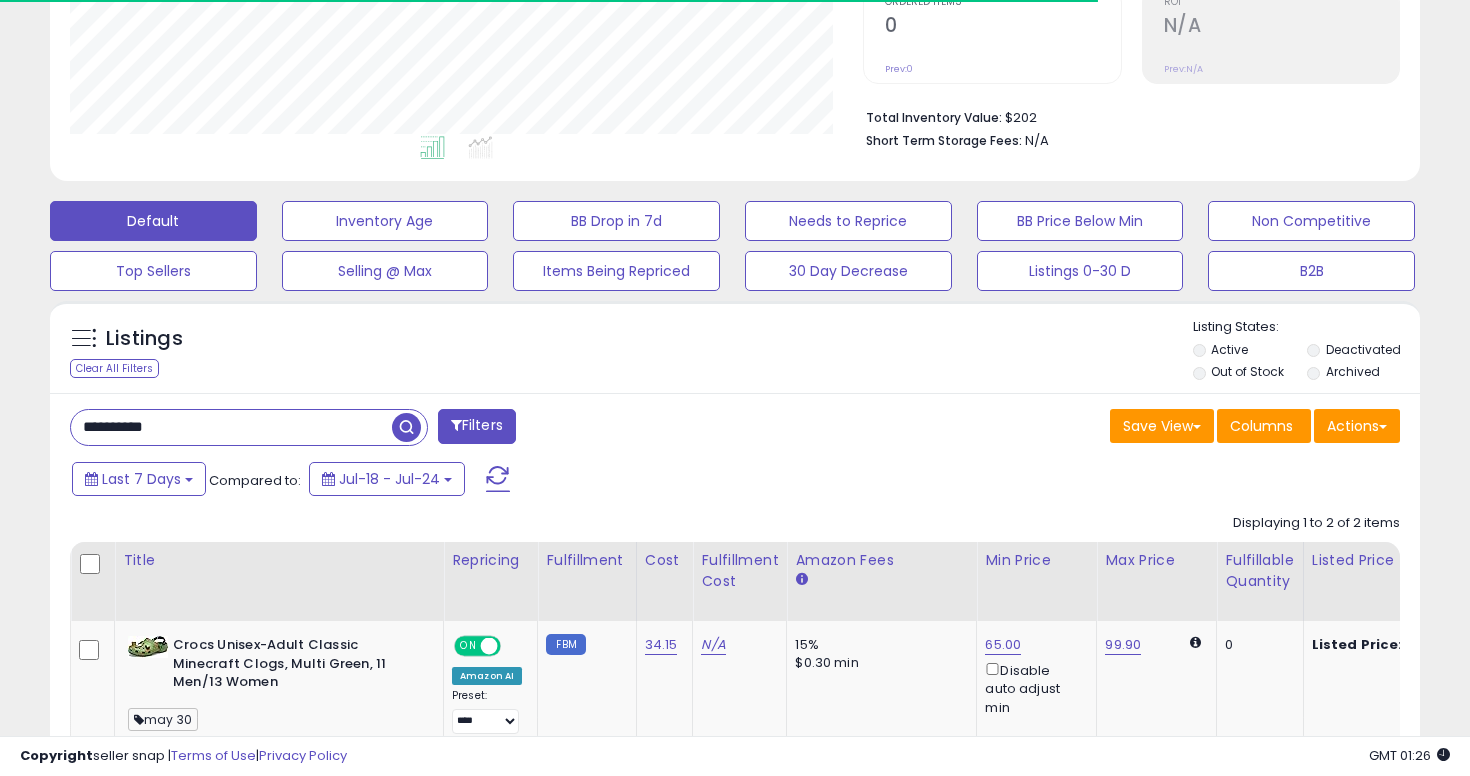 scroll, scrollTop: 616, scrollLeft: 0, axis: vertical 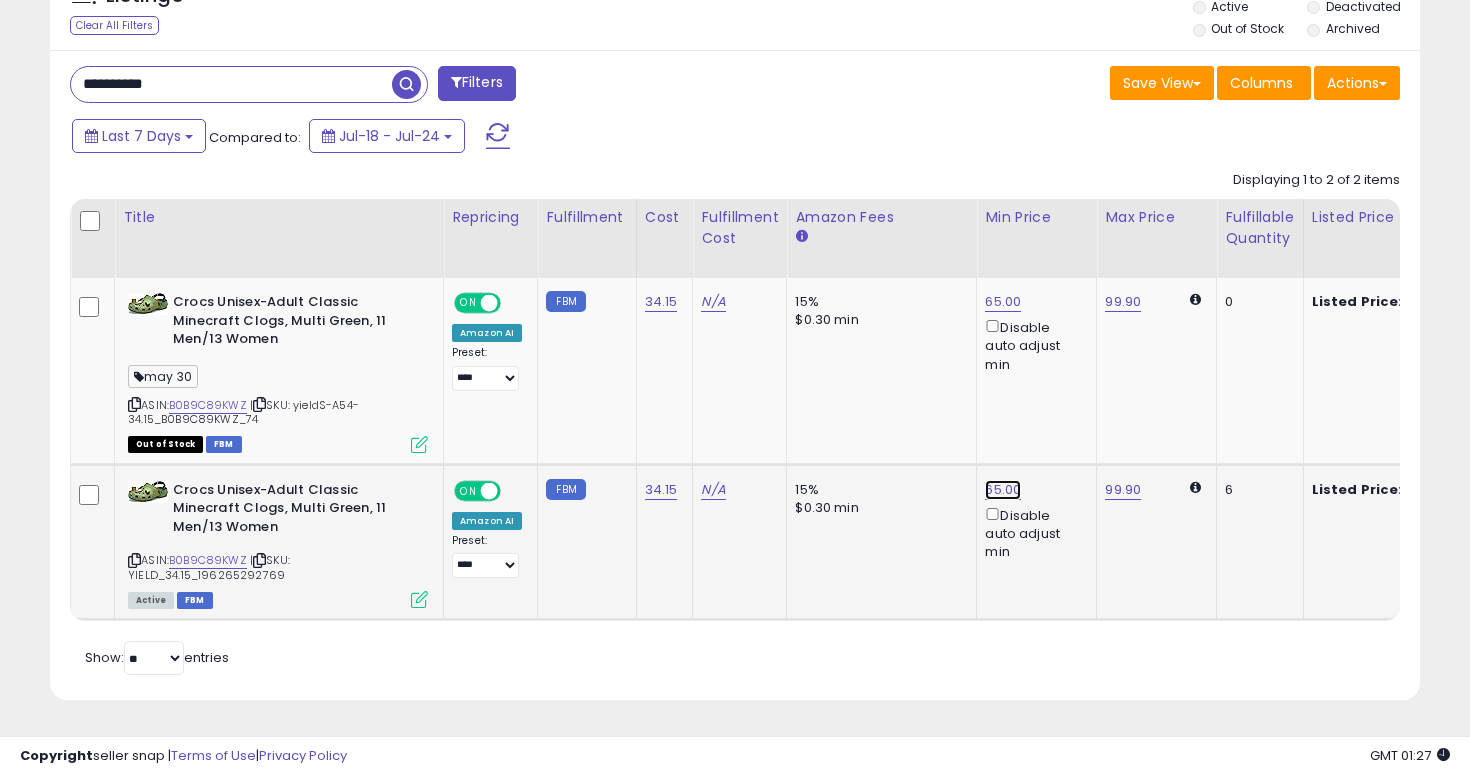 click on "65.00" at bounding box center [1003, 302] 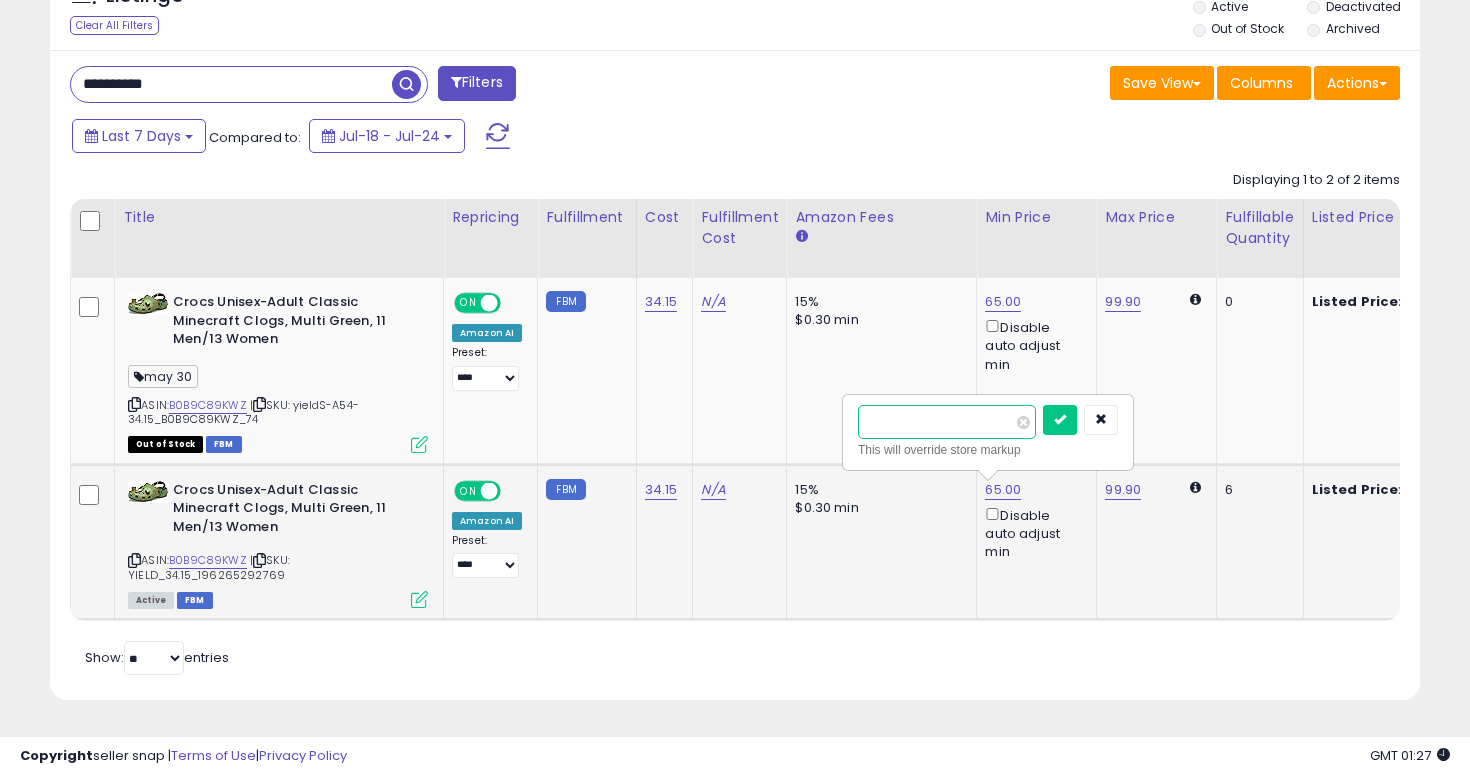 click on "*****" at bounding box center [947, 422] 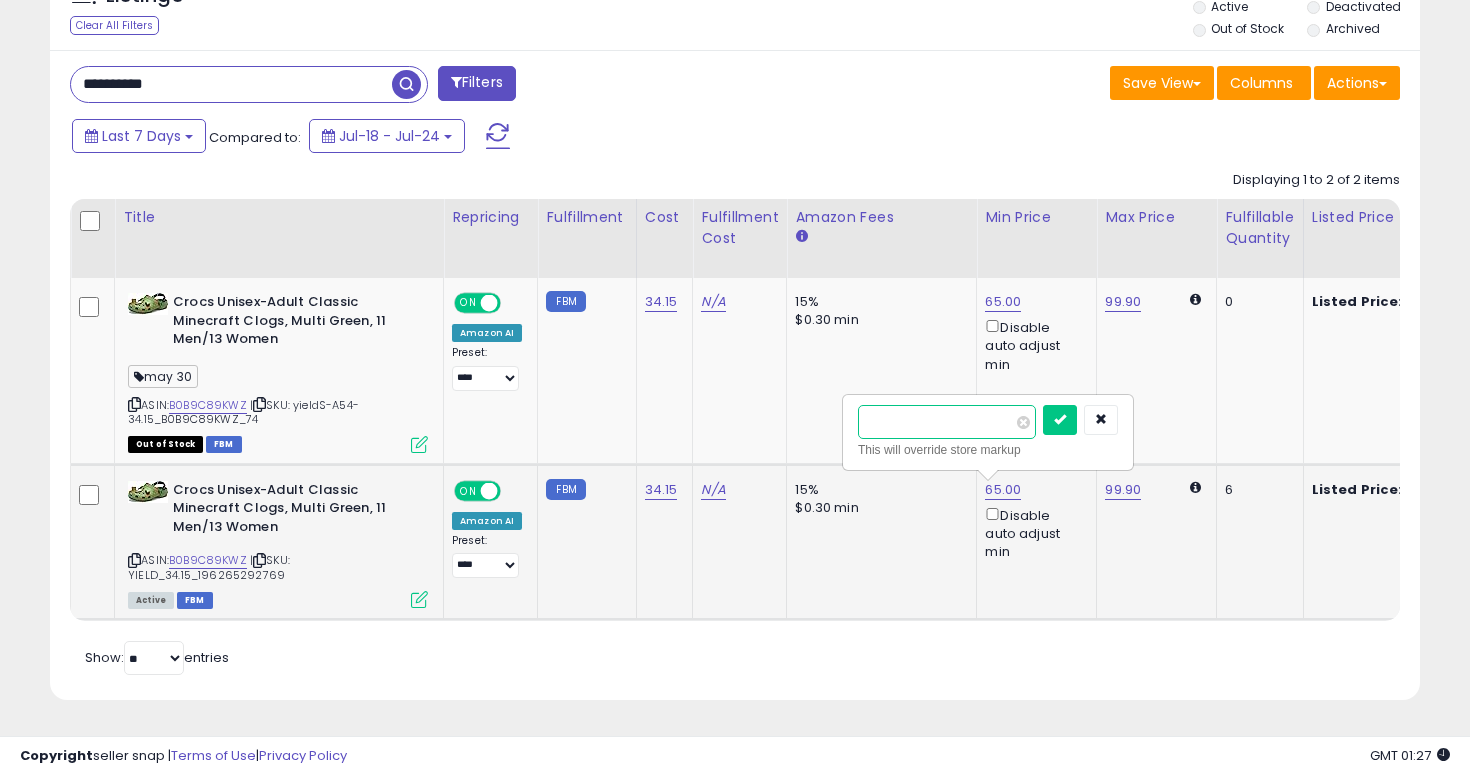 type on "*****" 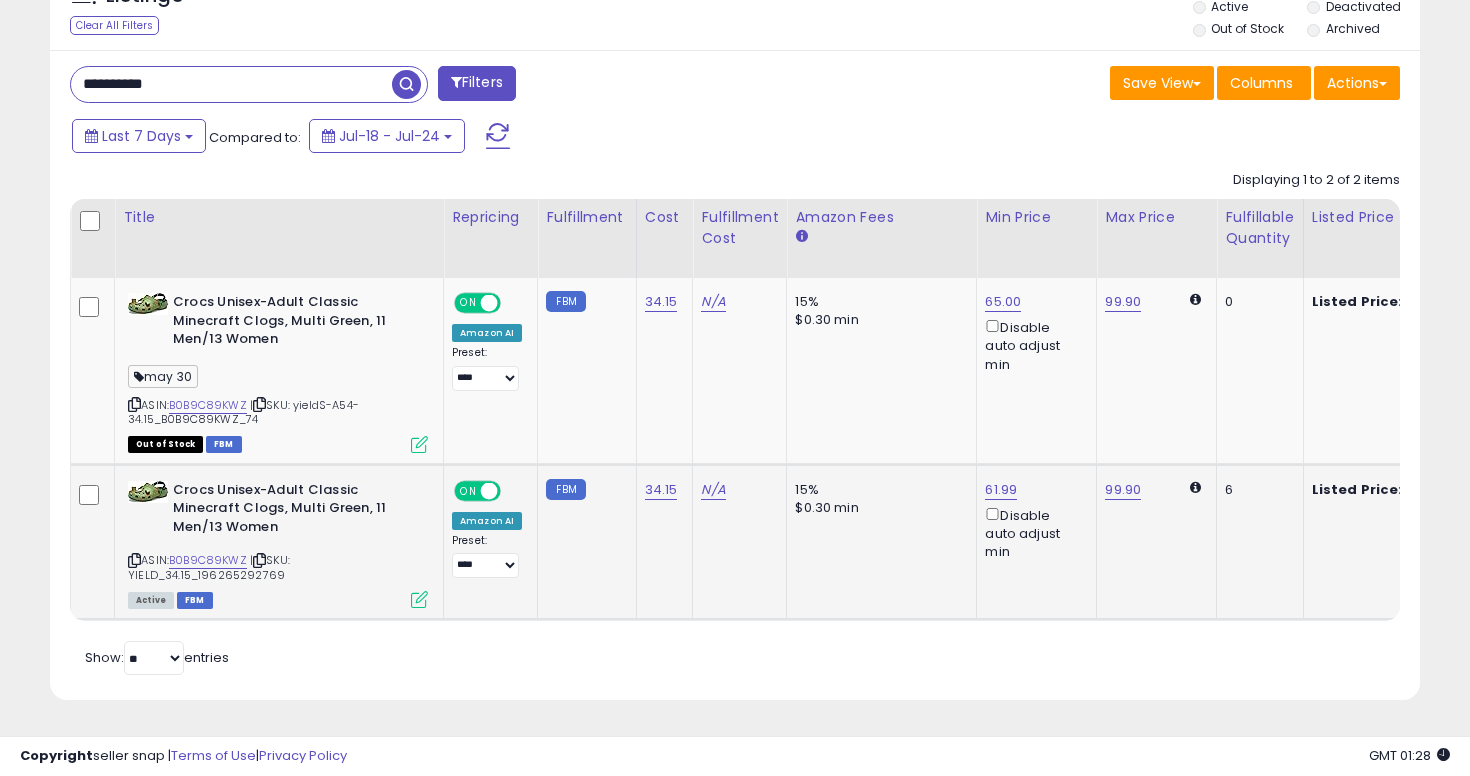 click on "**********" at bounding box center (231, 84) 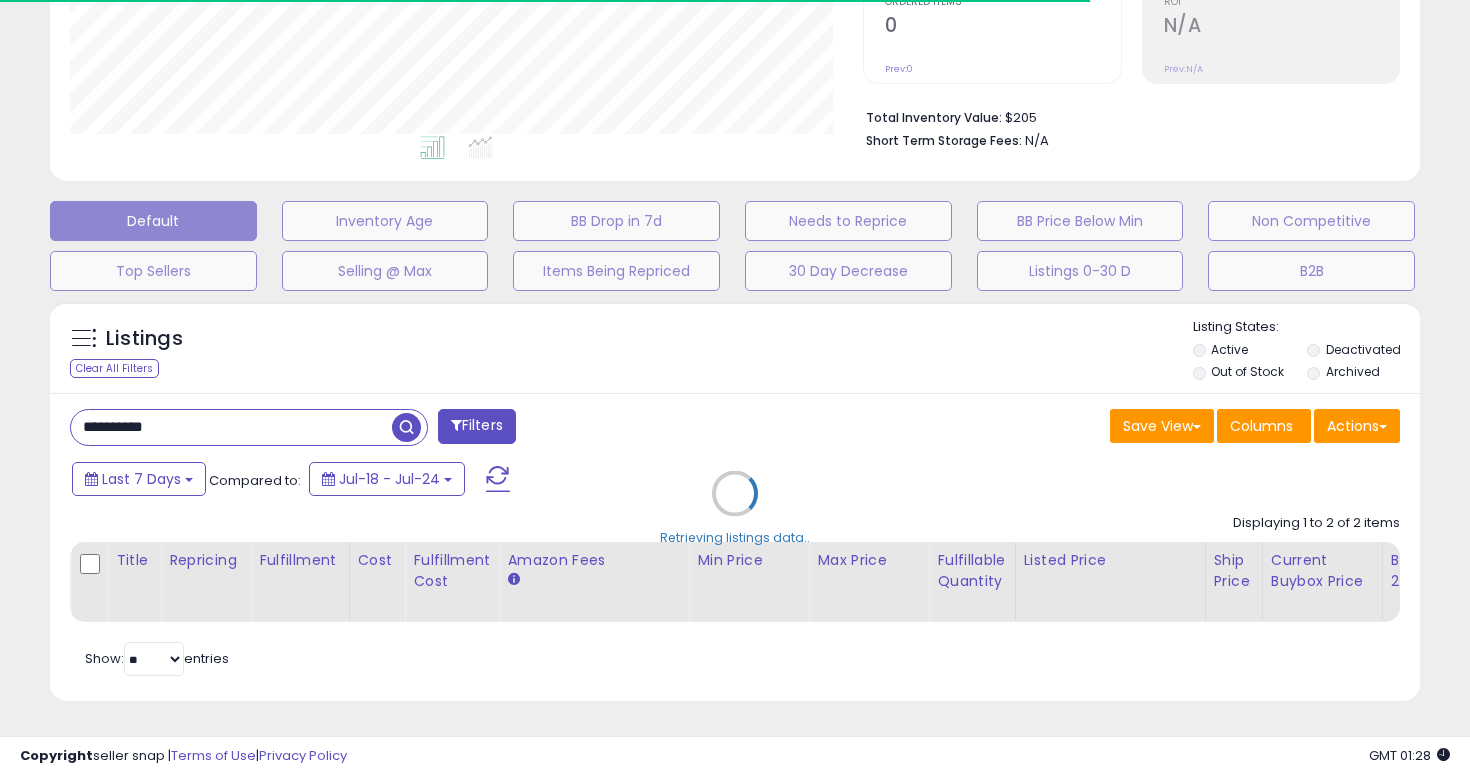 scroll, scrollTop: 584, scrollLeft: 0, axis: vertical 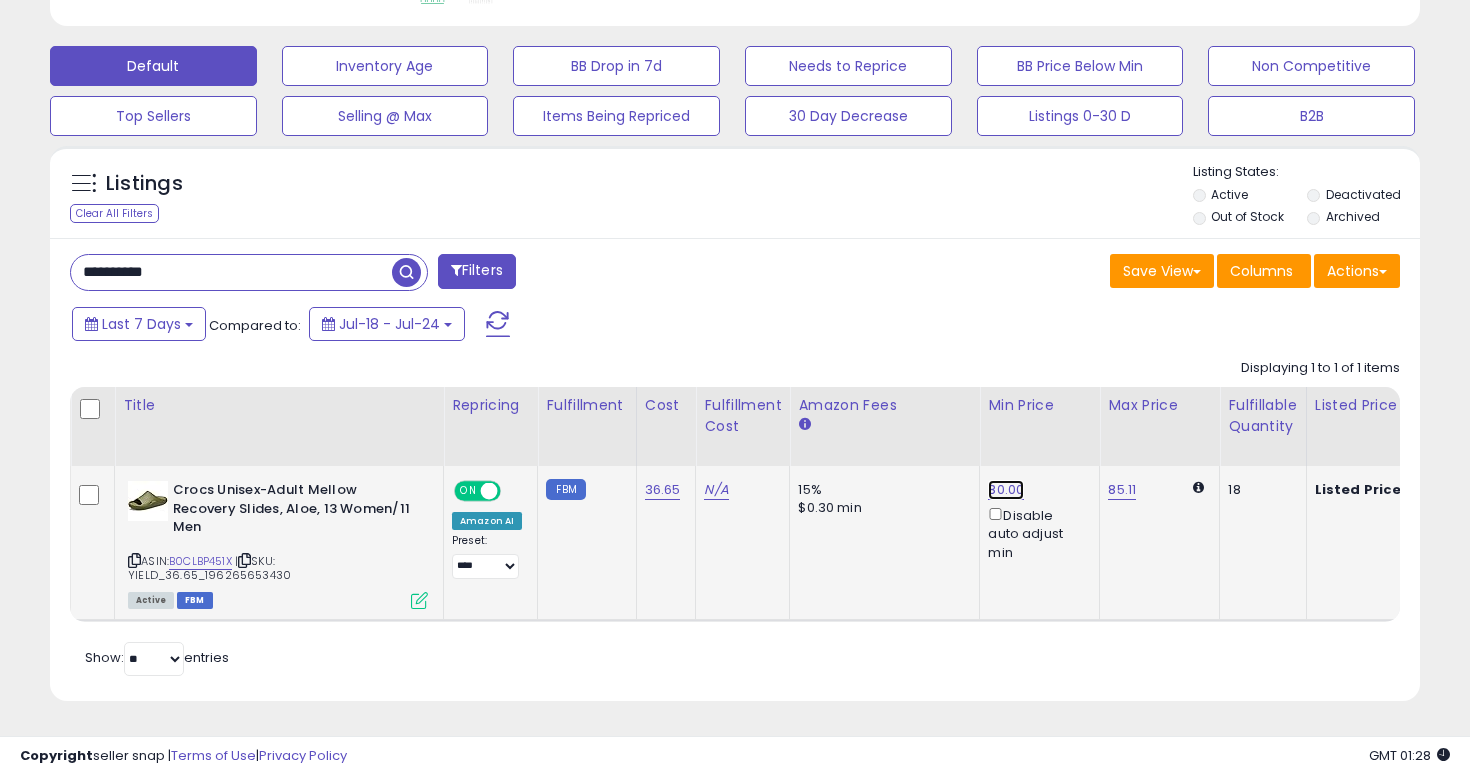click on "80.00" at bounding box center (1006, 490) 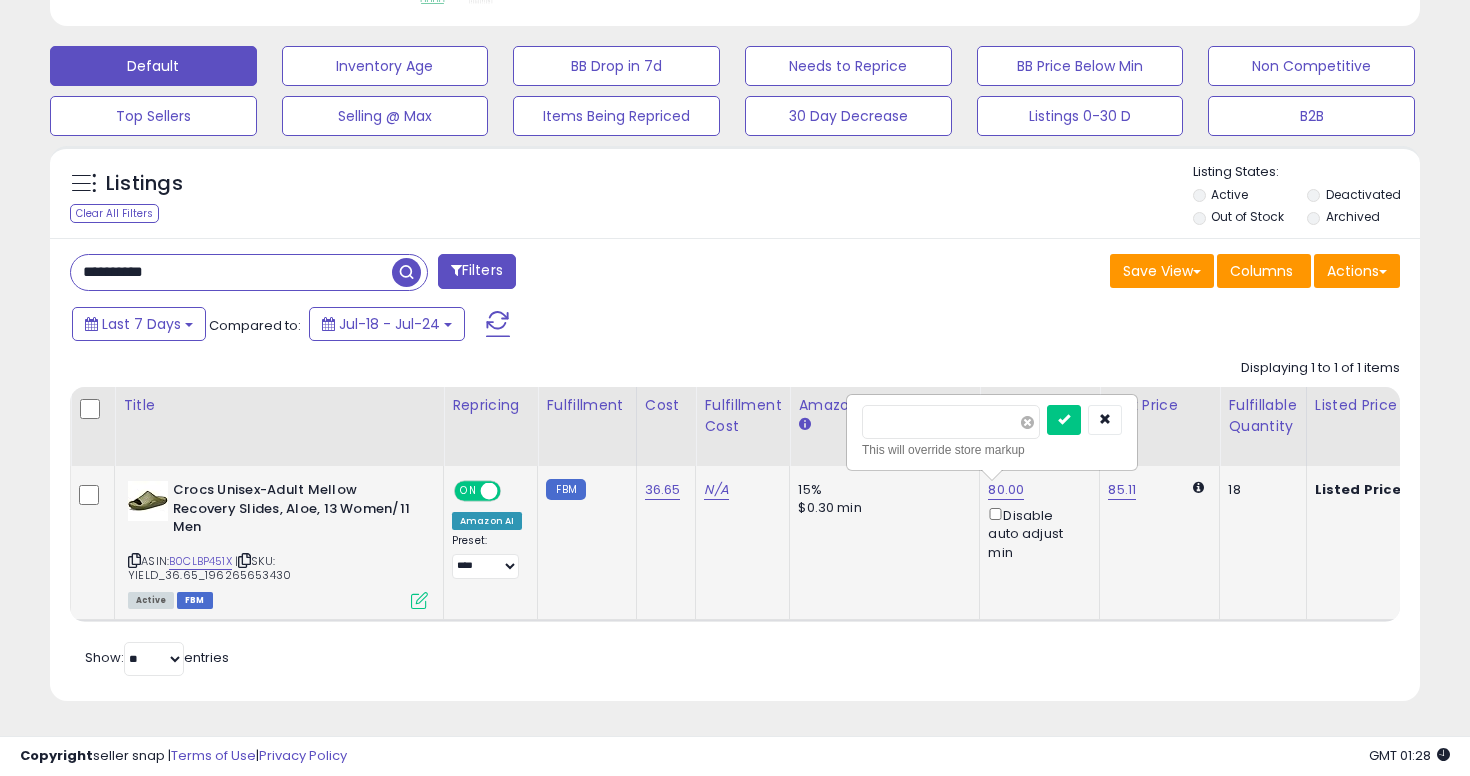 click at bounding box center [1027, 422] 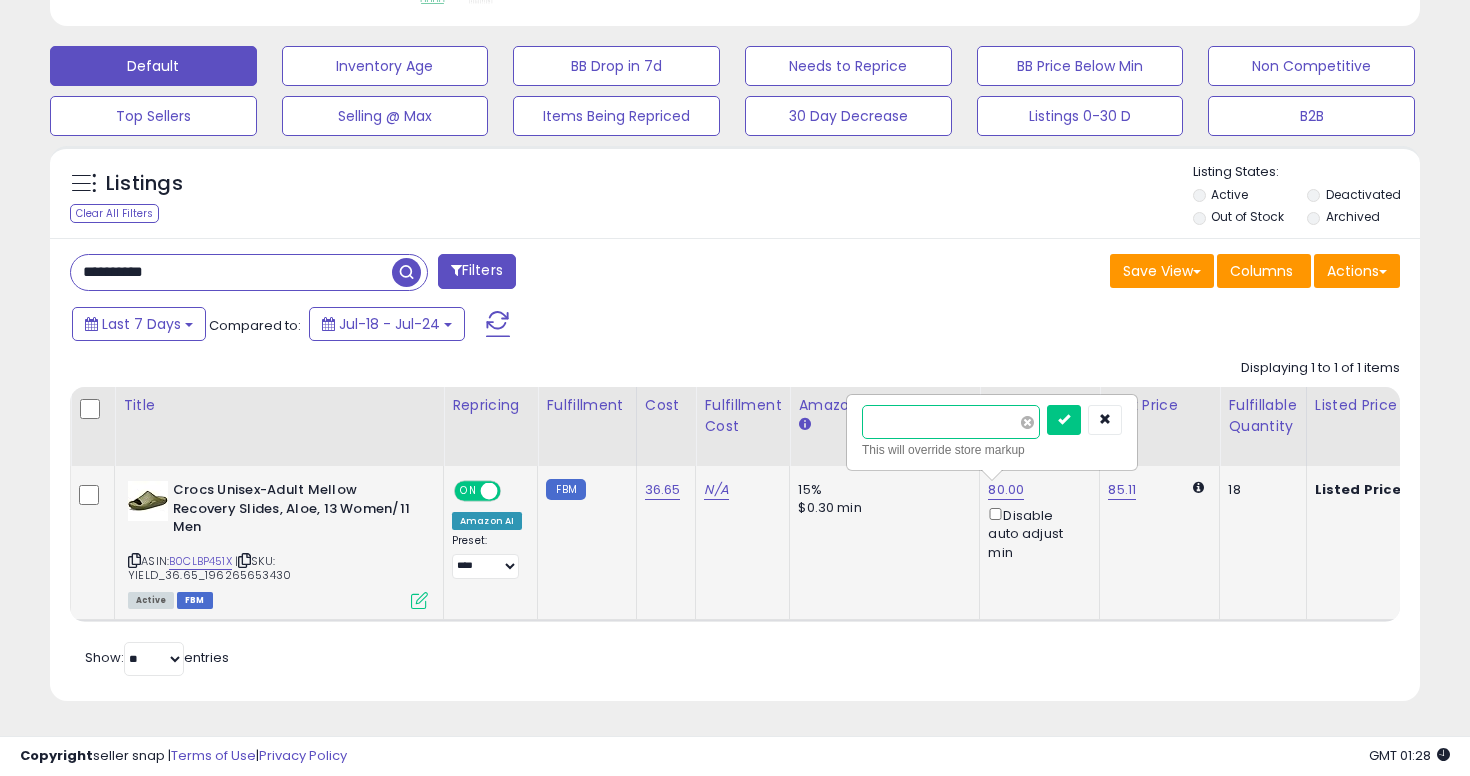 type on "****" 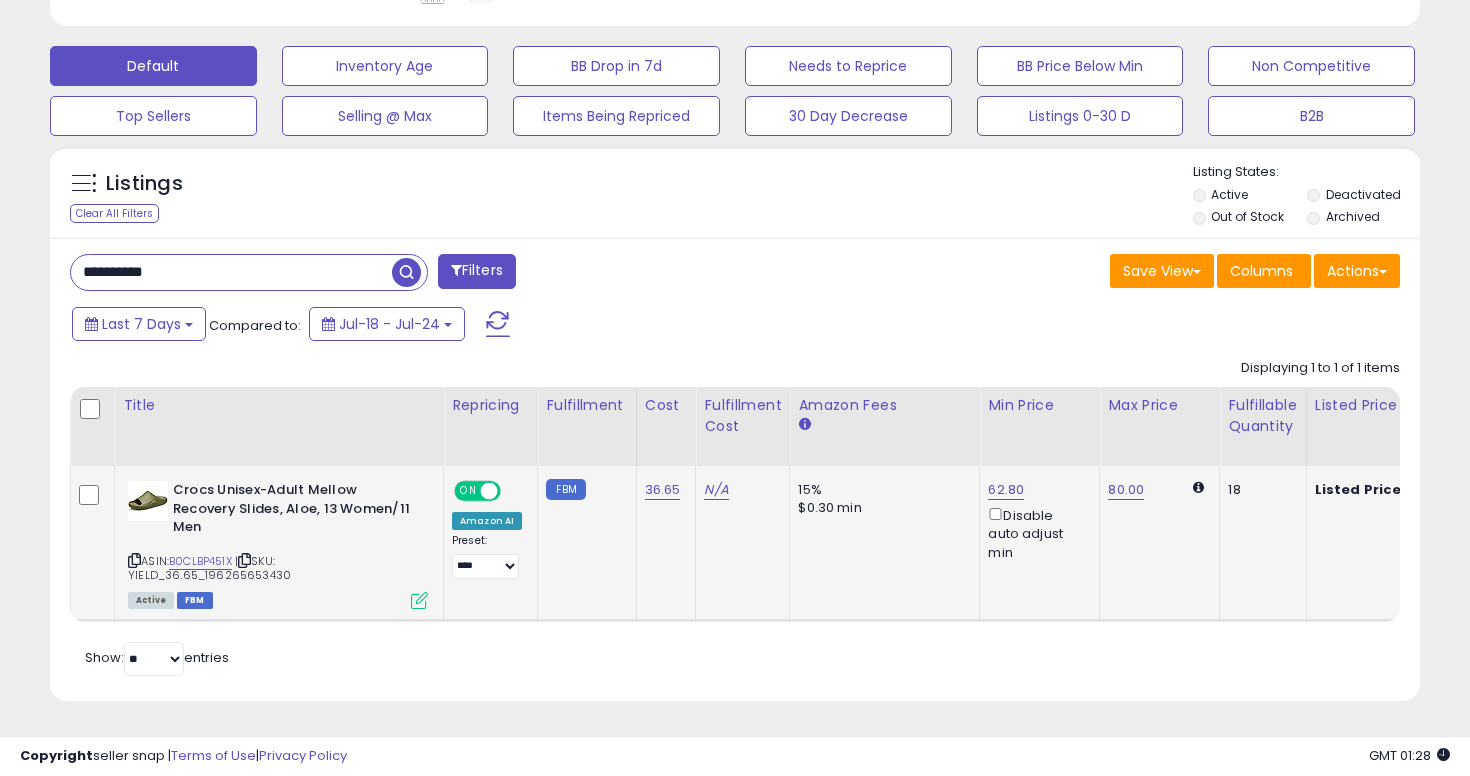 click on "**********" 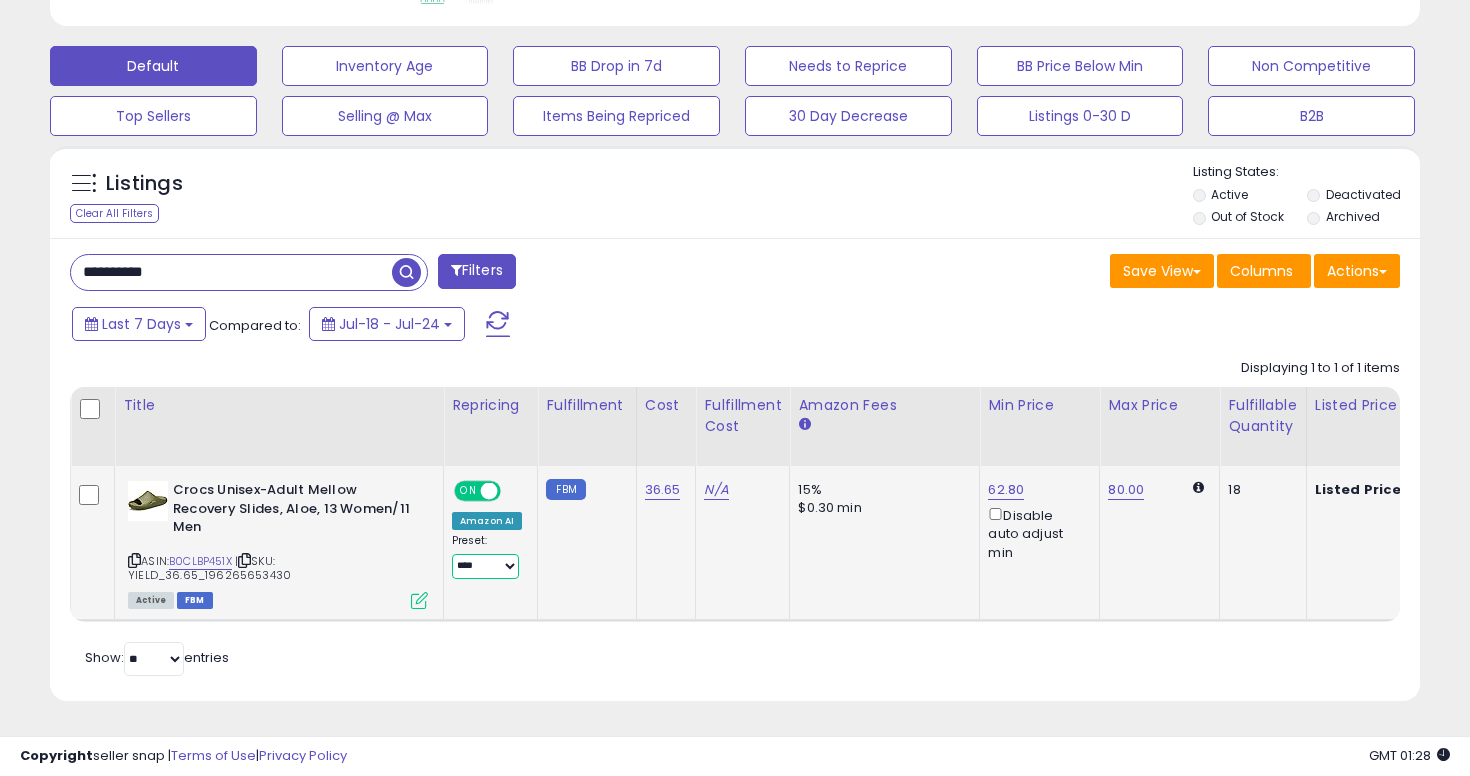 click on "**********" at bounding box center (485, 566) 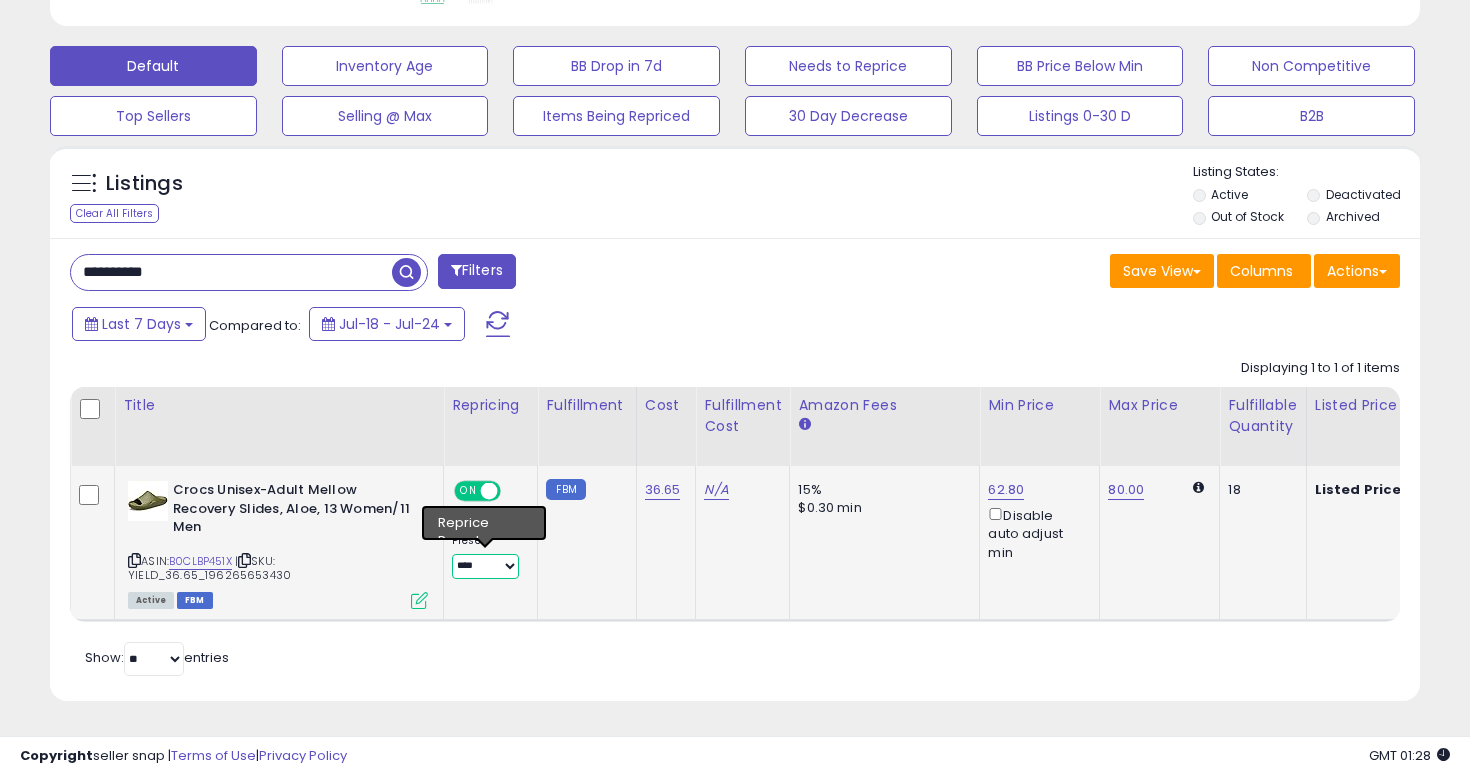 select on "**********" 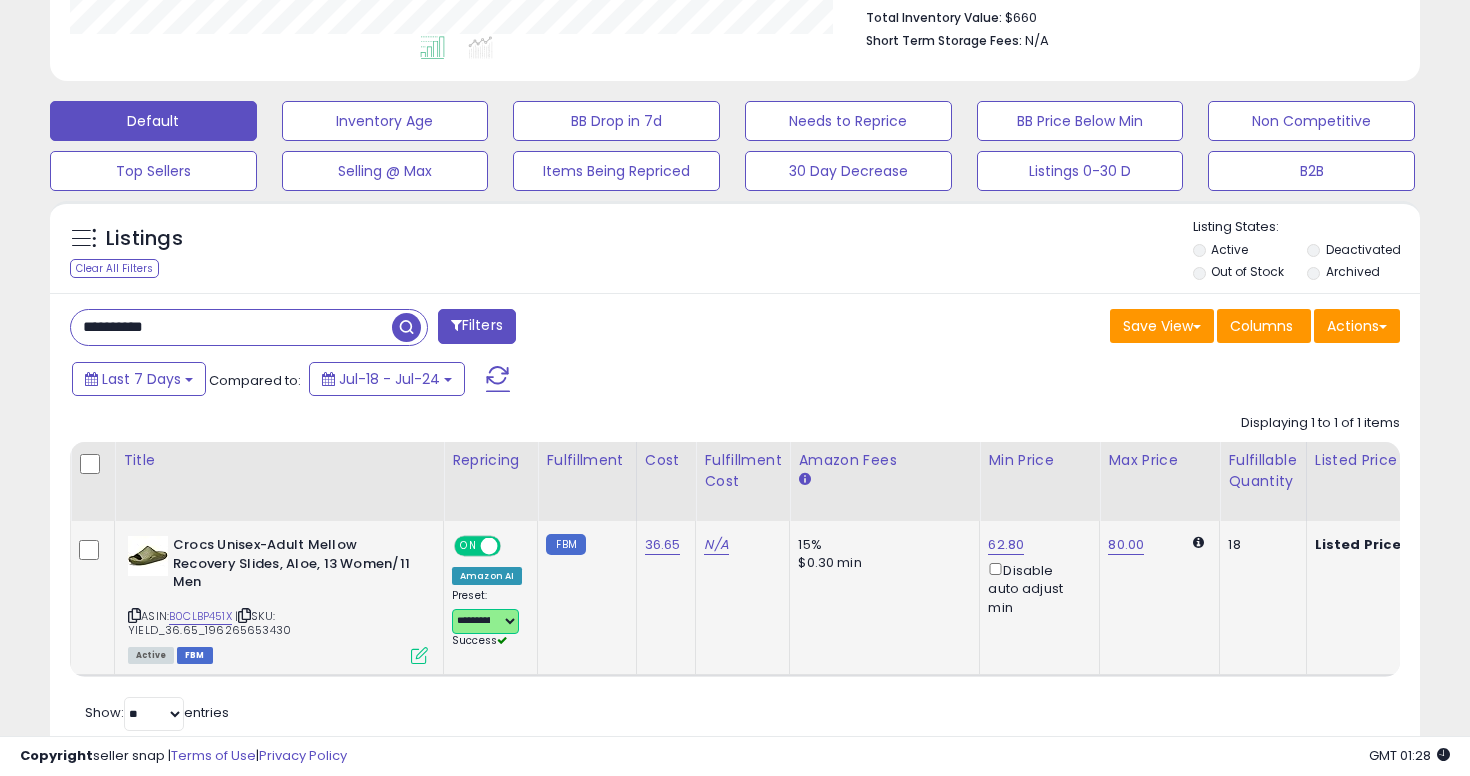 scroll, scrollTop: 582, scrollLeft: 0, axis: vertical 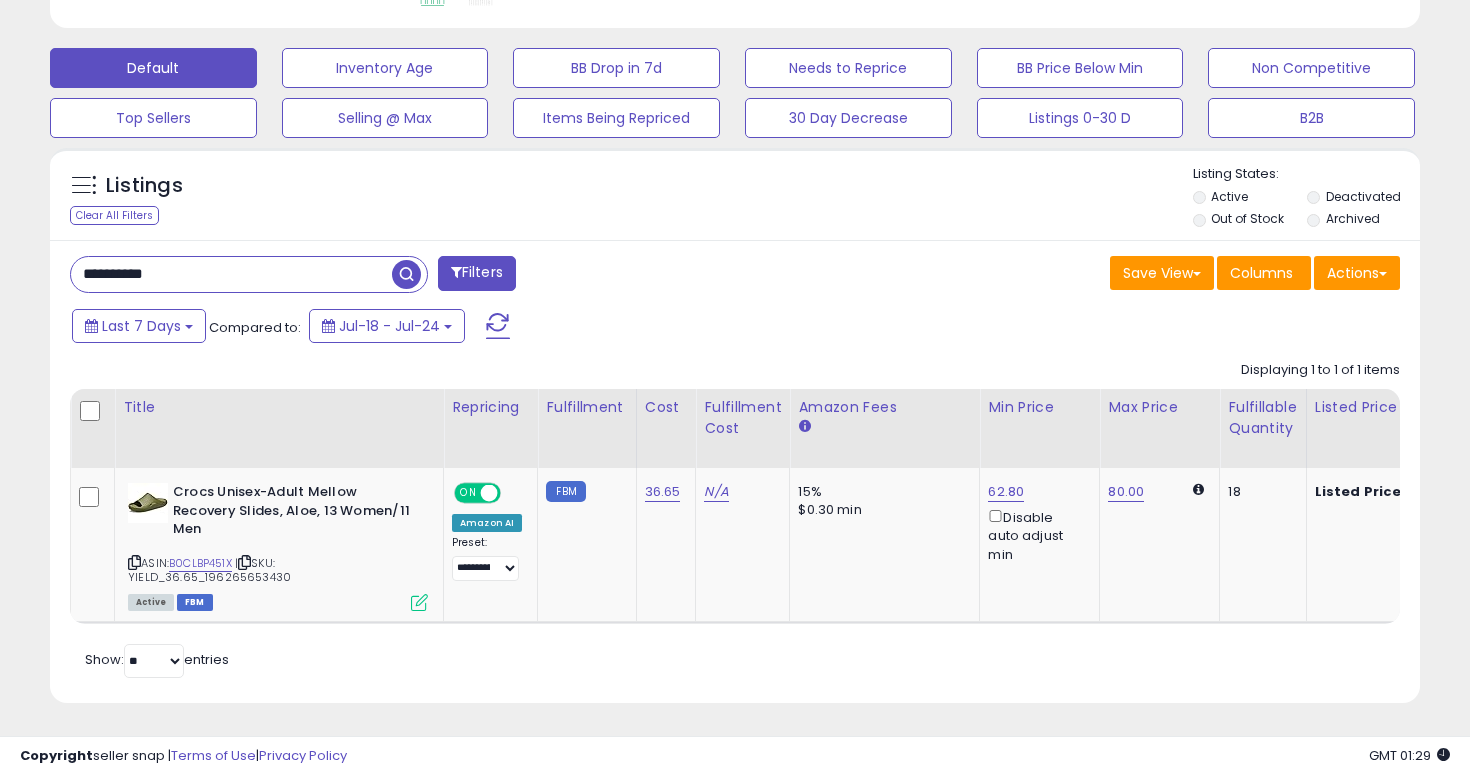 click on "**********" at bounding box center (231, 274) 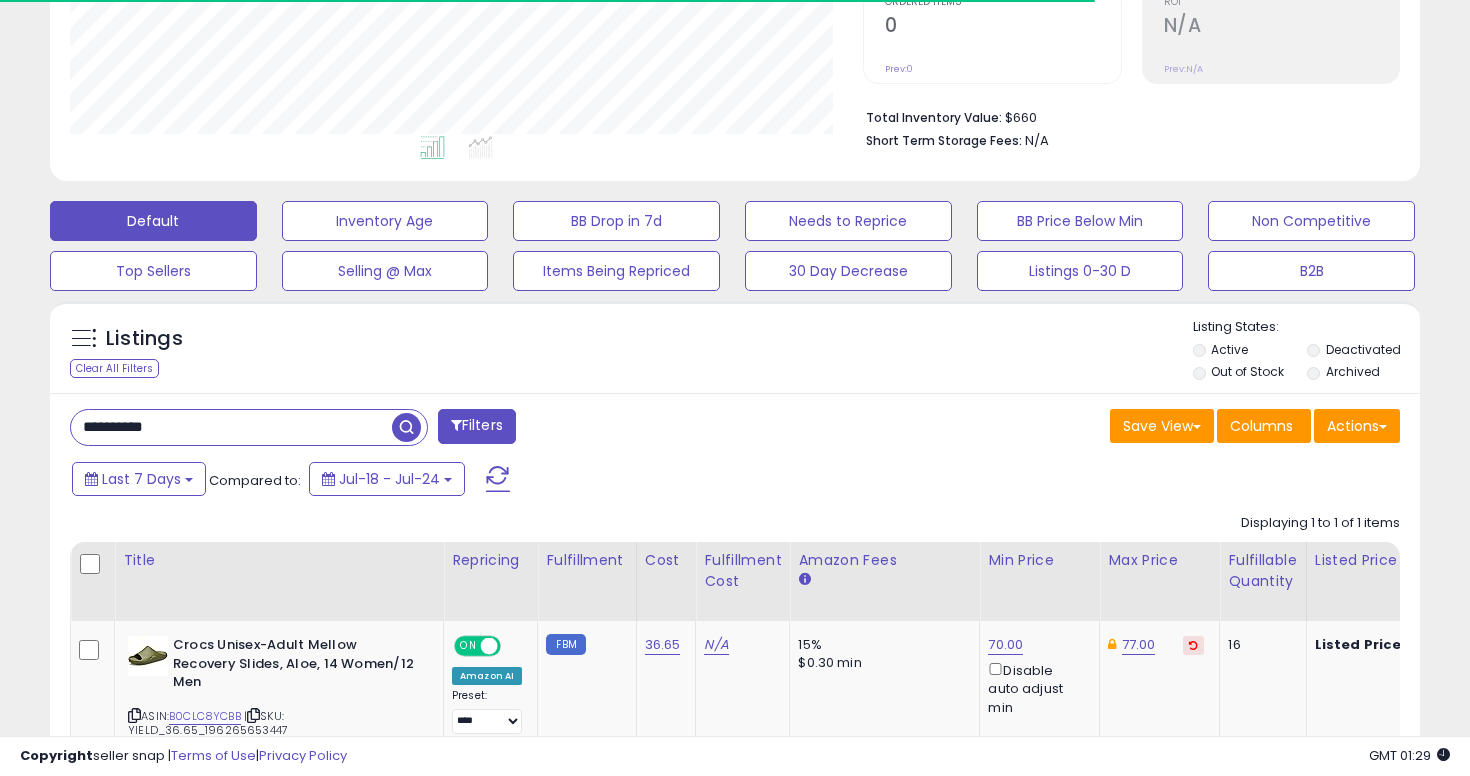 scroll, scrollTop: 582, scrollLeft: 0, axis: vertical 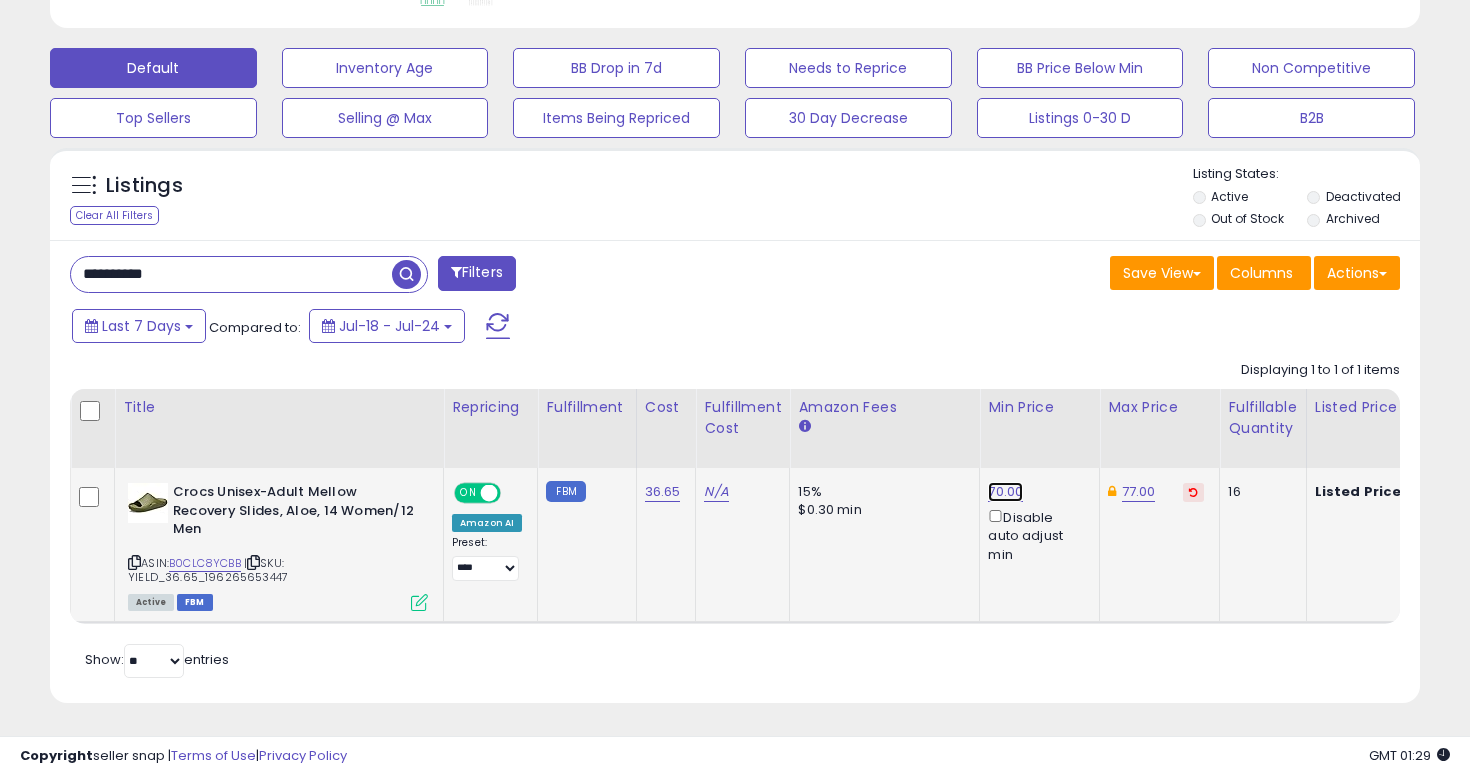 click on "70.00" at bounding box center (1005, 492) 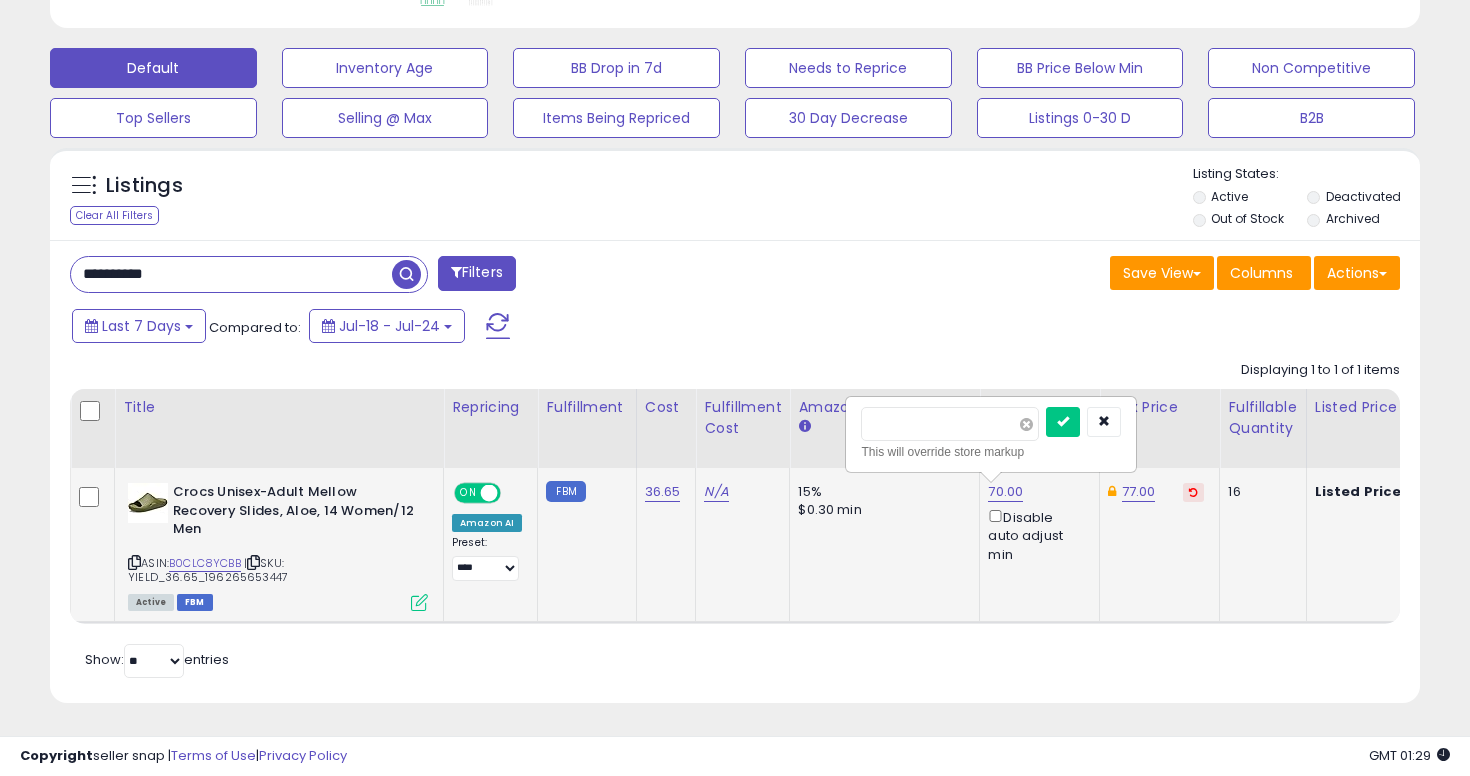 click at bounding box center (1026, 424) 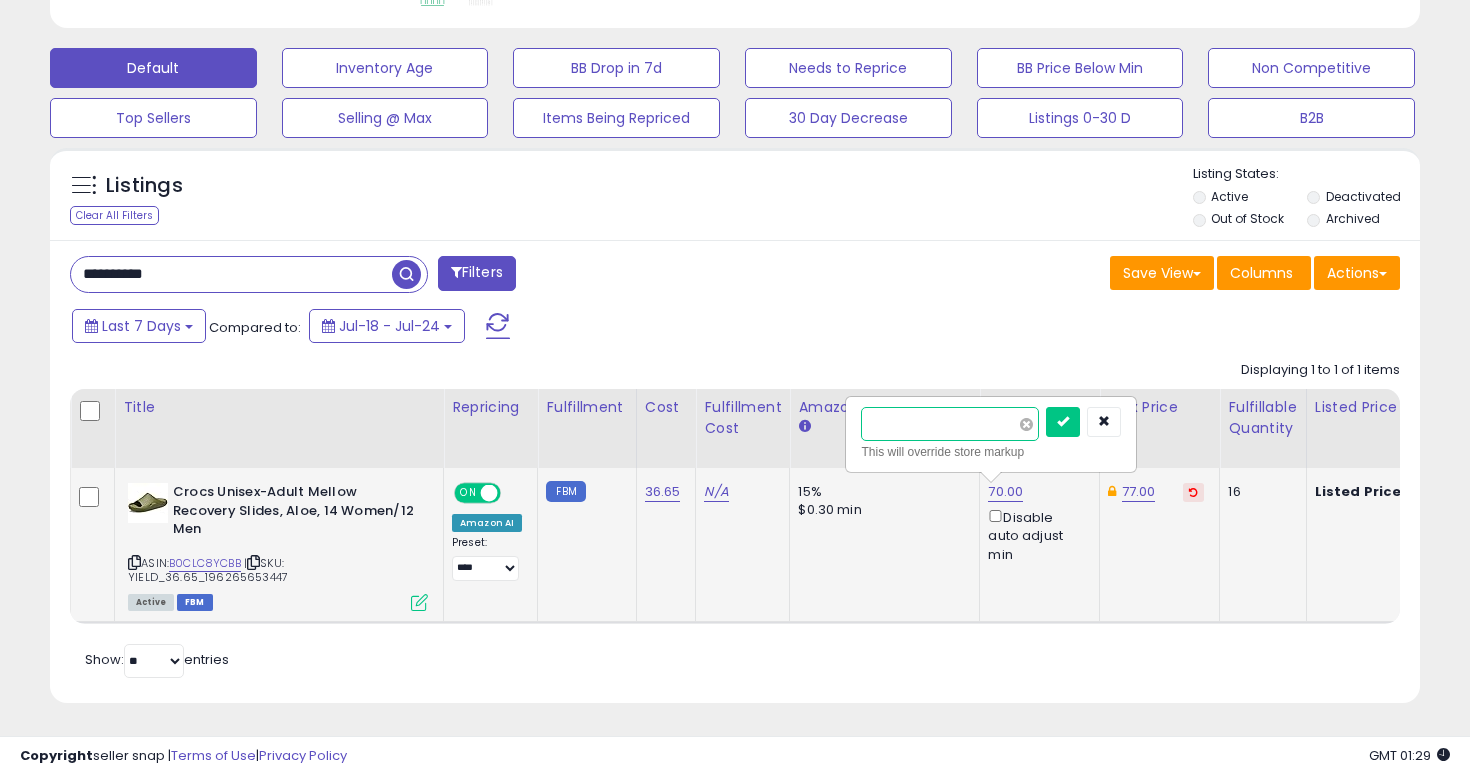 type on "*****" 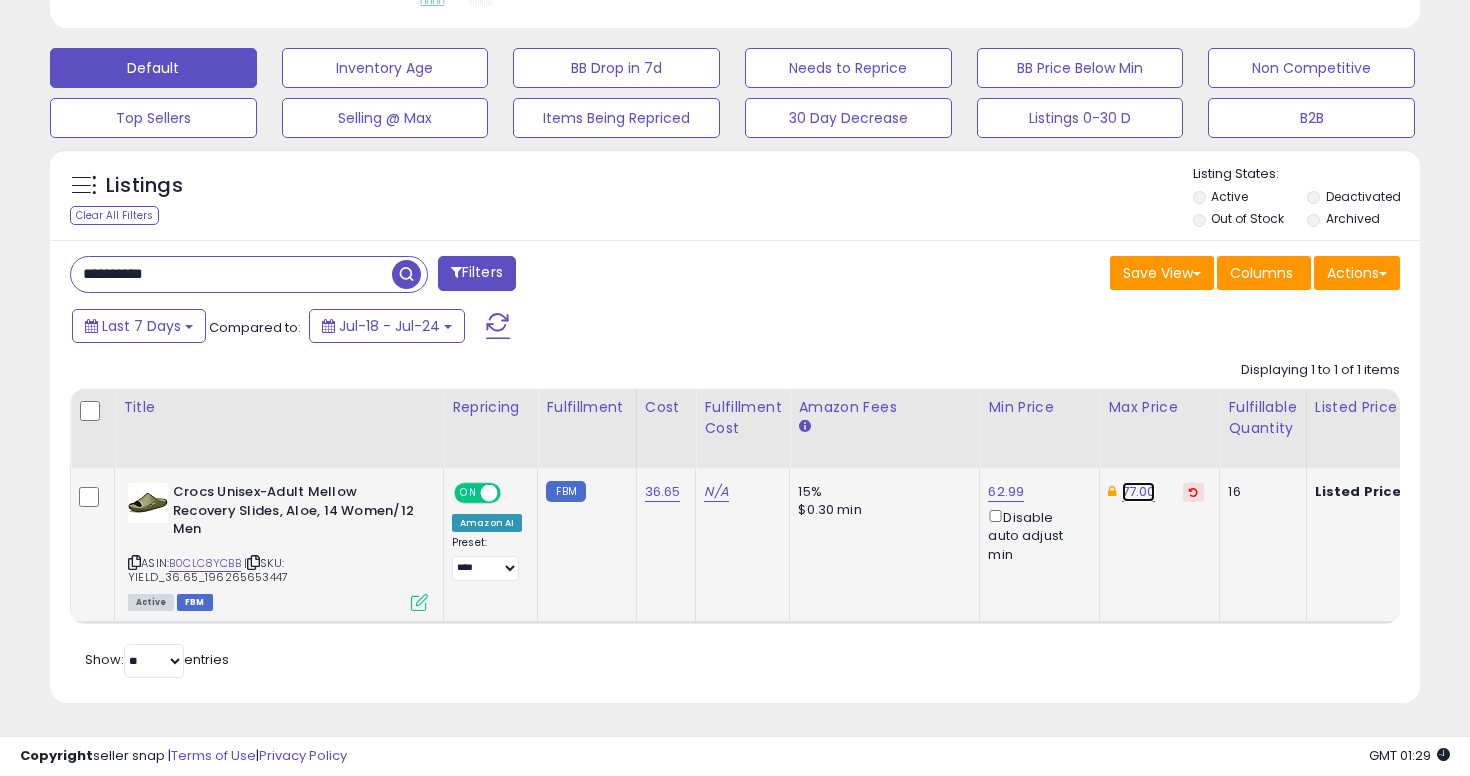 click on "77.00" at bounding box center (1139, 492) 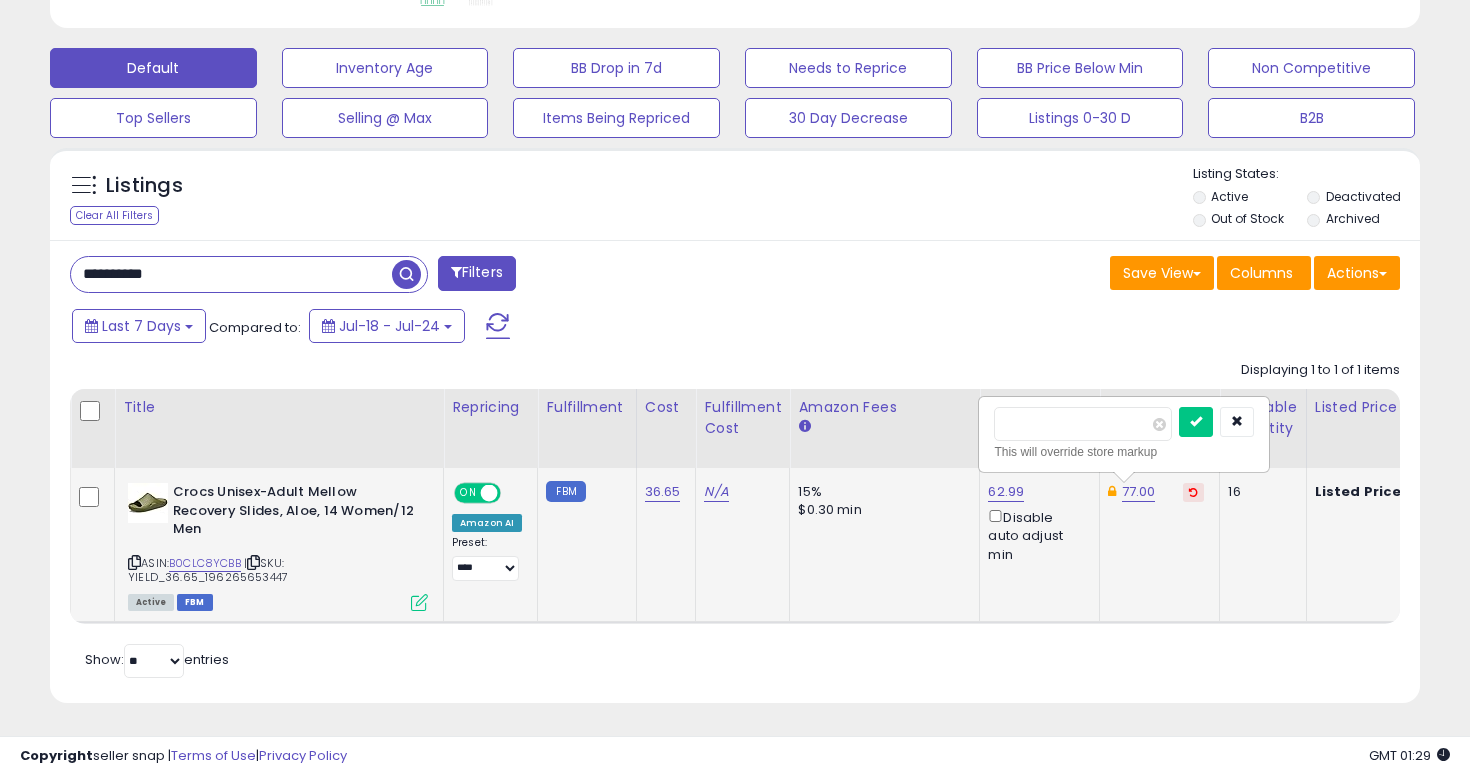 click on "*****" at bounding box center [1083, 424] 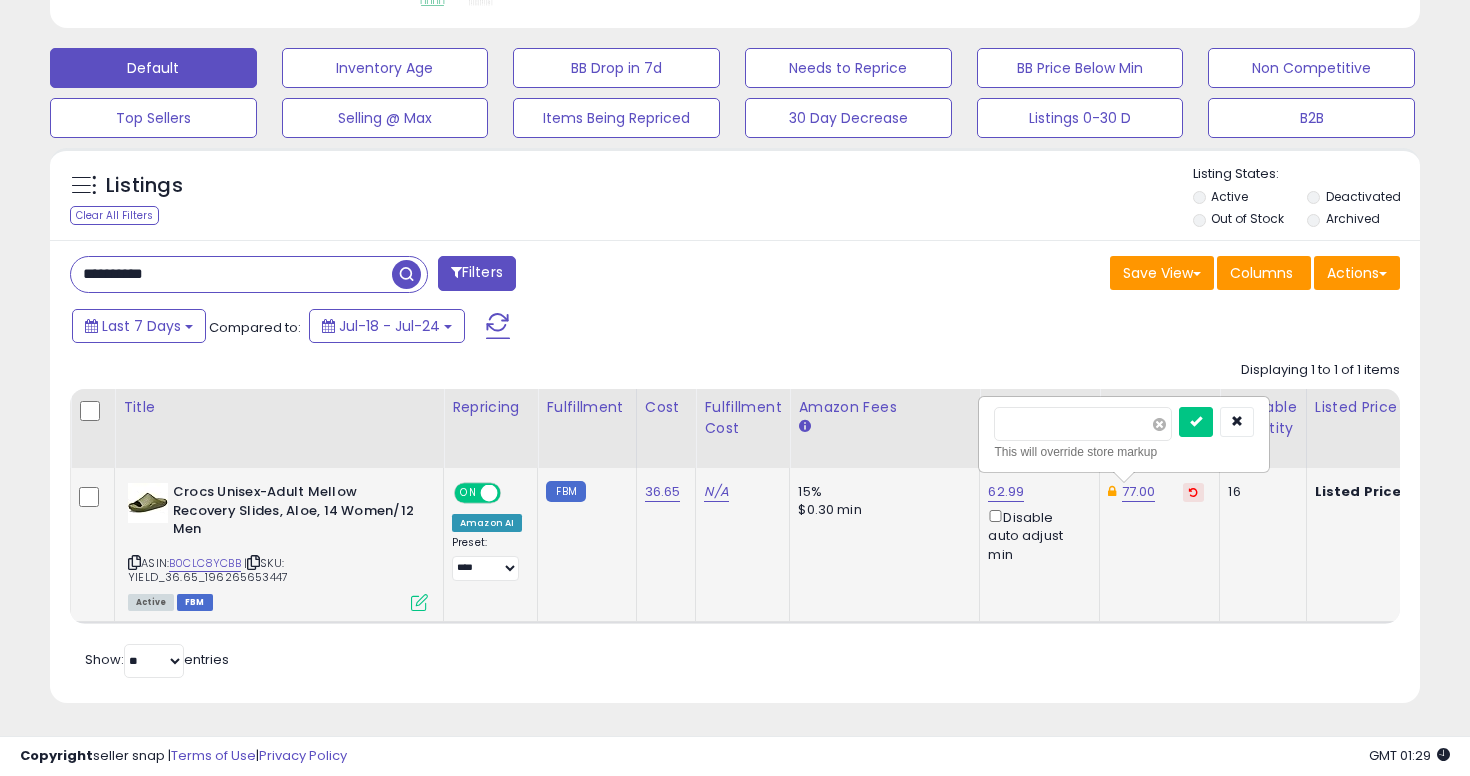 click at bounding box center (1159, 424) 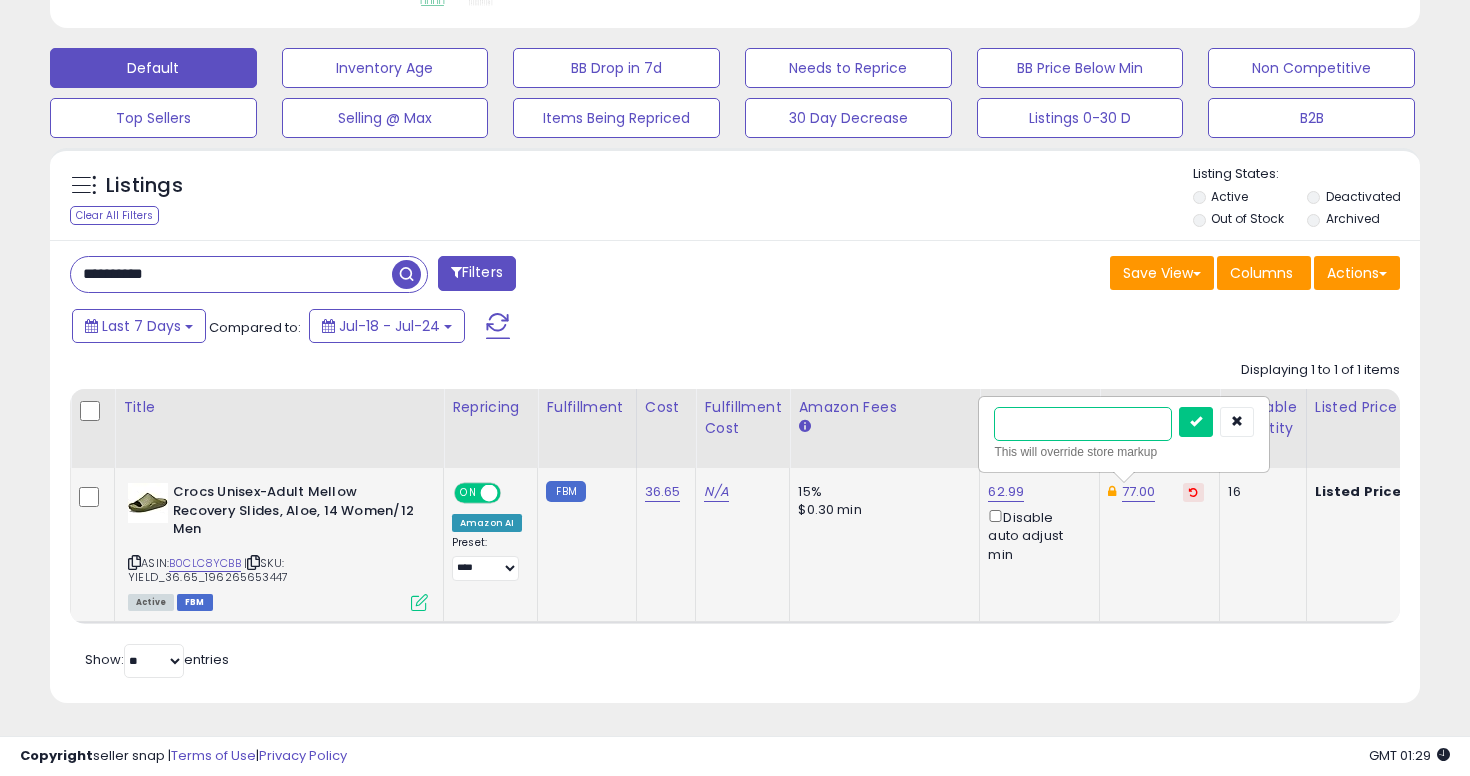 type on "**" 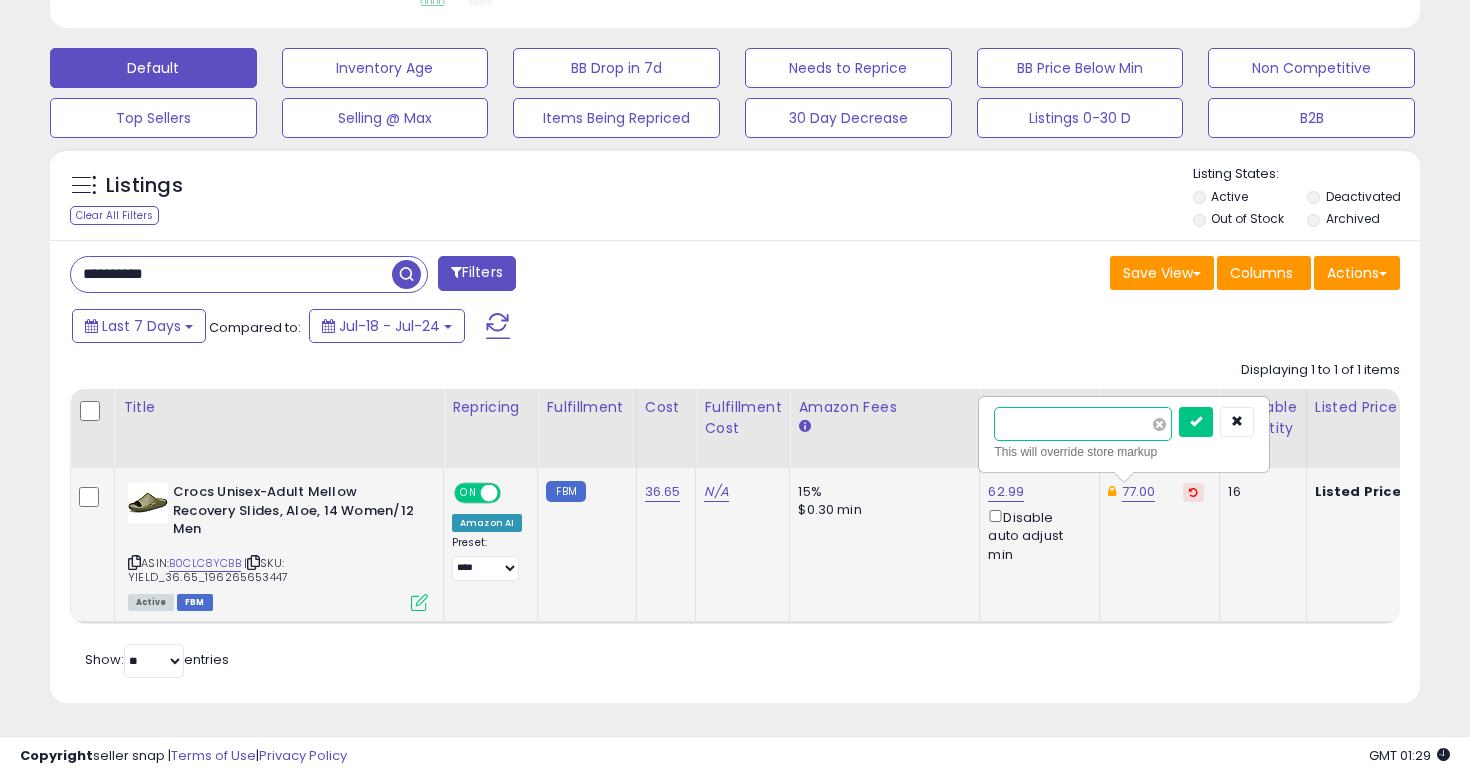 click at bounding box center [1196, 422] 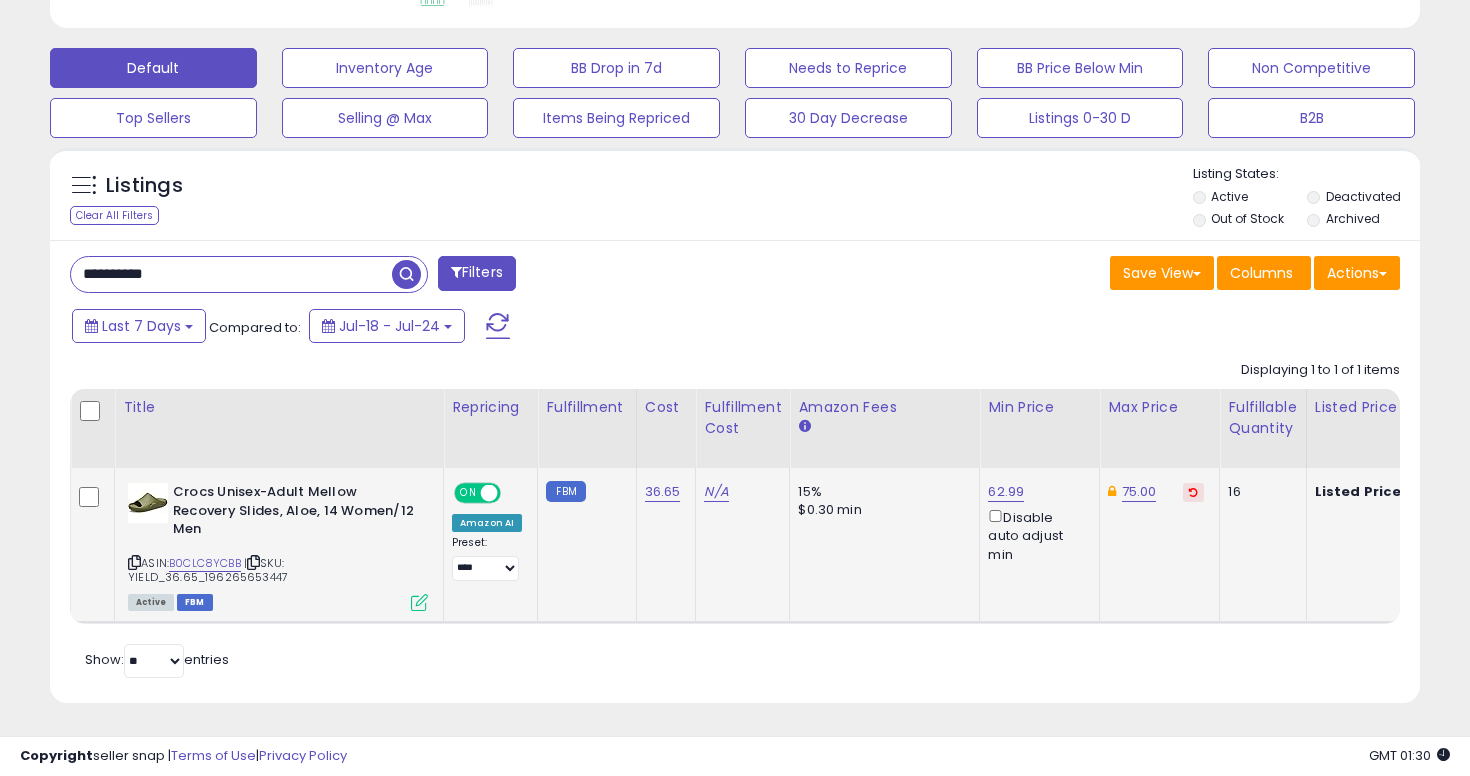 scroll, scrollTop: 584, scrollLeft: 0, axis: vertical 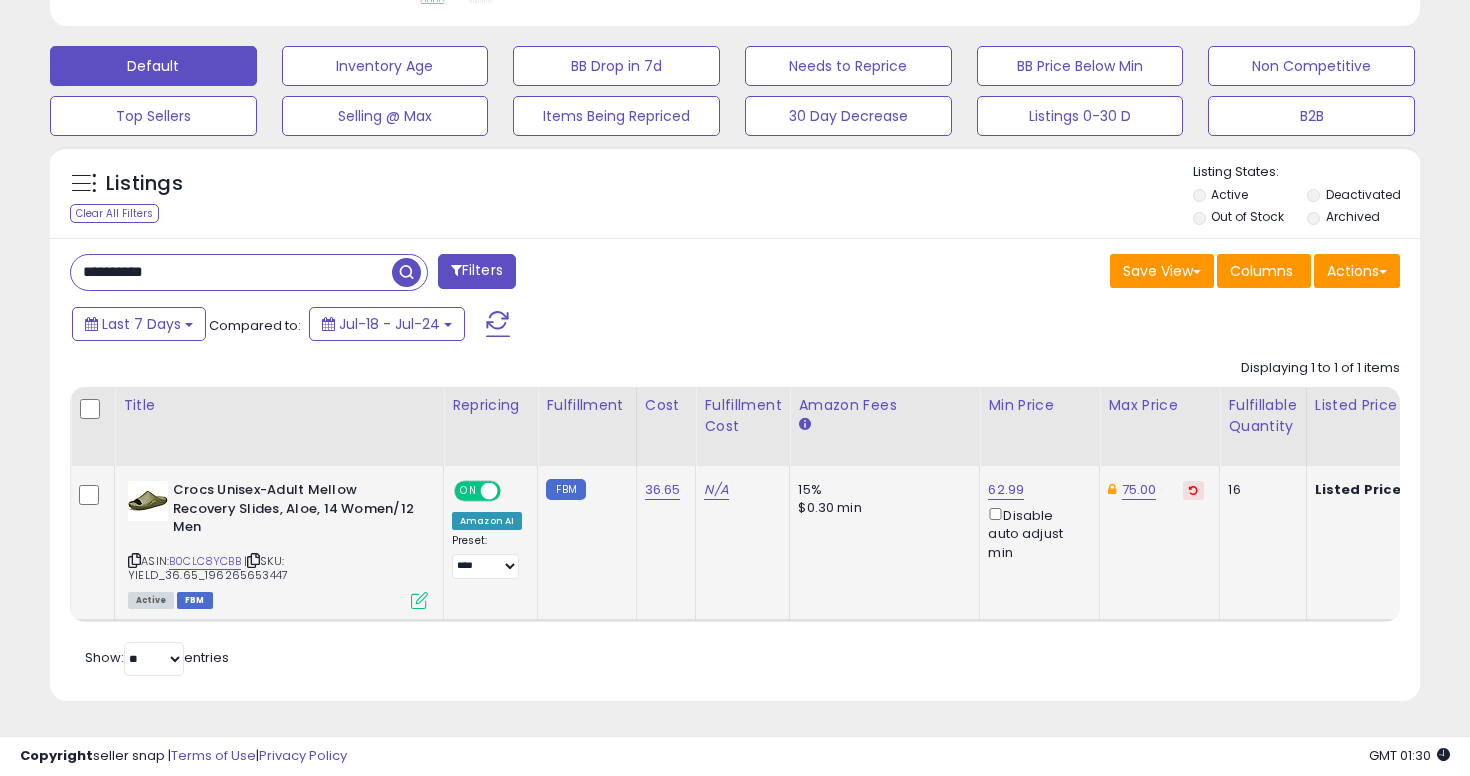 click on "**********" 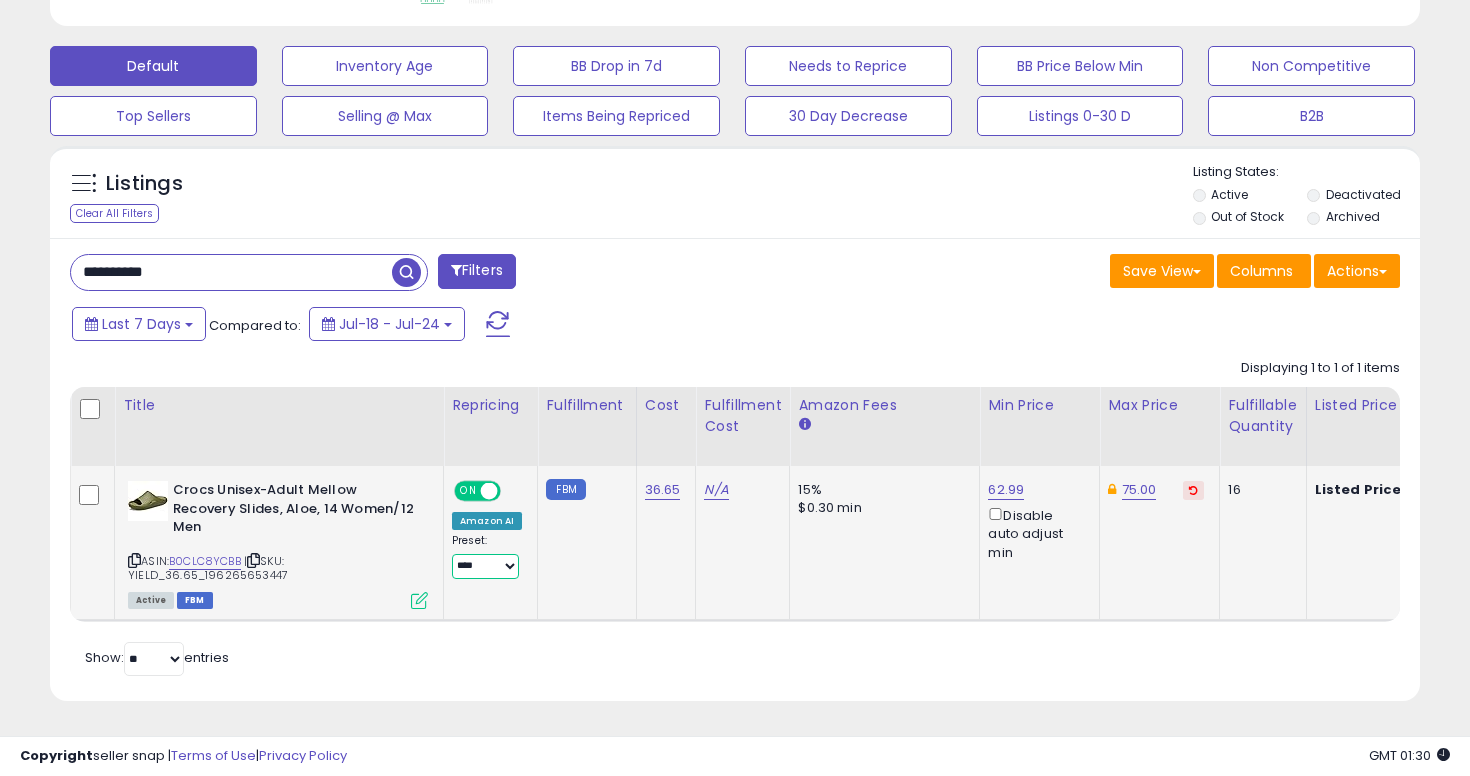 click on "**********" at bounding box center [485, 566] 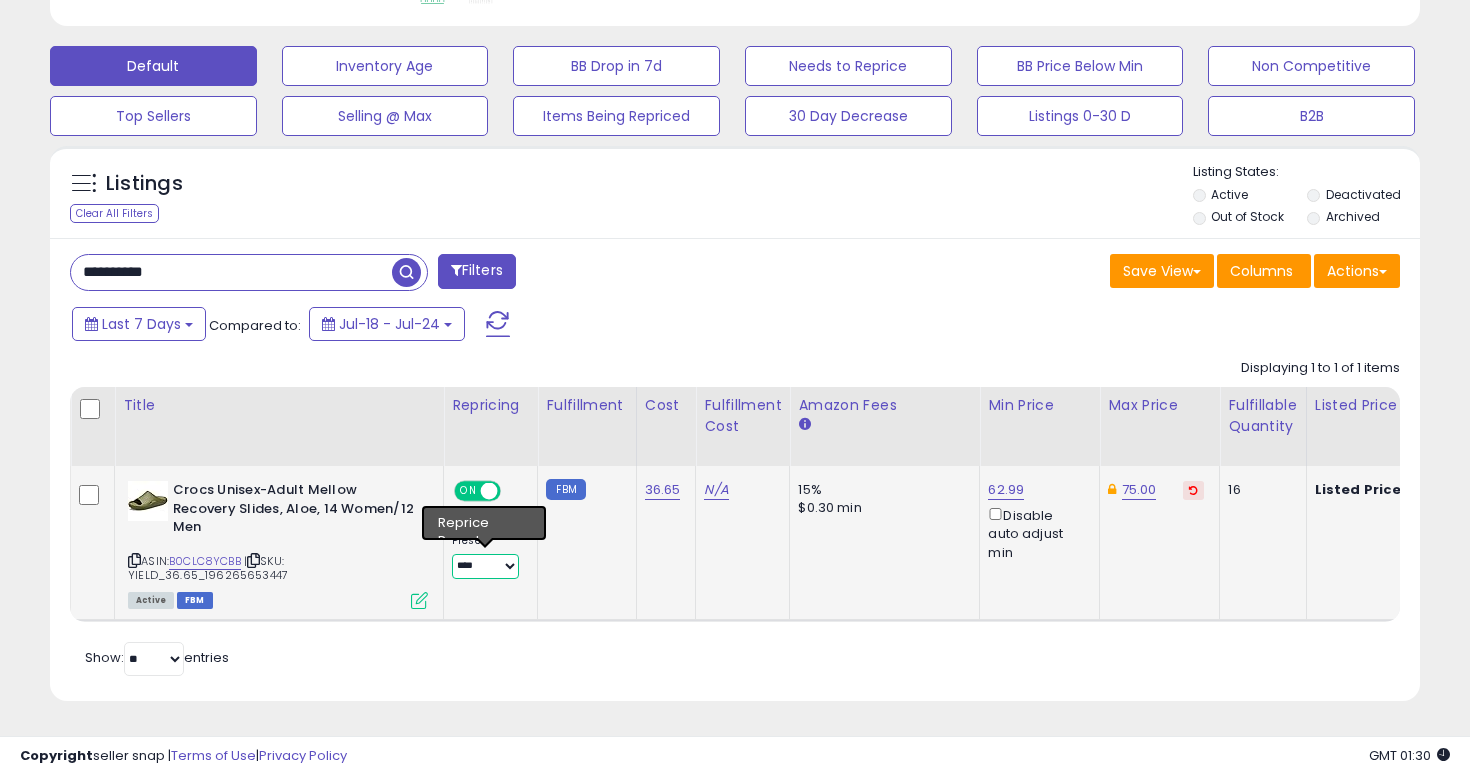 select on "**********" 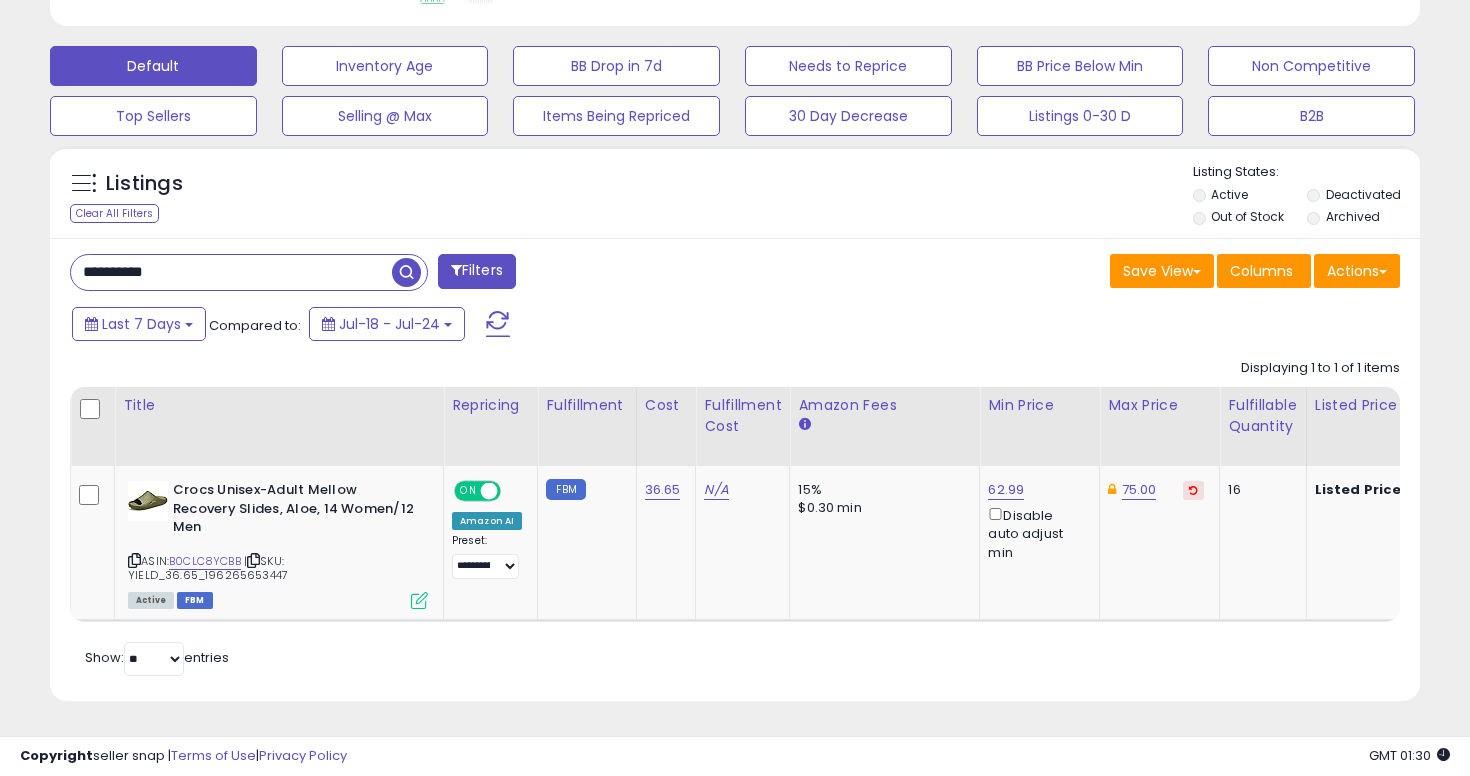 click on "**********" at bounding box center [231, 272] 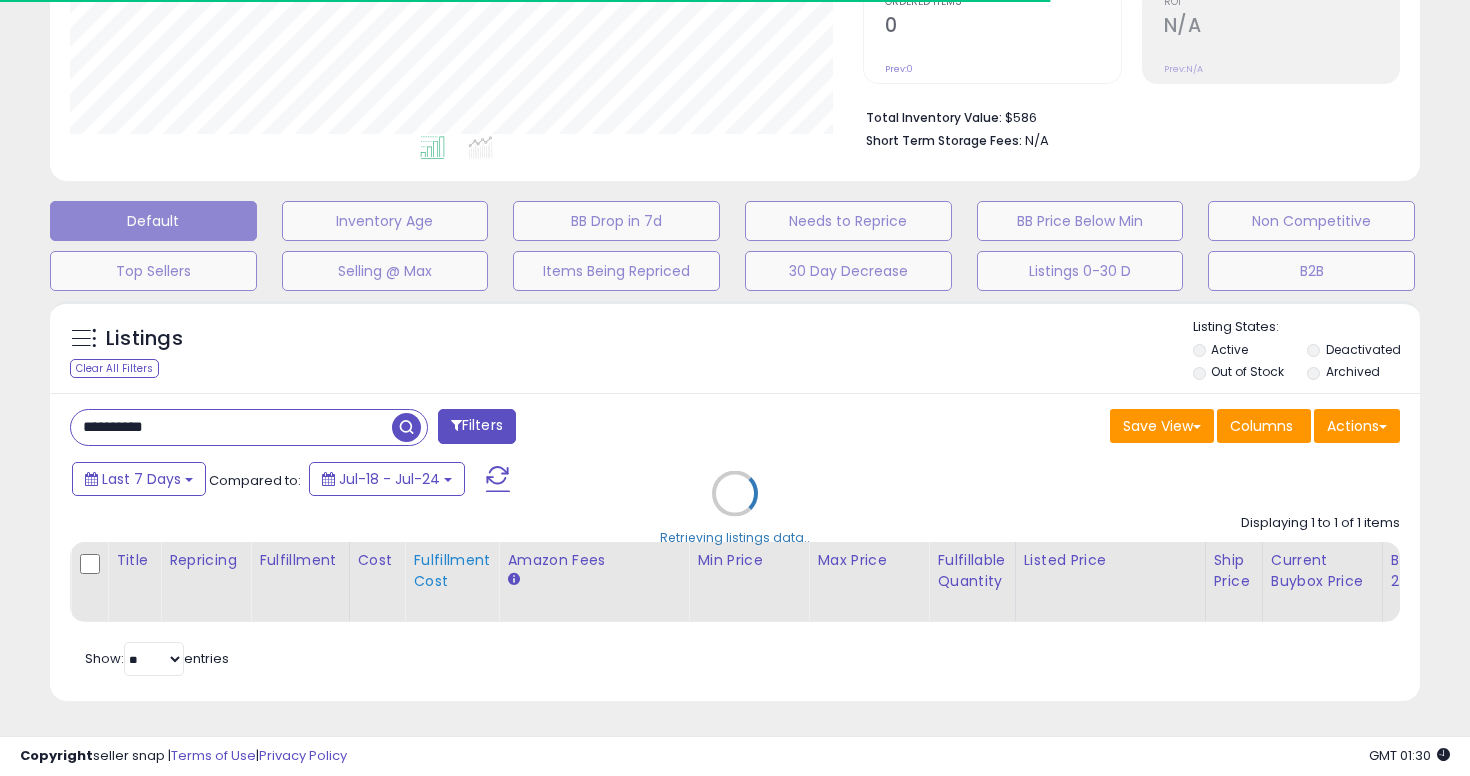 scroll, scrollTop: 565, scrollLeft: 0, axis: vertical 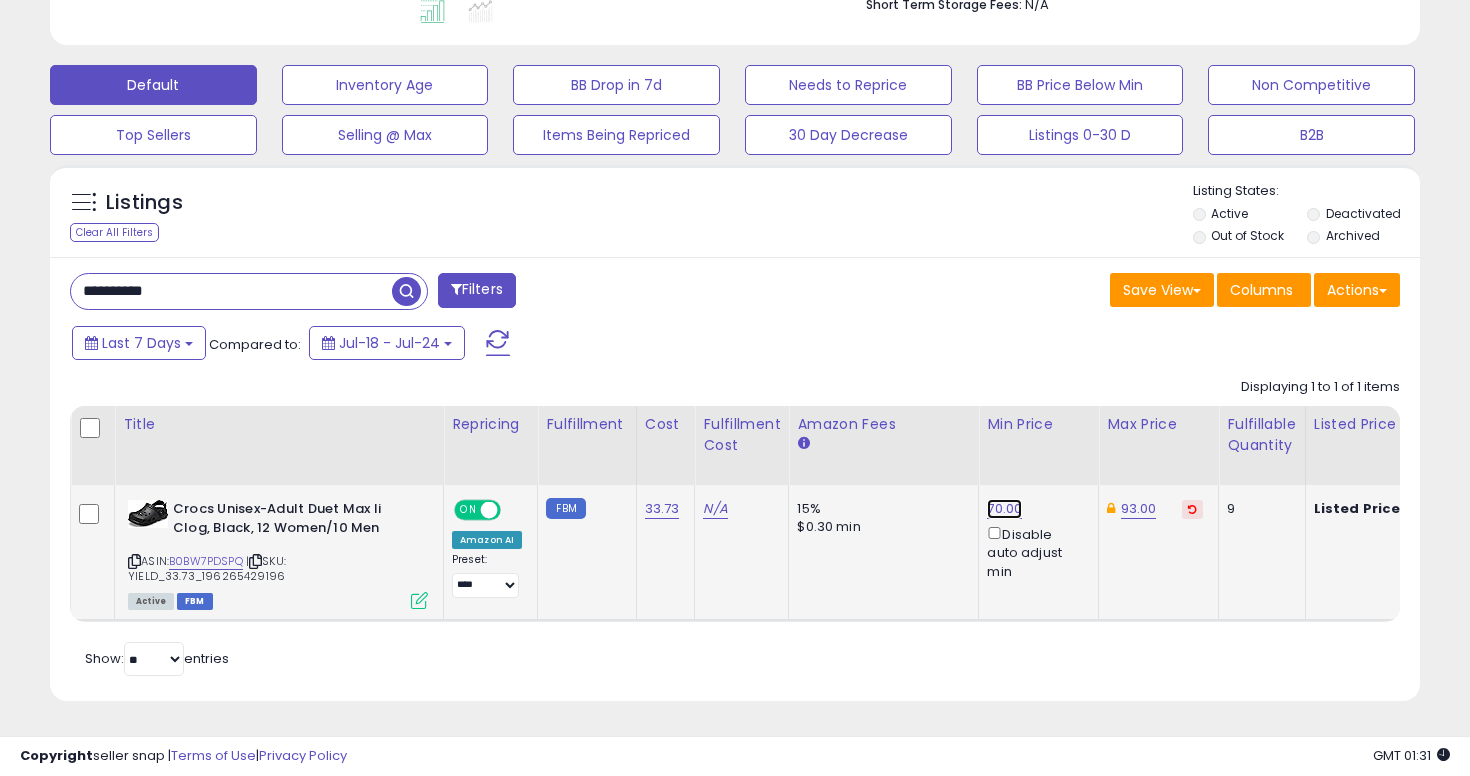 click on "70.00" at bounding box center [1004, 509] 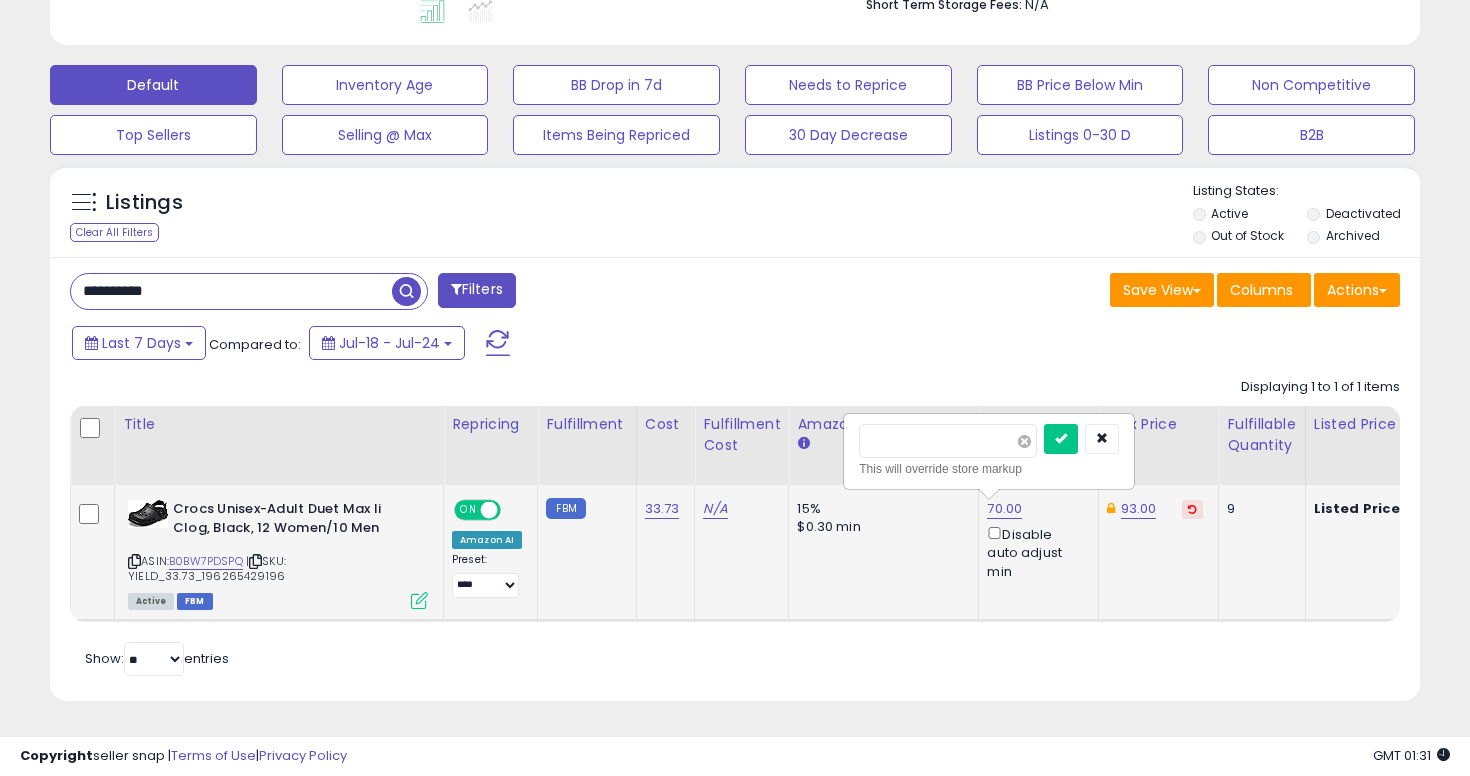 click at bounding box center (1024, 441) 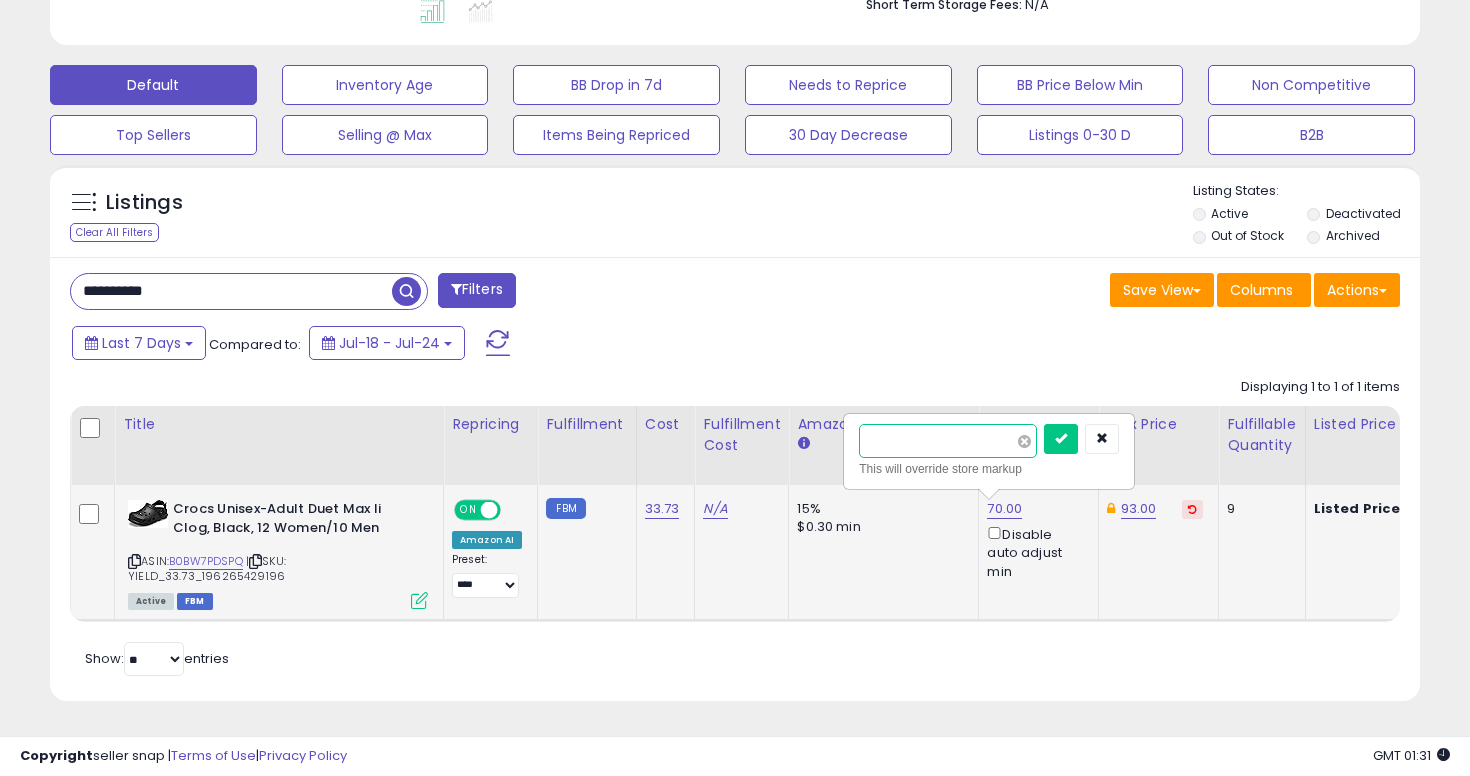 type on "*****" 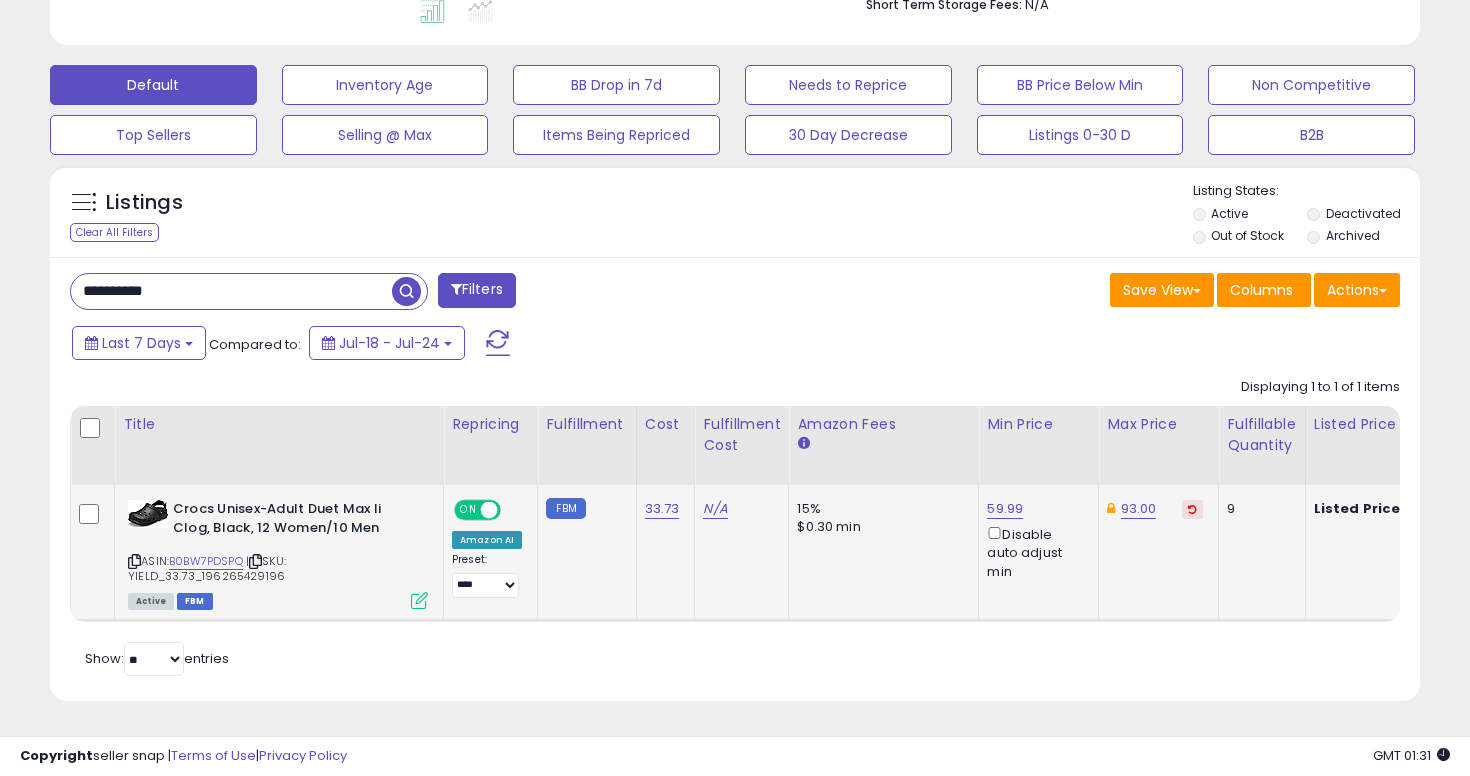 click on "93.00" 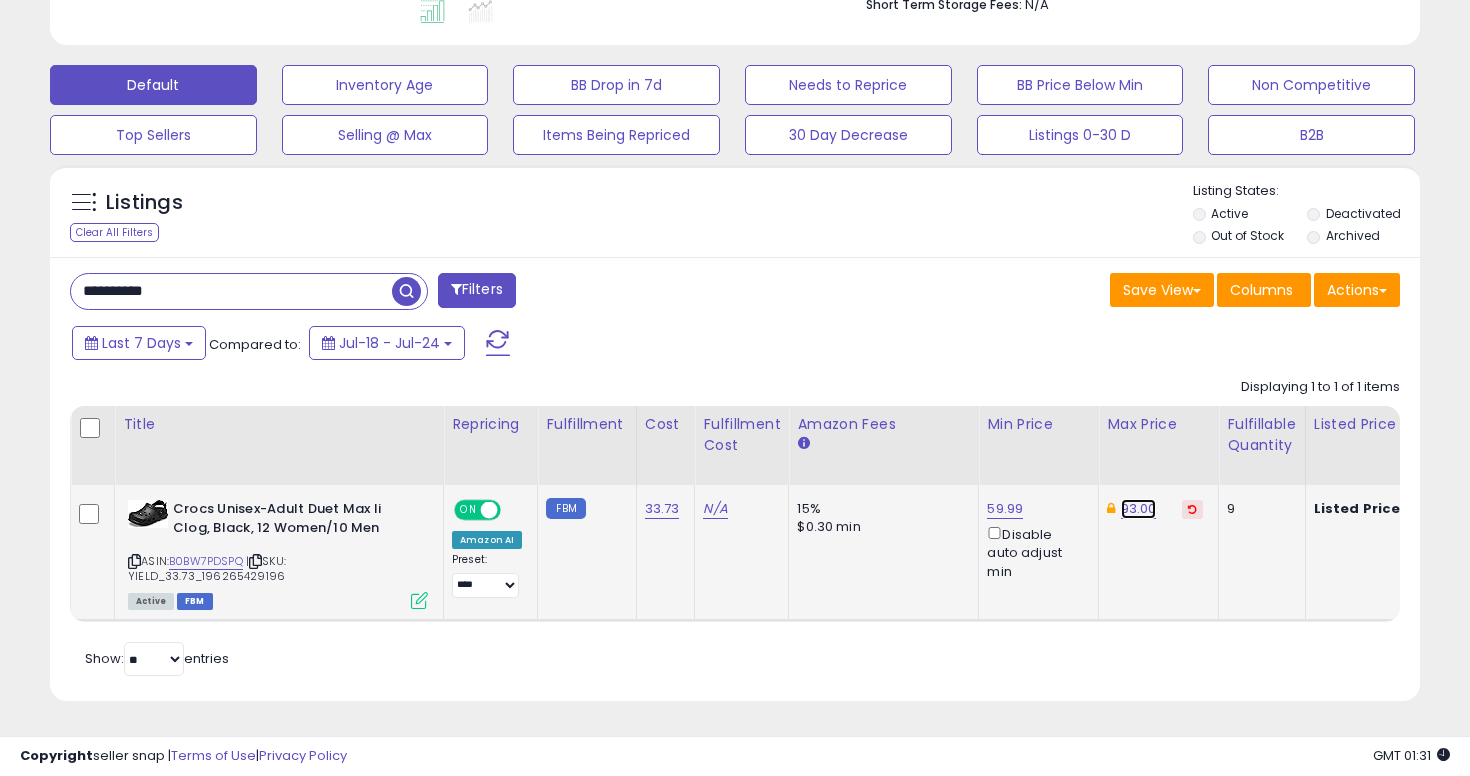 click on "93.00" at bounding box center (1139, 509) 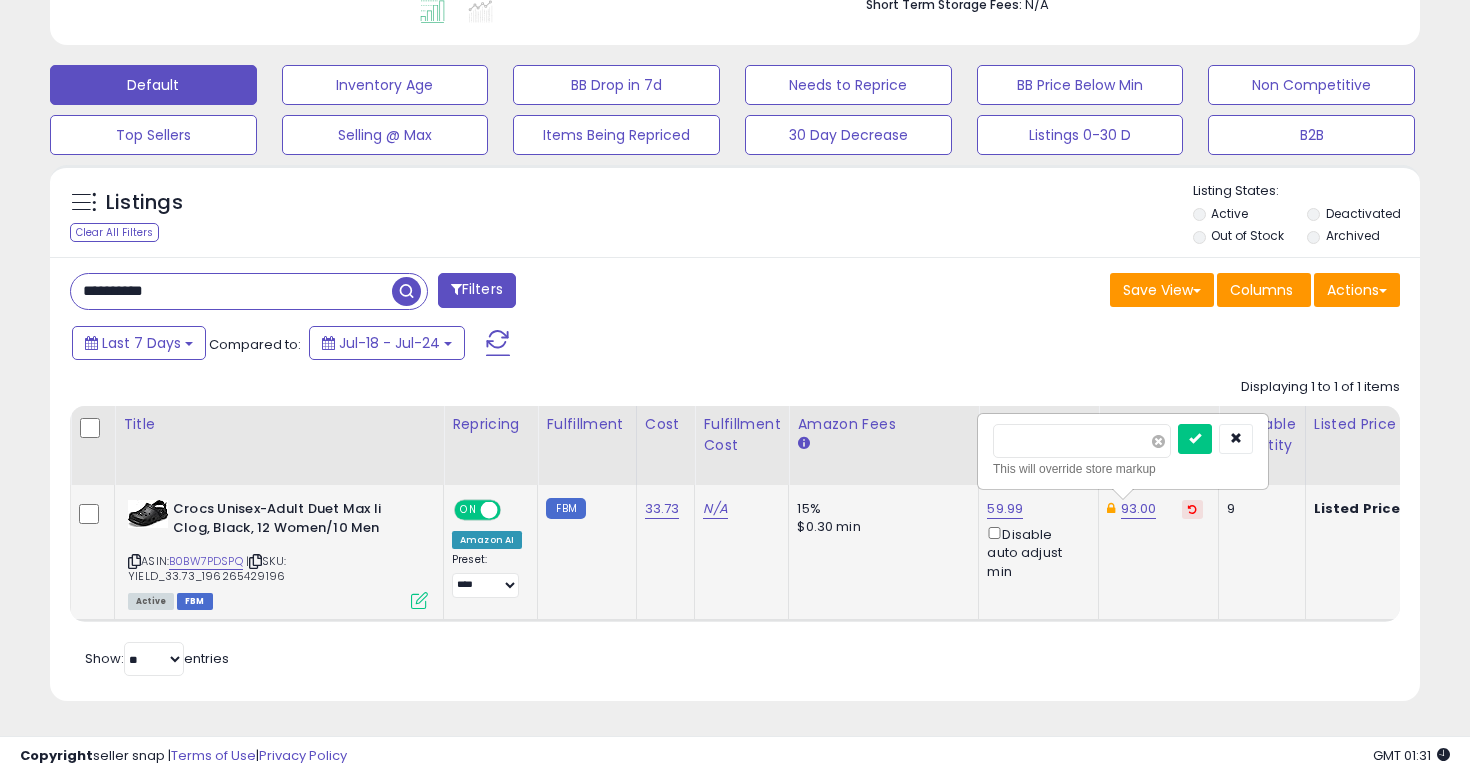 click at bounding box center [1158, 441] 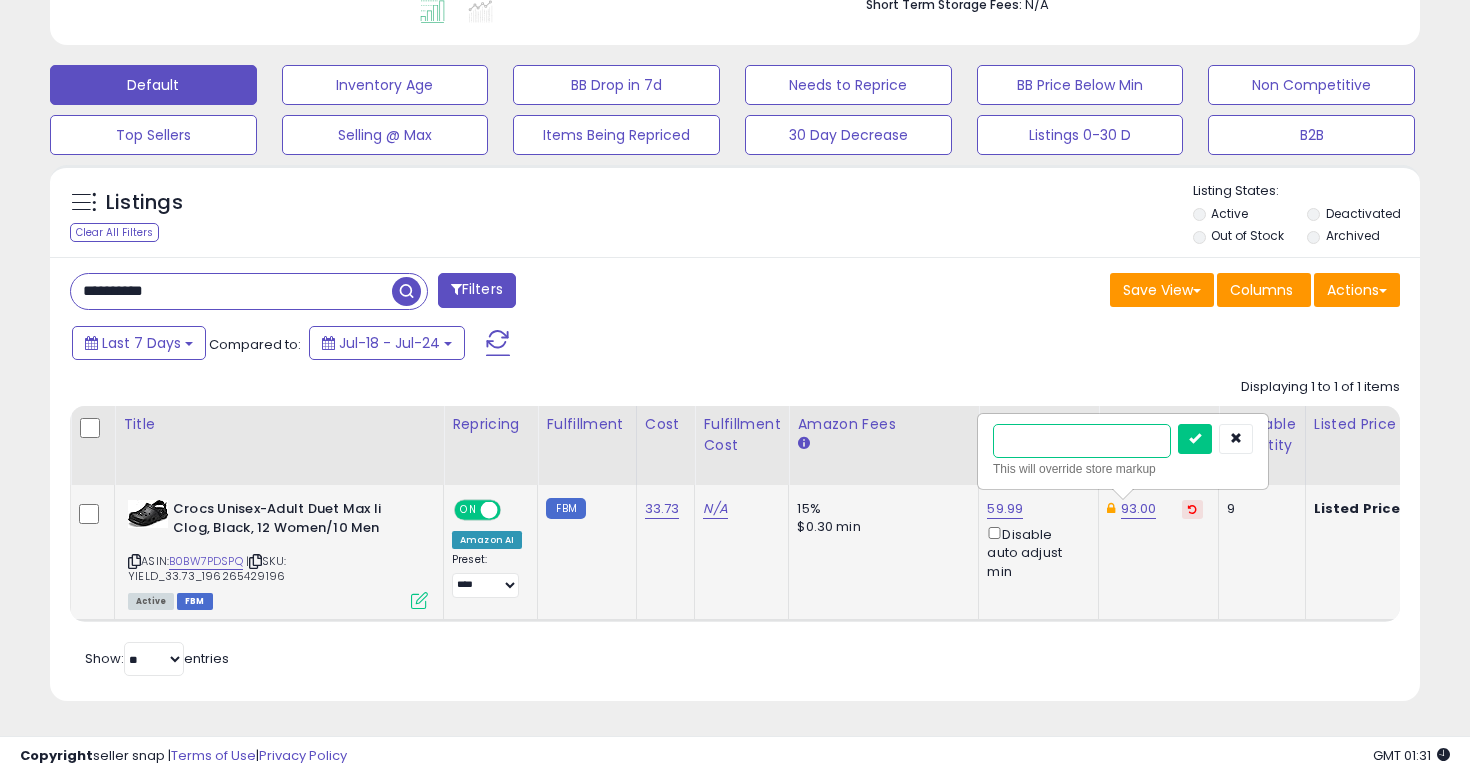 type on "**" 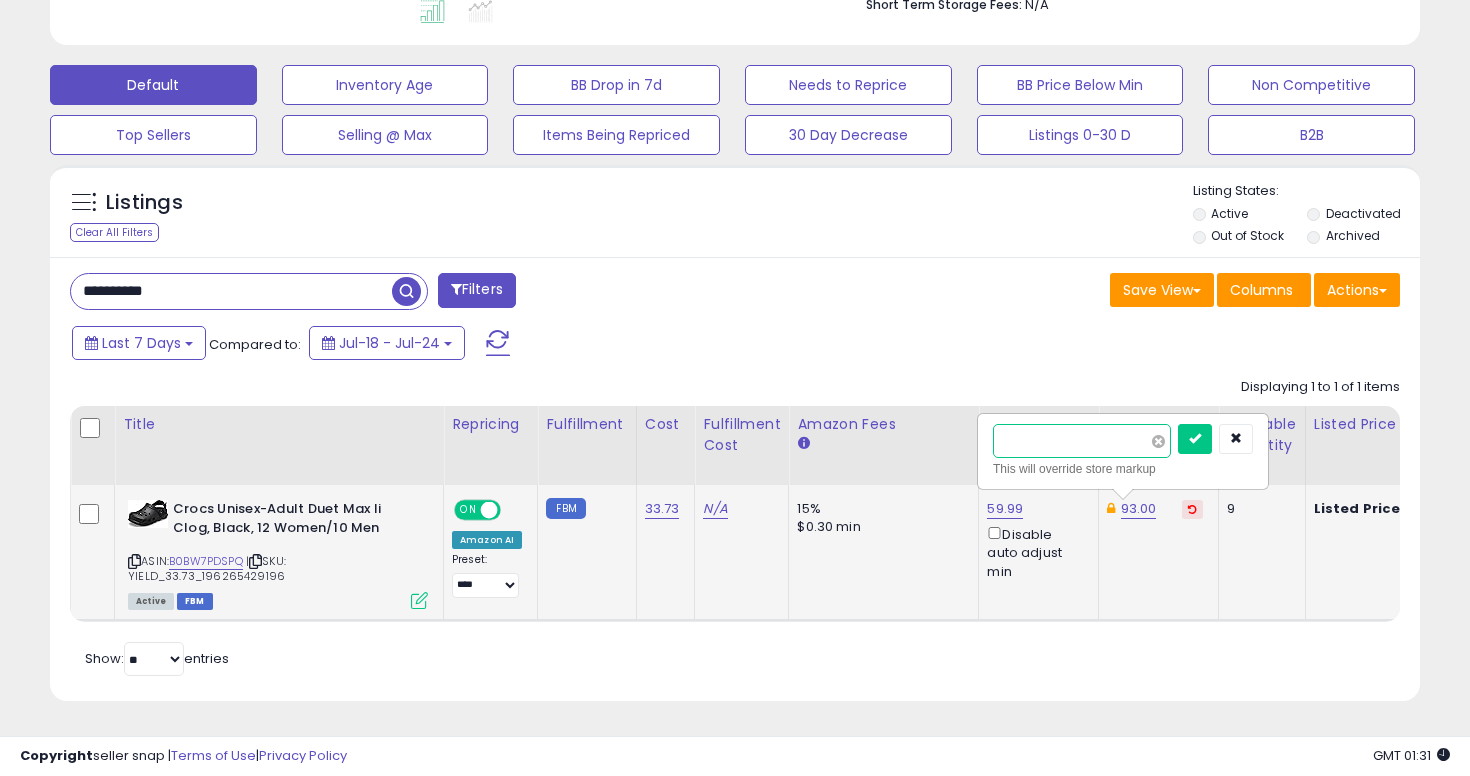click at bounding box center [1195, 439] 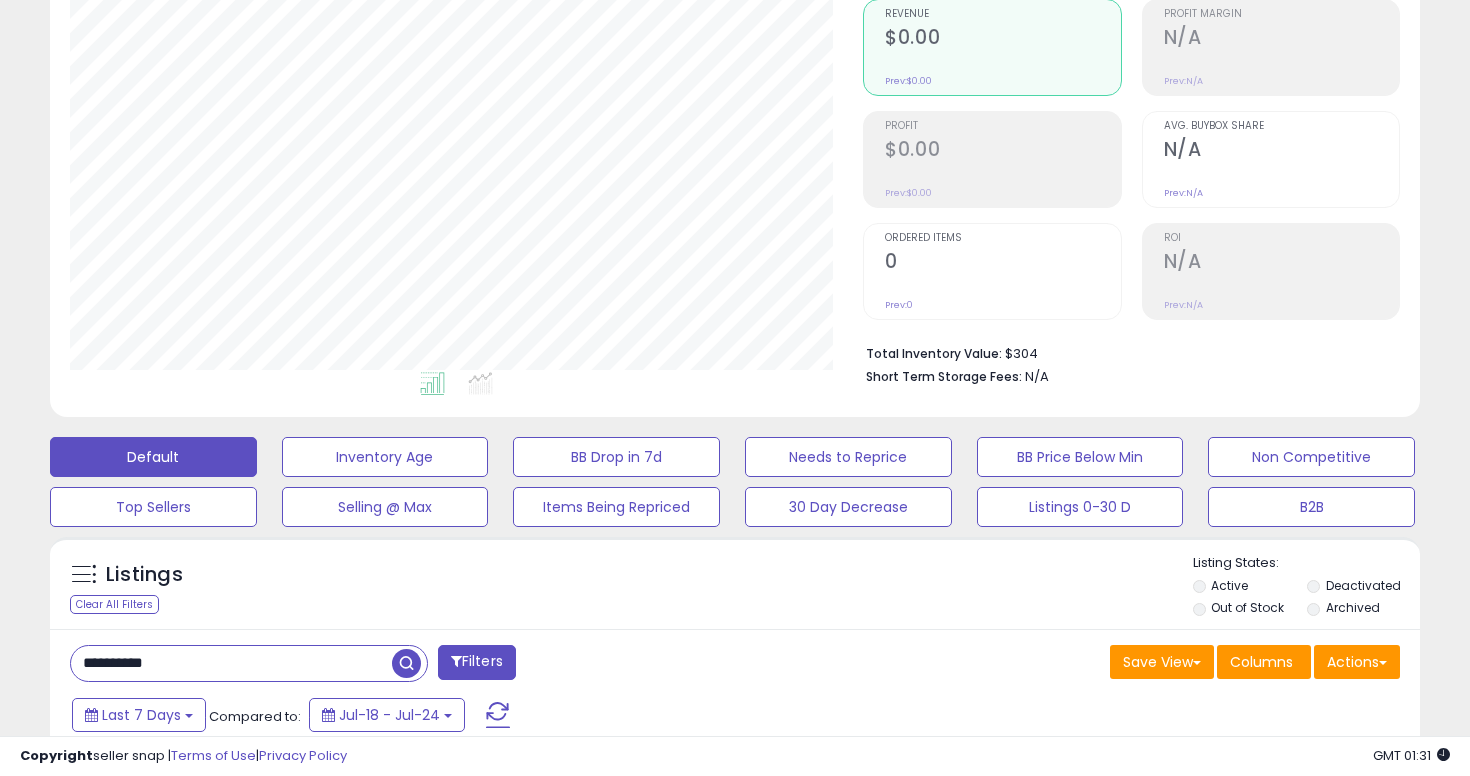 scroll, scrollTop: 295, scrollLeft: 0, axis: vertical 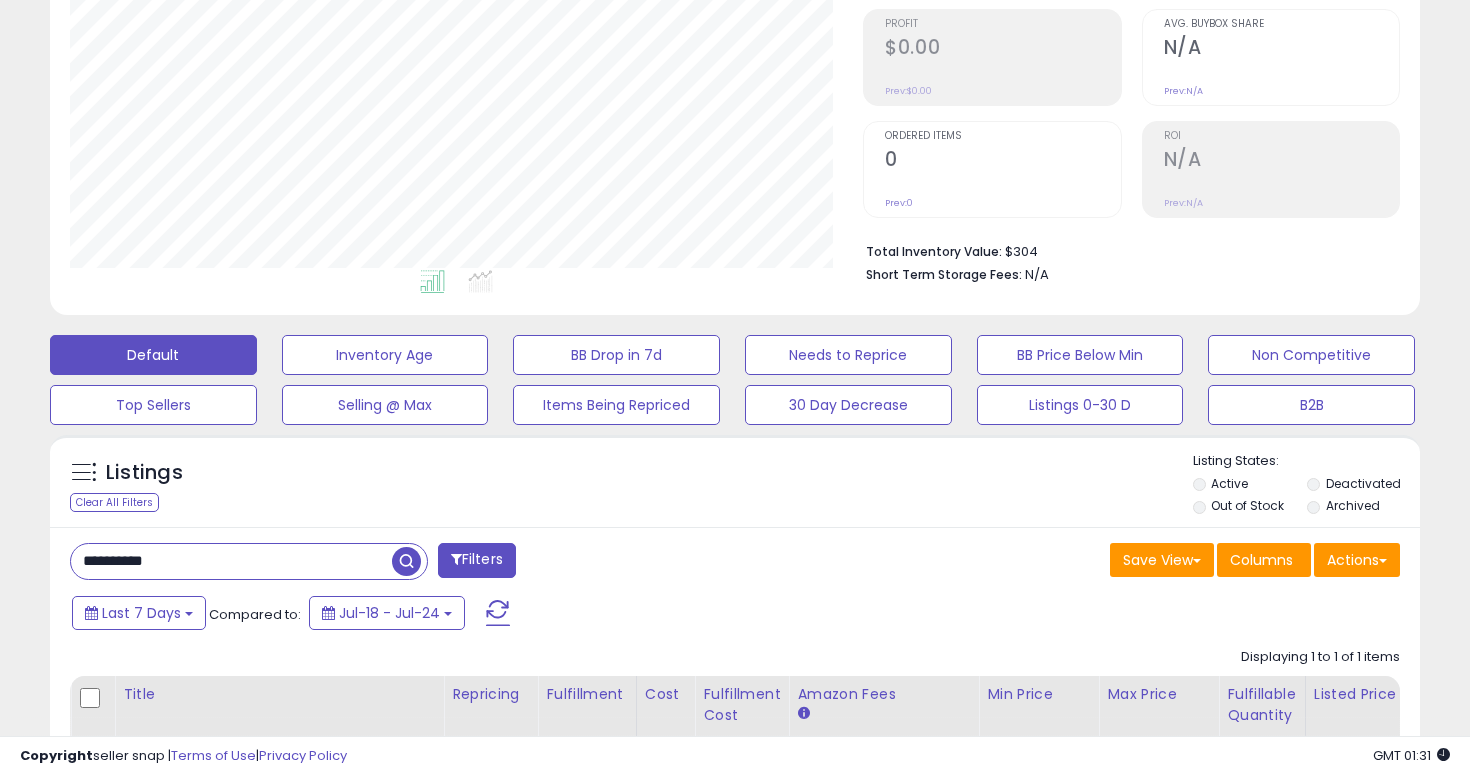 click on "**********" at bounding box center [231, 561] 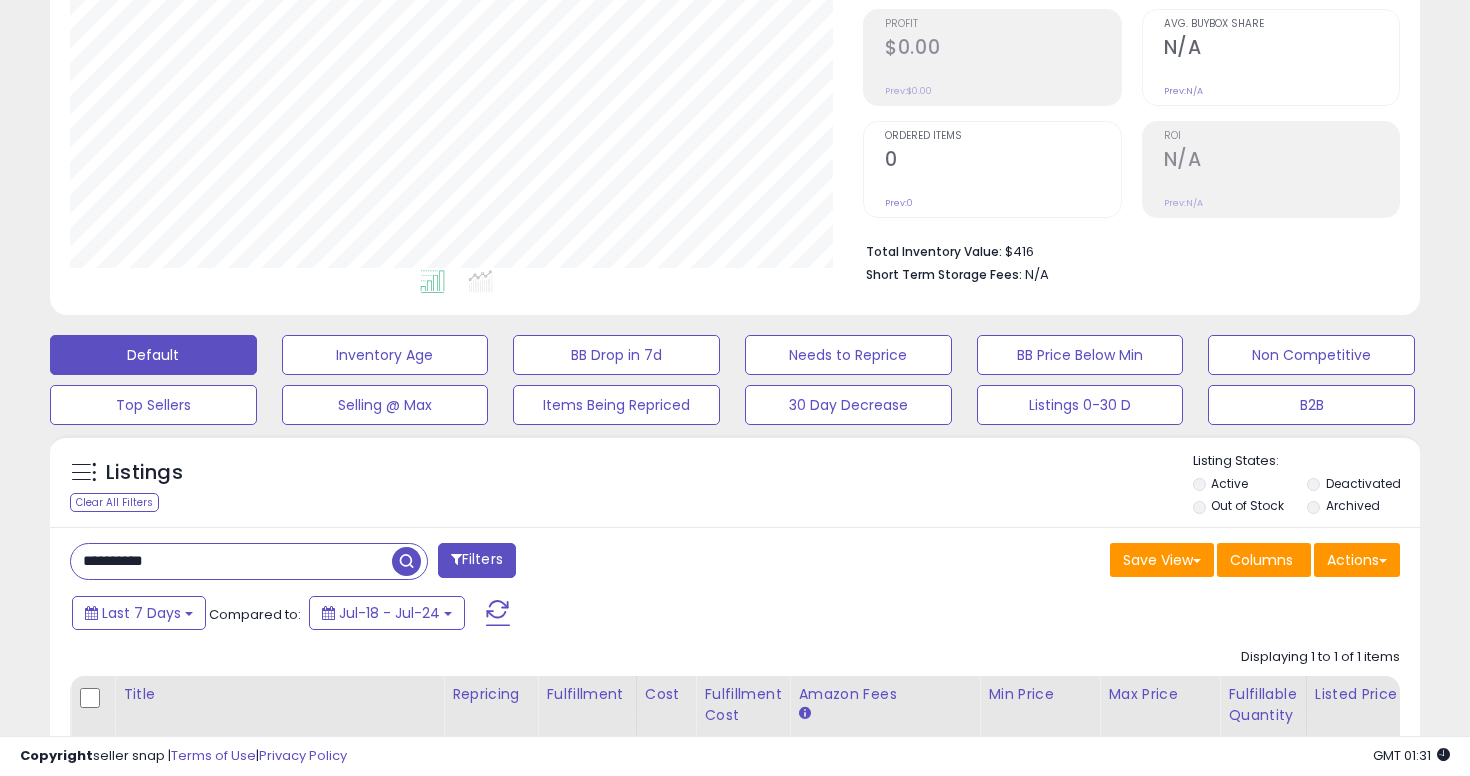 scroll, scrollTop: 999590, scrollLeft: 999206, axis: both 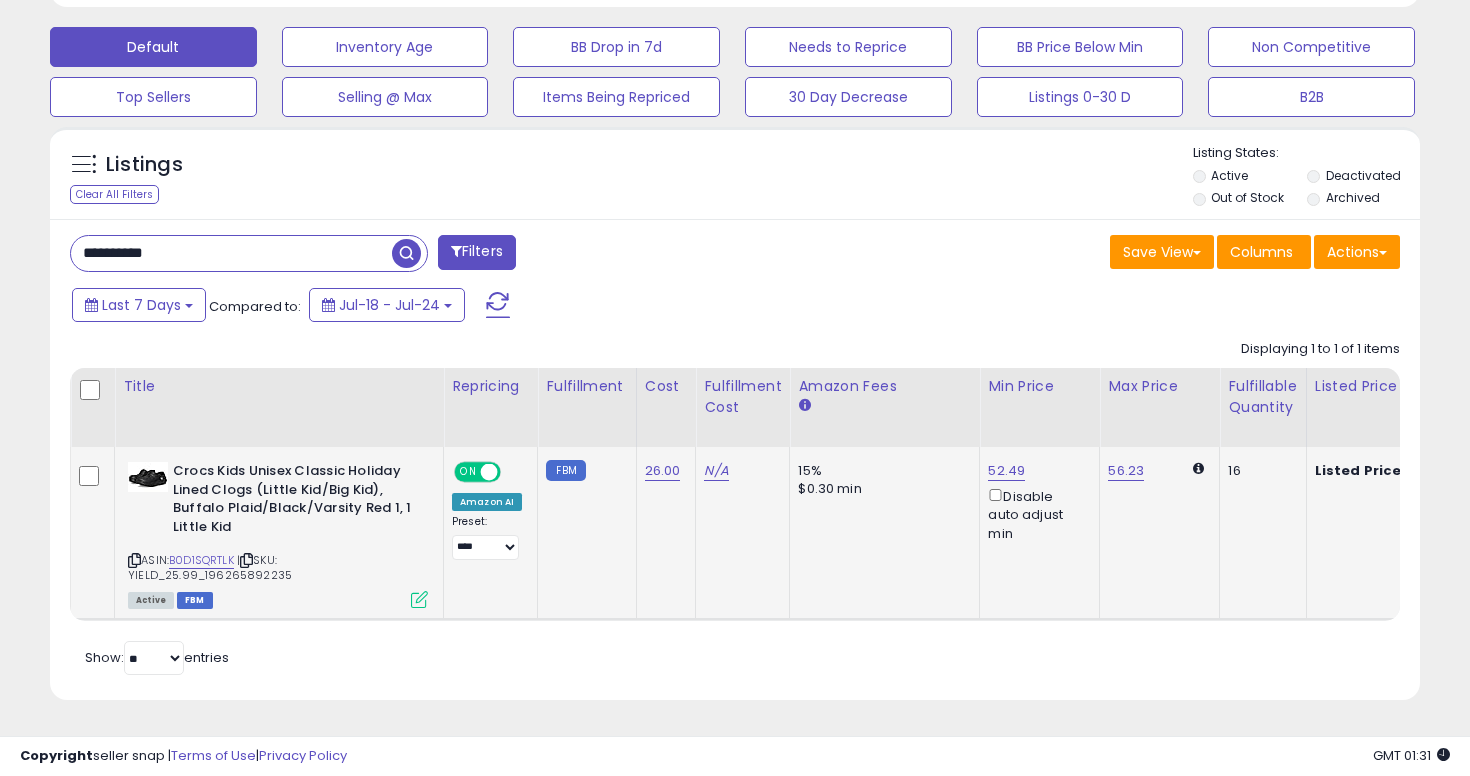 click on "52.49  Disable auto adjust min" 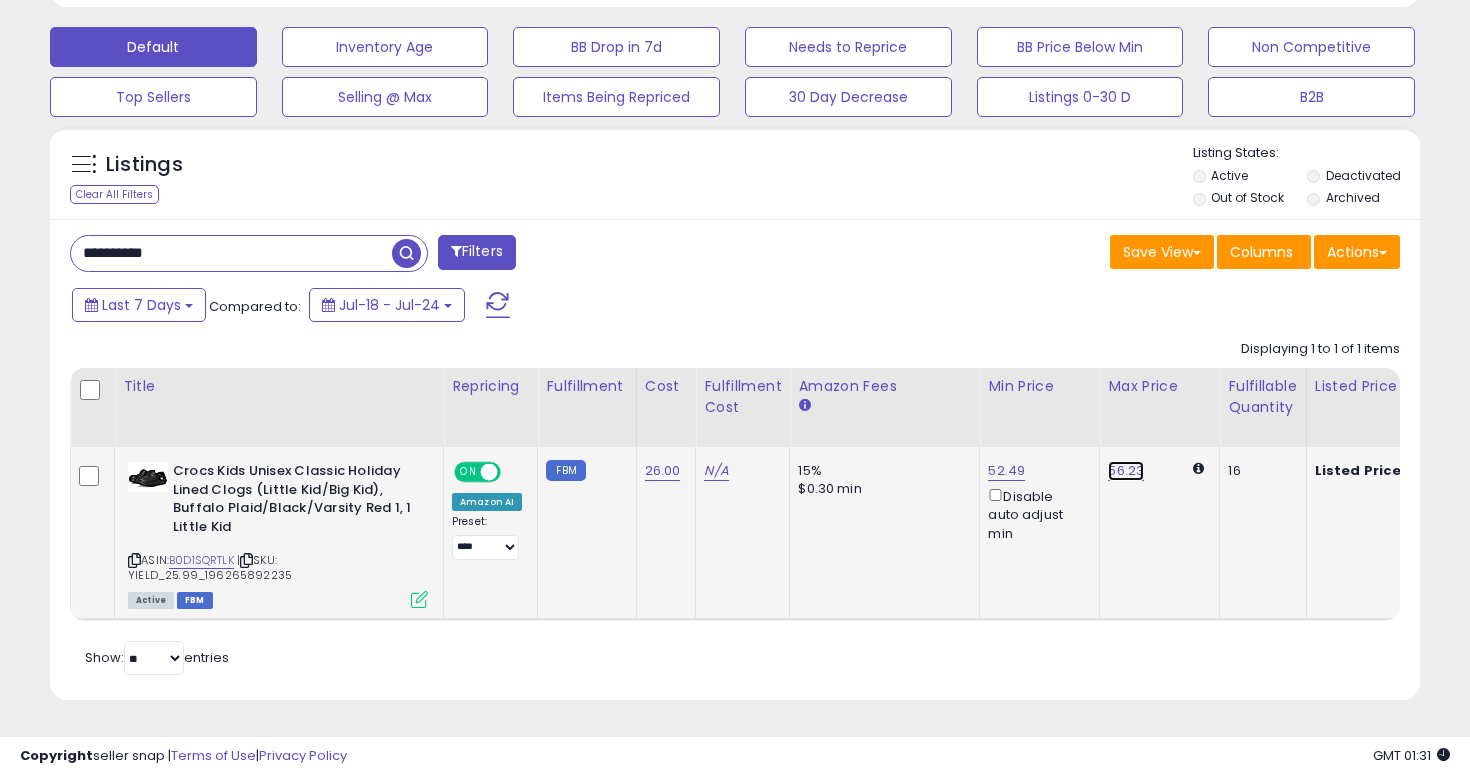 click on "56.23" at bounding box center (1126, 471) 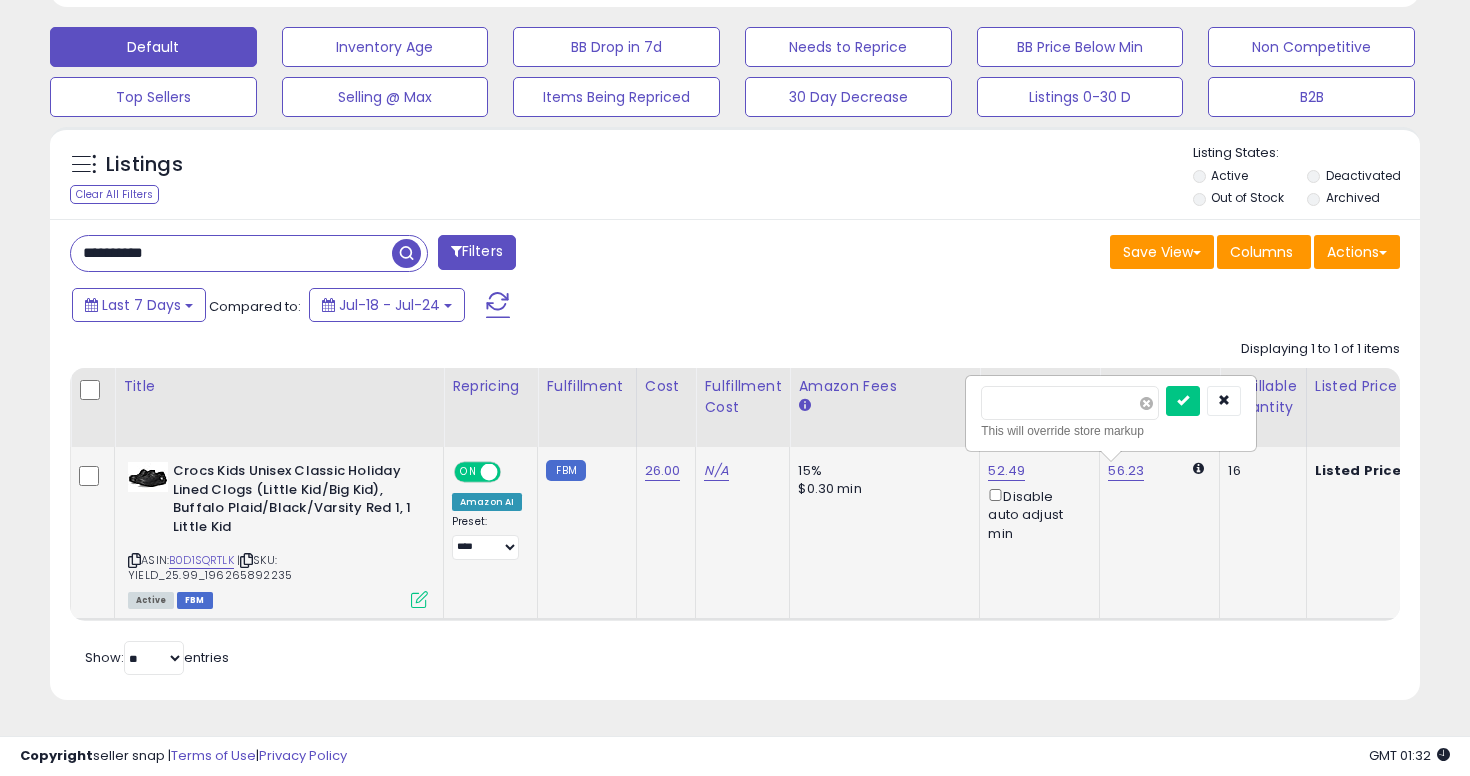 click at bounding box center [1146, 403] 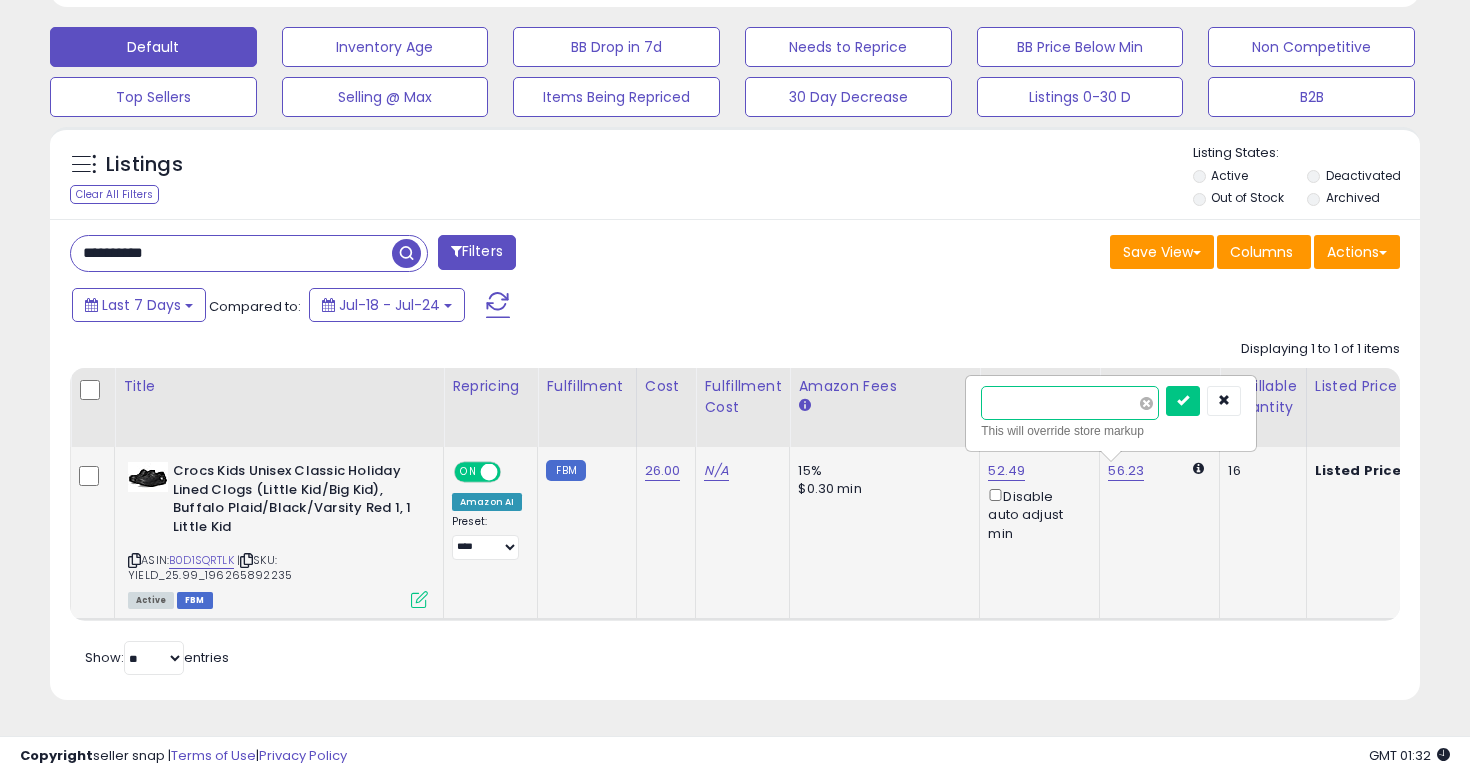 type on "*****" 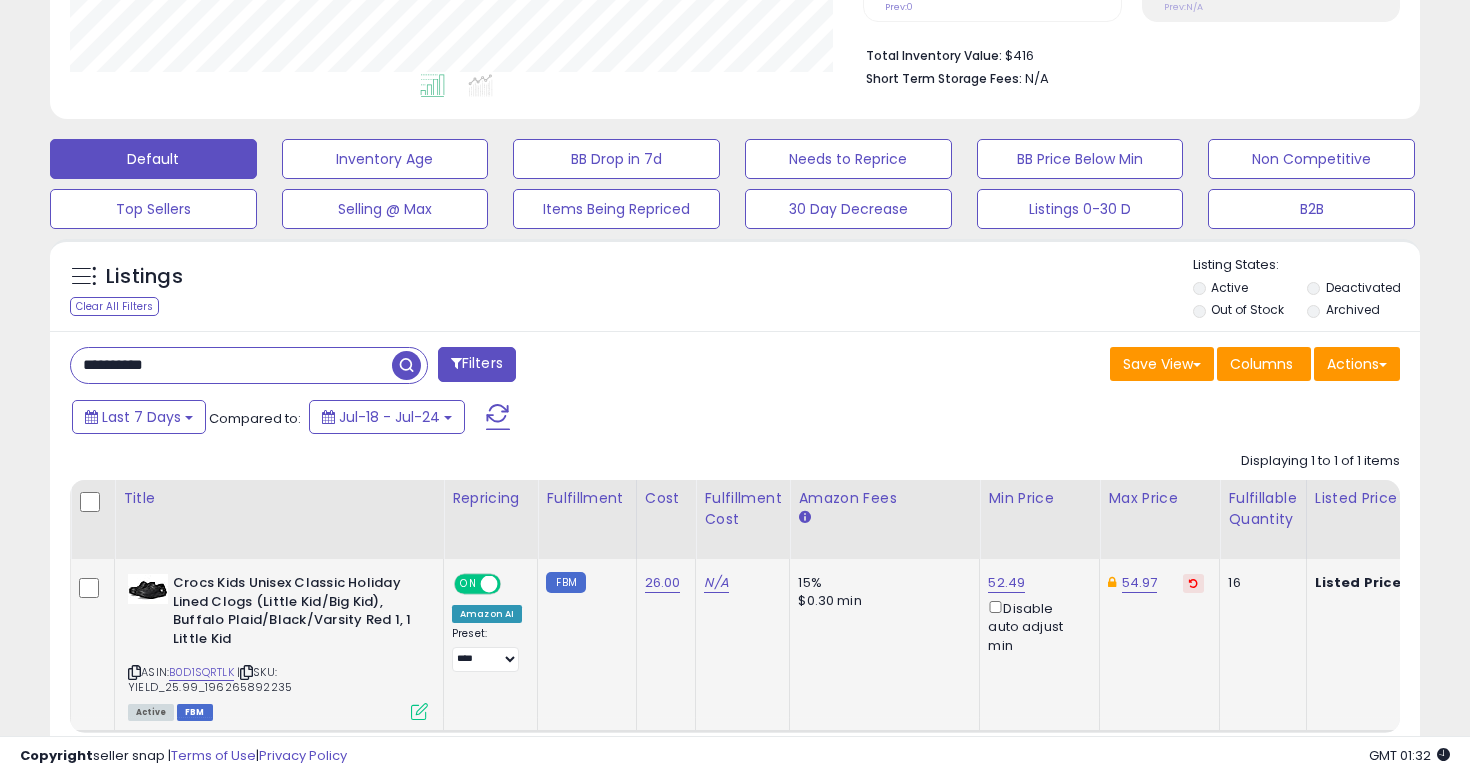 scroll, scrollTop: 603, scrollLeft: 0, axis: vertical 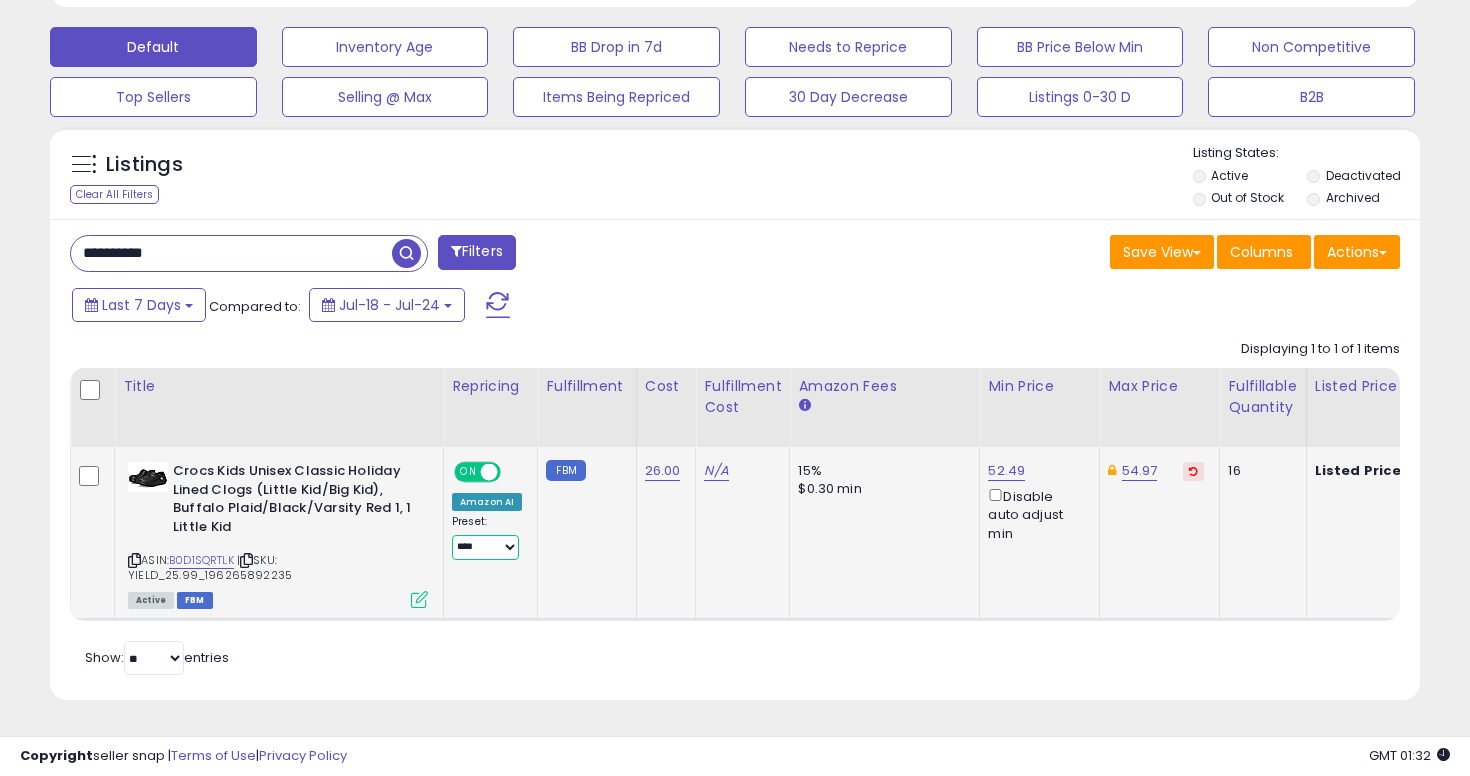 click on "**********" at bounding box center (485, 547) 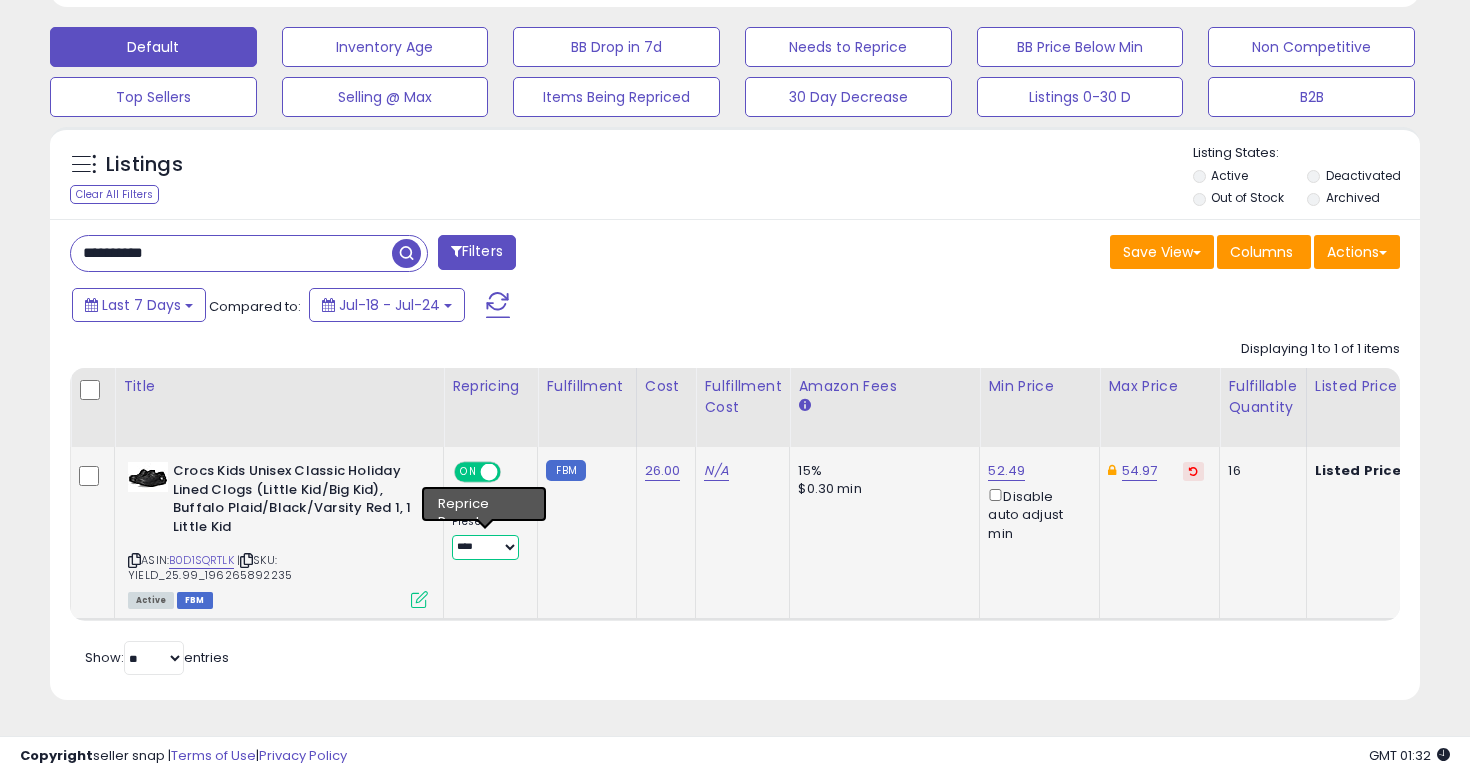 select on "**********" 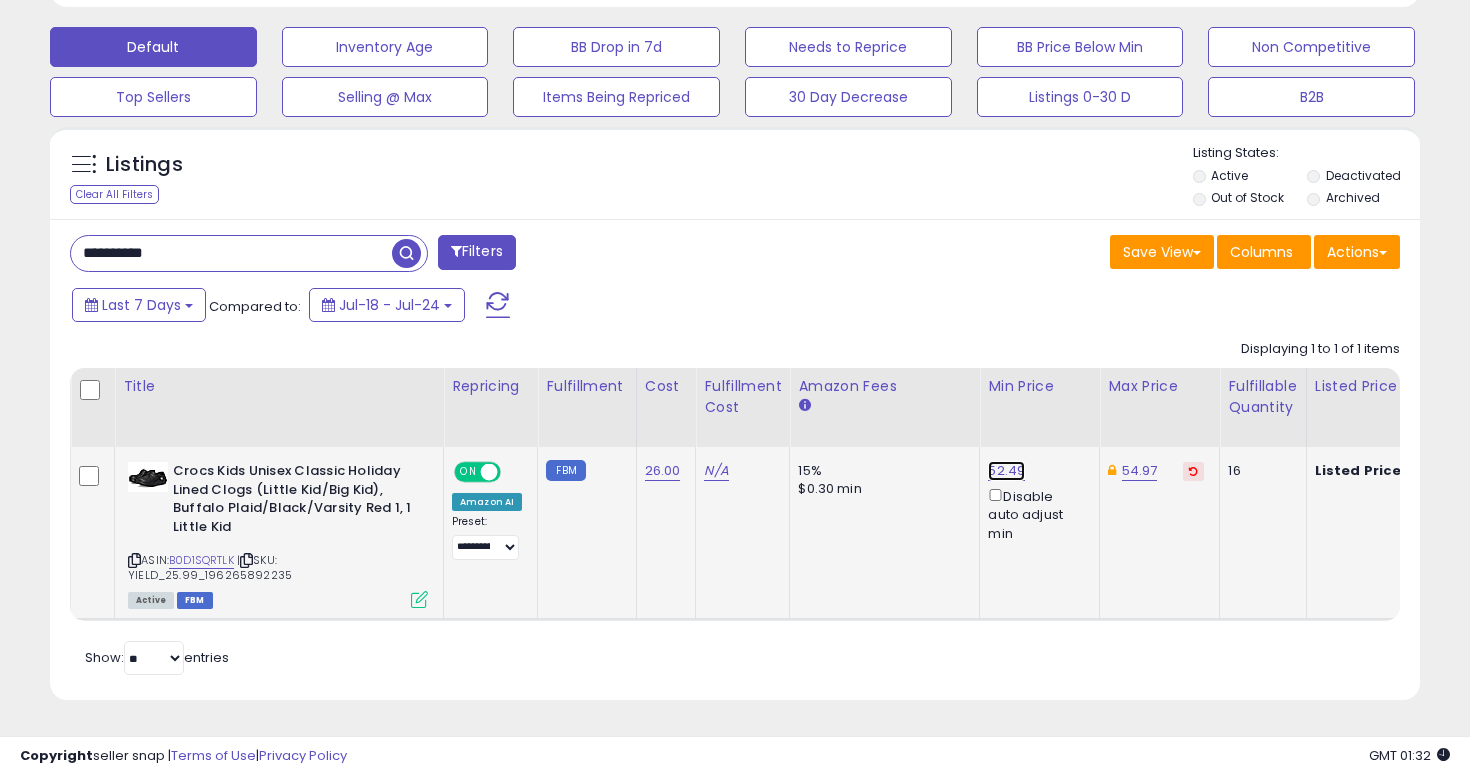 click on "52.49" at bounding box center [1006, 471] 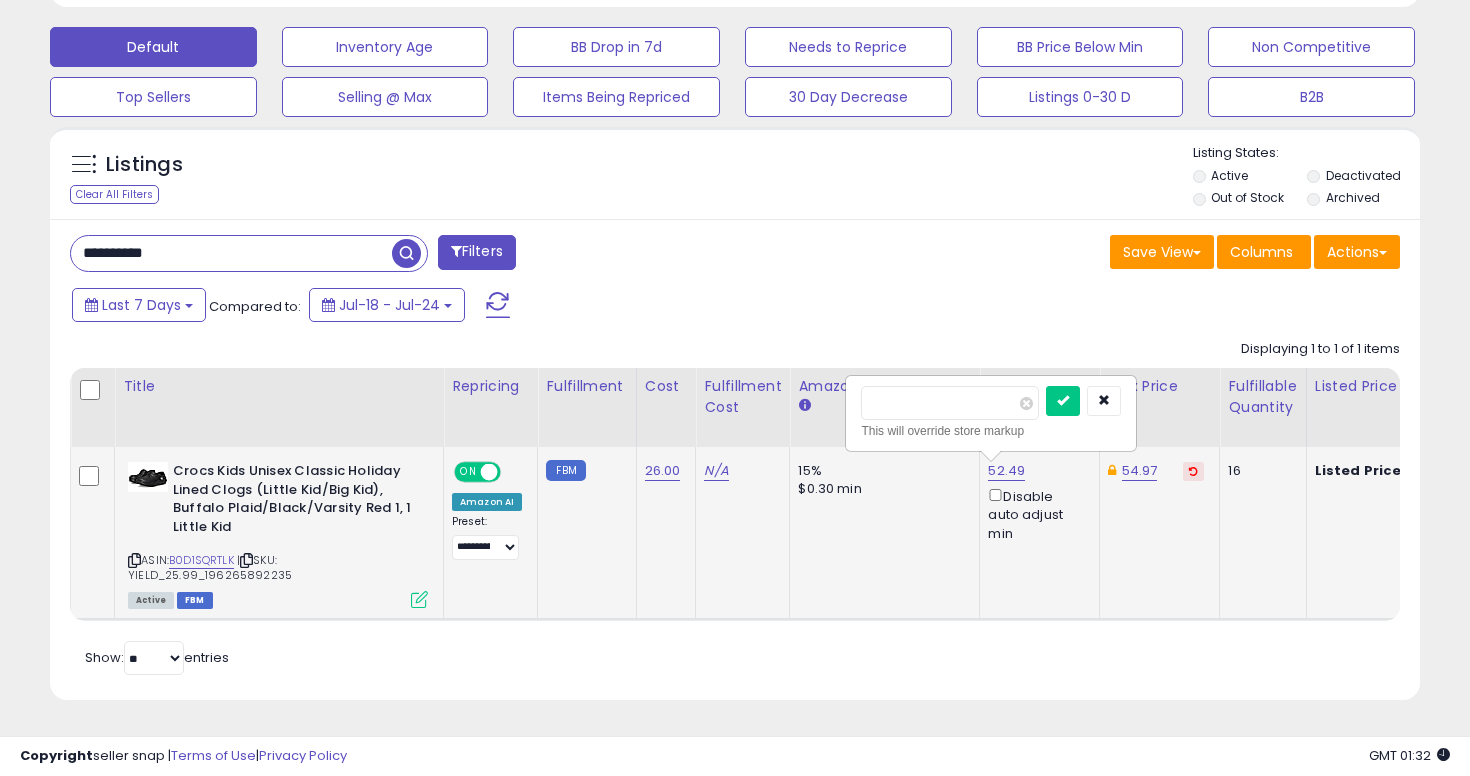 type on "**" 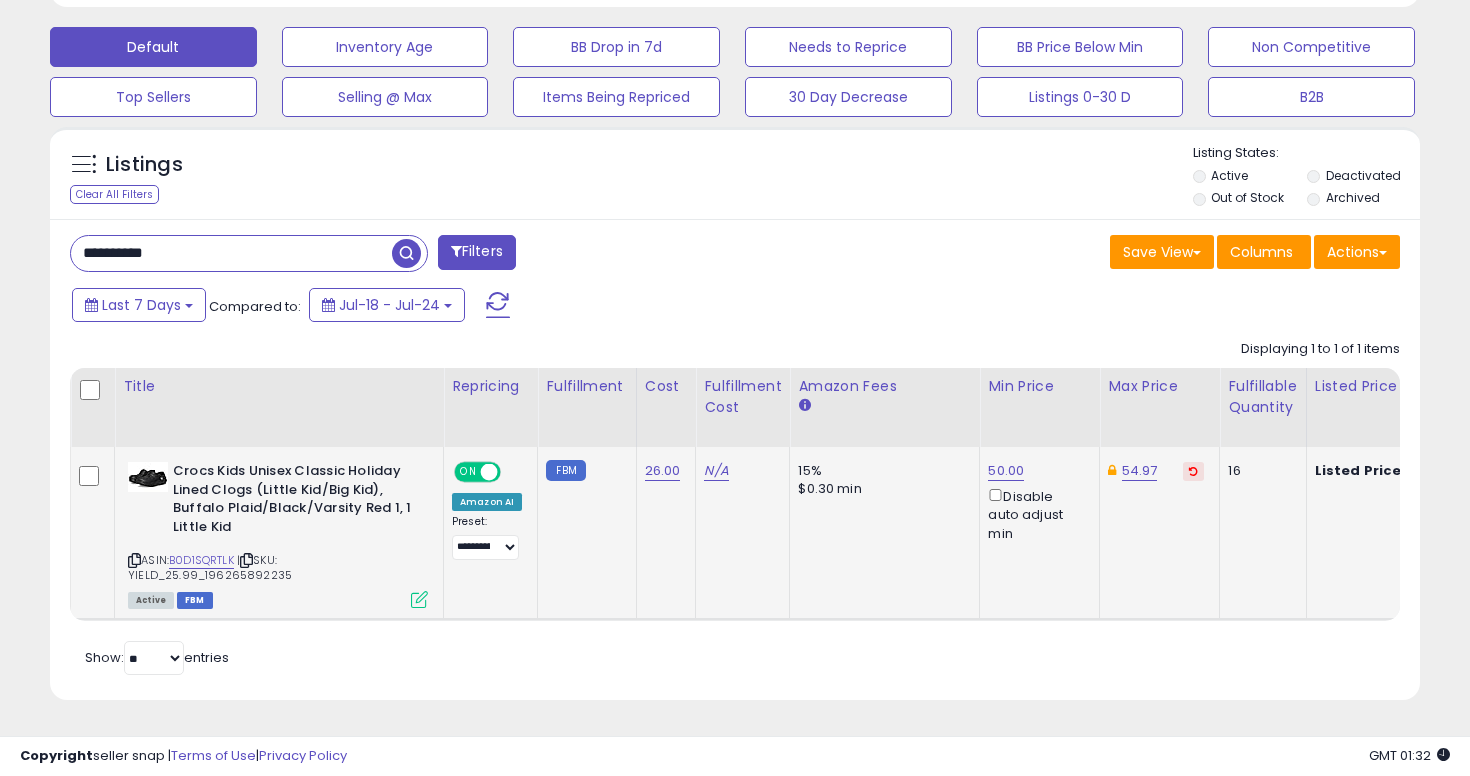 click on "**********" at bounding box center (231, 253) 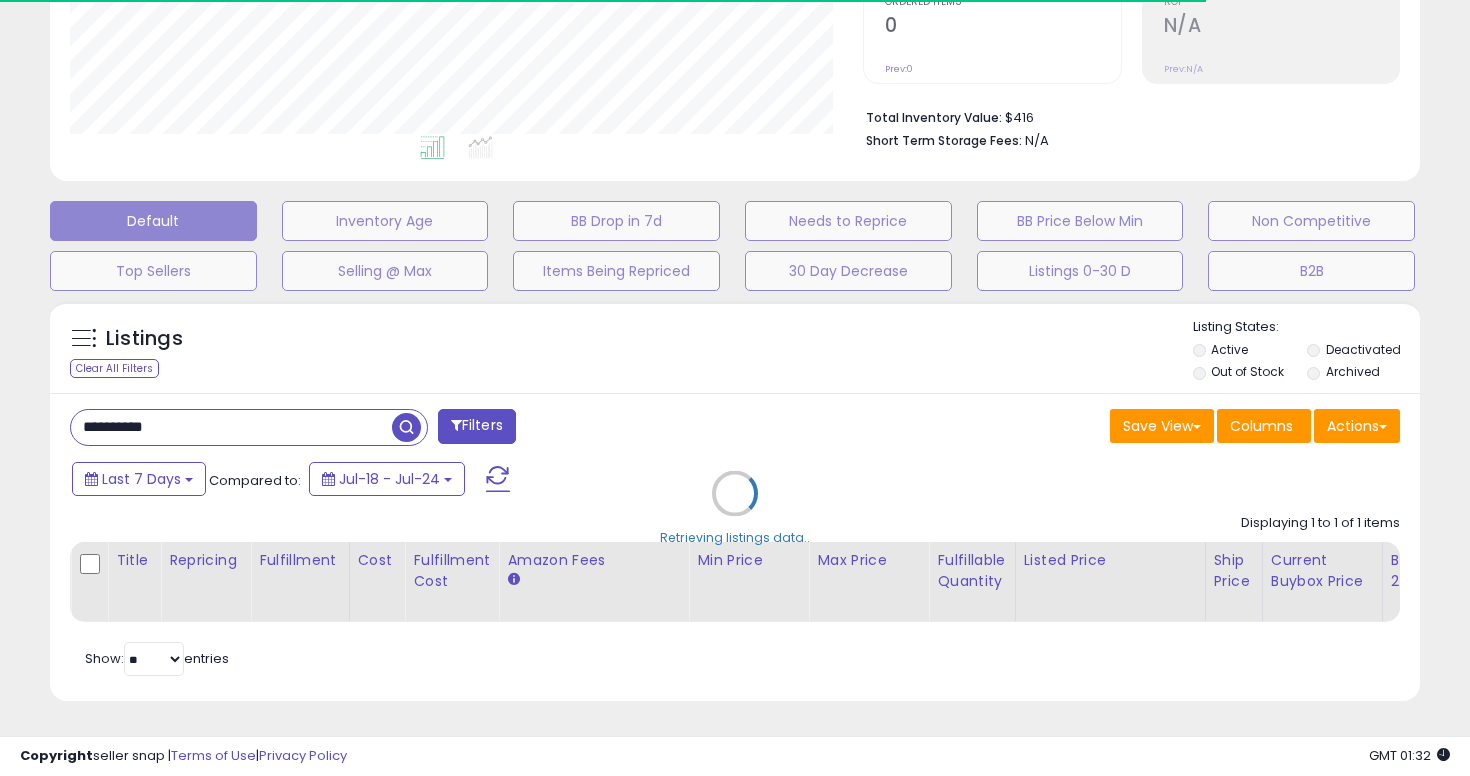 scroll, scrollTop: 584, scrollLeft: 0, axis: vertical 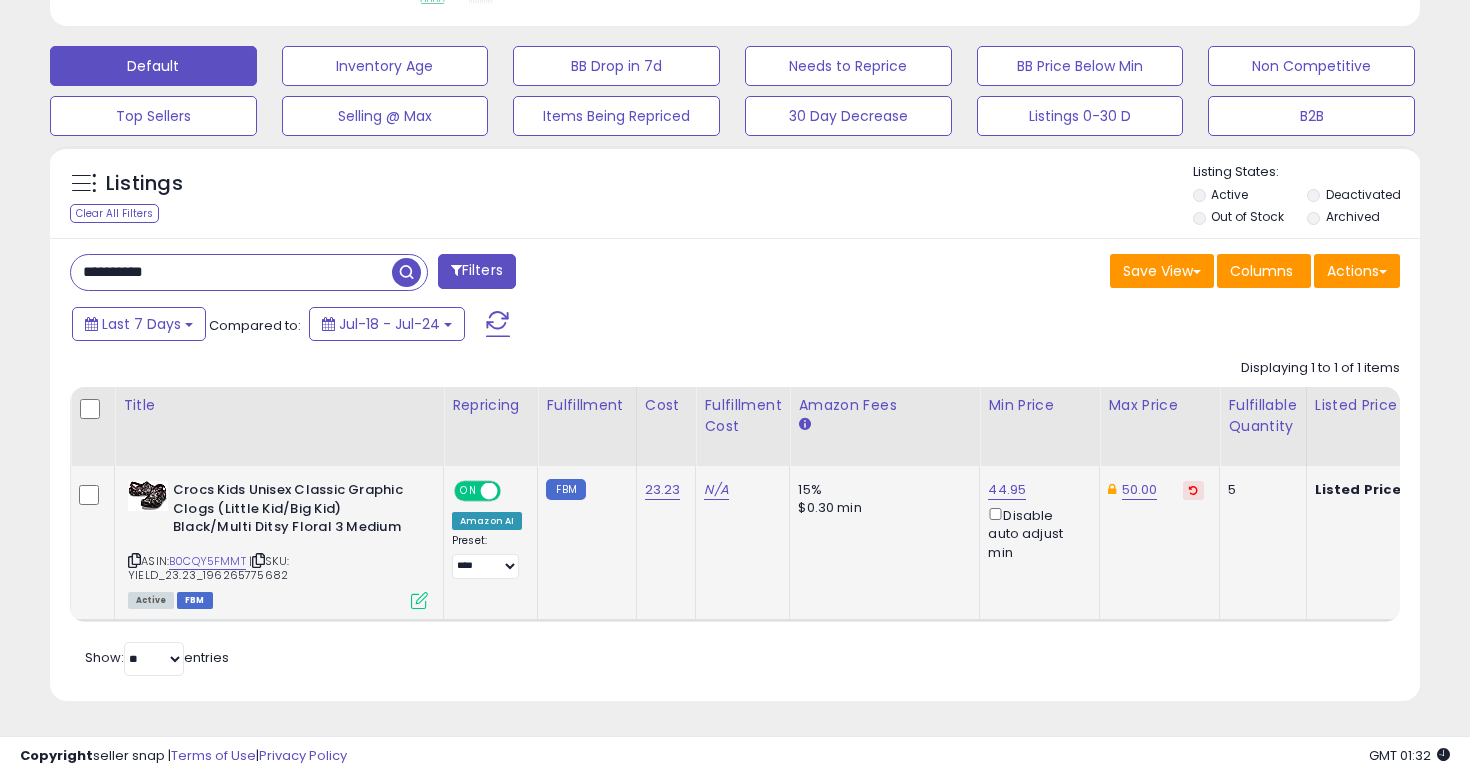 click on "**********" 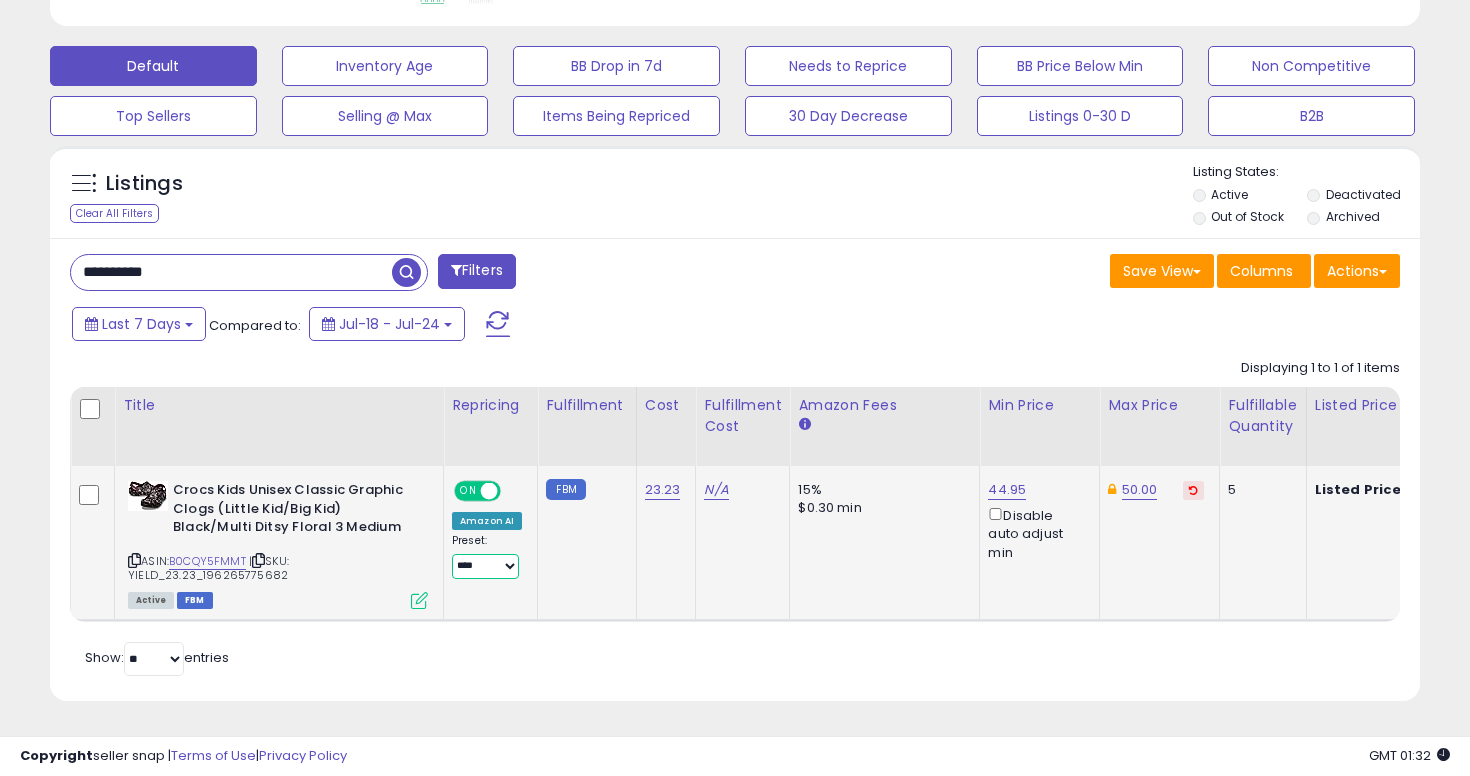 click on "**********" at bounding box center [485, 566] 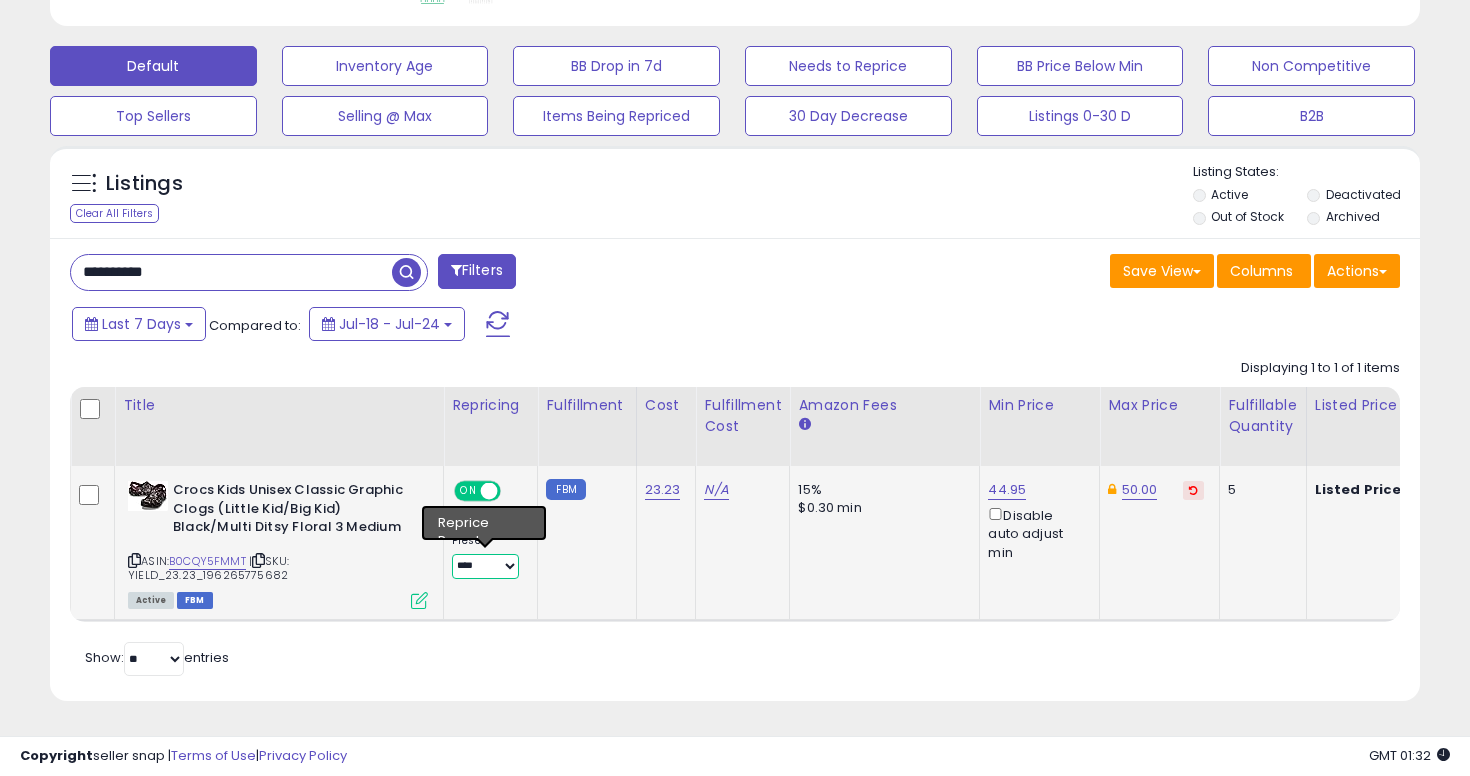 select on "**********" 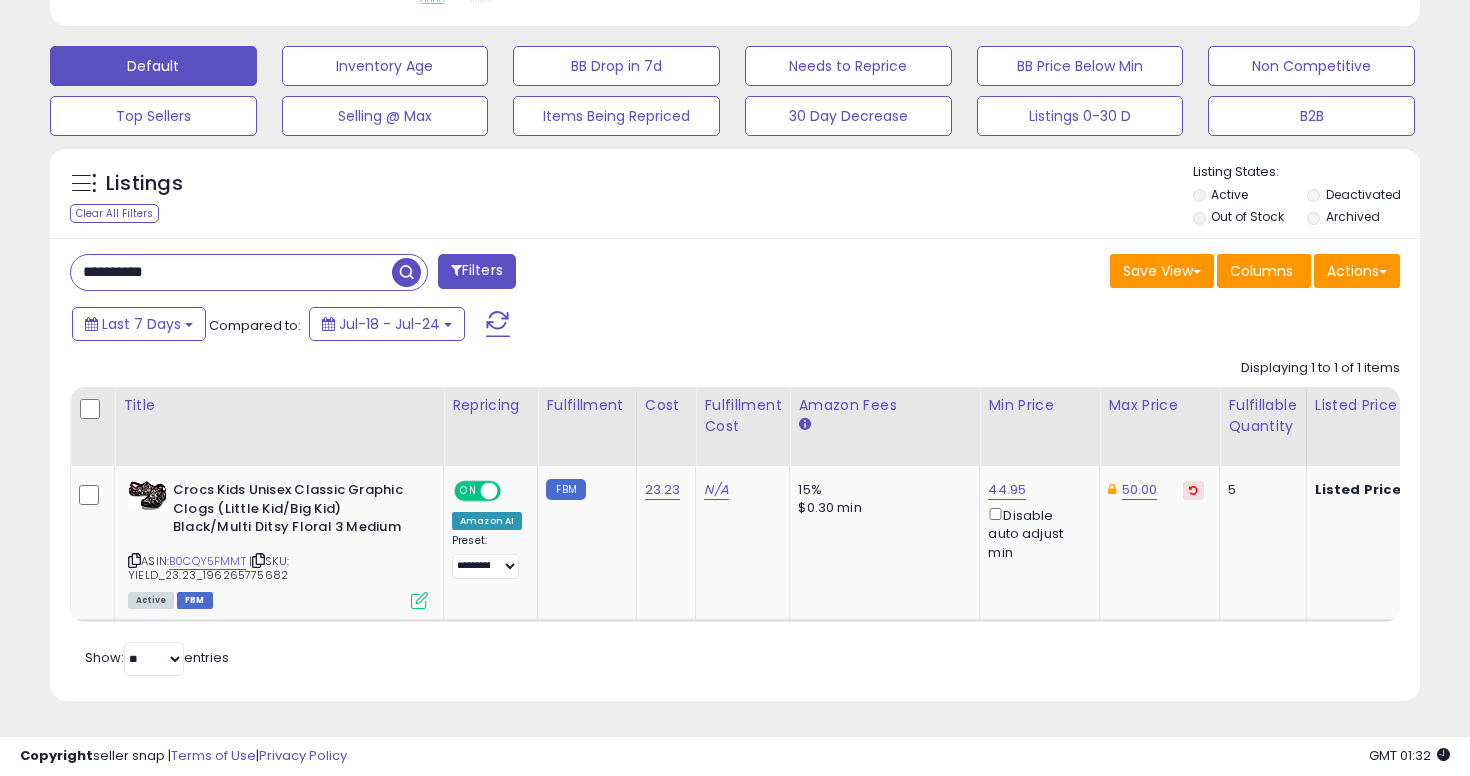 click on "**********" at bounding box center (231, 272) 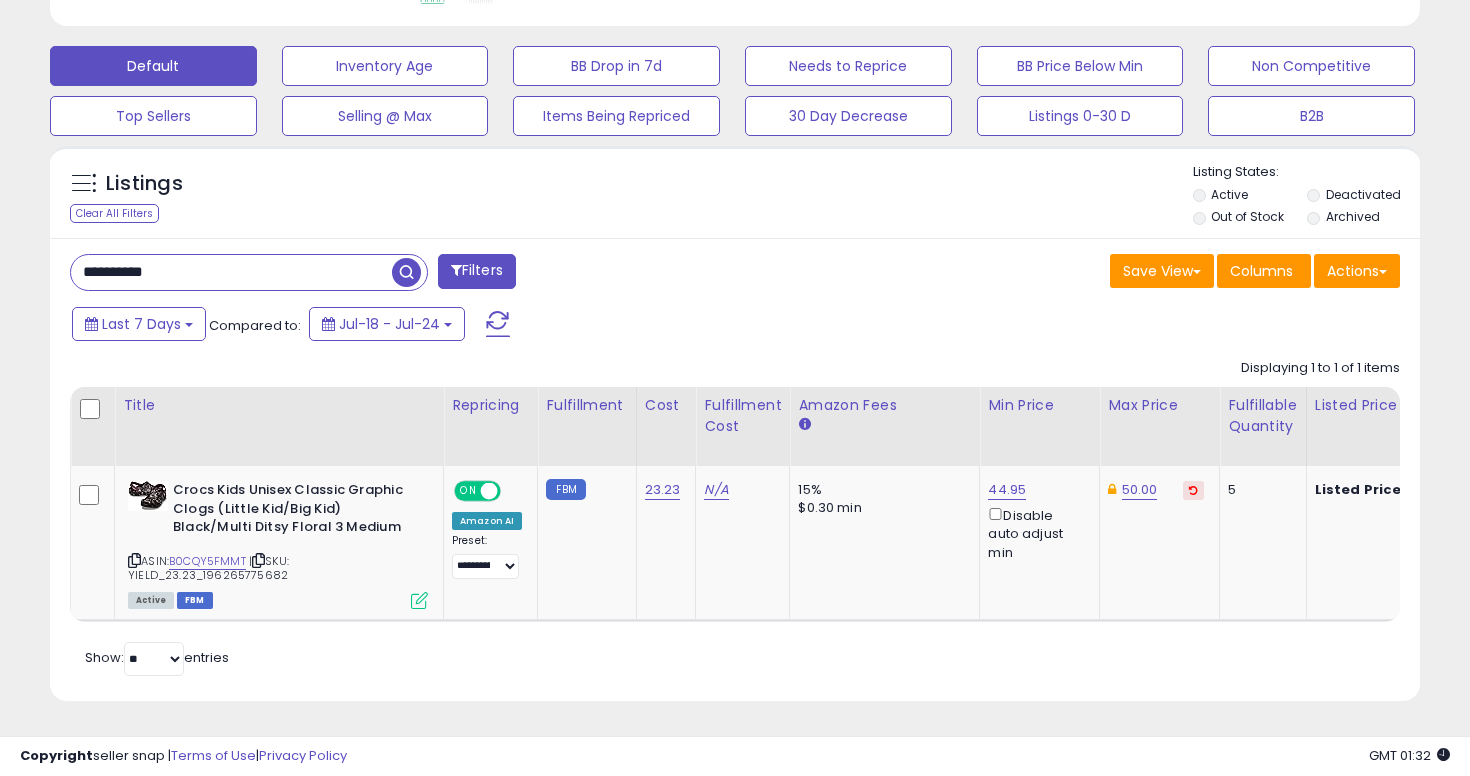 type on "**********" 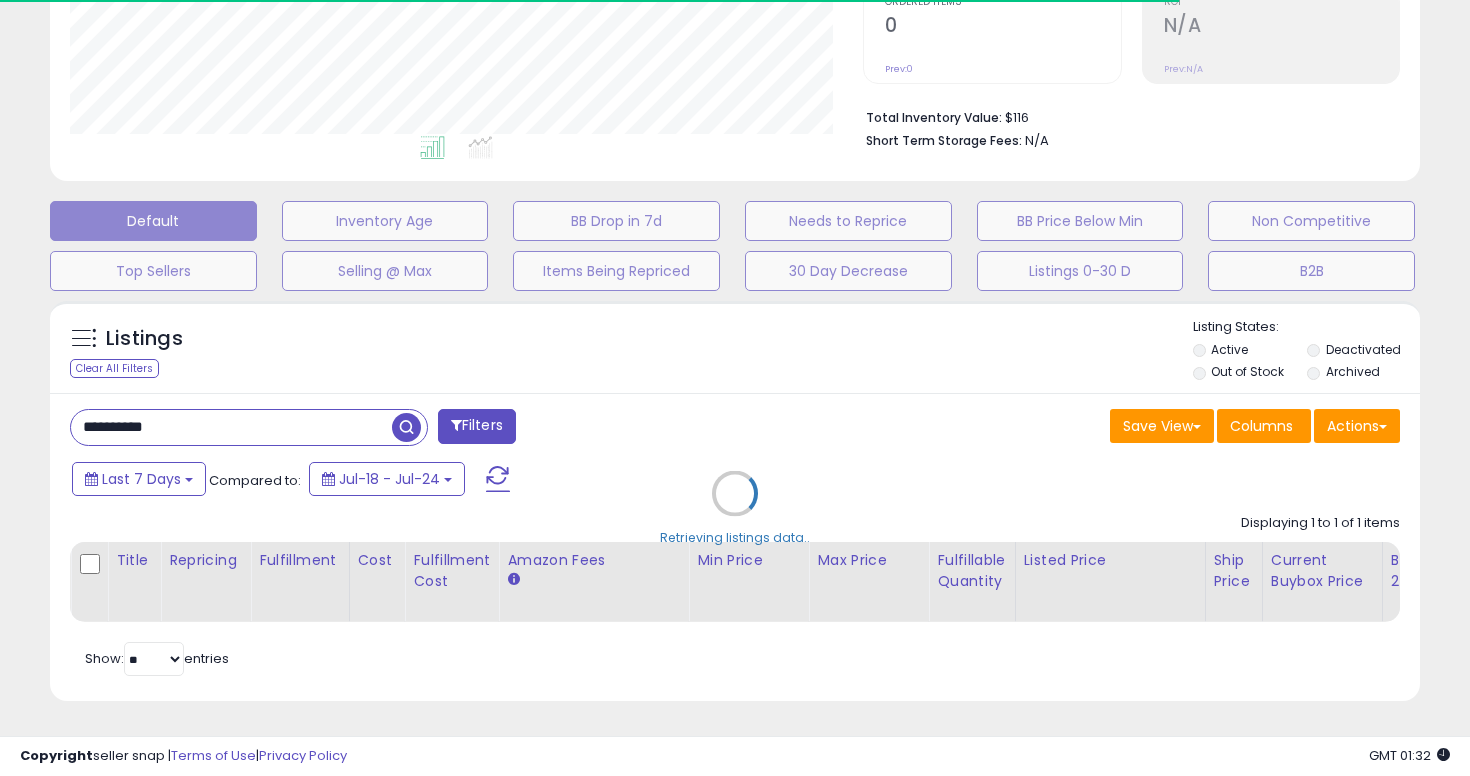 scroll, scrollTop: 584, scrollLeft: 0, axis: vertical 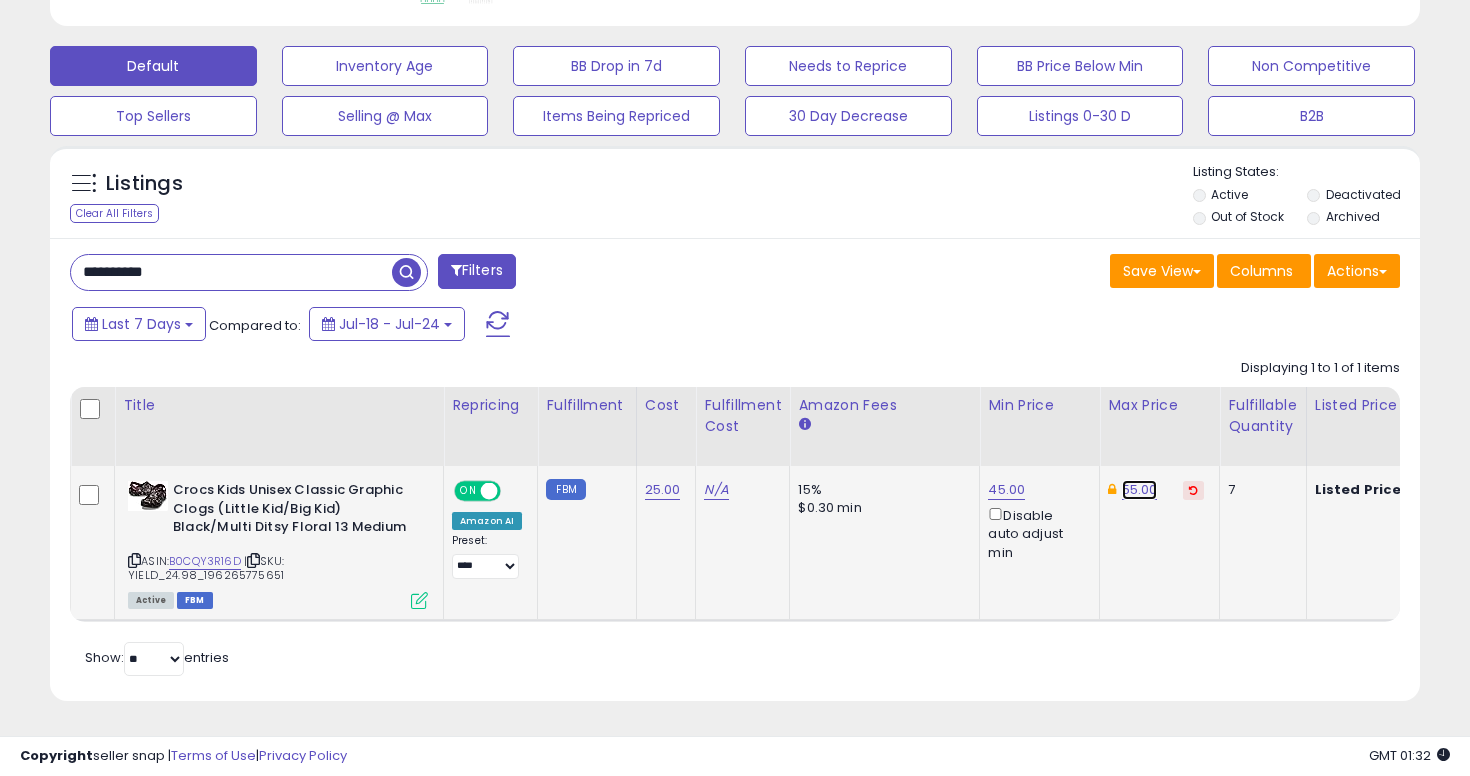 click on "55.00" at bounding box center [1140, 490] 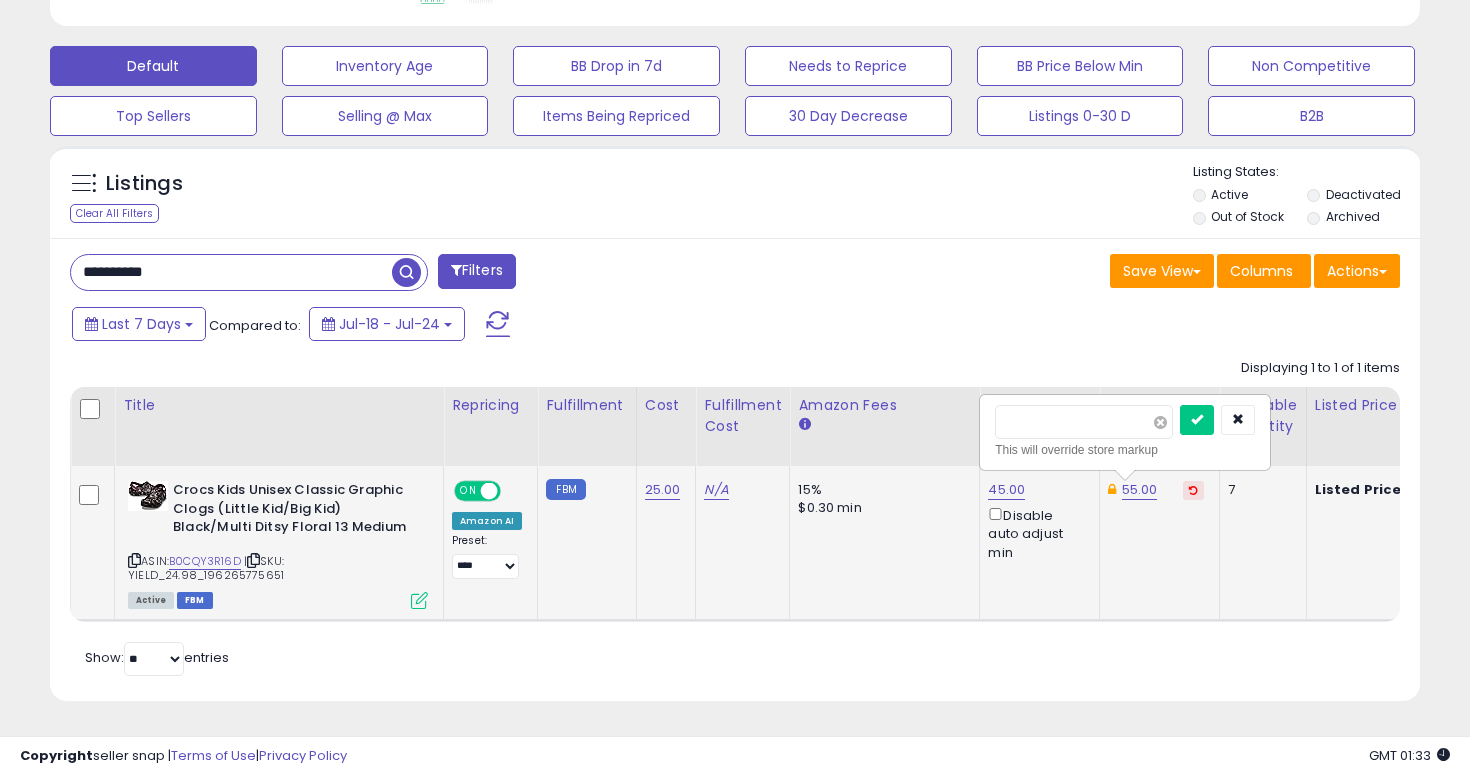 click at bounding box center [1160, 422] 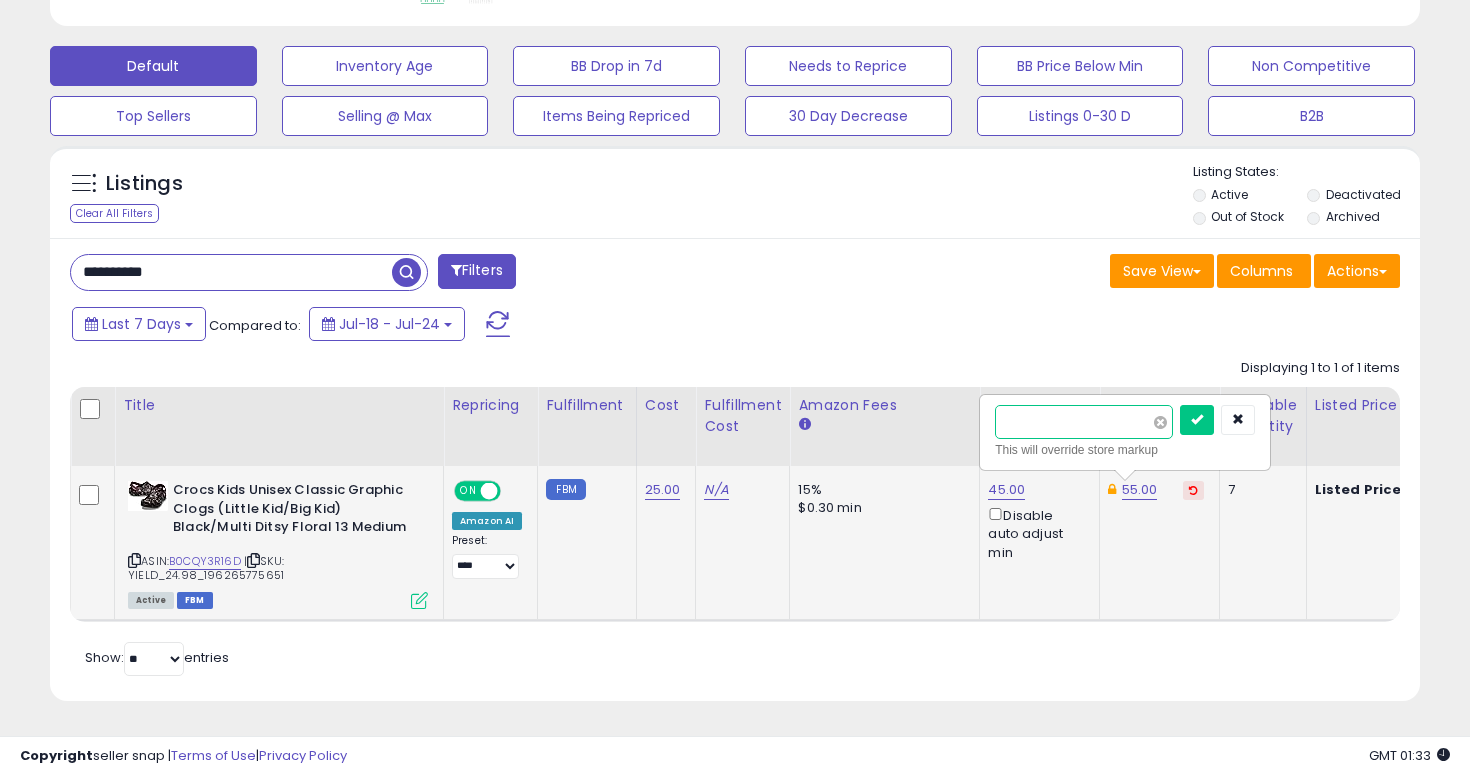 type on "*****" 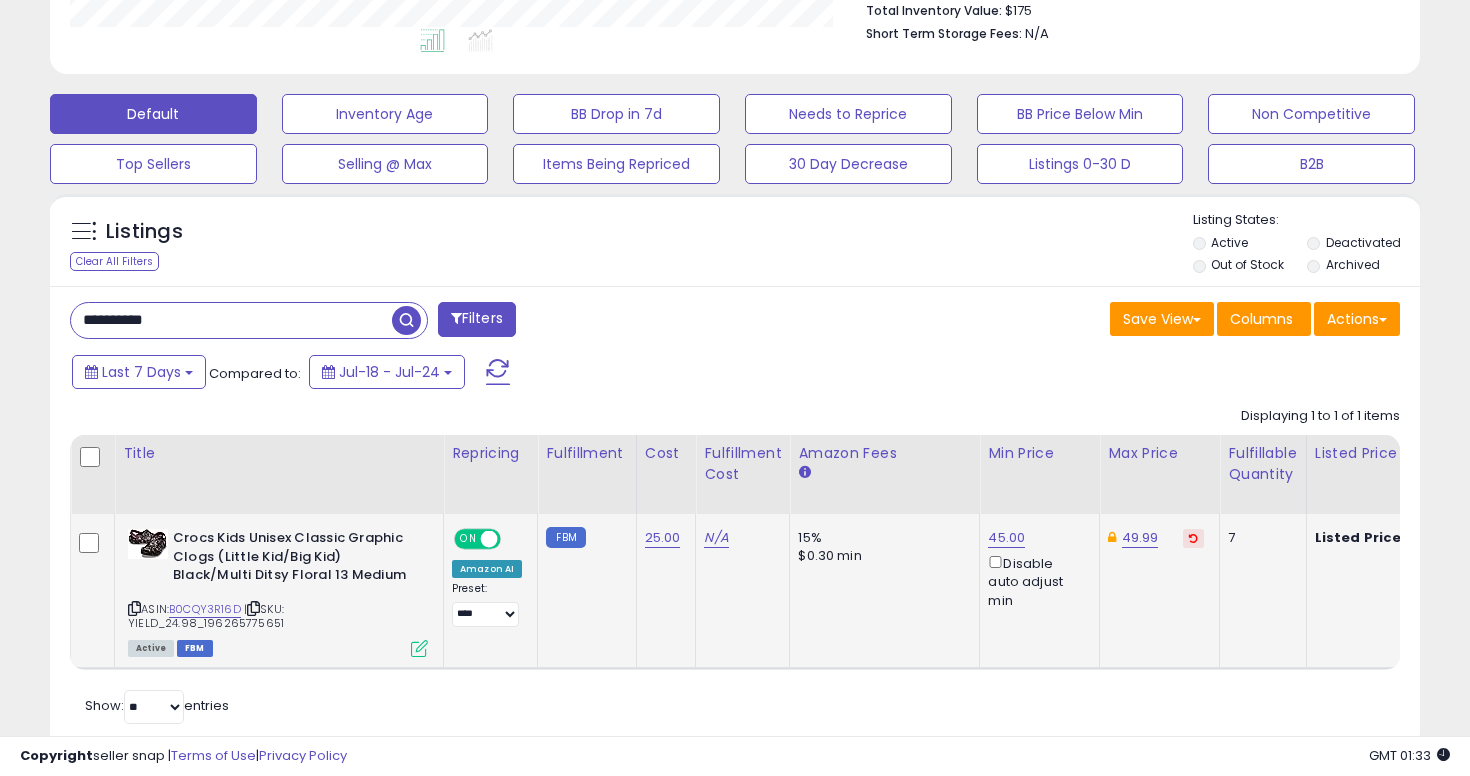 scroll, scrollTop: 584, scrollLeft: 0, axis: vertical 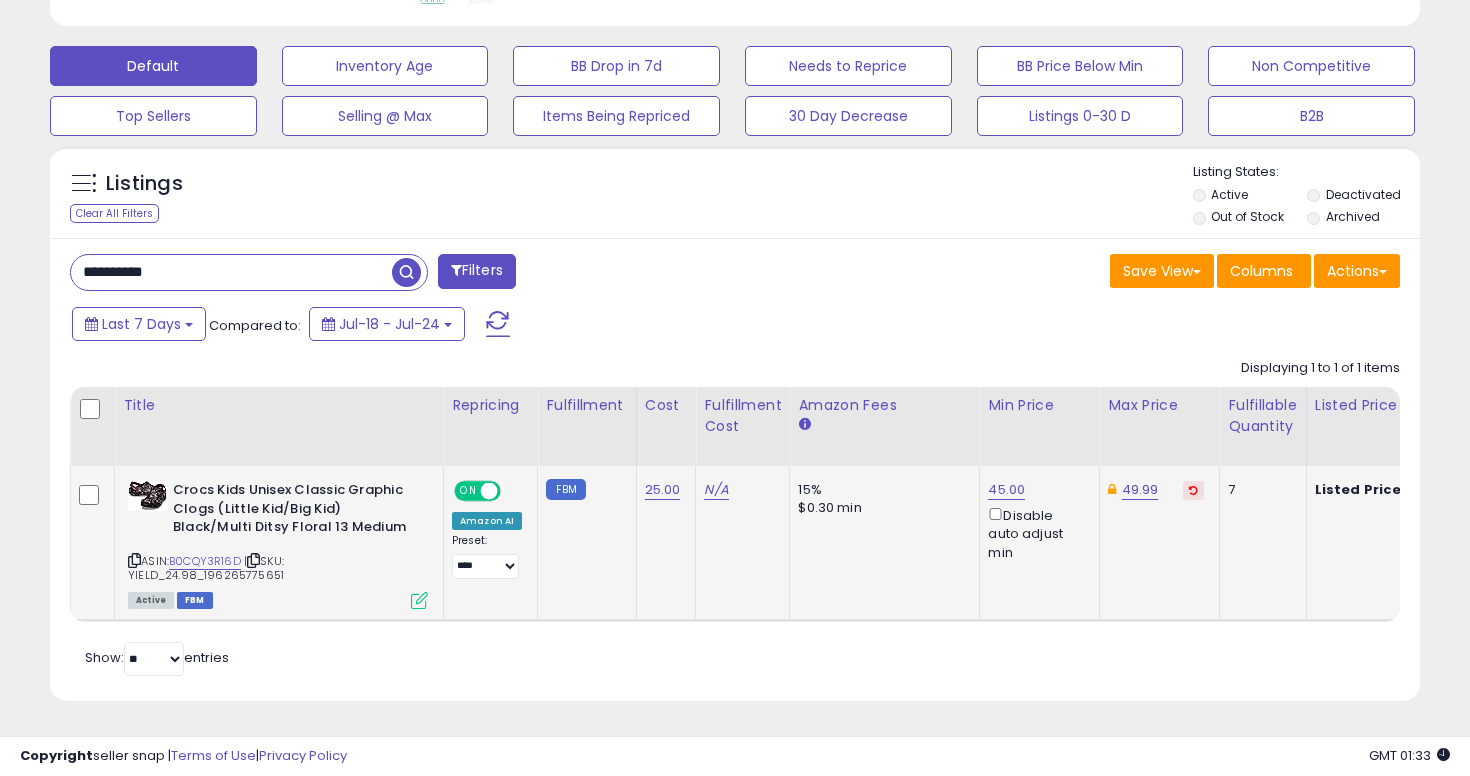 click on "49.99" 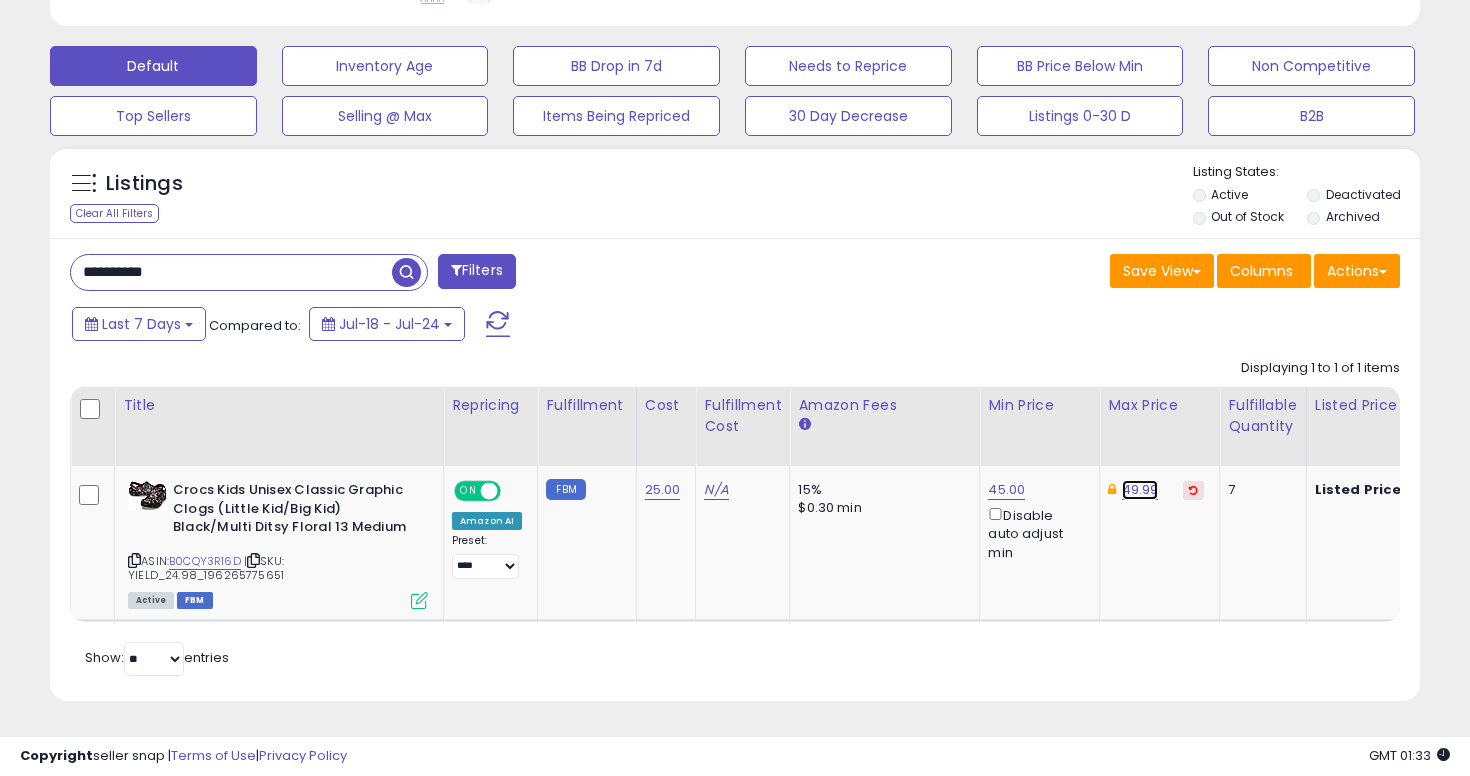 click on "49.99" at bounding box center (1140, 490) 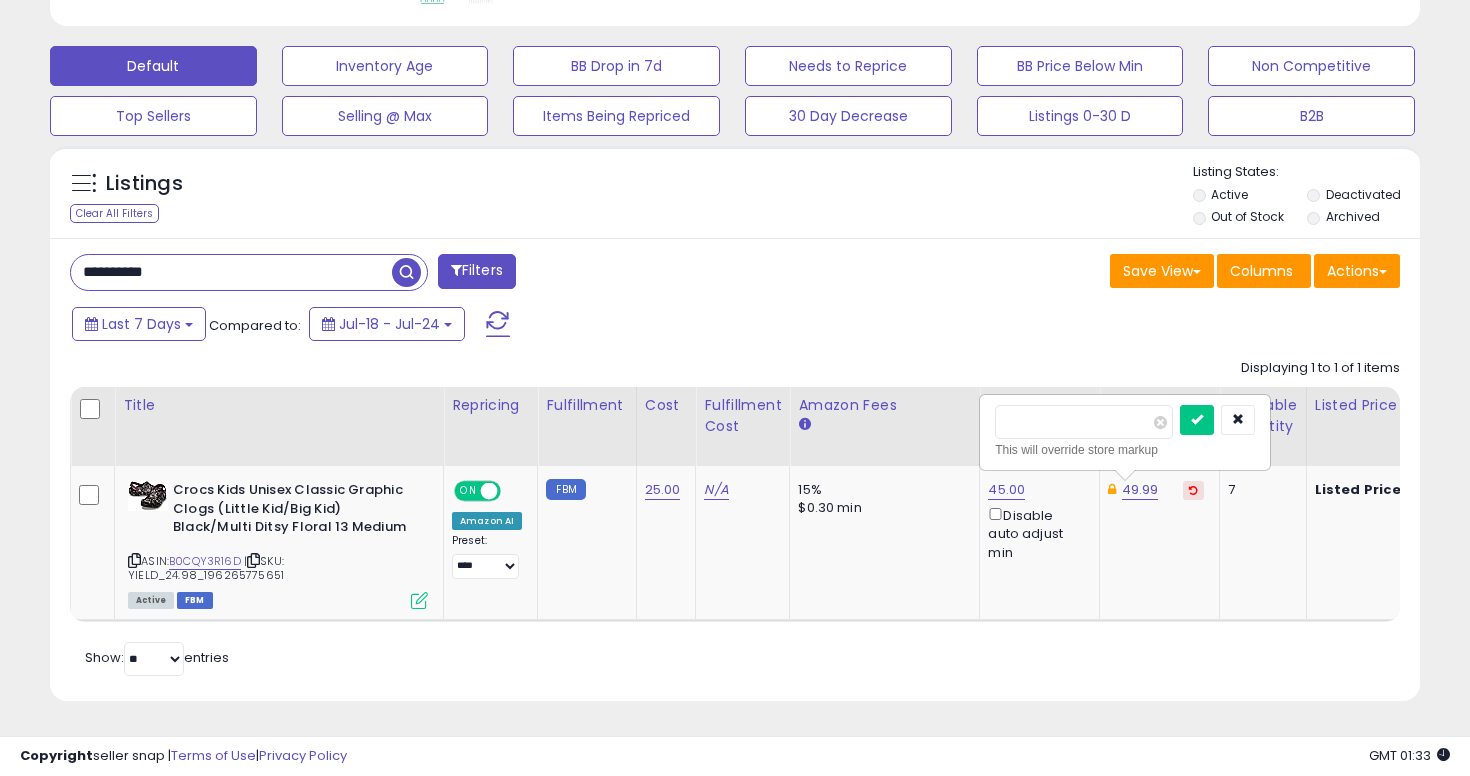 type on "****" 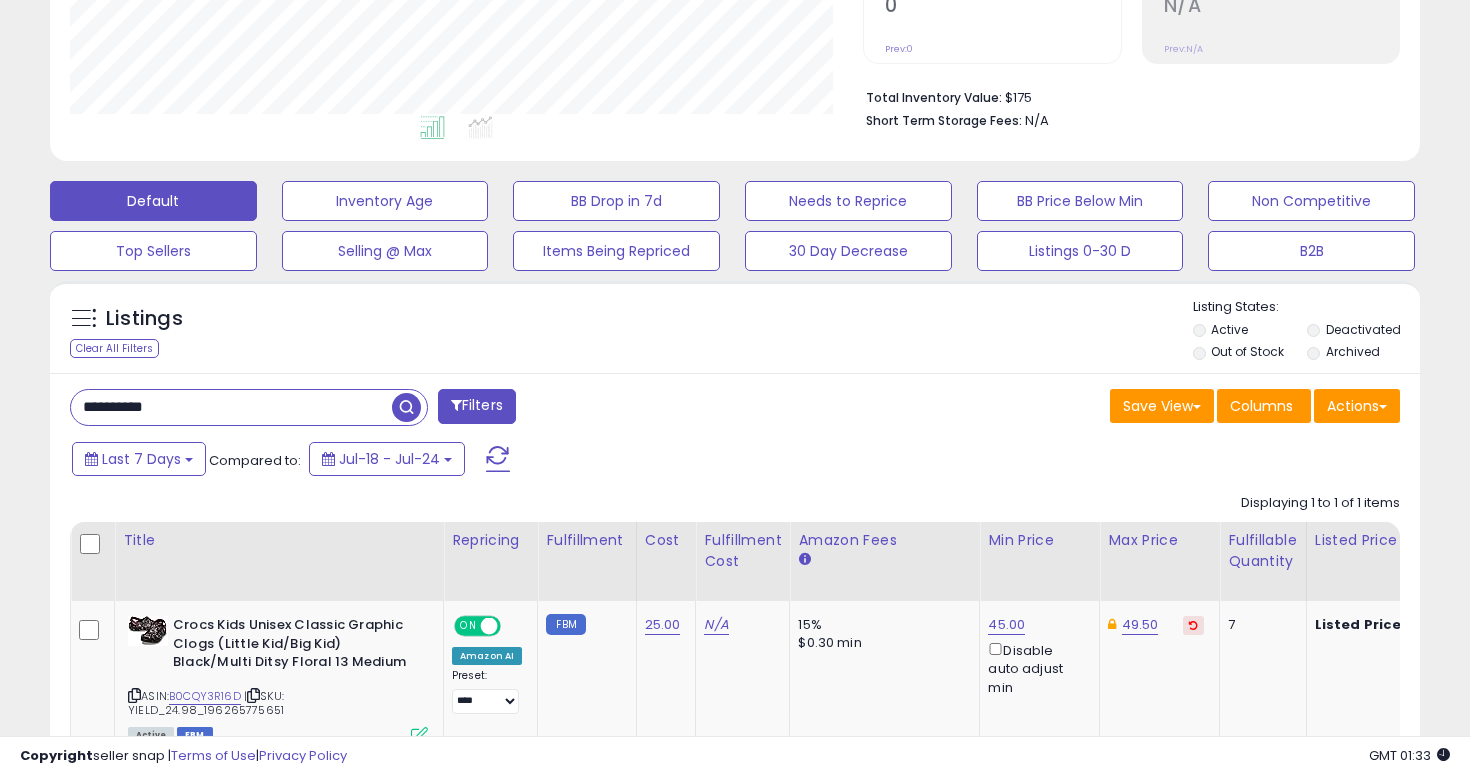 scroll, scrollTop: 450, scrollLeft: 0, axis: vertical 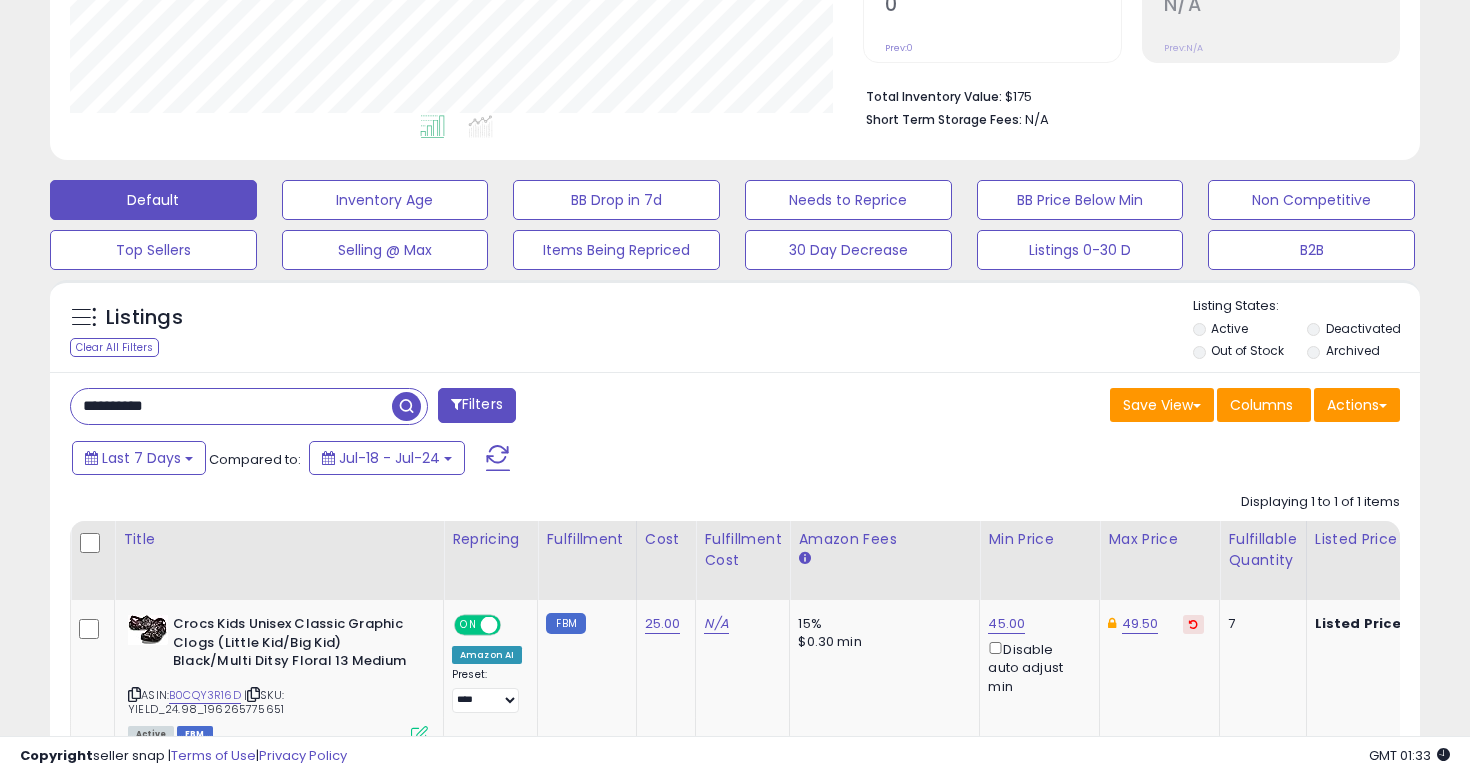 click on "**********" at bounding box center [231, 406] 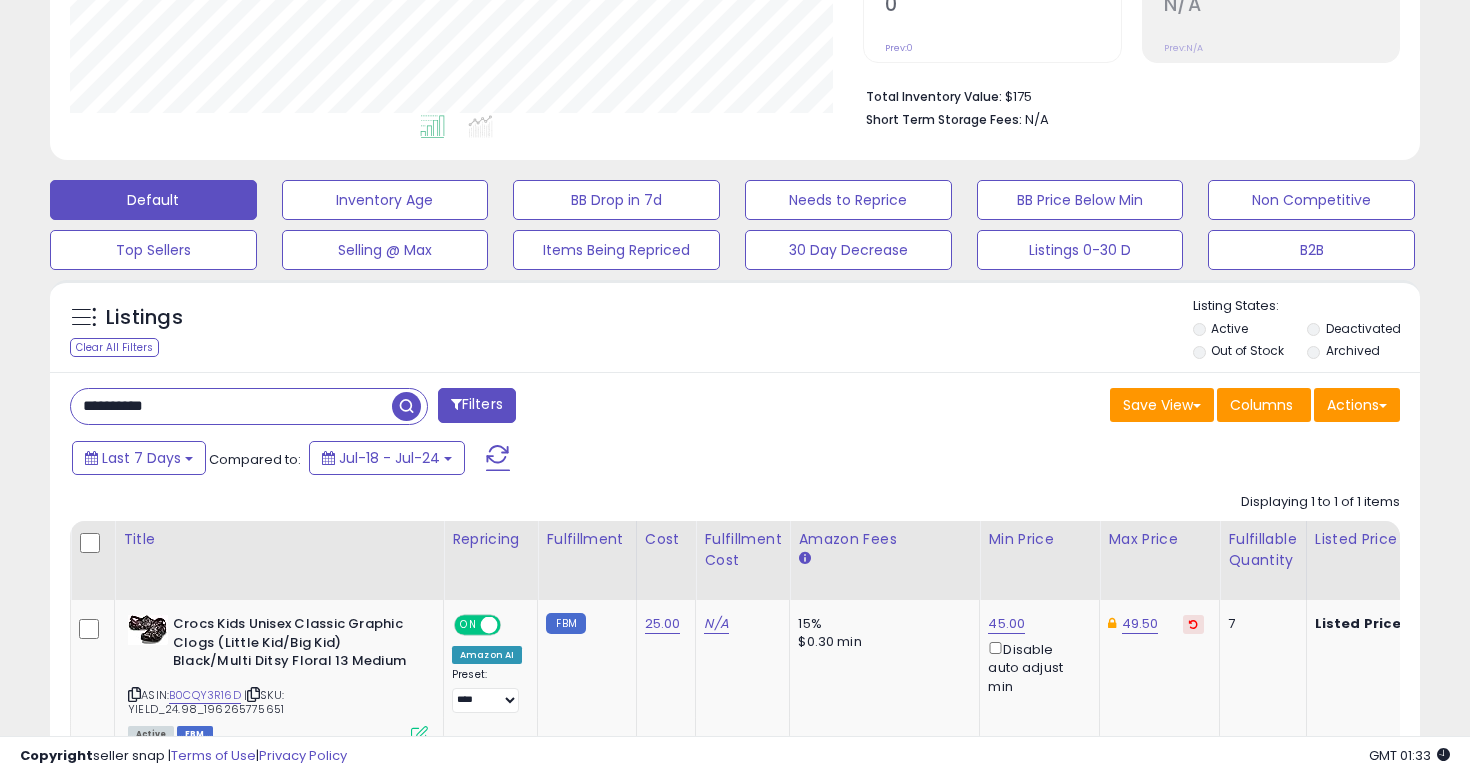 click on "**********" at bounding box center [231, 406] 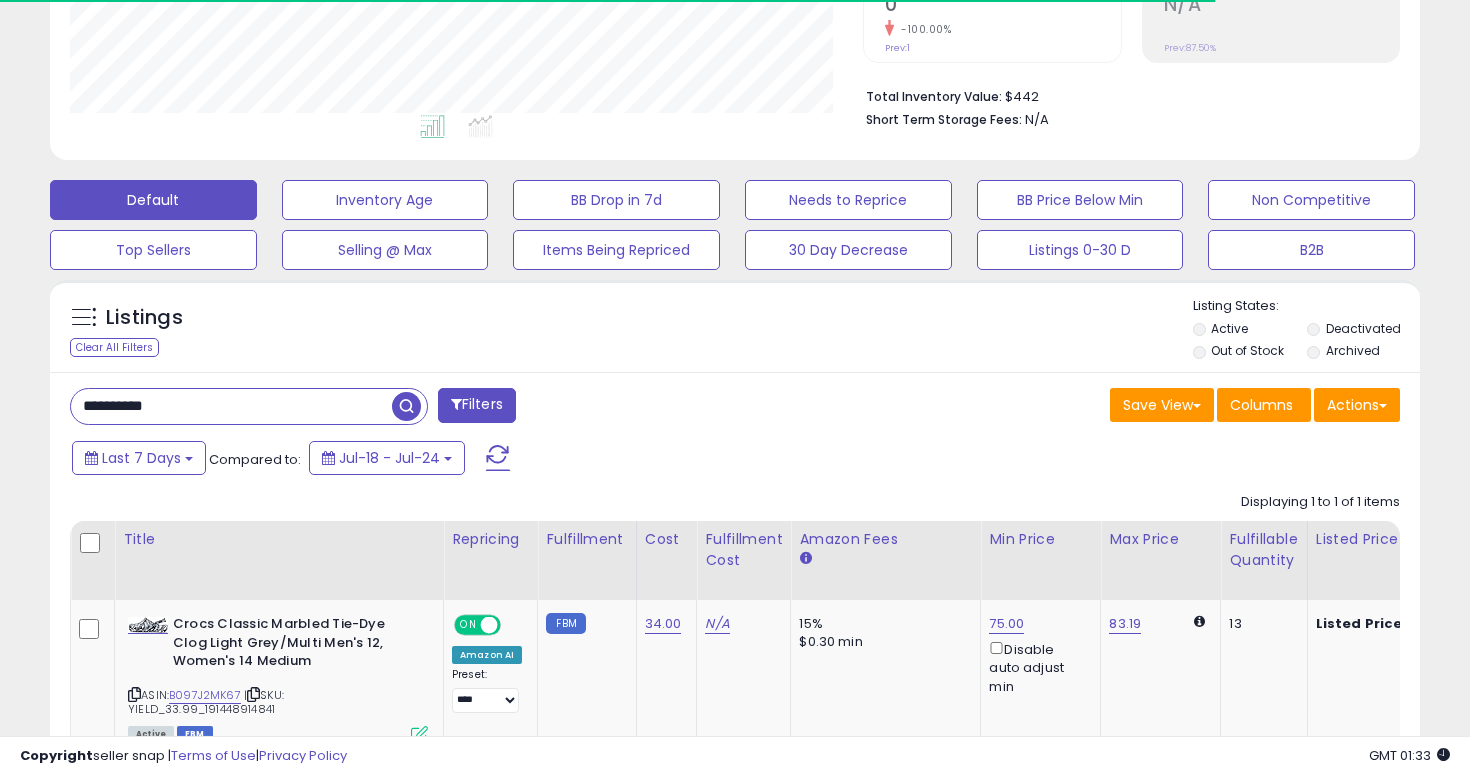 scroll, scrollTop: 584, scrollLeft: 0, axis: vertical 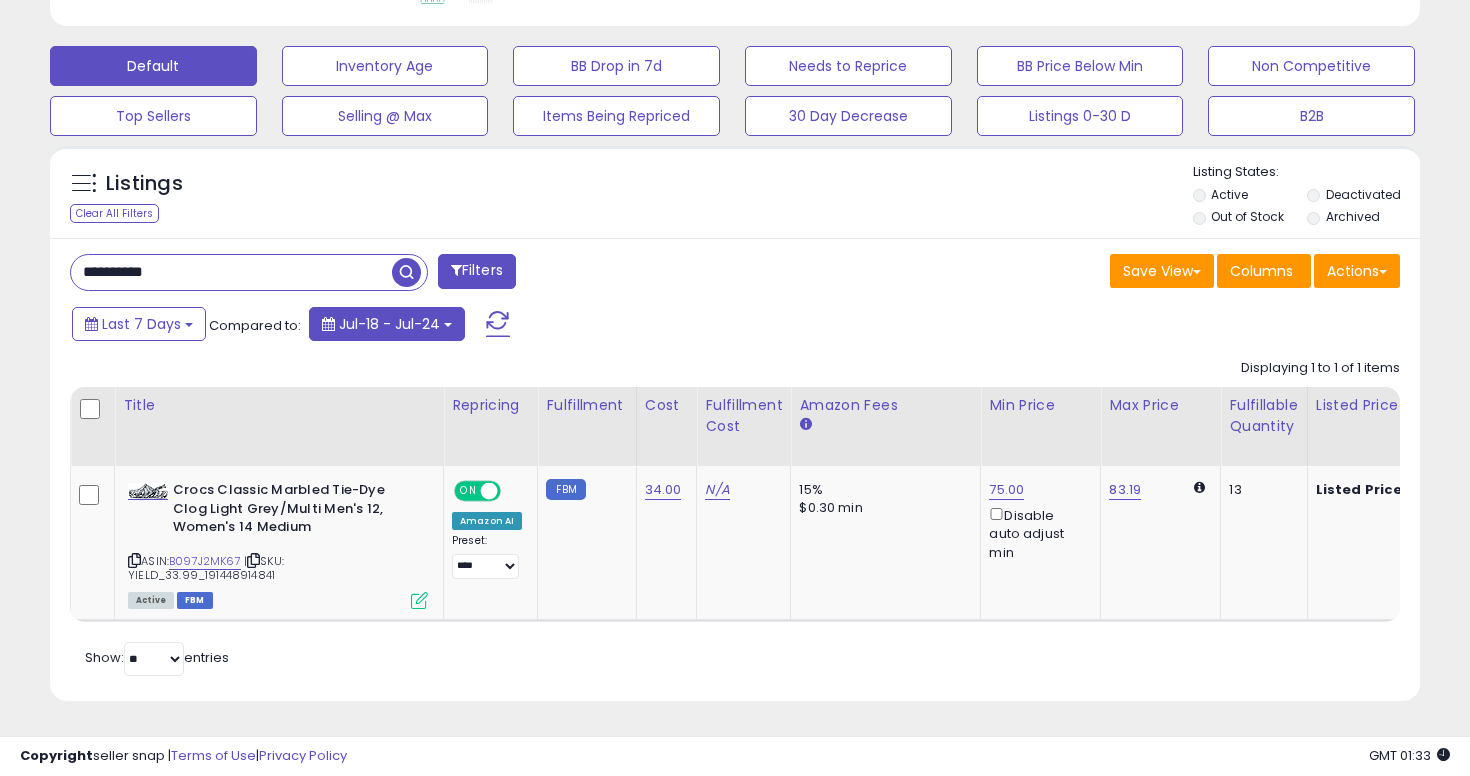 click on "Jul-18 - Jul-24" at bounding box center [389, 324] 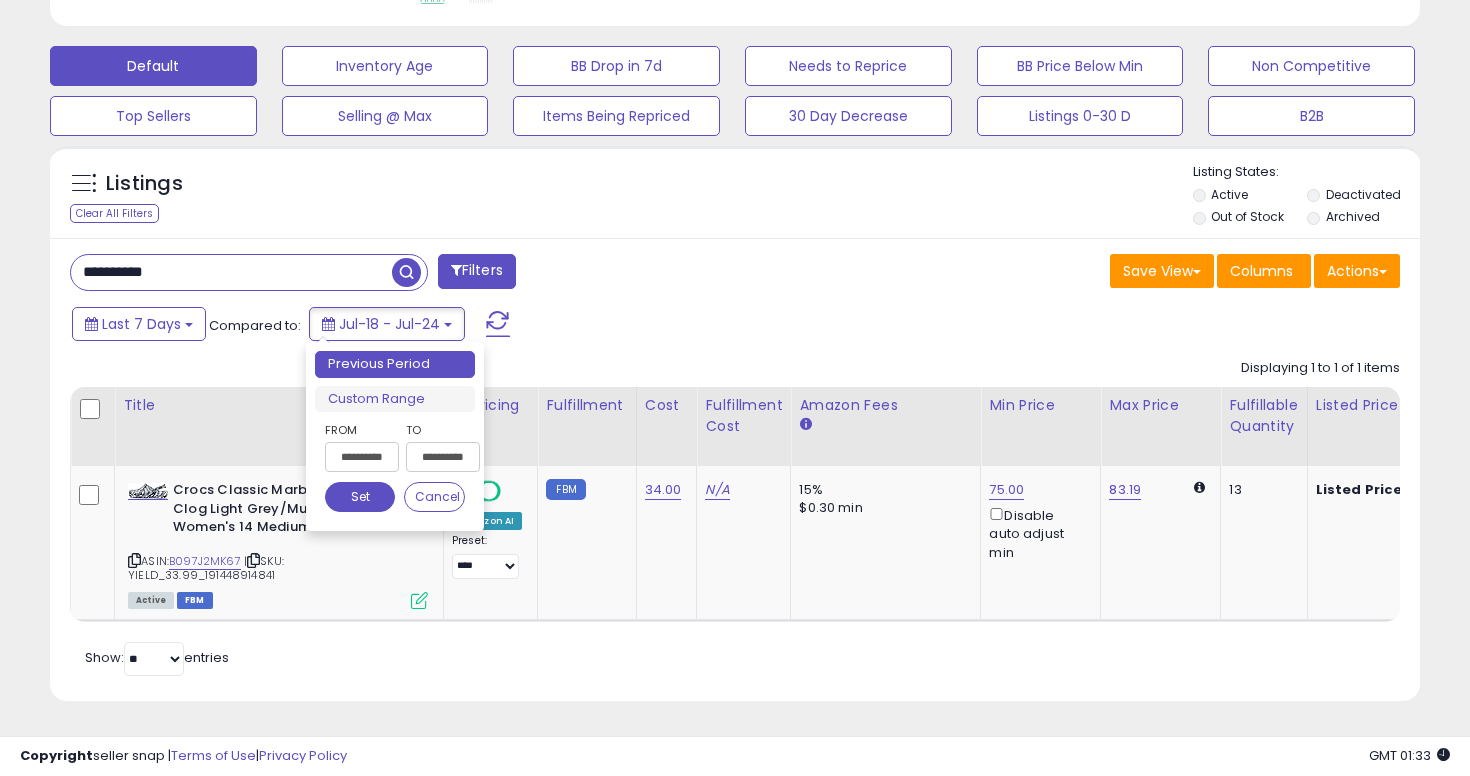 click on "Last 7 Days
Compared to:
Jul-18 - Jul-24" at bounding box center [566, 326] 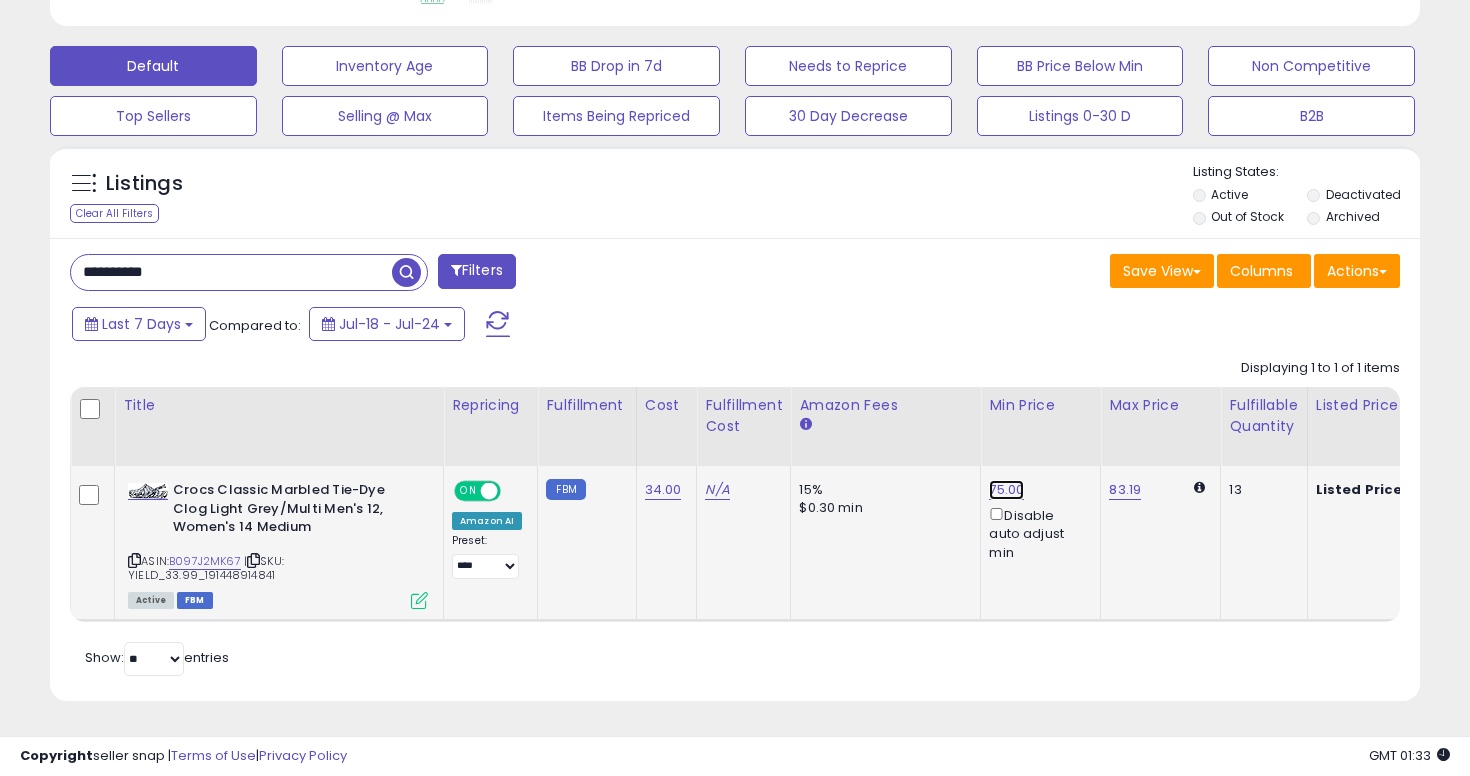 click on "75.00" at bounding box center [1006, 490] 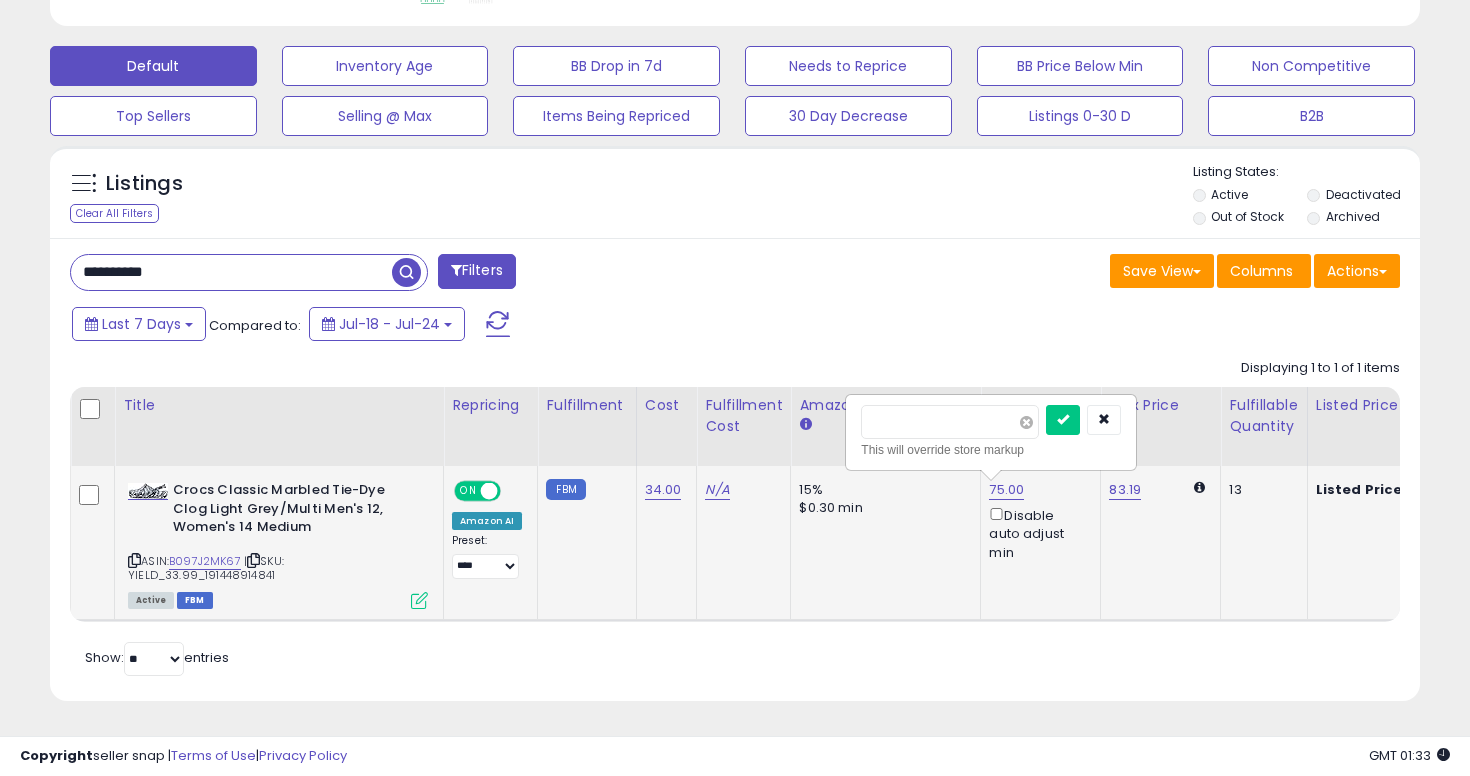 click at bounding box center (1026, 422) 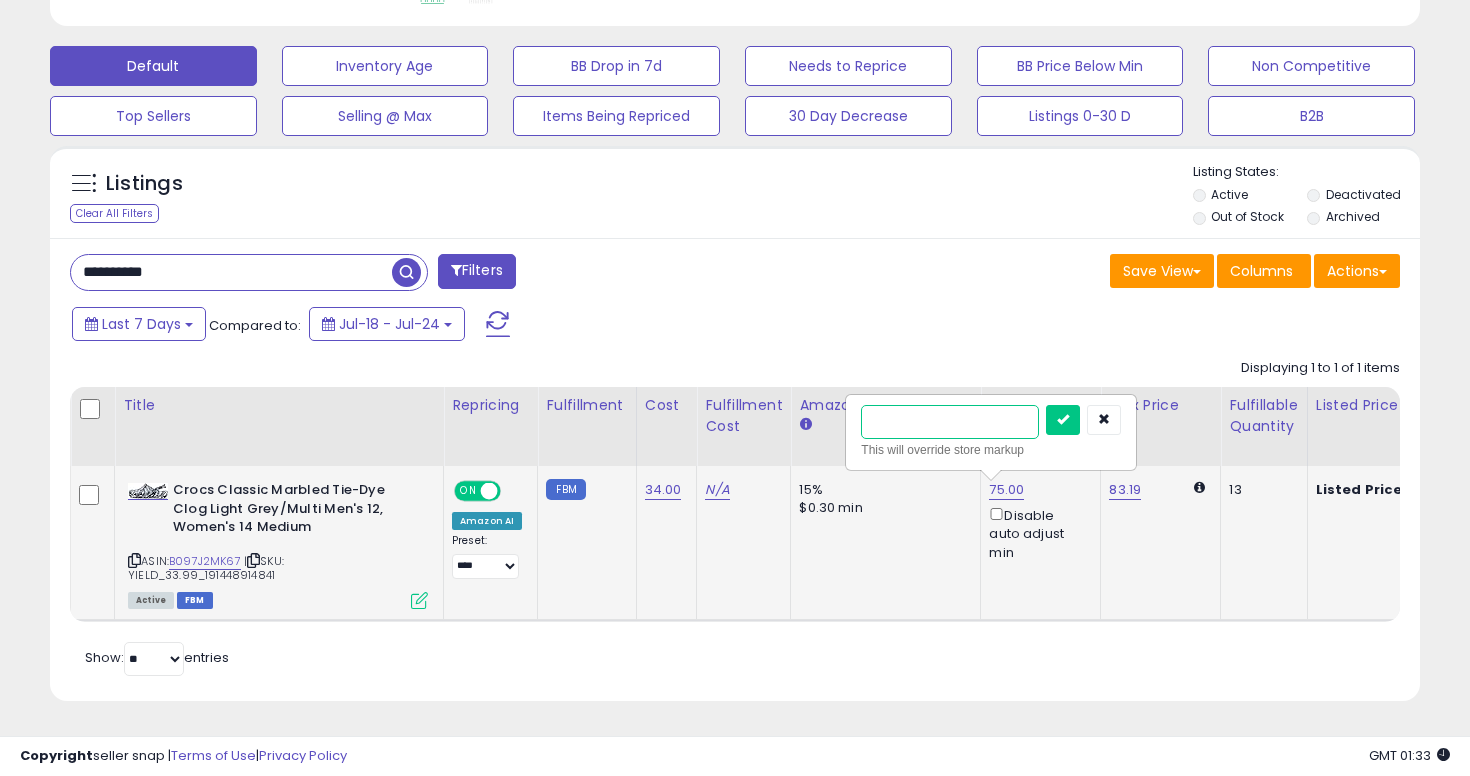 type on "**" 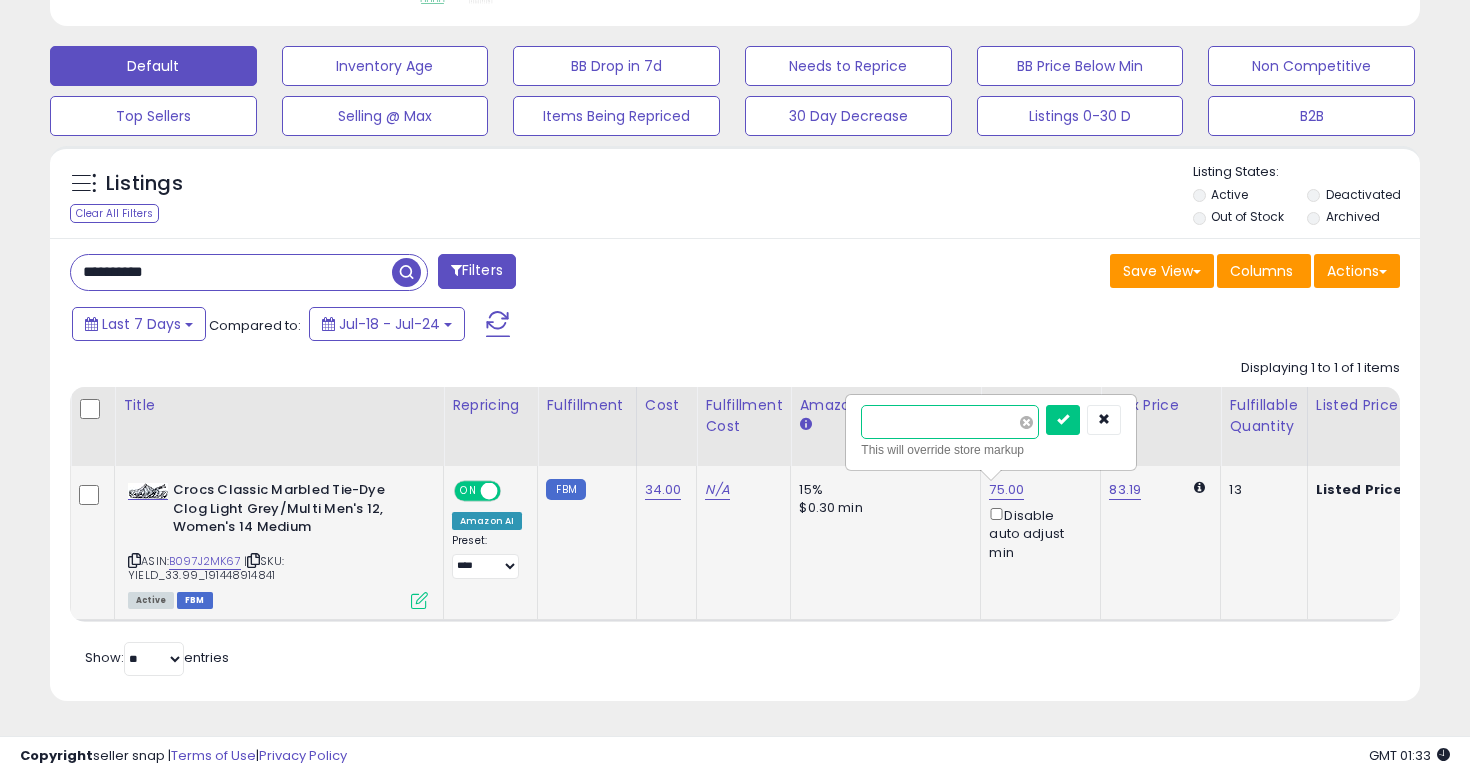 click at bounding box center [1063, 420] 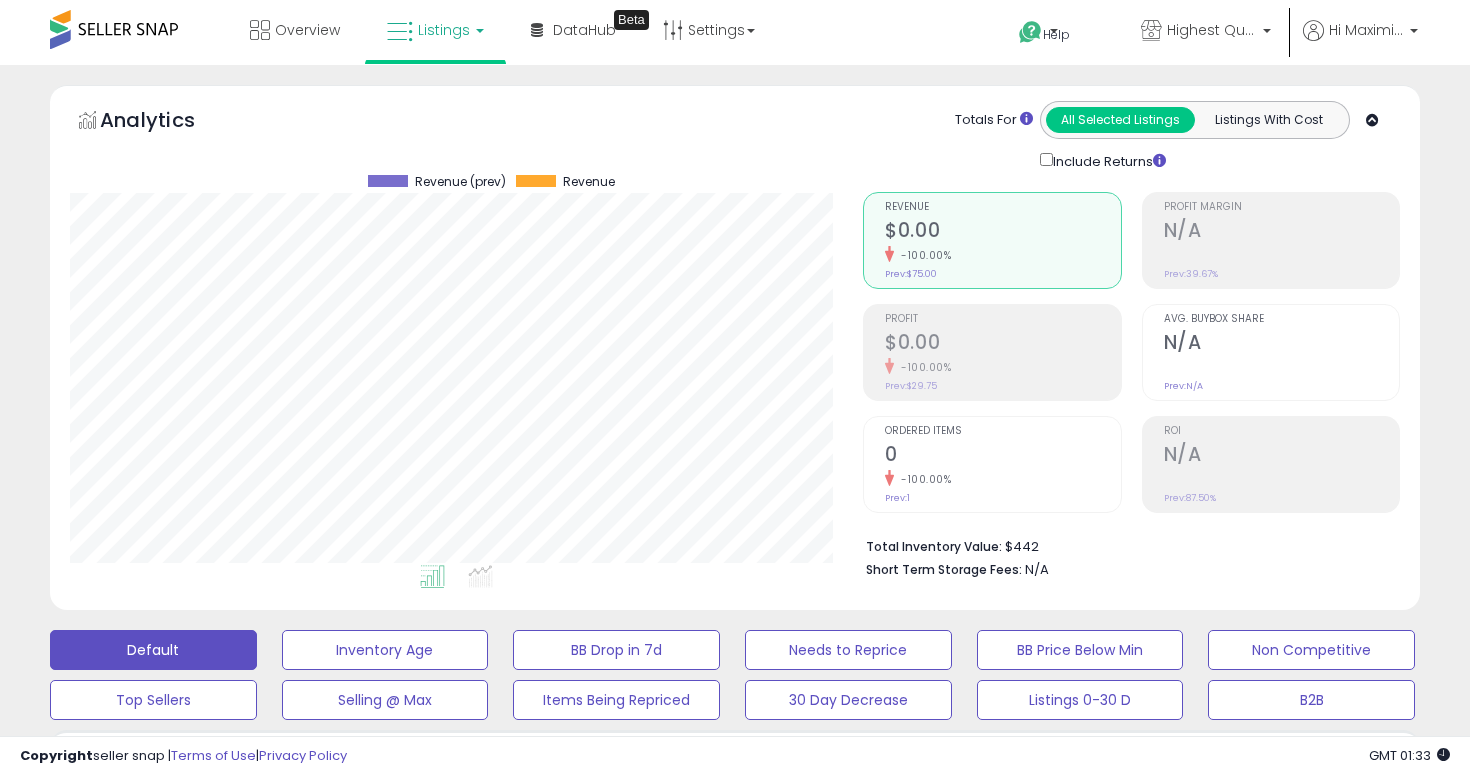 scroll, scrollTop: 502, scrollLeft: 0, axis: vertical 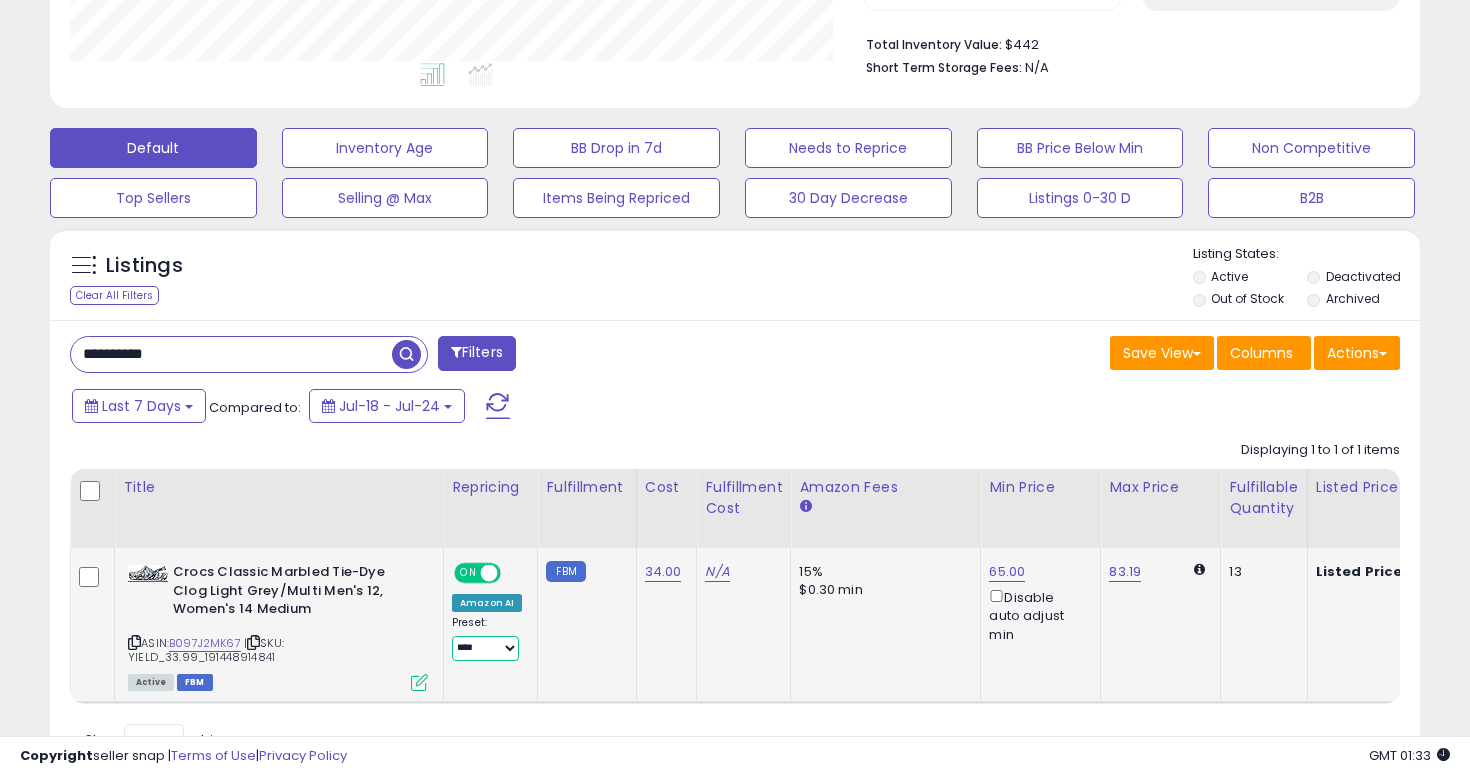 click on "**********" at bounding box center (485, 648) 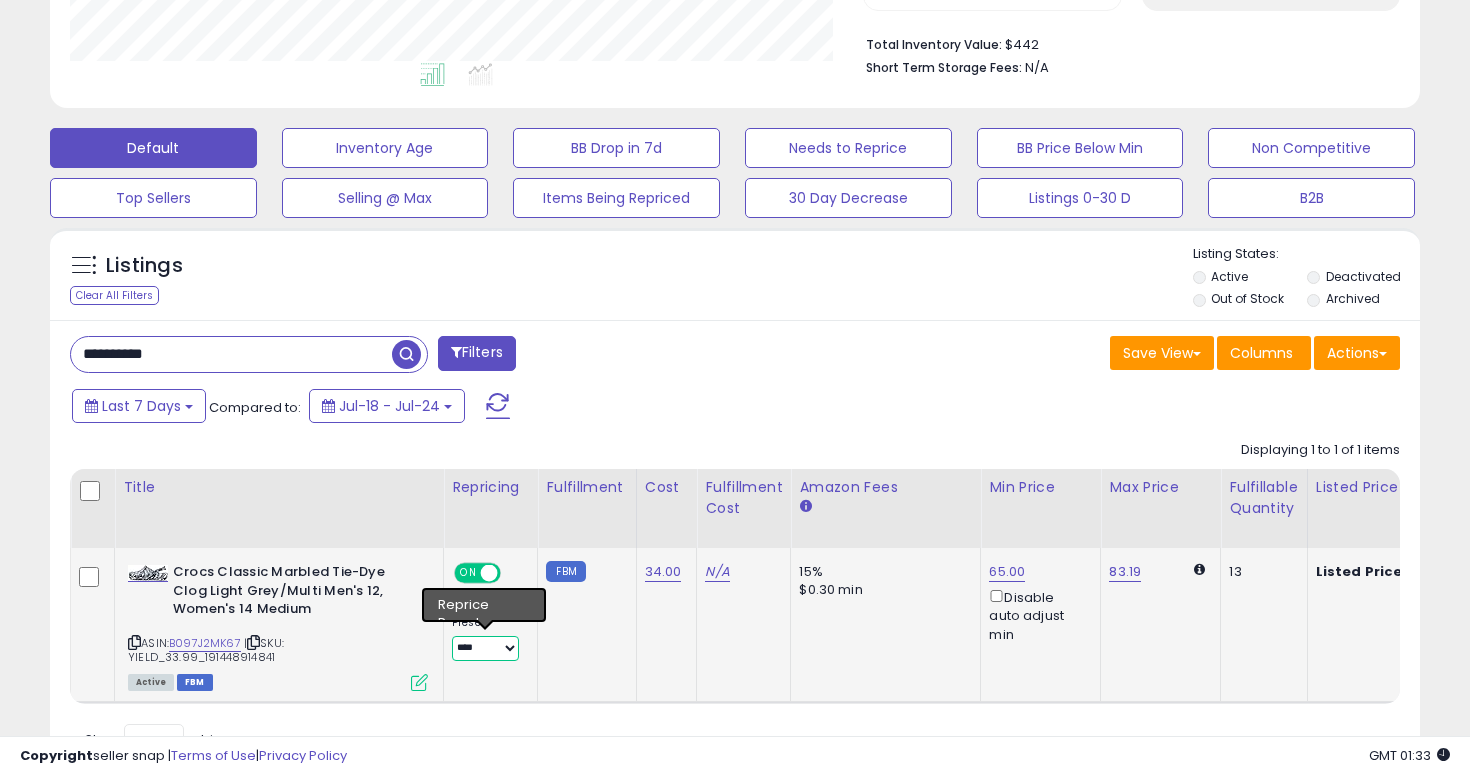 select on "**********" 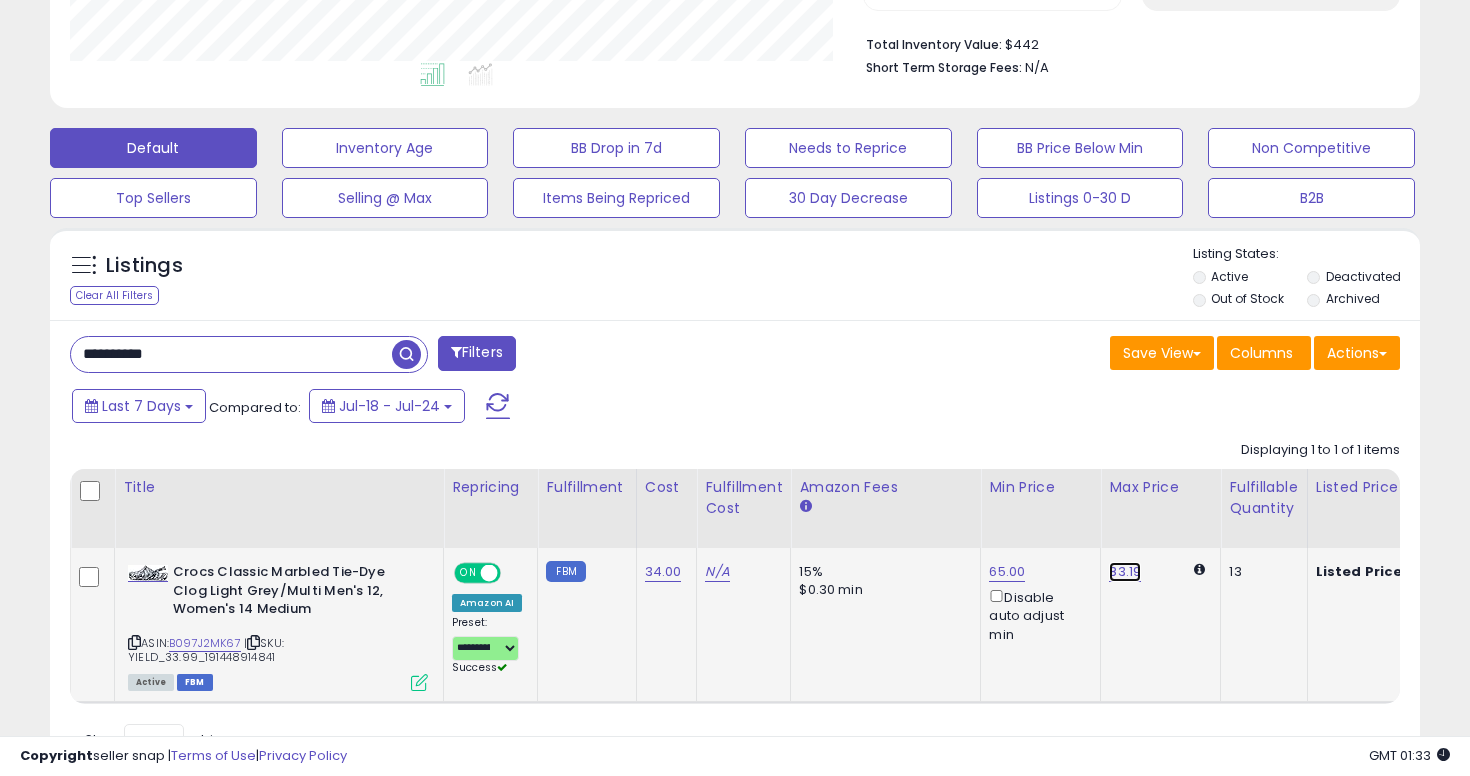click on "83.19" at bounding box center (1125, 572) 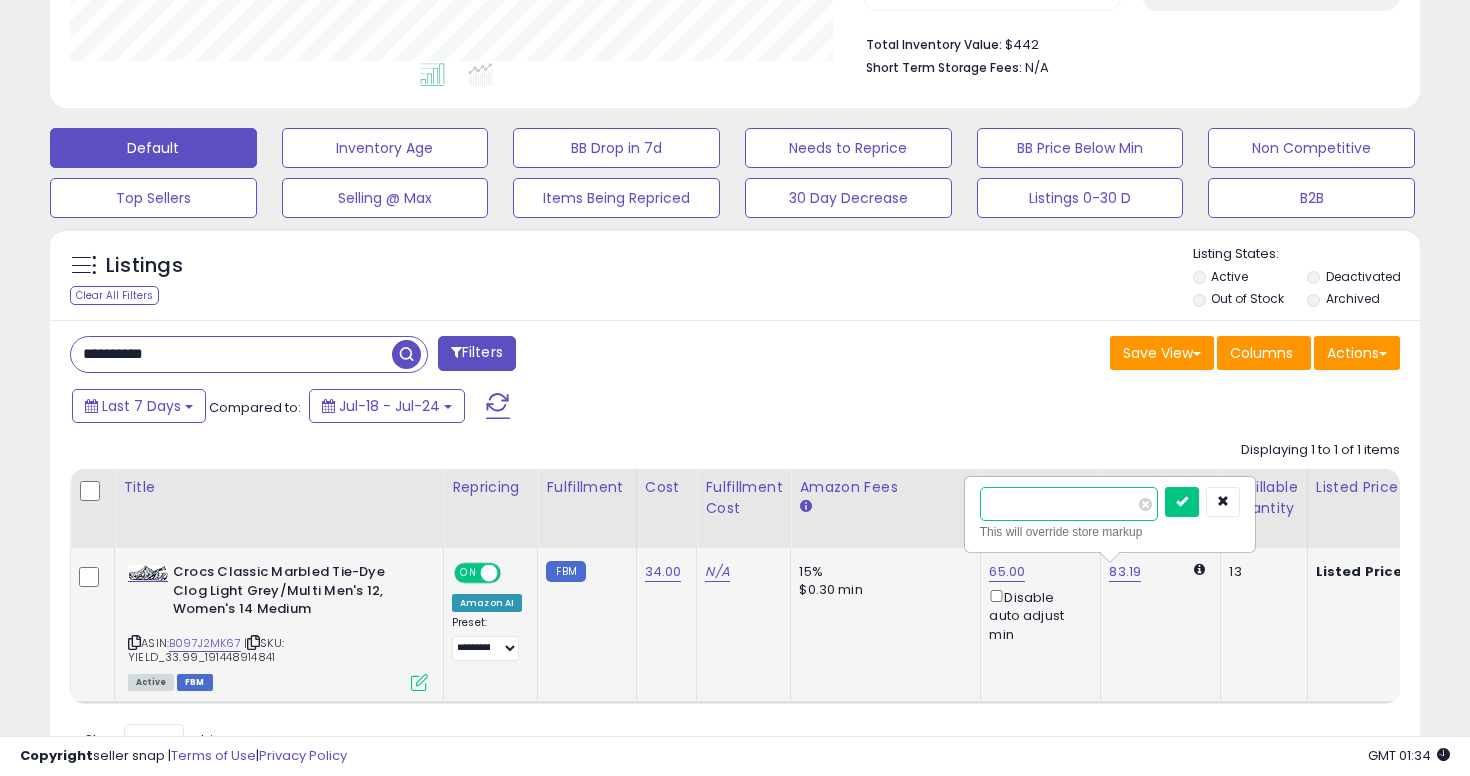 click on "*****" at bounding box center [1069, 504] 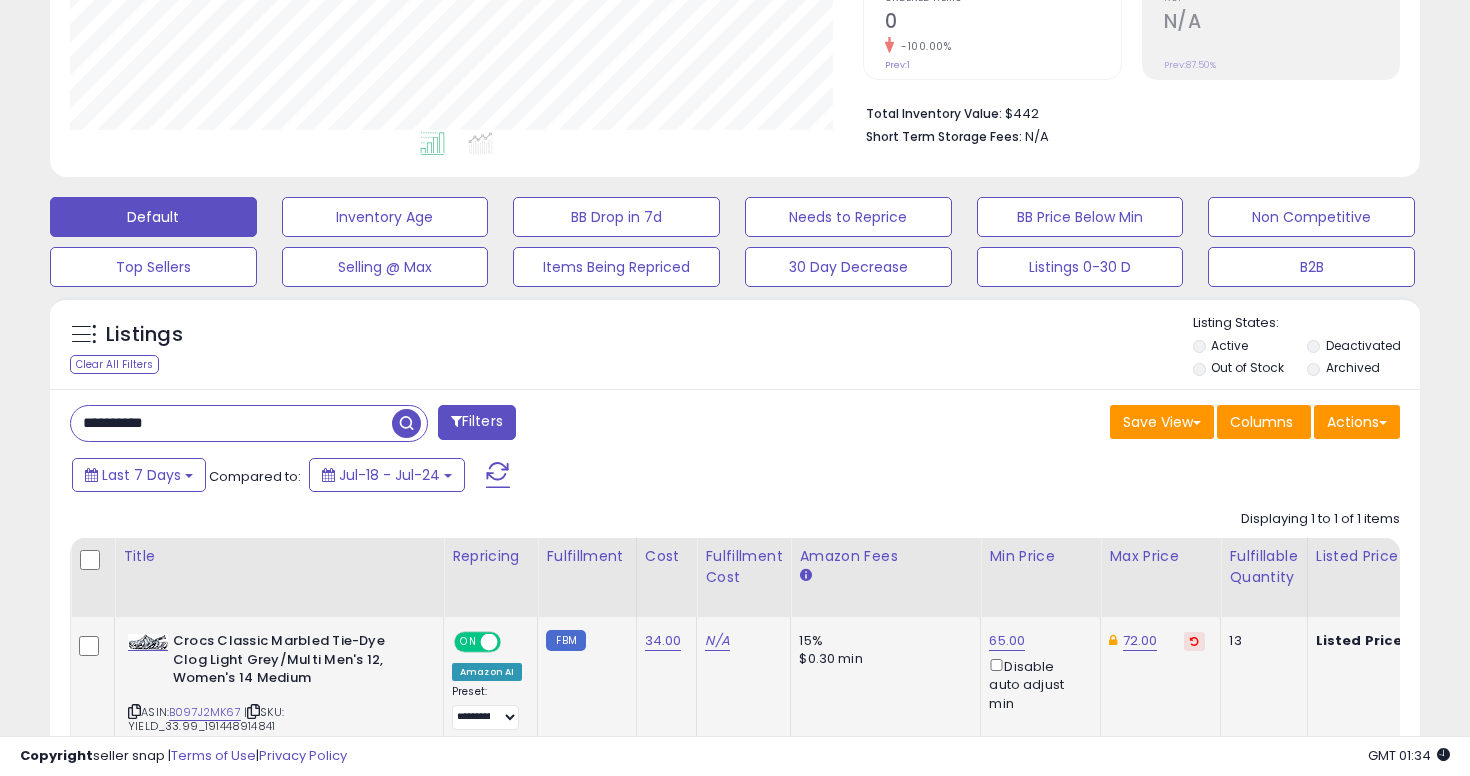 scroll, scrollTop: 431, scrollLeft: 0, axis: vertical 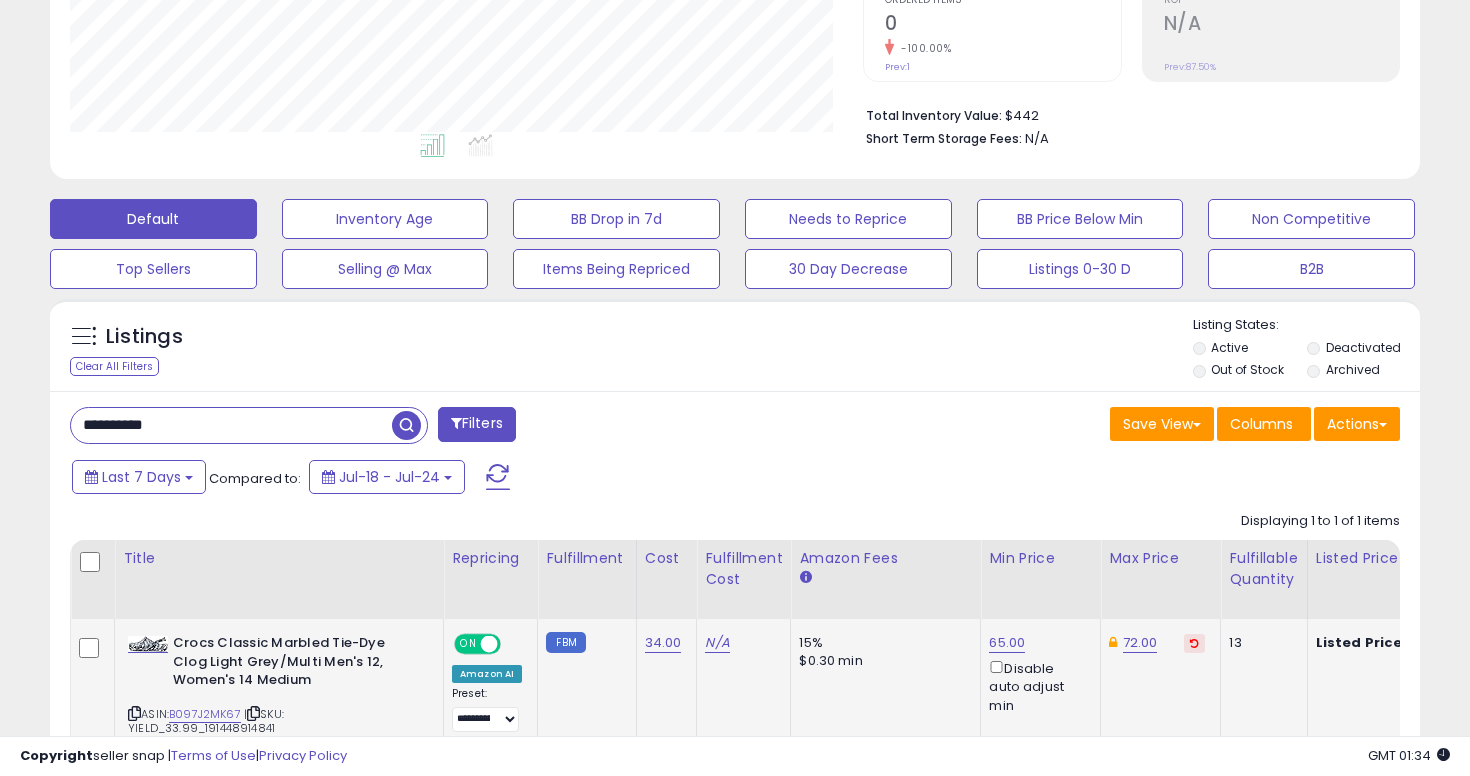 click on "**********" at bounding box center (231, 425) 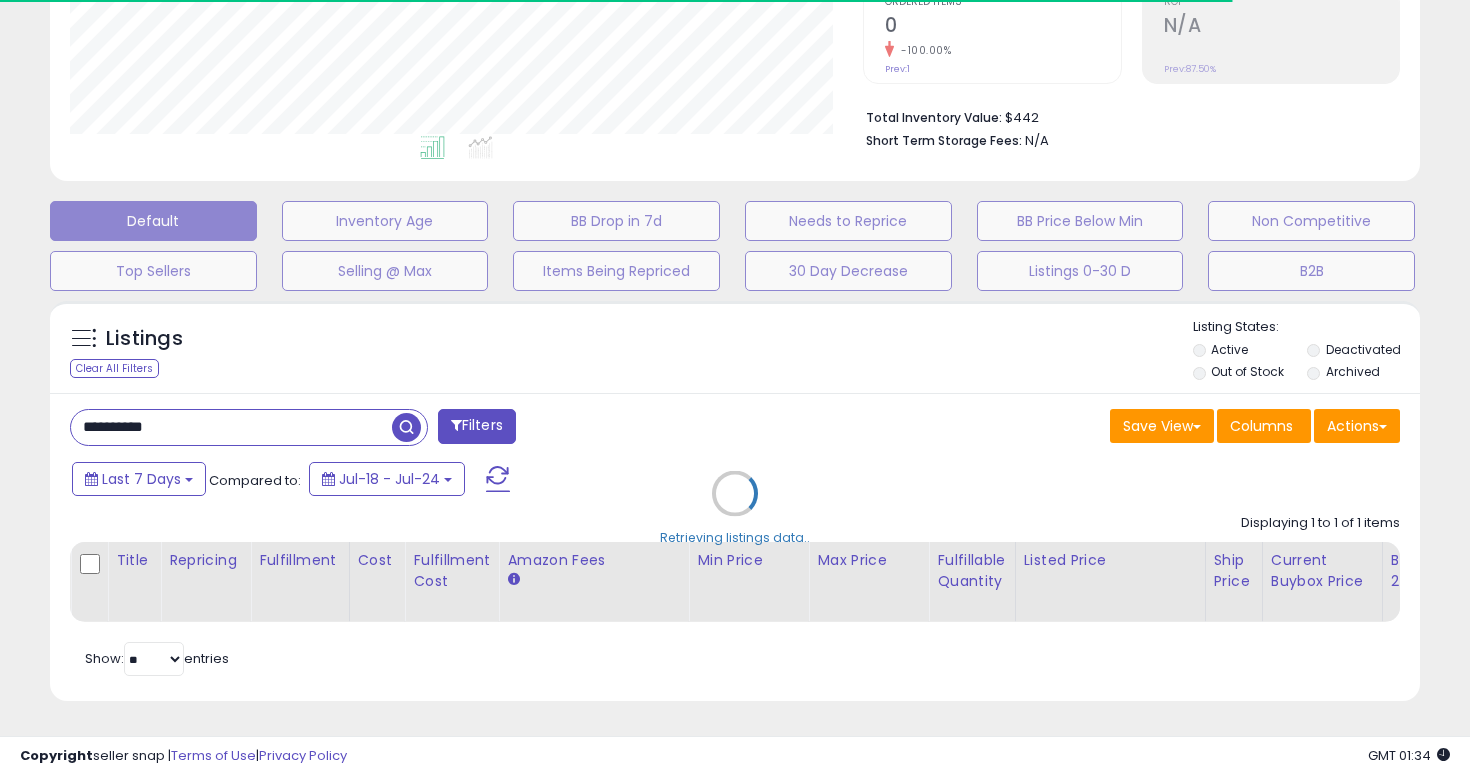 scroll, scrollTop: 431, scrollLeft: 0, axis: vertical 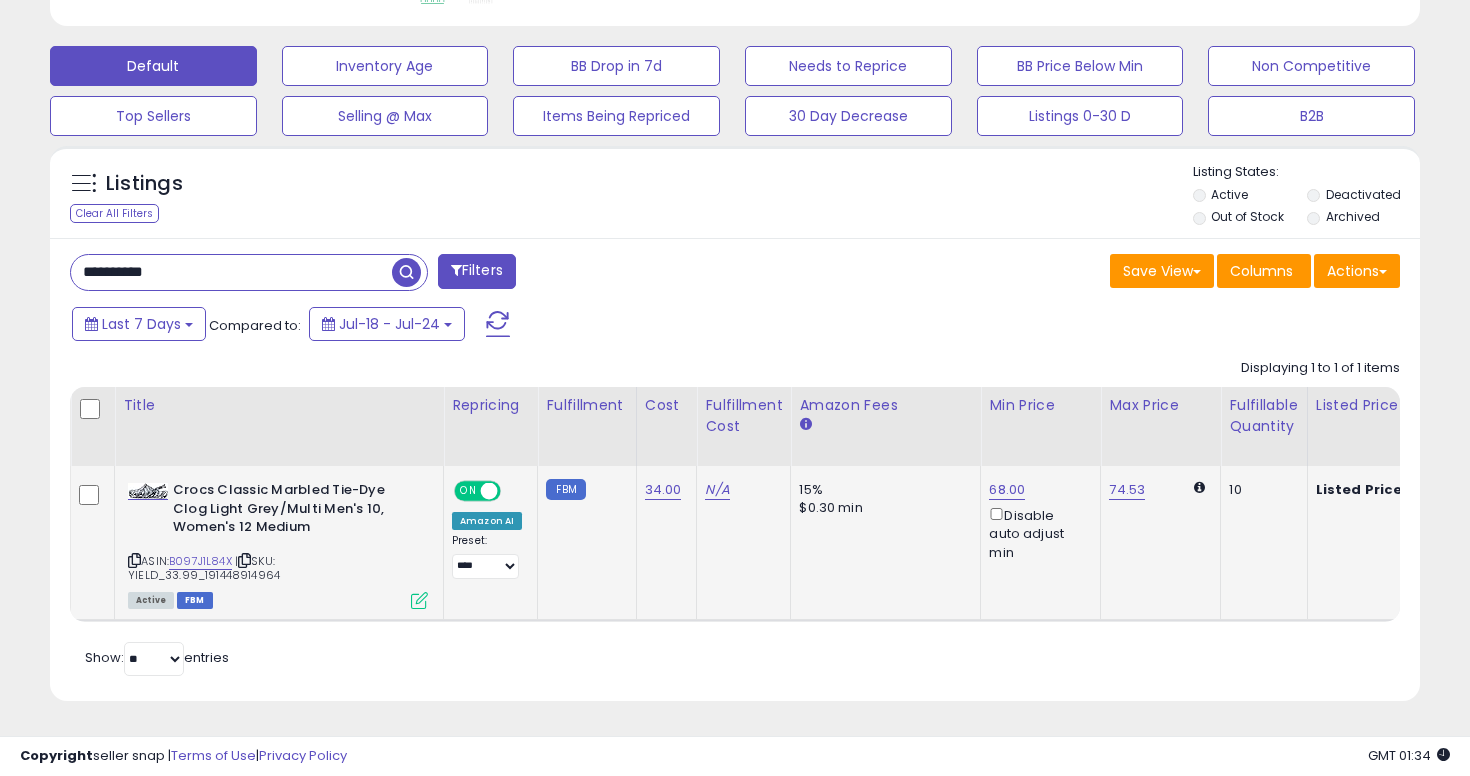 click on "68.00  Disable auto adjust min" 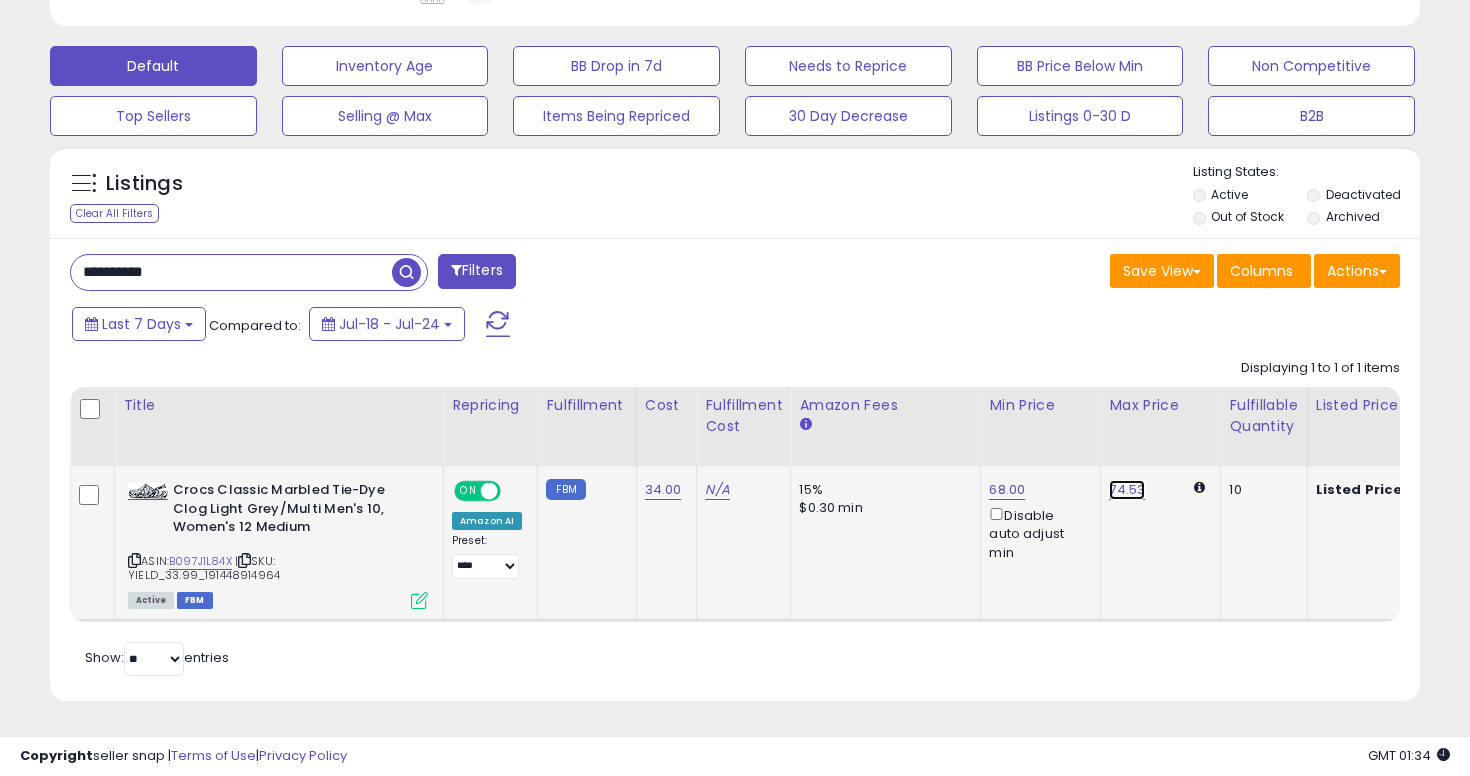 click on "74.53" at bounding box center [1127, 490] 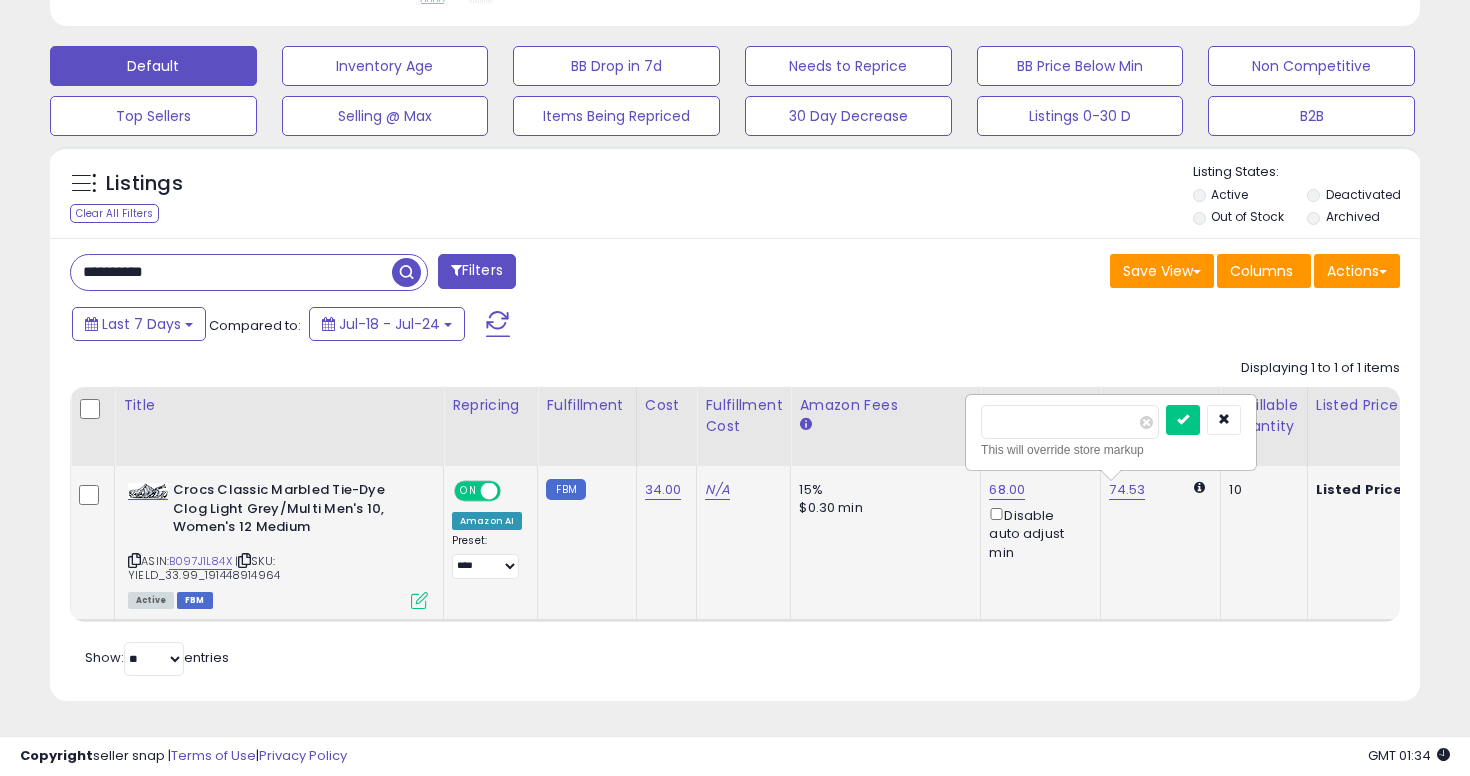 click on "*****" at bounding box center [1070, 422] 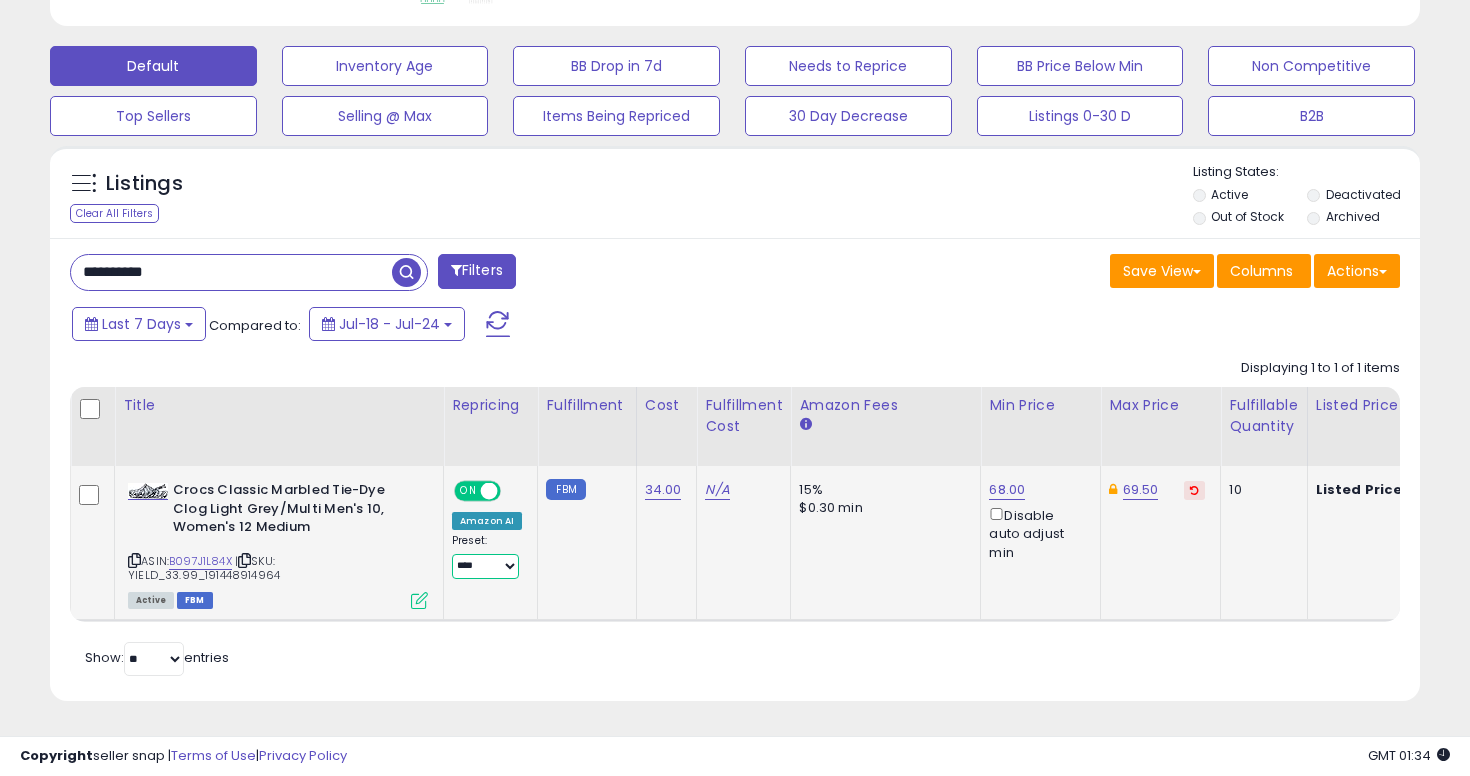 click on "**********" at bounding box center (485, 566) 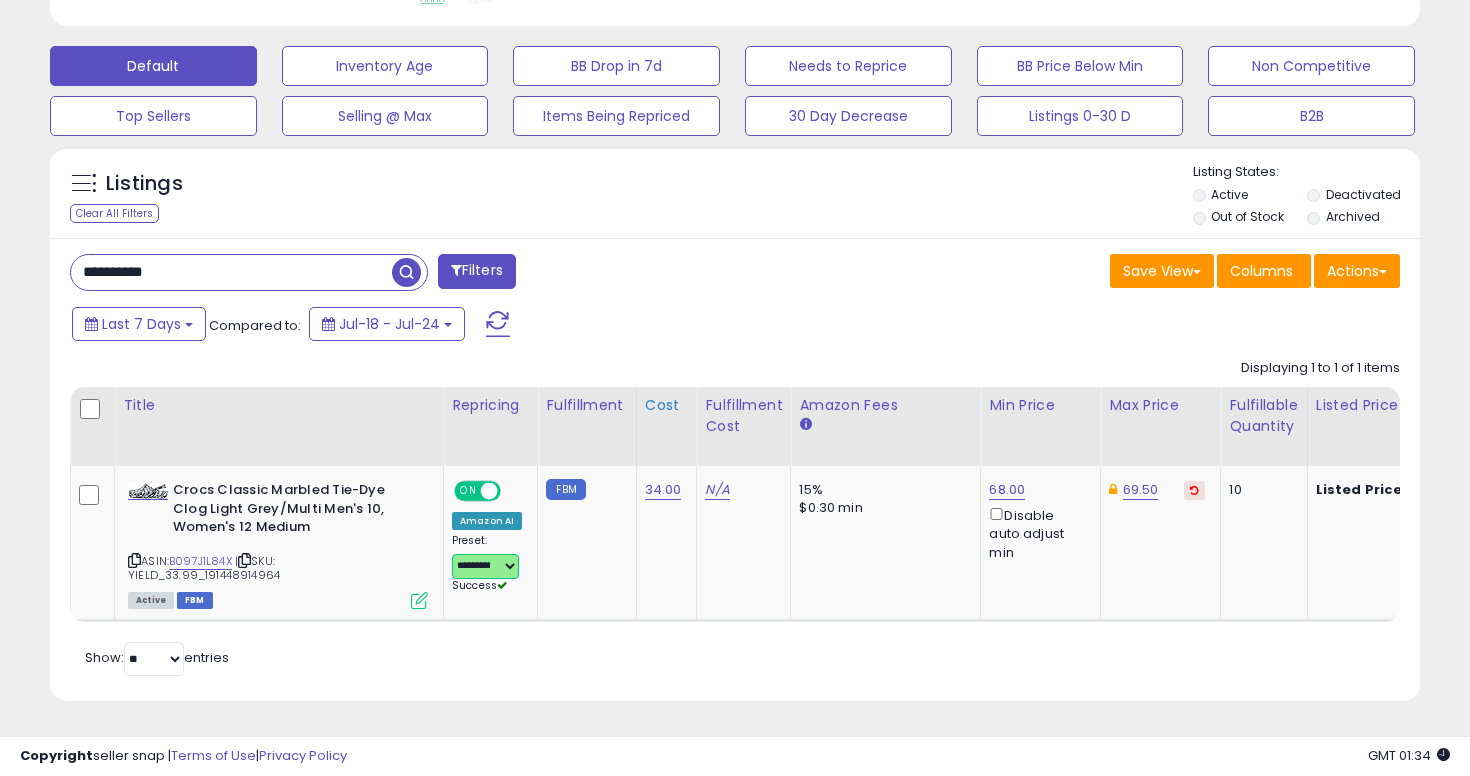 scroll, scrollTop: 210, scrollLeft: 0, axis: vertical 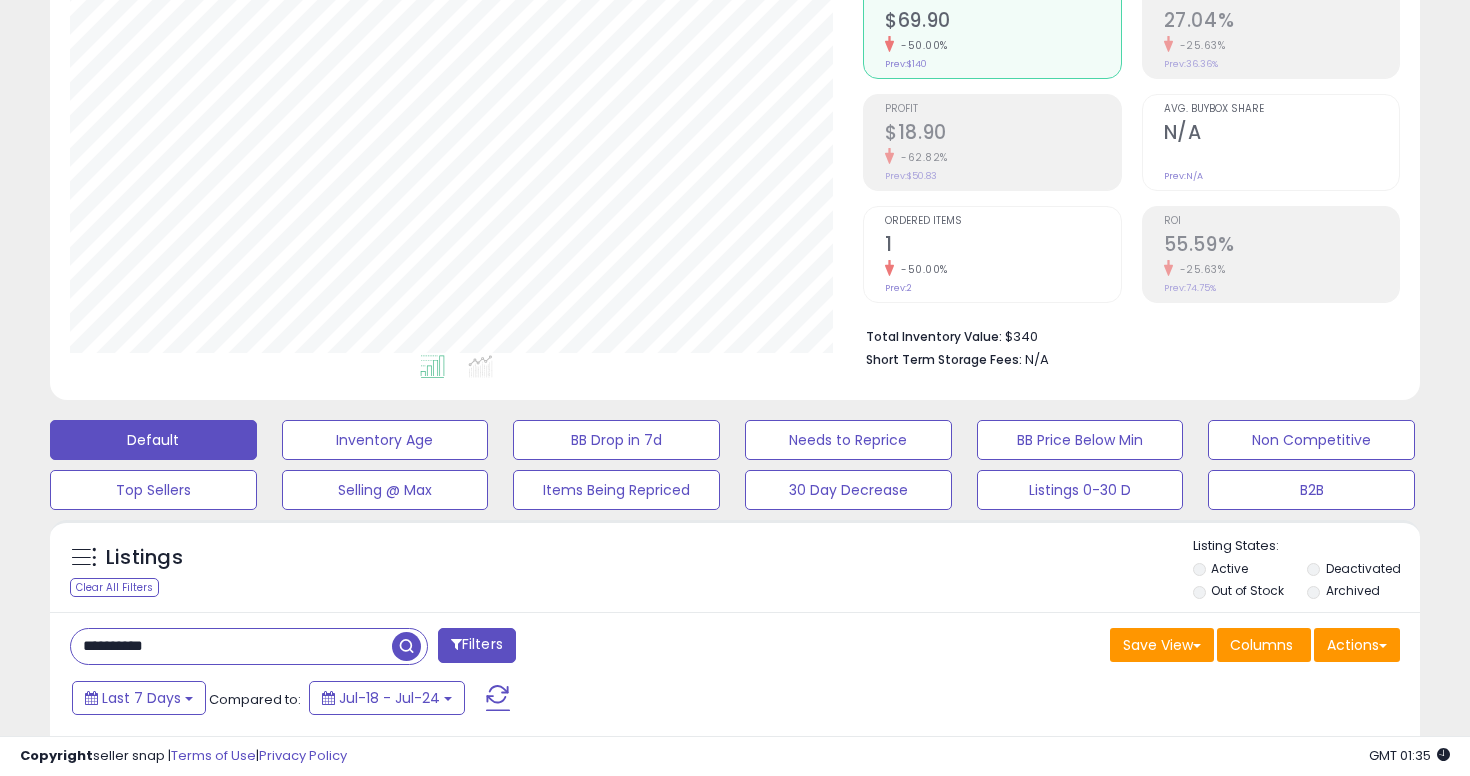 click on "**********" at bounding box center [395, 648] 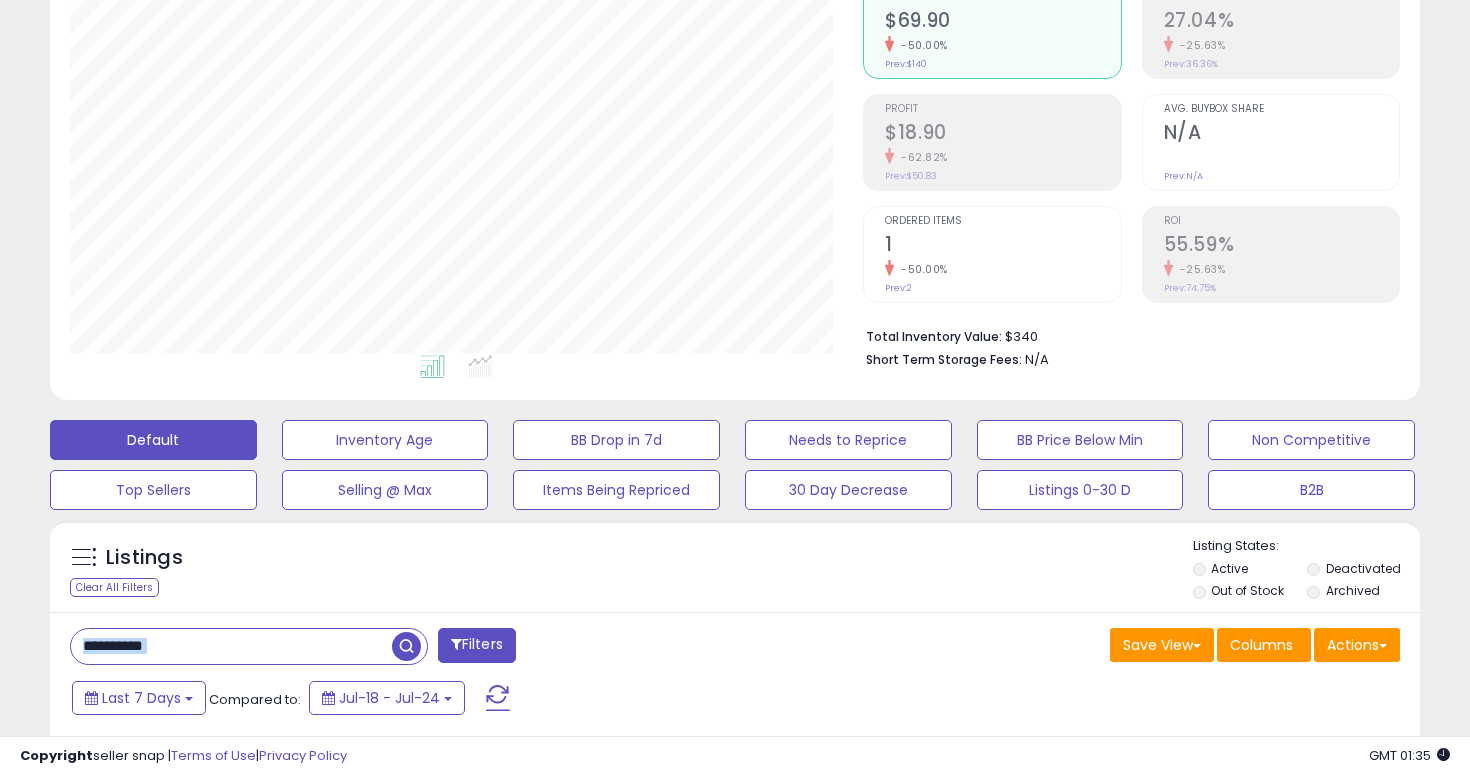 click on "**********" at bounding box center [395, 648] 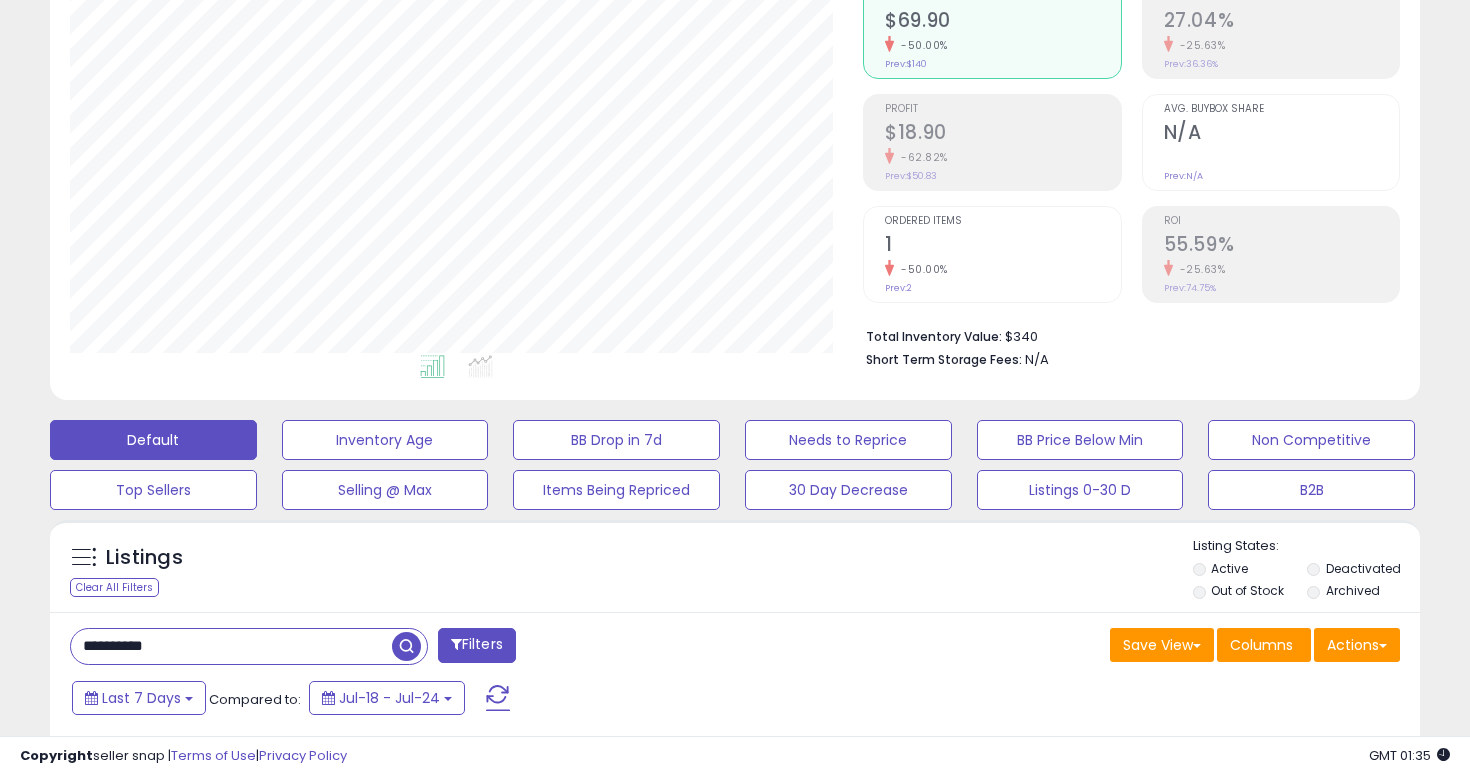 click on "**********" at bounding box center [231, 646] 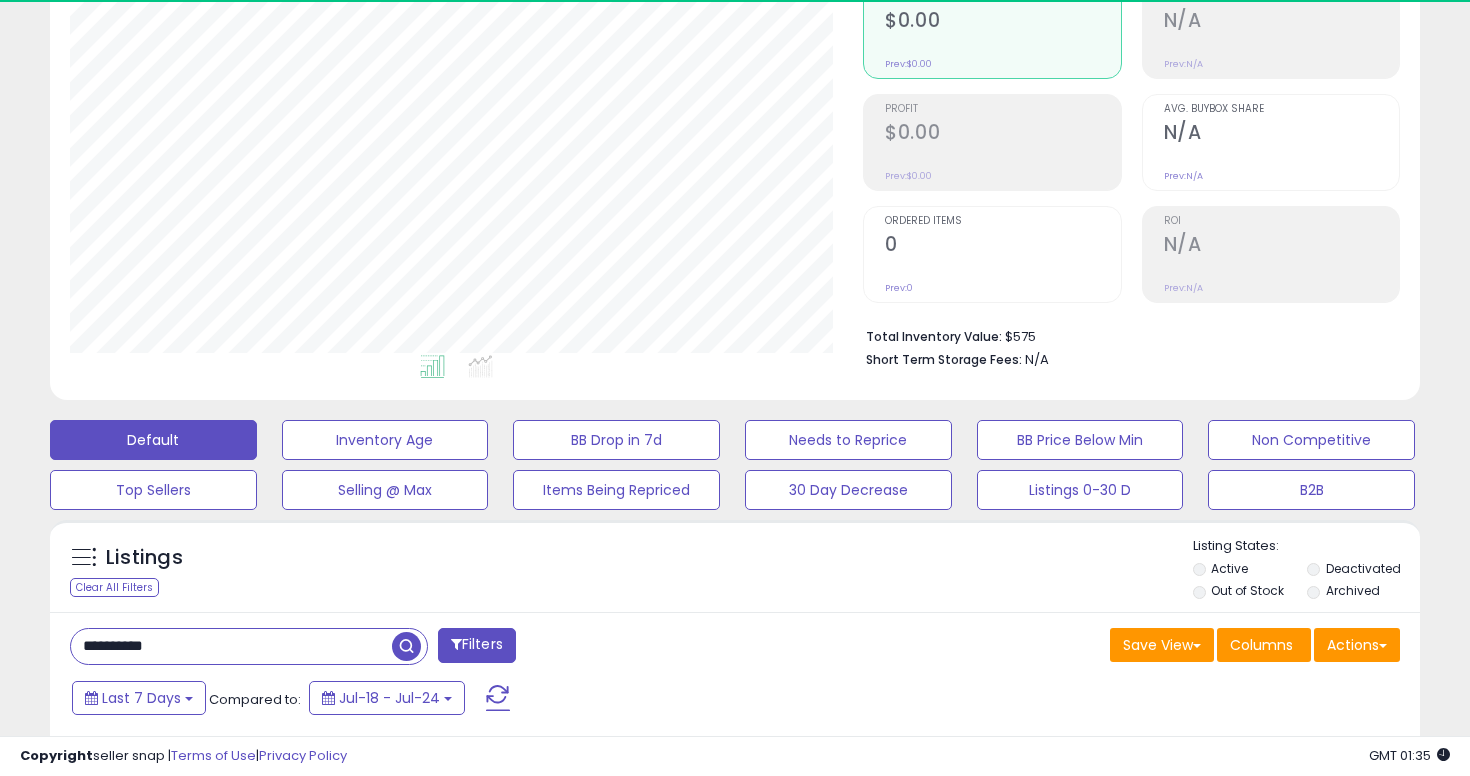 scroll, scrollTop: 999590, scrollLeft: 999206, axis: both 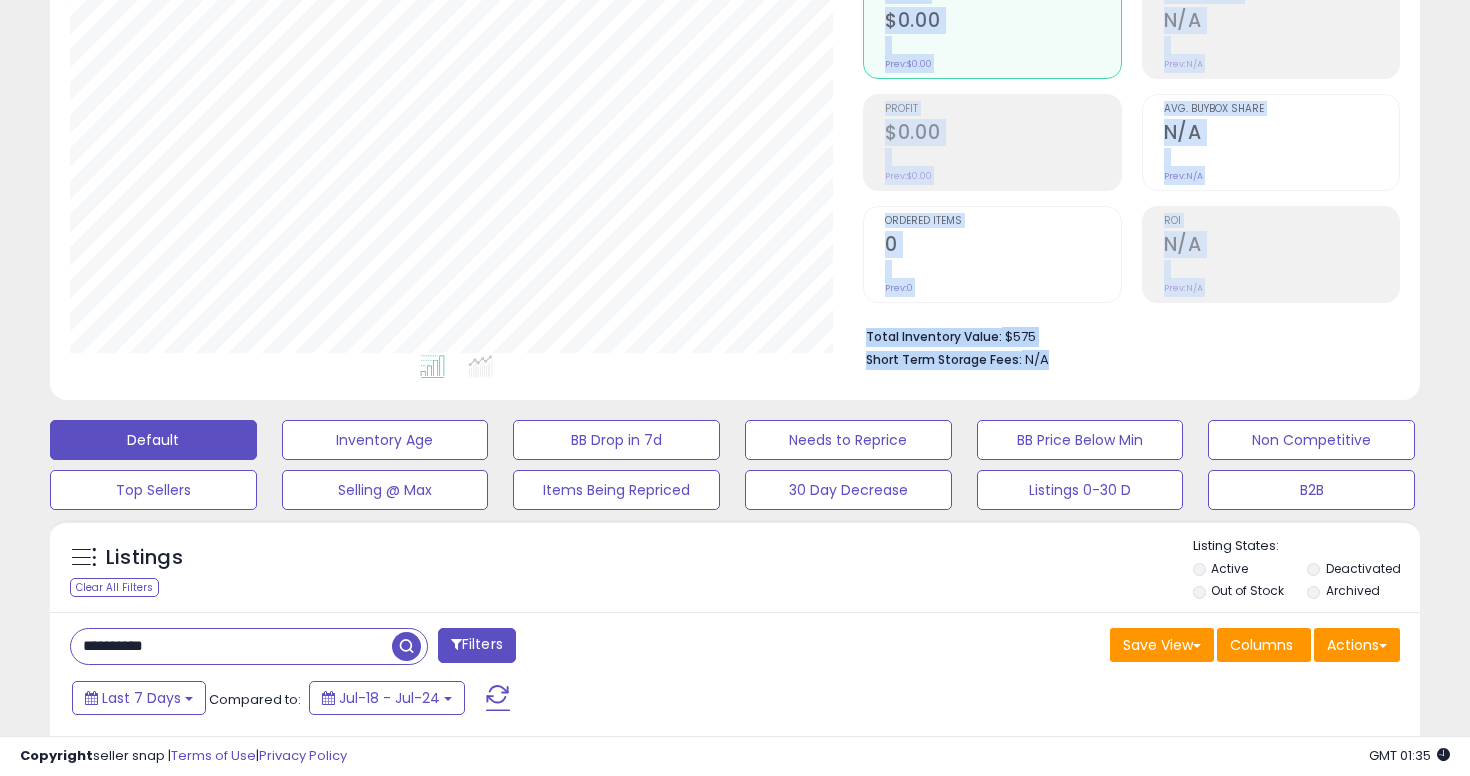 drag, startPoint x: 860, startPoint y: 334, endPoint x: 1055, endPoint y: 370, distance: 198.29523 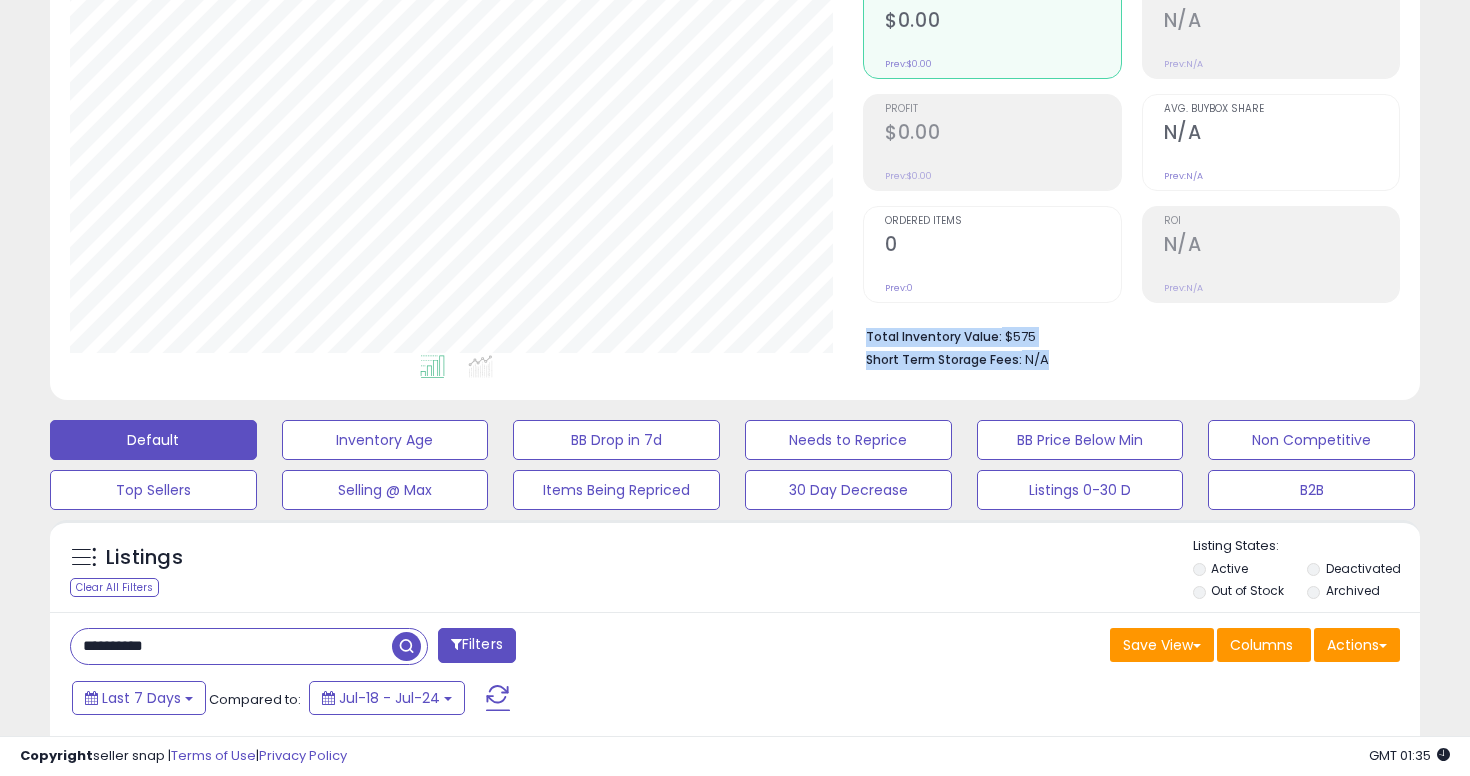 drag, startPoint x: 1055, startPoint y: 366, endPoint x: 869, endPoint y: 332, distance: 189.08199 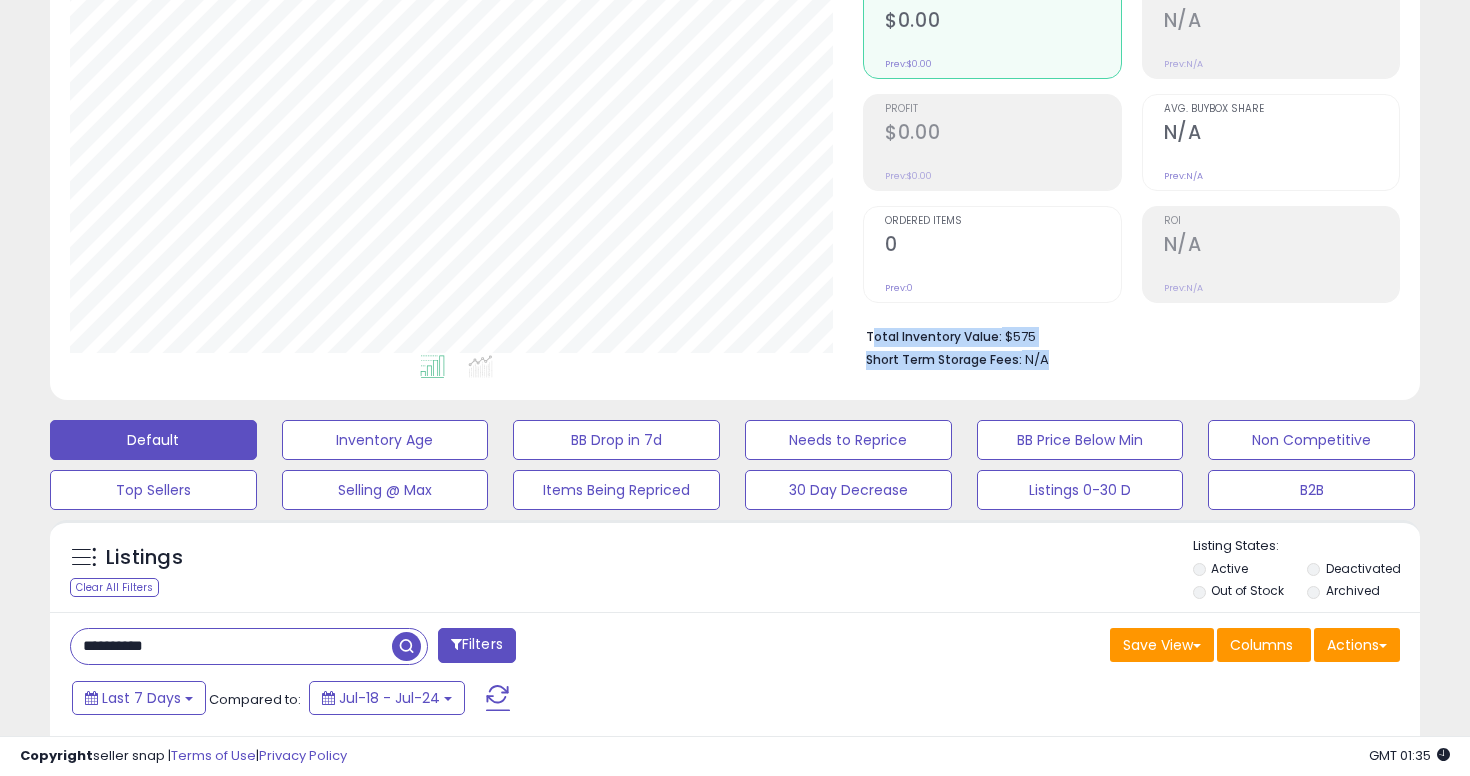 drag, startPoint x: 1049, startPoint y: 359, endPoint x: 871, endPoint y: 332, distance: 180.0361 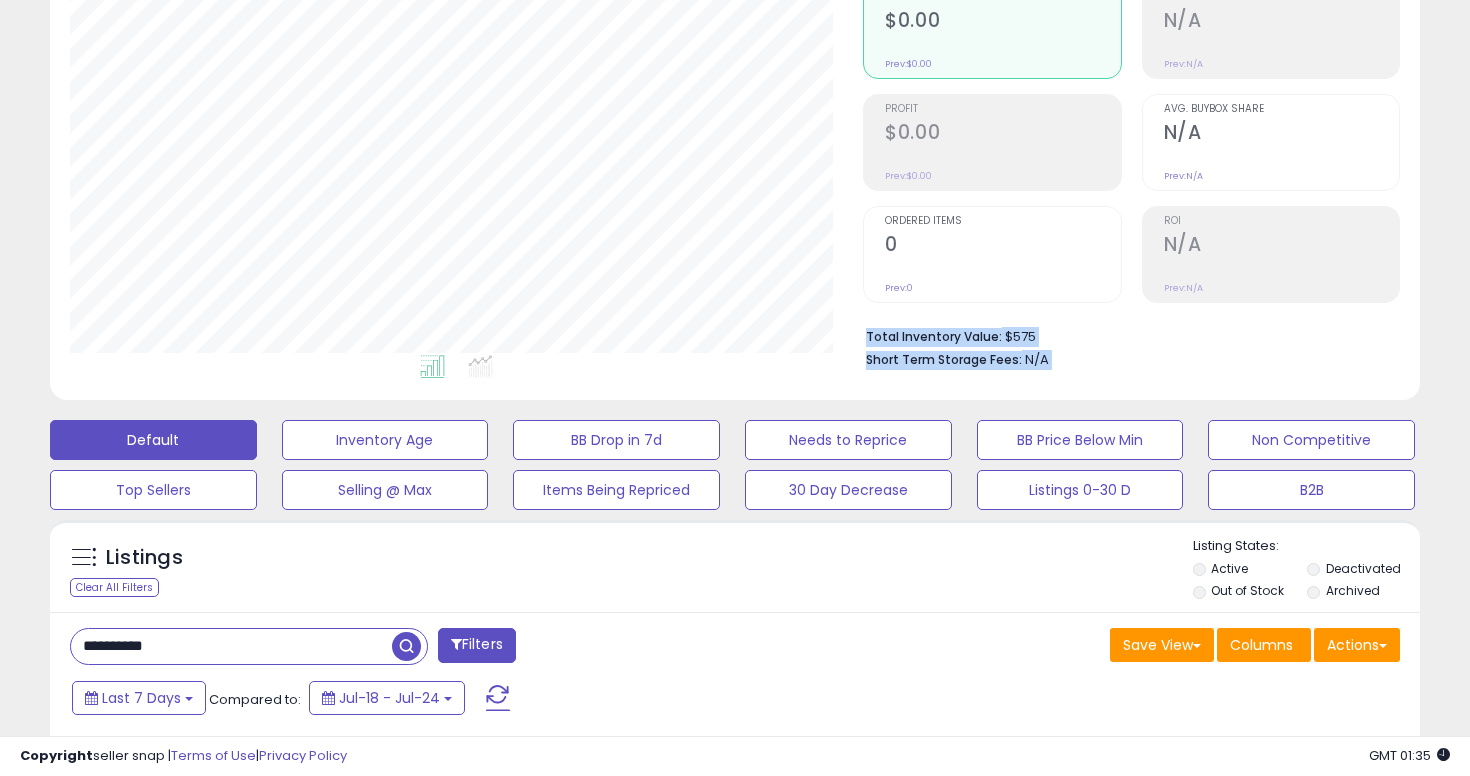 drag, startPoint x: 870, startPoint y: 332, endPoint x: 1067, endPoint y: 368, distance: 200.26233 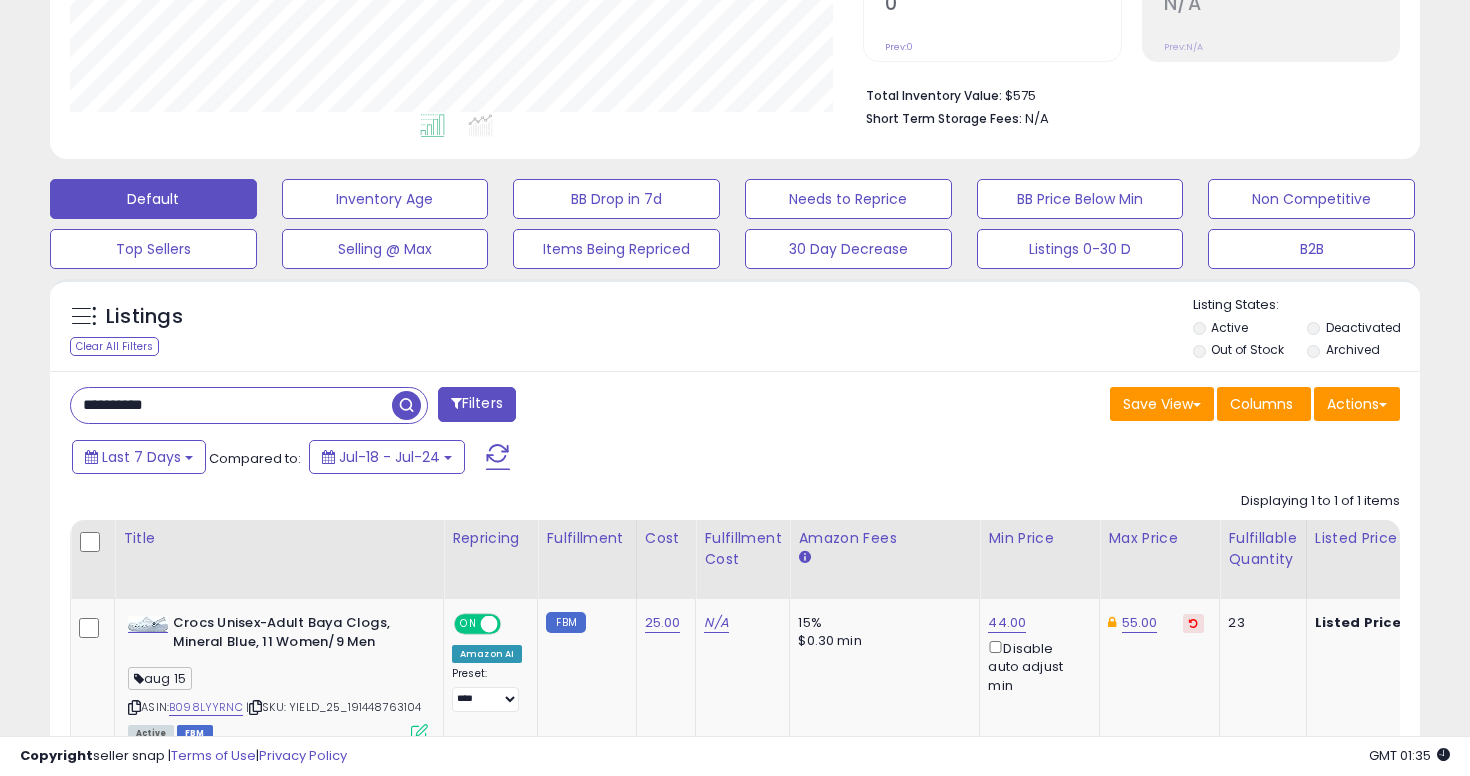 scroll, scrollTop: 583, scrollLeft: 0, axis: vertical 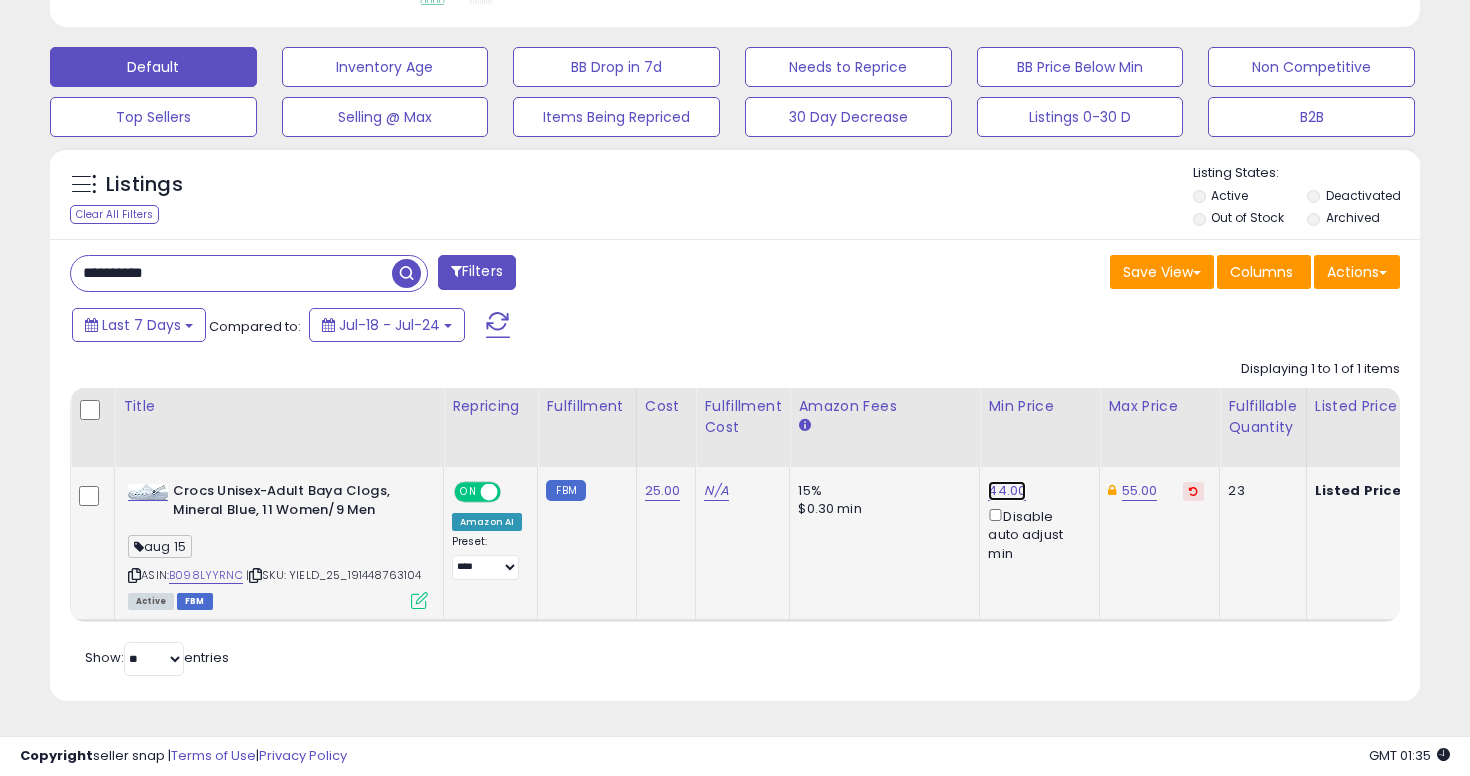 click on "44.00" at bounding box center [1007, 491] 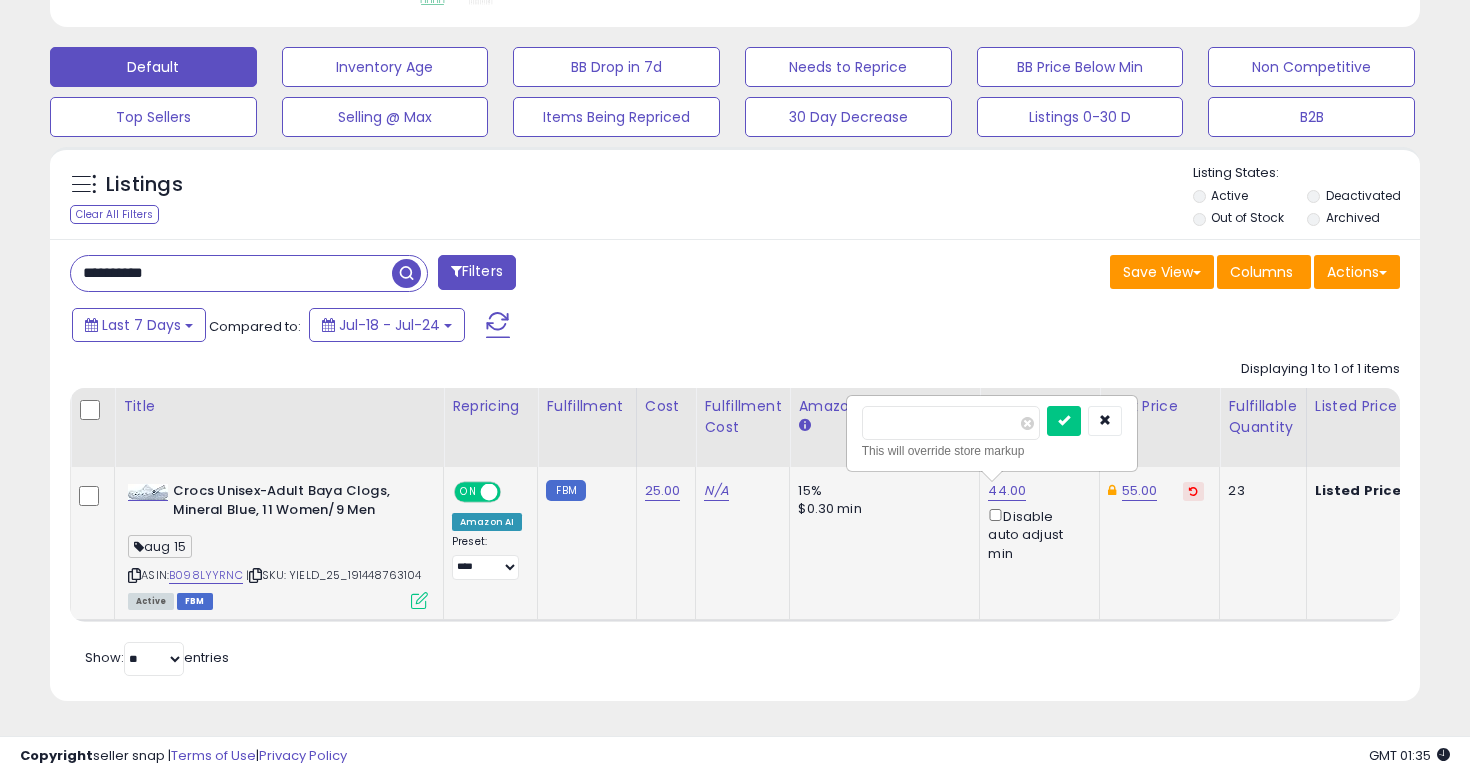type on "*****" 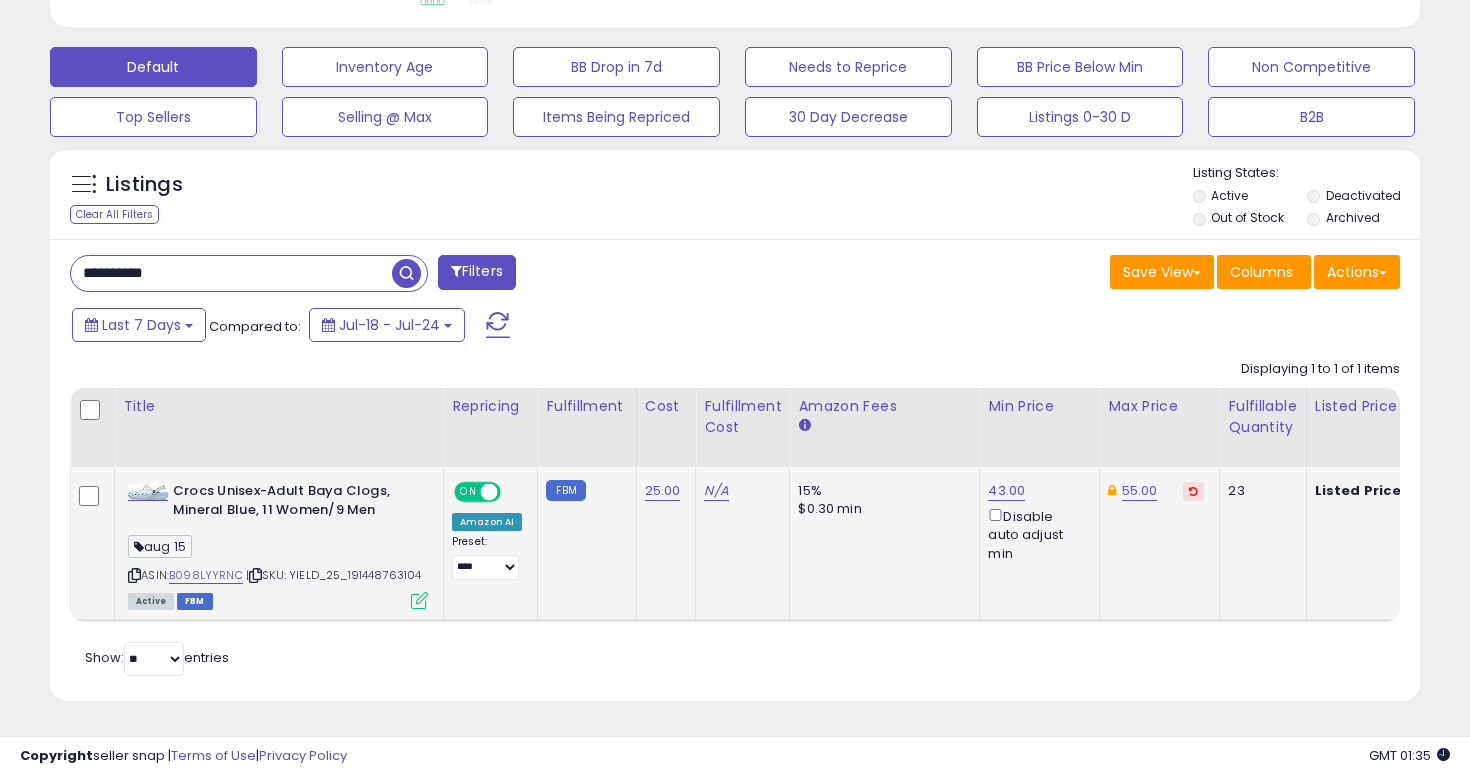 click on "**********" at bounding box center [231, 273] 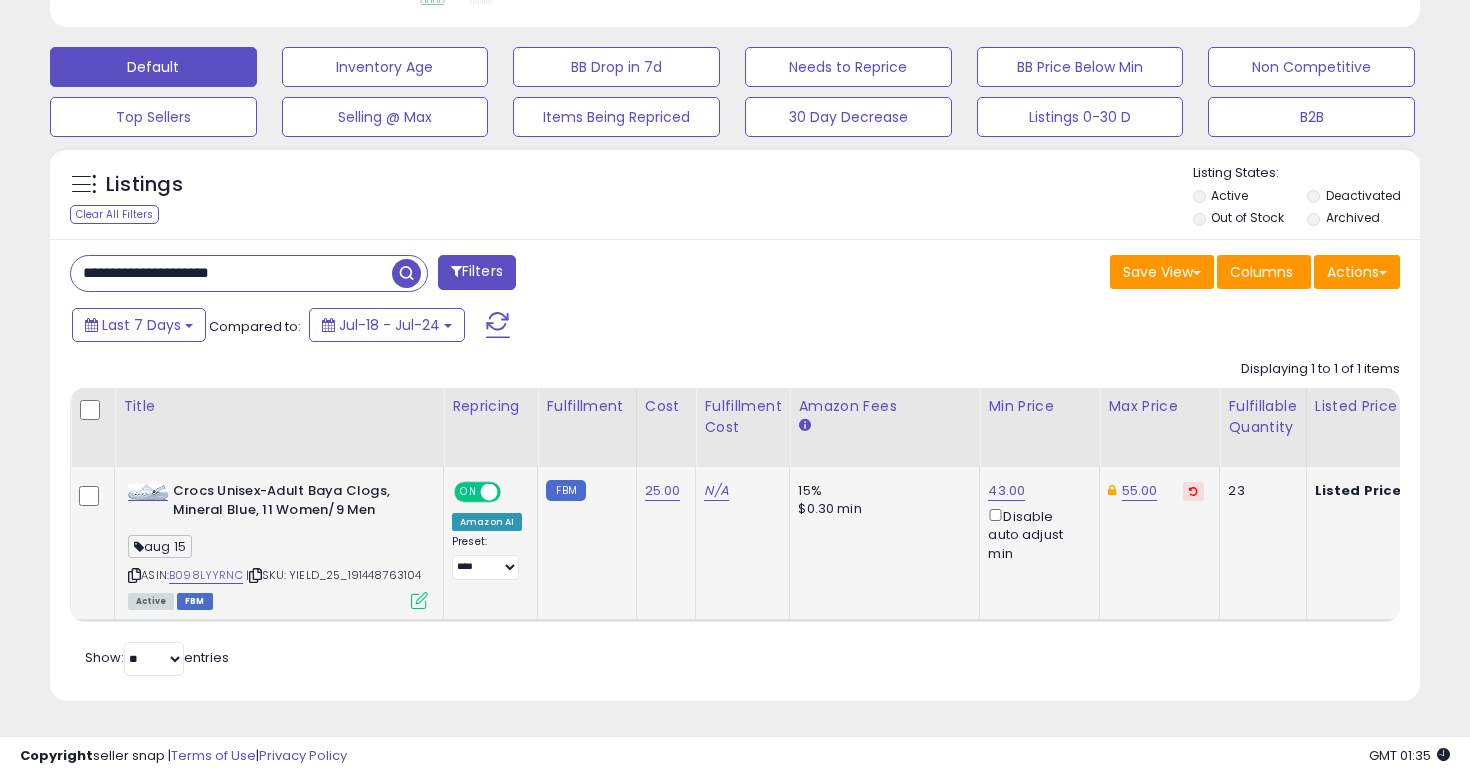 click on "**********" at bounding box center [231, 273] 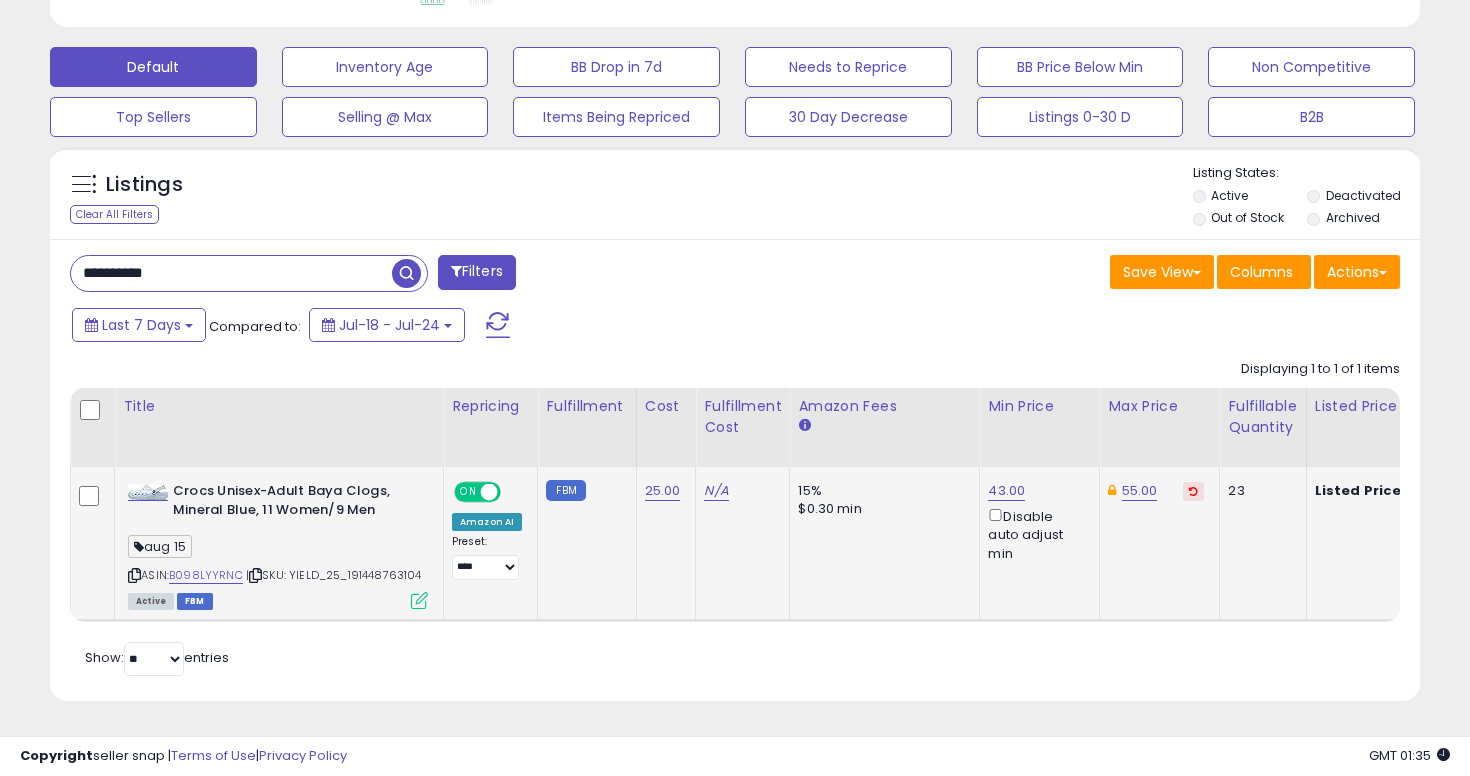 type on "**********" 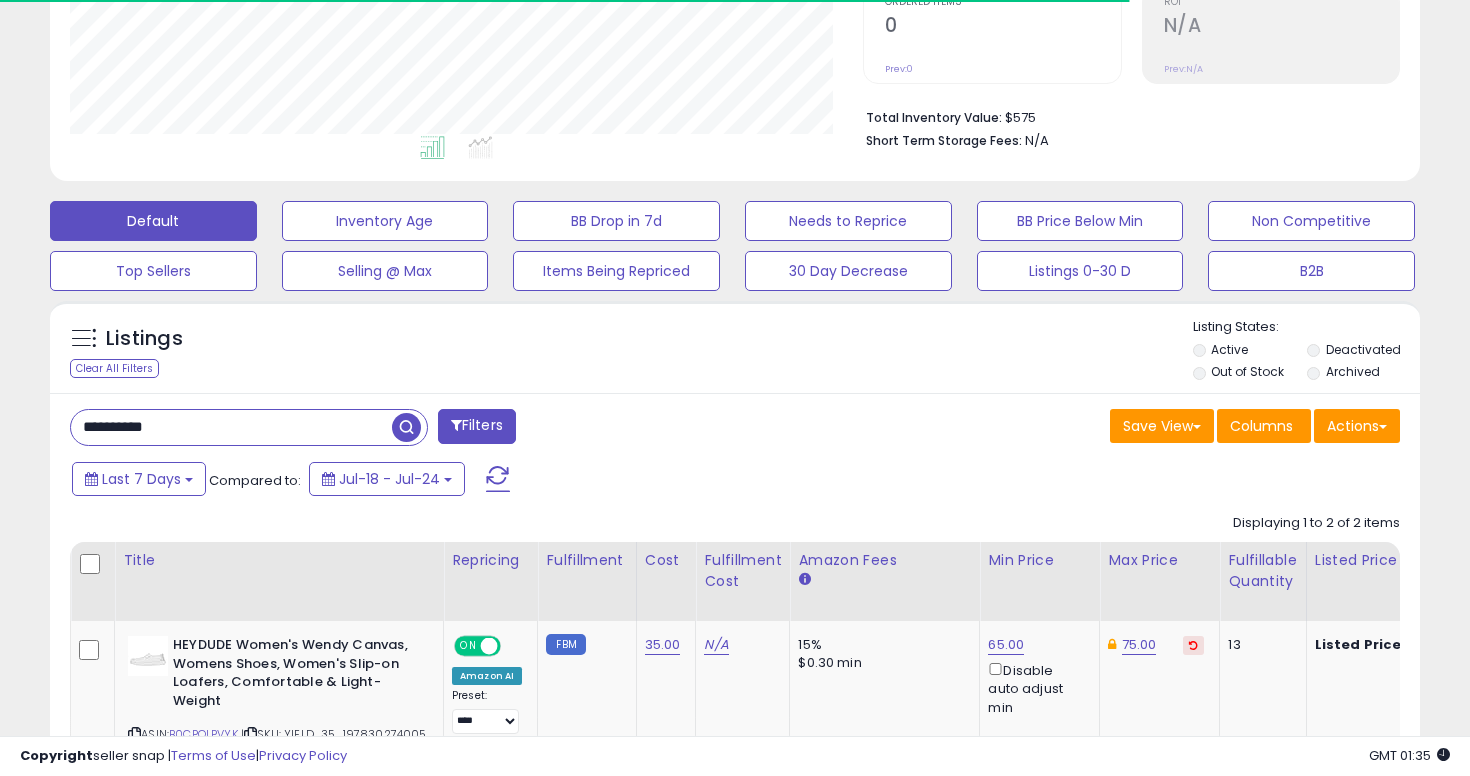 scroll, scrollTop: 583, scrollLeft: 0, axis: vertical 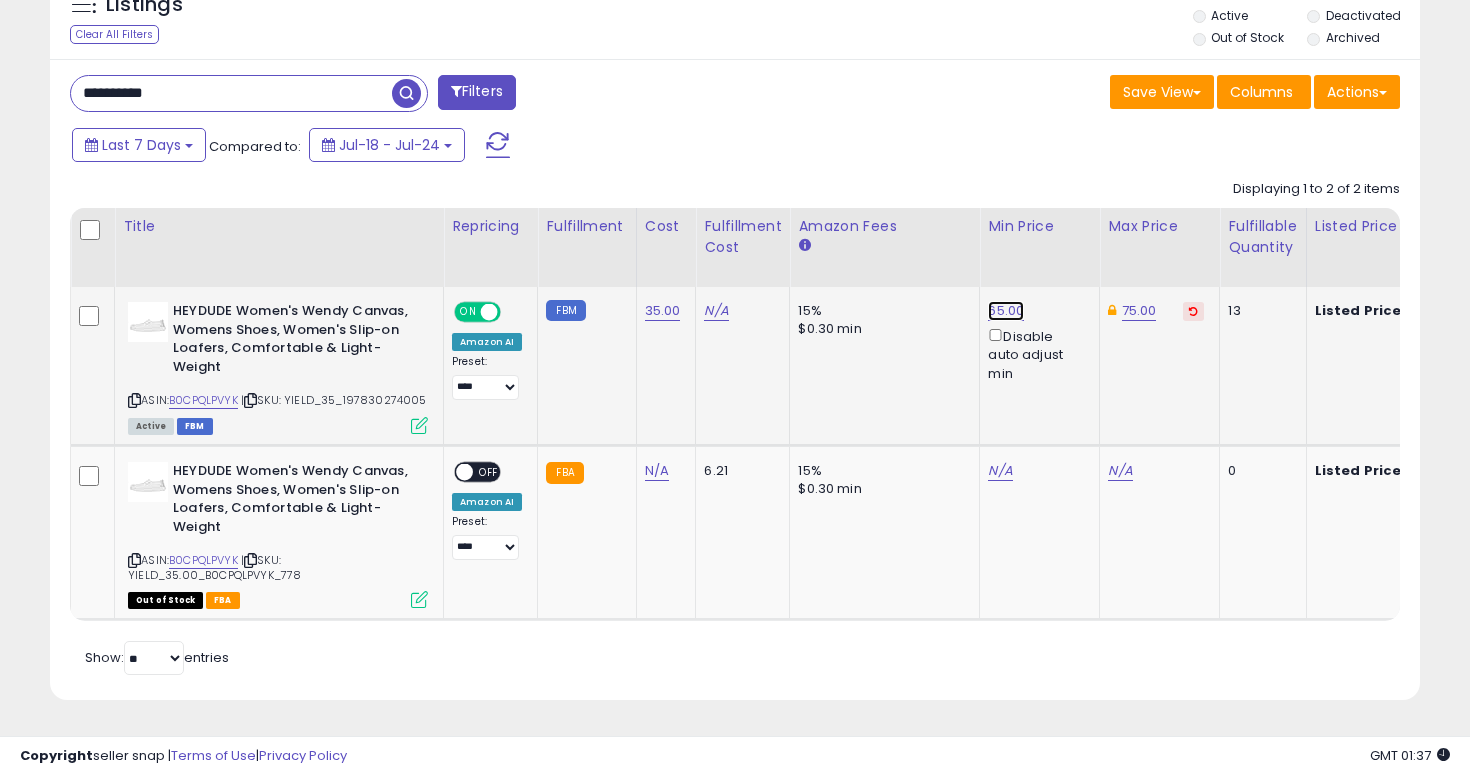 click on "65.00" at bounding box center (1006, 311) 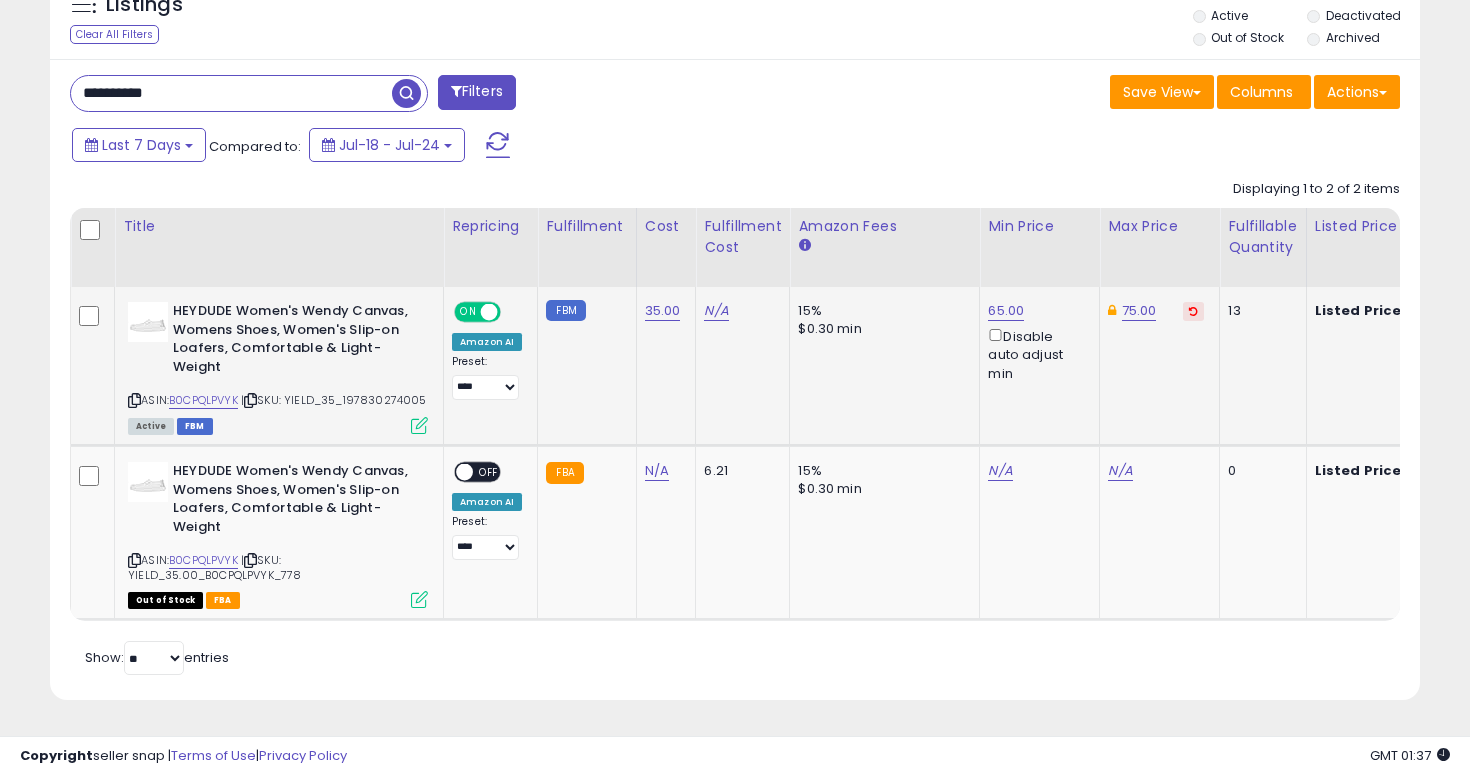 click on "65.00  Disable auto adjust min" at bounding box center (1036, 342) 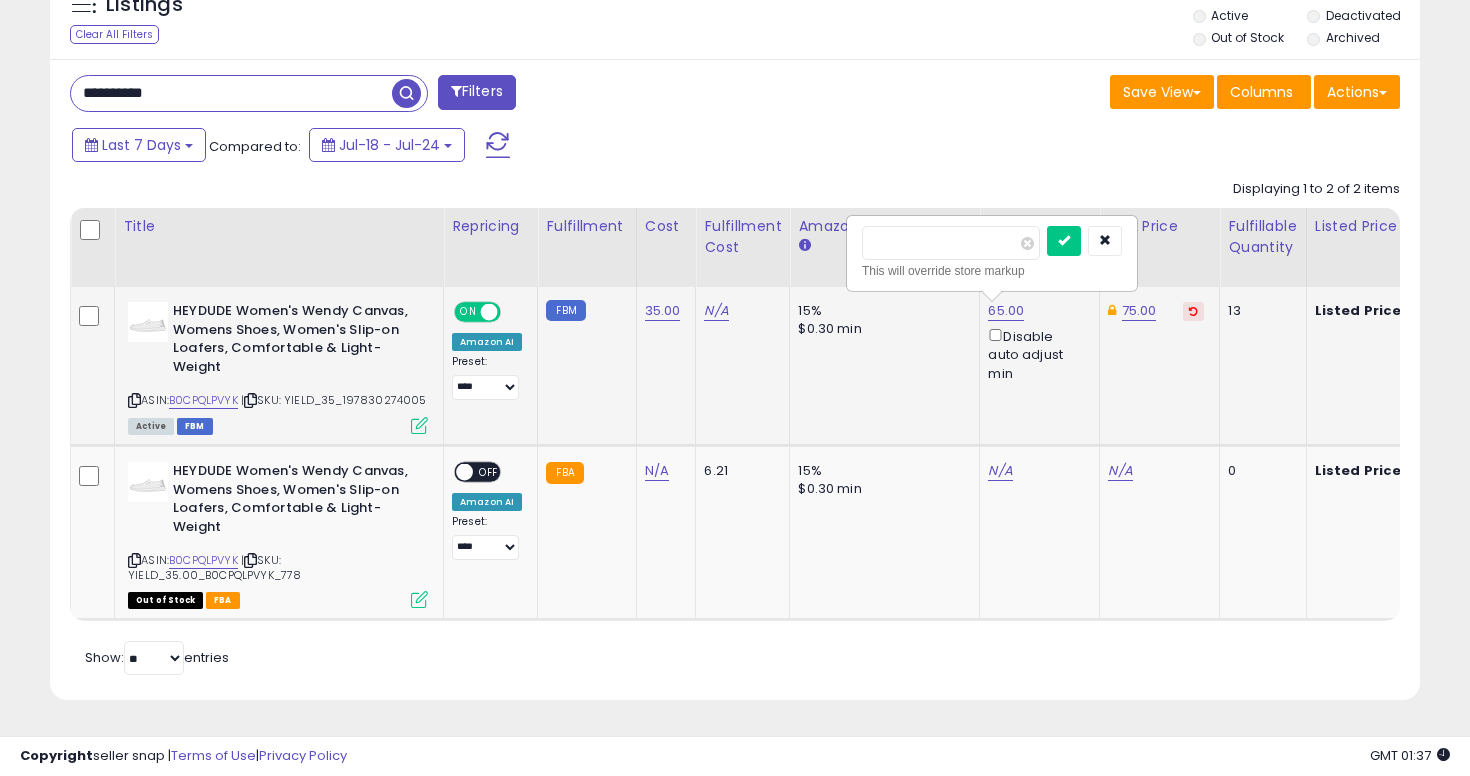 type on "**" 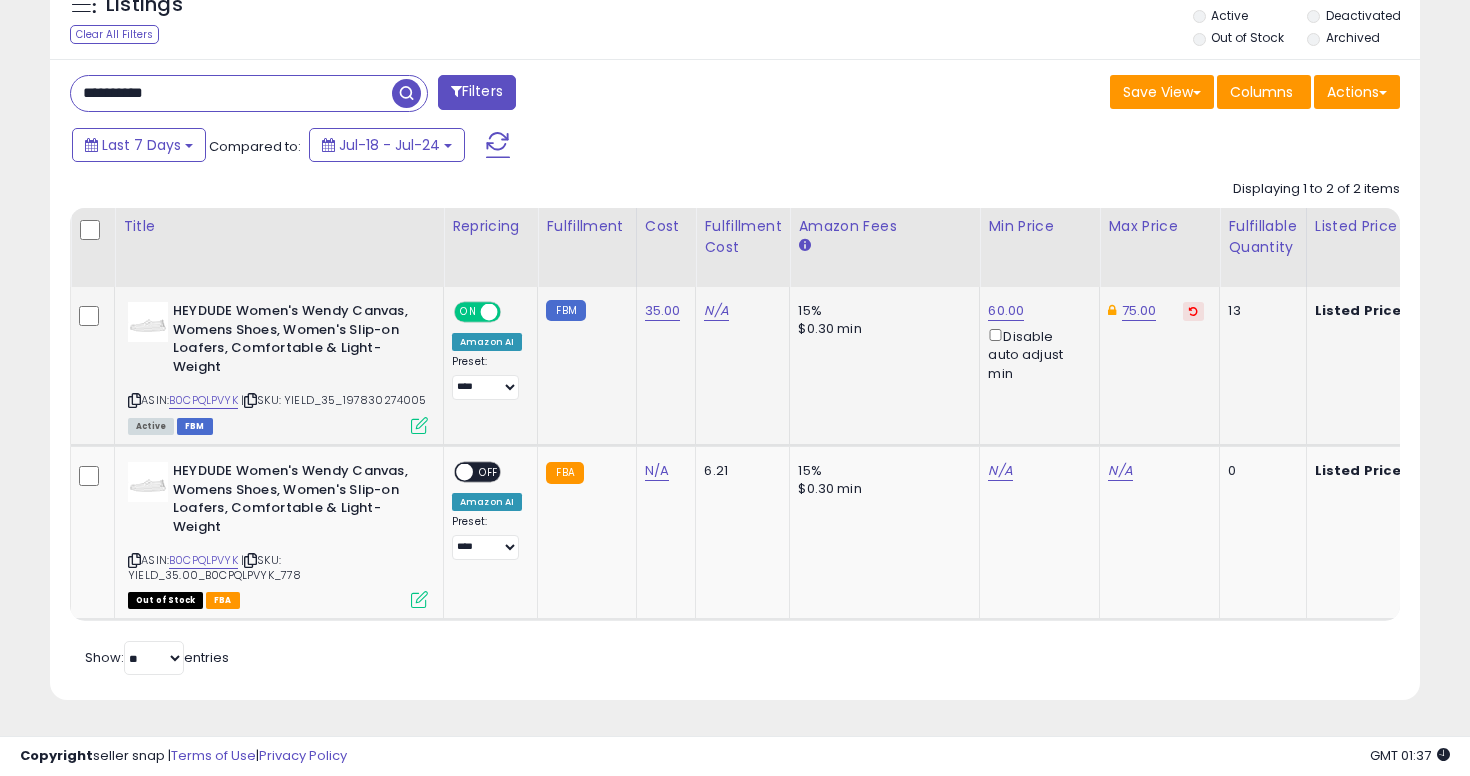 click on "HEYDUDE Women's Wendy Canvas, Womens Shoes, Women's Slip-on Loafers, Comfortable & Light-Weight  ASIN:  B0CPQLPVYK    |   SKU: YIELD_35_197830274005 Active FBM" 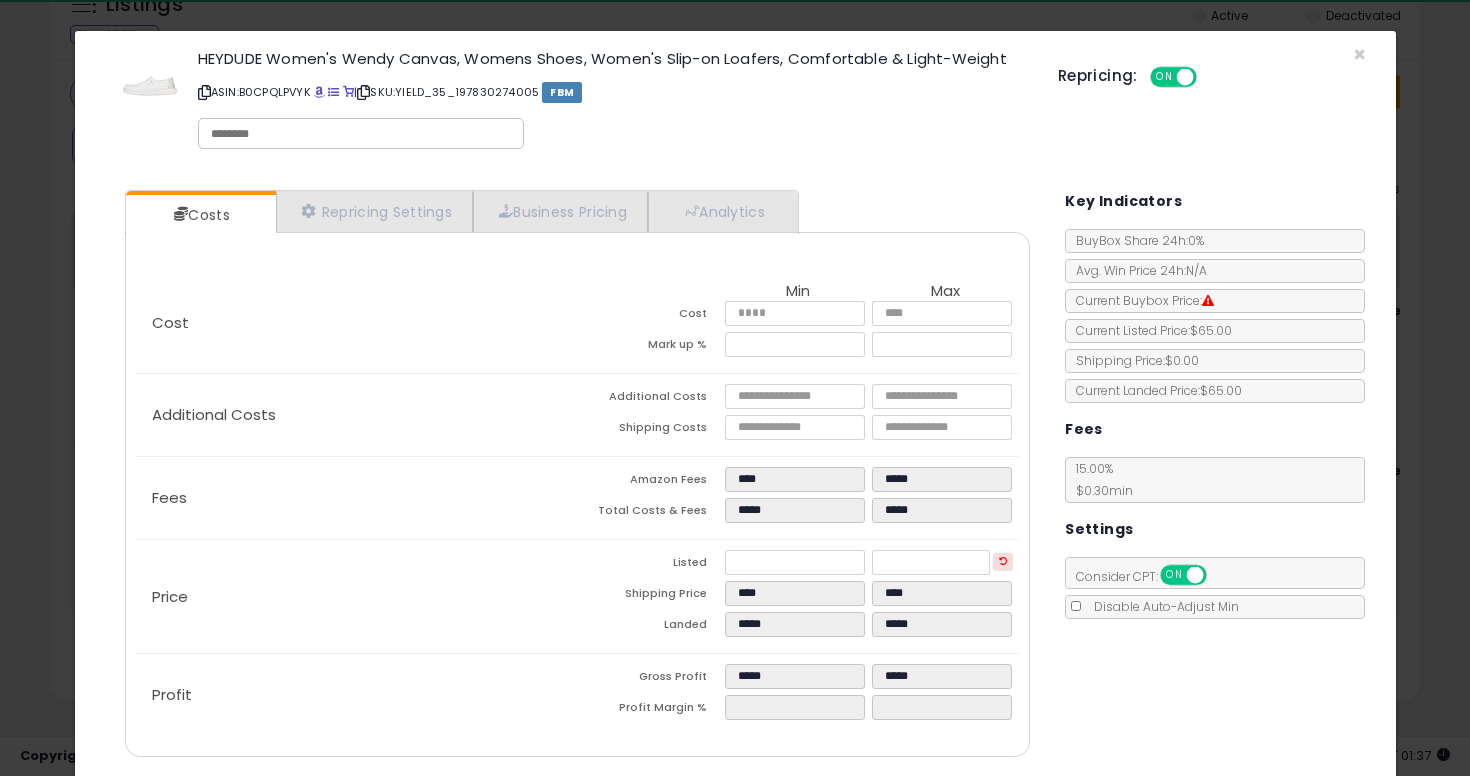 click at bounding box center [361, 134] 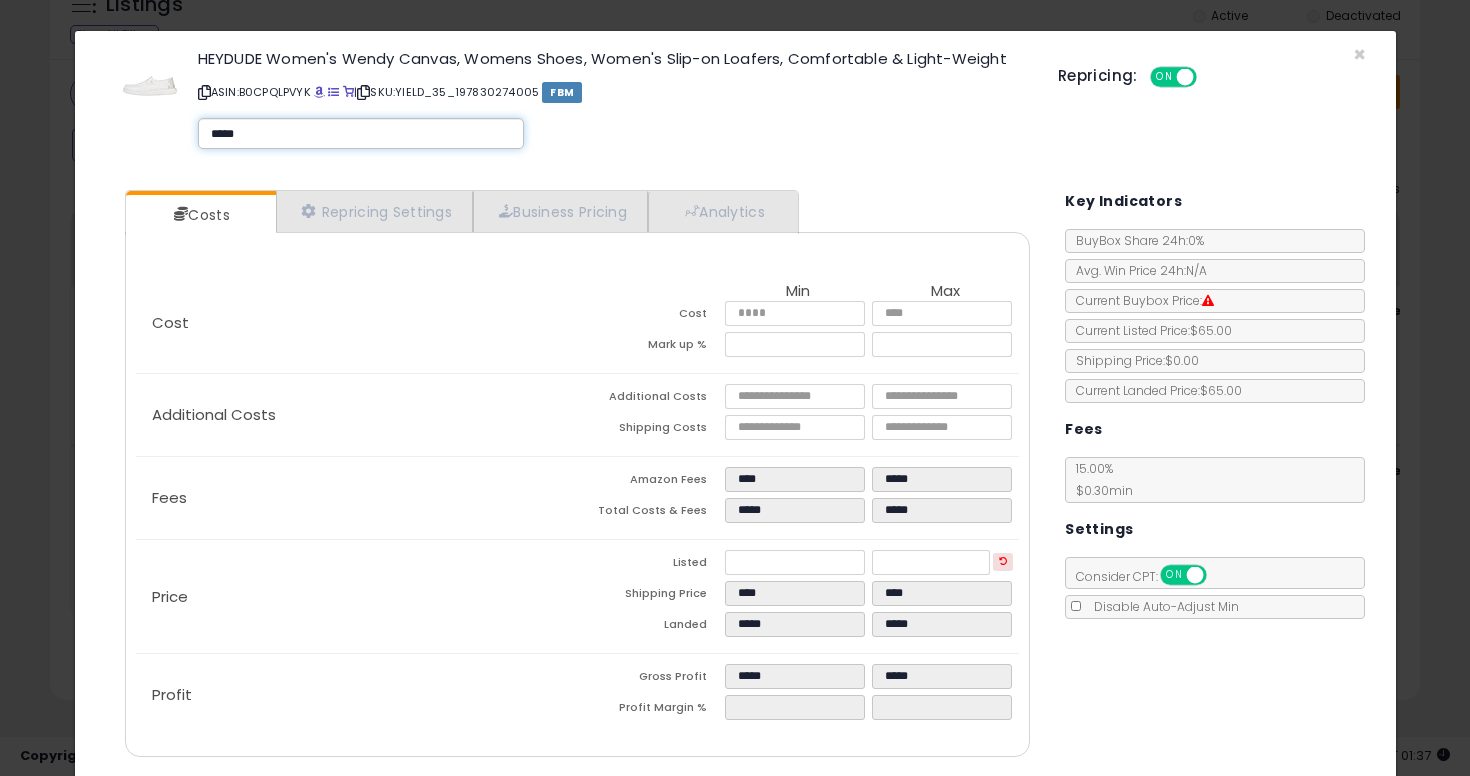 type on "******" 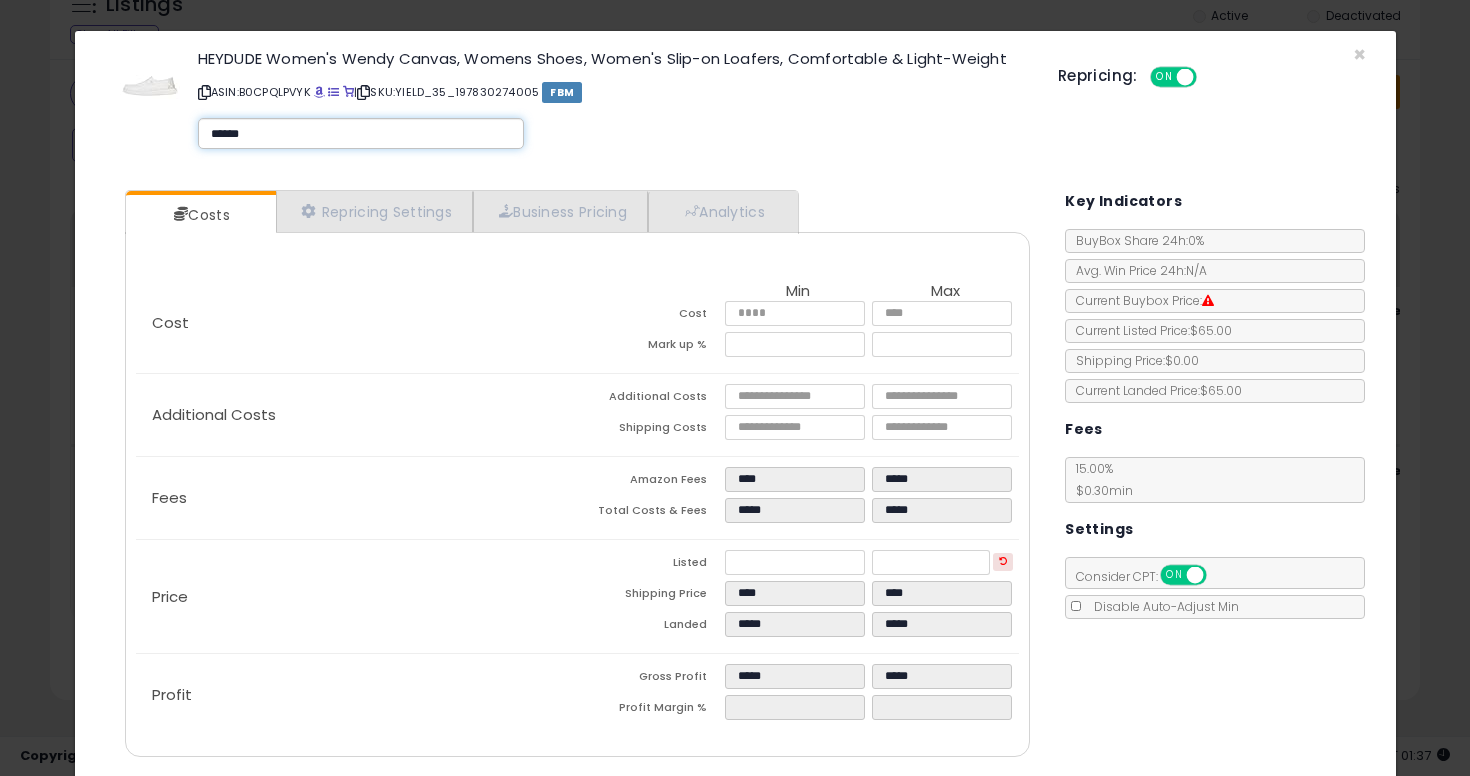 type on "******" 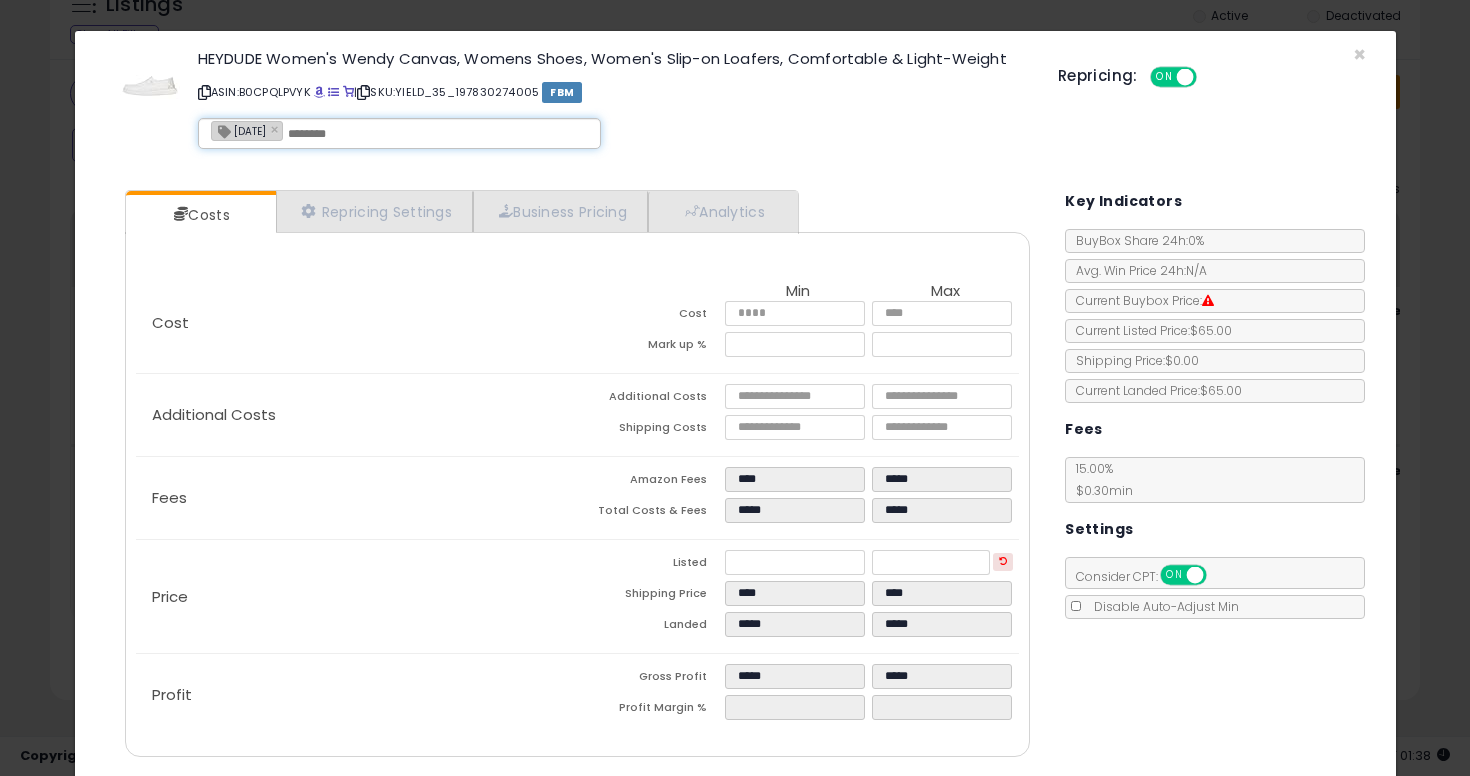 scroll, scrollTop: 65, scrollLeft: 0, axis: vertical 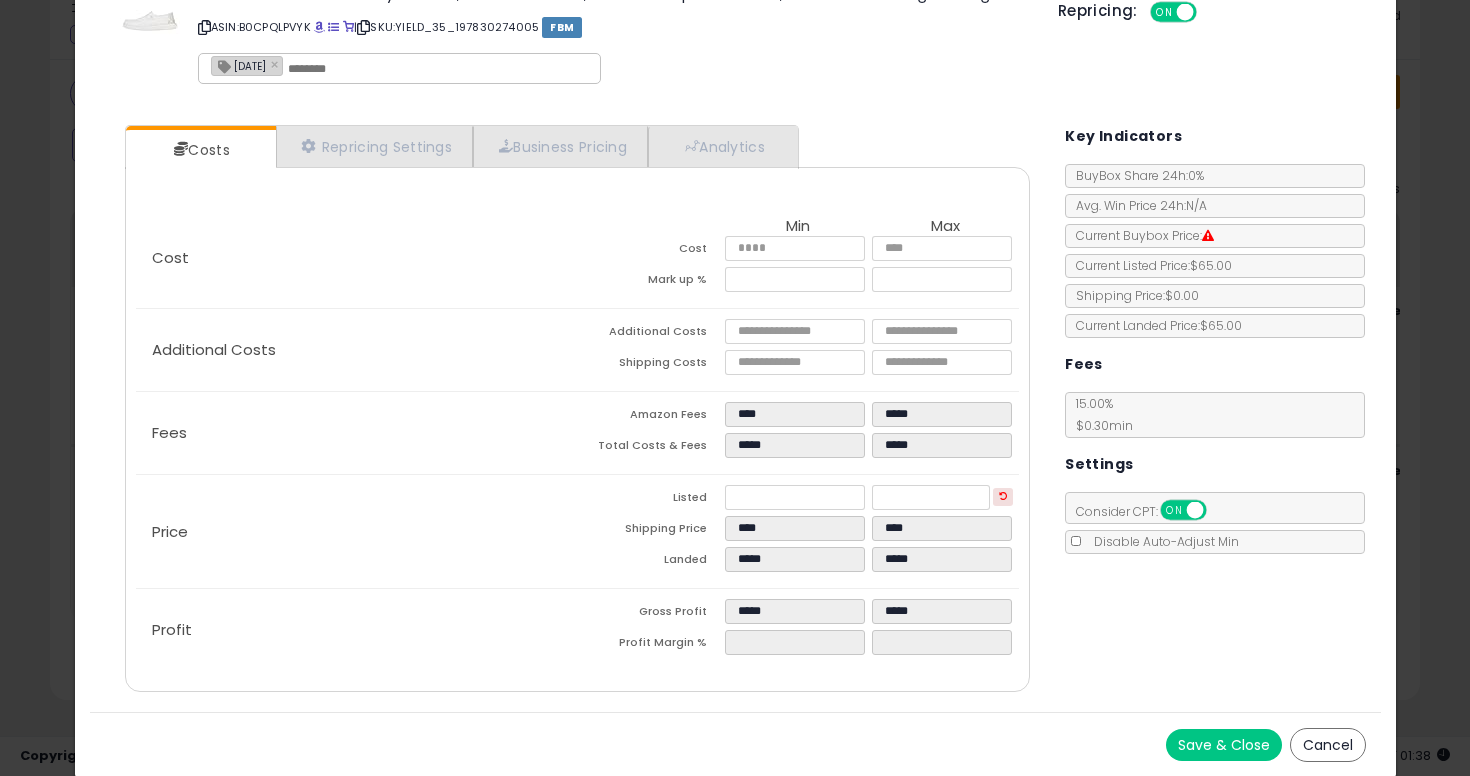 click on "Save & Close" at bounding box center (1224, 745) 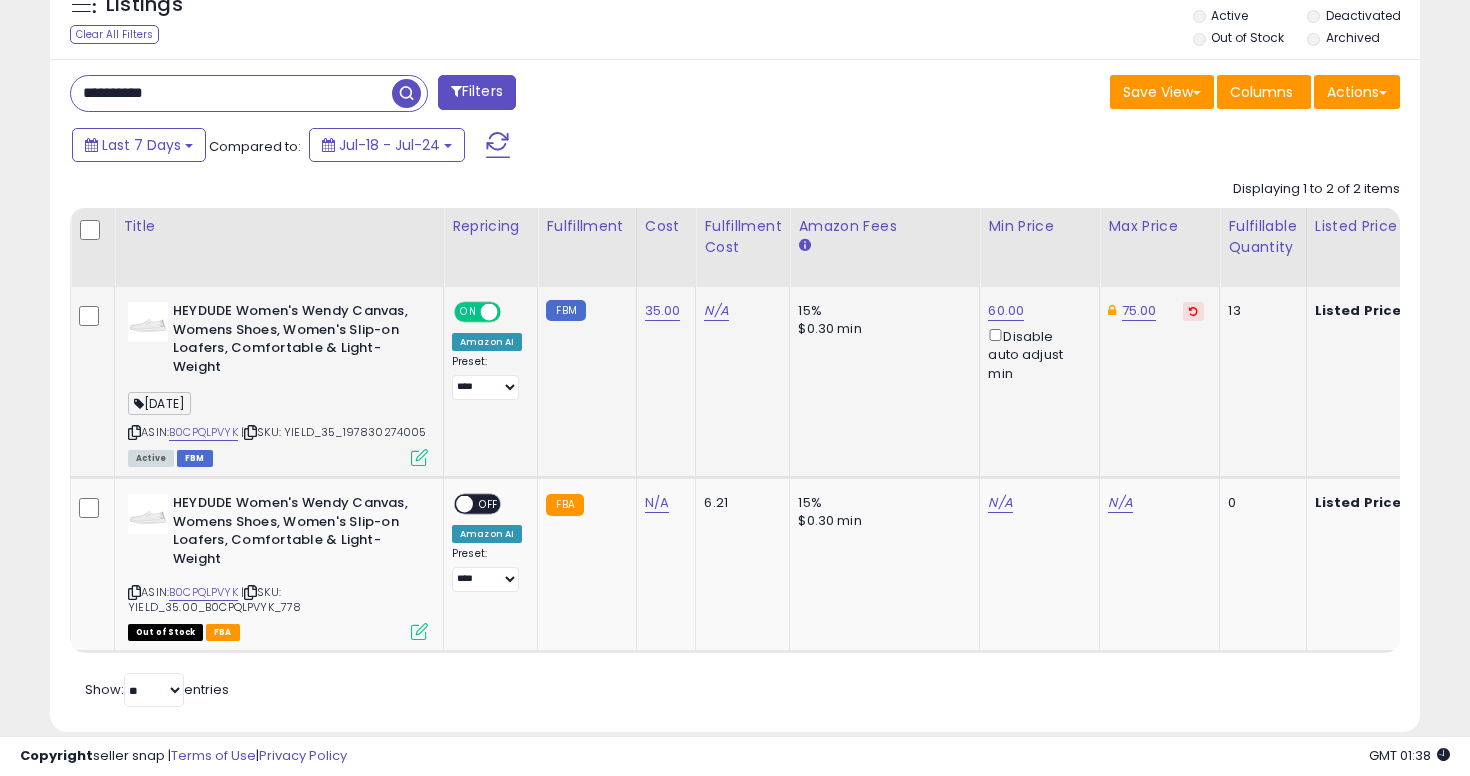 click on "**********" 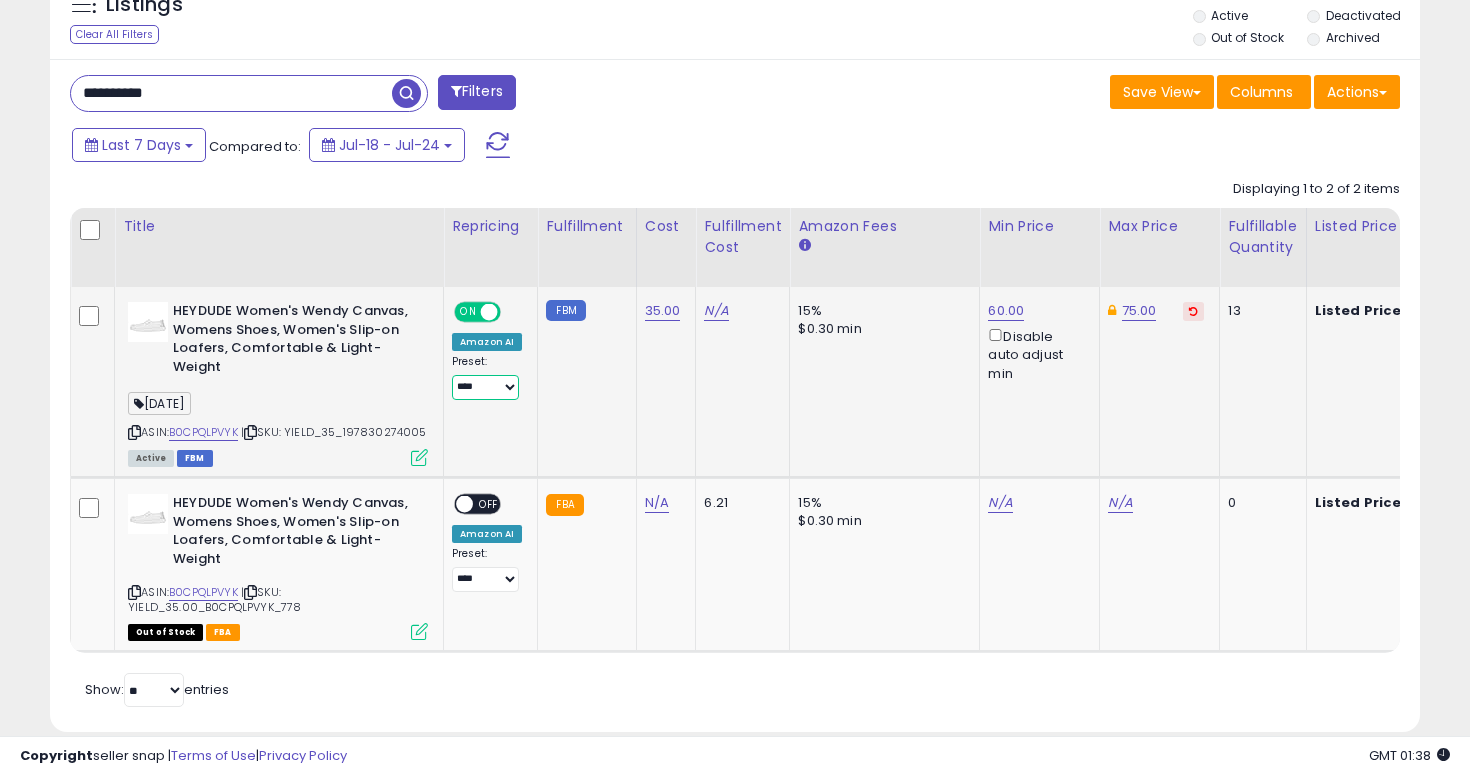 click on "**********" at bounding box center [485, 387] 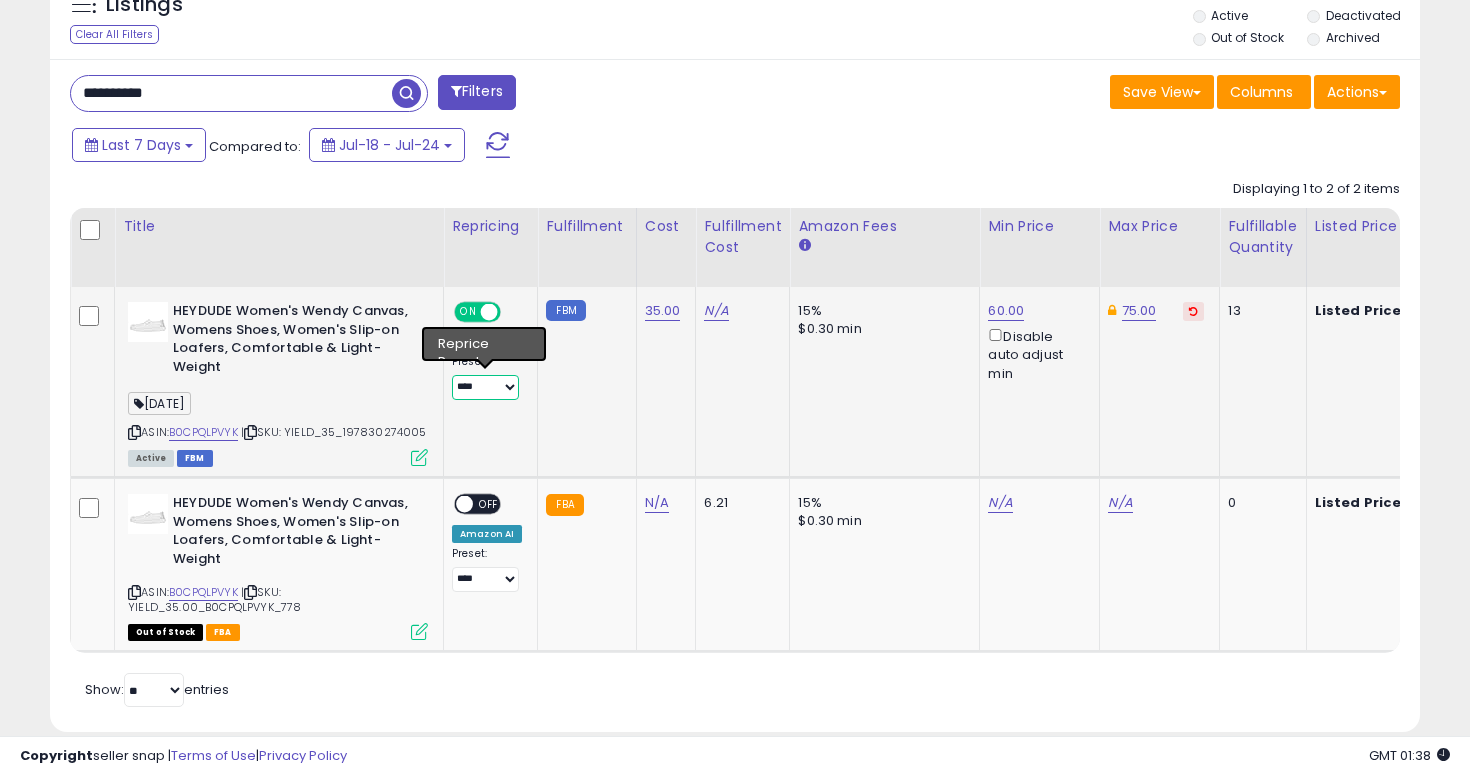 select on "**********" 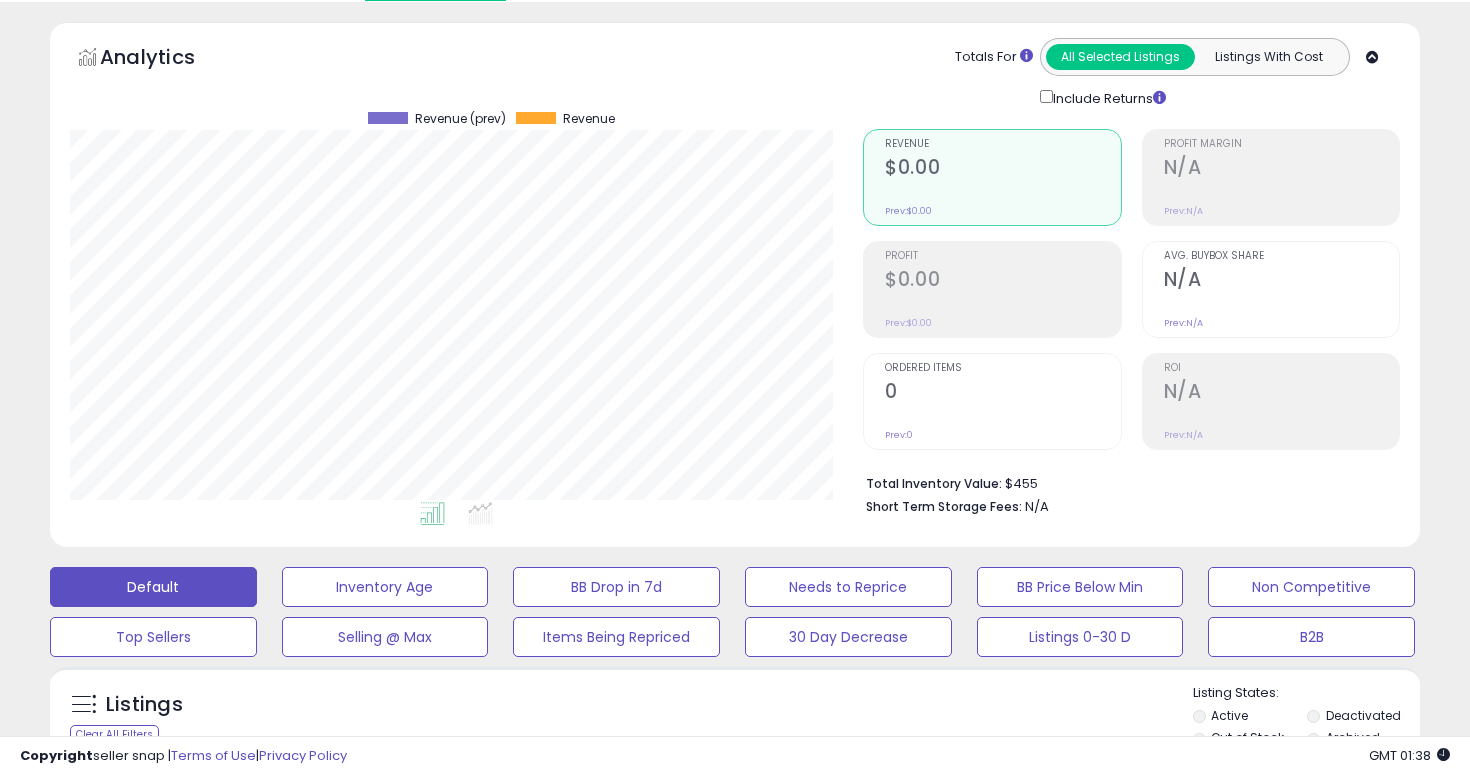 scroll, scrollTop: 0, scrollLeft: 0, axis: both 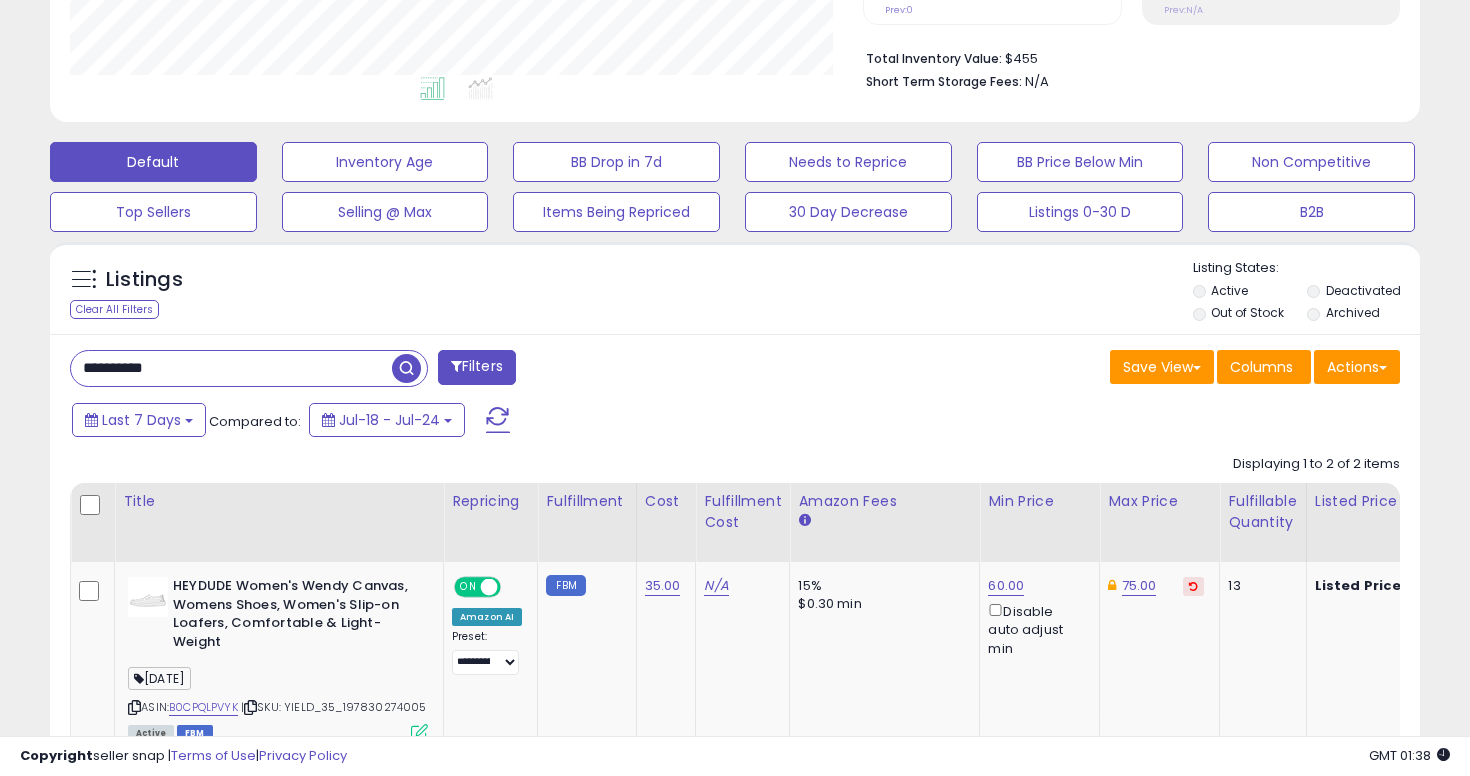 click on "**********" at bounding box center [231, 368] 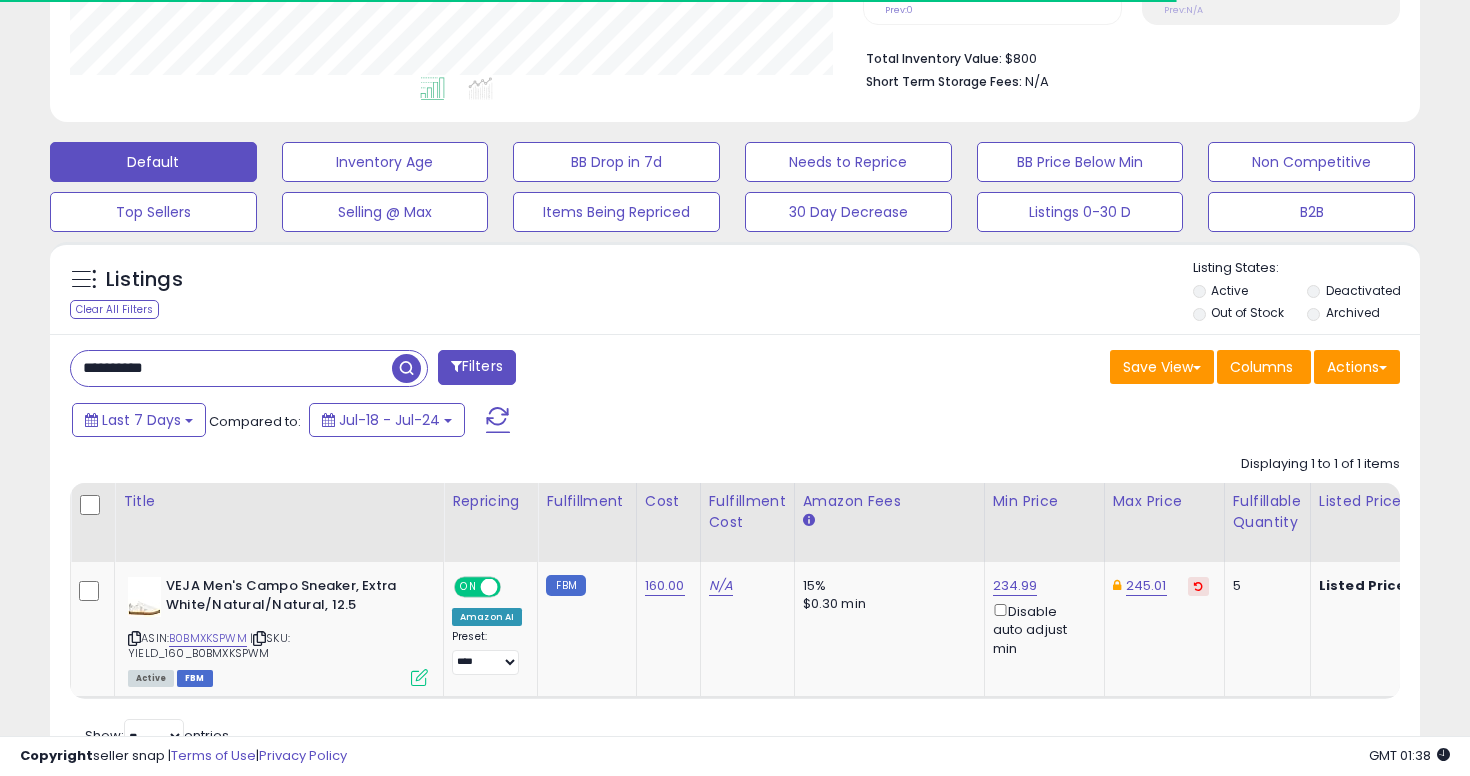 scroll, scrollTop: 565, scrollLeft: 0, axis: vertical 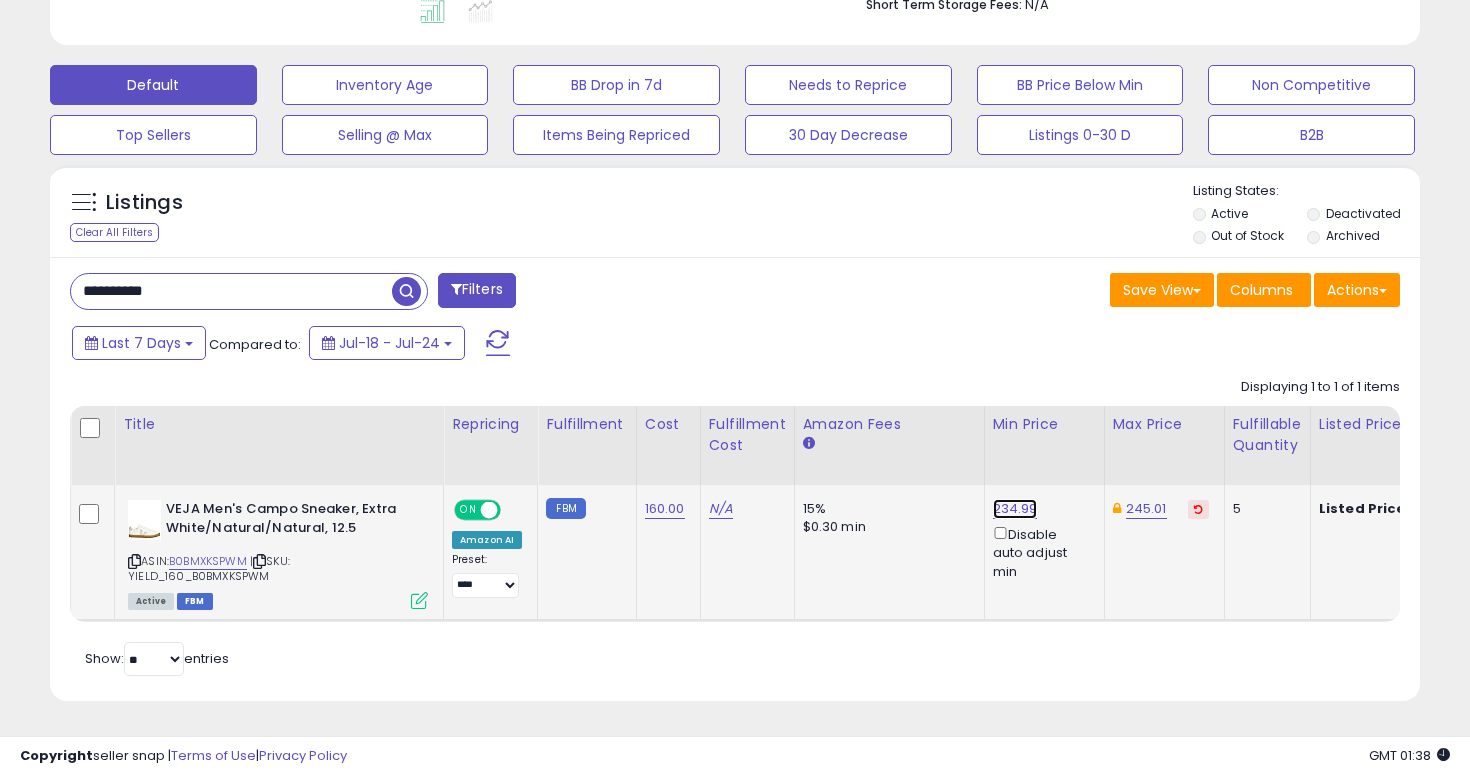 click on "234.99" at bounding box center [1015, 509] 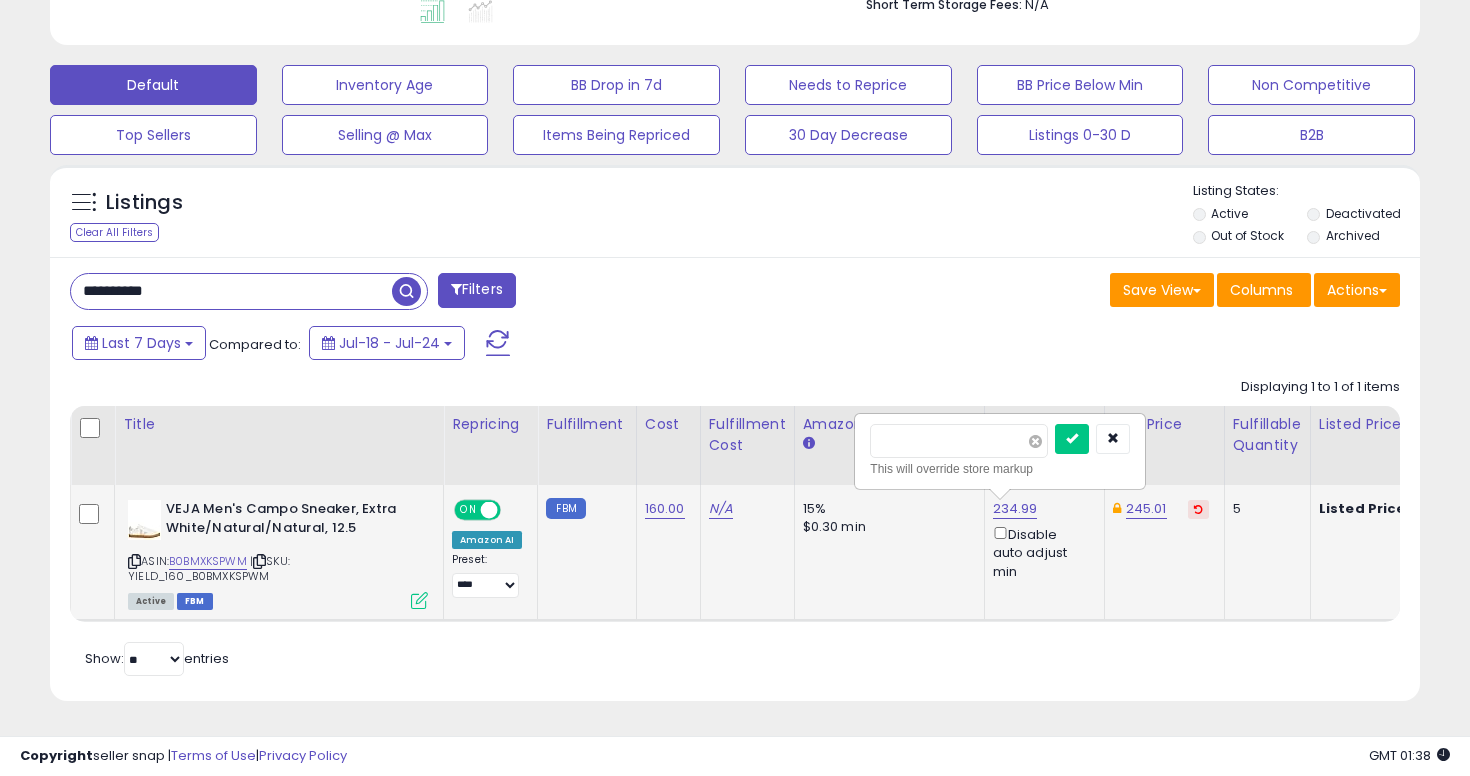 click at bounding box center (1035, 441) 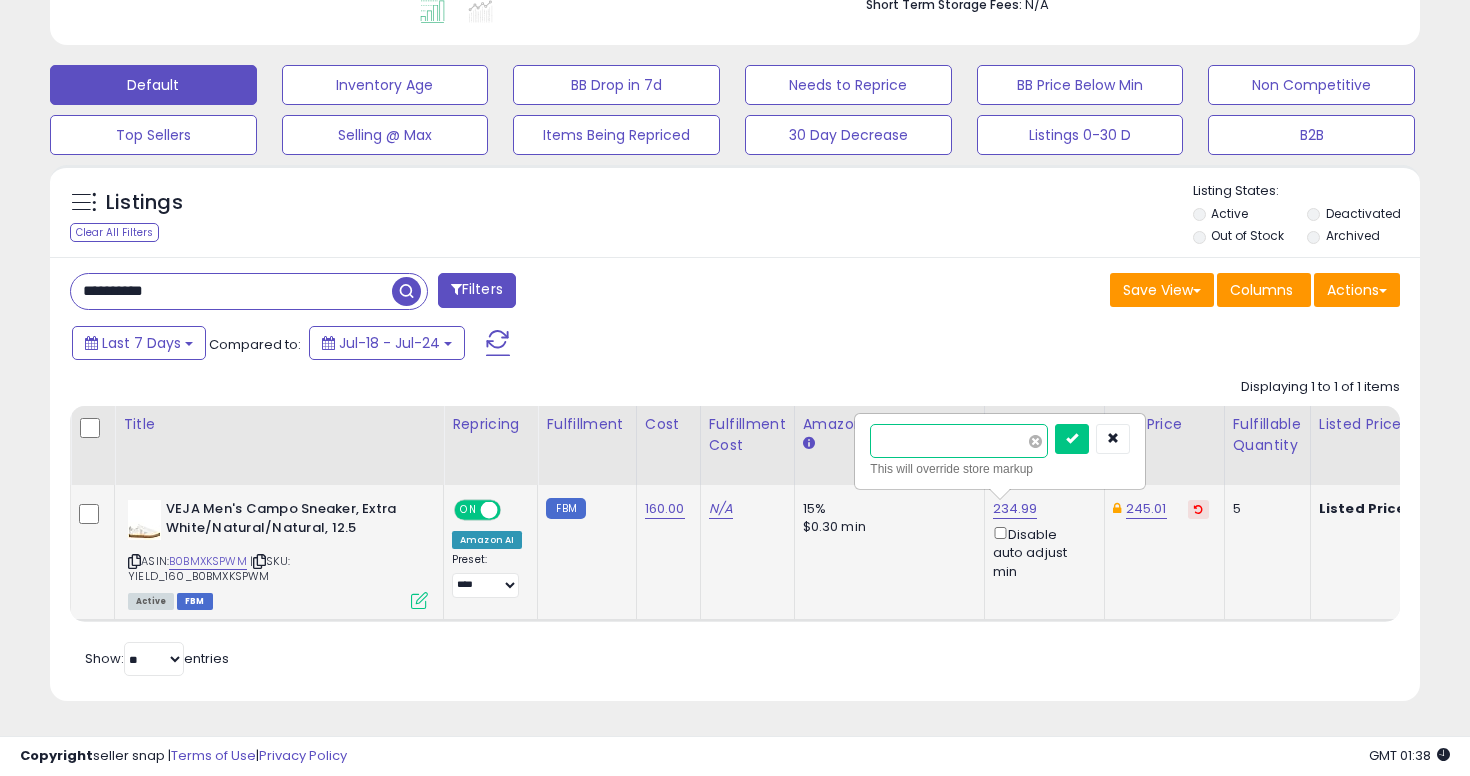 type on "*****" 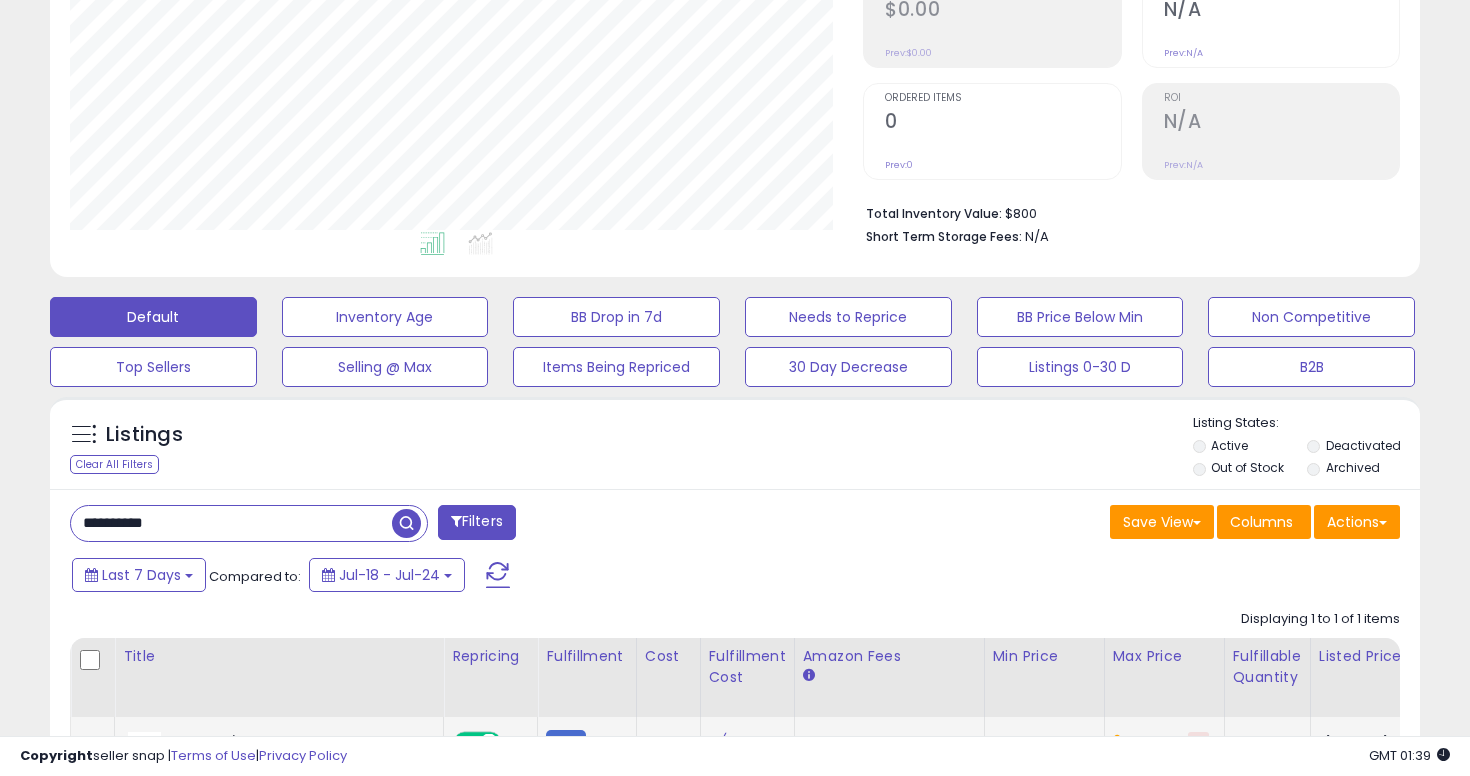 scroll, scrollTop: 390, scrollLeft: 0, axis: vertical 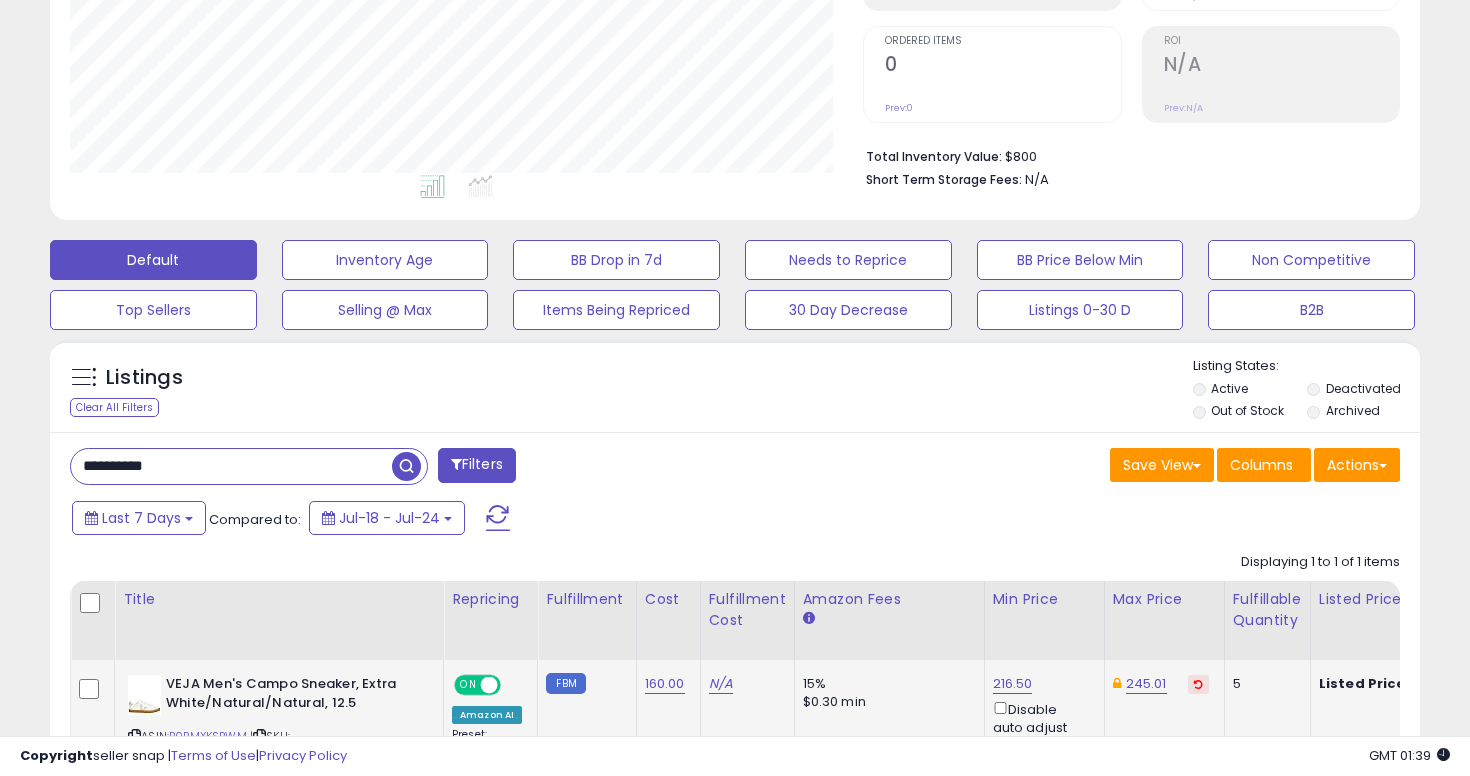 click on "**********" at bounding box center [231, 466] 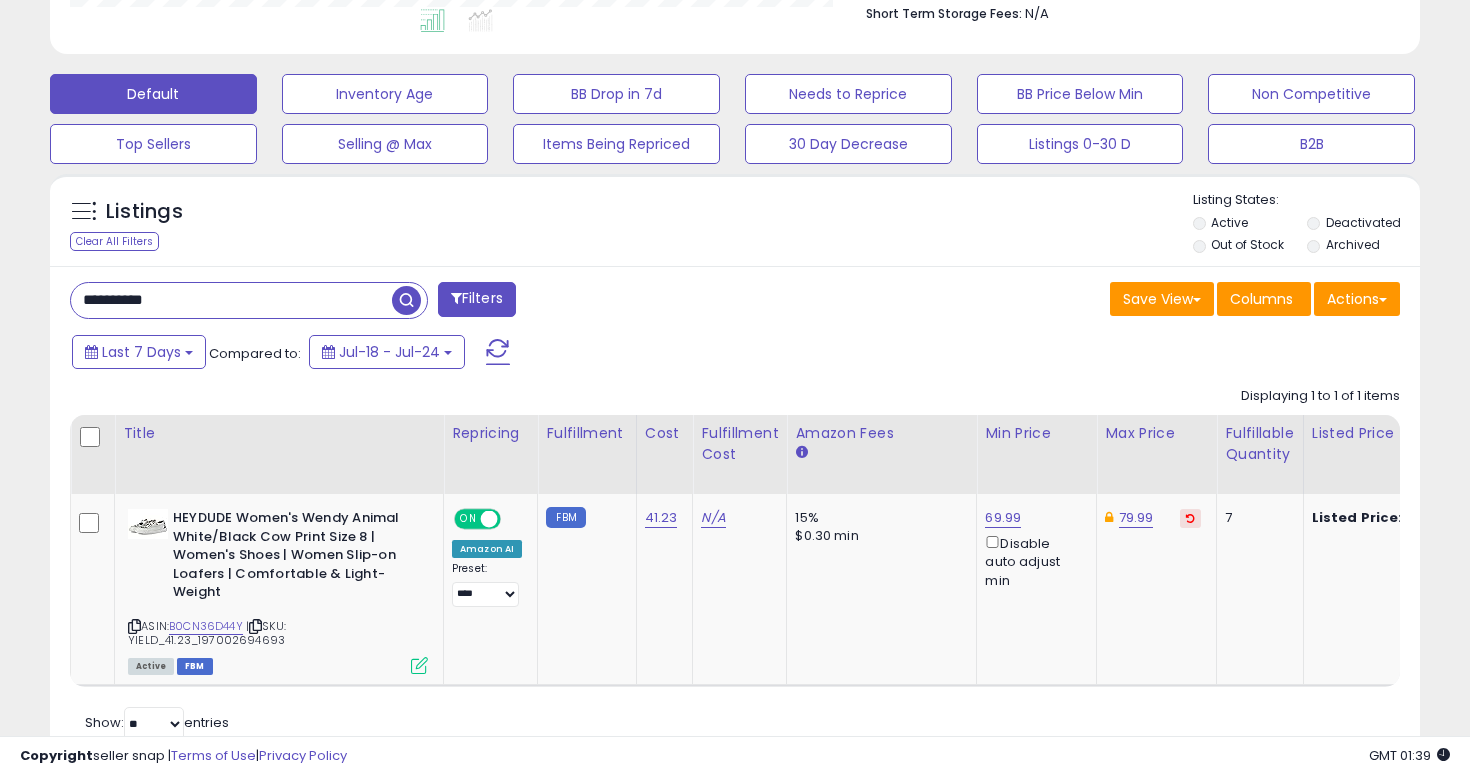 scroll, scrollTop: 578, scrollLeft: 0, axis: vertical 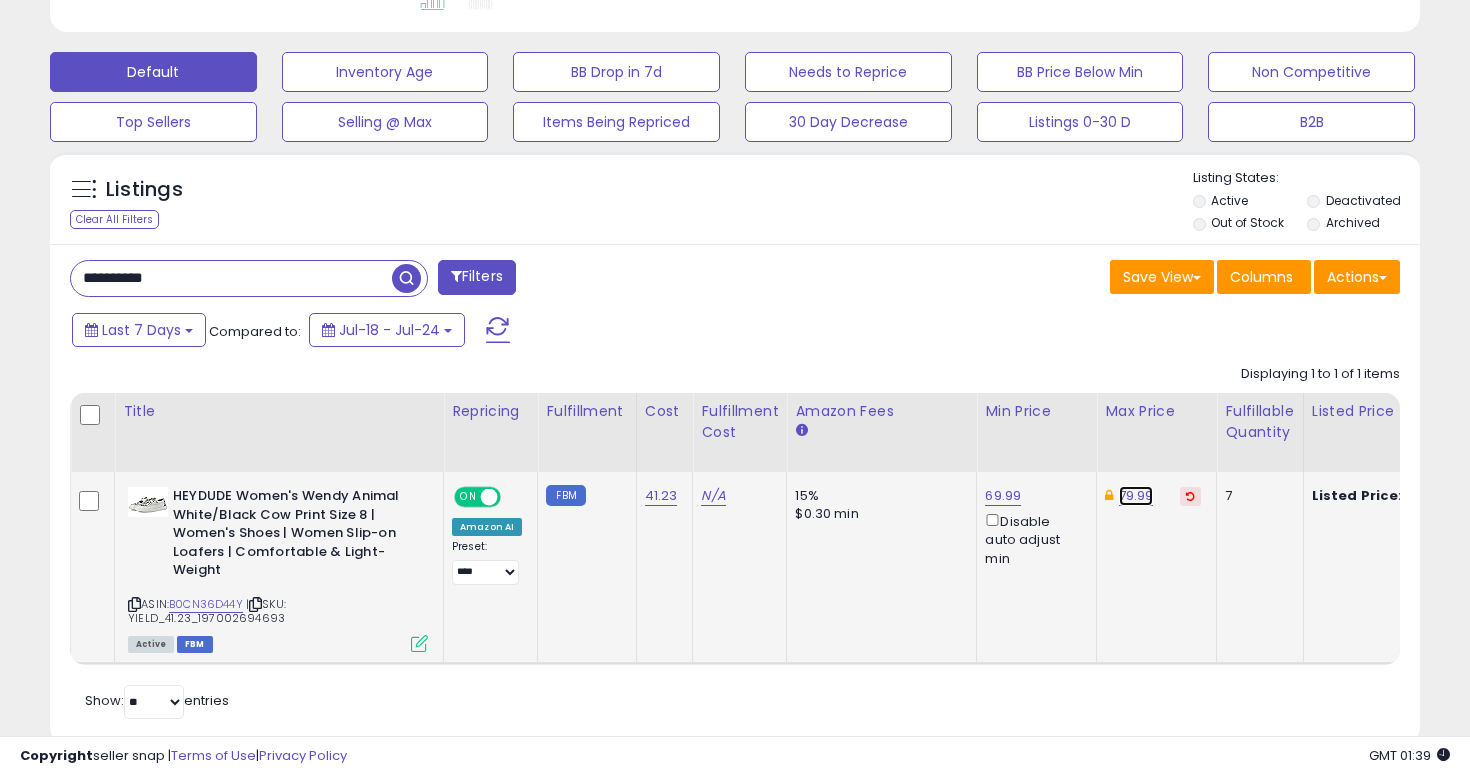 click on "79.99" at bounding box center [1136, 496] 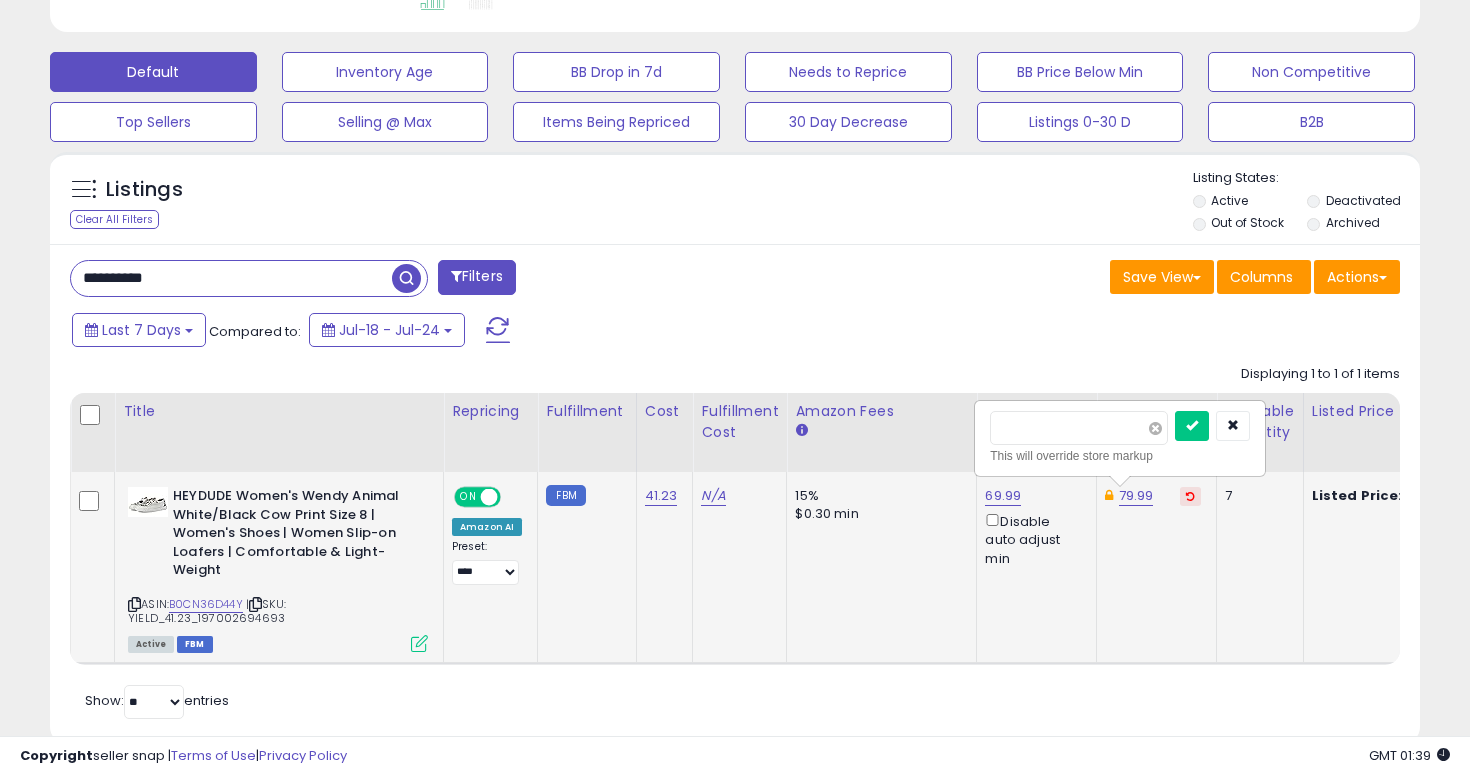 click at bounding box center [1155, 428] 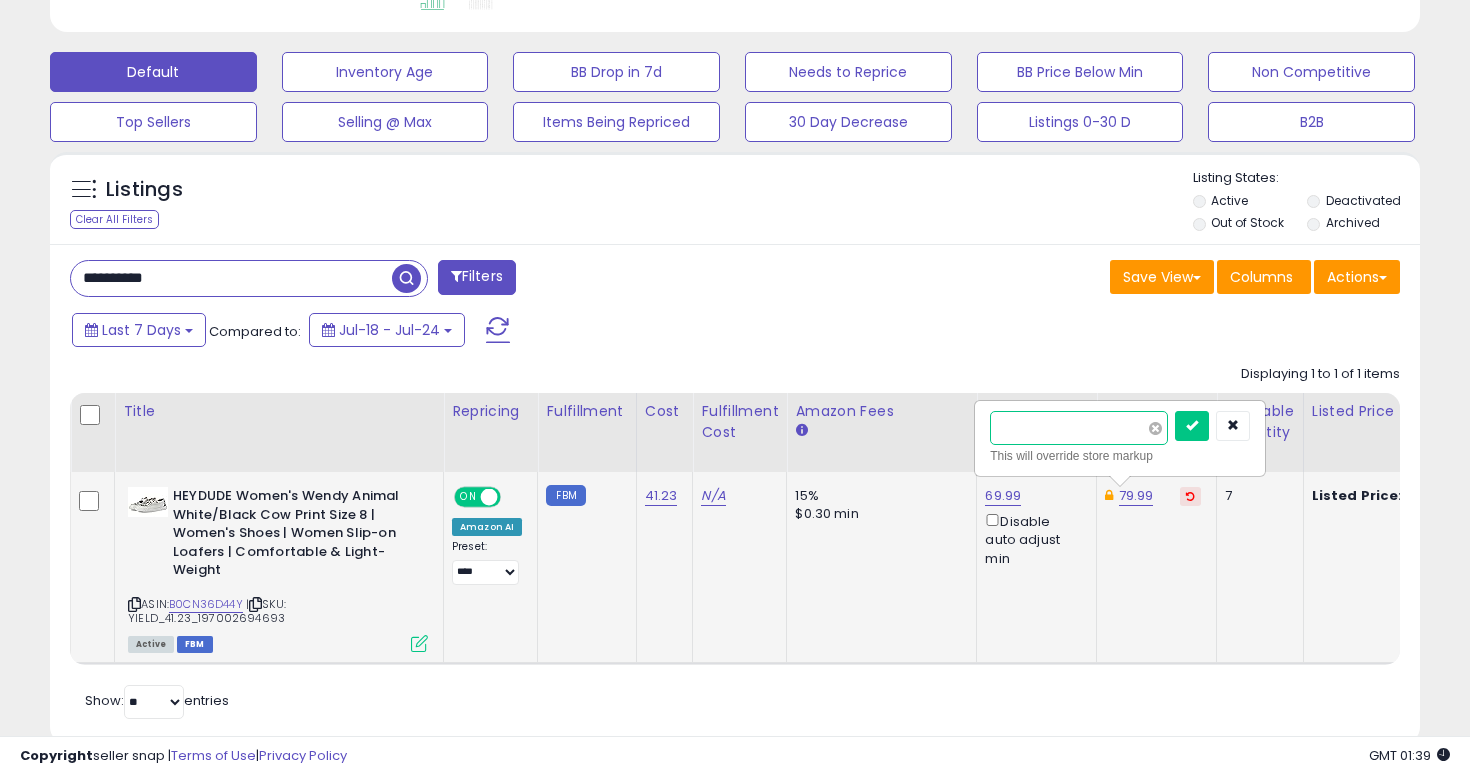 type on "****" 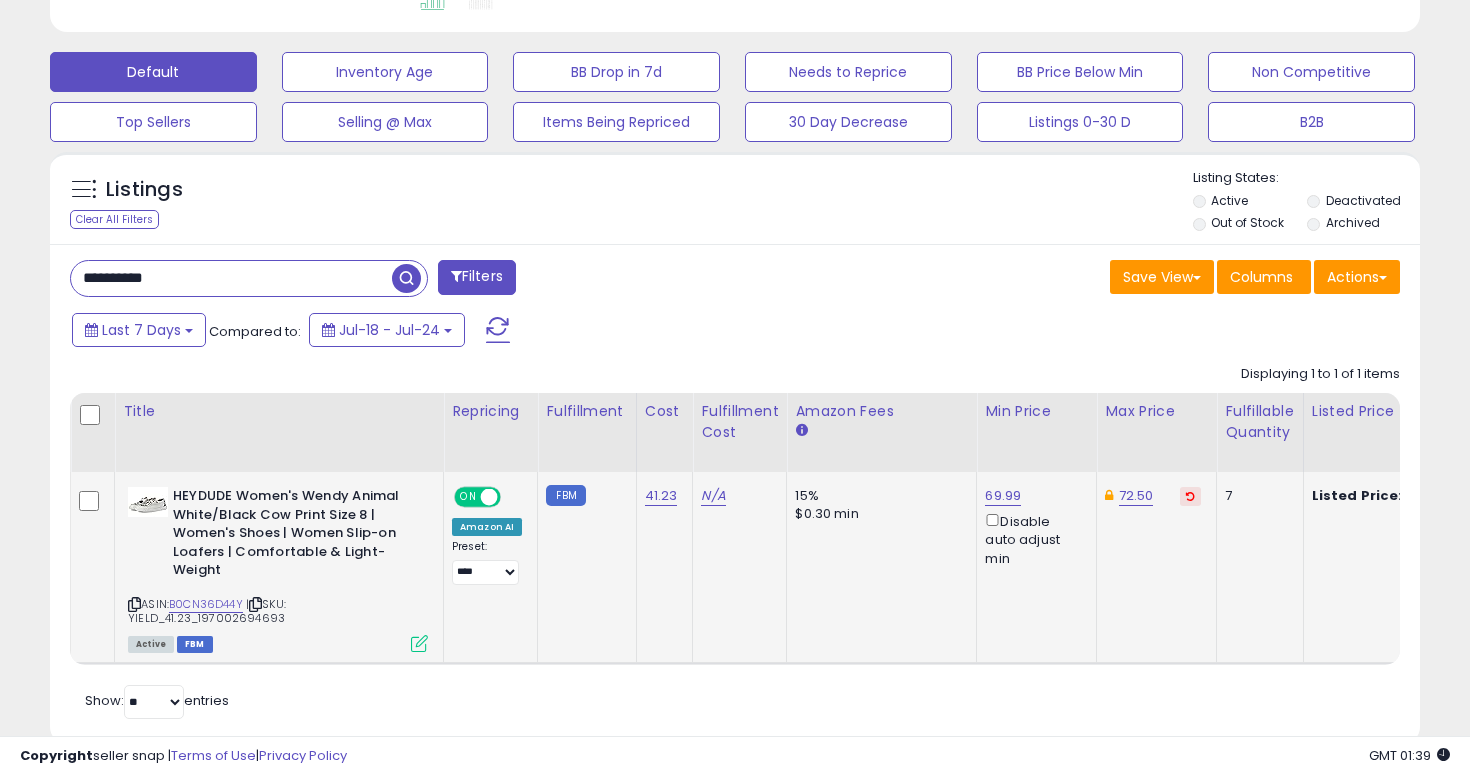 click on "**********" at bounding box center (231, 278) 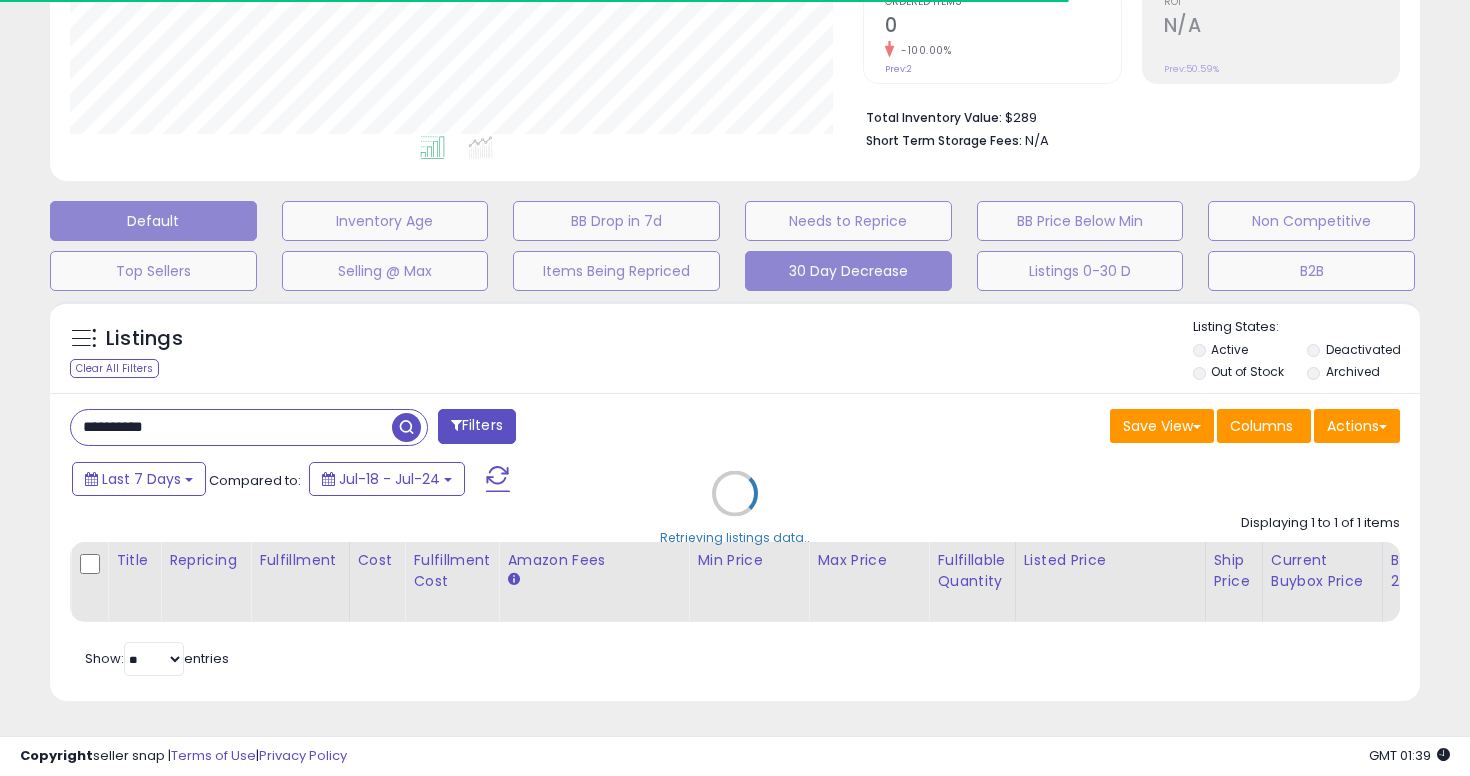 scroll, scrollTop: 578, scrollLeft: 0, axis: vertical 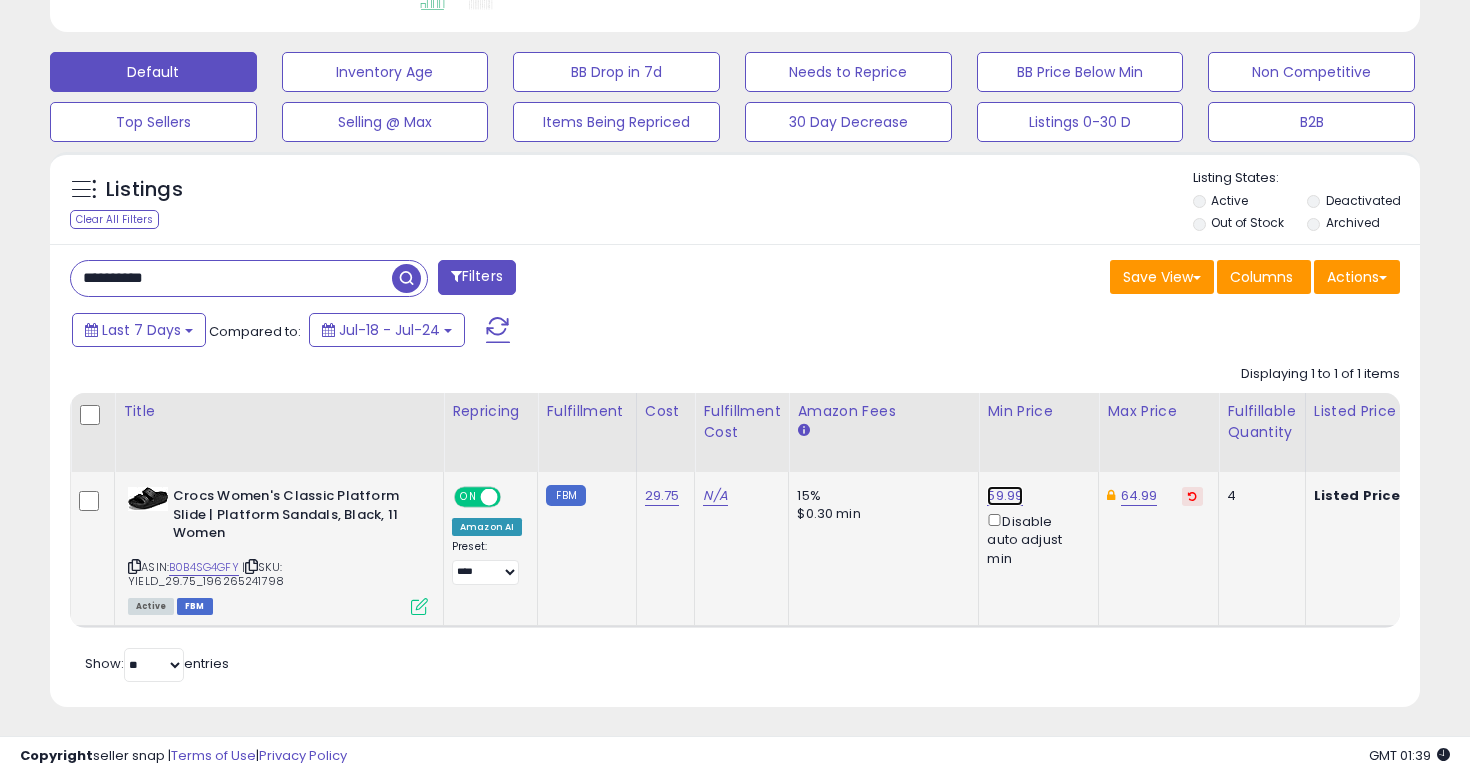 click on "59.99" at bounding box center (1005, 496) 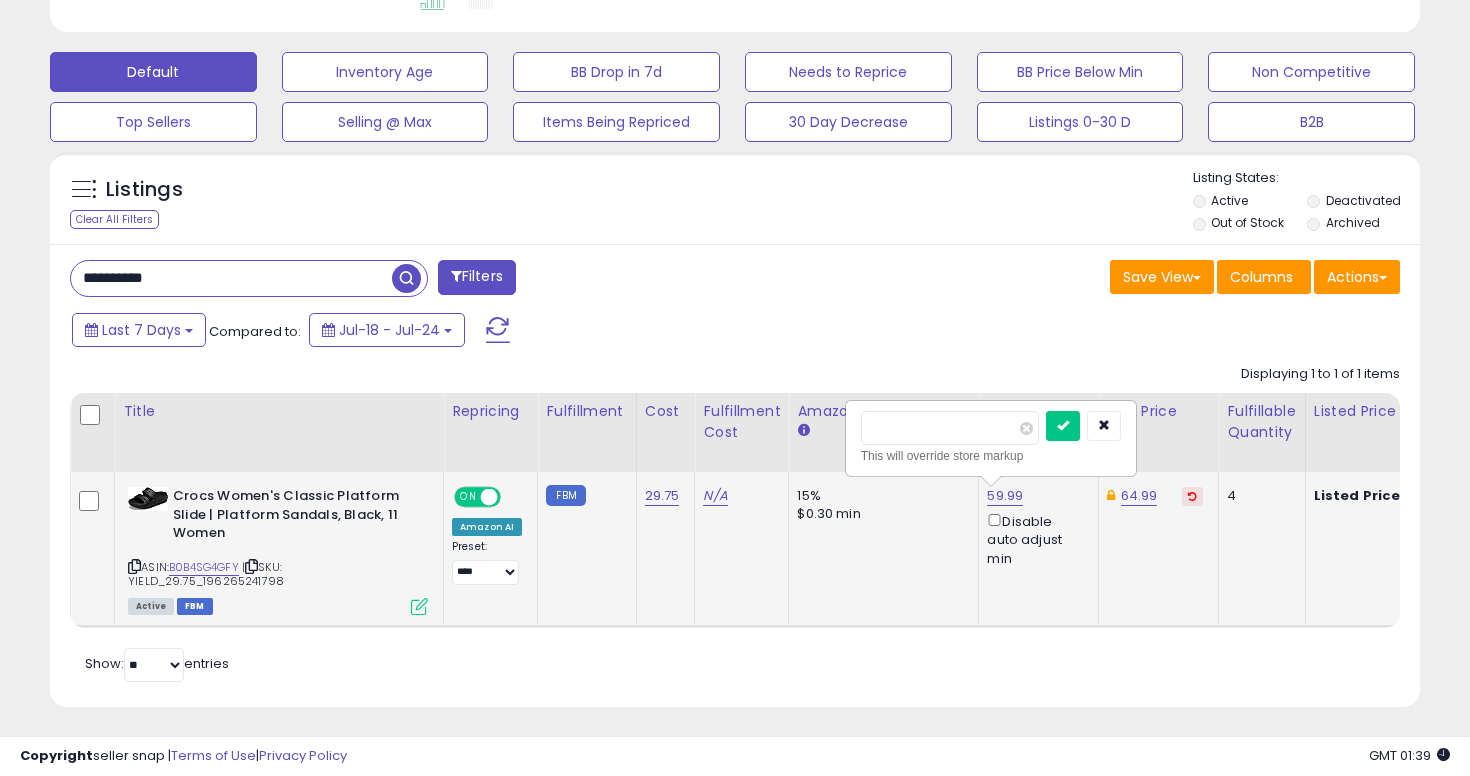 type on "****" 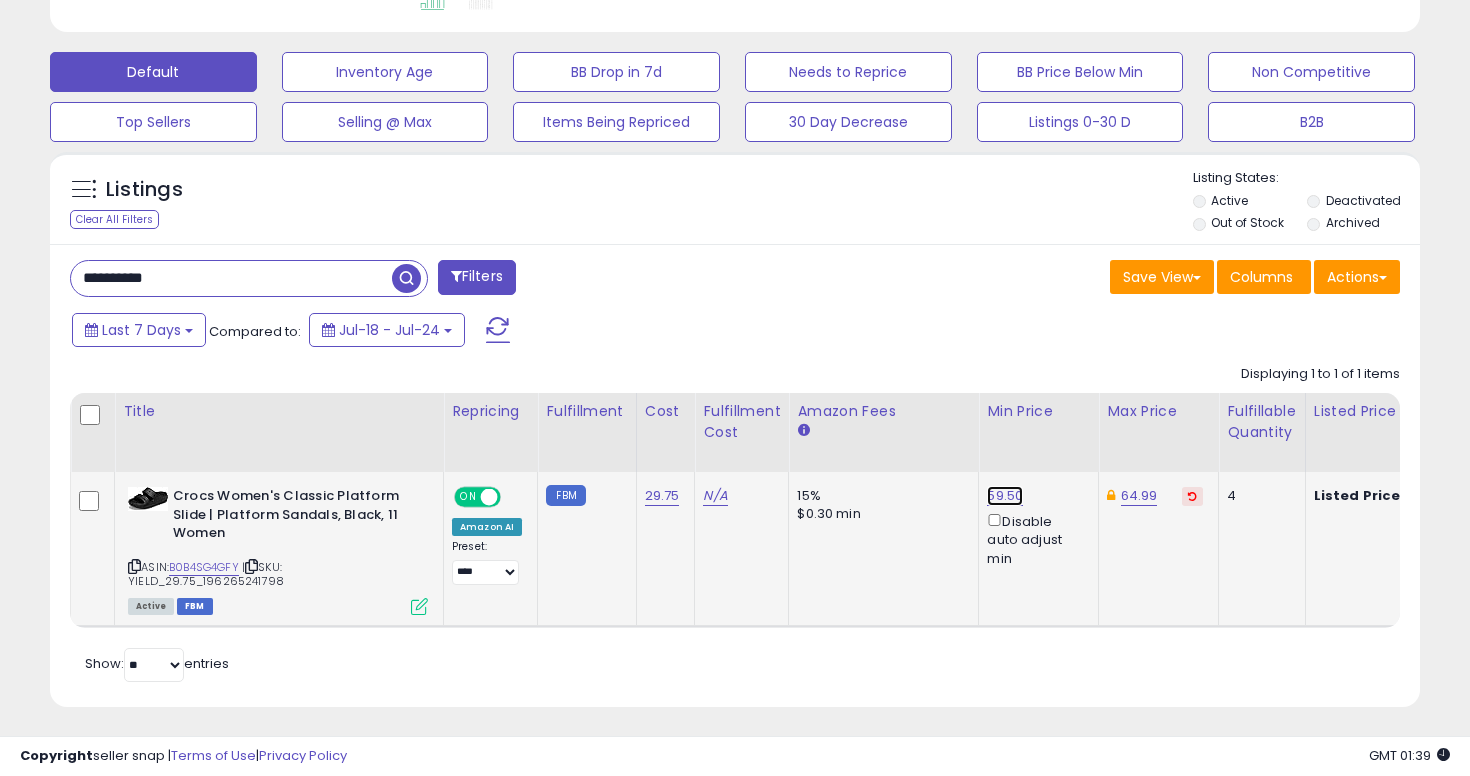 click on "59.50" at bounding box center (1005, 496) 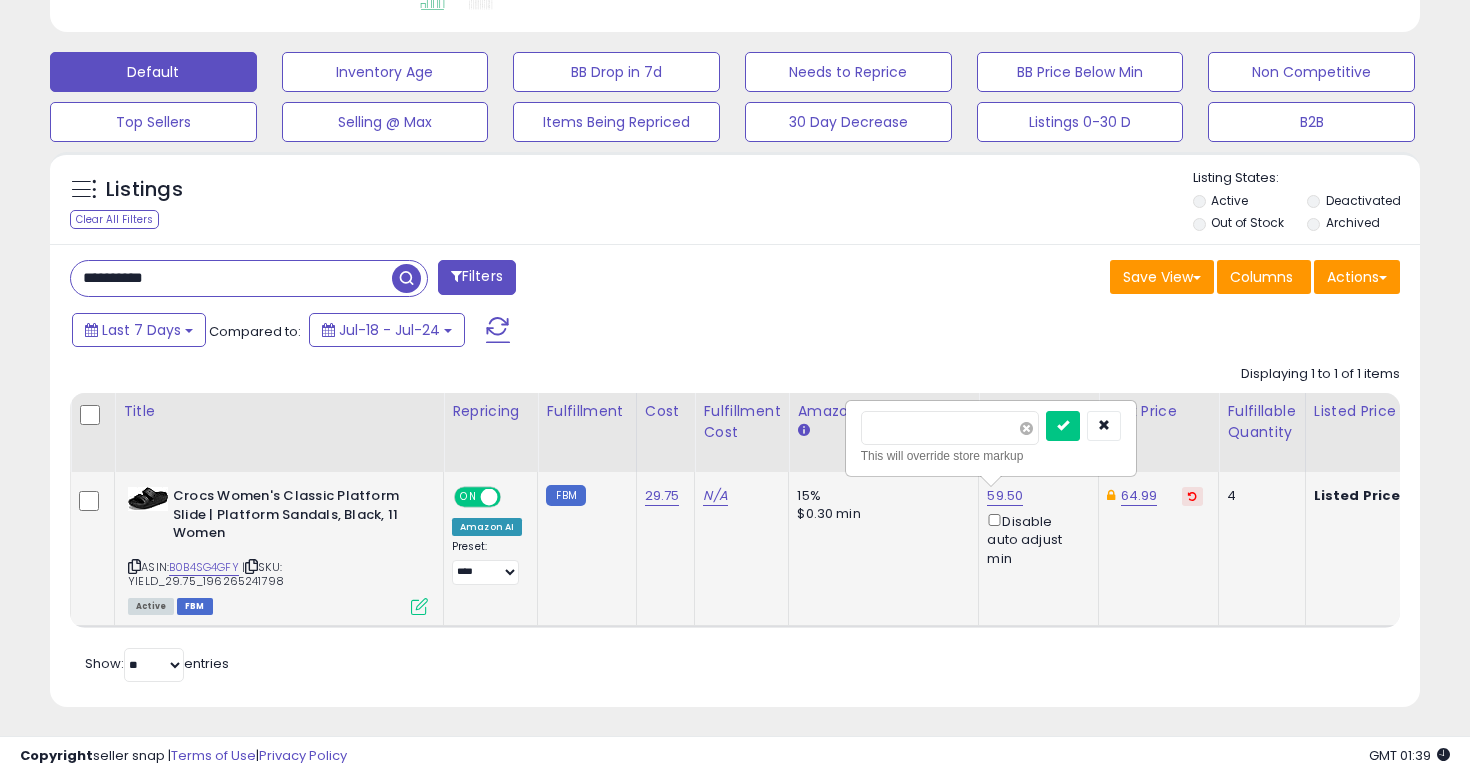 click at bounding box center [1026, 428] 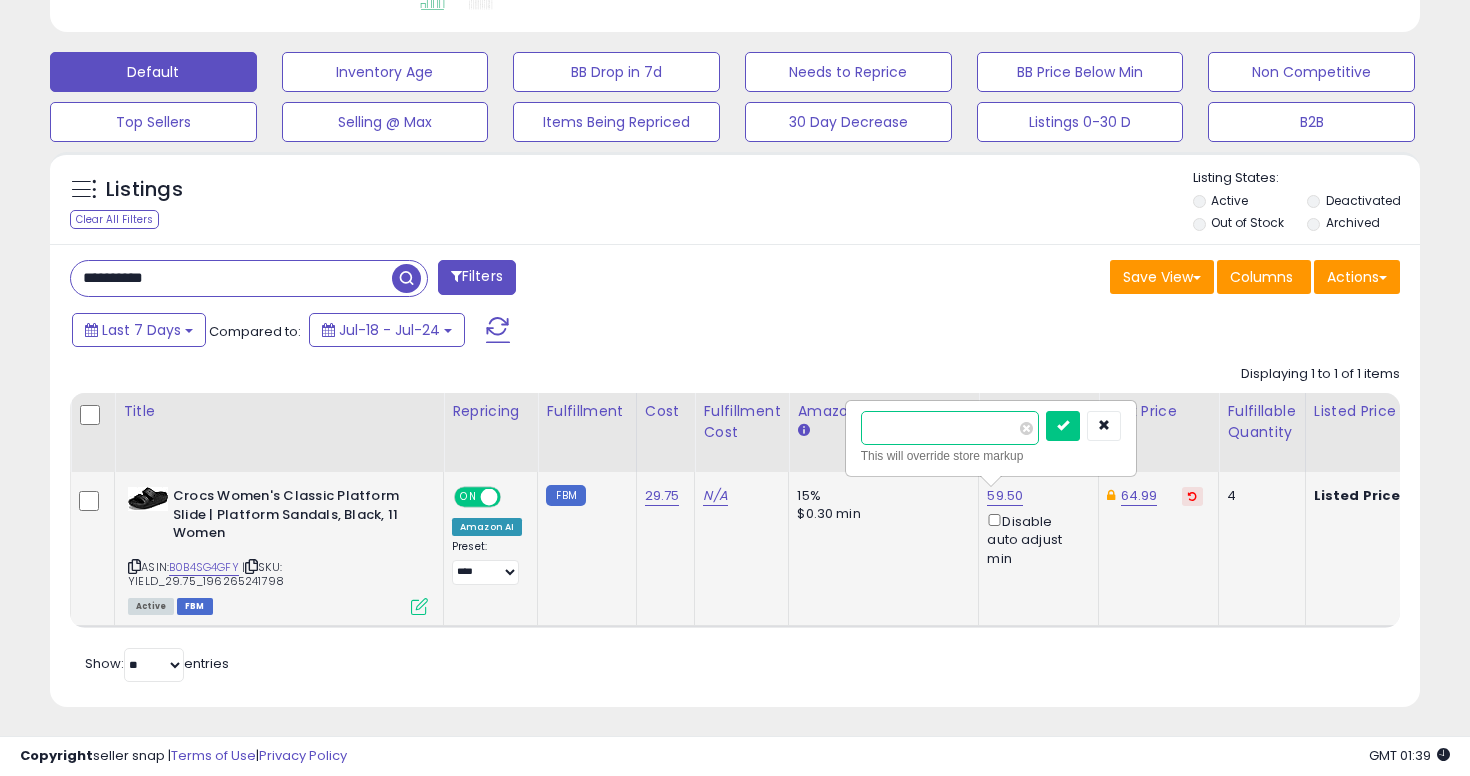 type on "****" 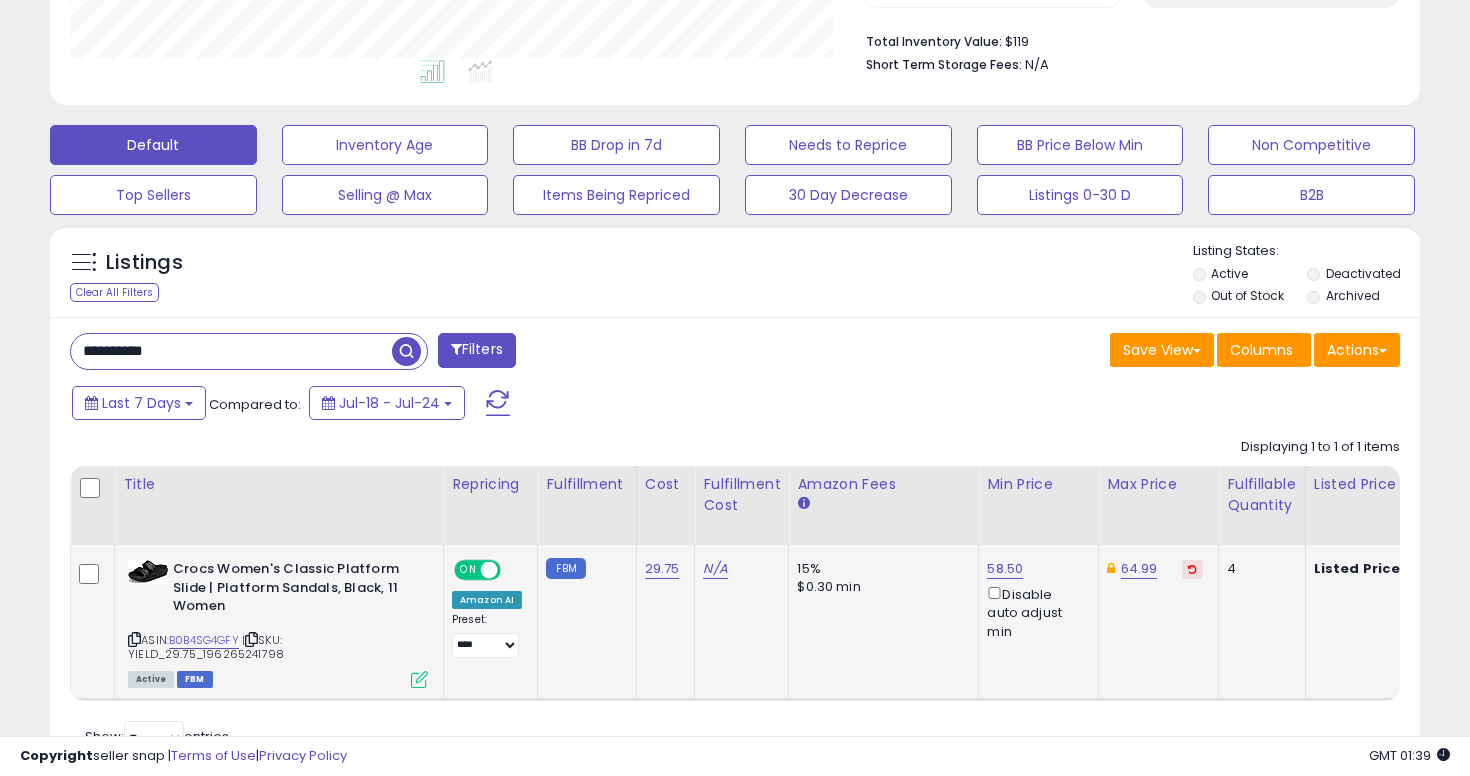 scroll, scrollTop: 584, scrollLeft: 0, axis: vertical 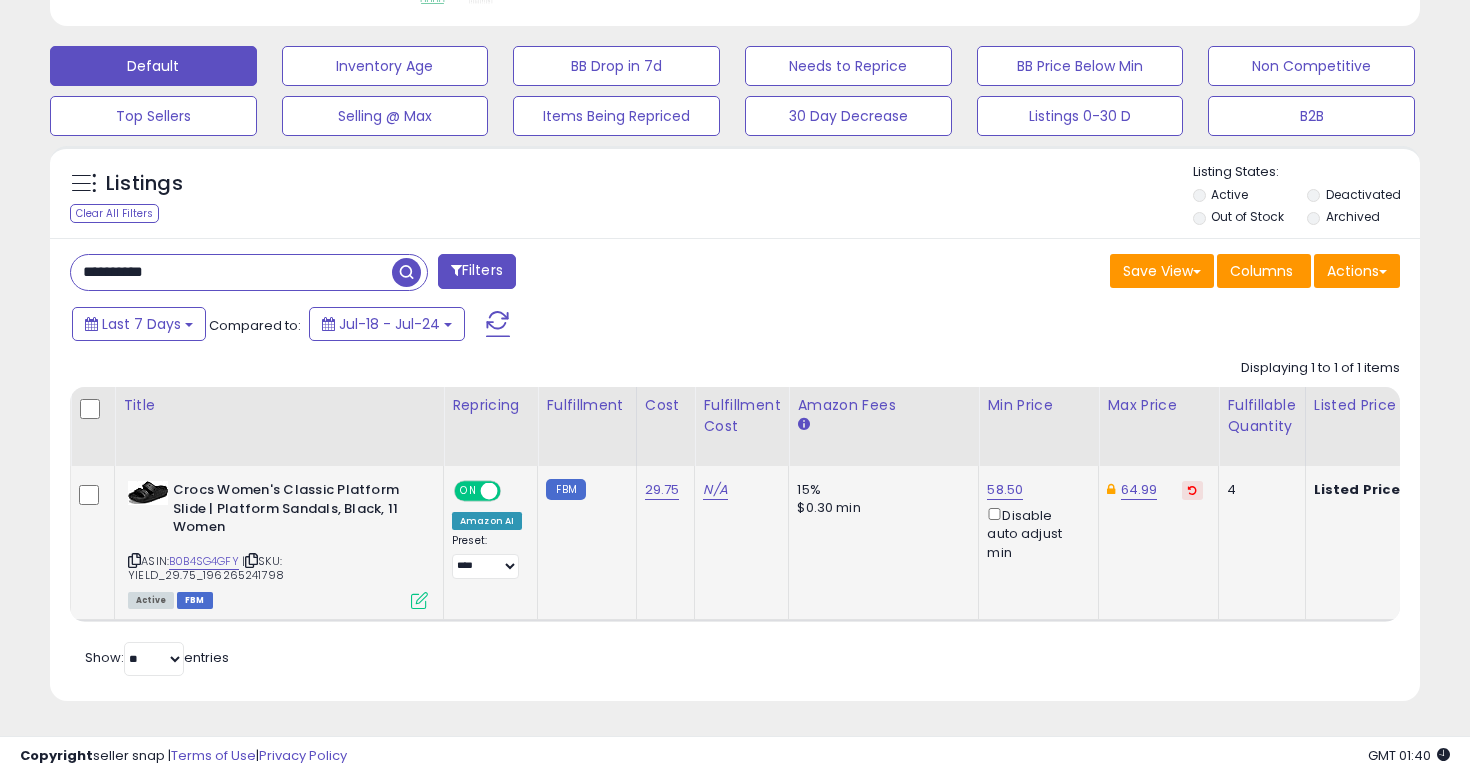 click on "**********" at bounding box center (231, 272) 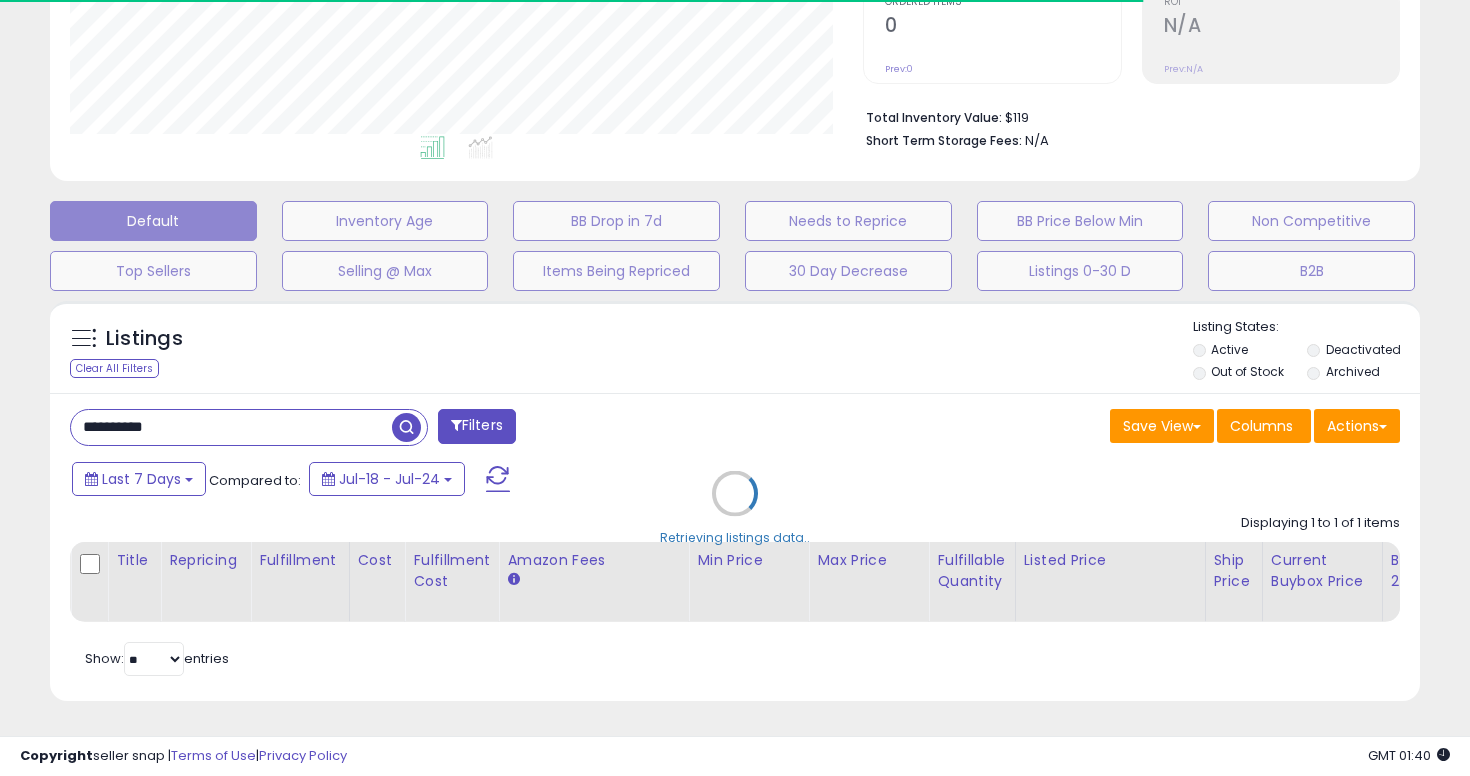 scroll, scrollTop: 584, scrollLeft: 0, axis: vertical 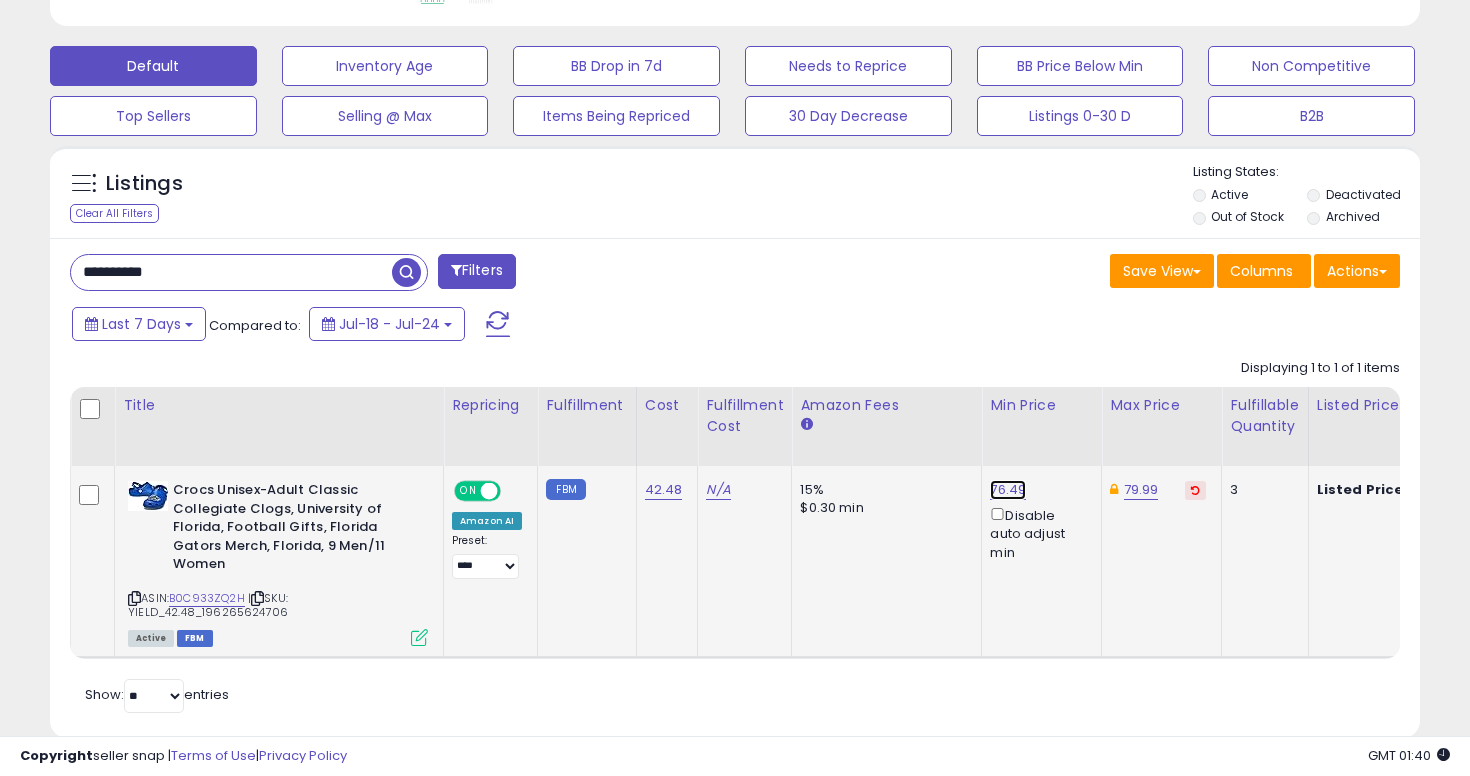 click on "76.49" at bounding box center [1008, 490] 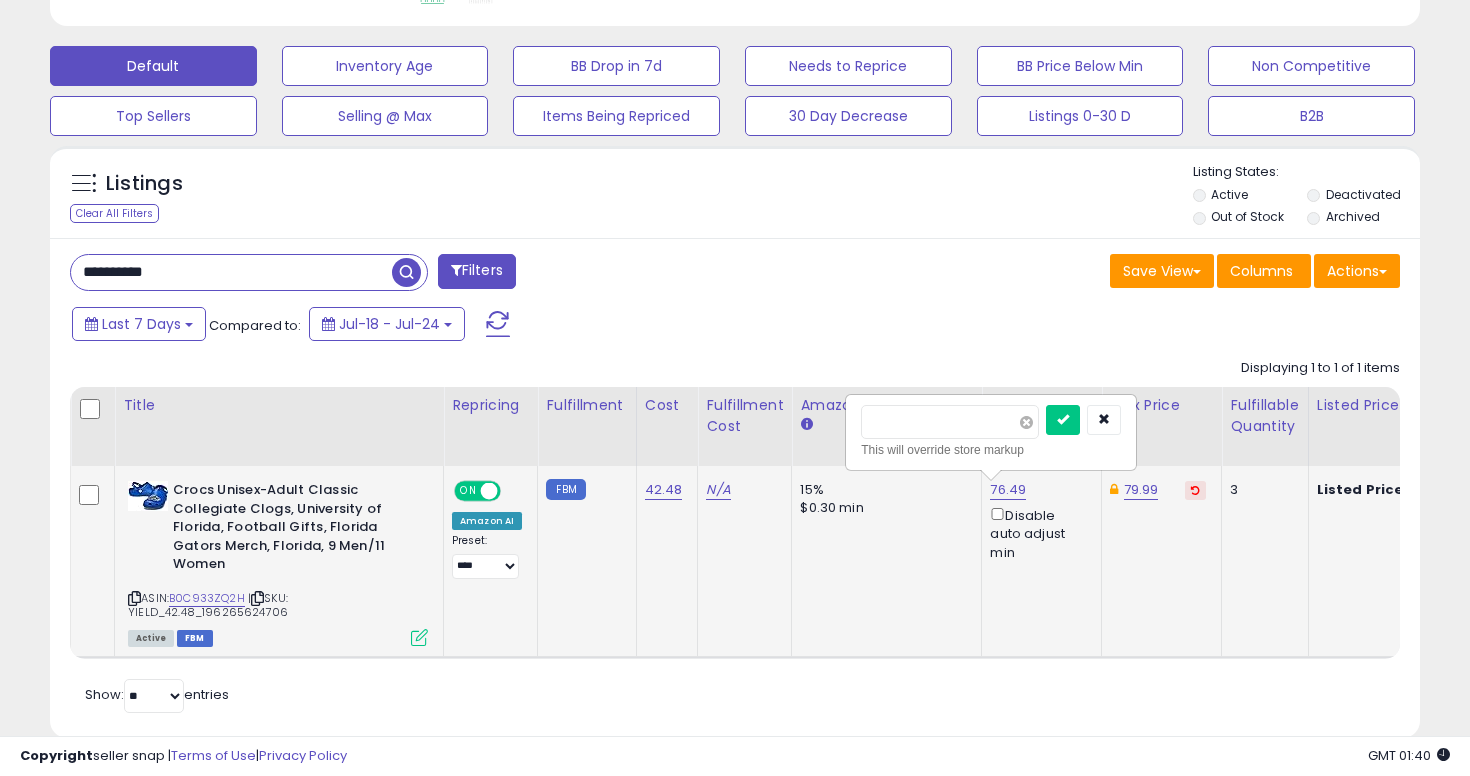 click at bounding box center (1026, 422) 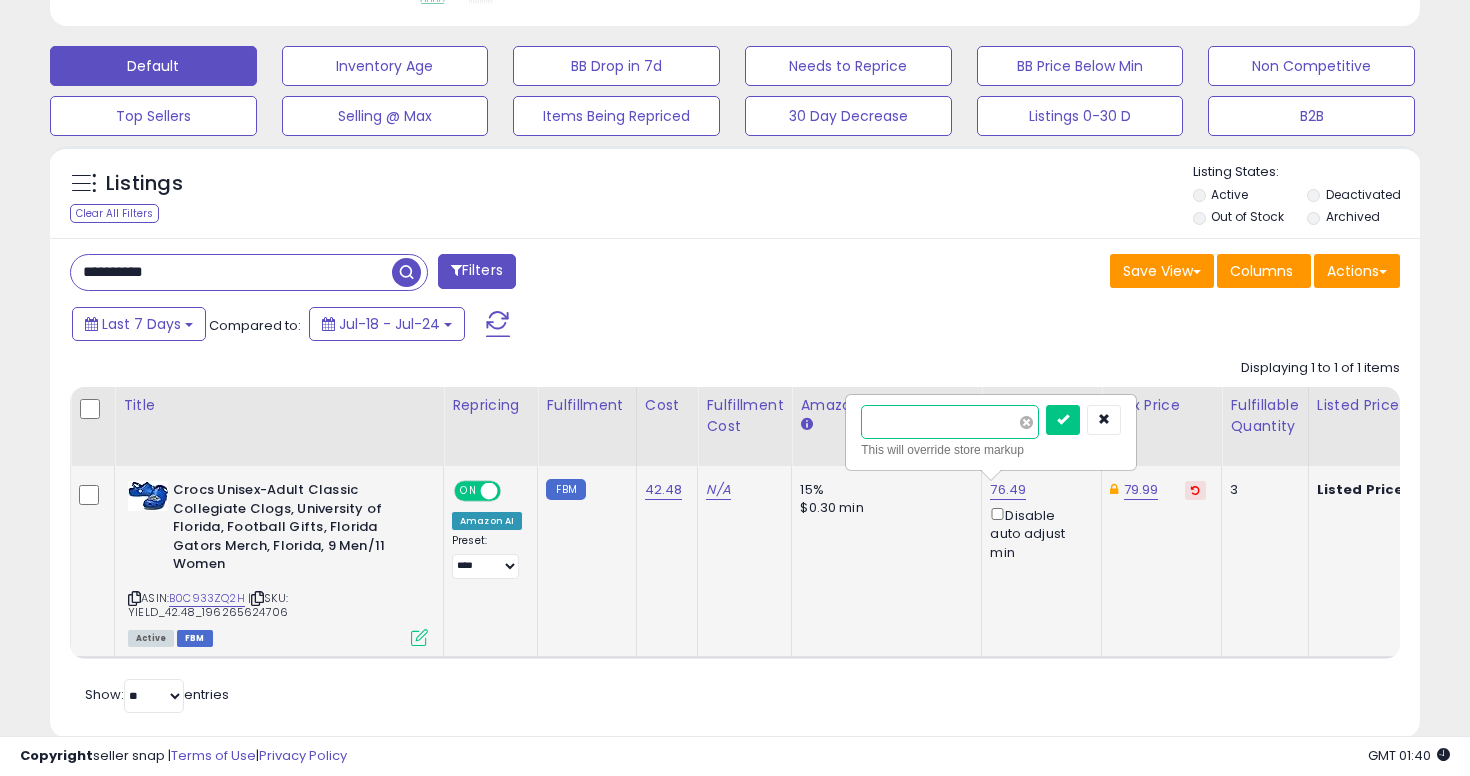 type on "*****" 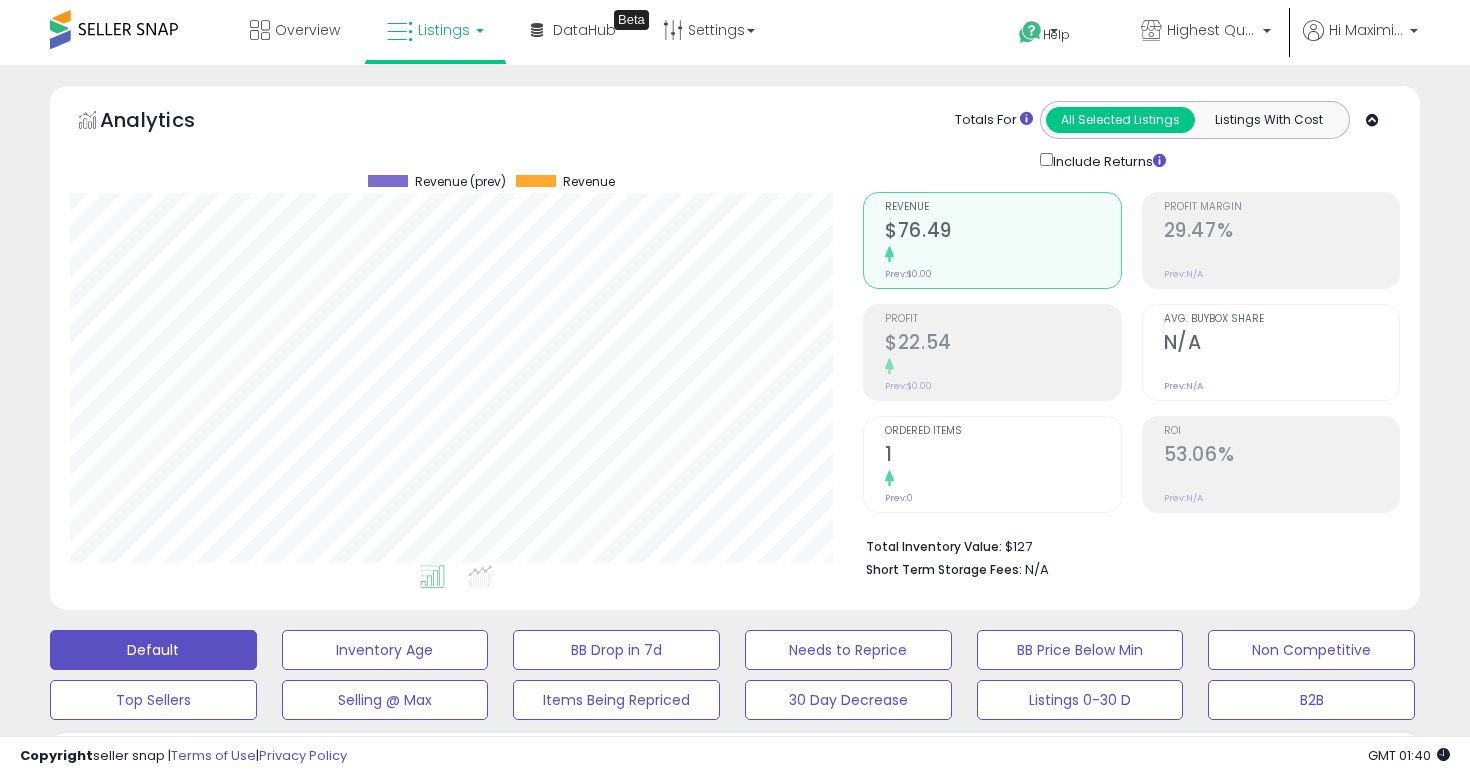 scroll, scrollTop: 302, scrollLeft: 0, axis: vertical 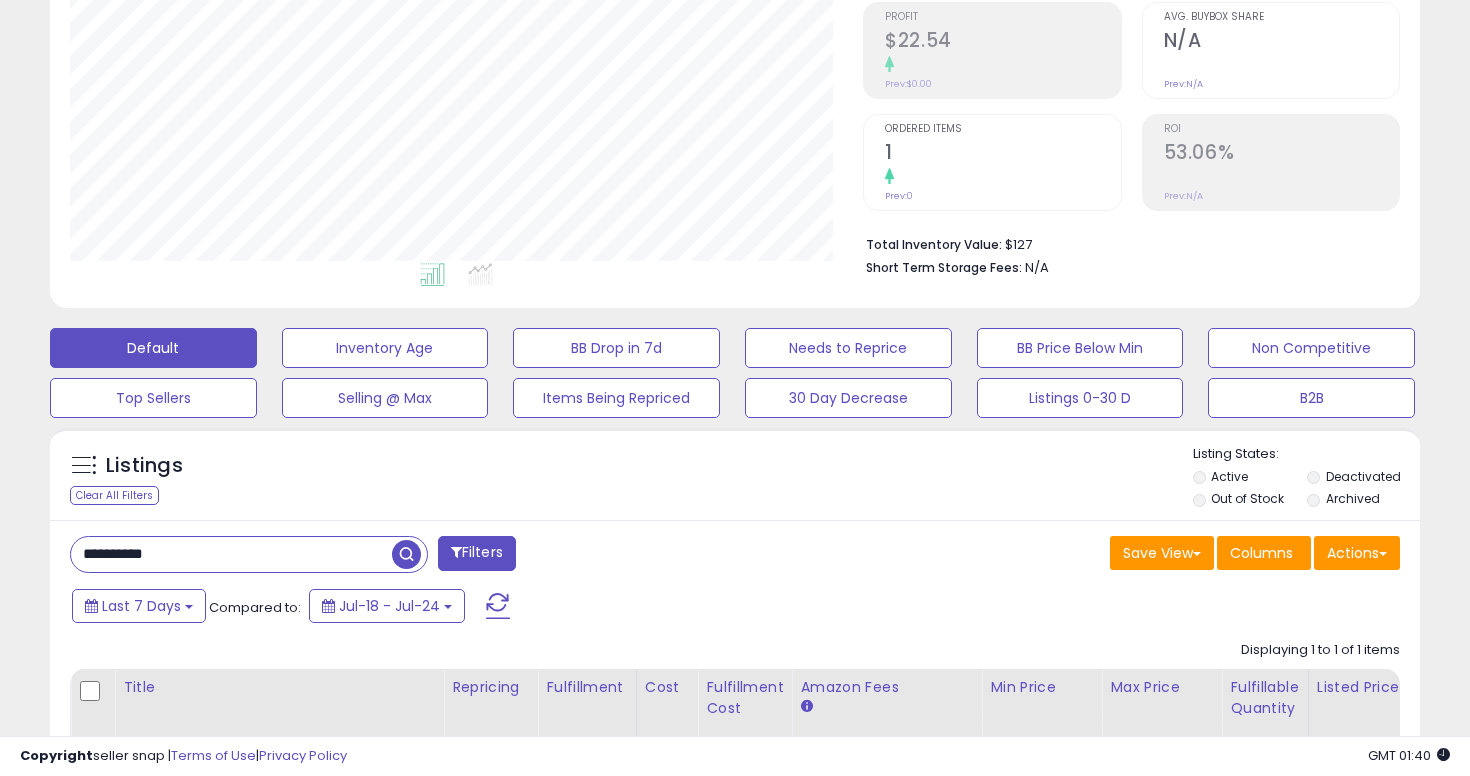 click on "**********" at bounding box center (231, 554) 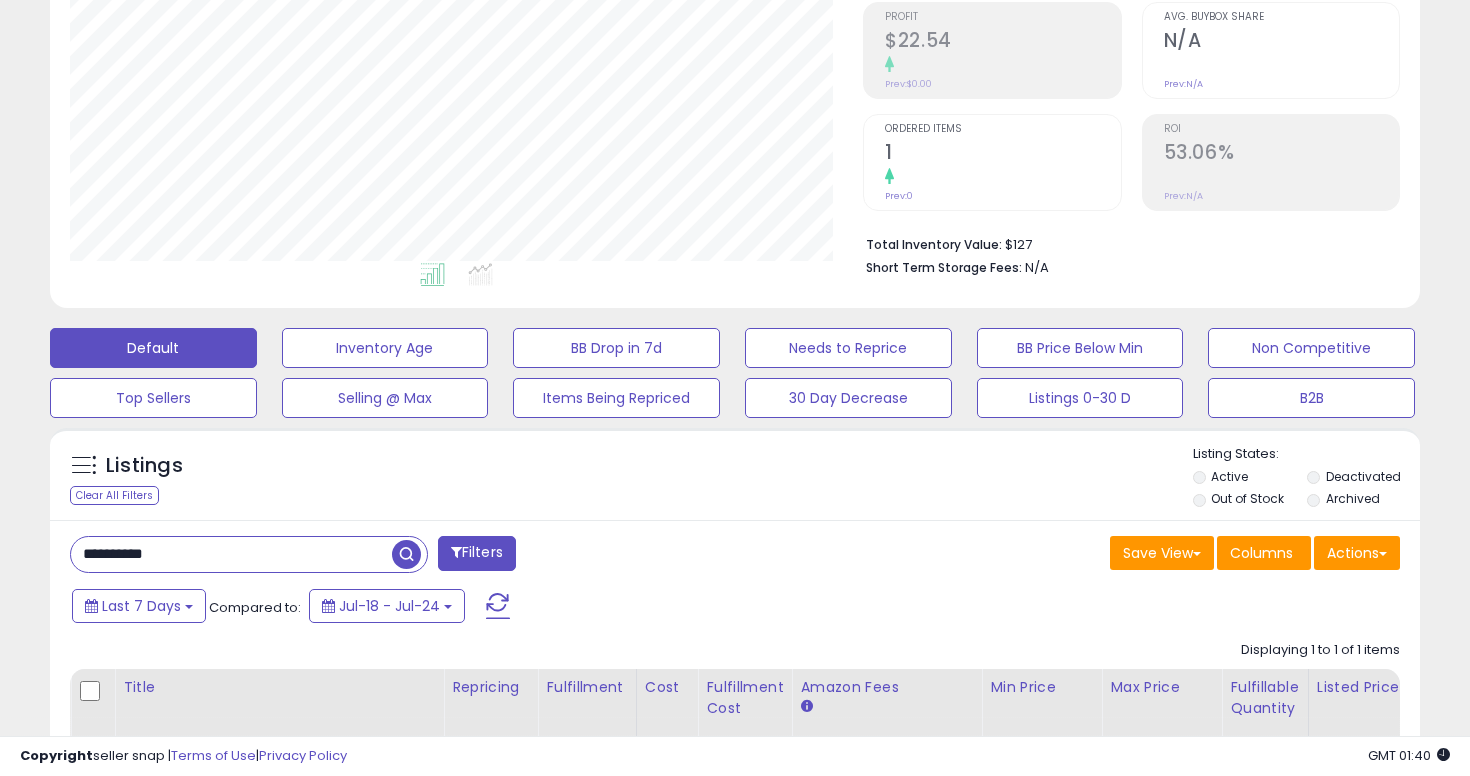 paste 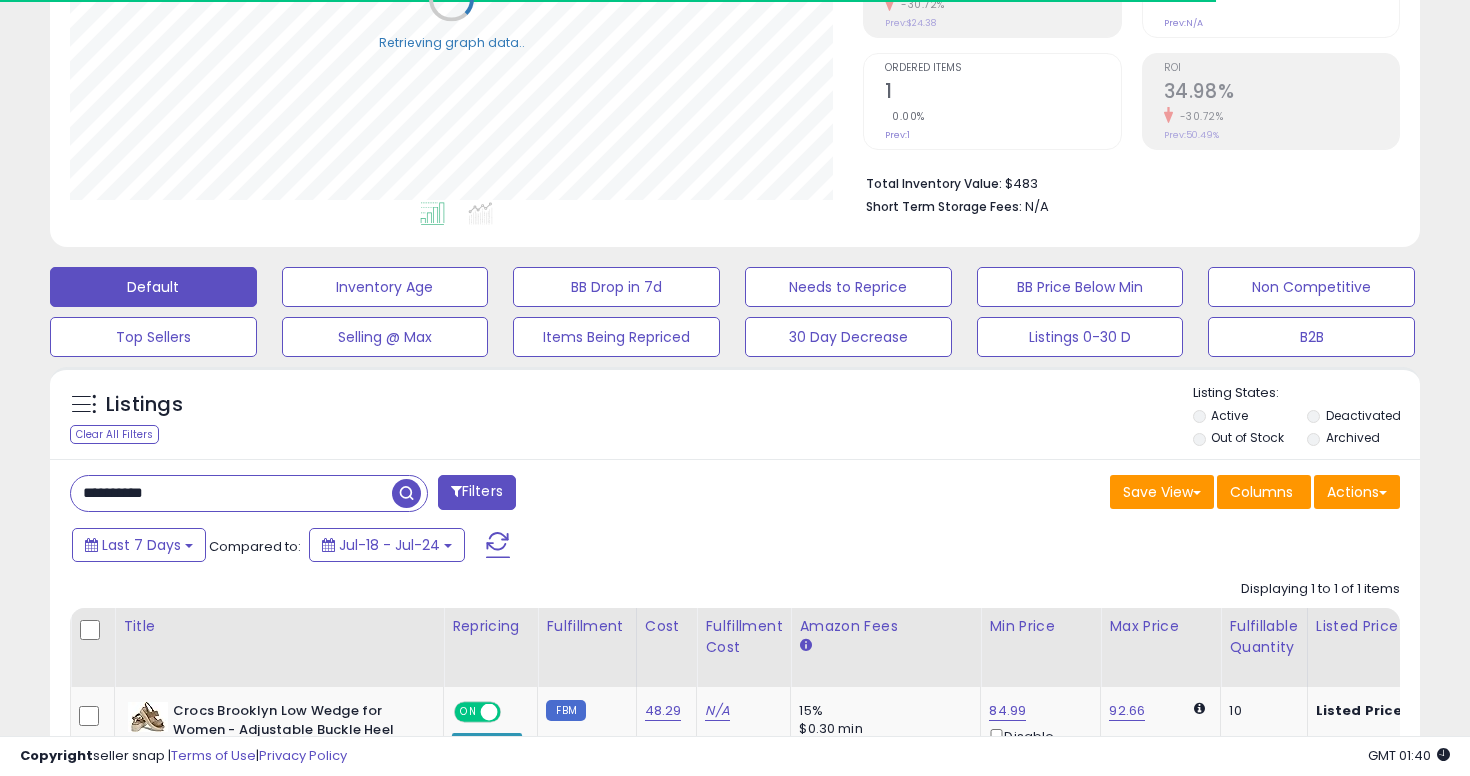 scroll, scrollTop: 63, scrollLeft: 0, axis: vertical 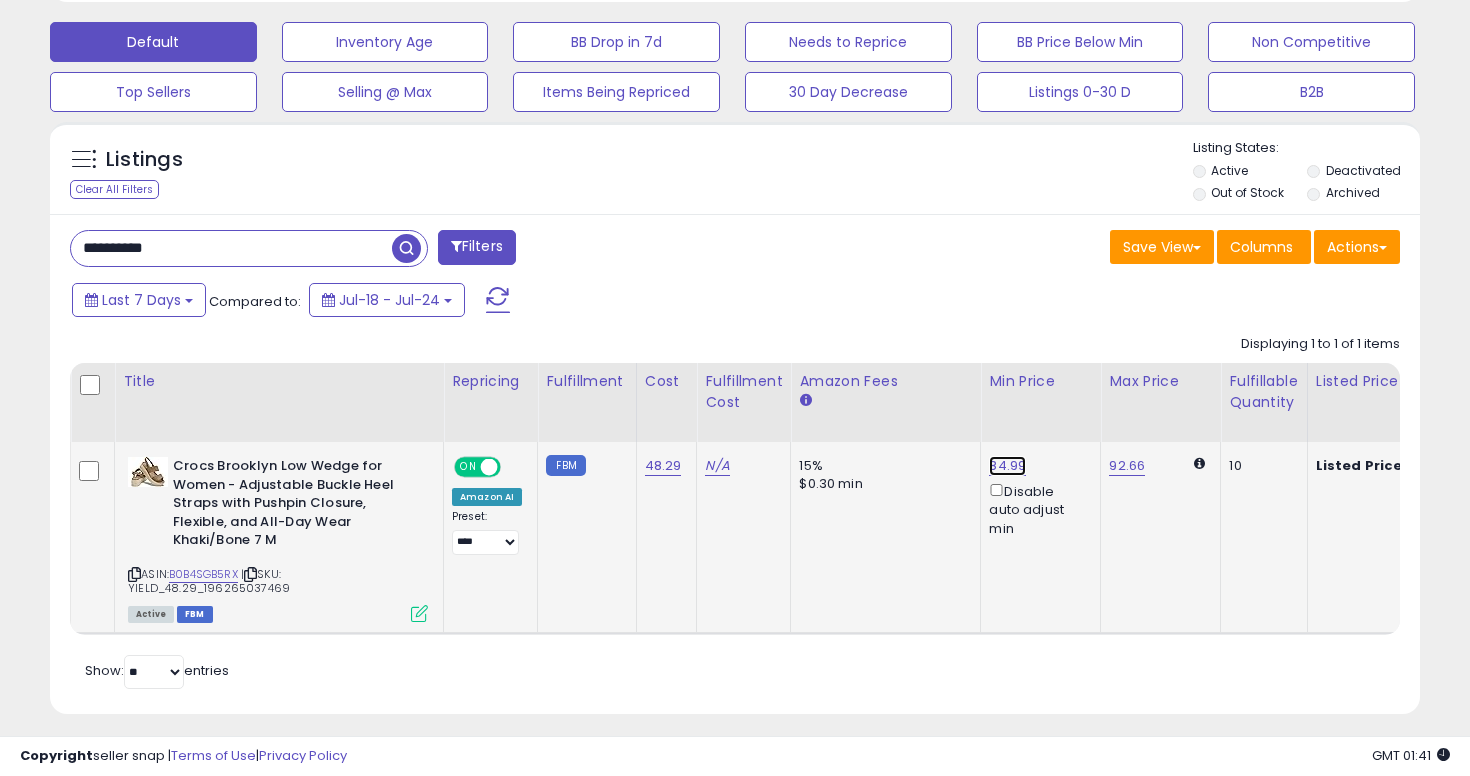 click on "84.99" at bounding box center [1007, 466] 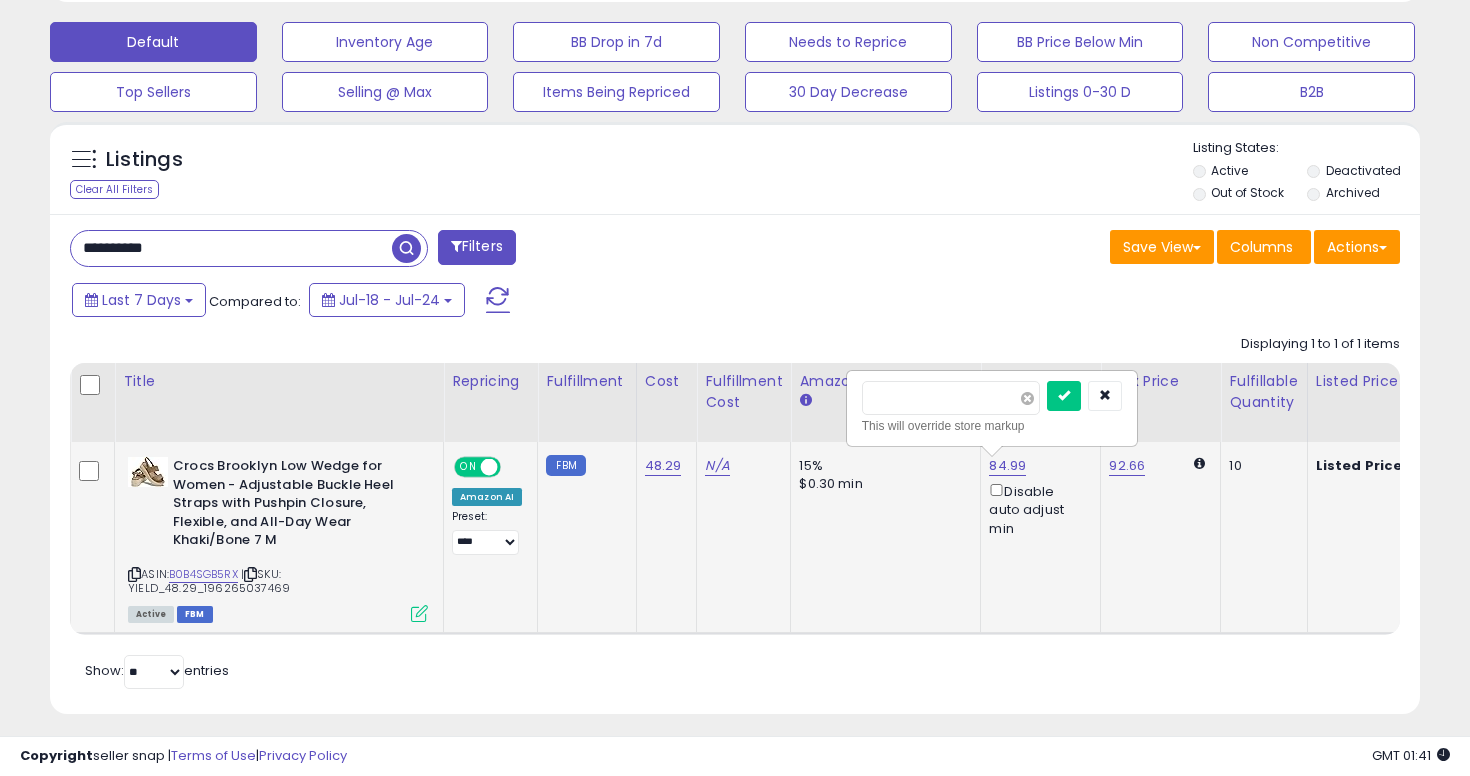 click at bounding box center [1027, 398] 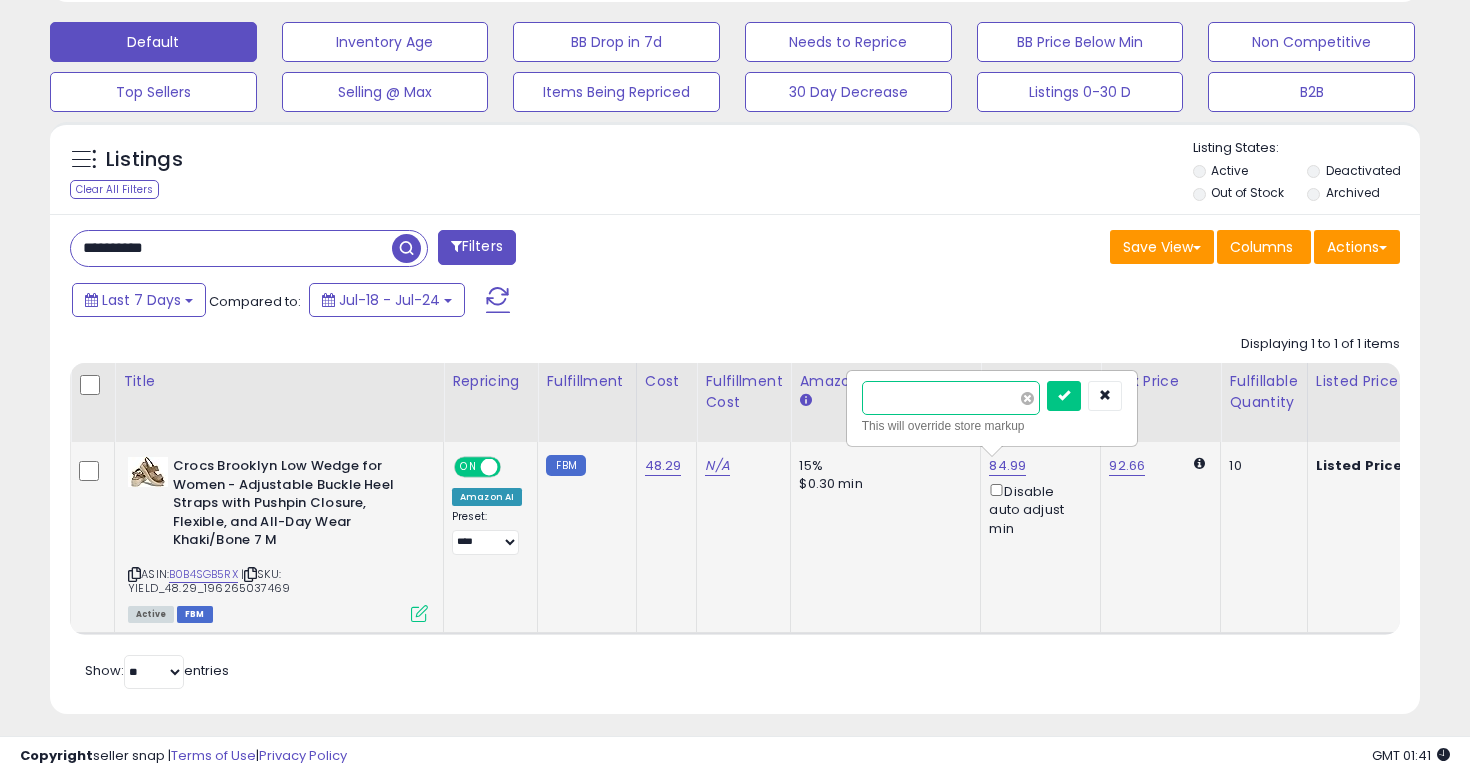 type on "****" 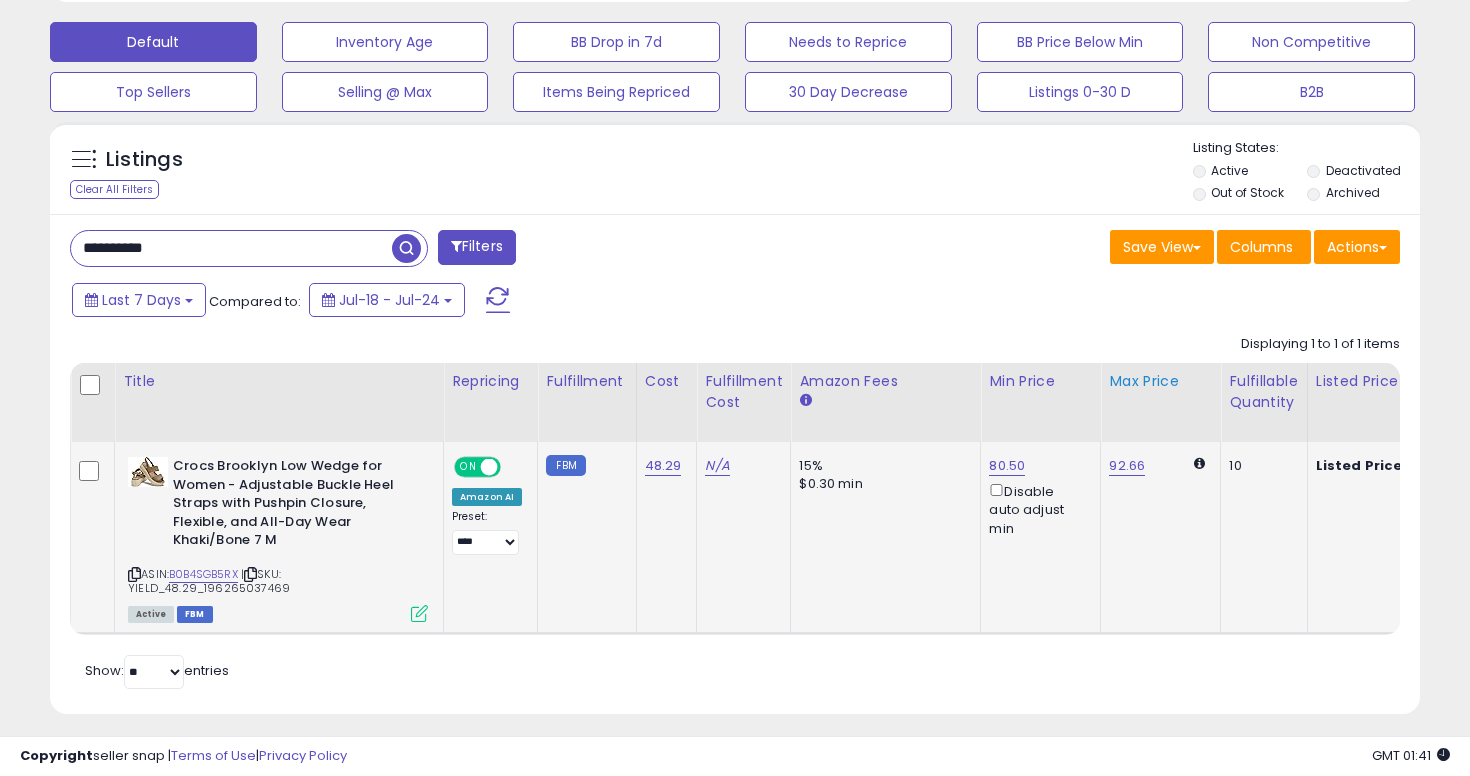 click on "Max Price" 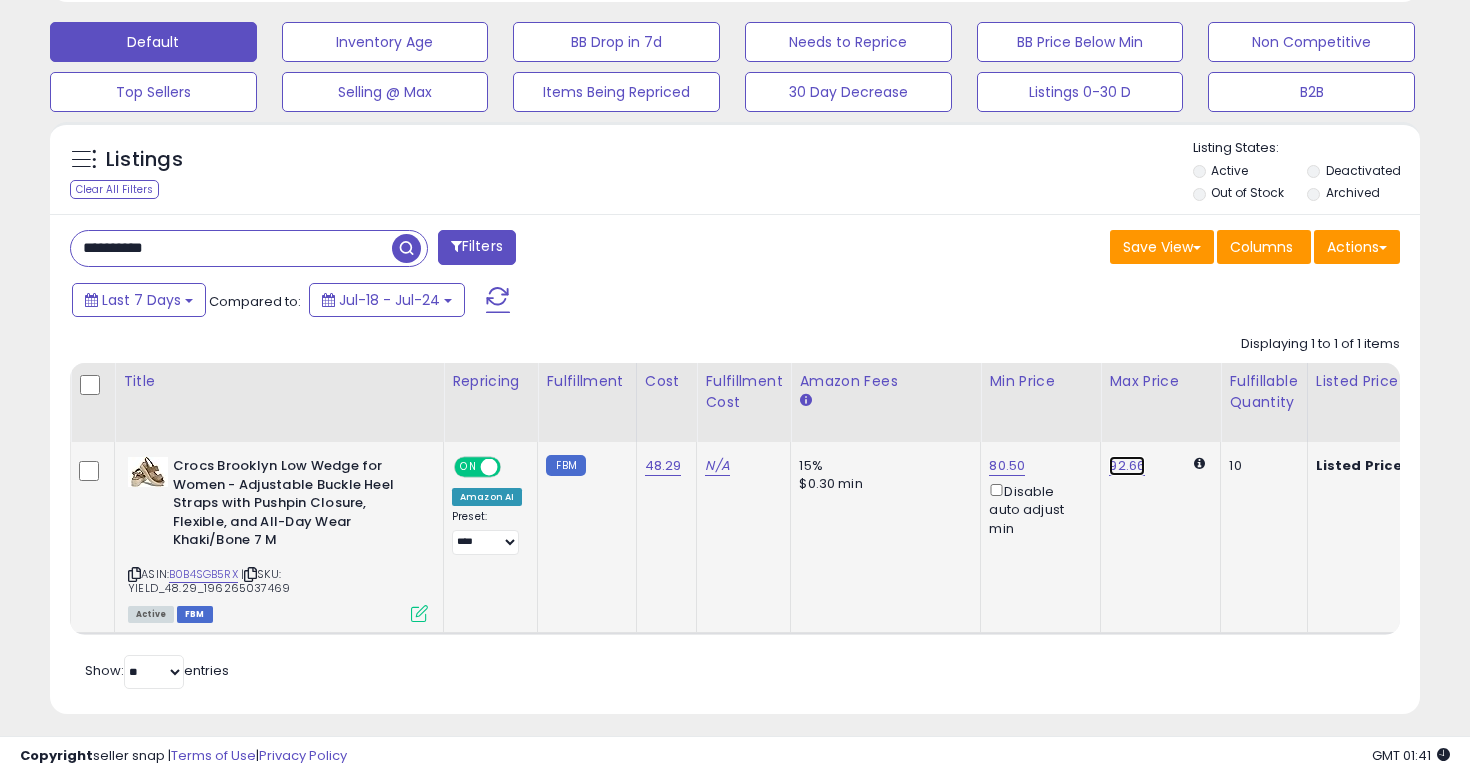 click on "92.66" at bounding box center [1127, 466] 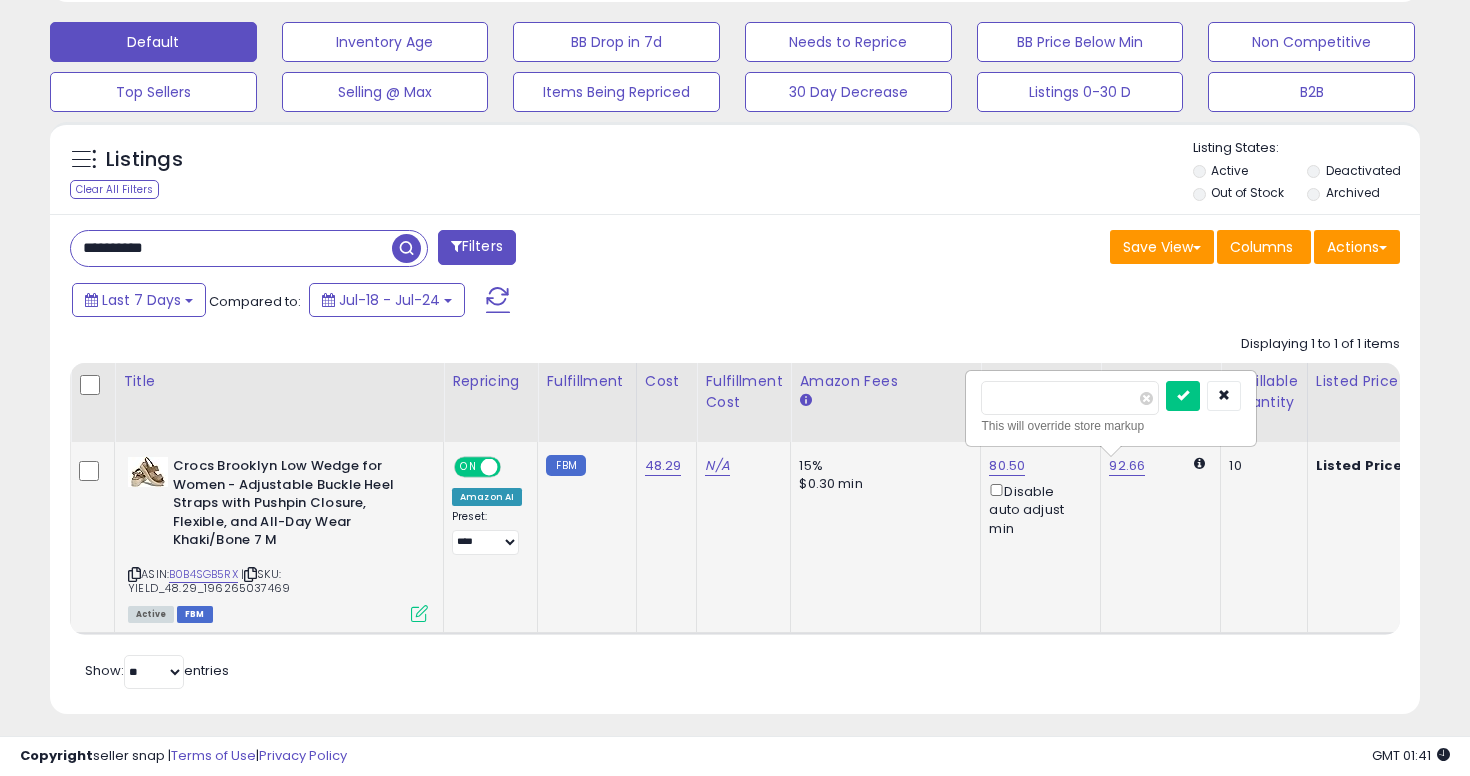 click on "*****" at bounding box center (1070, 398) 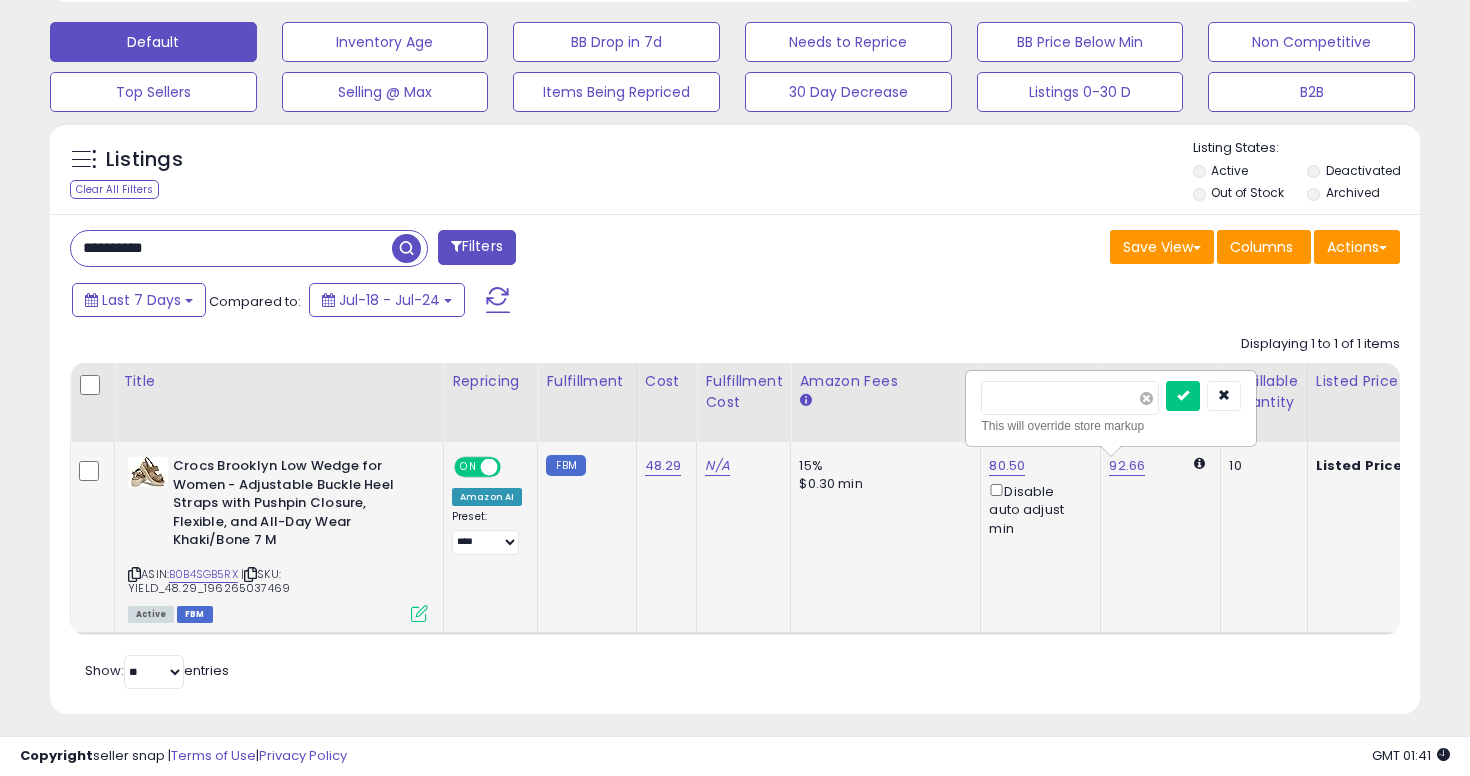 click at bounding box center [1146, 398] 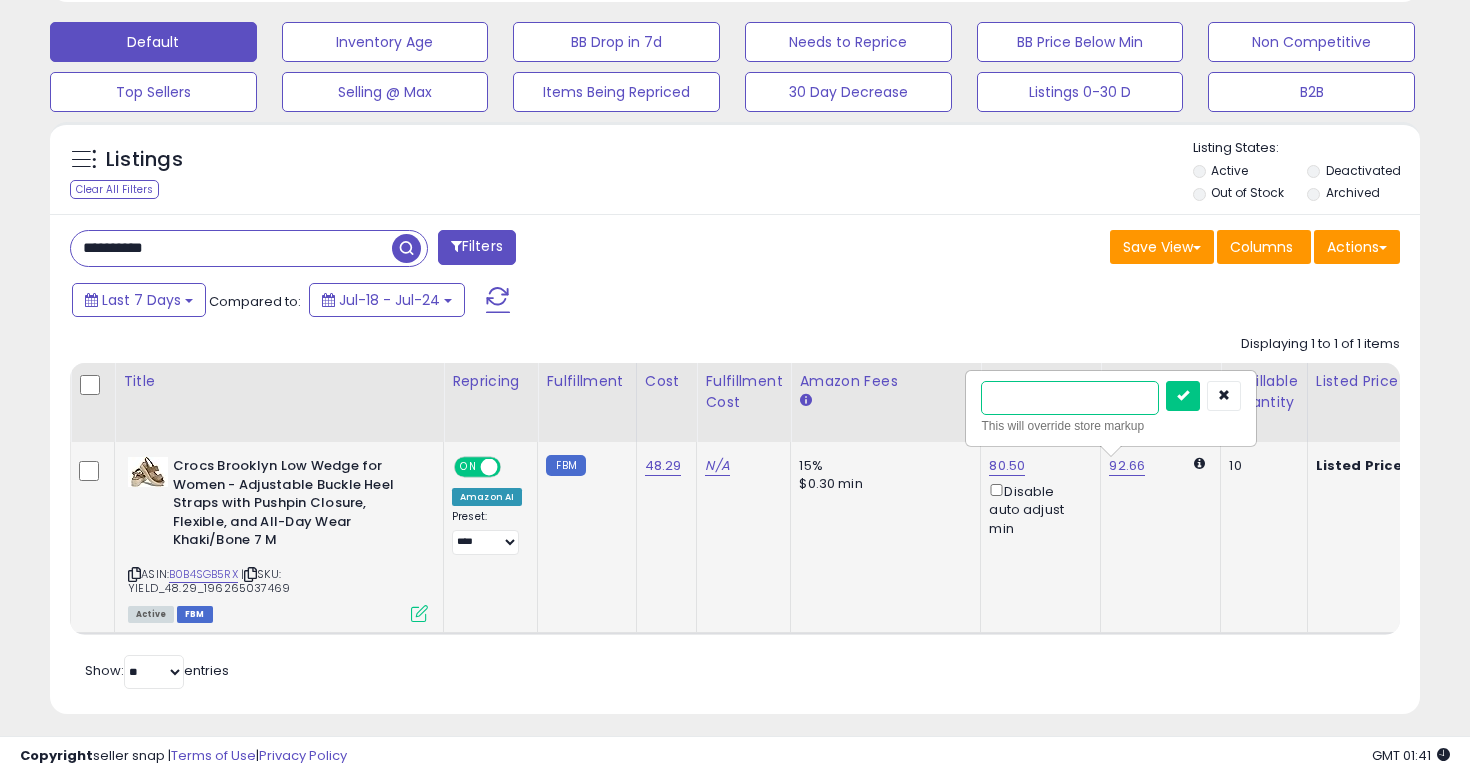 type on "**" 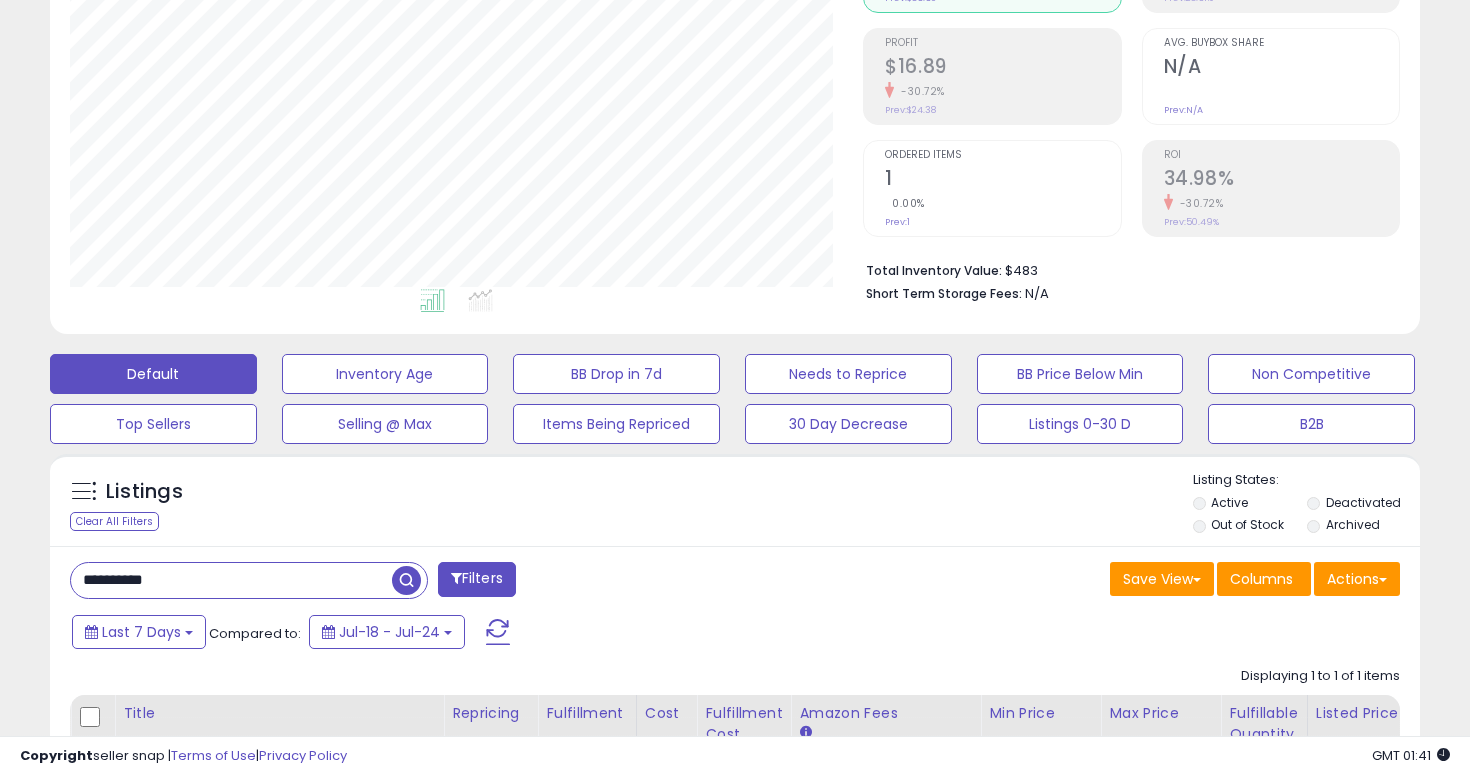 scroll, scrollTop: 299, scrollLeft: 0, axis: vertical 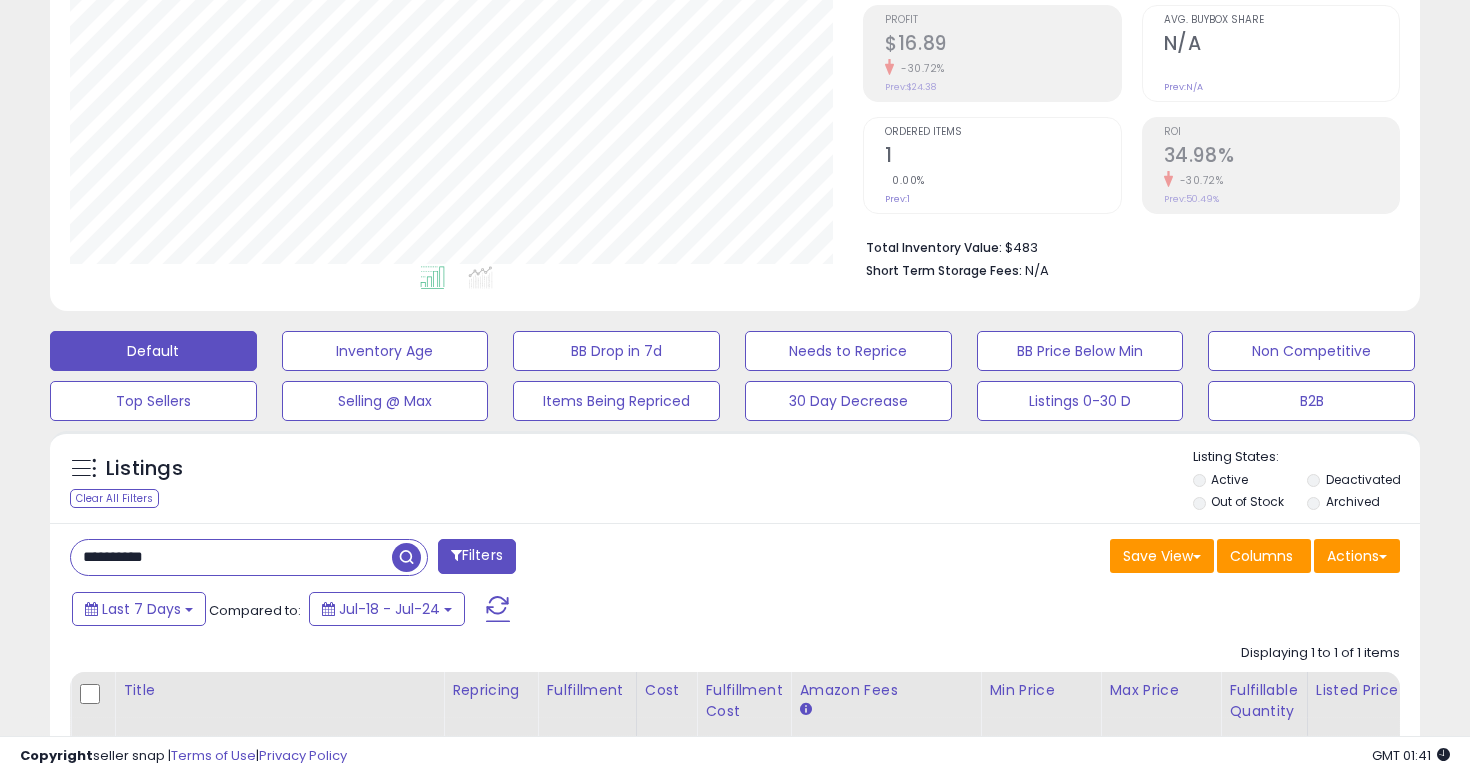 click on "**********" at bounding box center [231, 557] 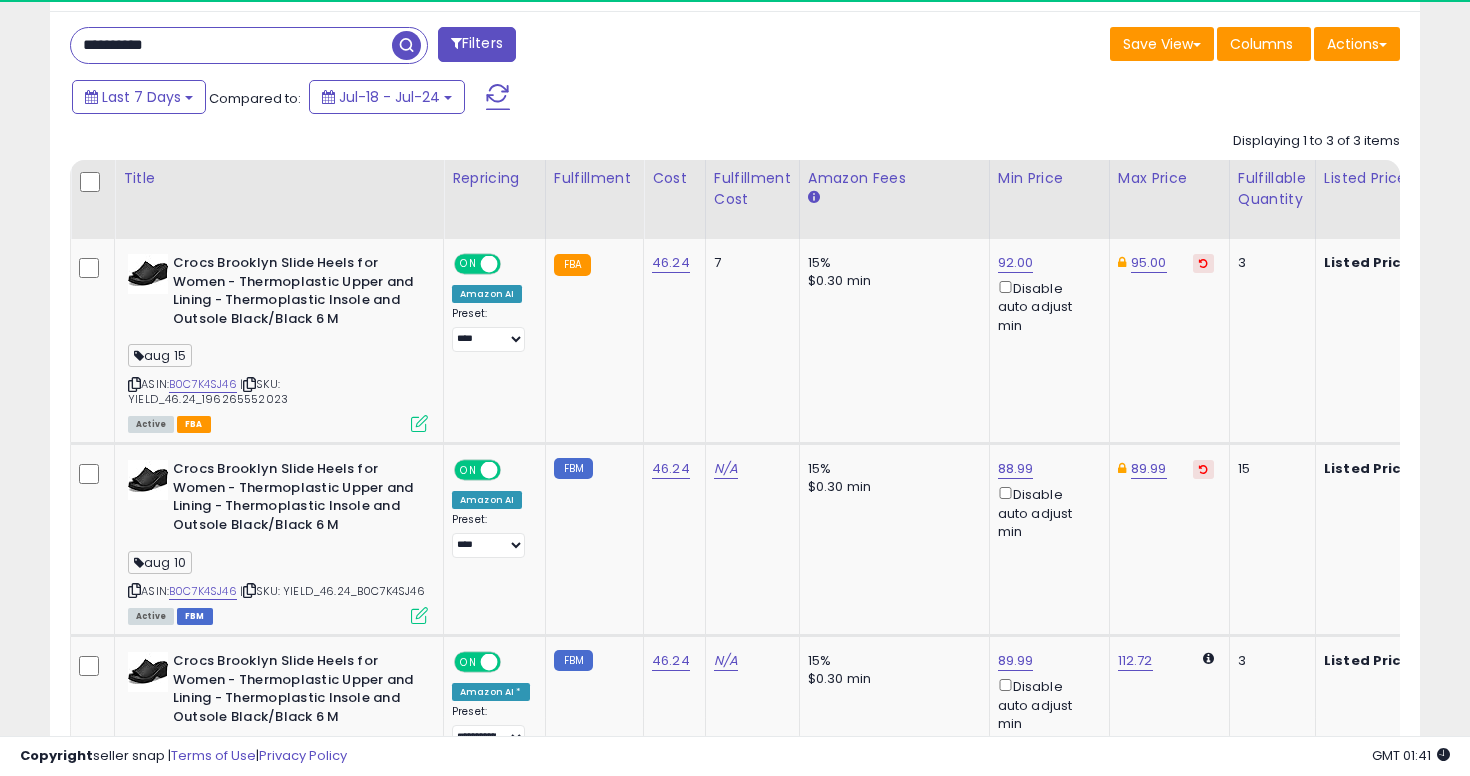 scroll, scrollTop: 868, scrollLeft: 0, axis: vertical 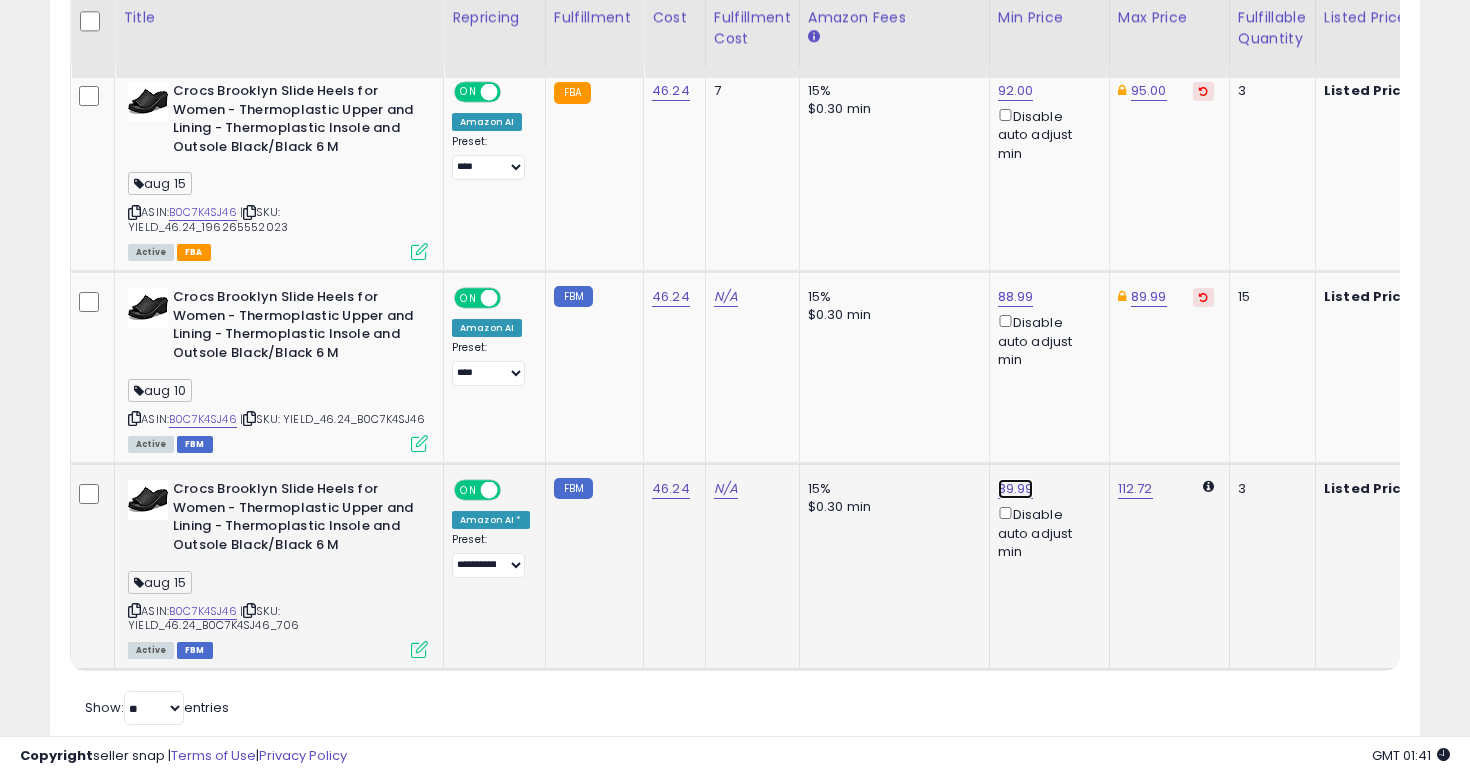 click on "89.99" at bounding box center [1016, 91] 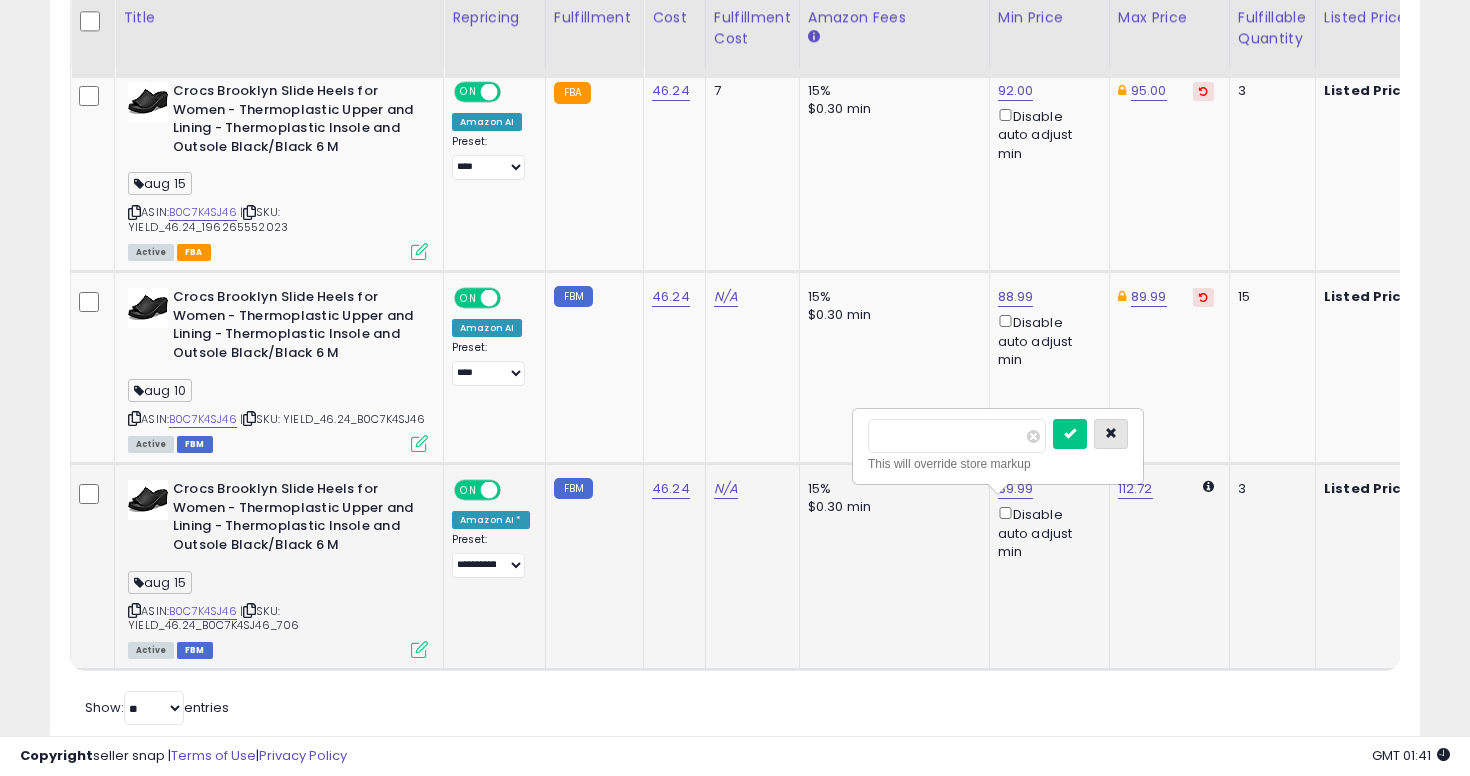 click at bounding box center [1111, 434] 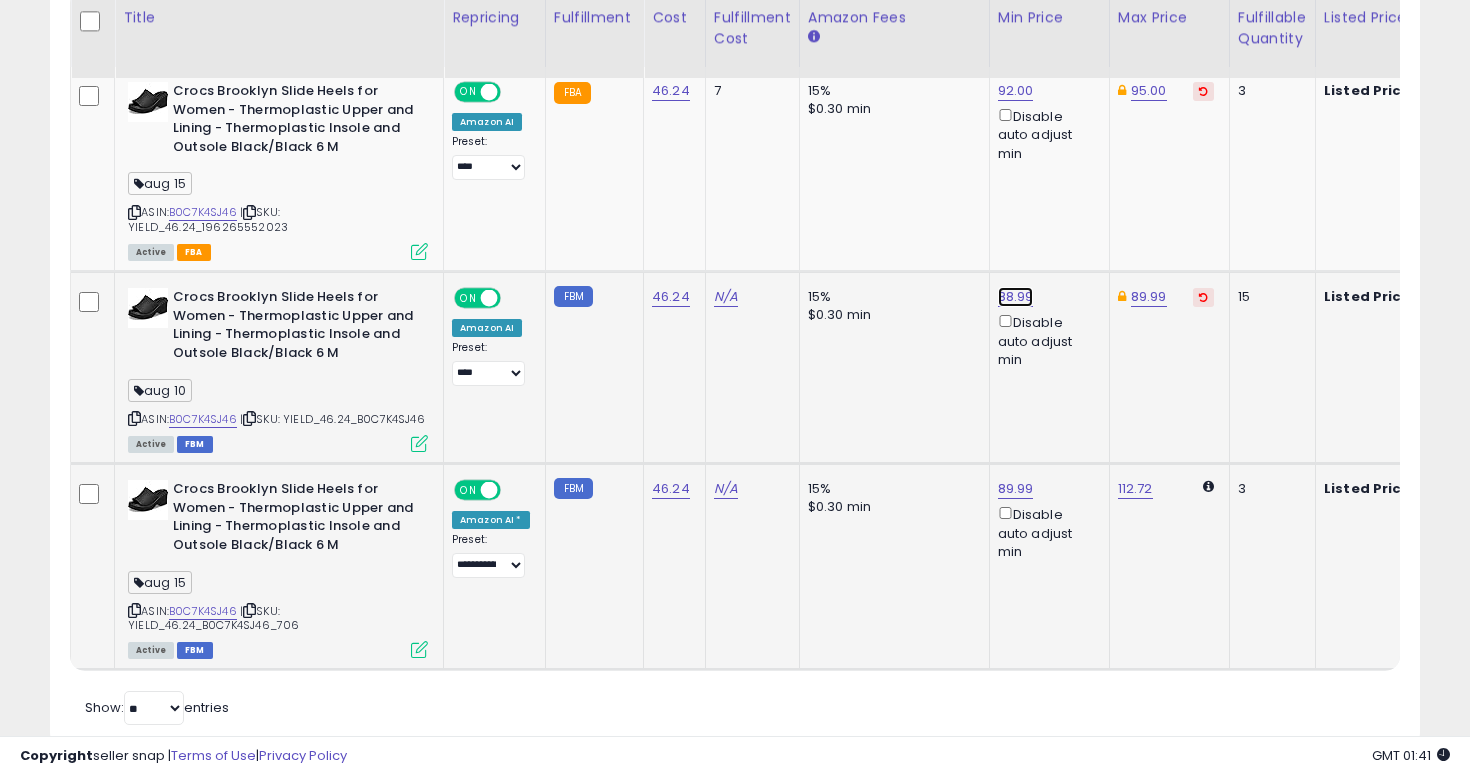 click on "88.99" at bounding box center [1016, 91] 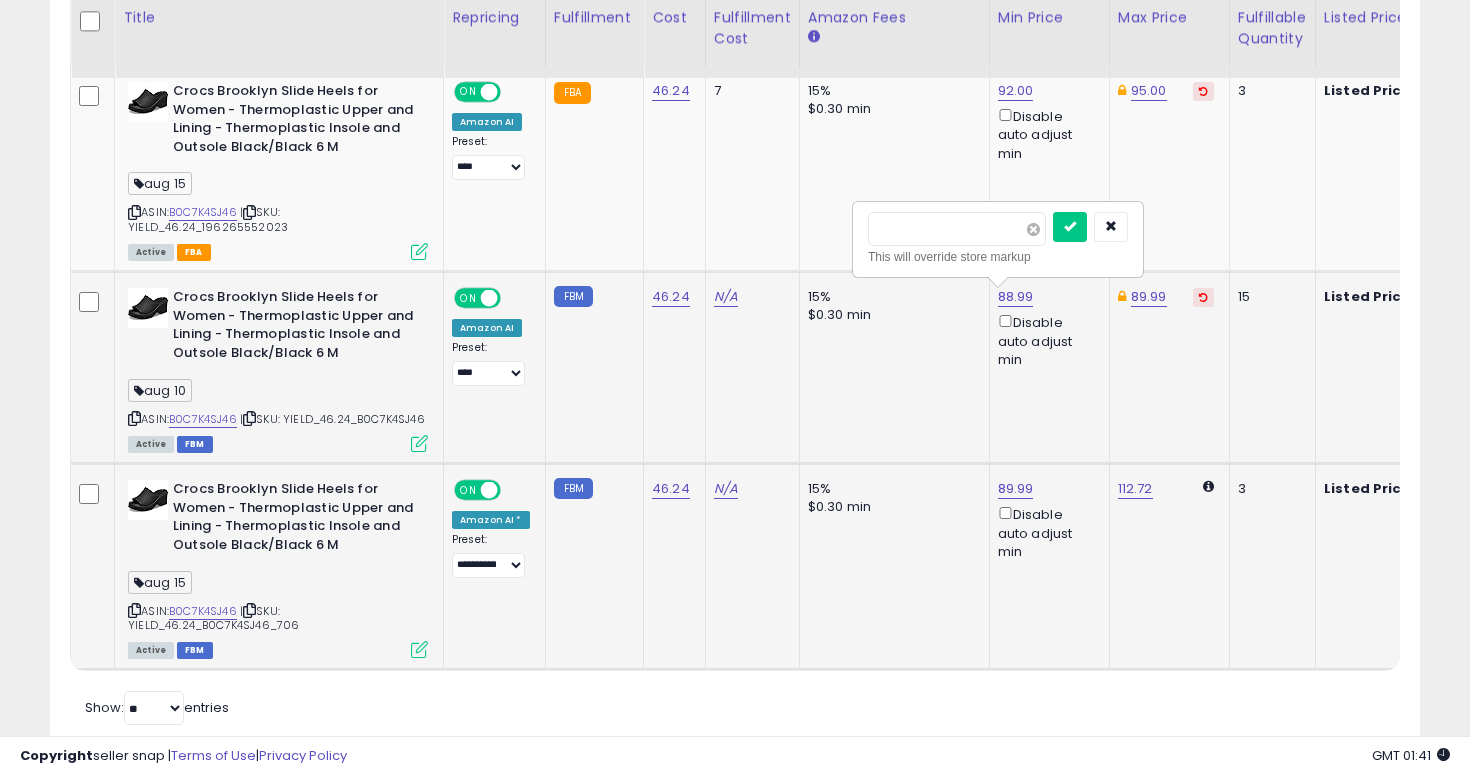 click at bounding box center (1033, 229) 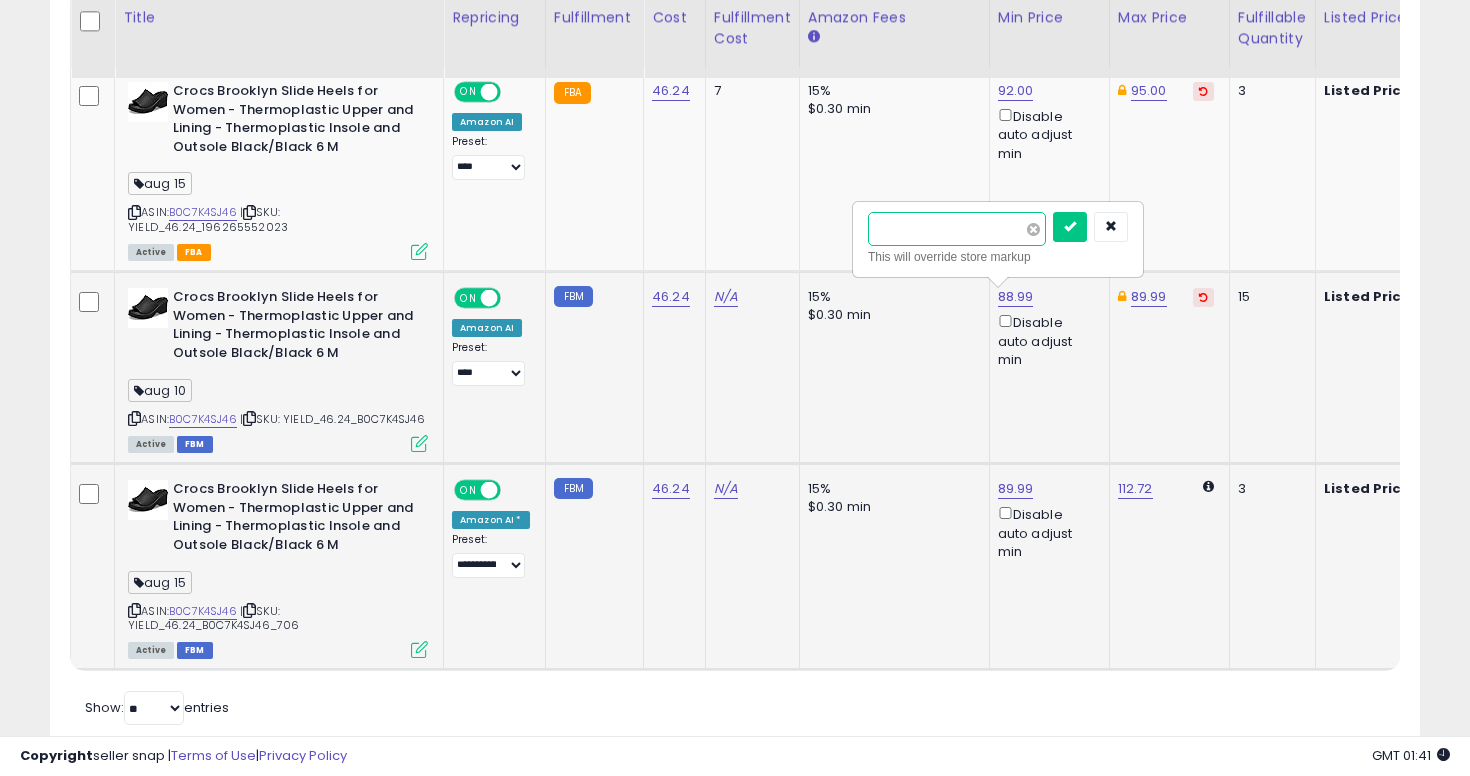 type on "*****" 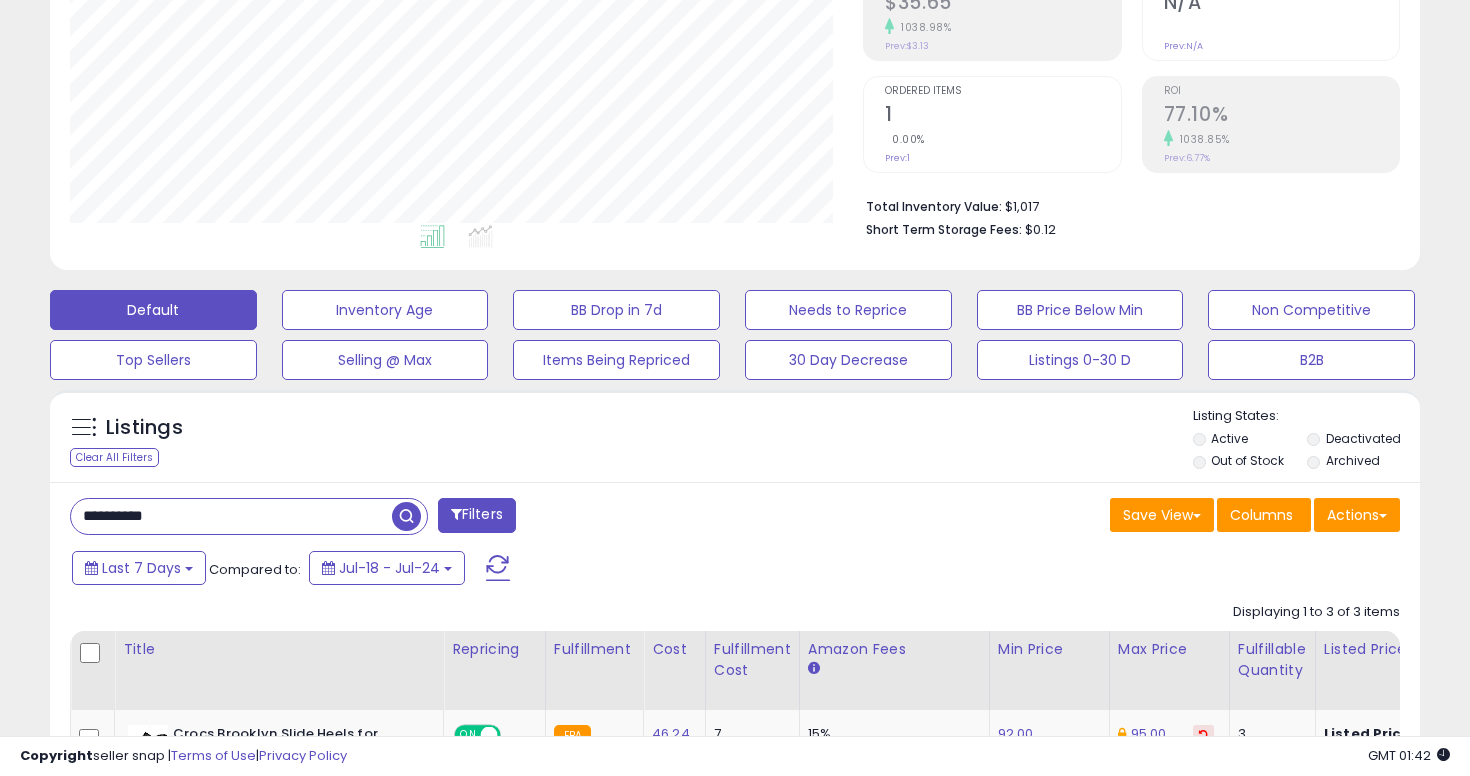 scroll, scrollTop: 342, scrollLeft: 0, axis: vertical 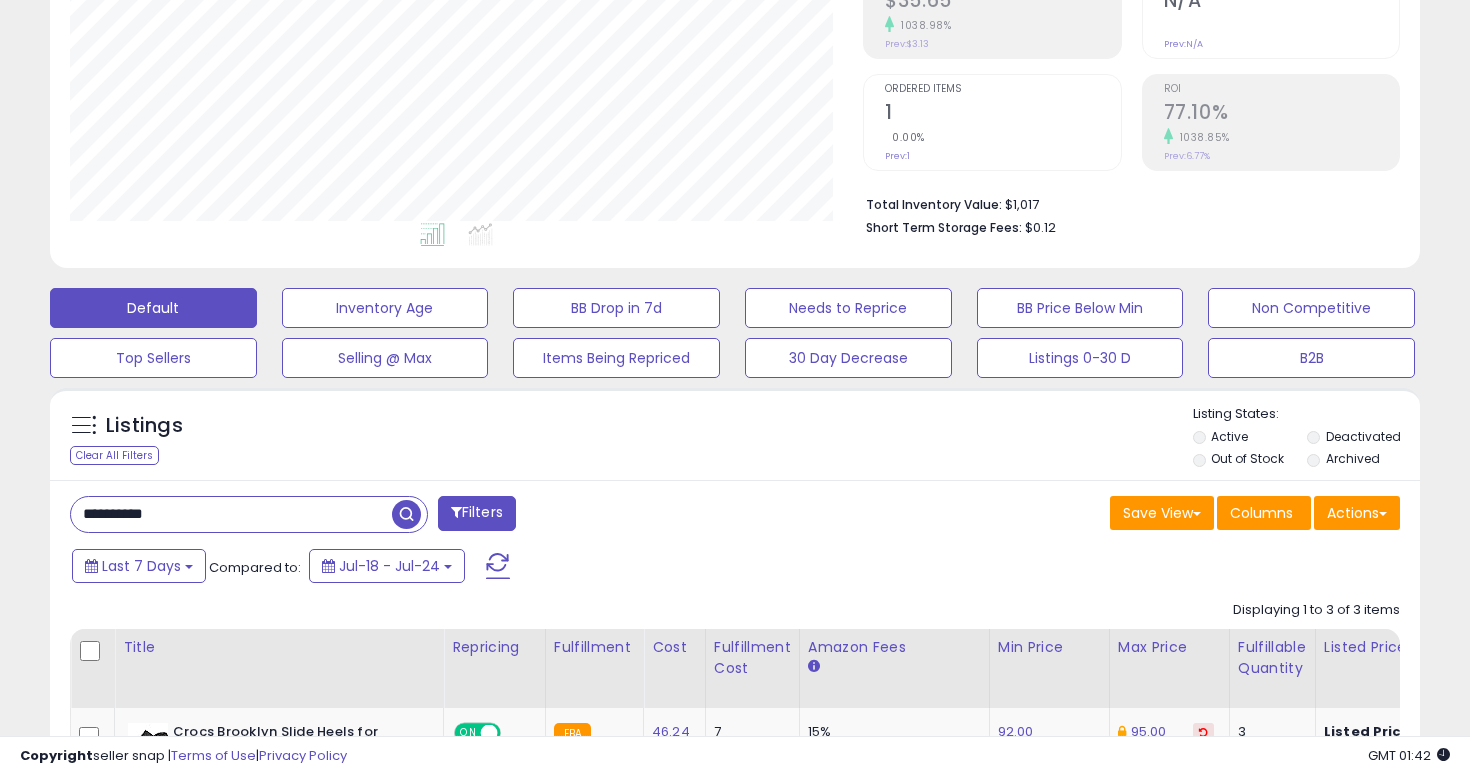 click on "**********" at bounding box center [231, 514] 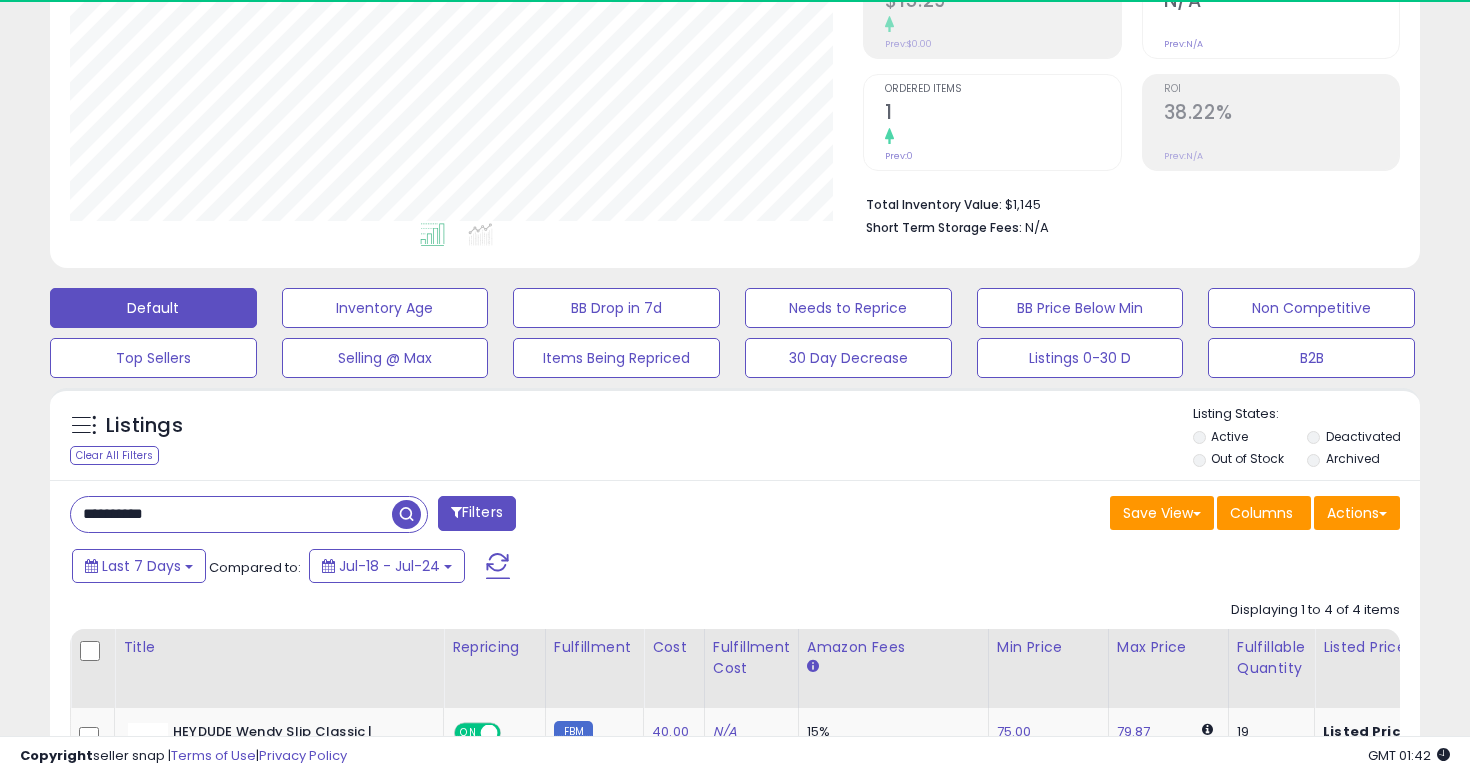 scroll, scrollTop: 999590, scrollLeft: 999206, axis: both 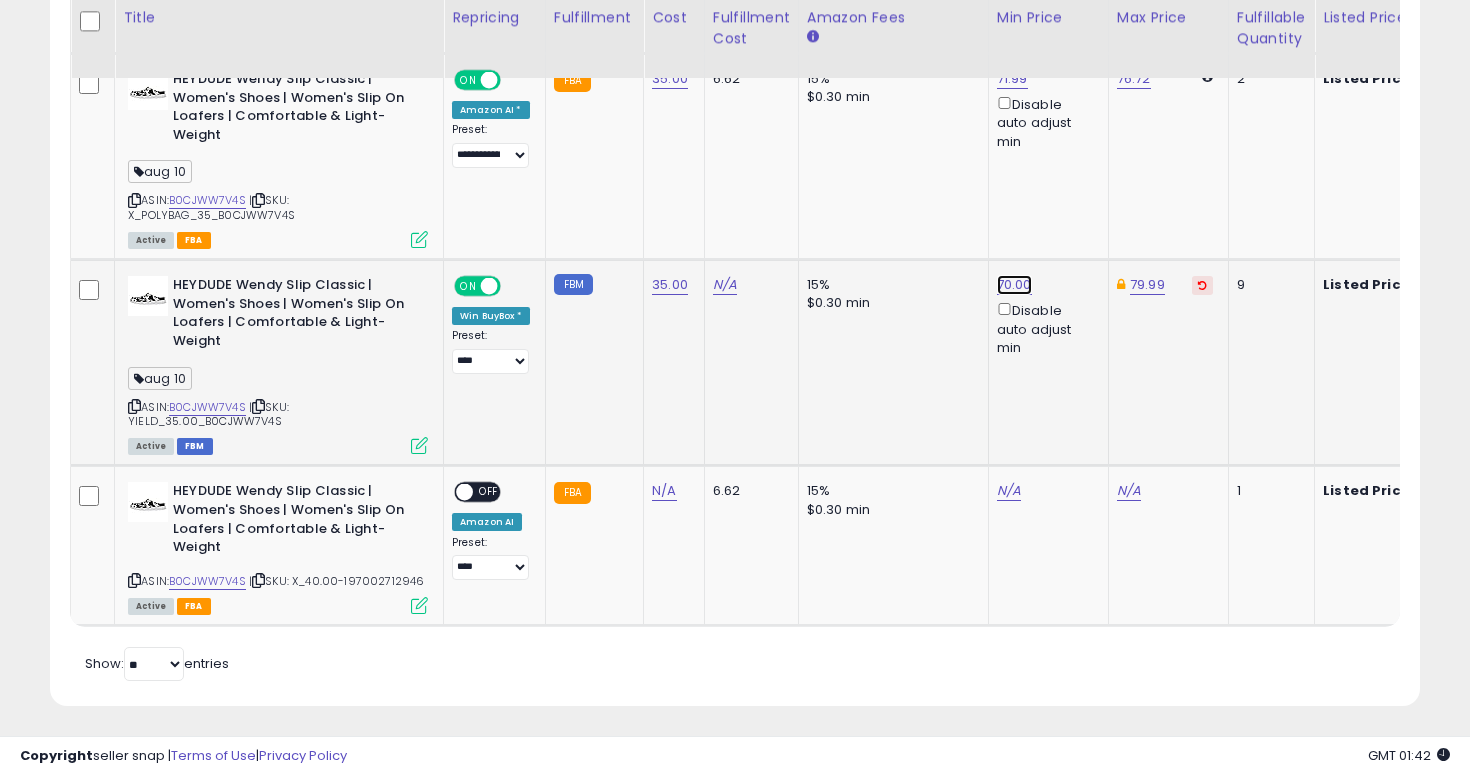 click on "70.00" at bounding box center [1014, -113] 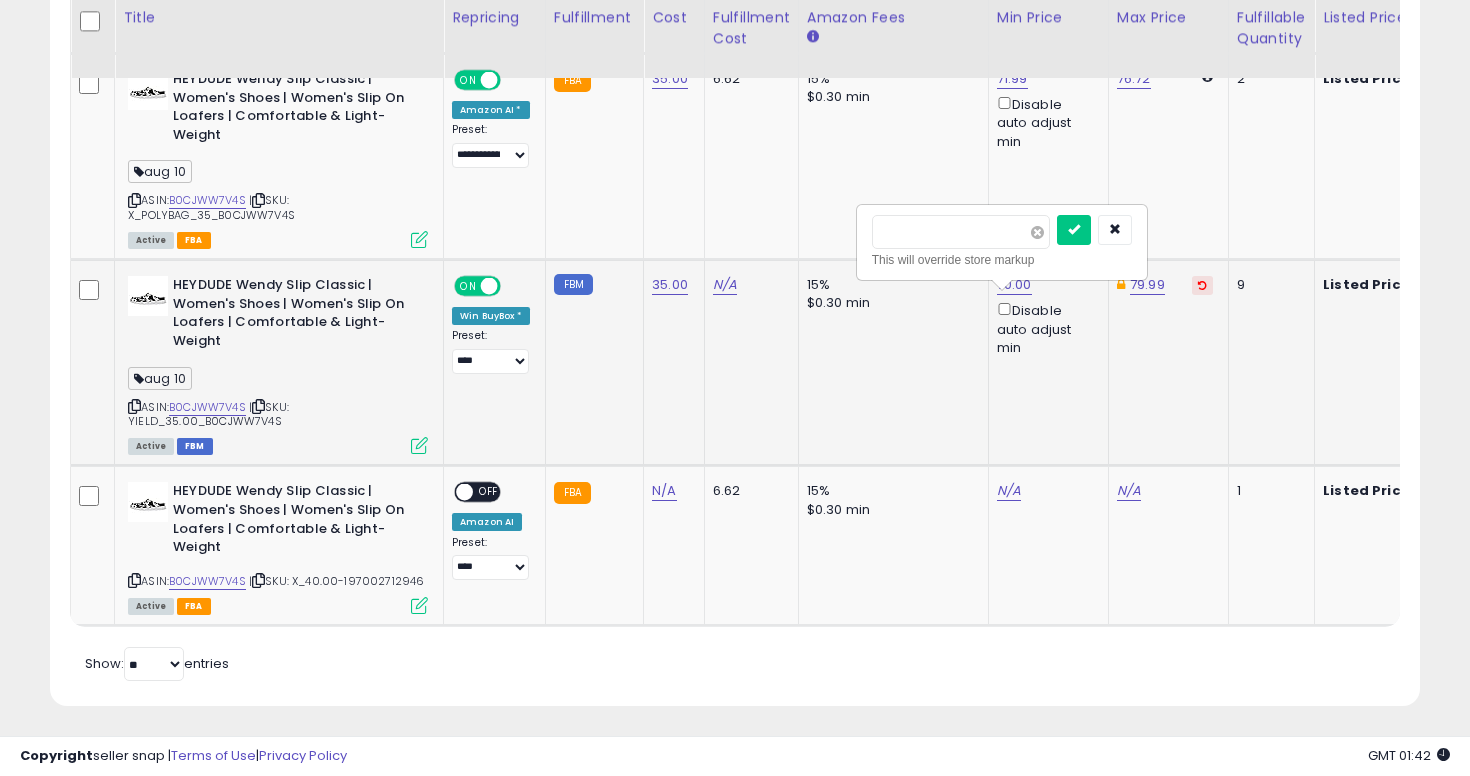 click at bounding box center [1037, 232] 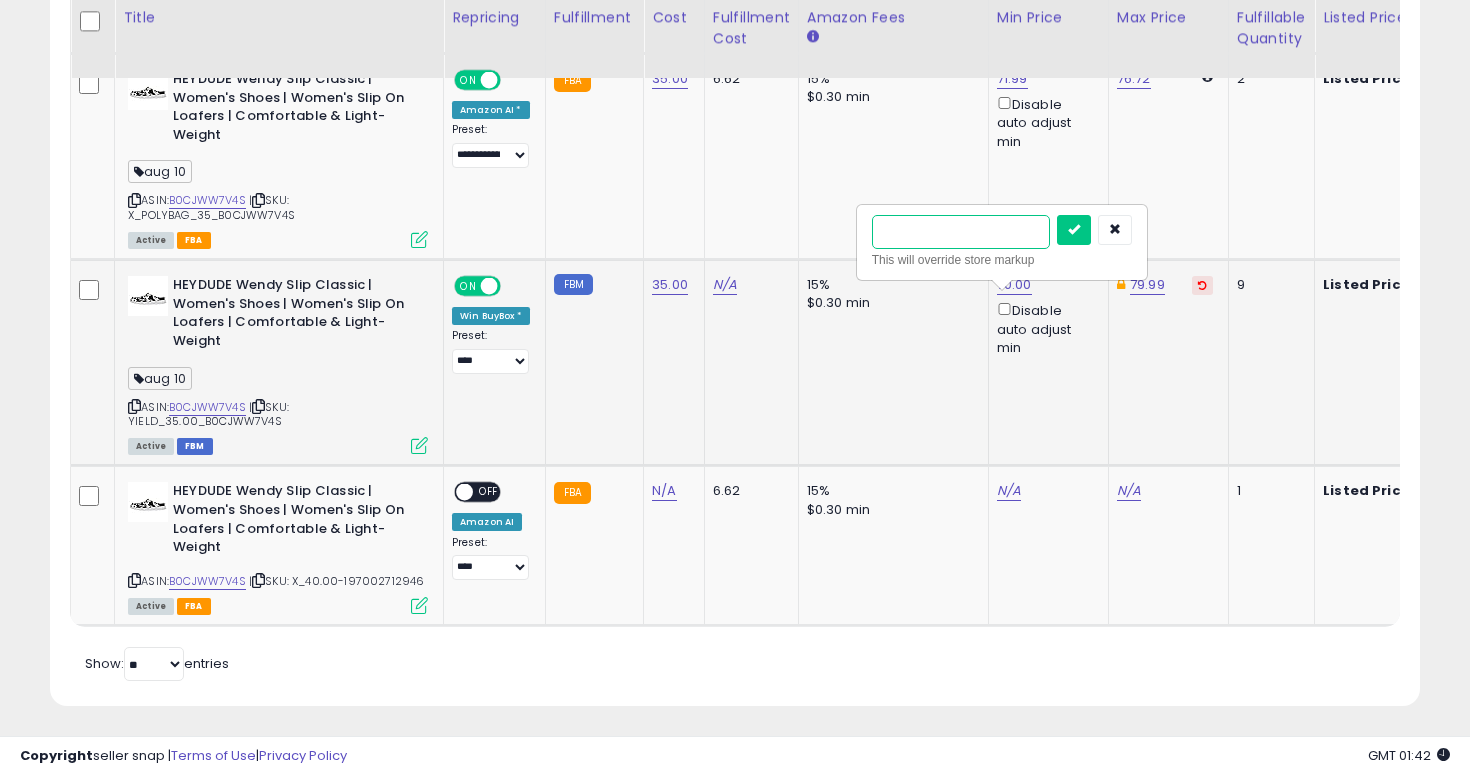 type on "****" 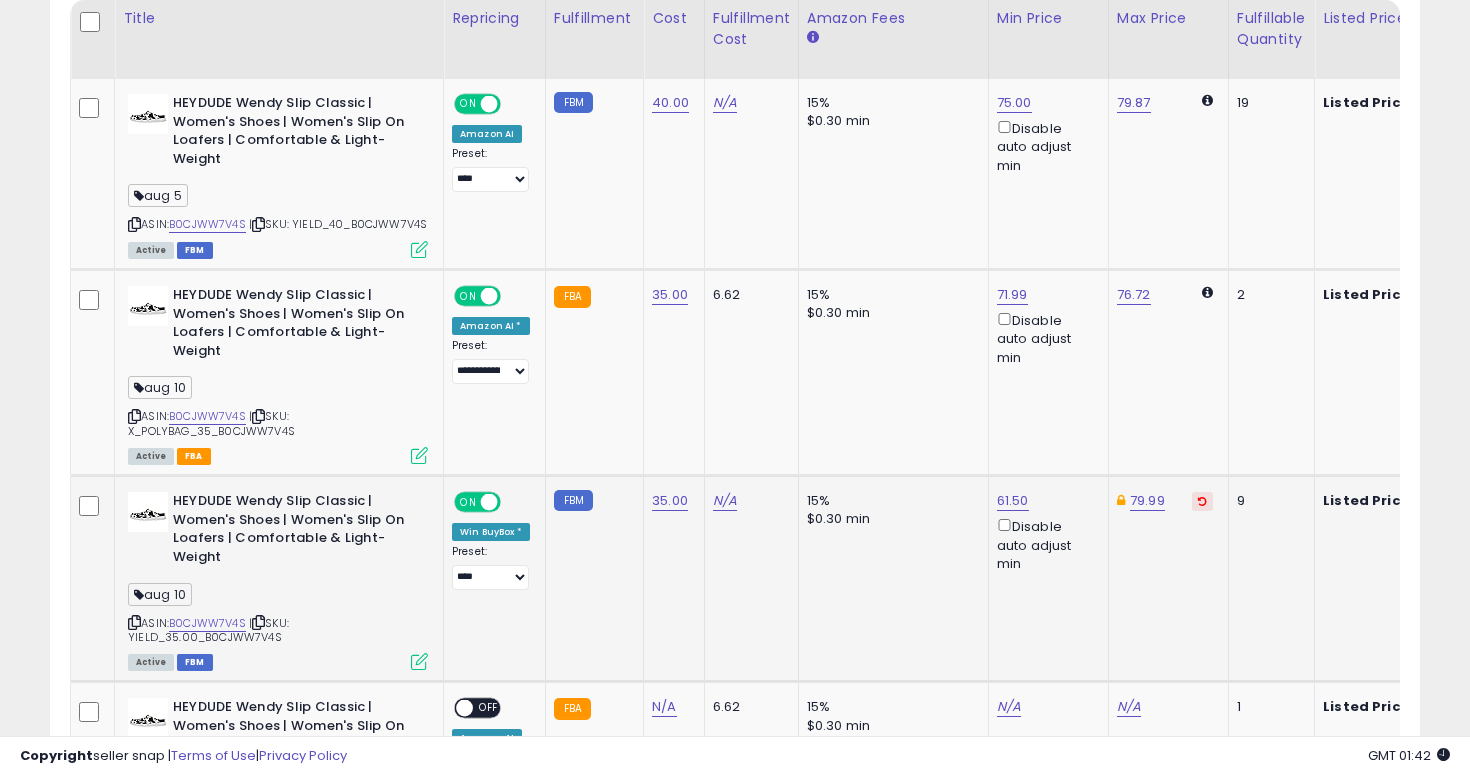 scroll, scrollTop: 952, scrollLeft: 0, axis: vertical 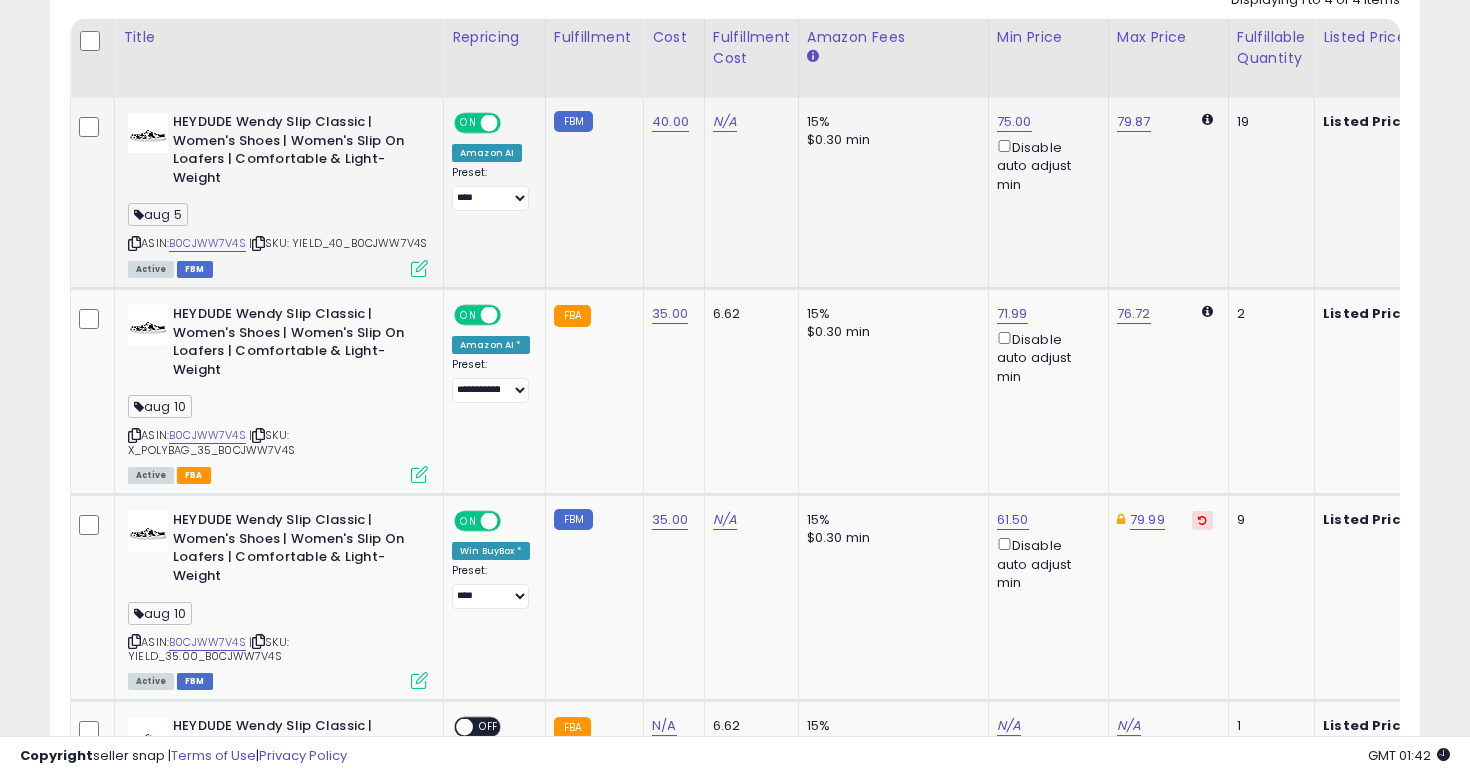 click at bounding box center [419, 268] 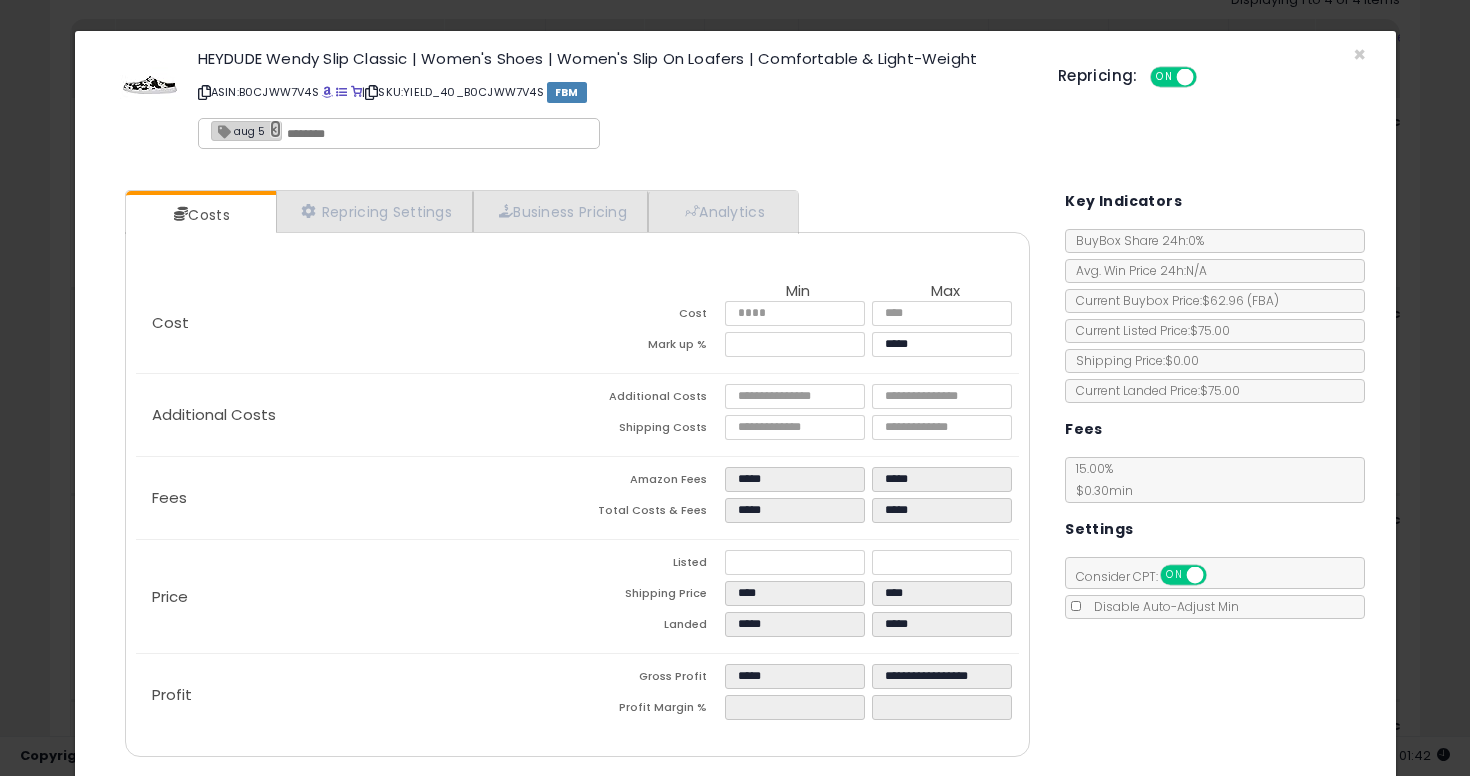 click on "×" at bounding box center [276, 129] 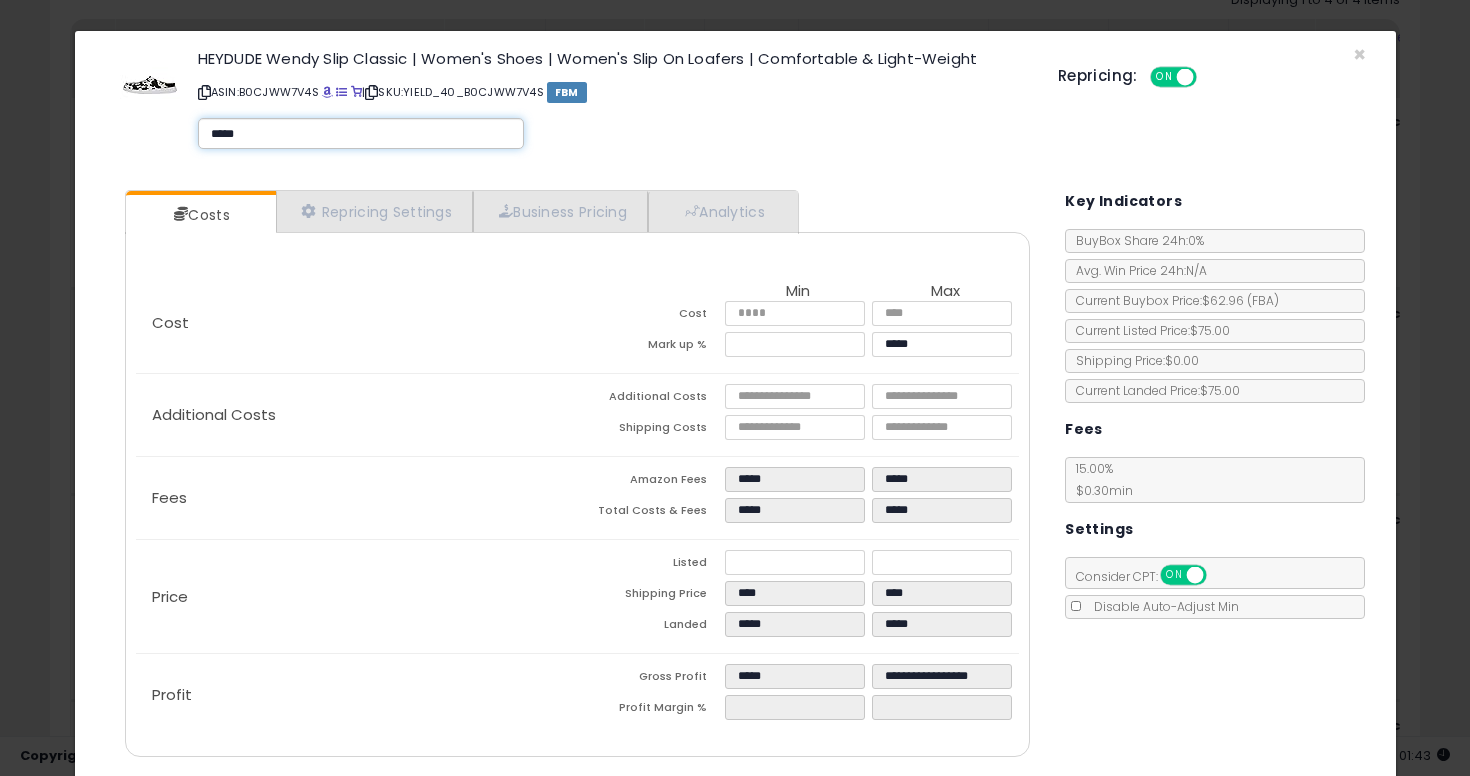 type on "******" 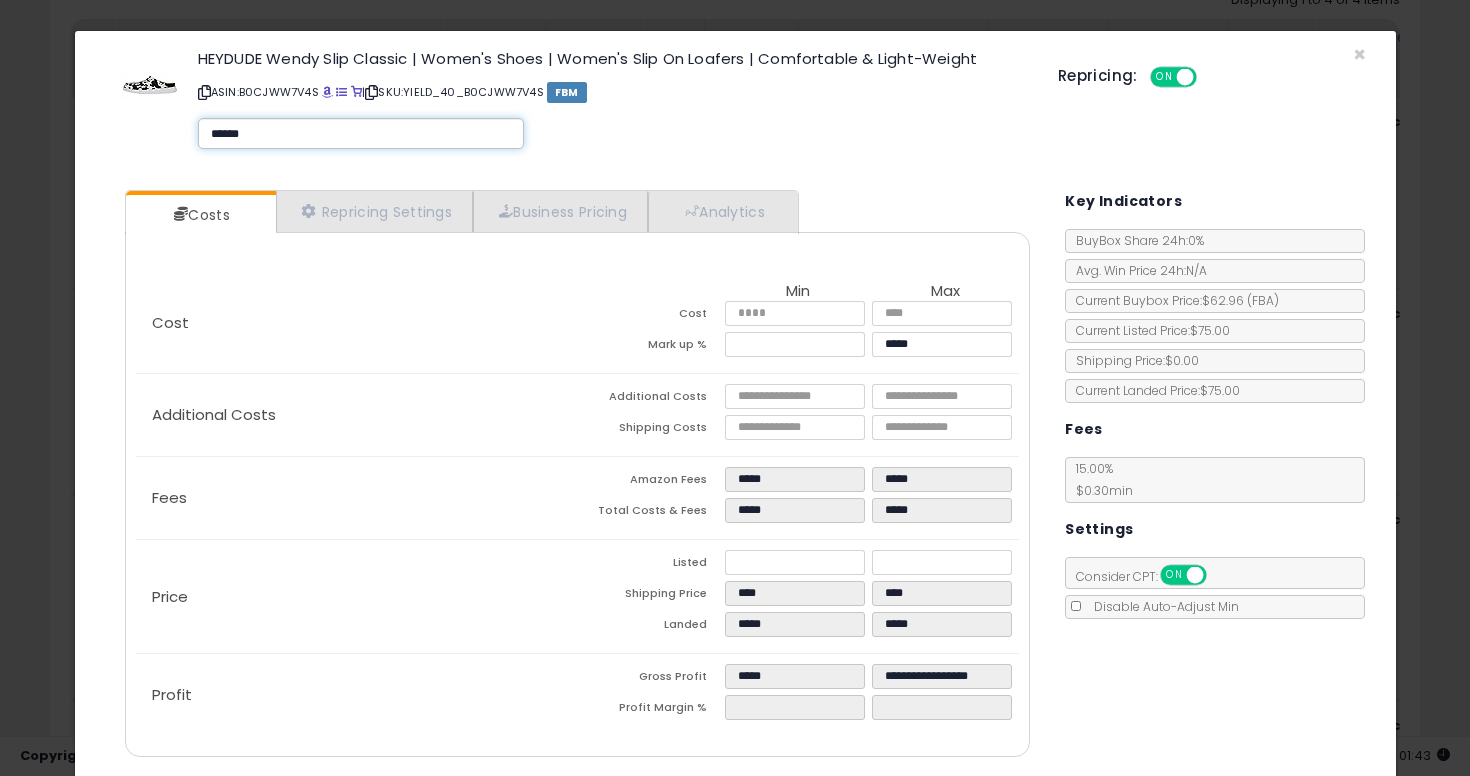 type on "******" 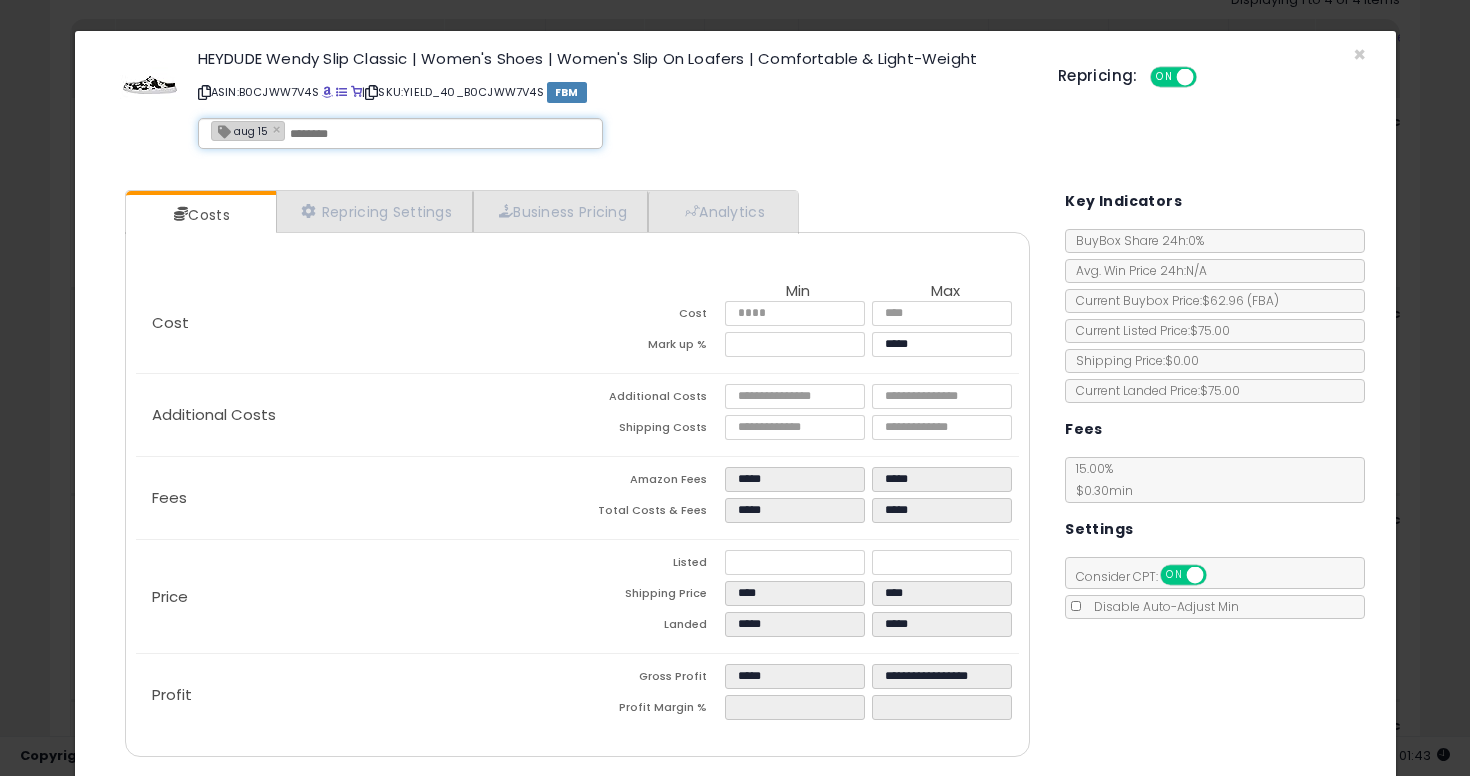 scroll, scrollTop: 65, scrollLeft: 0, axis: vertical 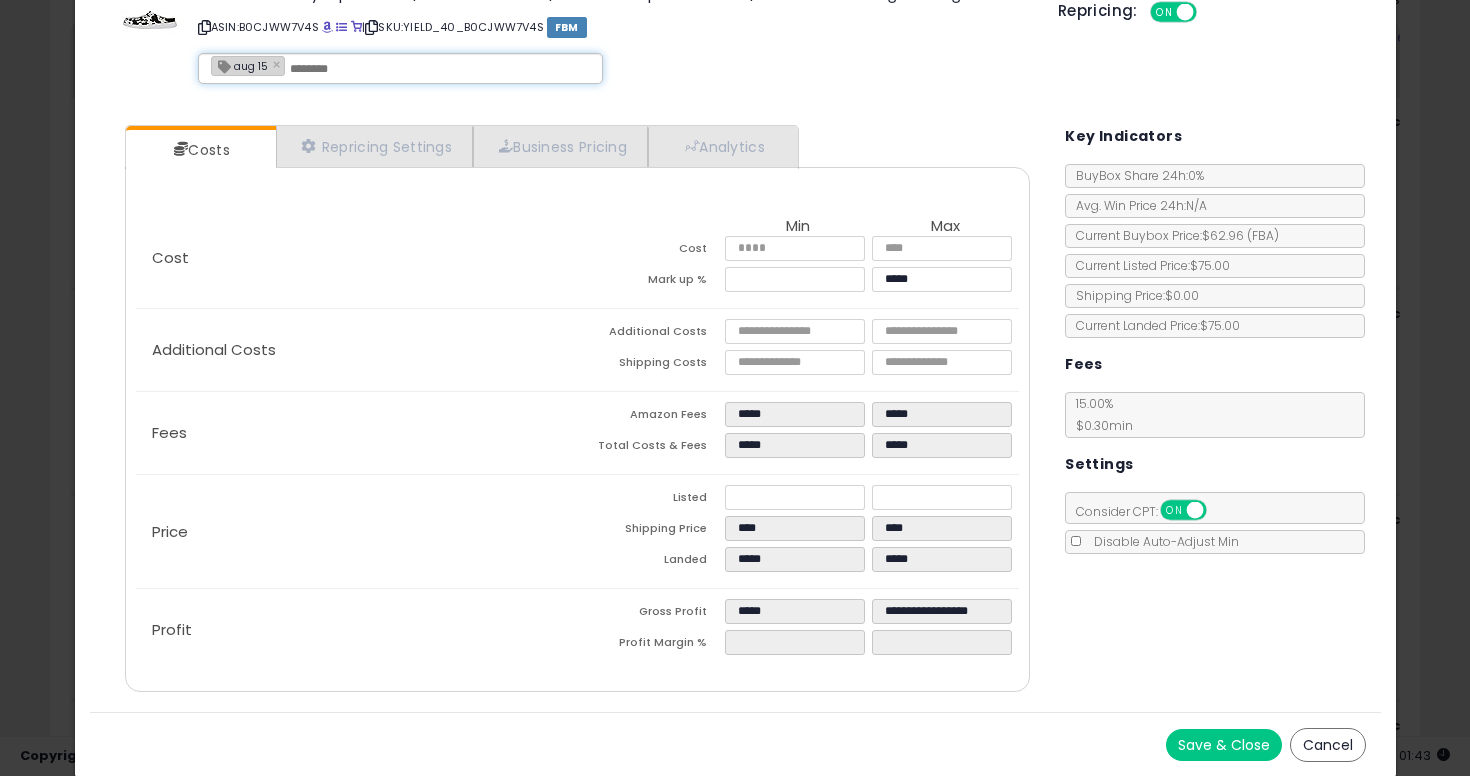click on "Save & Close" at bounding box center (1224, 745) 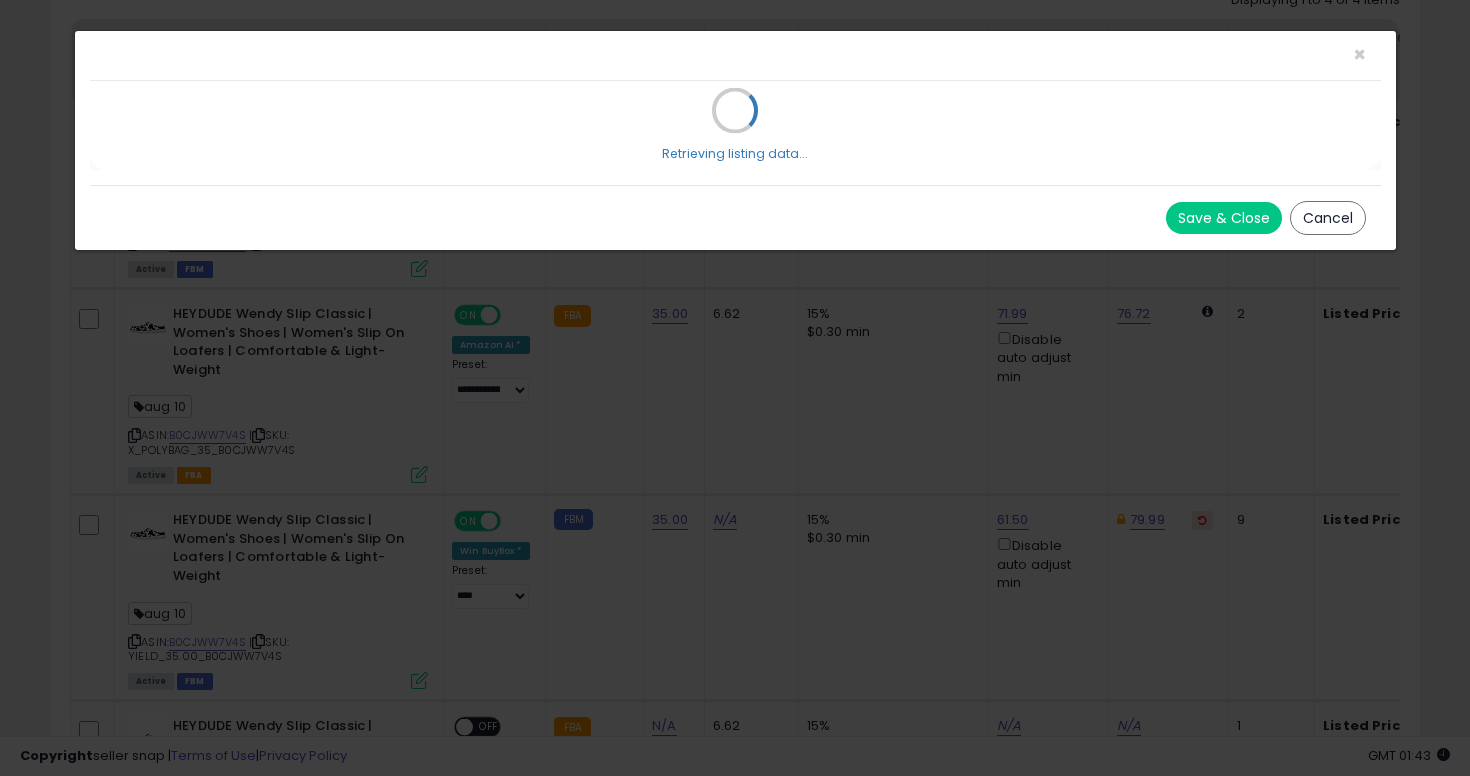 scroll, scrollTop: 0, scrollLeft: 0, axis: both 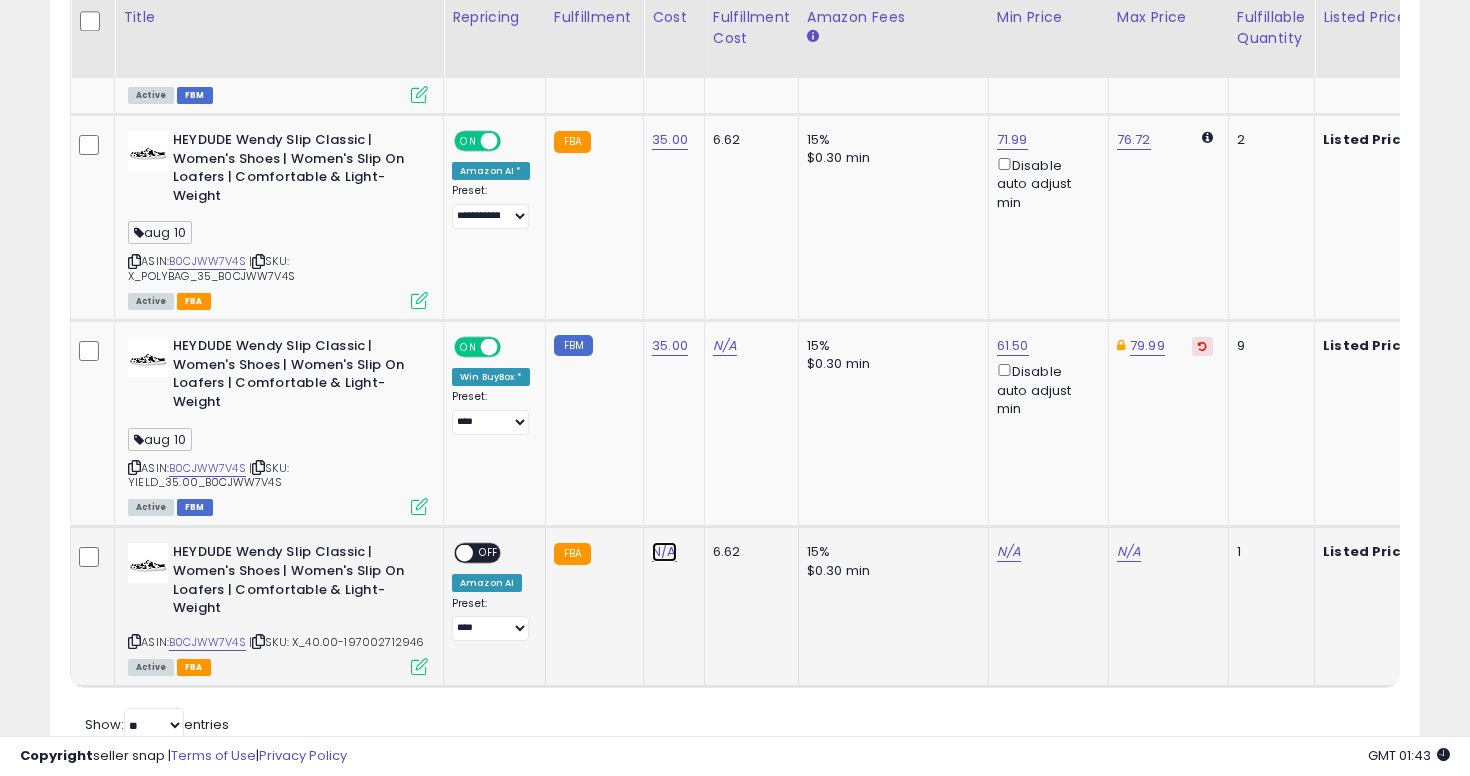 click on "N/A" at bounding box center (664, 552) 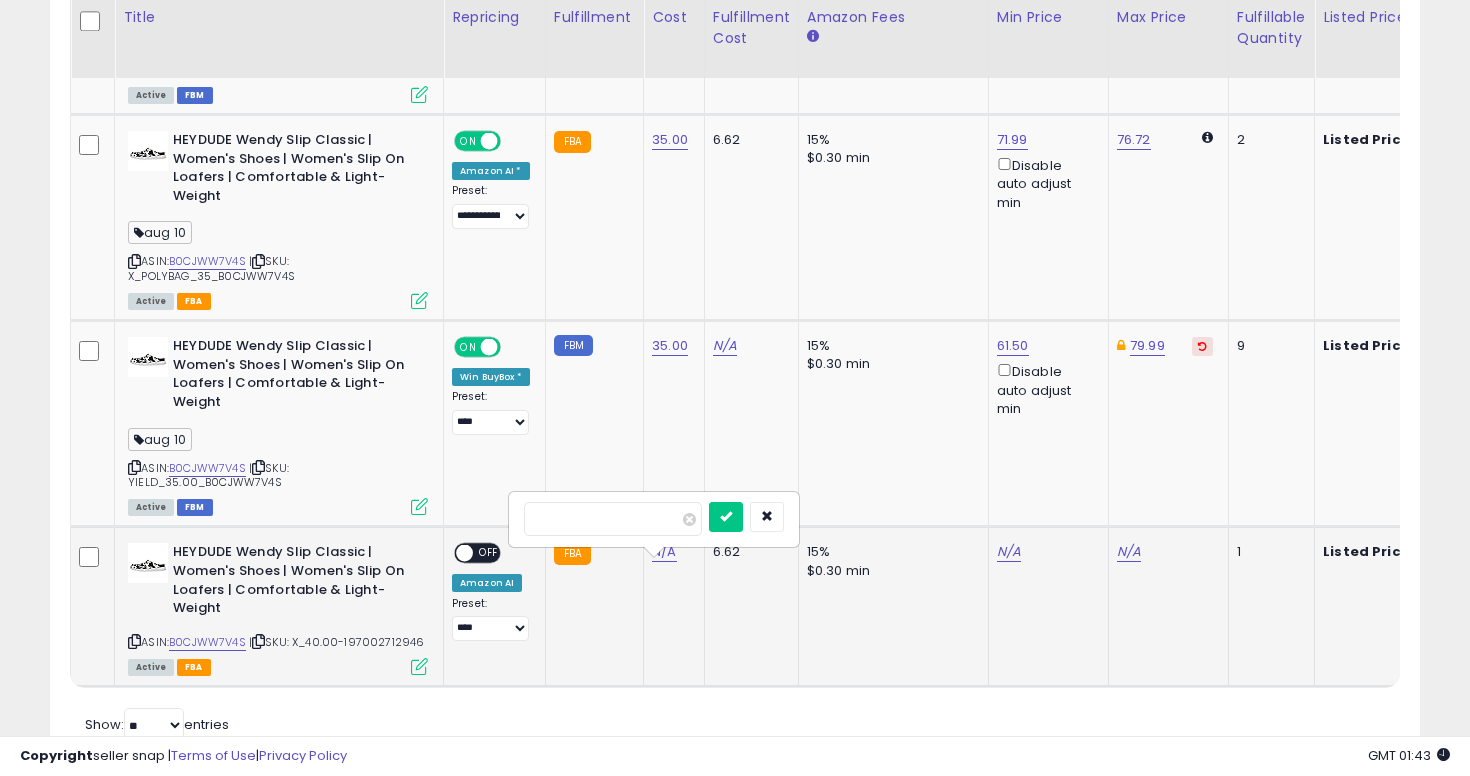 type on "**" 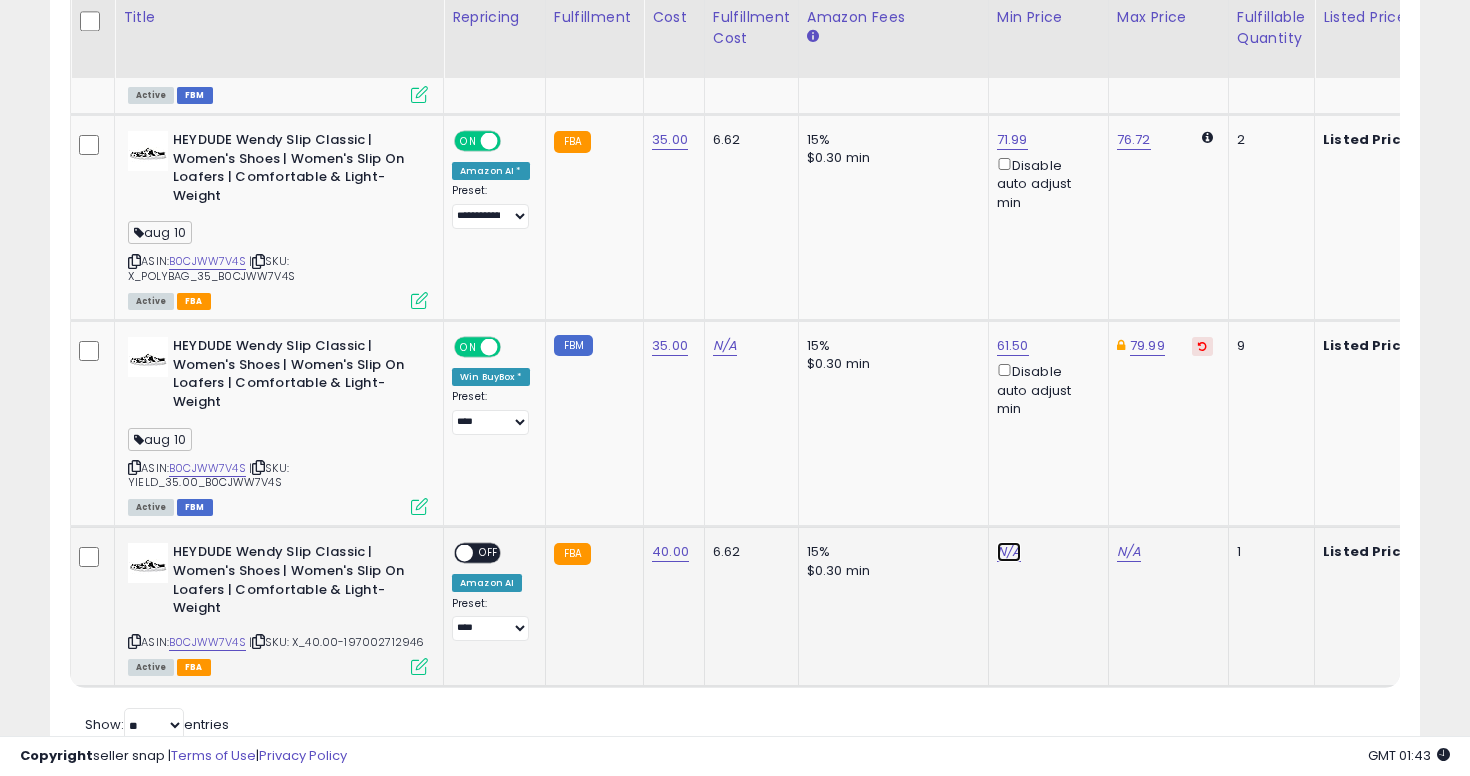 click on "N/A" at bounding box center (1009, 552) 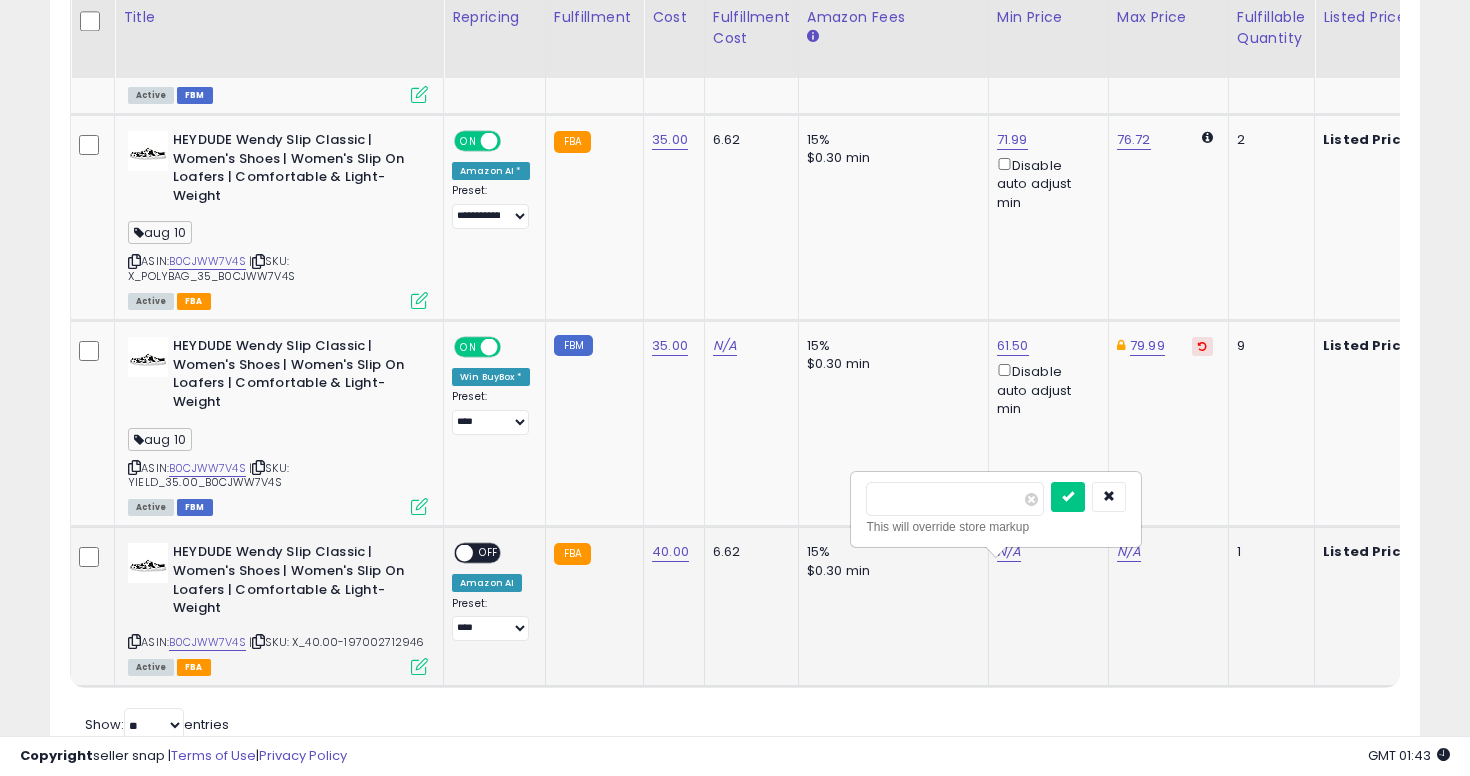 type on "****" 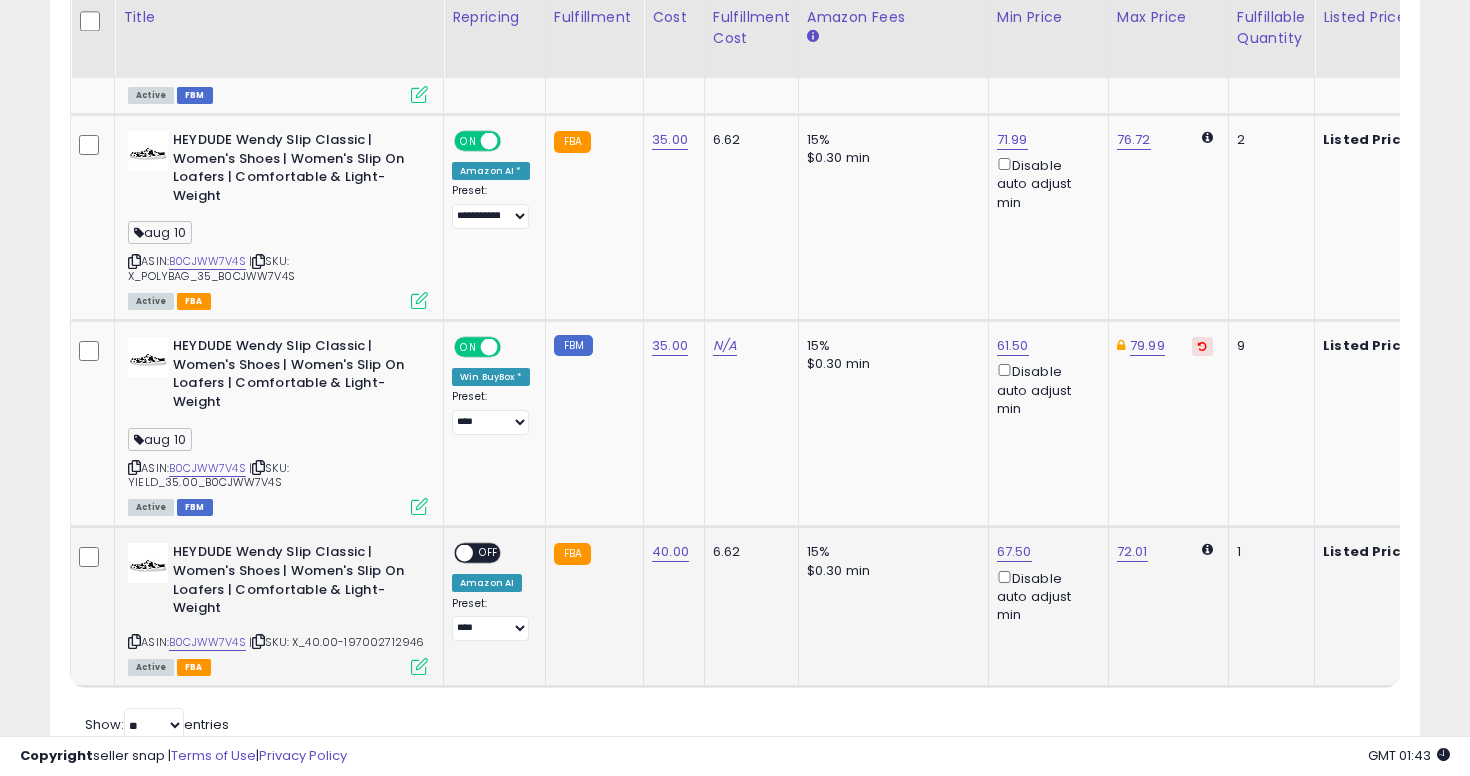 click on "ON   OFF" at bounding box center (477, 553) 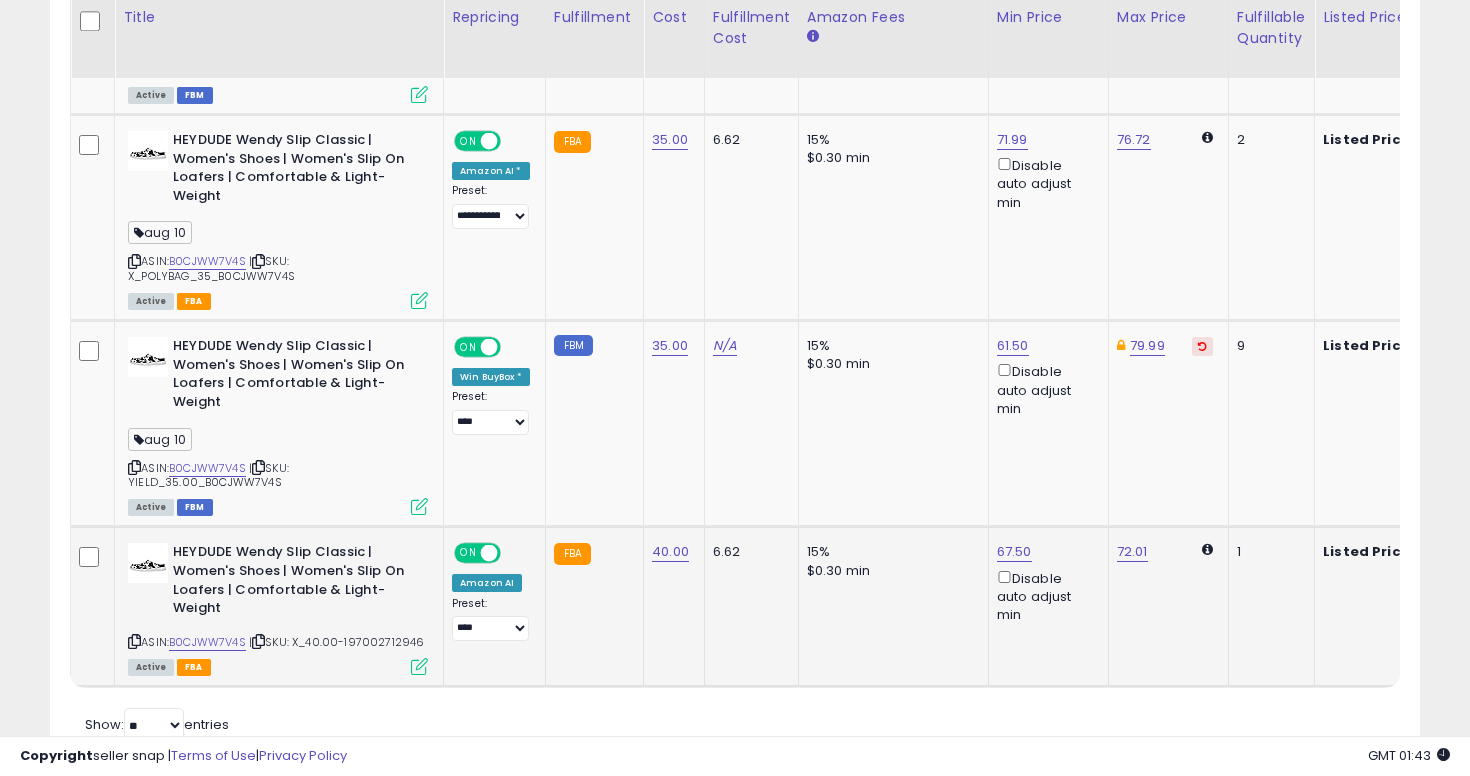 click at bounding box center (419, 666) 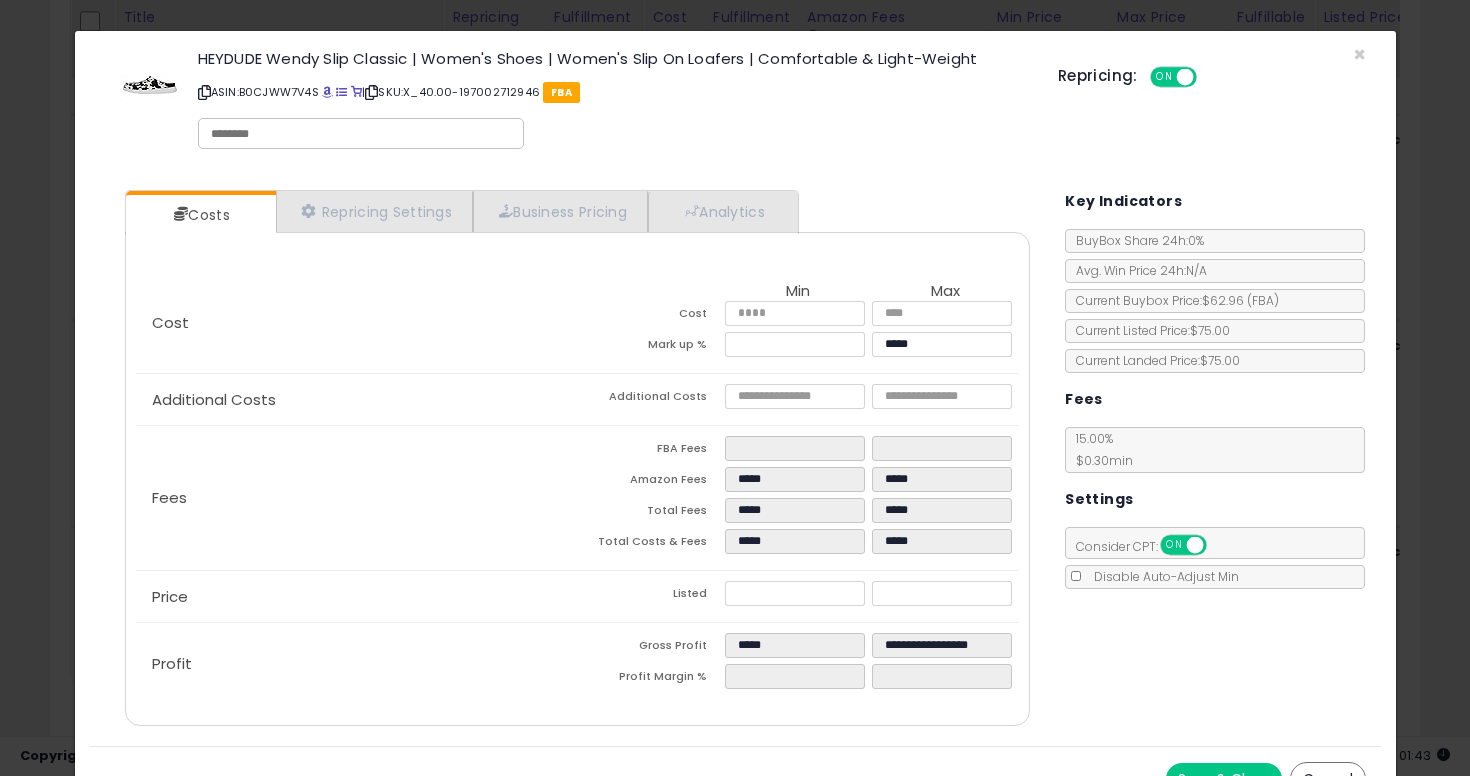 click at bounding box center (361, 134) 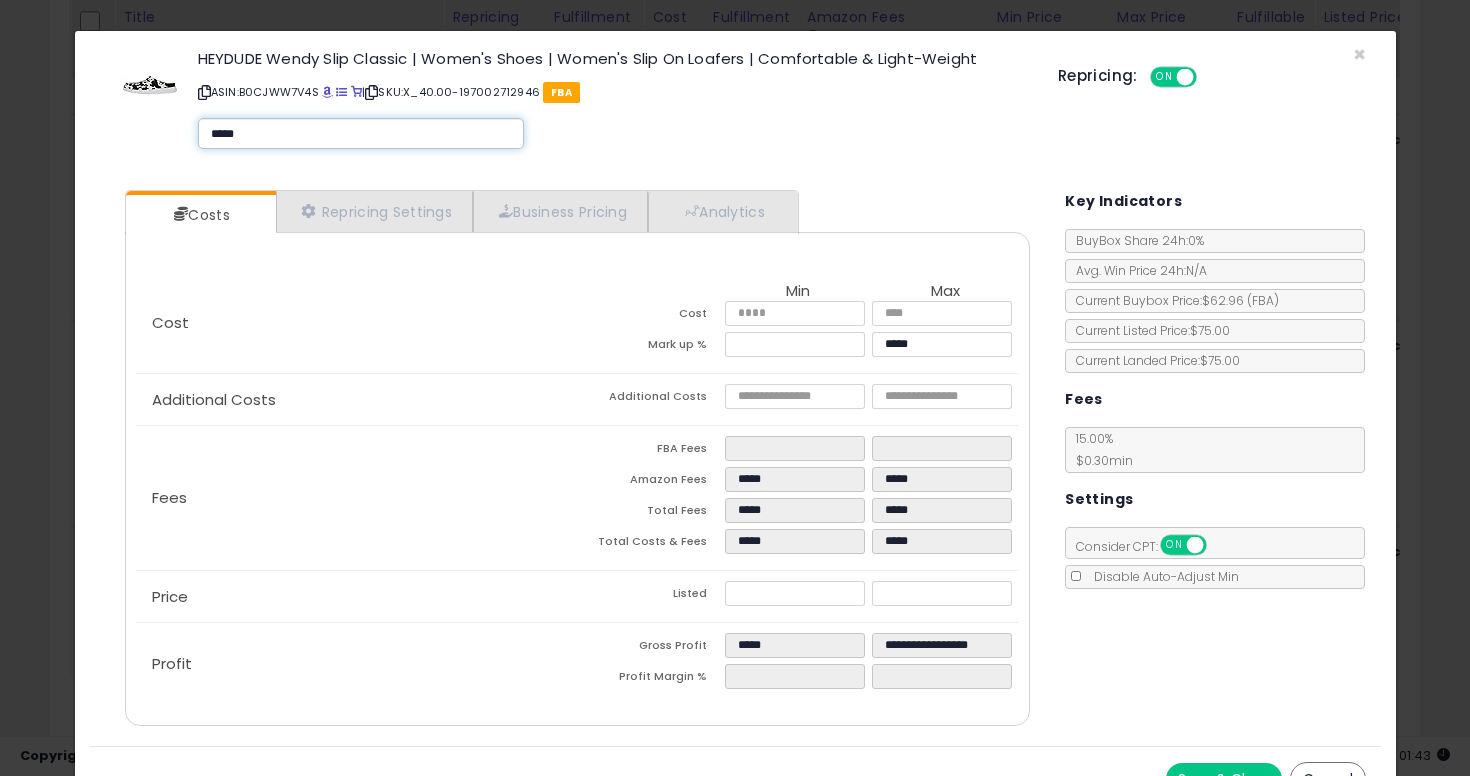 type on "******" 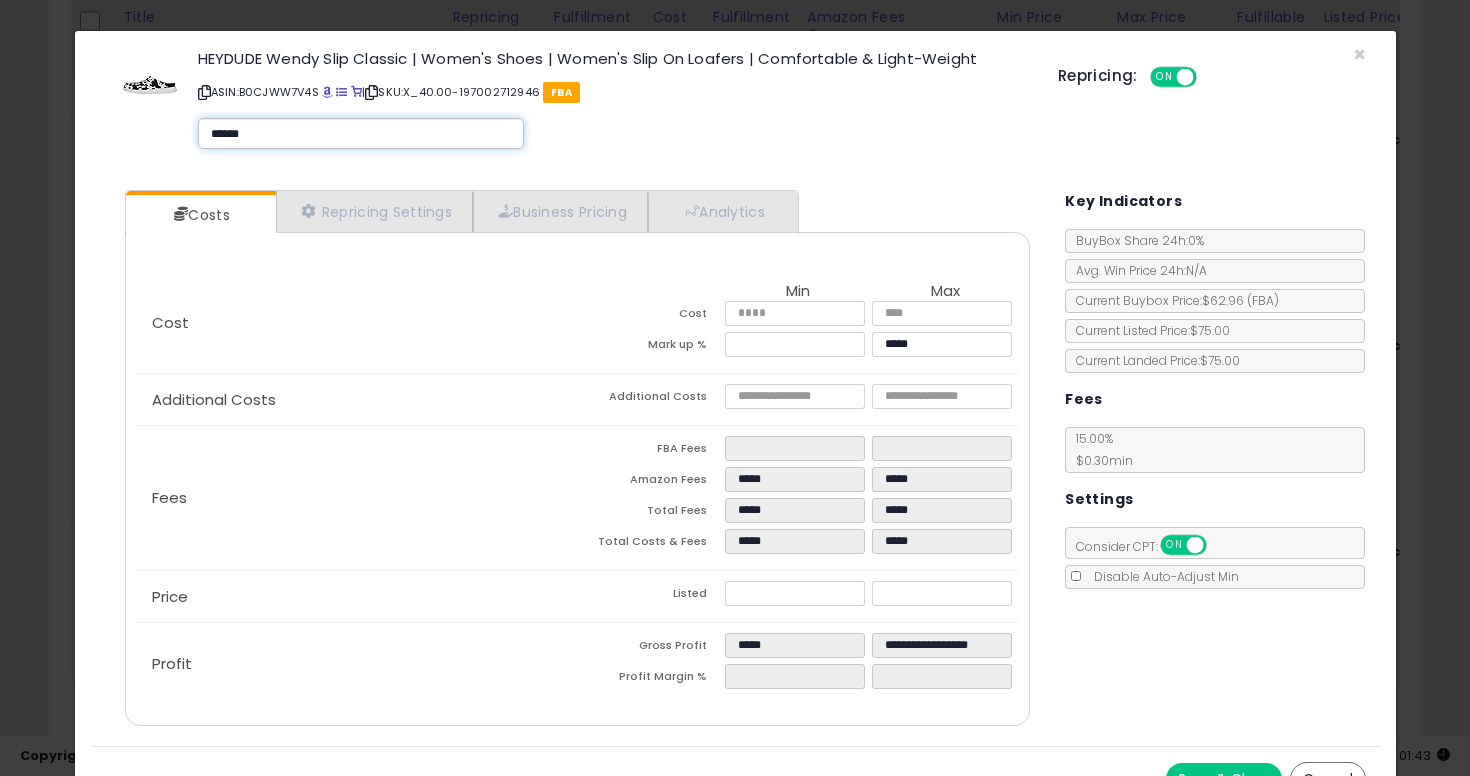 type on "******" 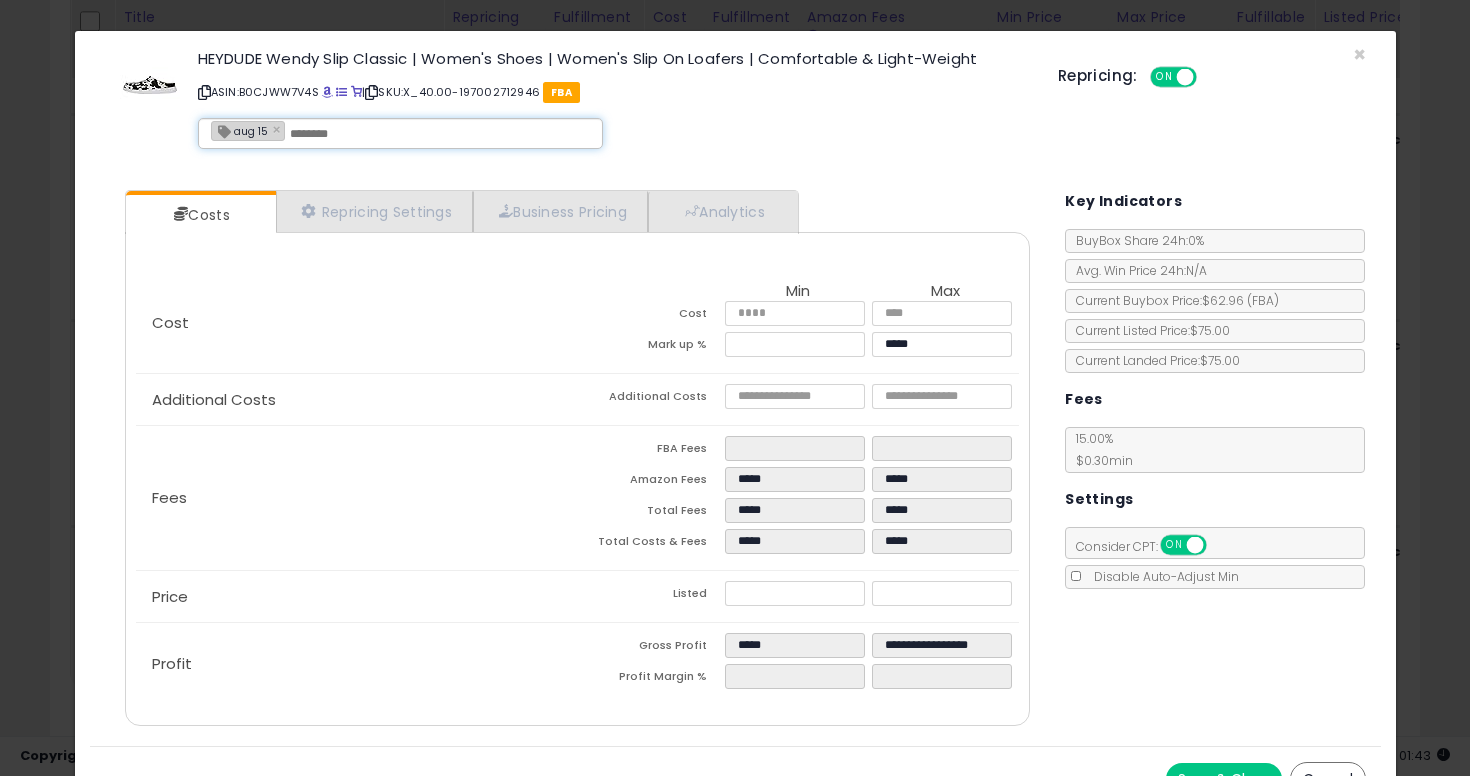 scroll, scrollTop: 34, scrollLeft: 0, axis: vertical 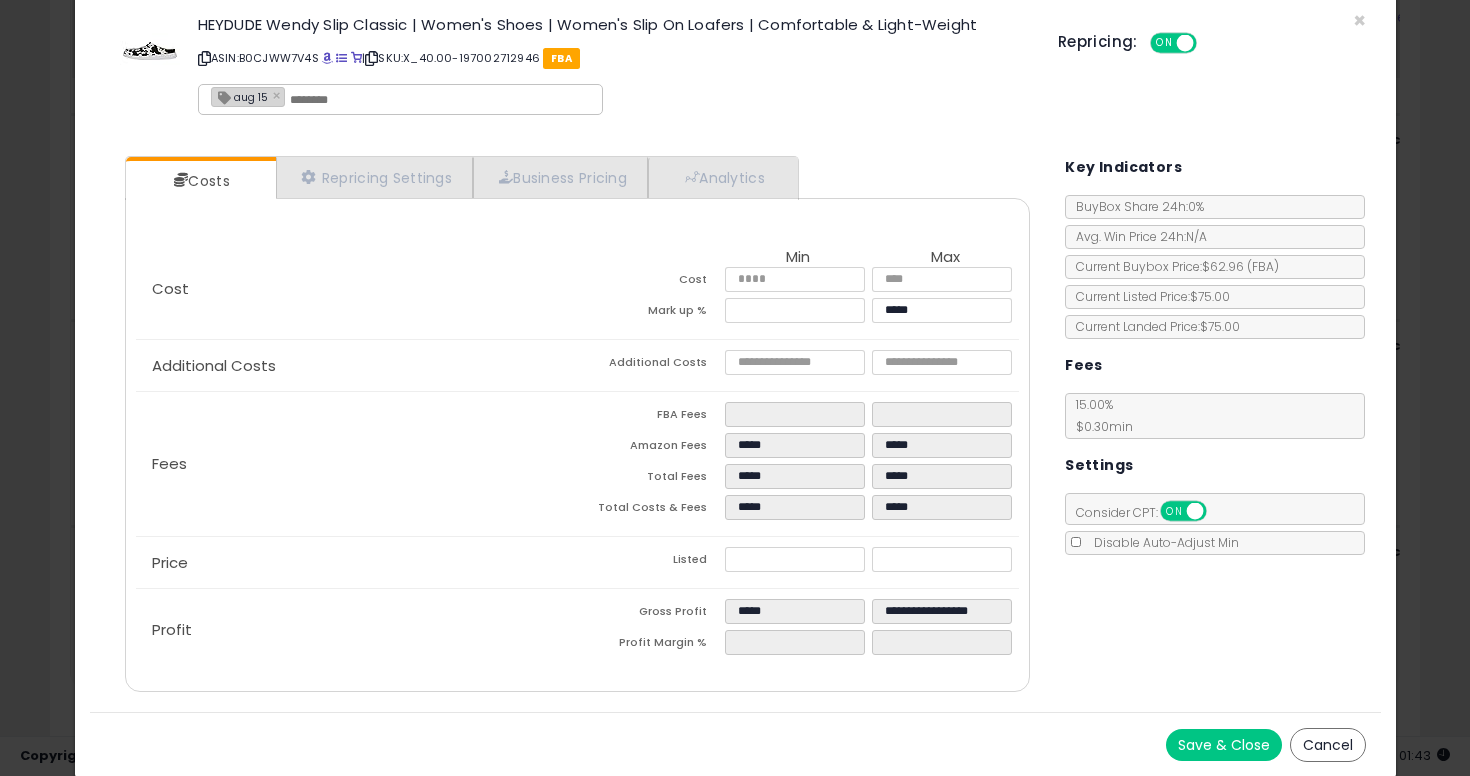 click on "Save & Close" at bounding box center (1224, 745) 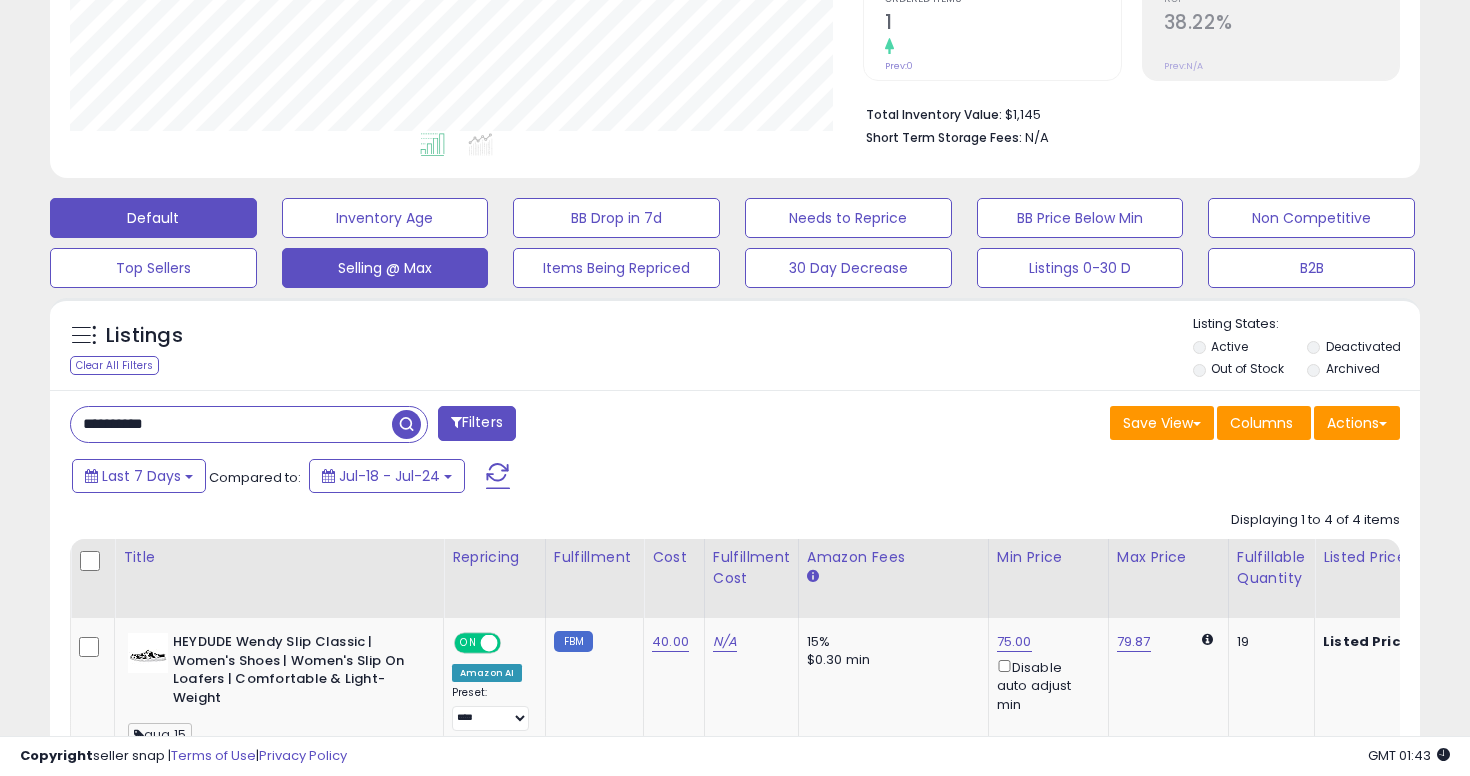 scroll, scrollTop: 464, scrollLeft: 0, axis: vertical 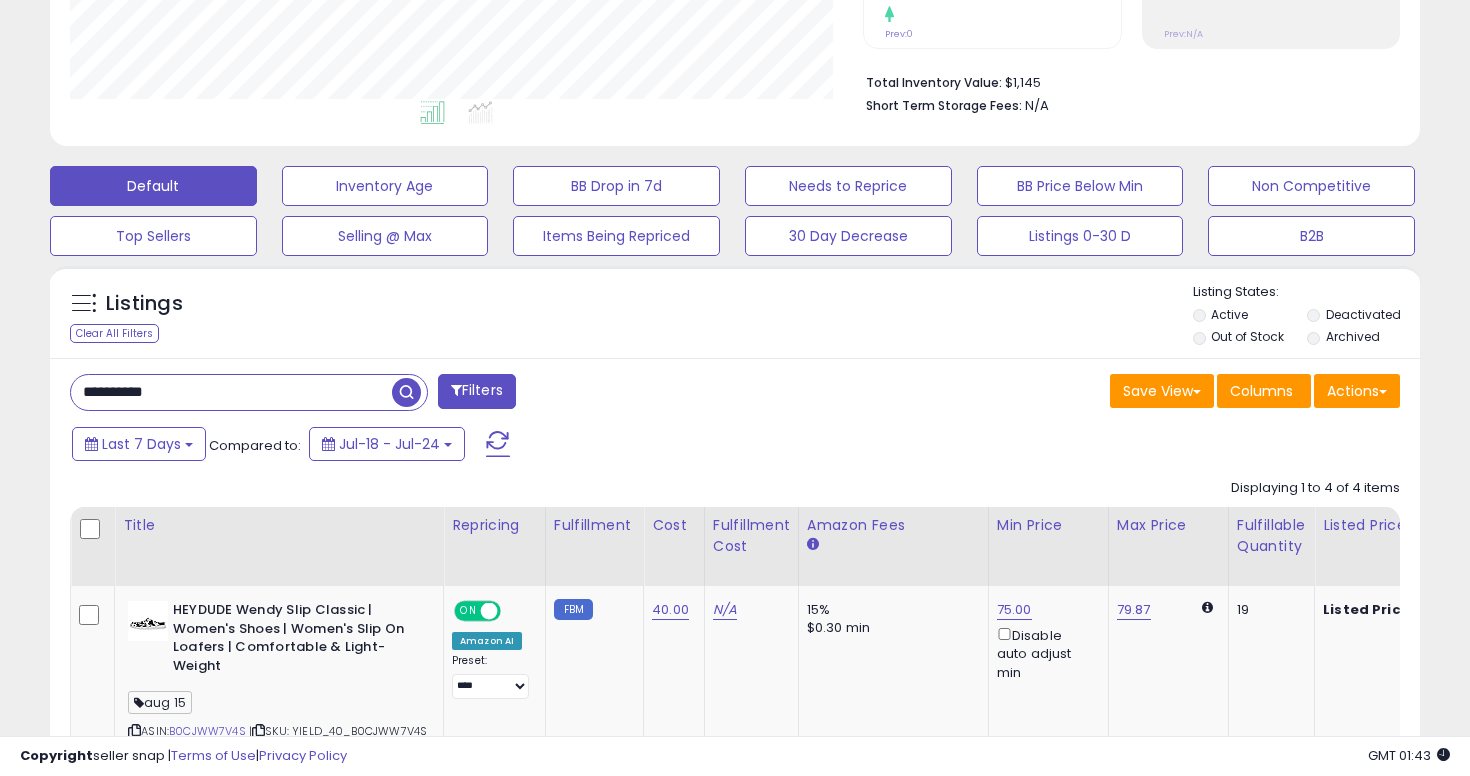 click on "**********" at bounding box center (231, 392) 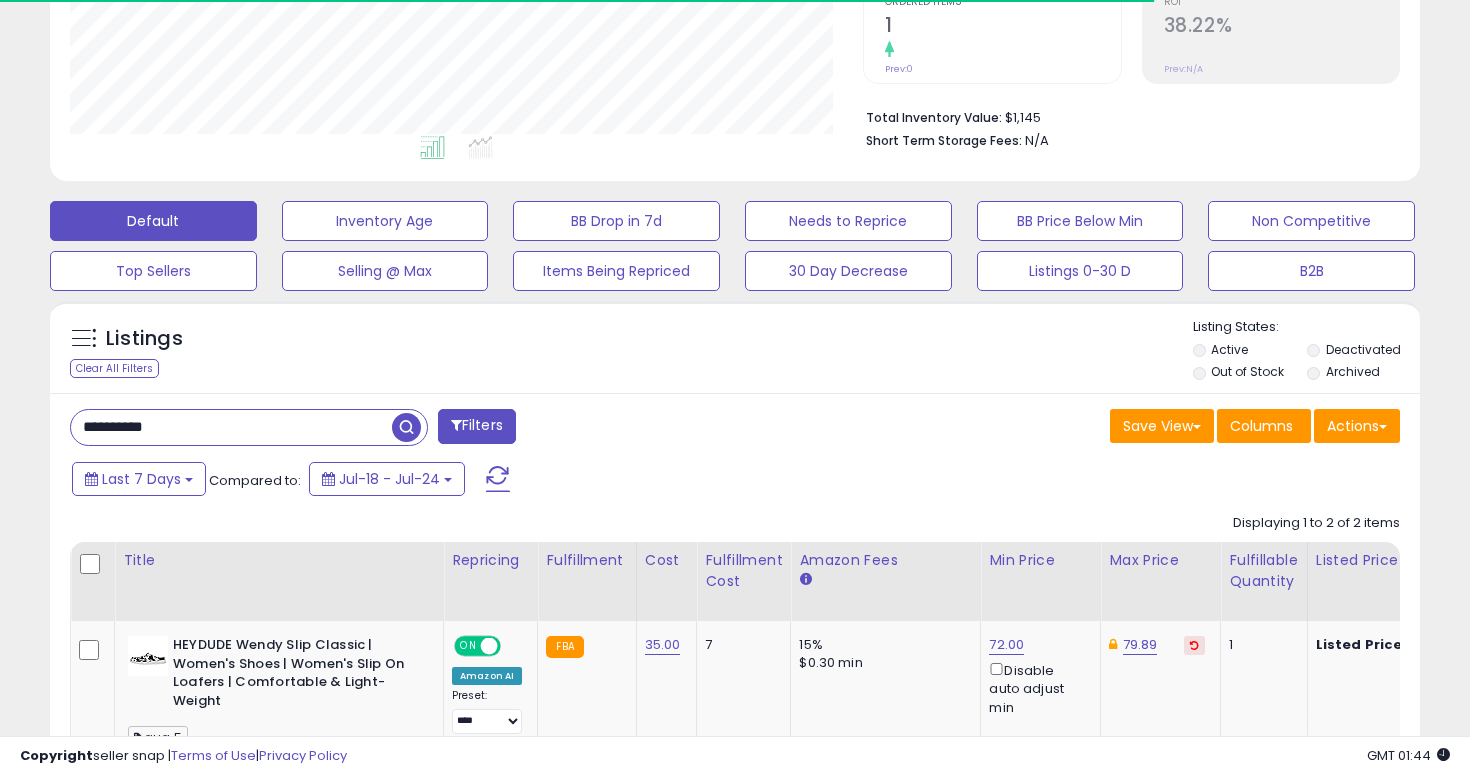 scroll, scrollTop: 464, scrollLeft: 0, axis: vertical 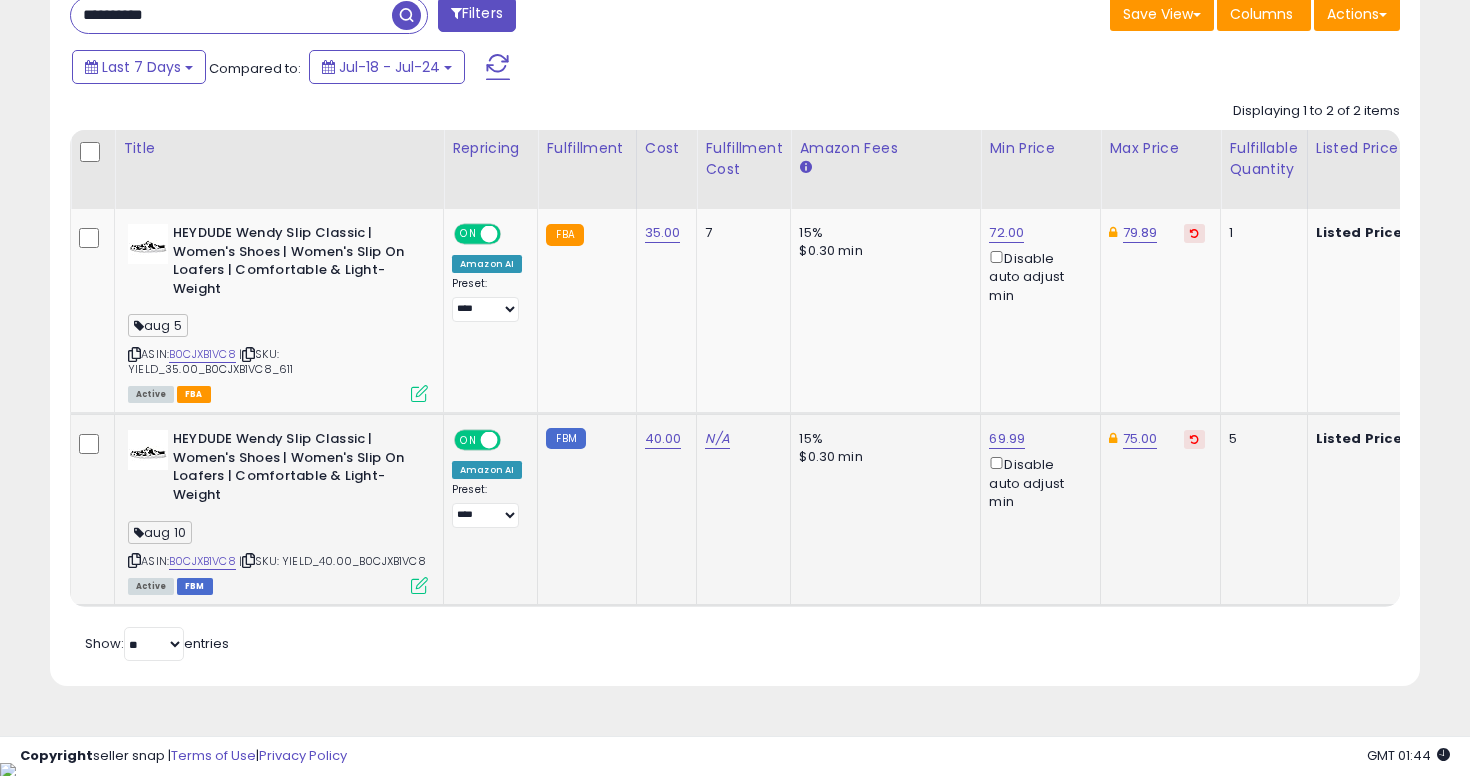 click on "HEYDUDE Wendy Slip Classic | Women's Shoes | Women's Slip On Loafers | Comfortable & Light-Weight" at bounding box center [278, 469] 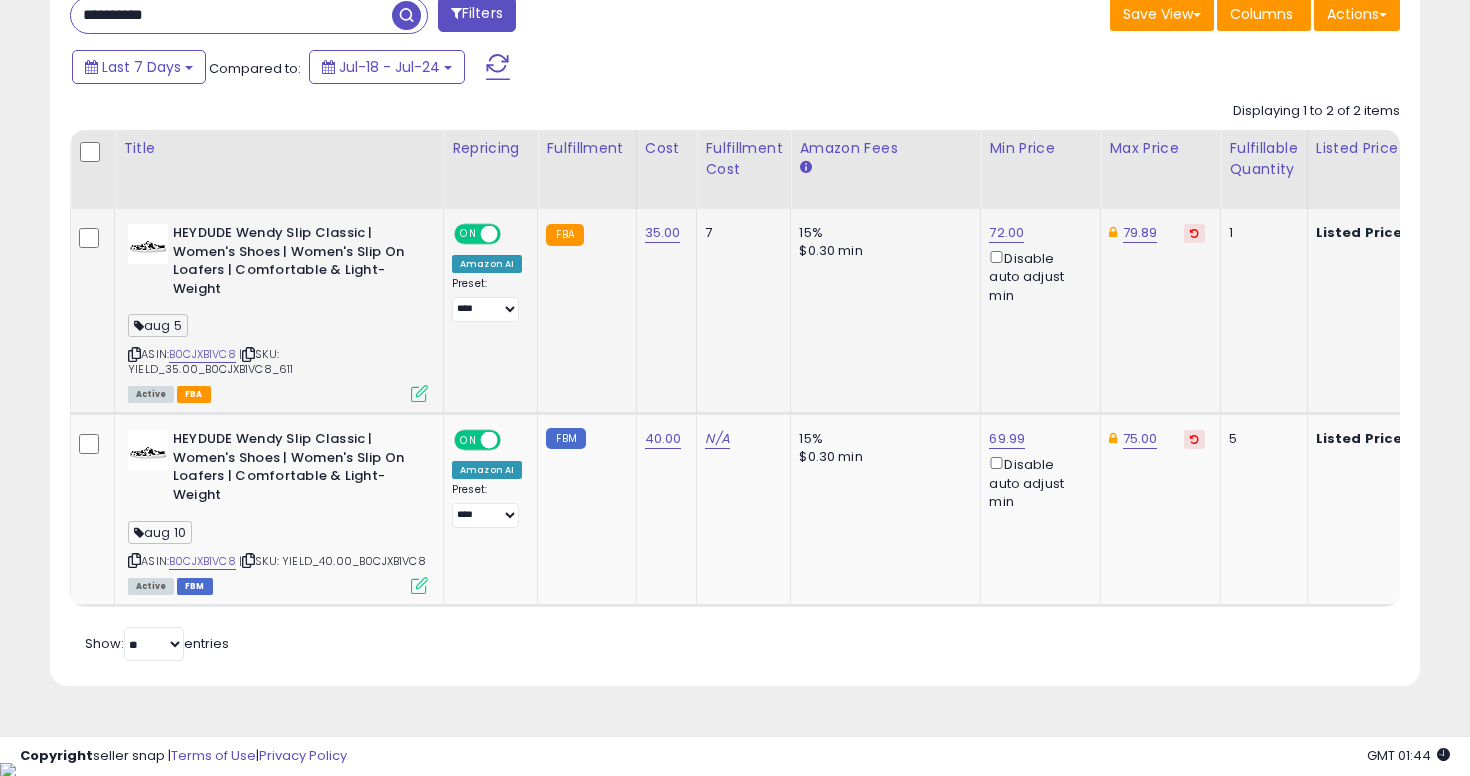 click on "HEYDUDE Wendy Slip Classic | Women's Shoes | Women's Slip On Loafers | Comfortable & Light-Weight  [DATE]  ASIN:  B0CJXB1VC8    |   SKU: YIELD_35.00_B0CJXB1VC8_611 Active FBA" 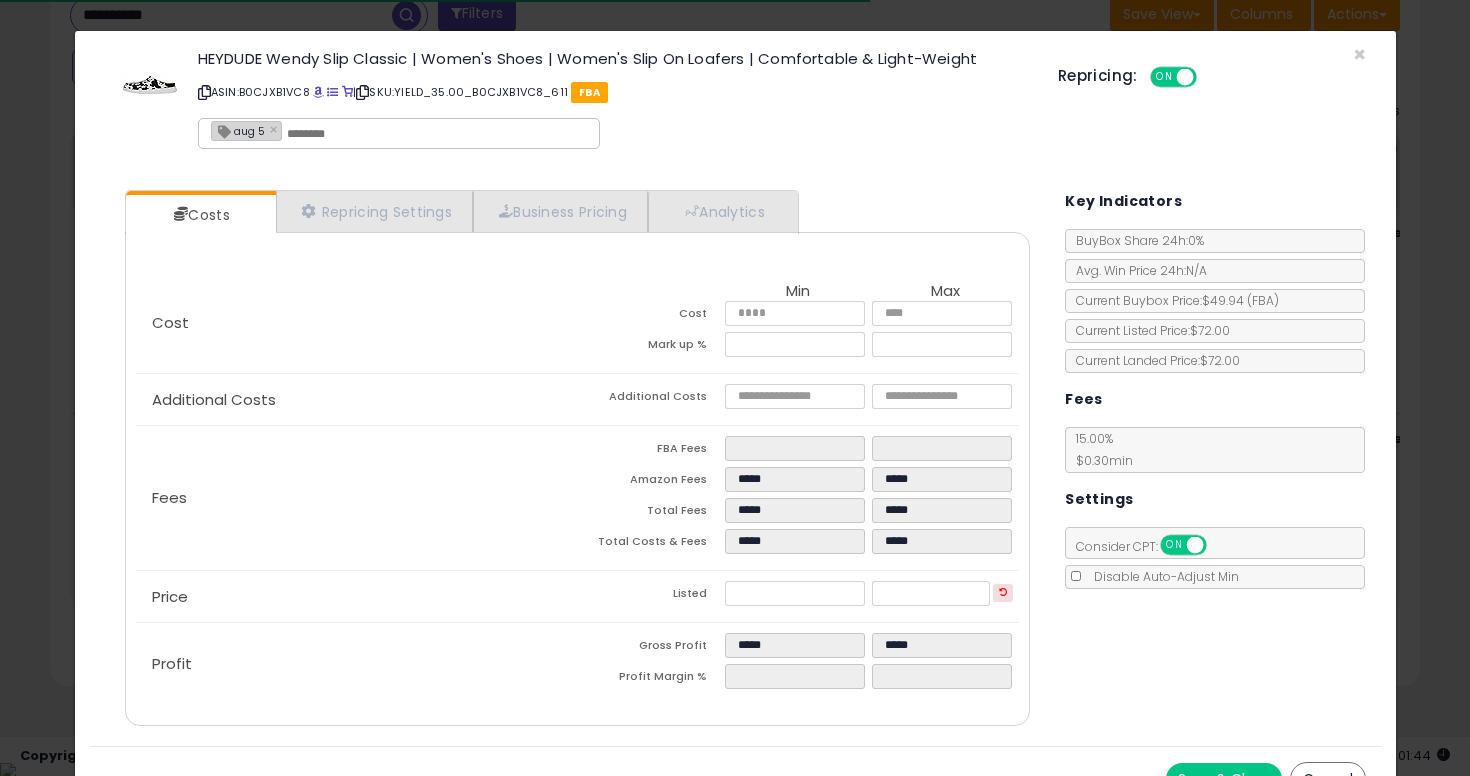 click on "aug 5" at bounding box center [238, 130] 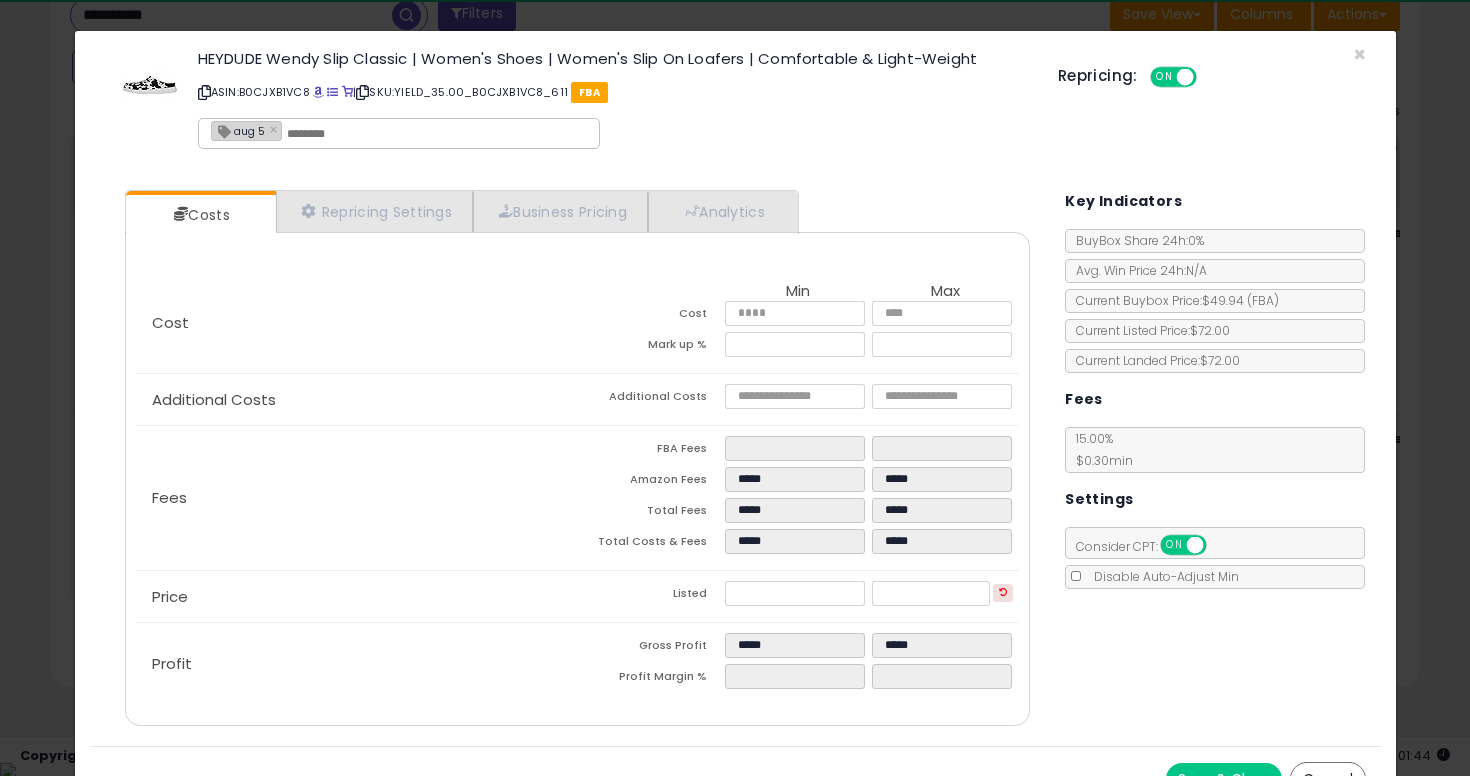 click on "aug 5" at bounding box center [238, 130] 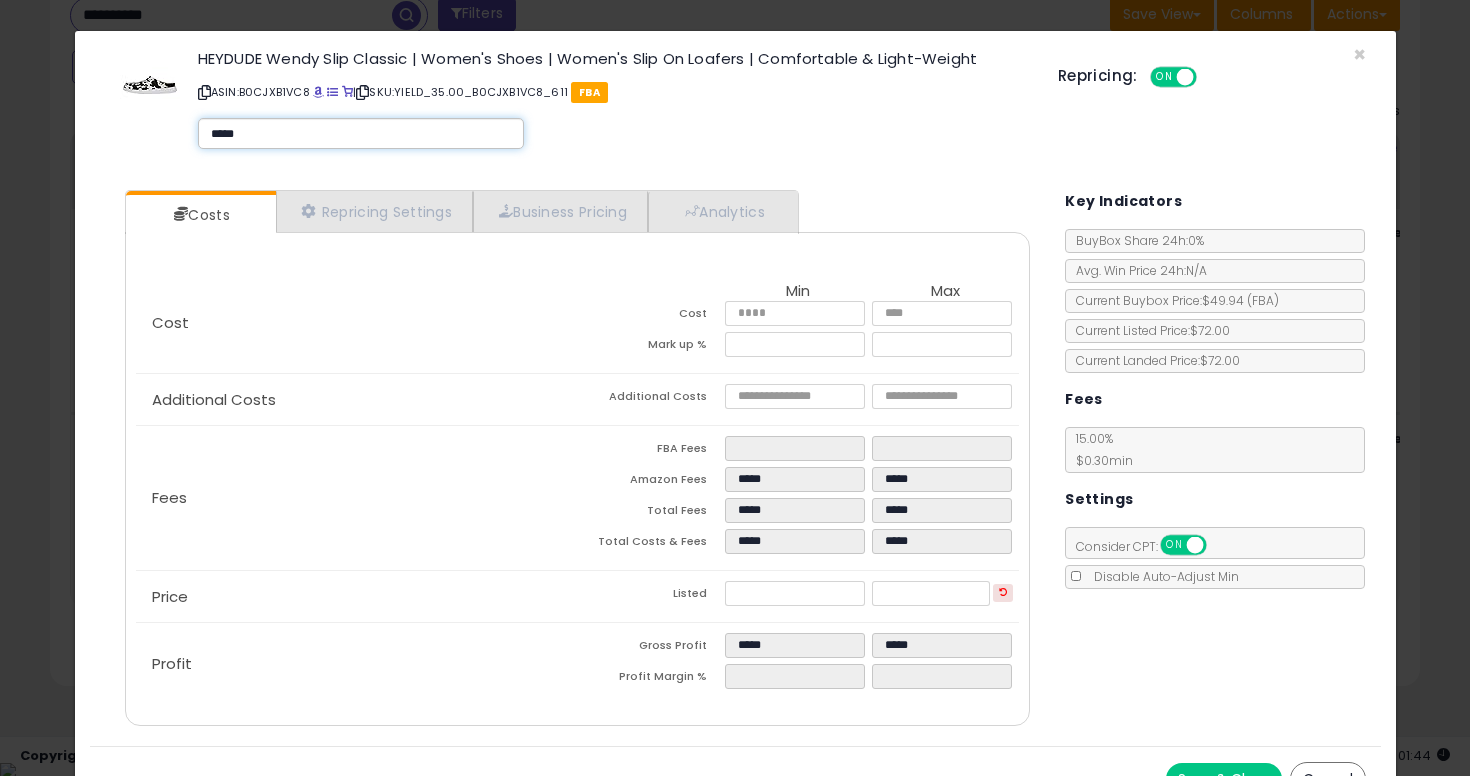 click on "*****" at bounding box center [361, 134] 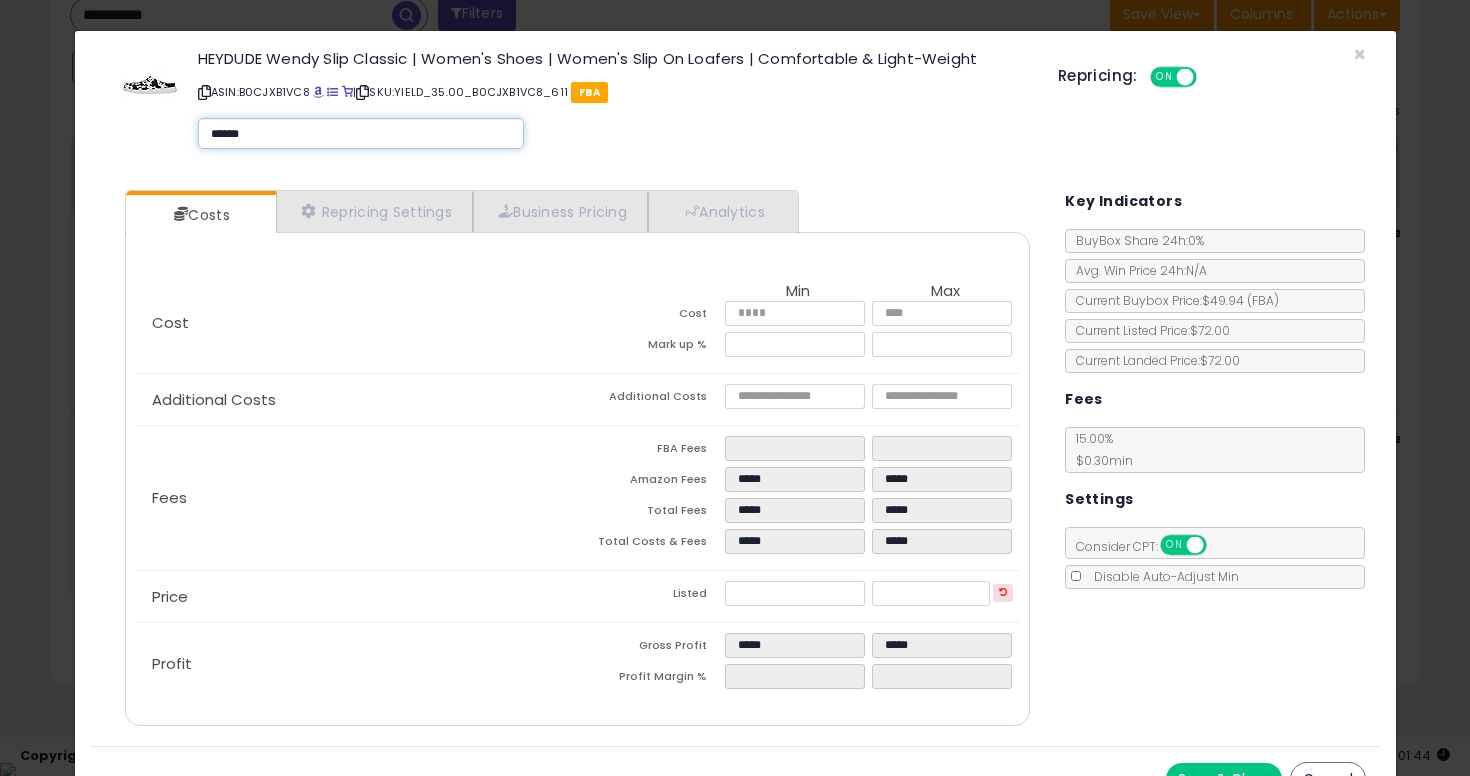 type 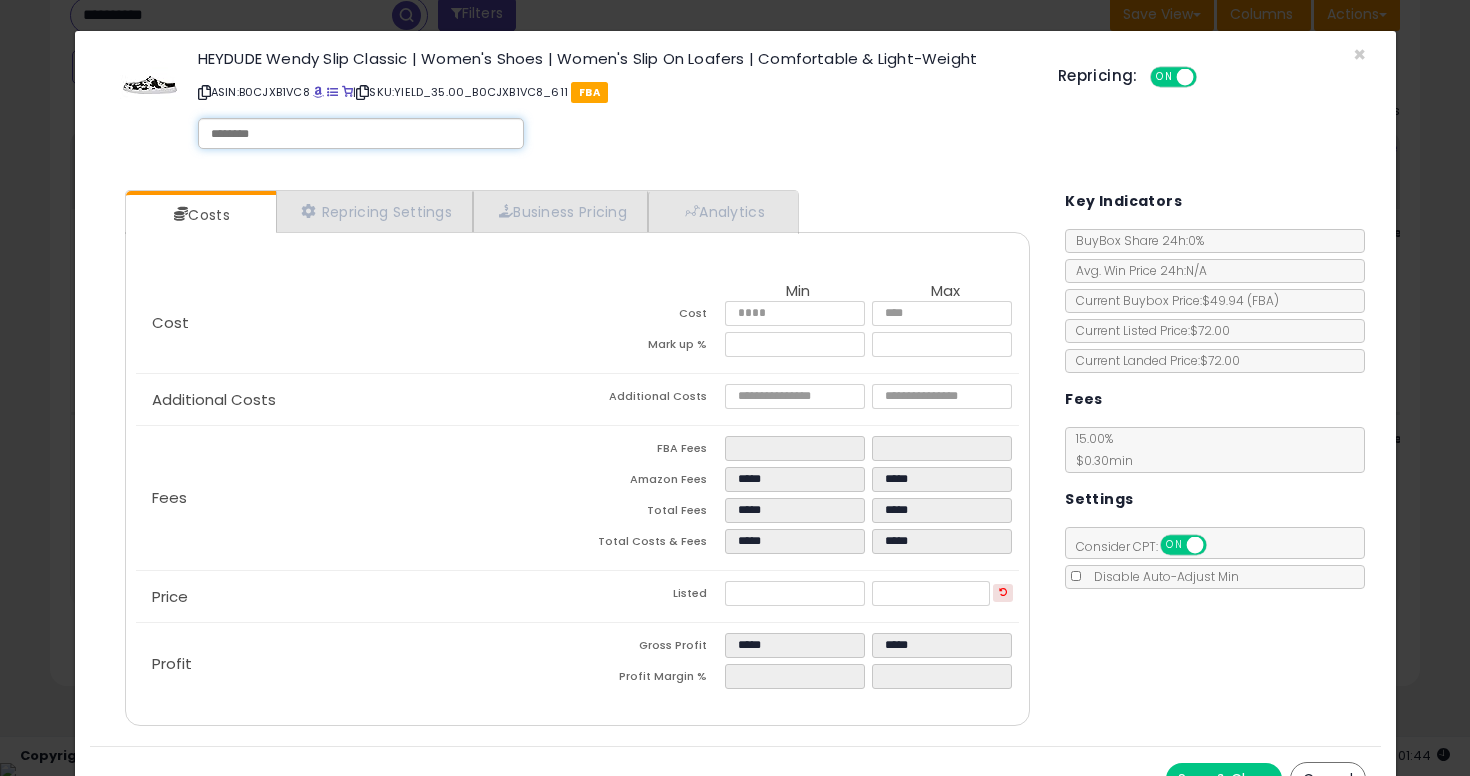type on "******" 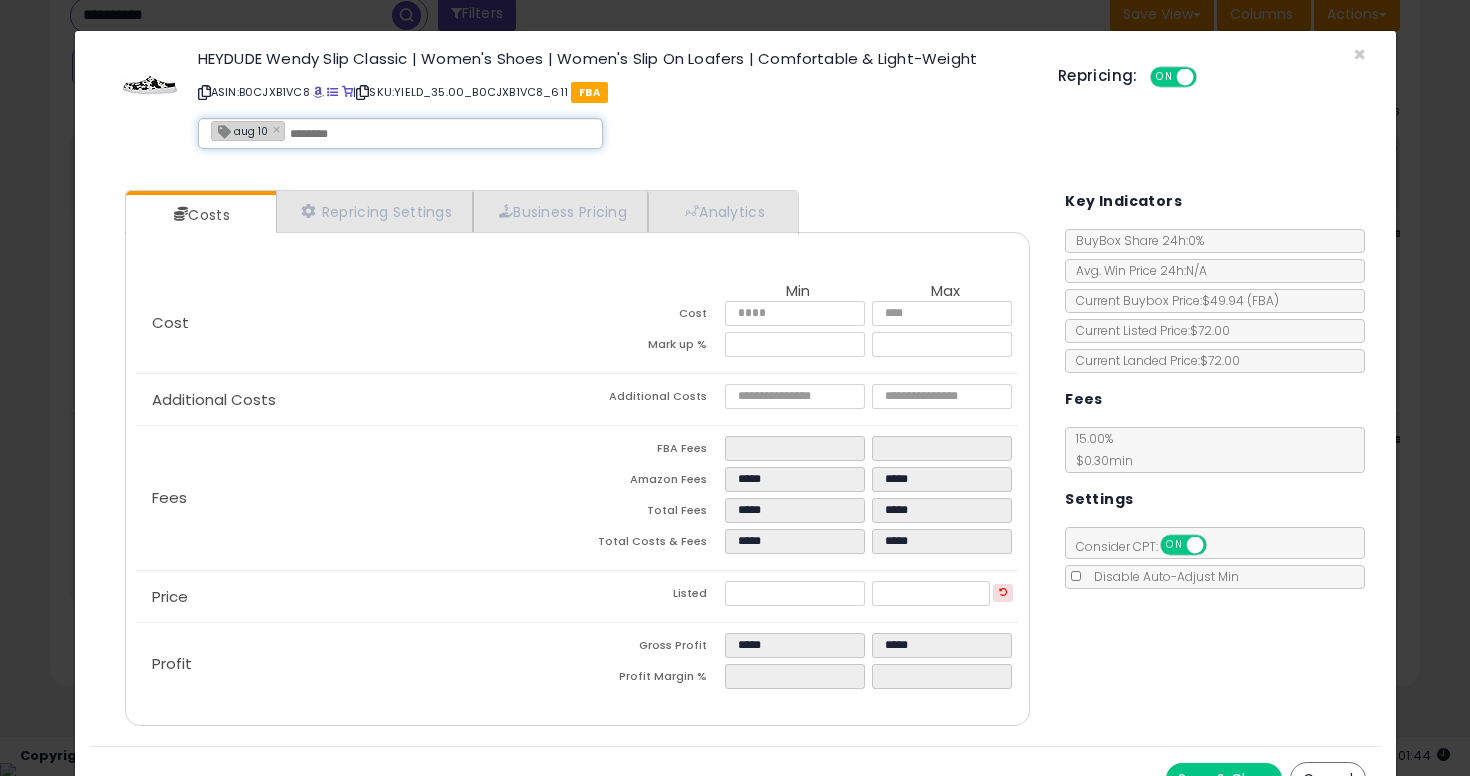 scroll, scrollTop: 34, scrollLeft: 0, axis: vertical 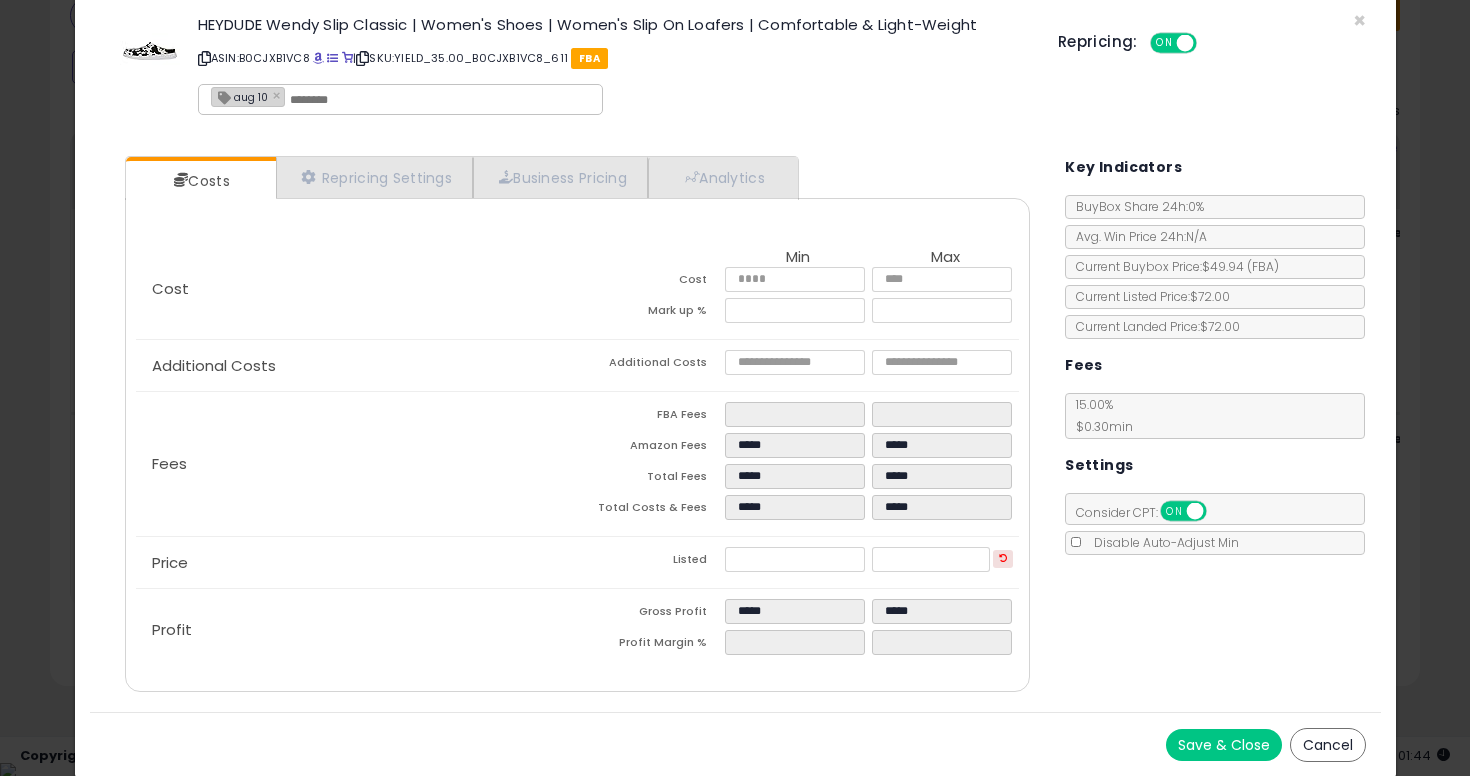 click on "Save & Close" at bounding box center [1224, 745] 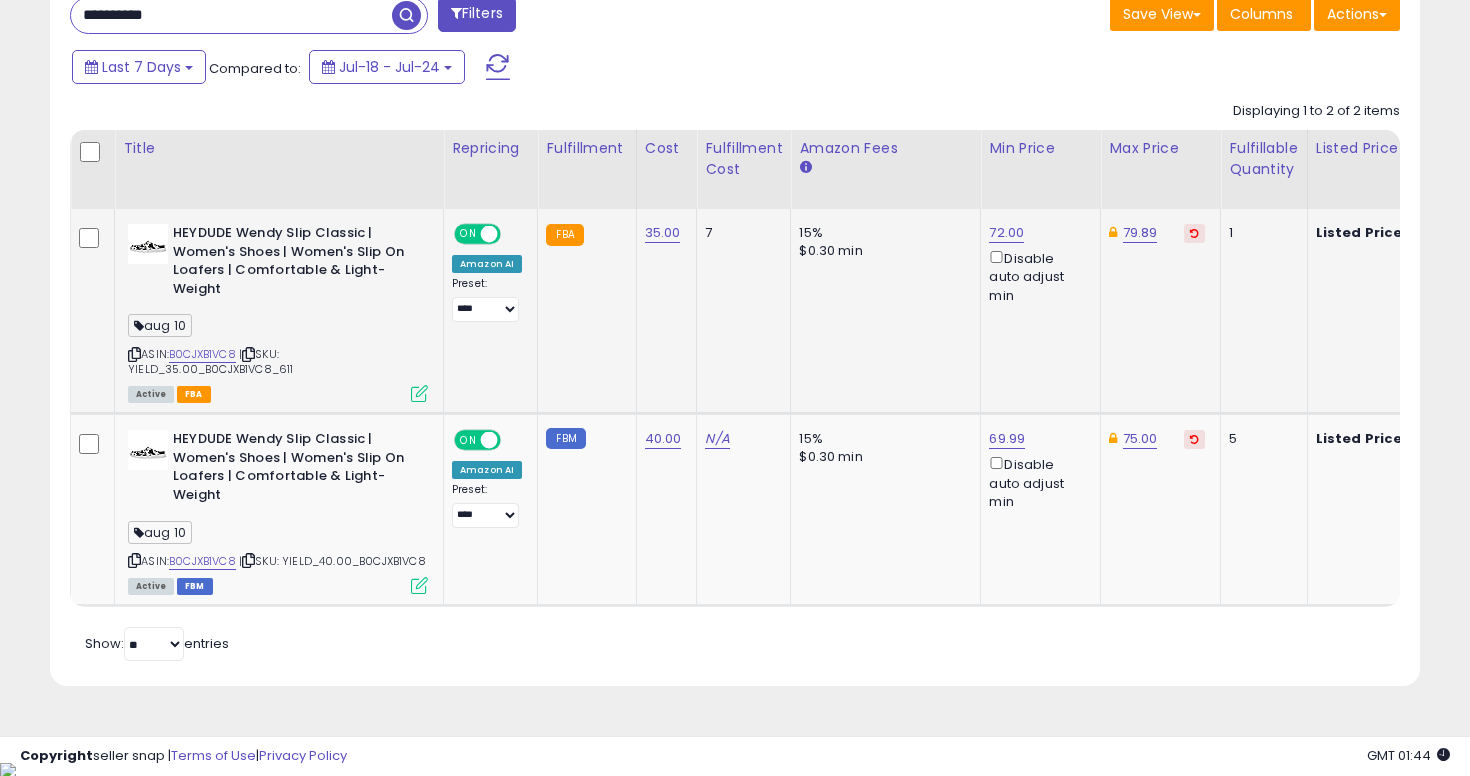 scroll, scrollTop: 729, scrollLeft: 0, axis: vertical 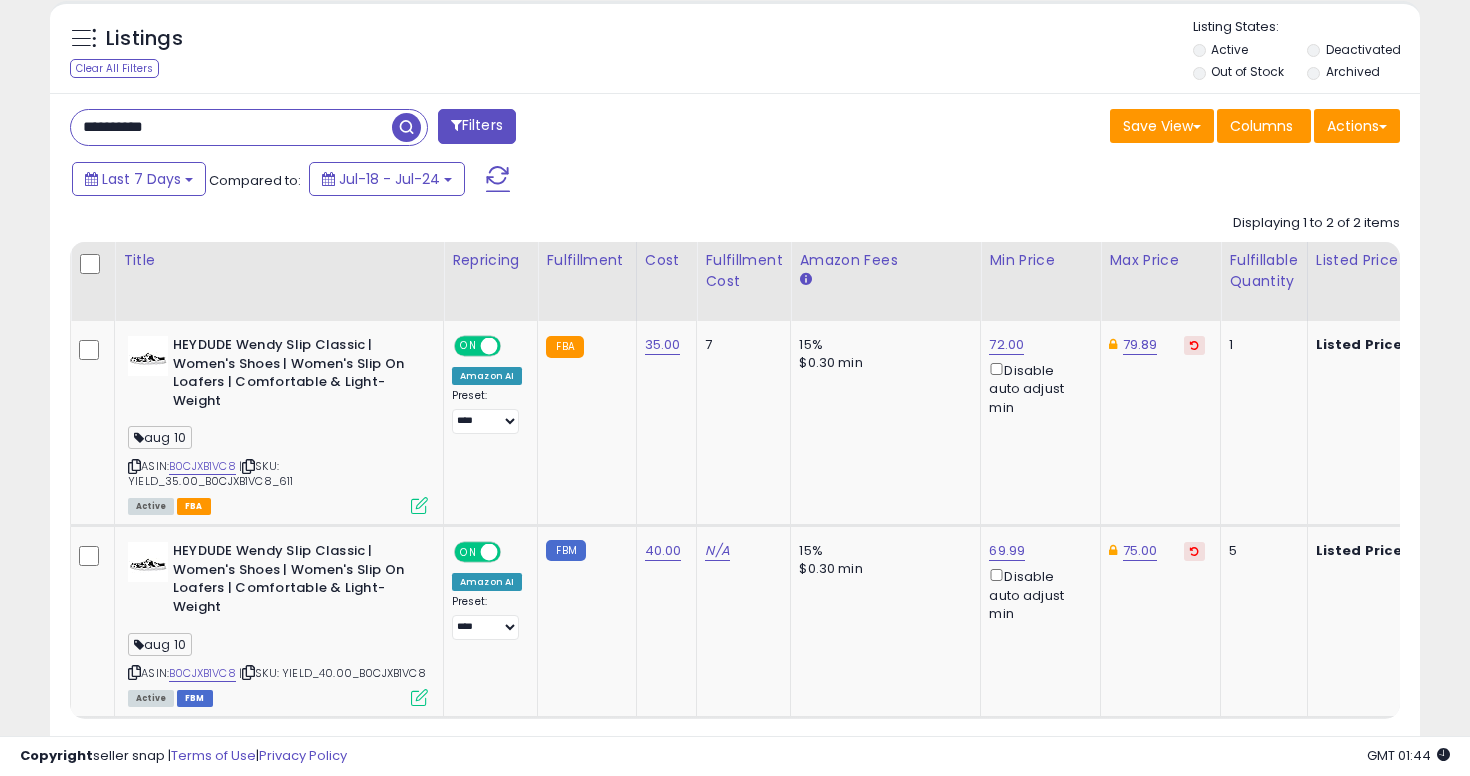 click on "**********" at bounding box center (231, 127) 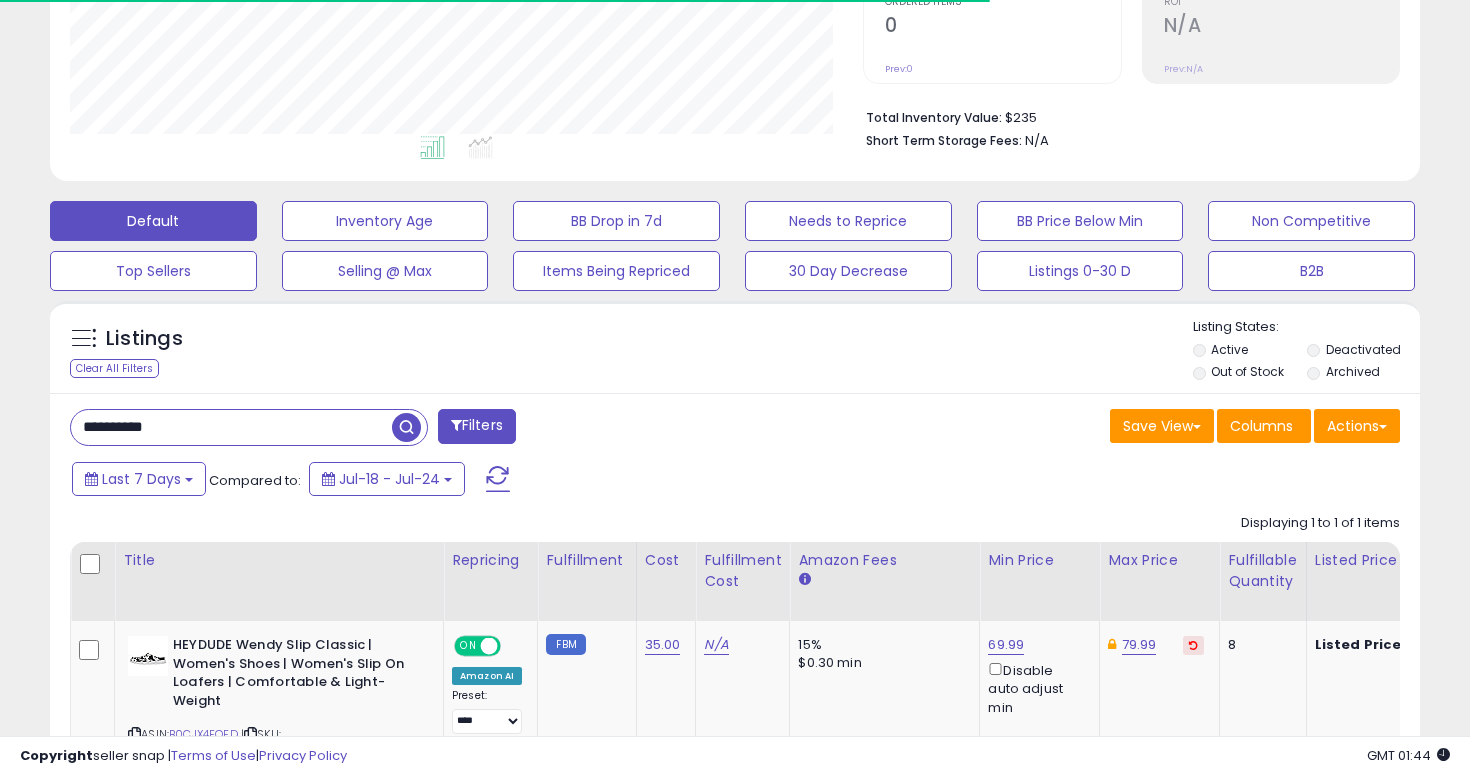 scroll, scrollTop: 603, scrollLeft: 0, axis: vertical 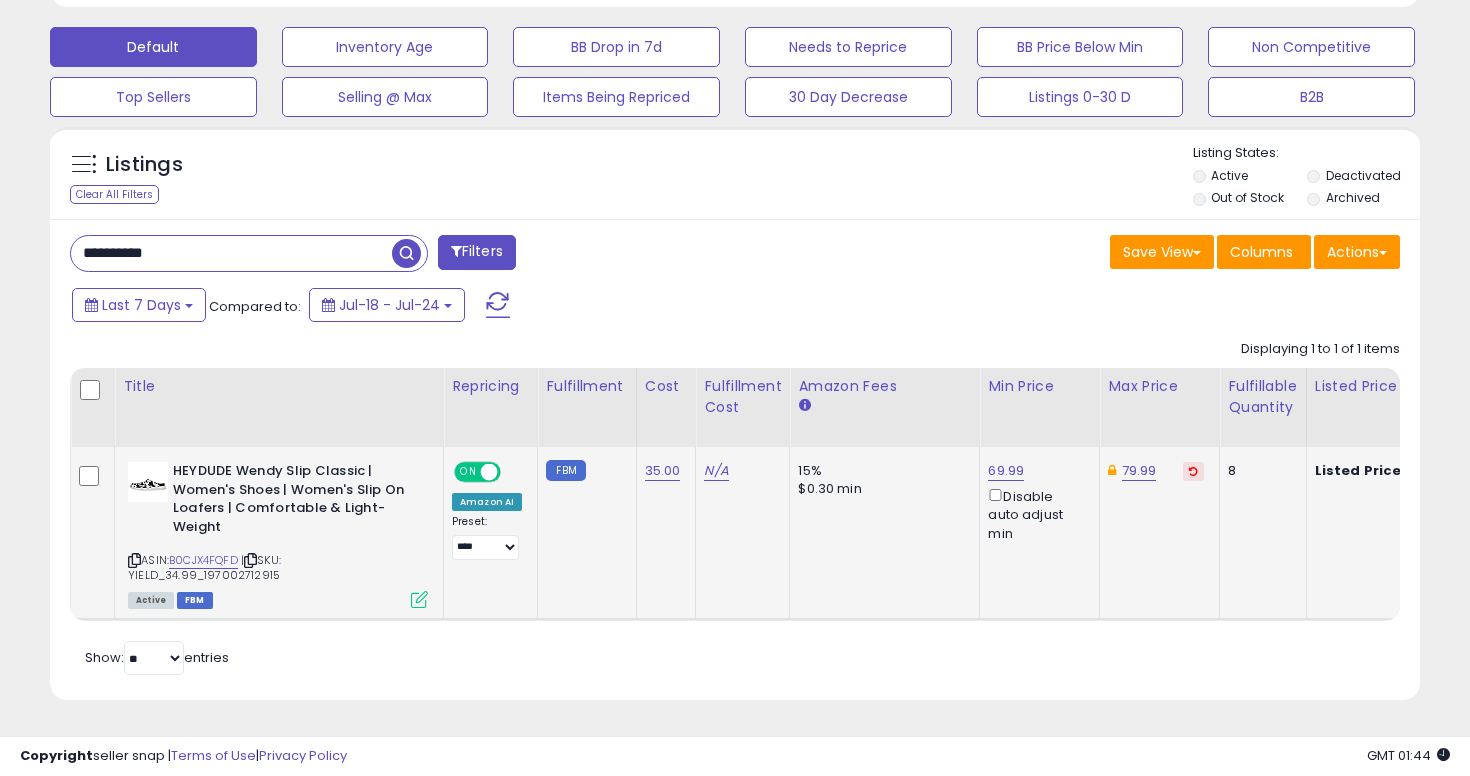 click on "15% $0.30 min" 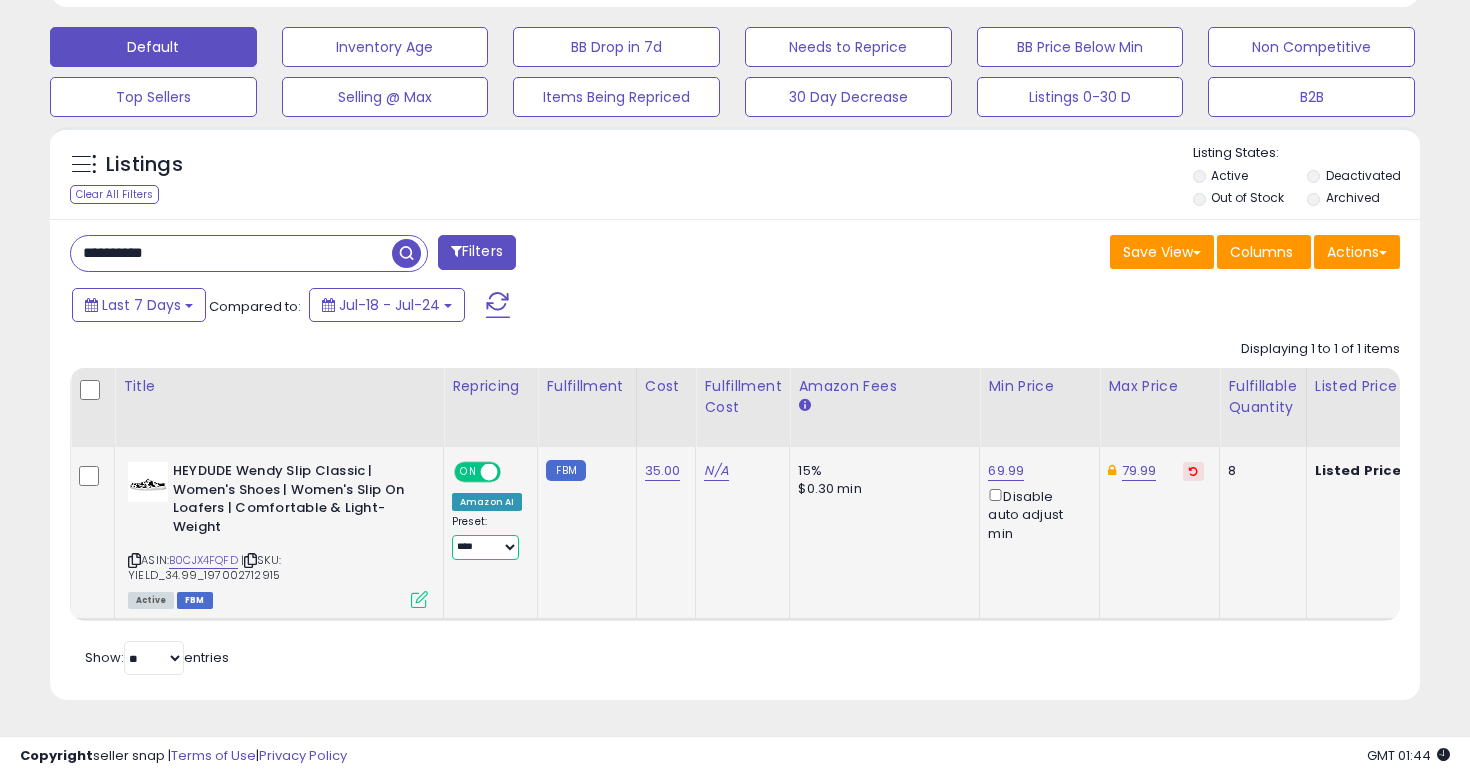 click on "**********" at bounding box center (485, 547) 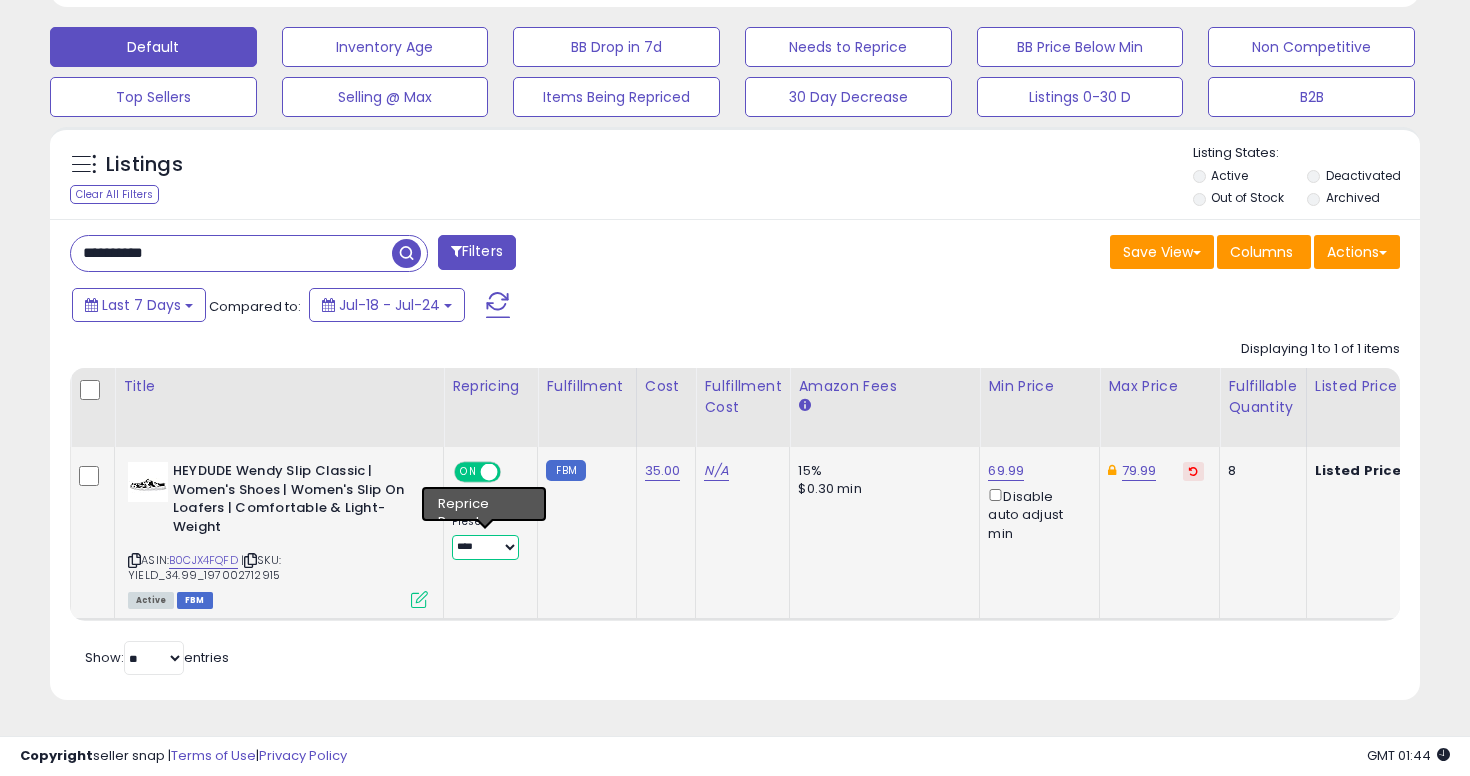 select on "**********" 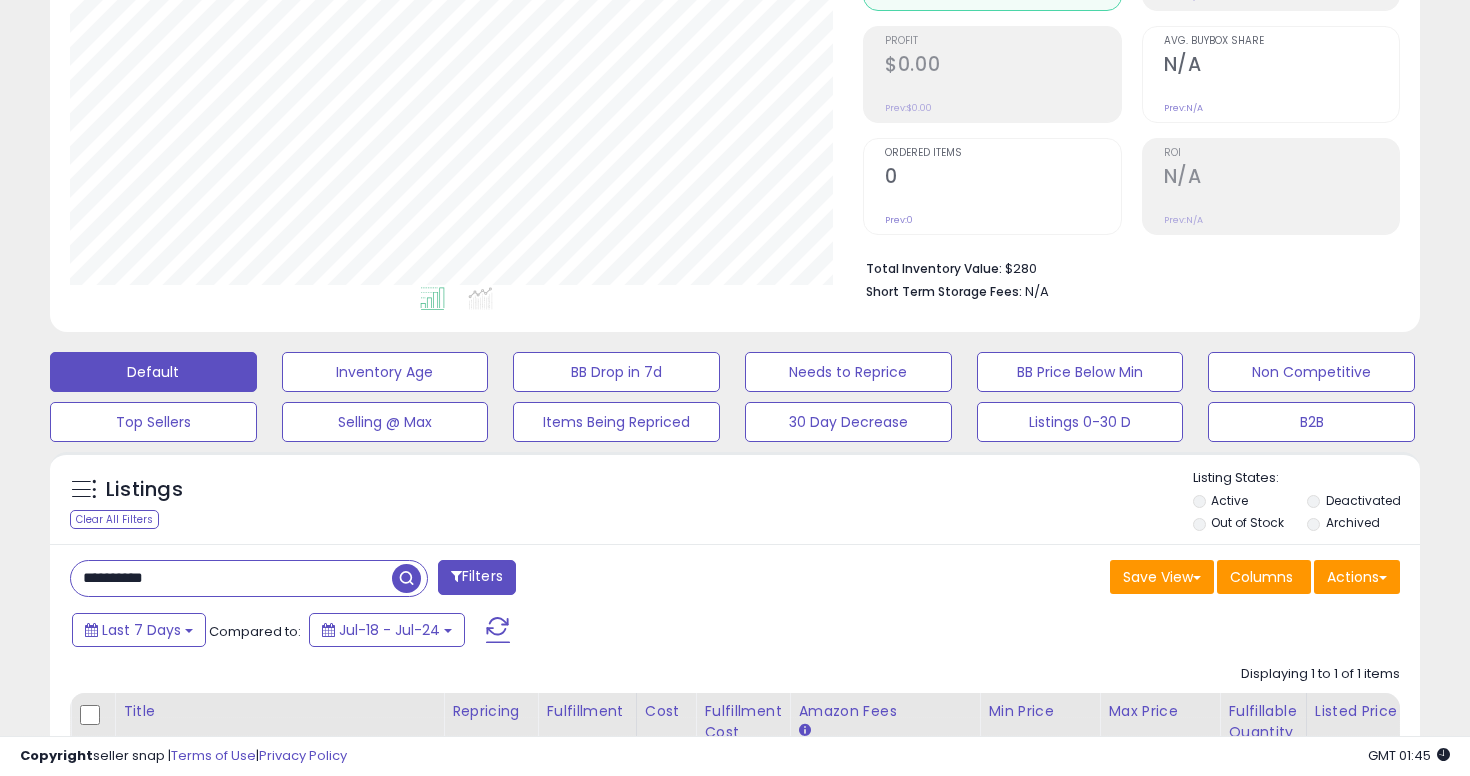 scroll, scrollTop: 391, scrollLeft: 0, axis: vertical 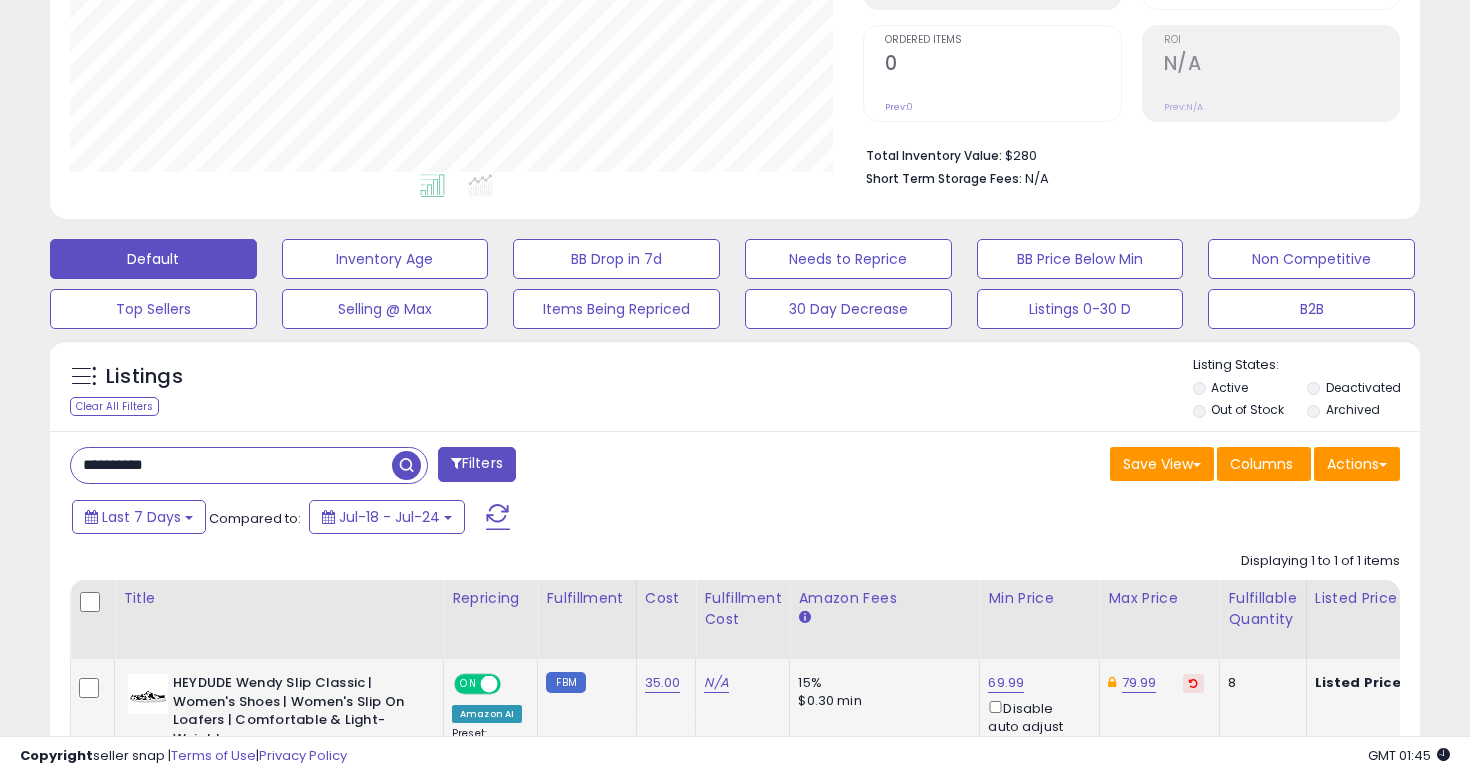 click on "79.99" at bounding box center (1156, 683) 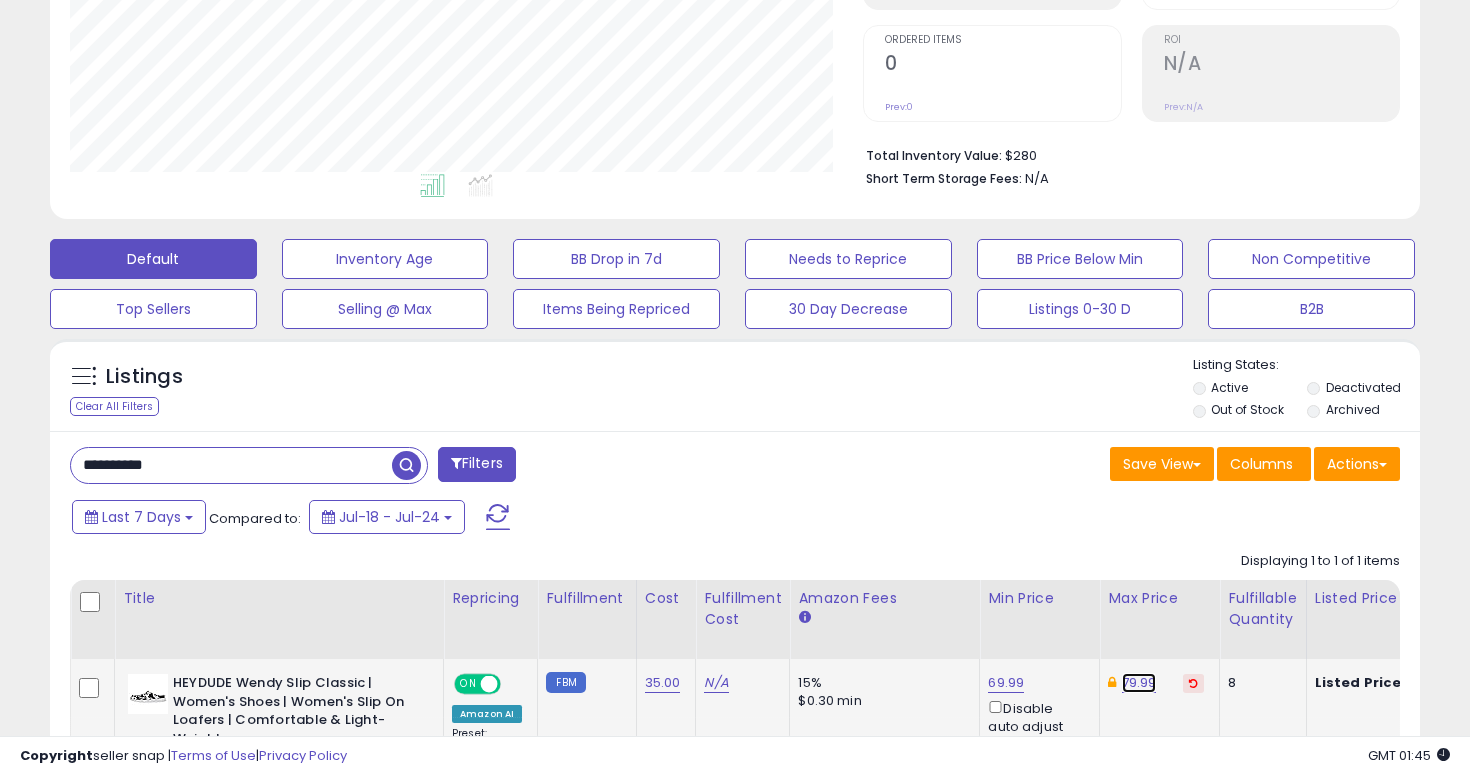 click on "79.99" at bounding box center (1139, 683) 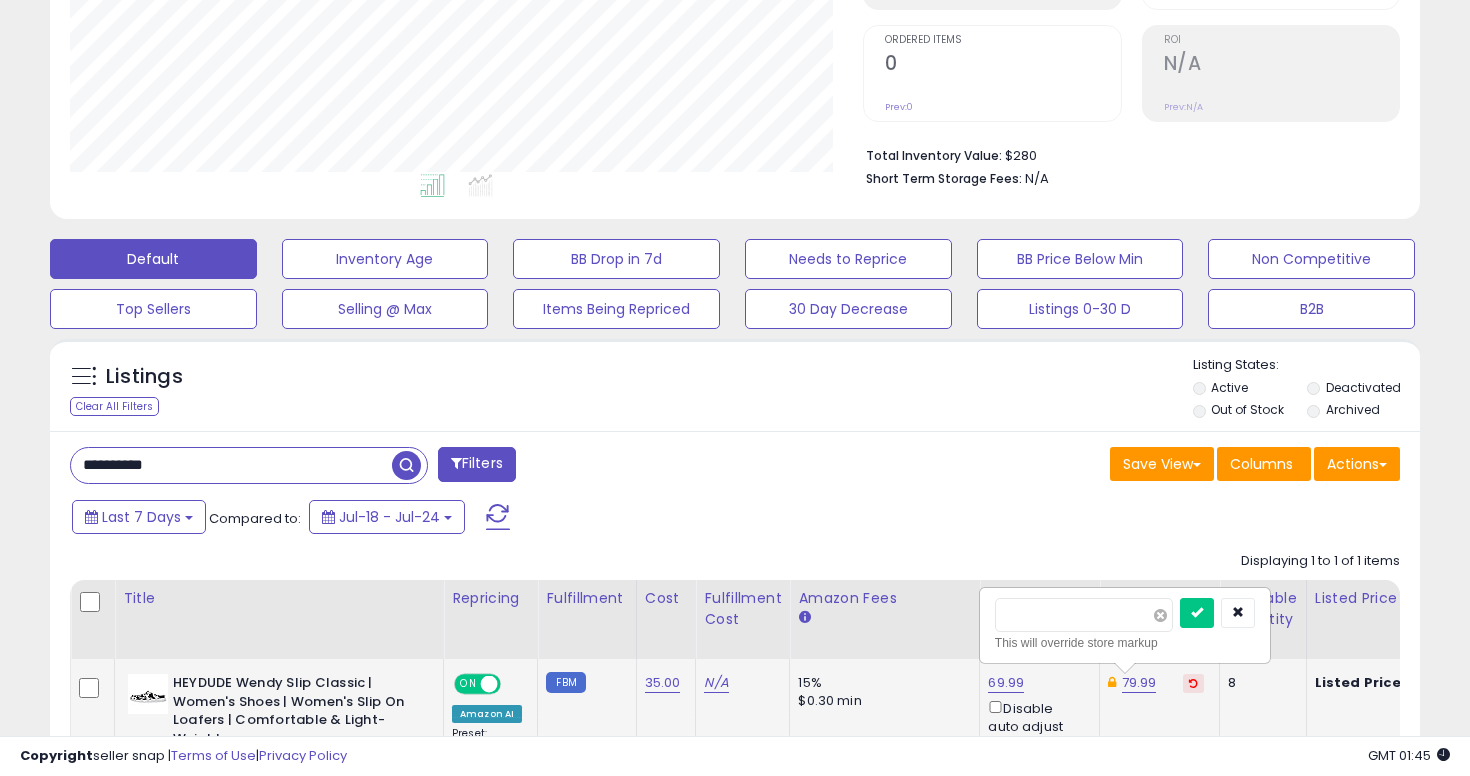 click at bounding box center (1160, 615) 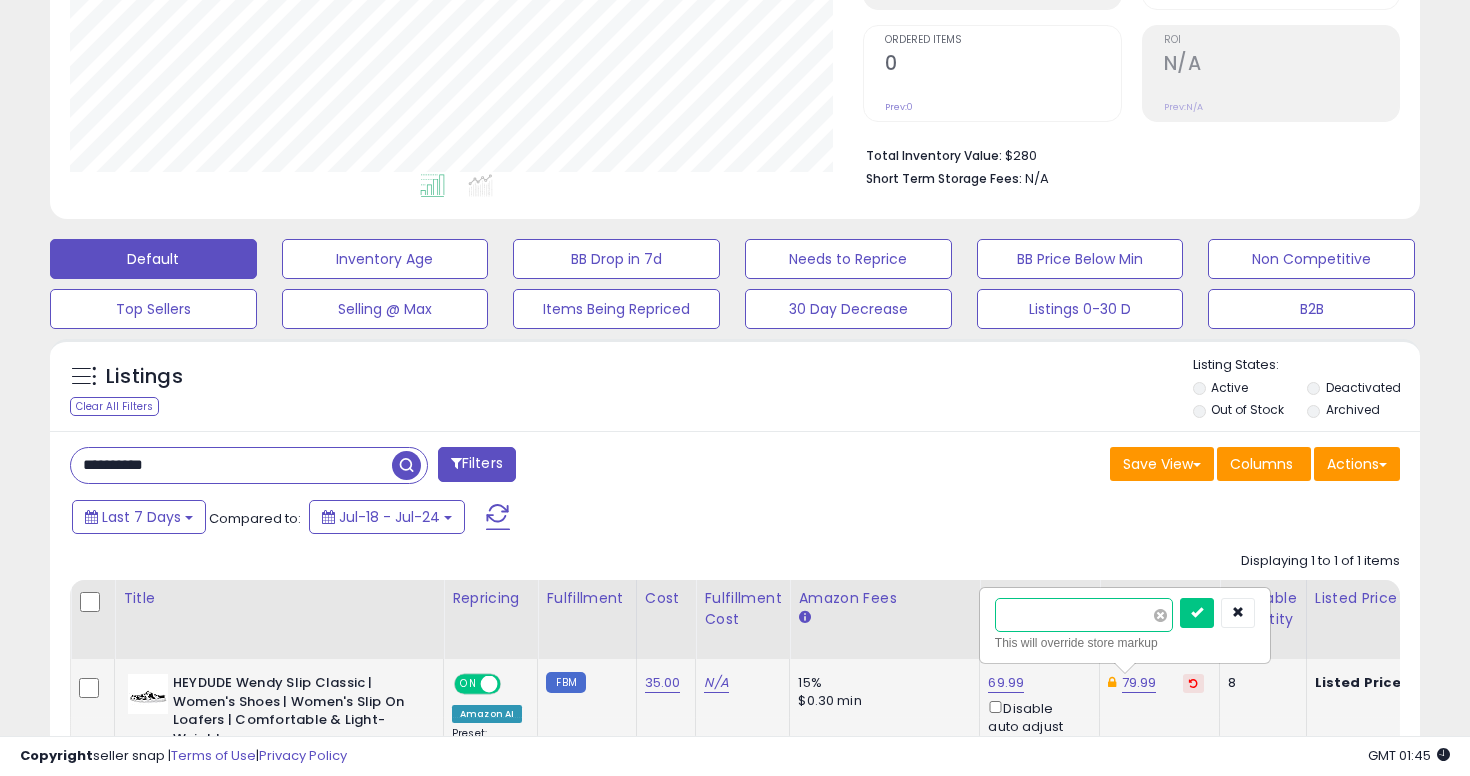 type on "****" 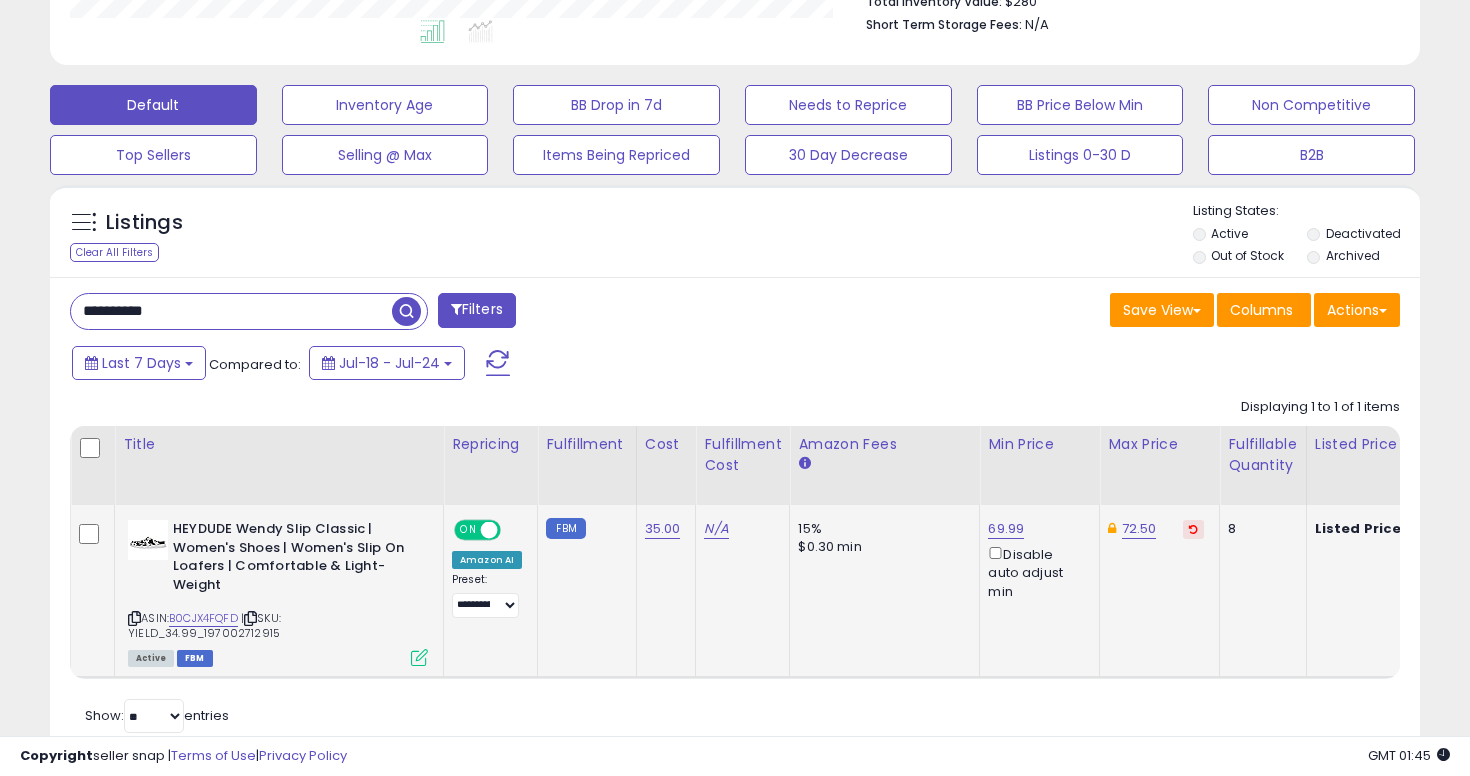 scroll, scrollTop: 597, scrollLeft: 0, axis: vertical 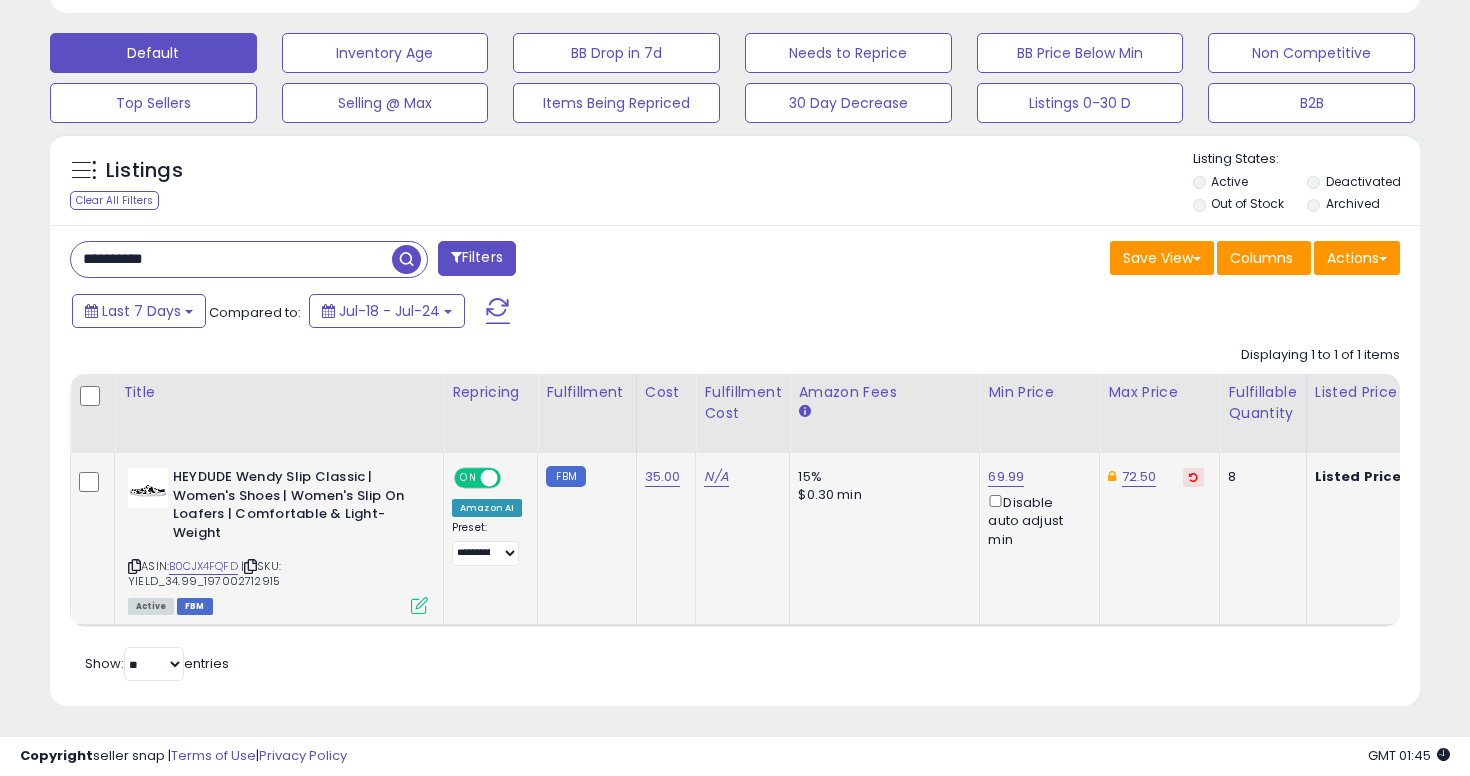 click on "**********" at bounding box center [231, 259] 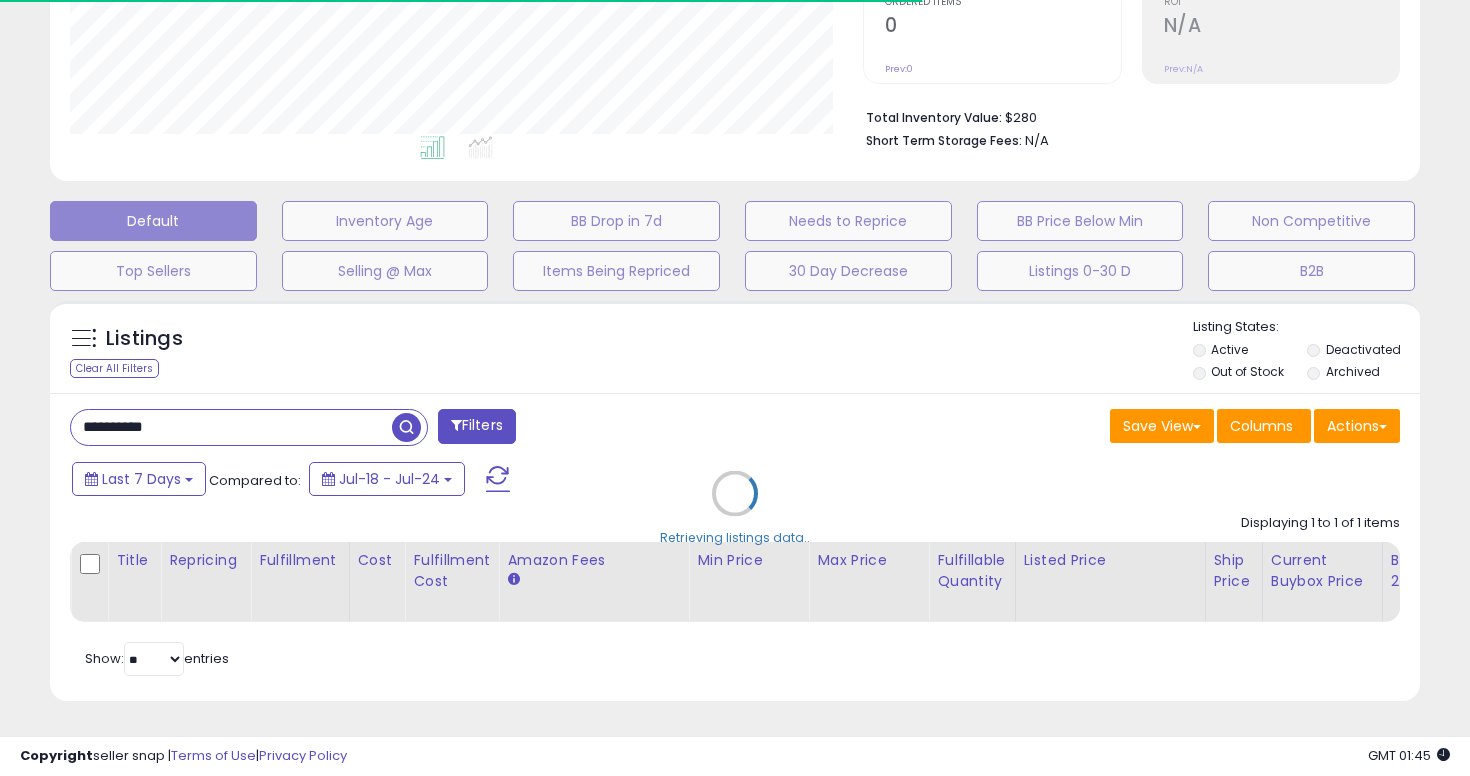 scroll, scrollTop: 584, scrollLeft: 0, axis: vertical 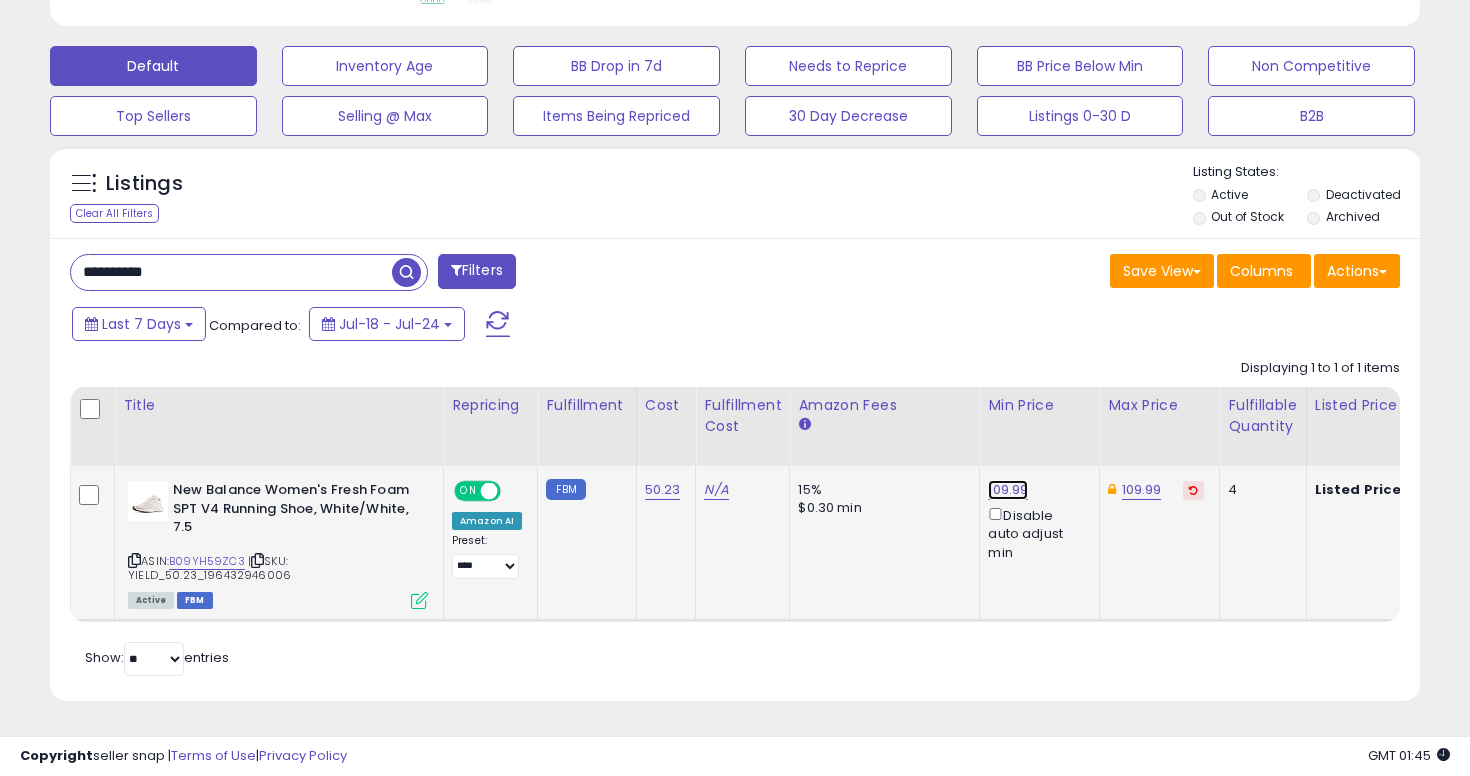 click on "109.99" at bounding box center [1008, 490] 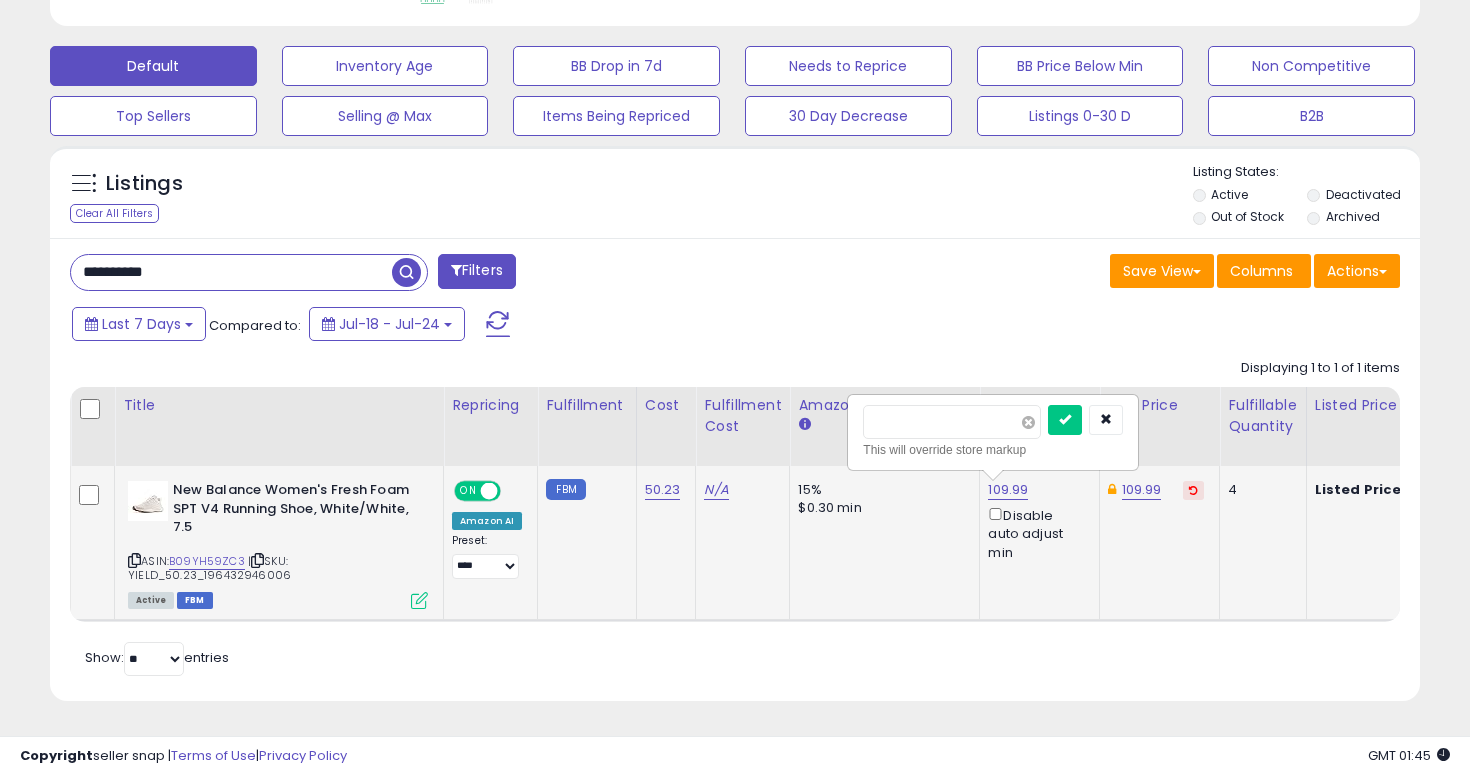 click at bounding box center [1028, 422] 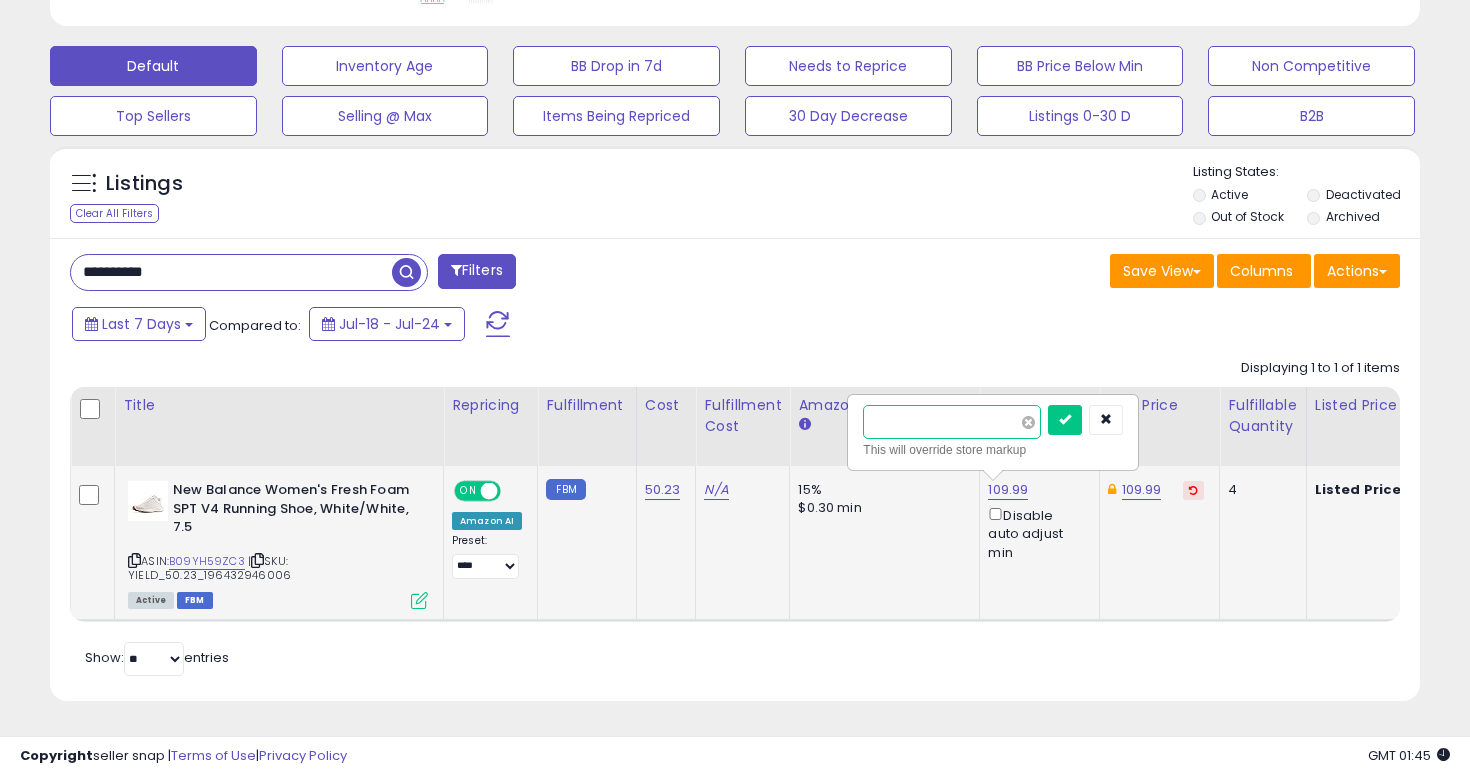 type on "*****" 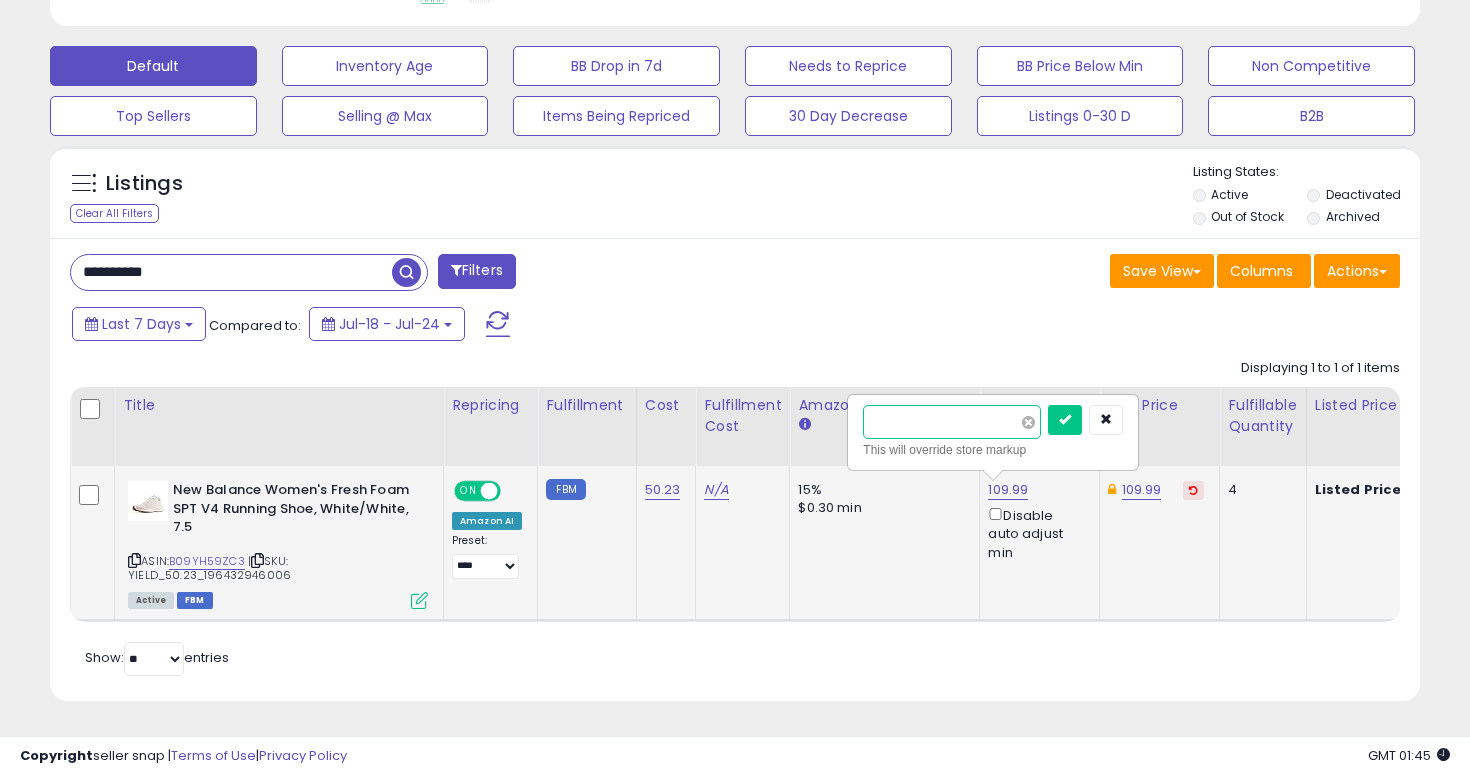 click at bounding box center [1065, 420] 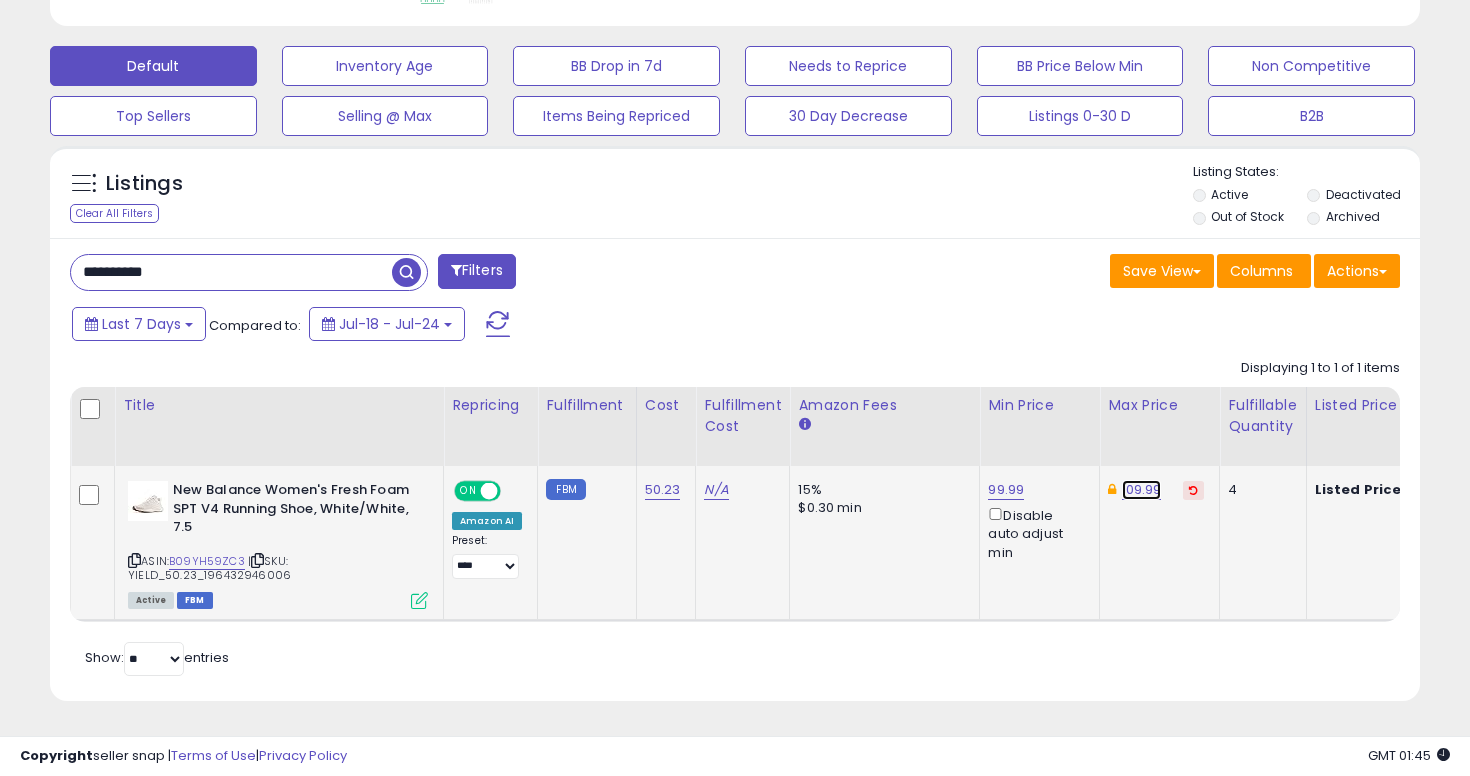 click on "109.99" at bounding box center [1142, 490] 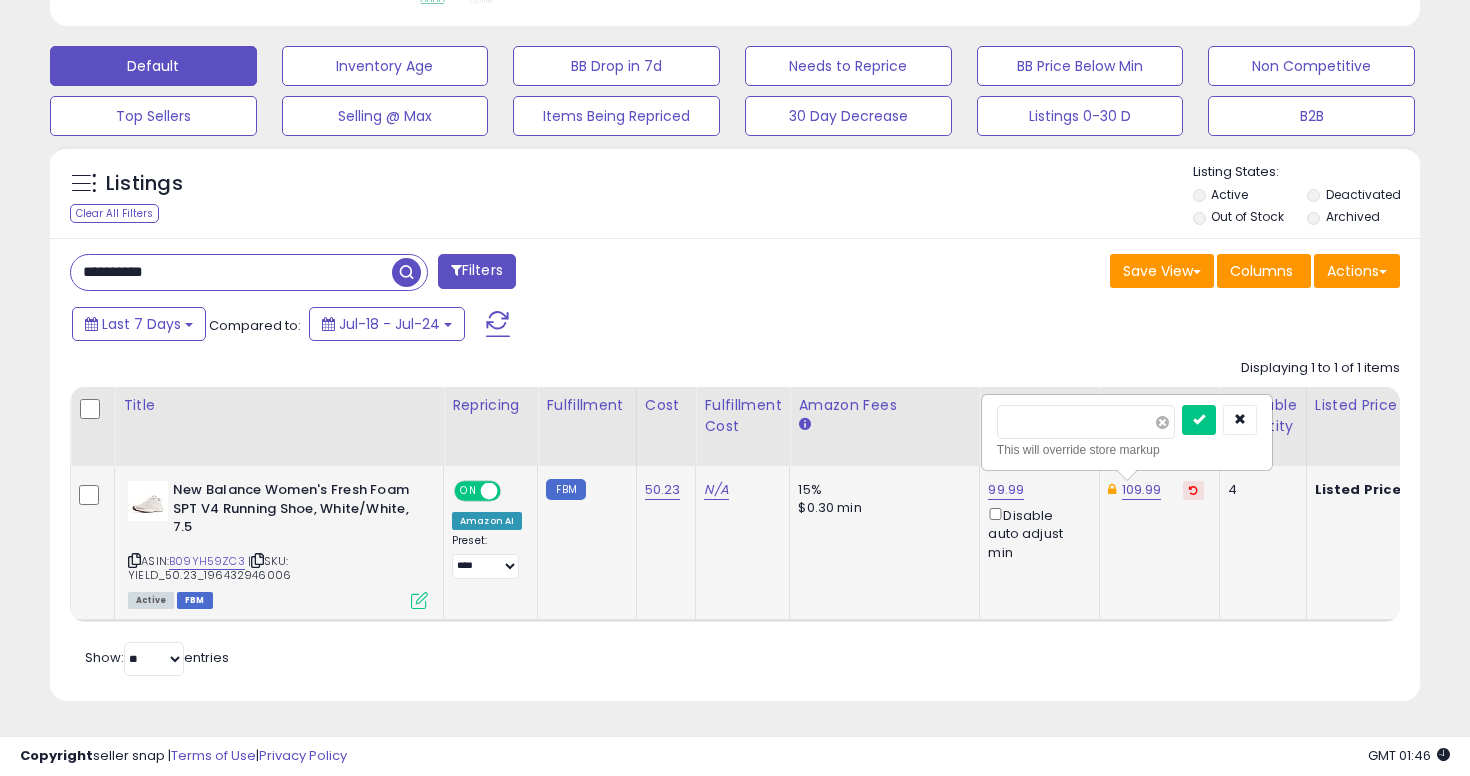 click at bounding box center (1162, 422) 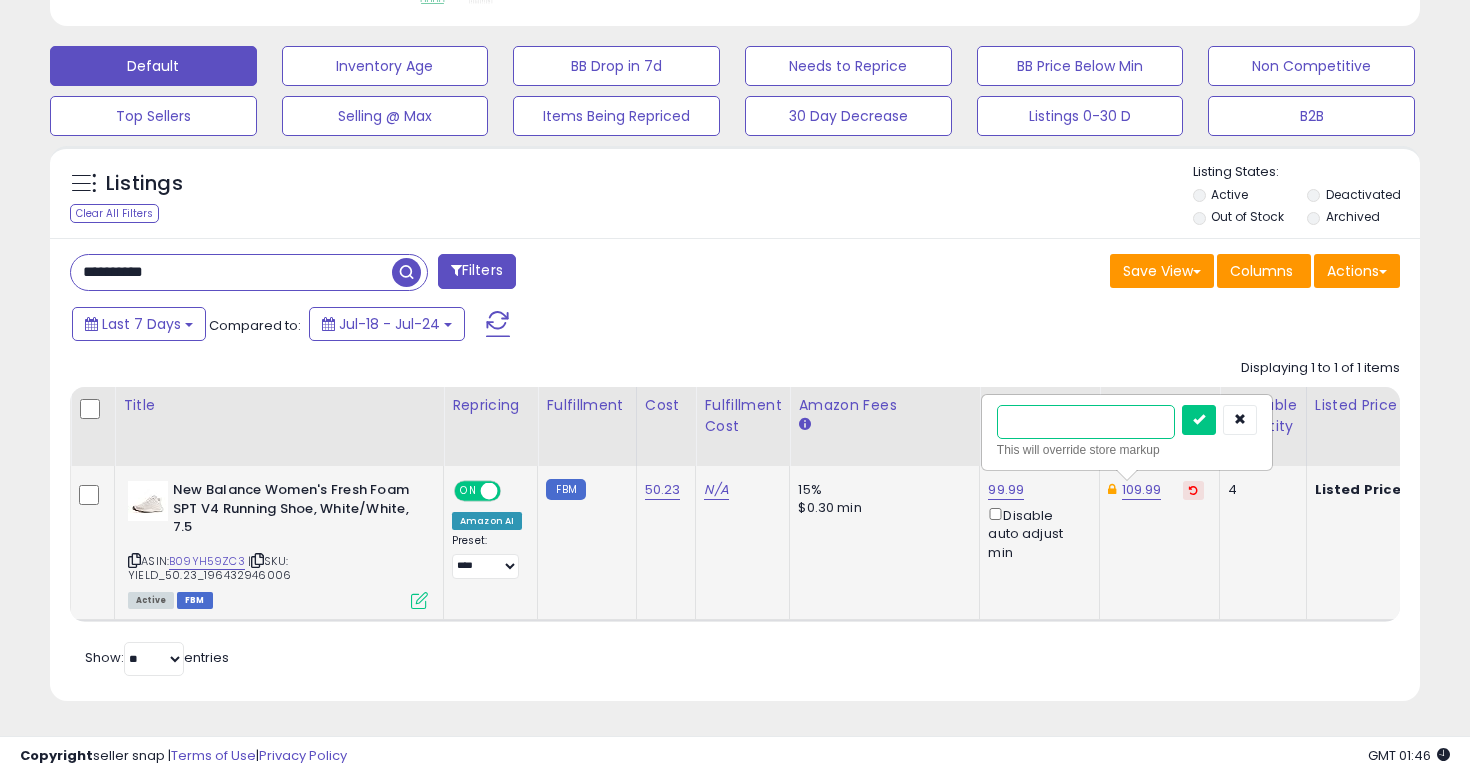 type on "*" 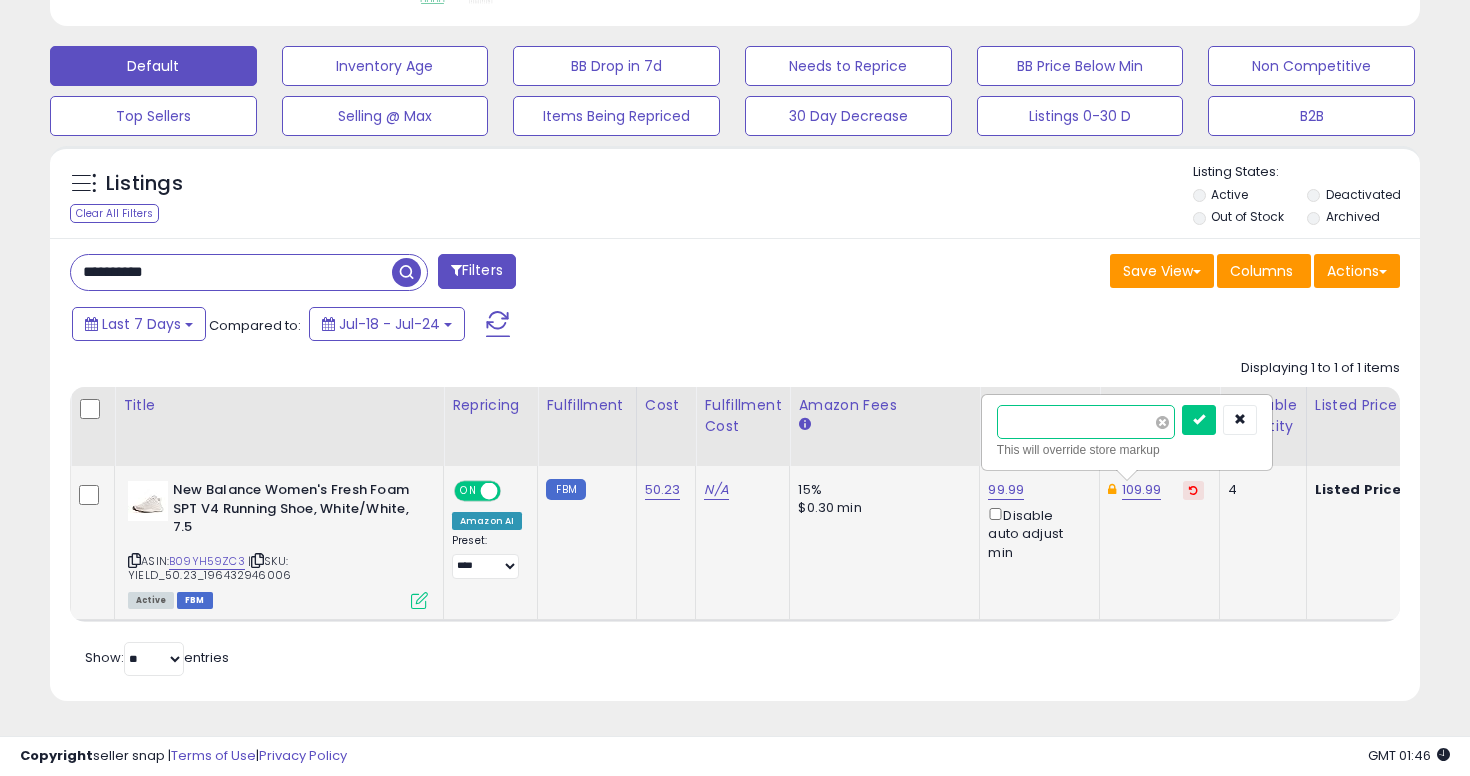 click at bounding box center (1199, 420) 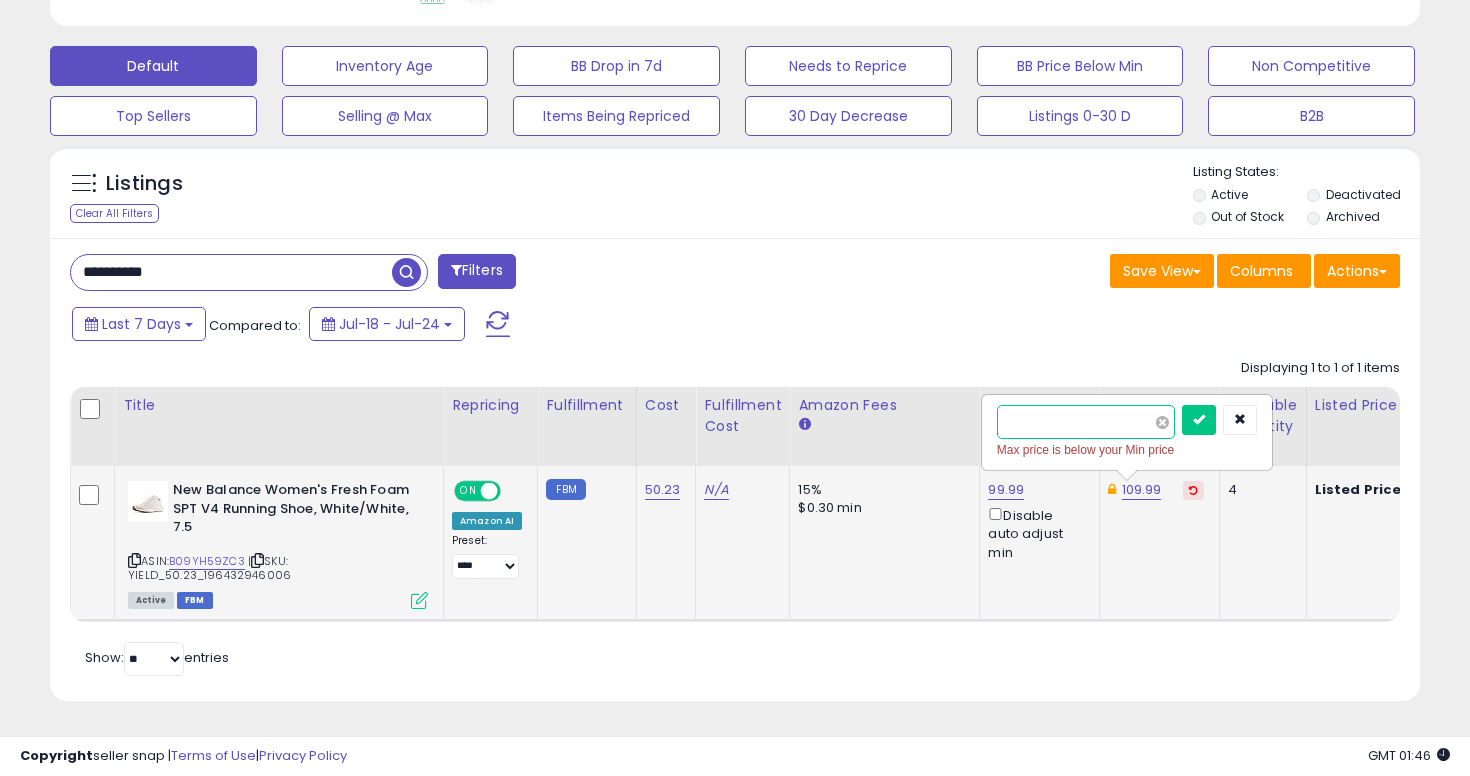 type on "*****" 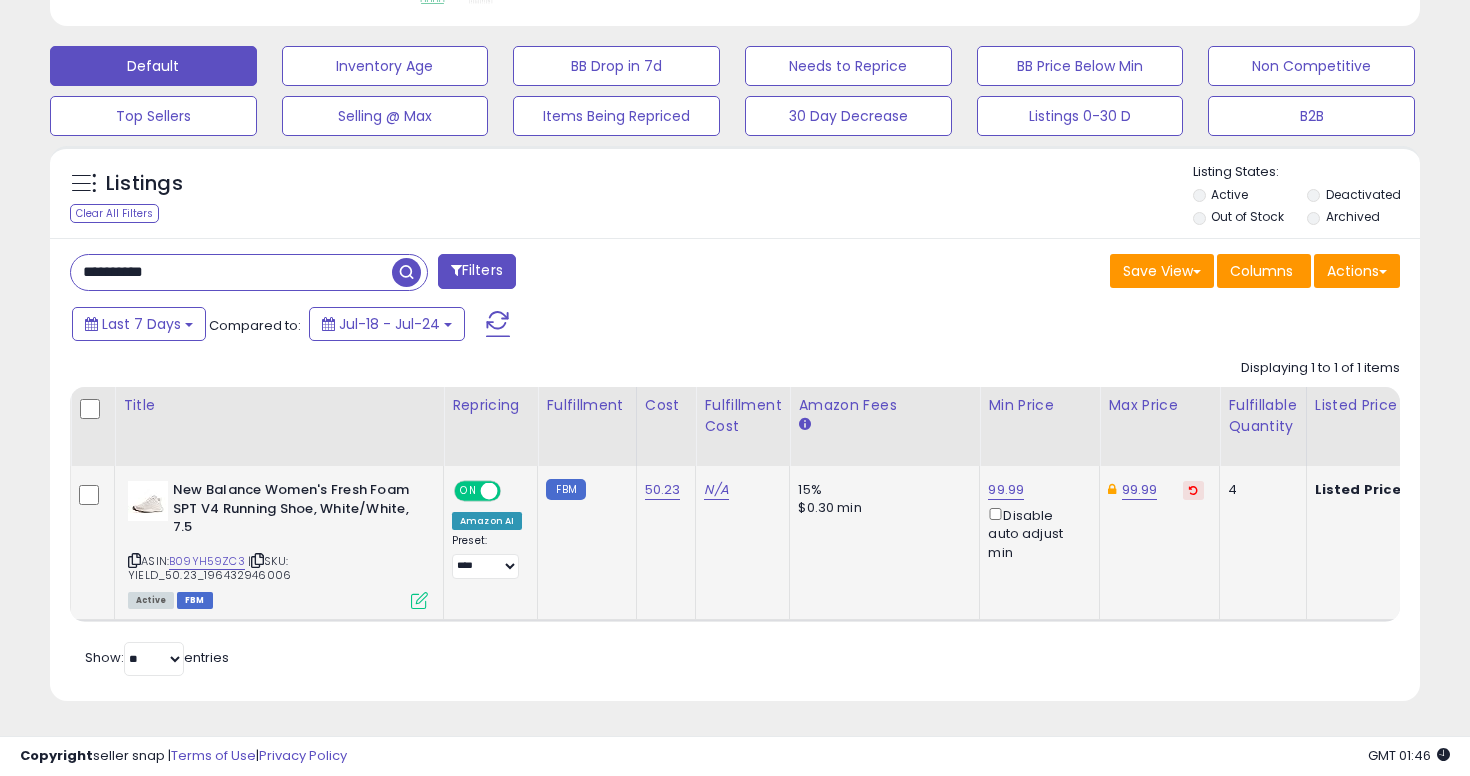 click on "**********" at bounding box center (231, 272) 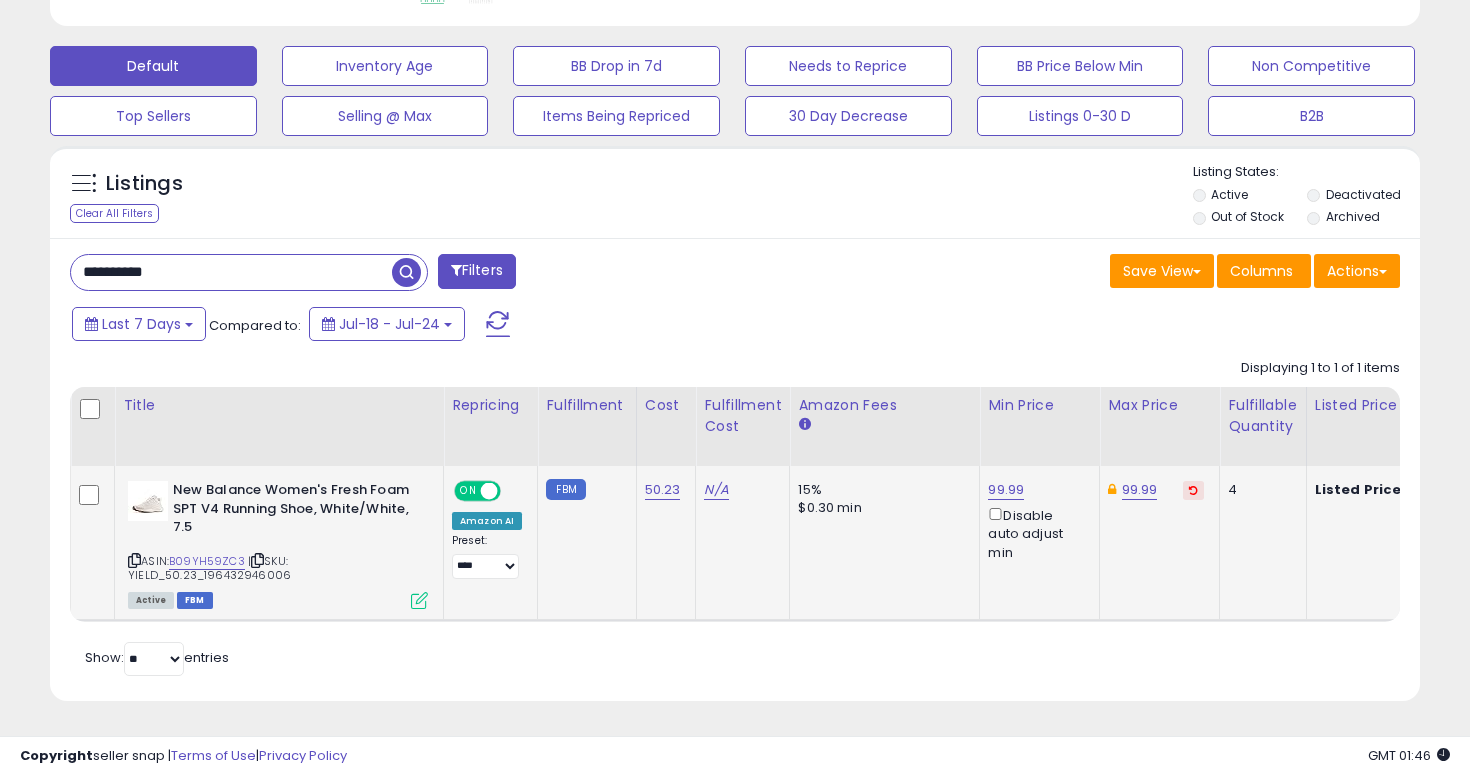 paste 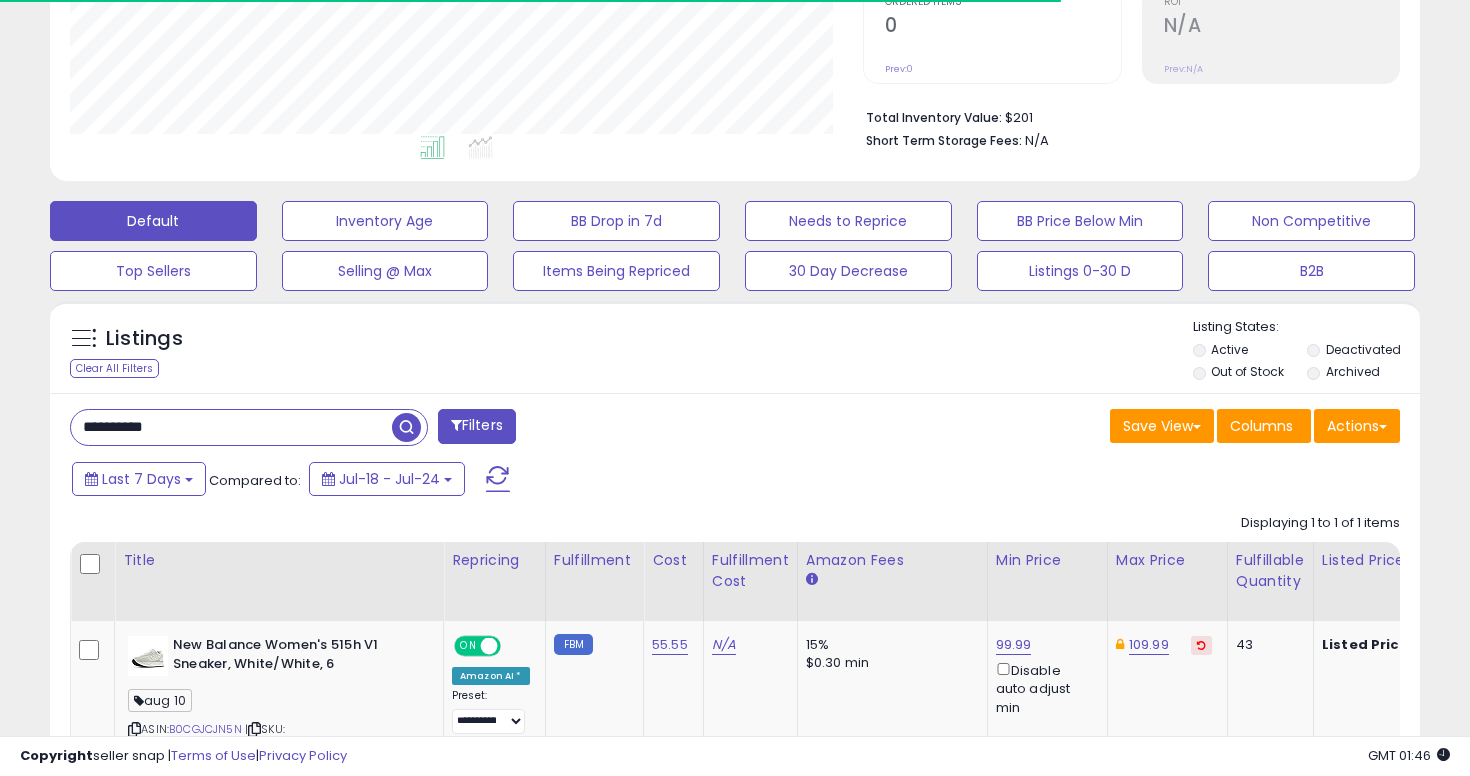 scroll, scrollTop: 584, scrollLeft: 0, axis: vertical 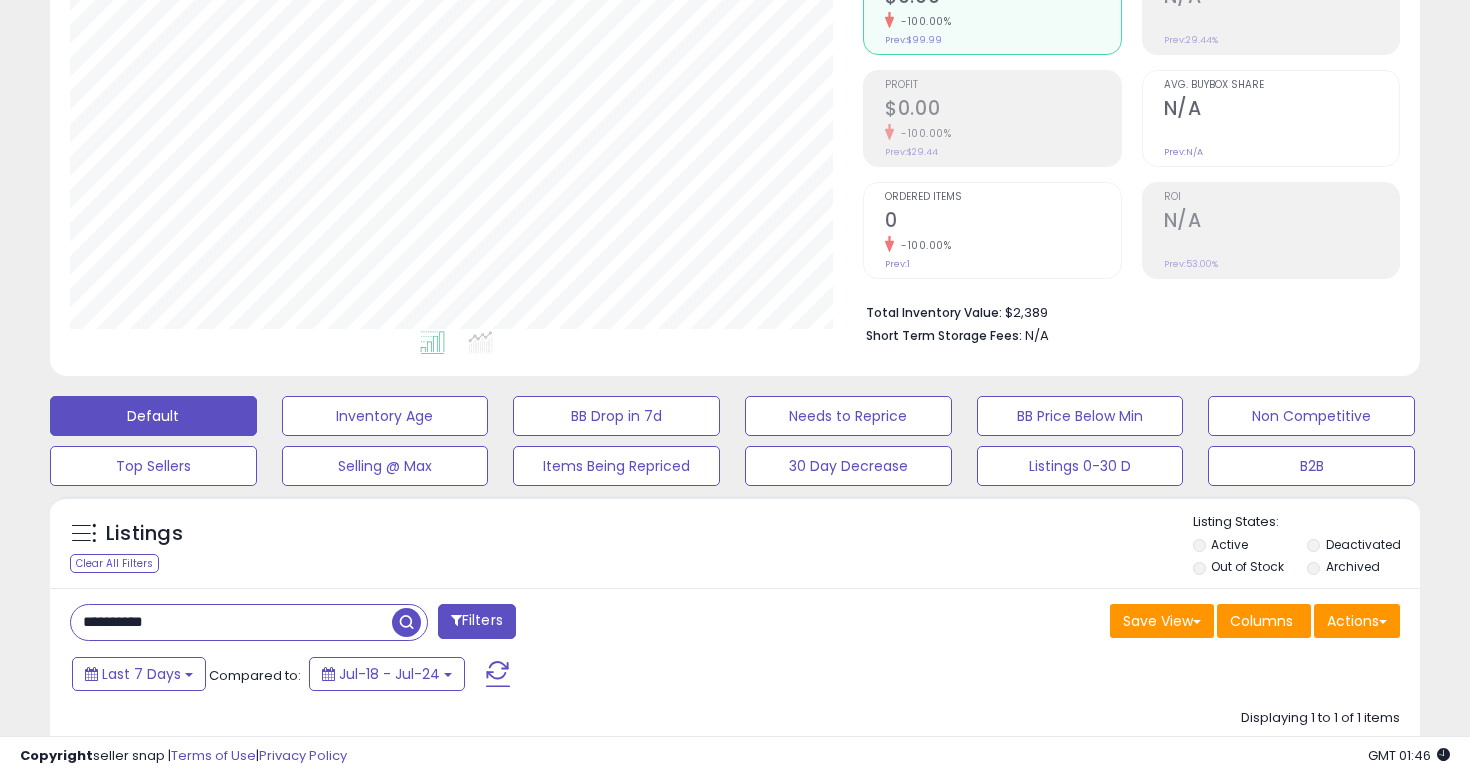 click on "**********" at bounding box center (231, 622) 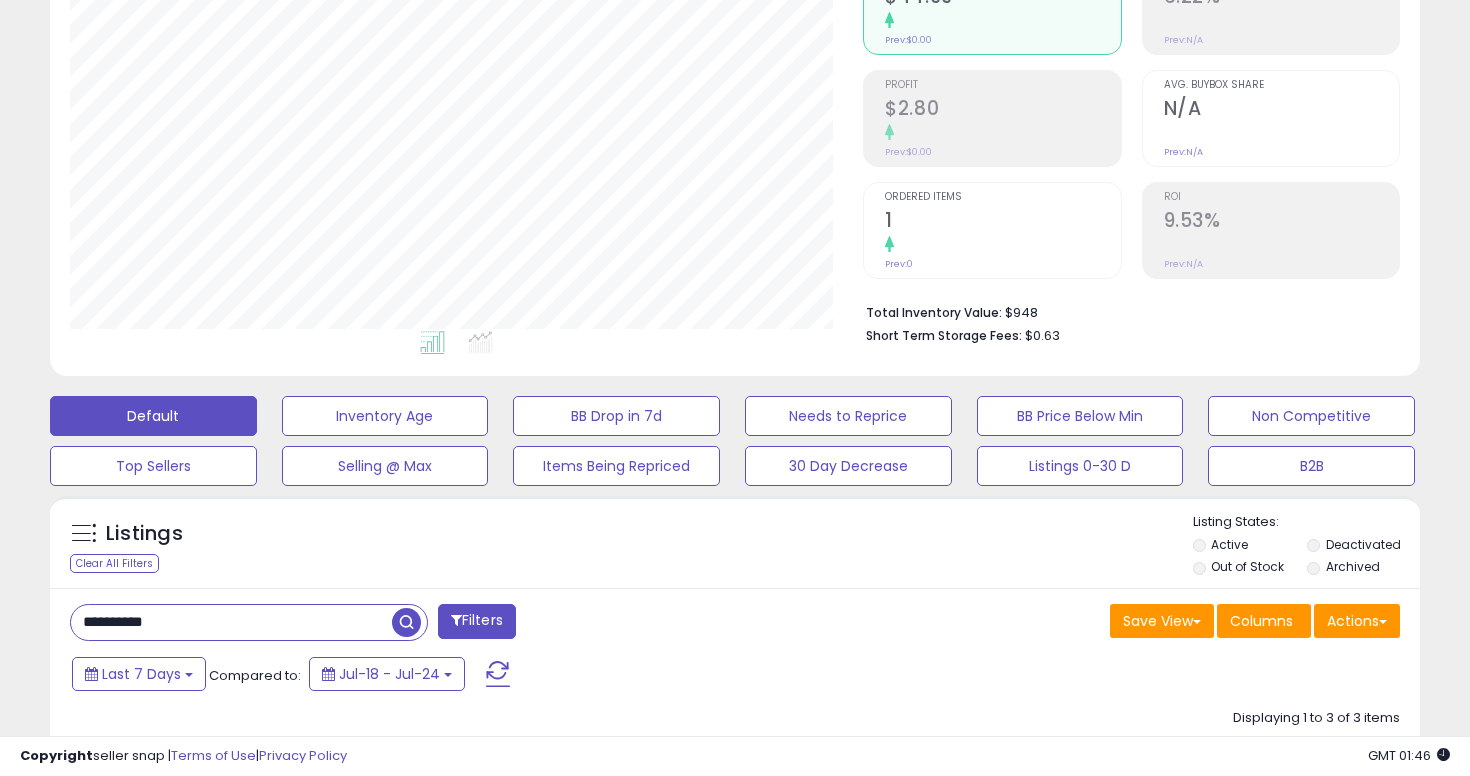 scroll, scrollTop: 999590, scrollLeft: 999206, axis: both 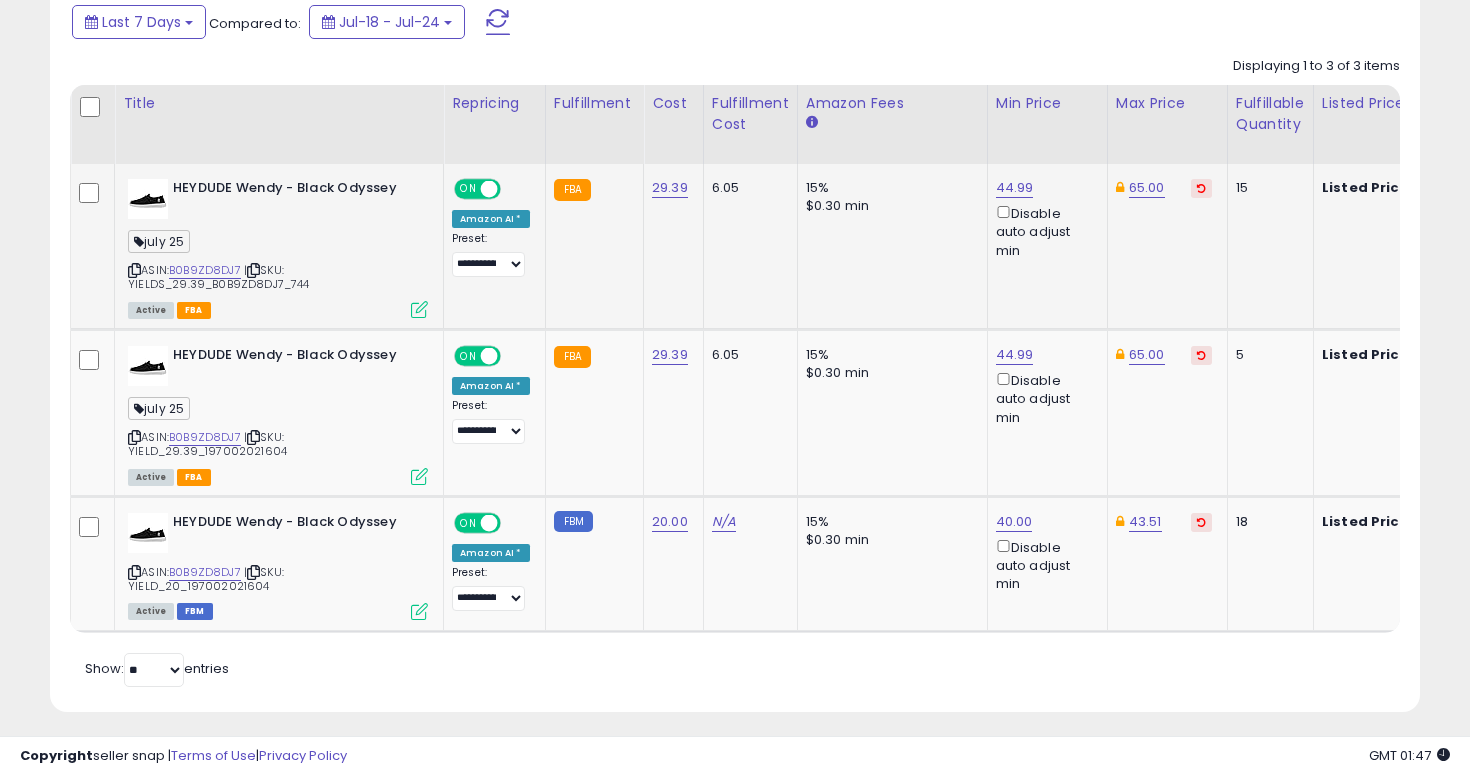 click at bounding box center (419, 309) 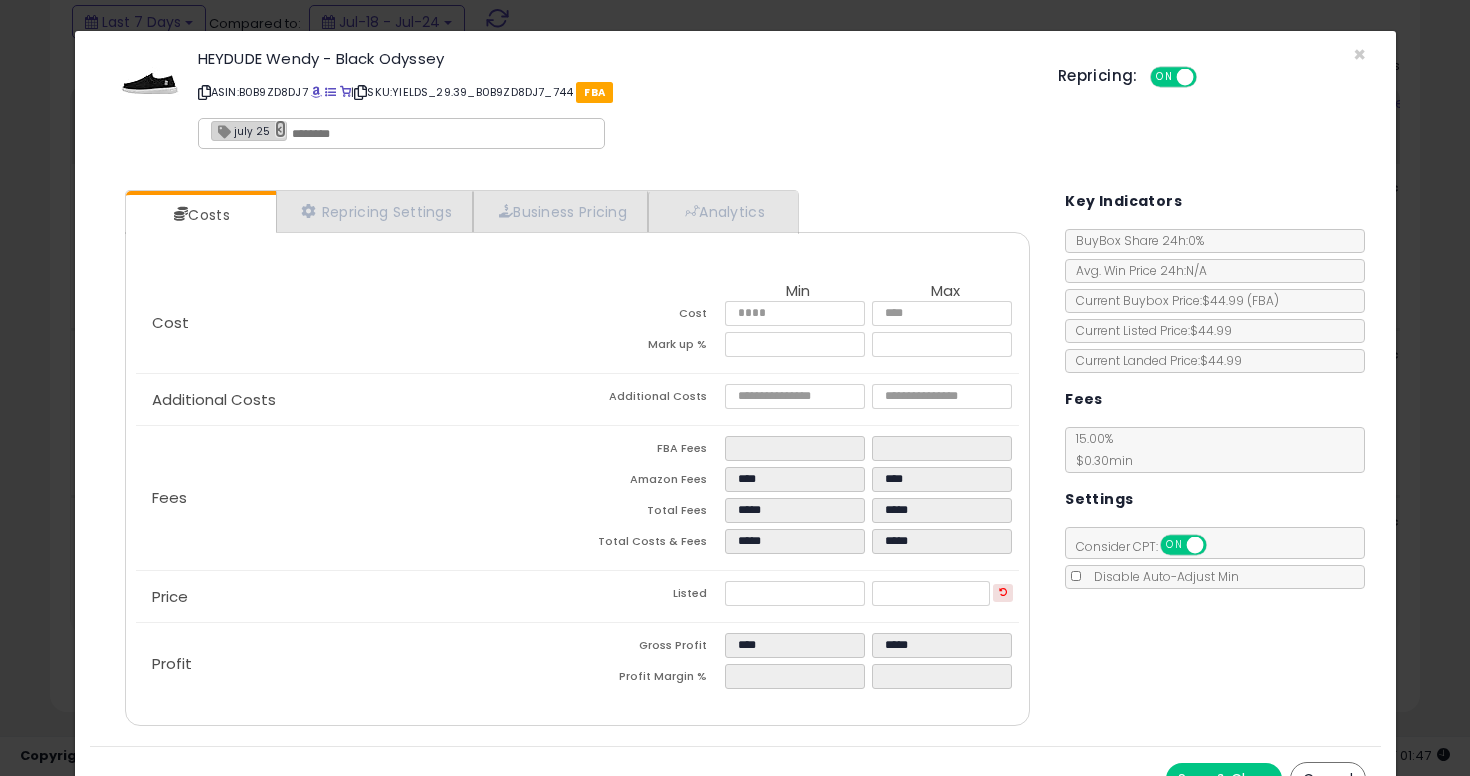 click on "×" at bounding box center (281, 129) 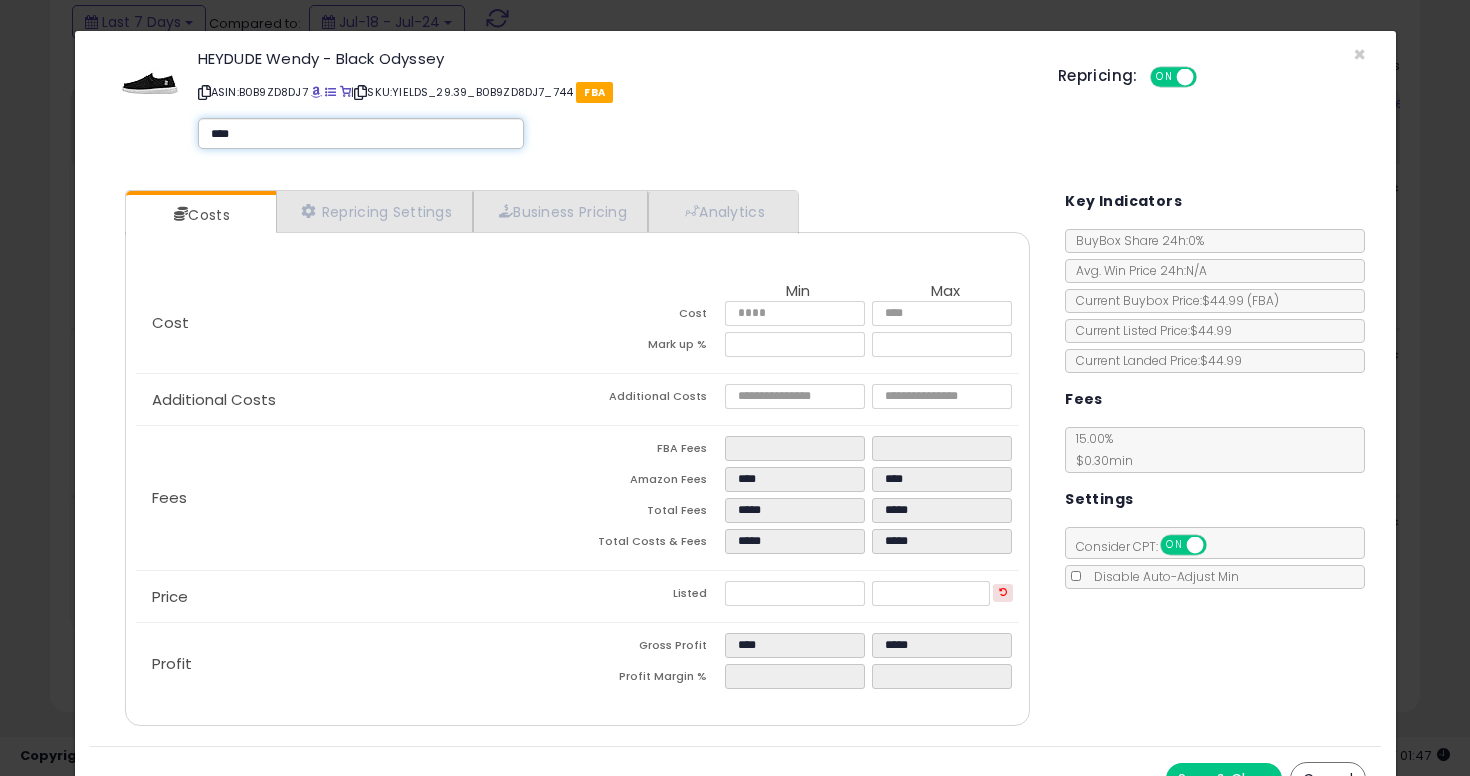 type on "*****" 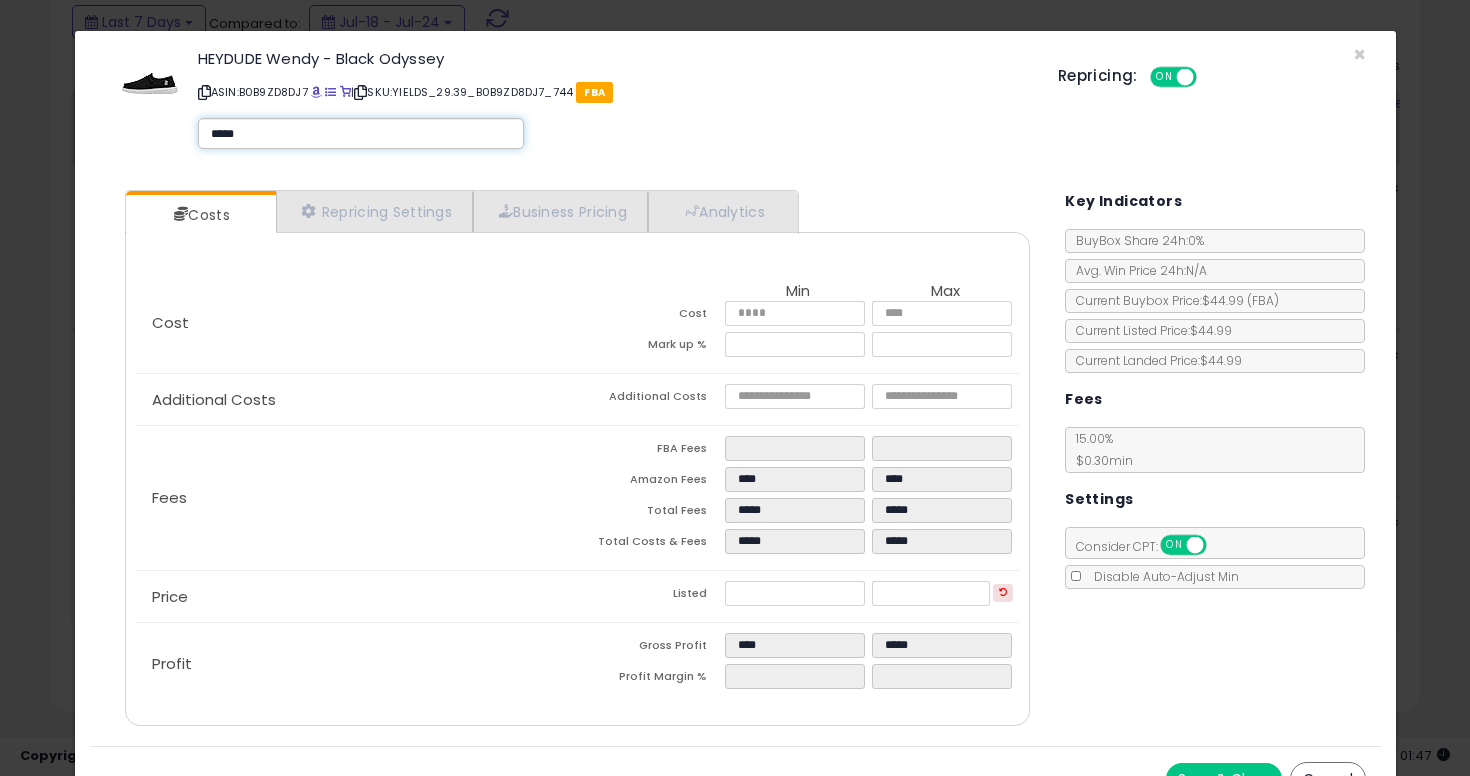 type on "*****" 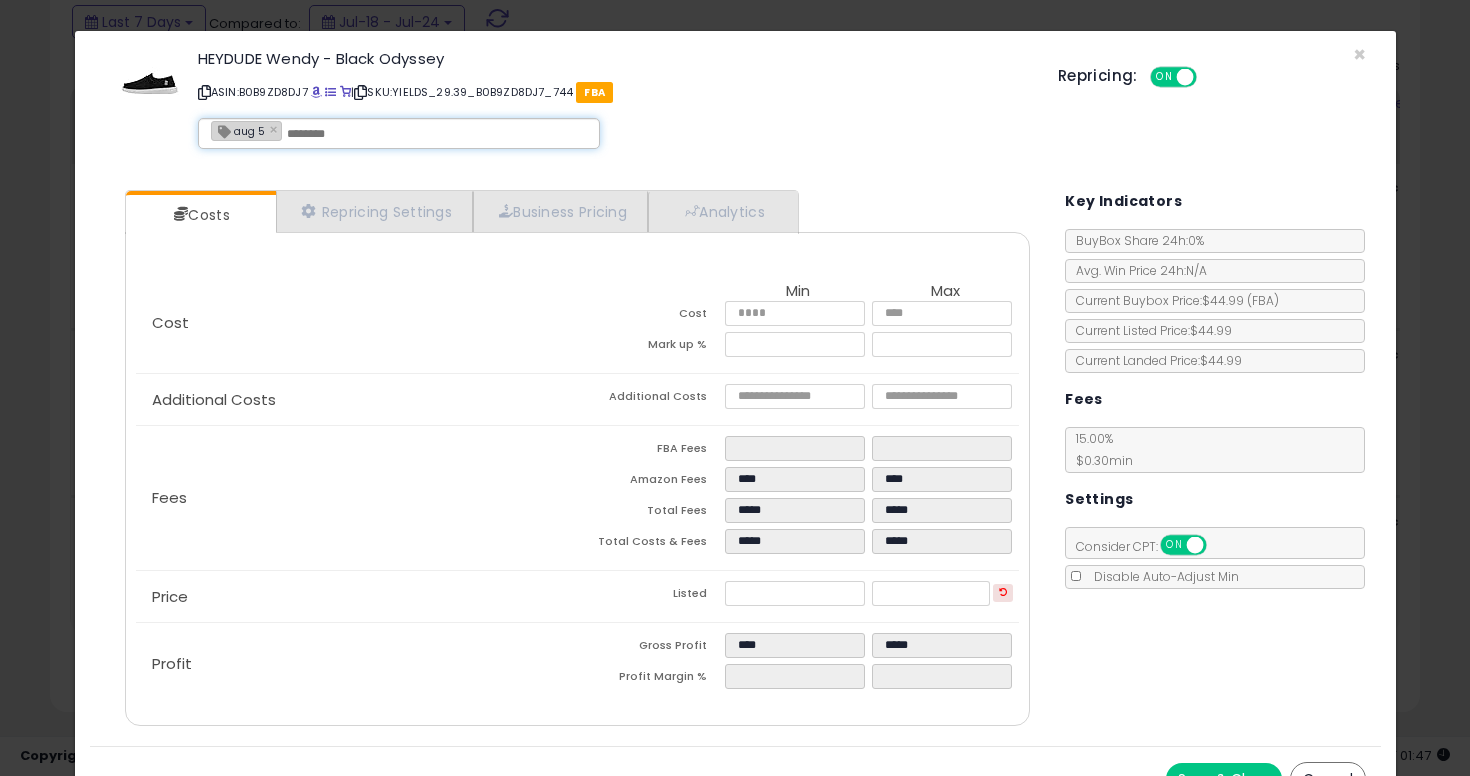 scroll, scrollTop: 34, scrollLeft: 0, axis: vertical 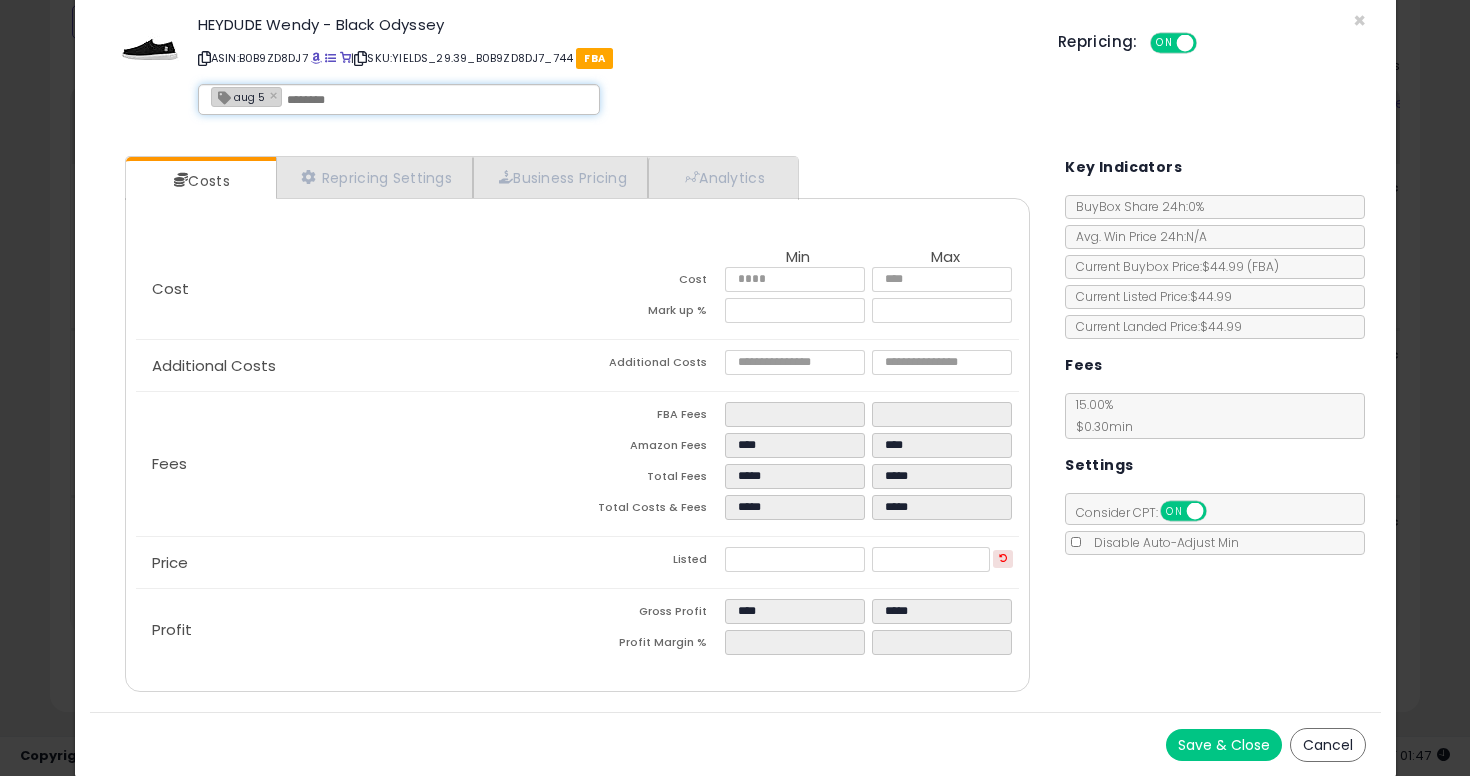 click on "Save & Close" at bounding box center (1224, 745) 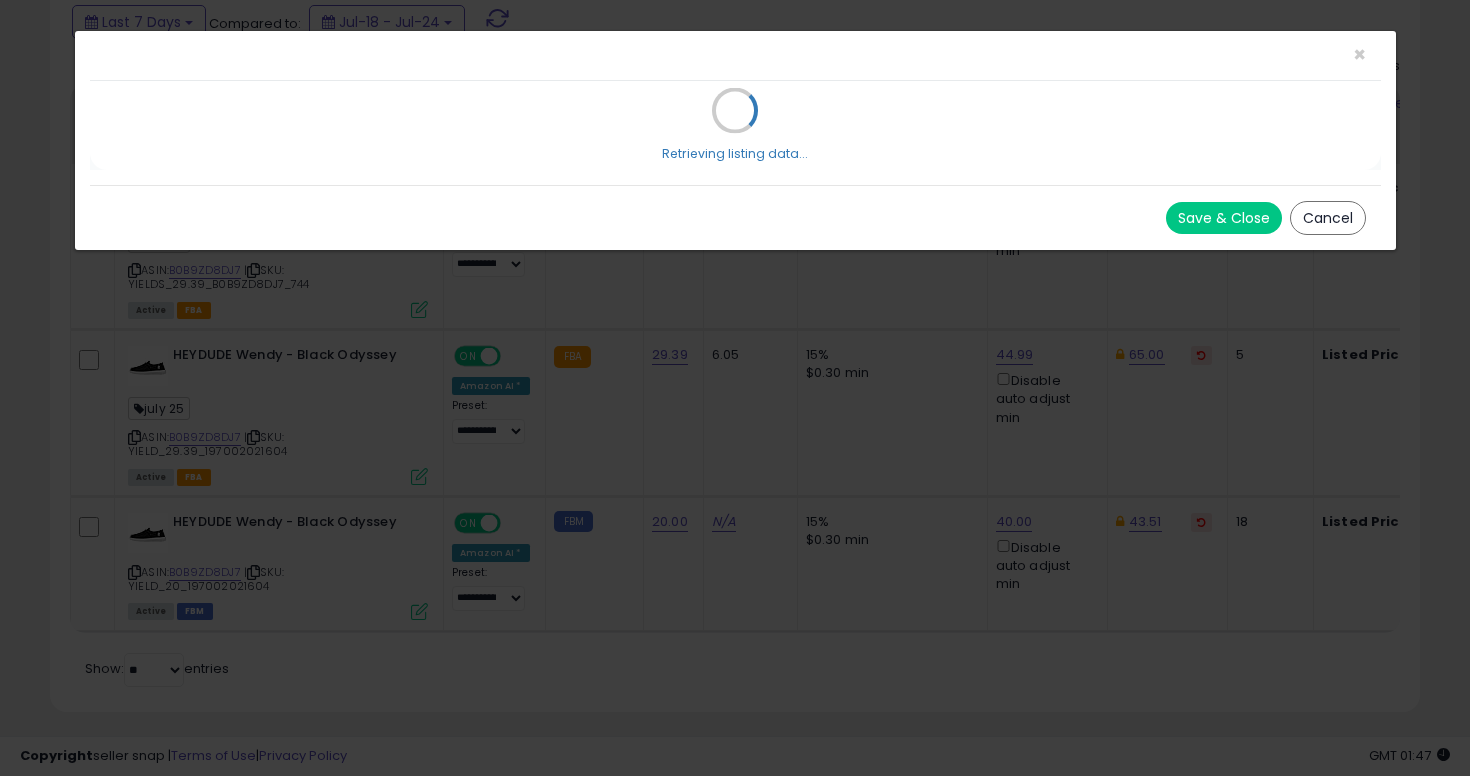 scroll, scrollTop: 0, scrollLeft: 0, axis: both 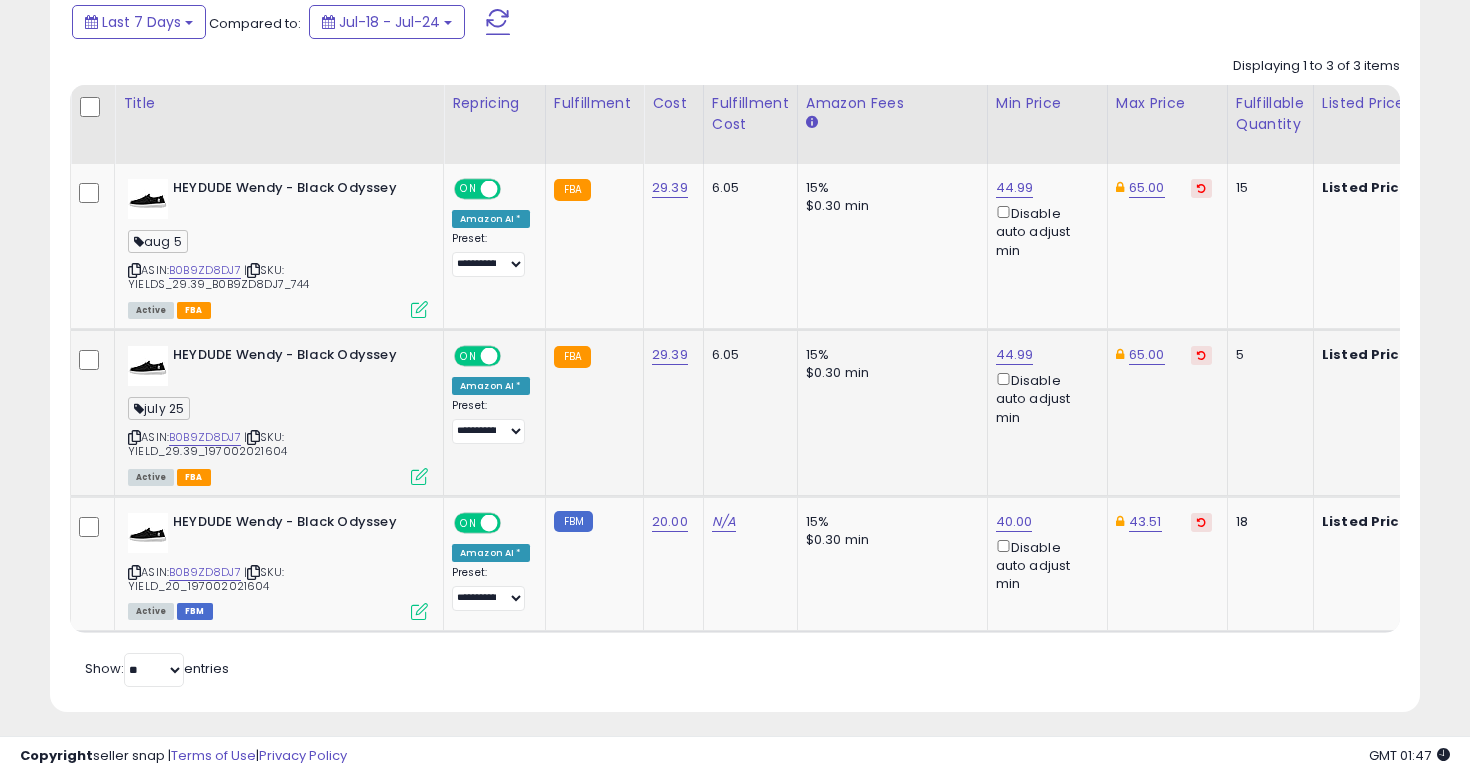 click on "HEYDUDE Wendy - Black Odyssey [DATE]  ASIN:  B0B9ZD8DJ7    |   SKU: YIELD_29.39_197002021604 Active FBA" 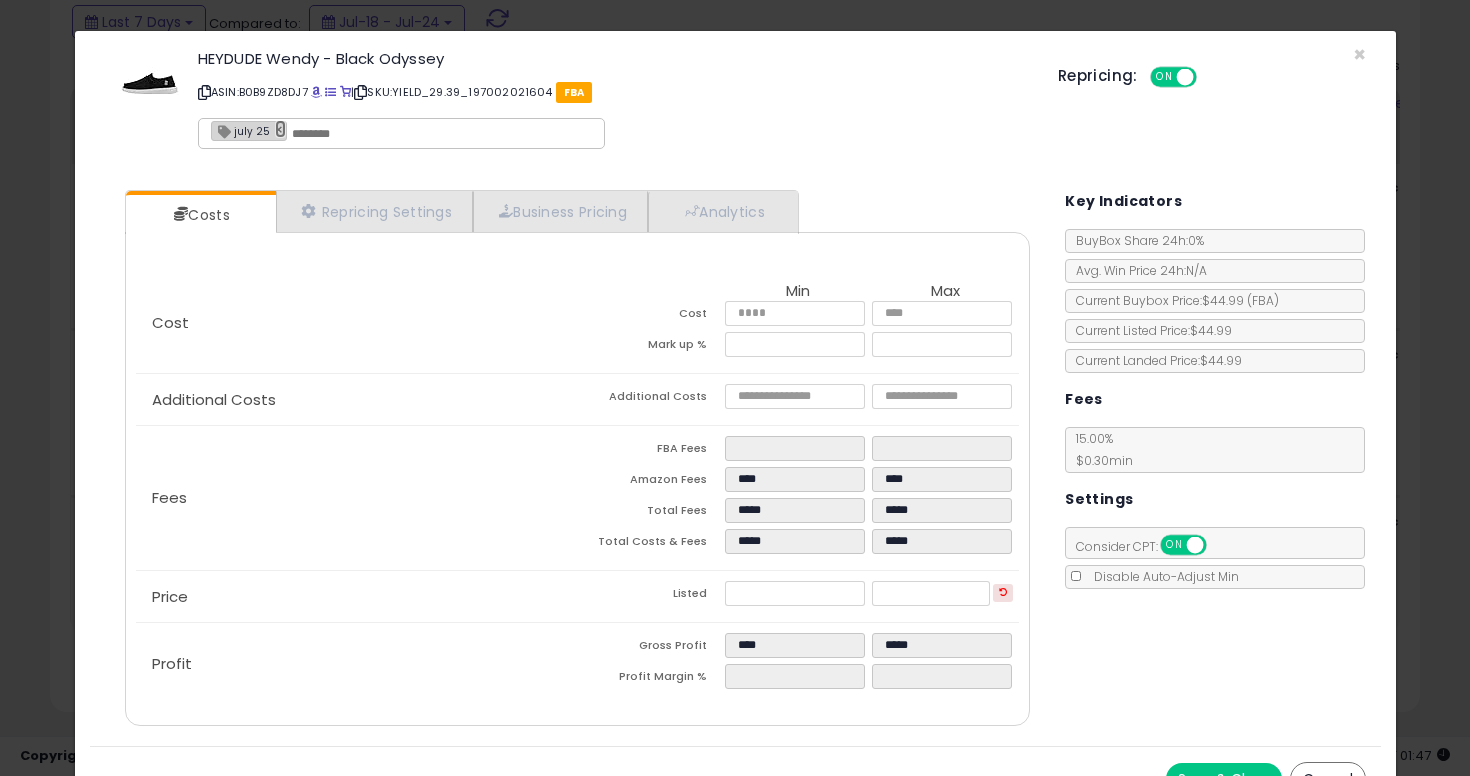 click on "×" at bounding box center [281, 129] 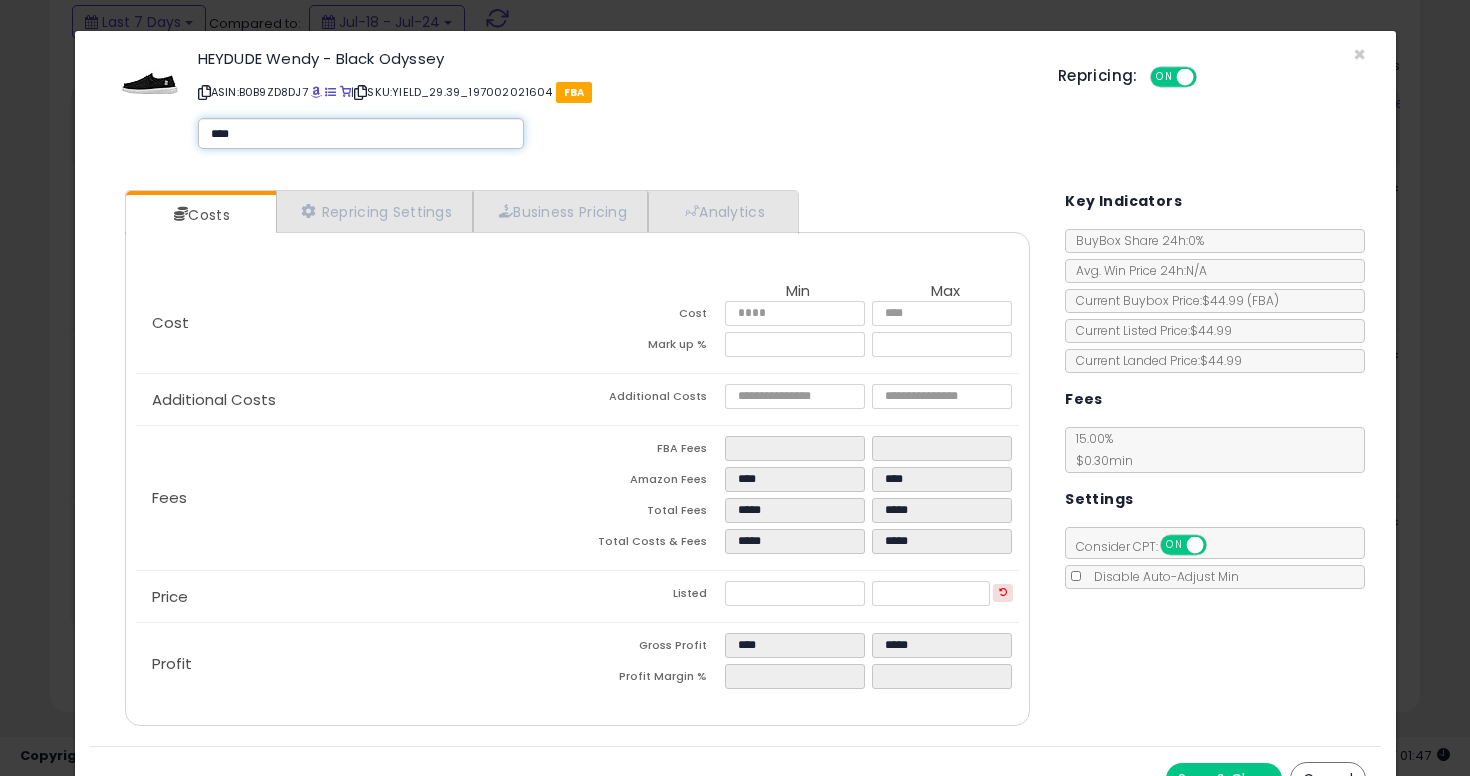 type on "*****" 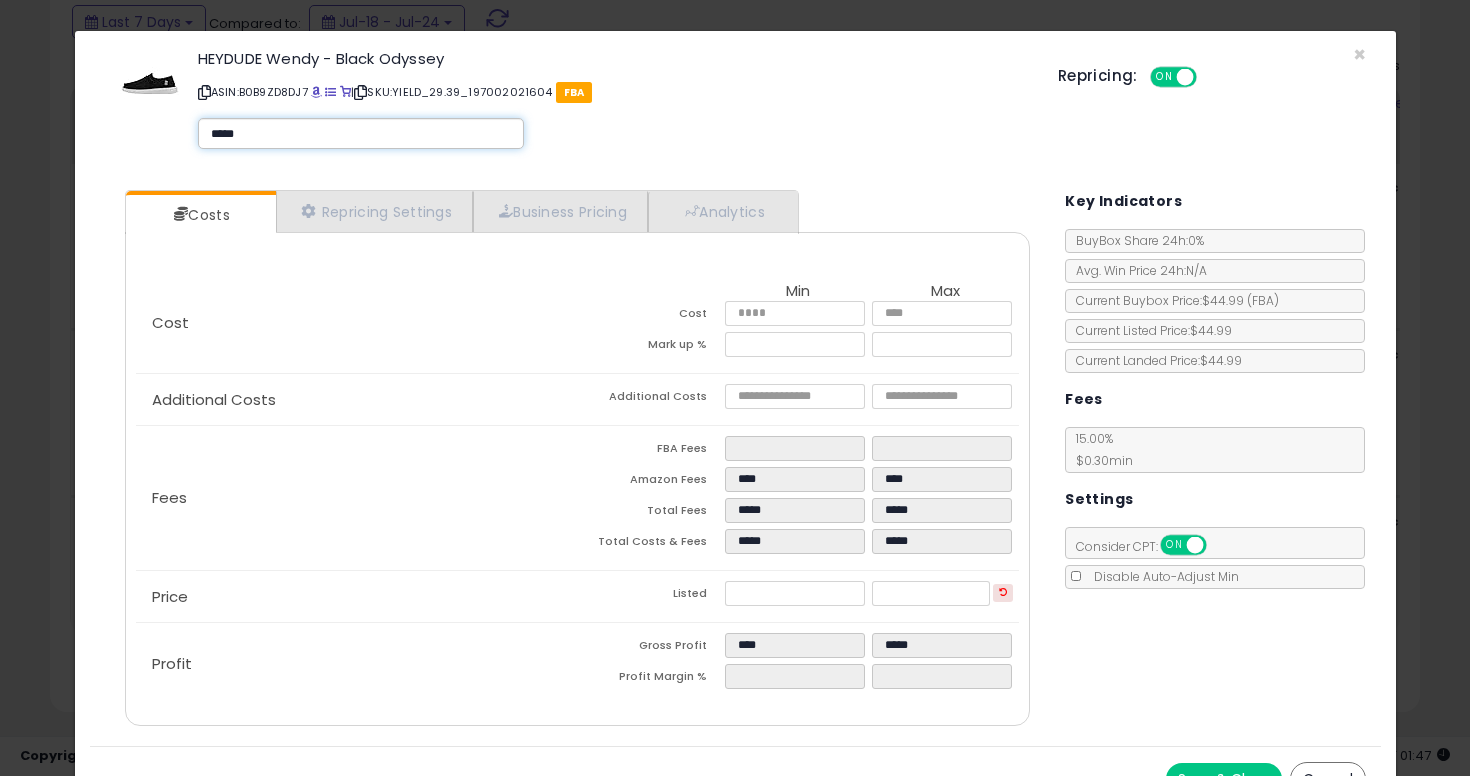 type 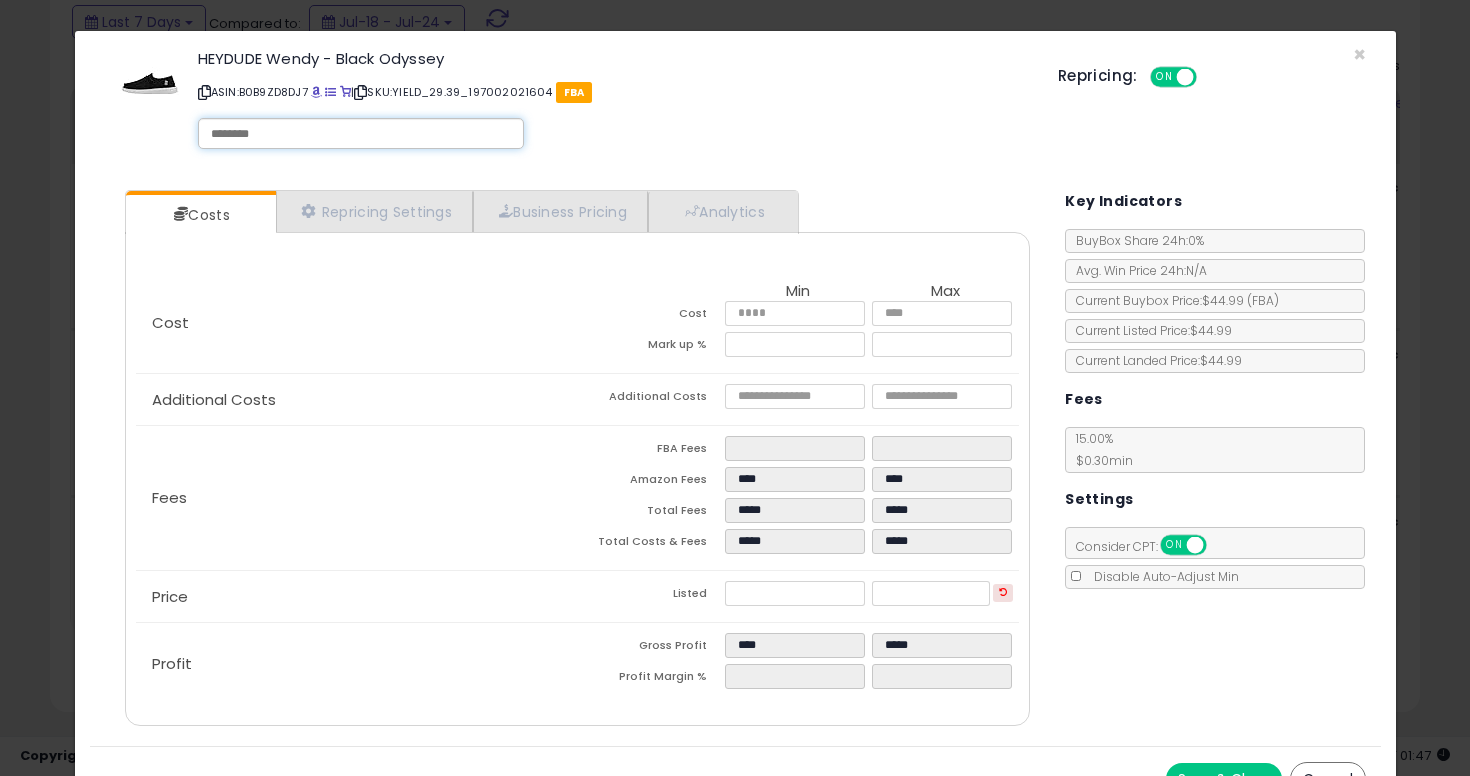 type on "*****" 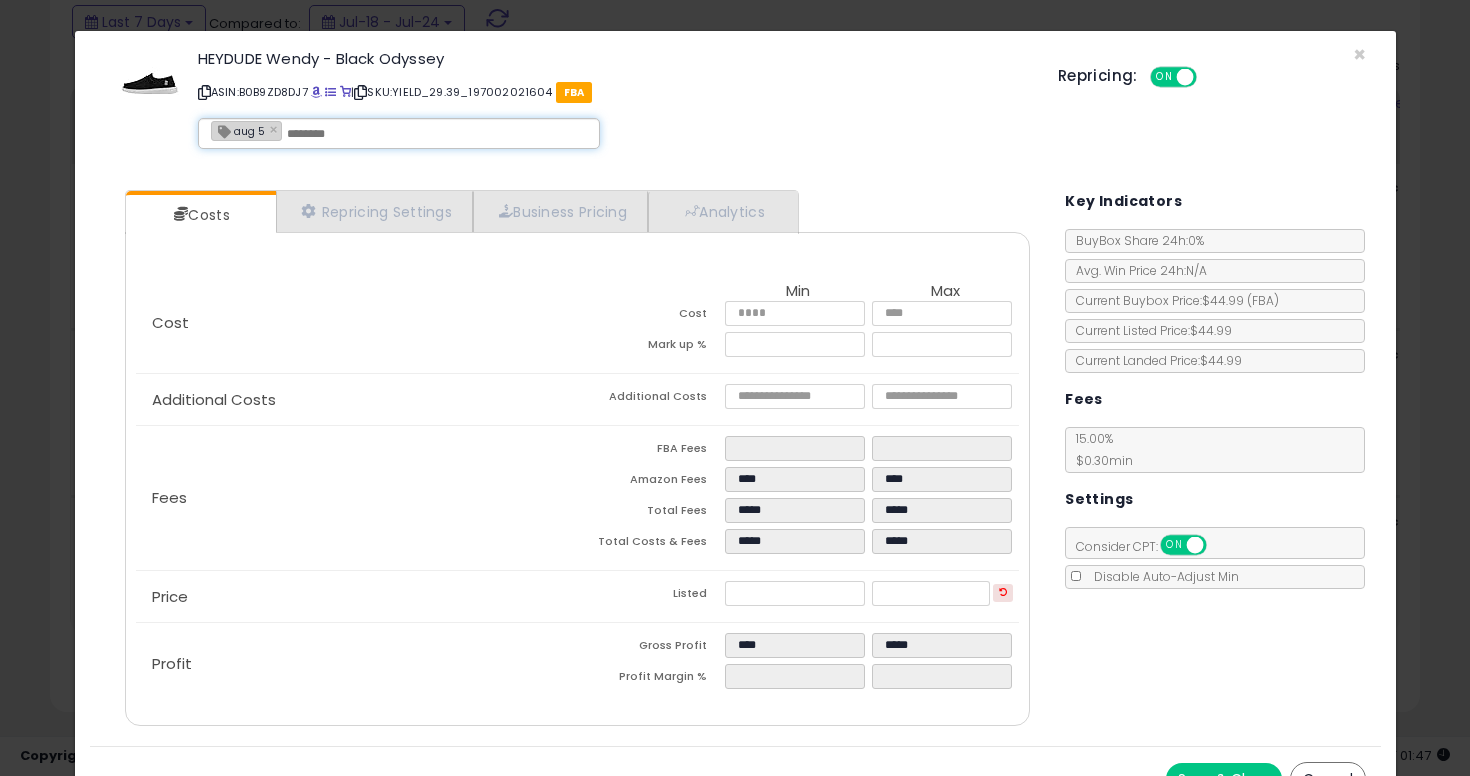 scroll, scrollTop: 34, scrollLeft: 0, axis: vertical 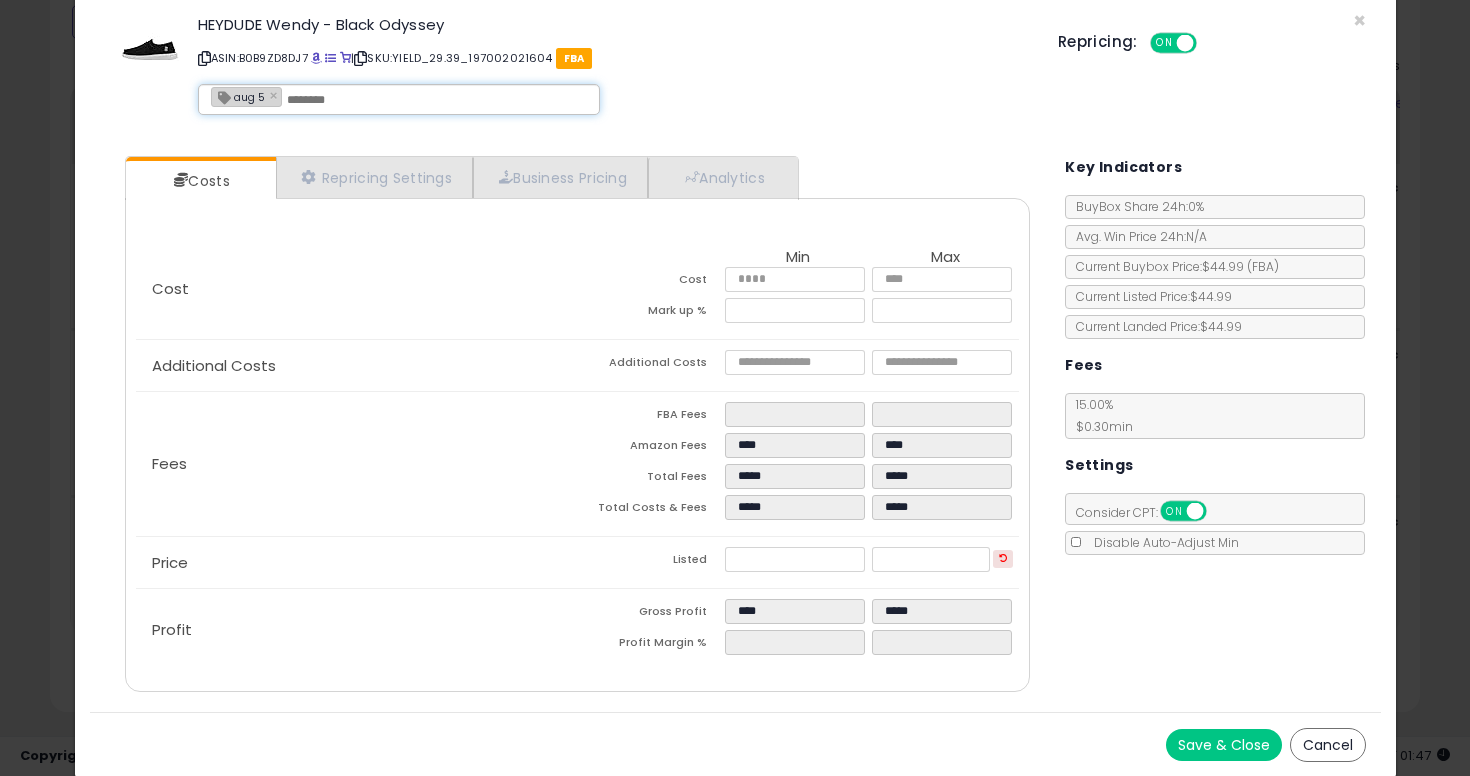 click on "Save & Close" at bounding box center [1224, 745] 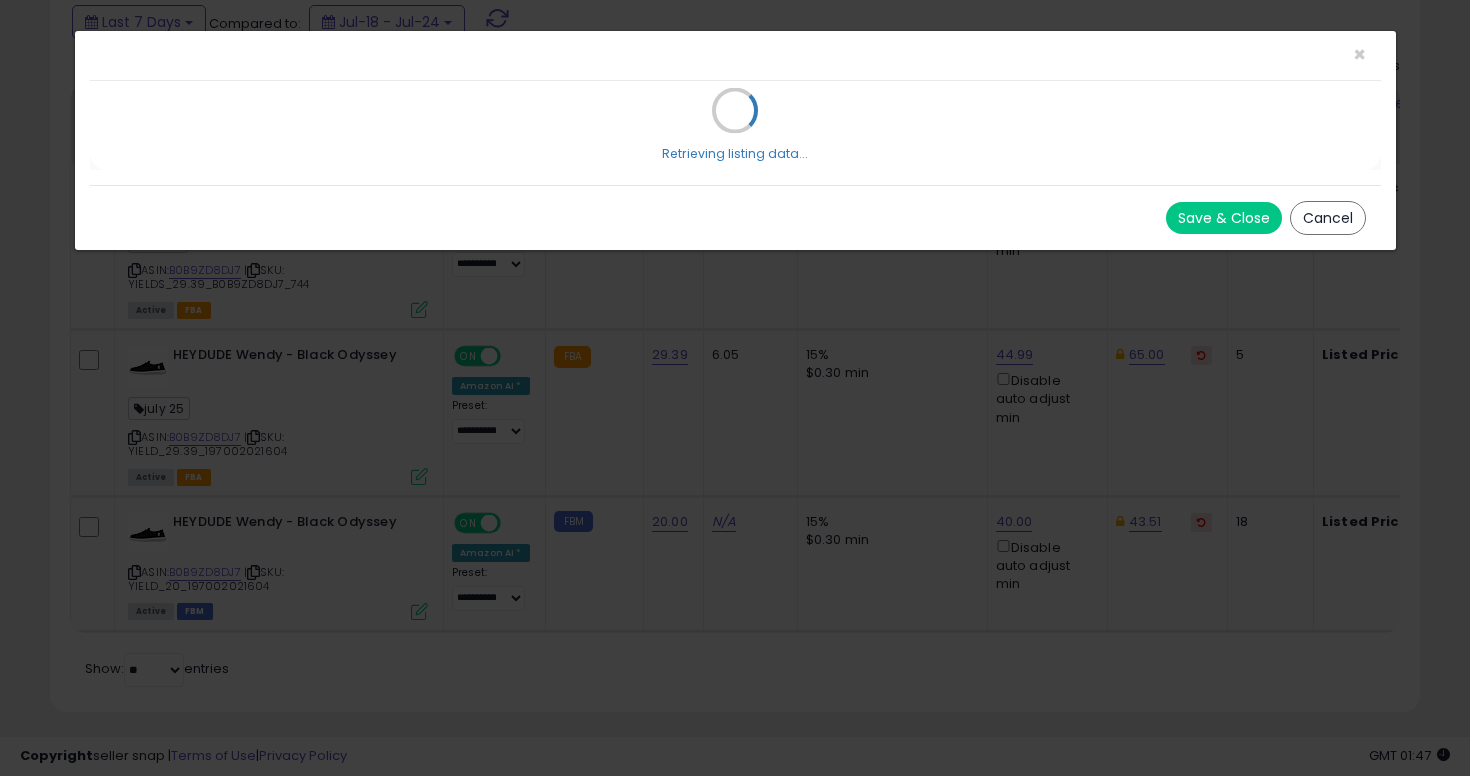 scroll, scrollTop: 0, scrollLeft: 0, axis: both 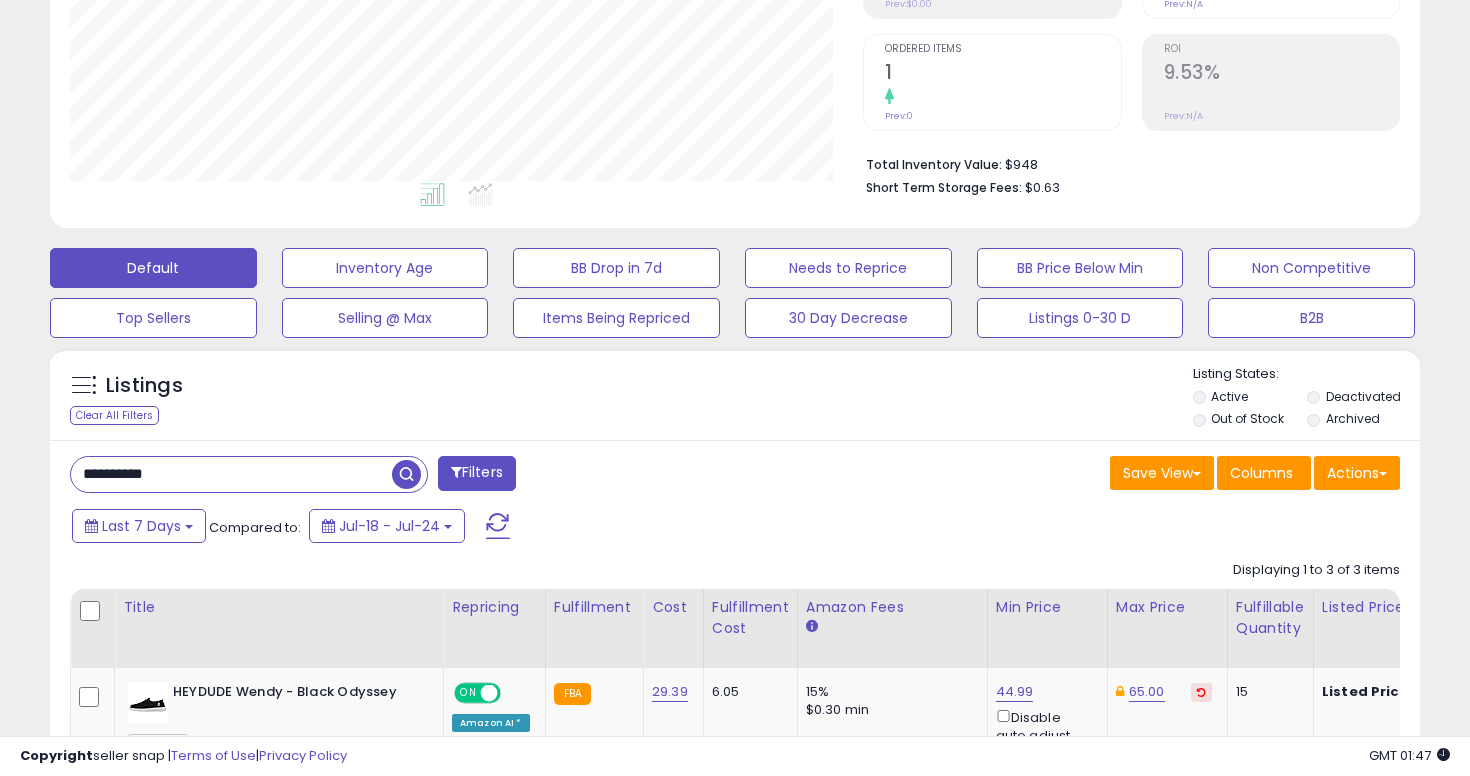 click on "**********" at bounding box center (231, 474) 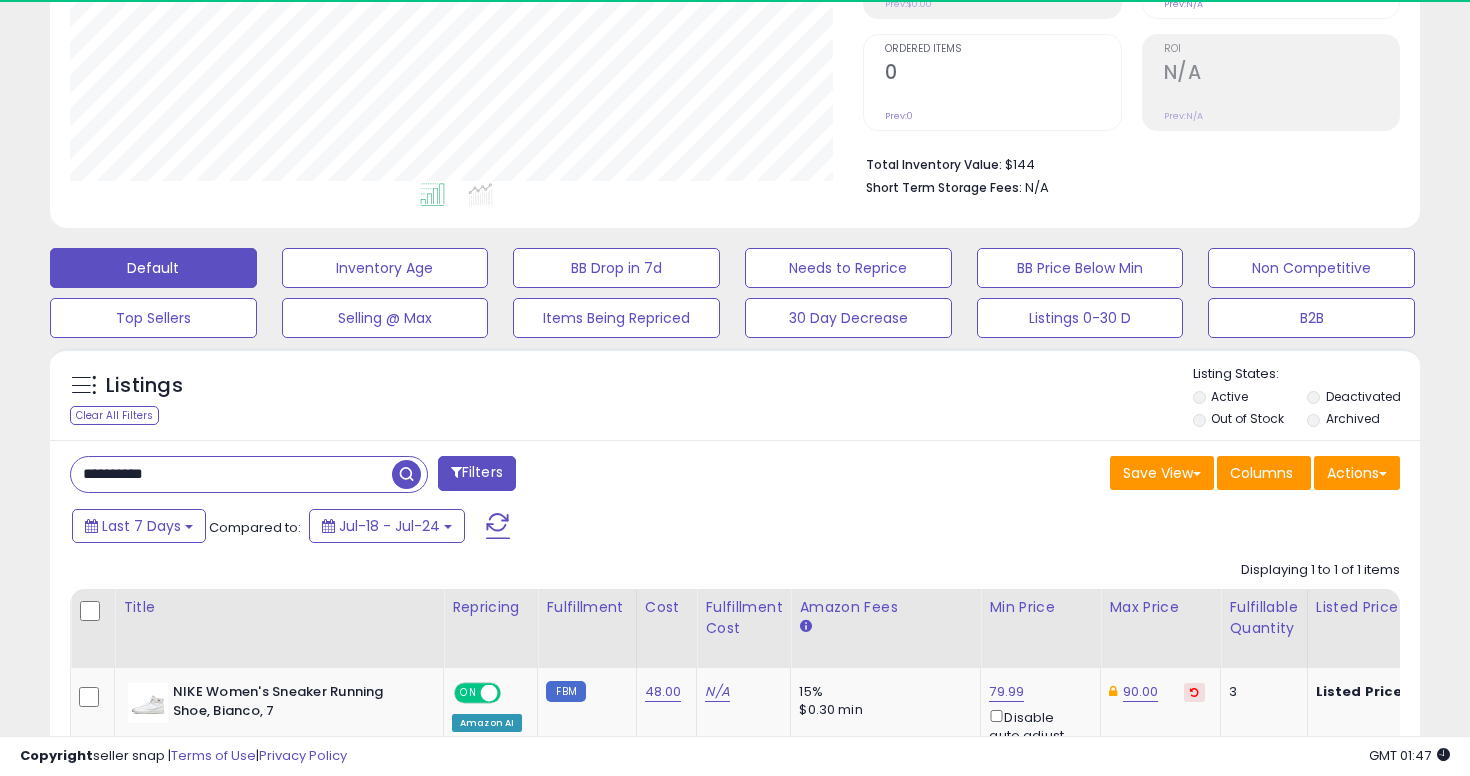 scroll, scrollTop: 565, scrollLeft: 0, axis: vertical 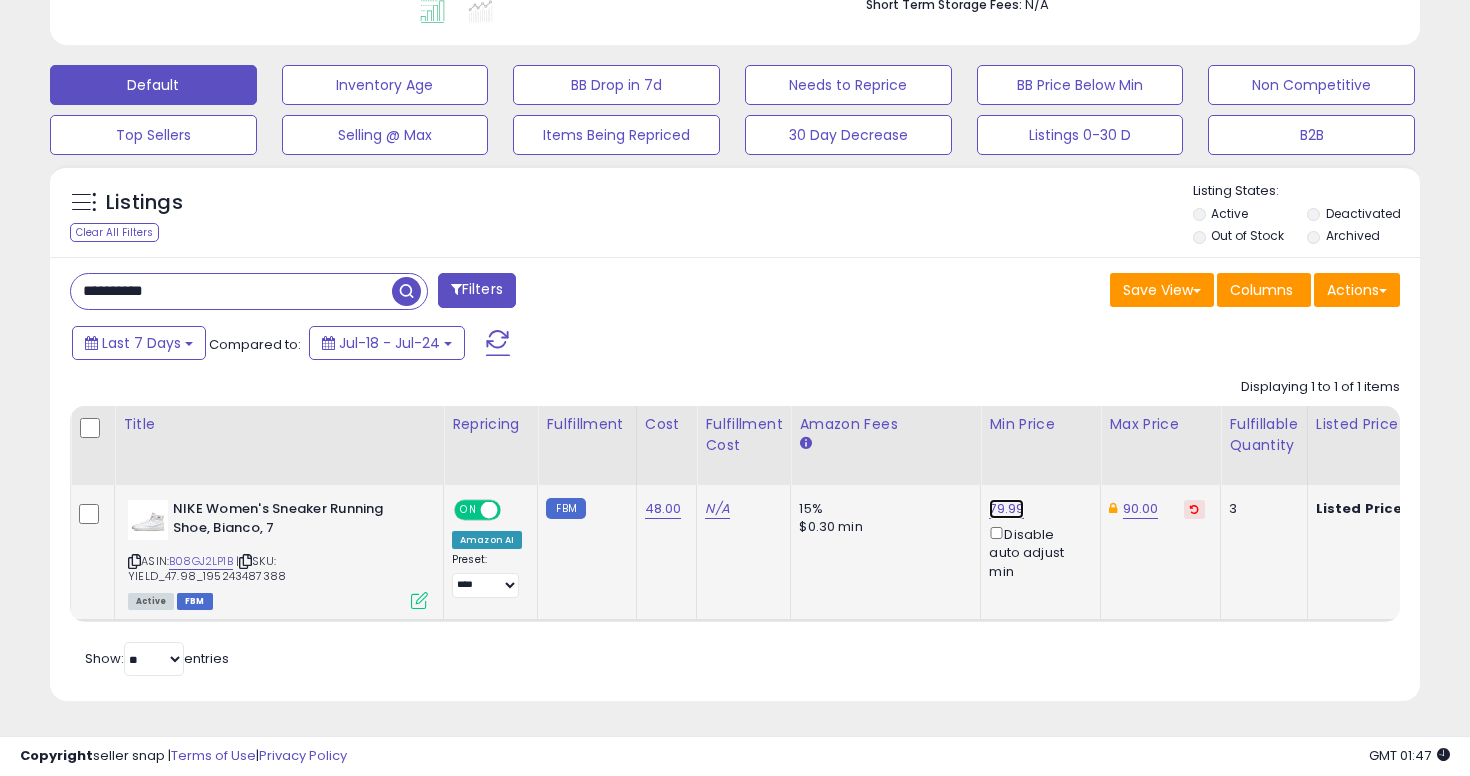 click on "79.99" at bounding box center (1006, 509) 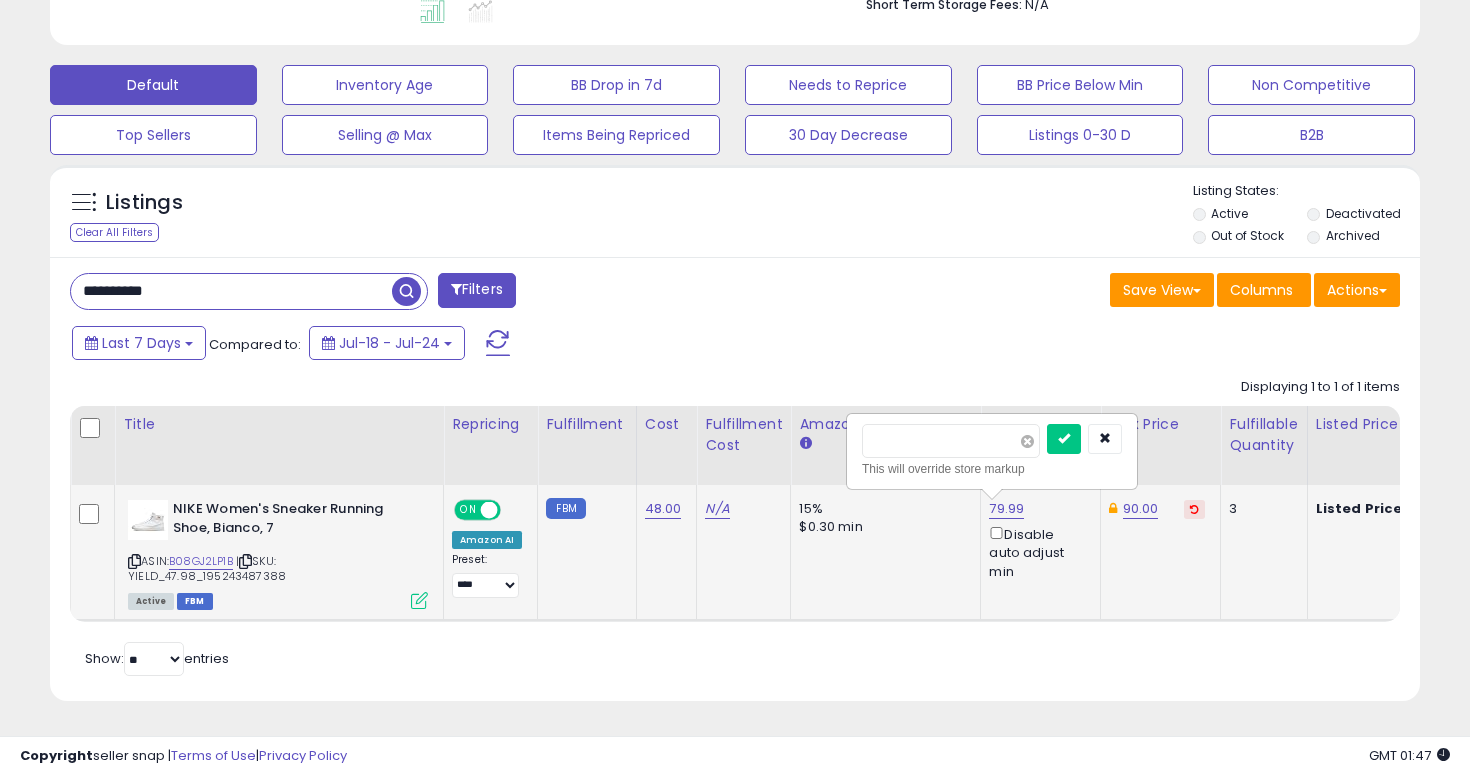 click at bounding box center [1027, 441] 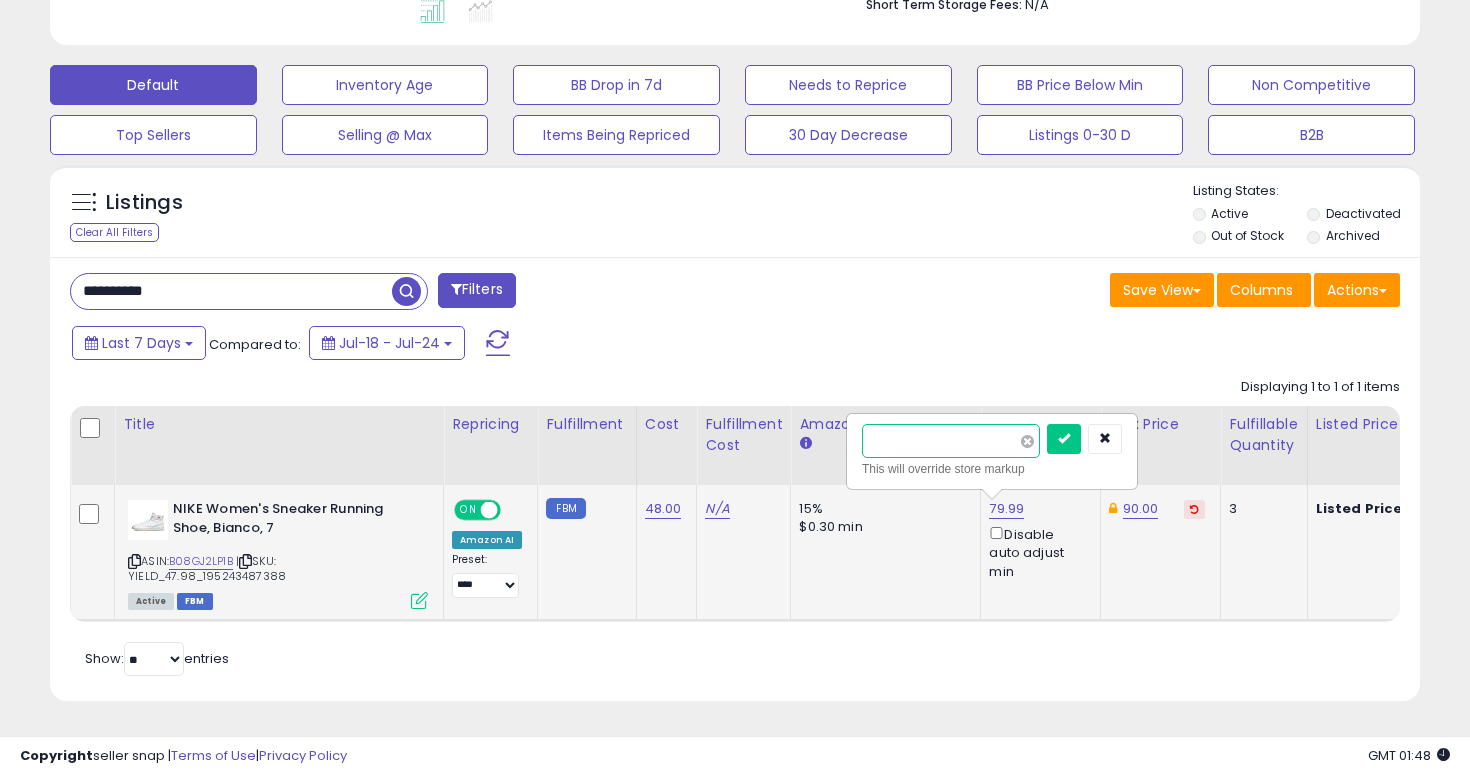 type on "****" 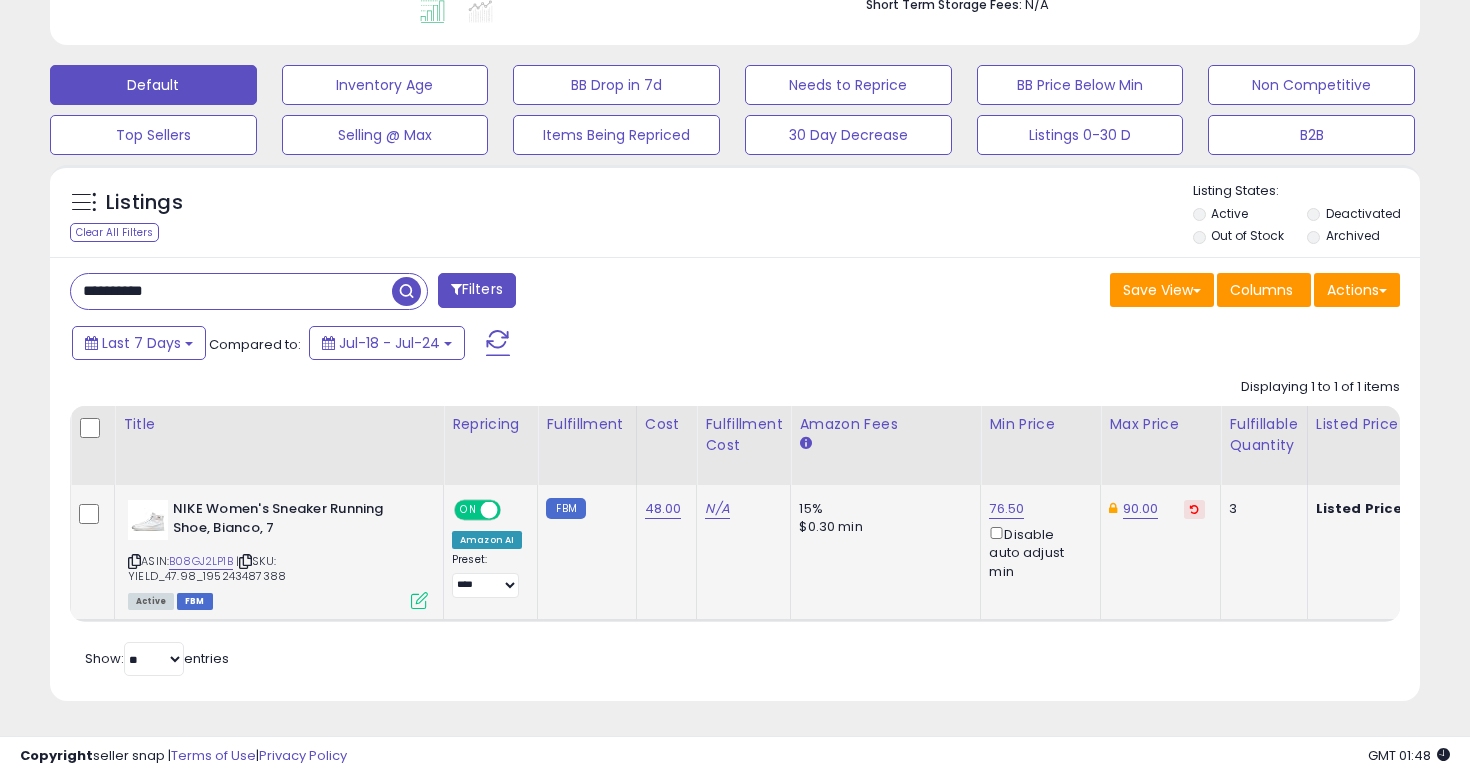 click on "**********" at bounding box center [231, 291] 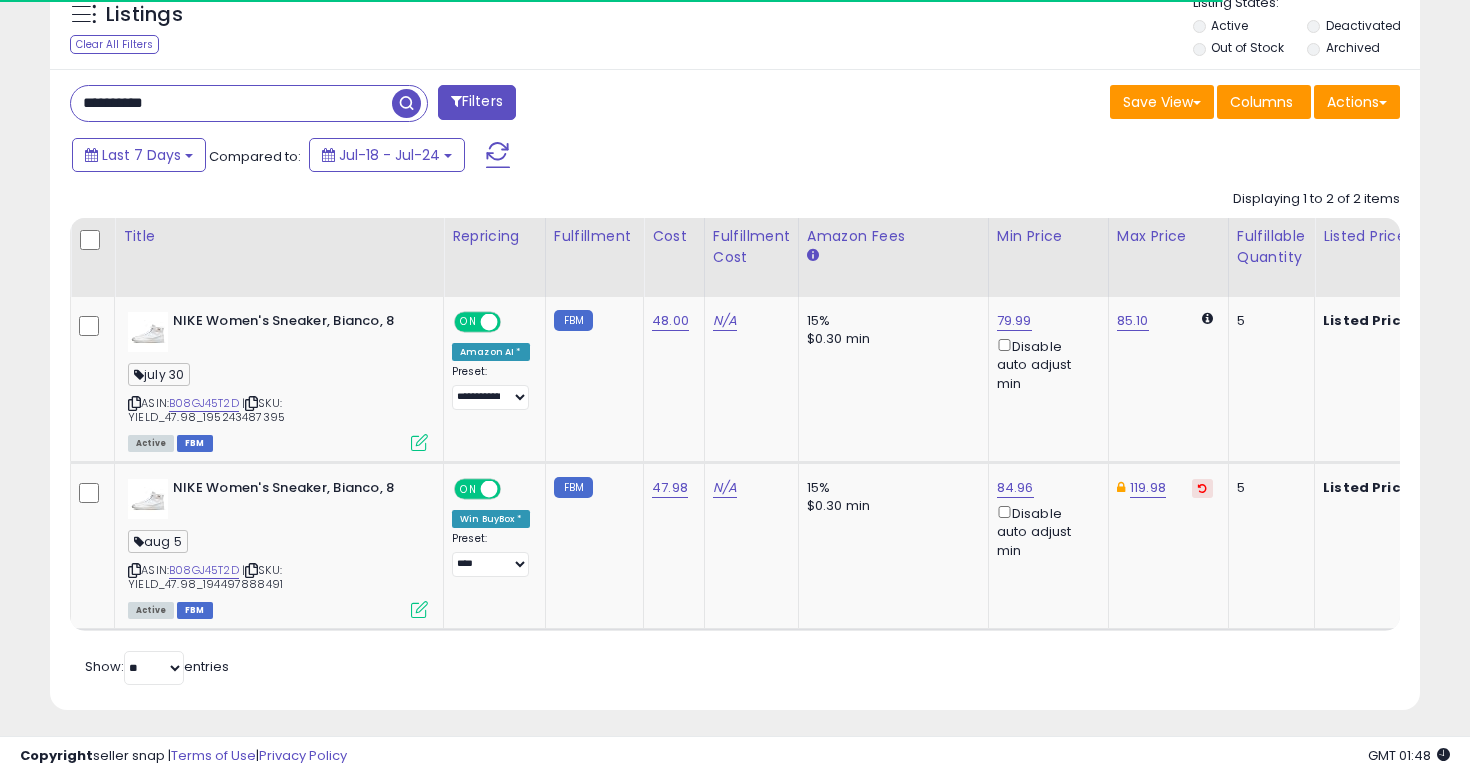 scroll, scrollTop: 761, scrollLeft: 0, axis: vertical 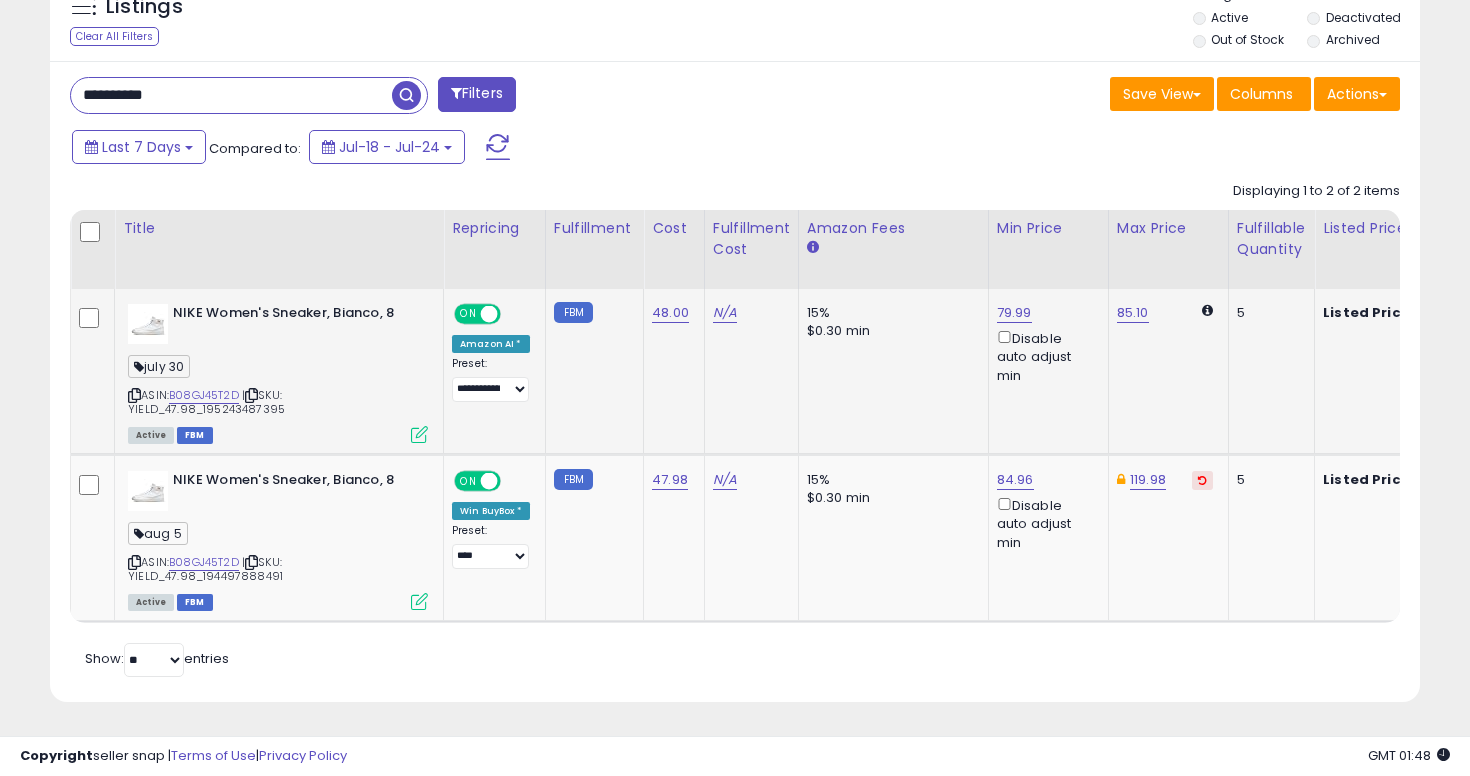 click on "15% $0.30 min" 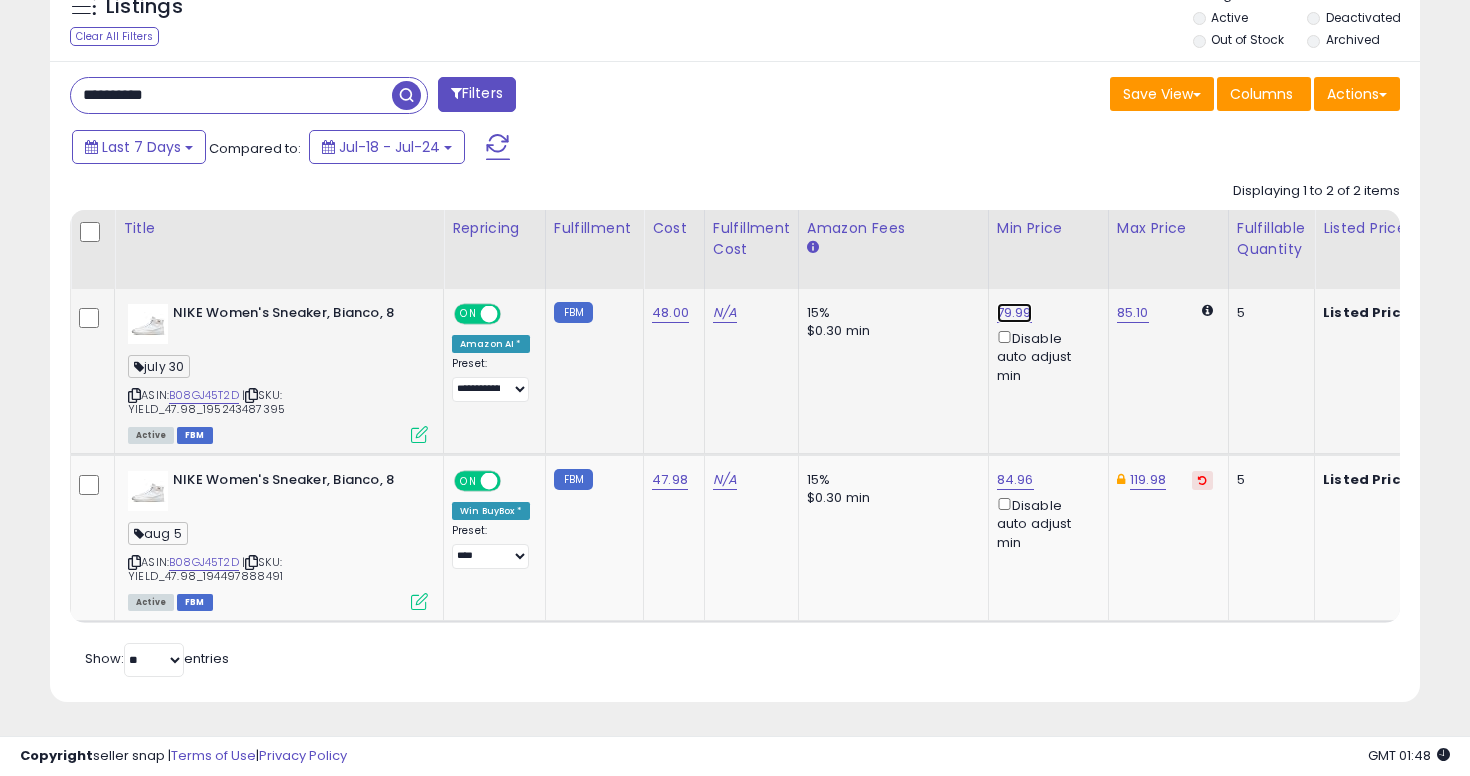 click on "79.99" at bounding box center [1014, 313] 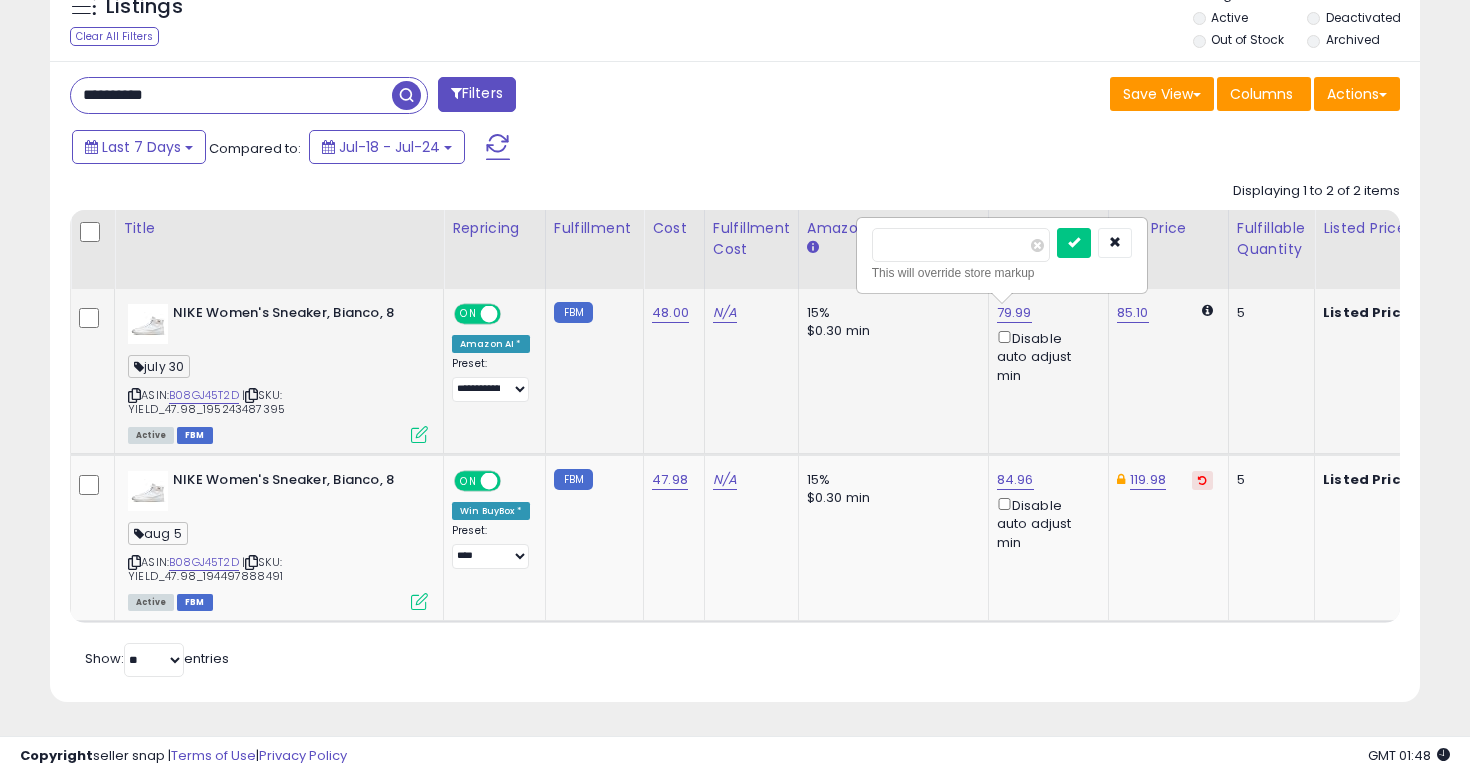 type on "****" 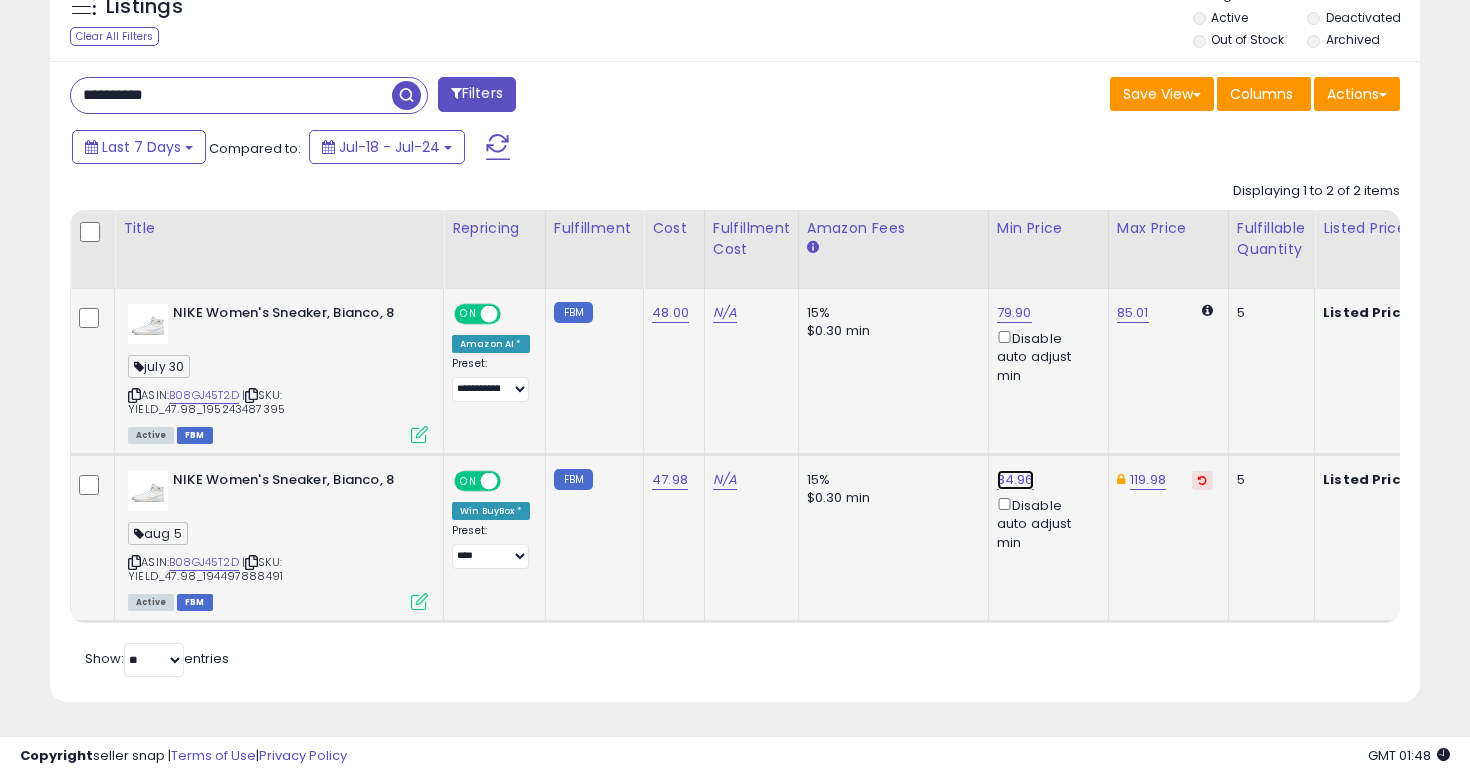 click on "84.96" at bounding box center (1014, 313) 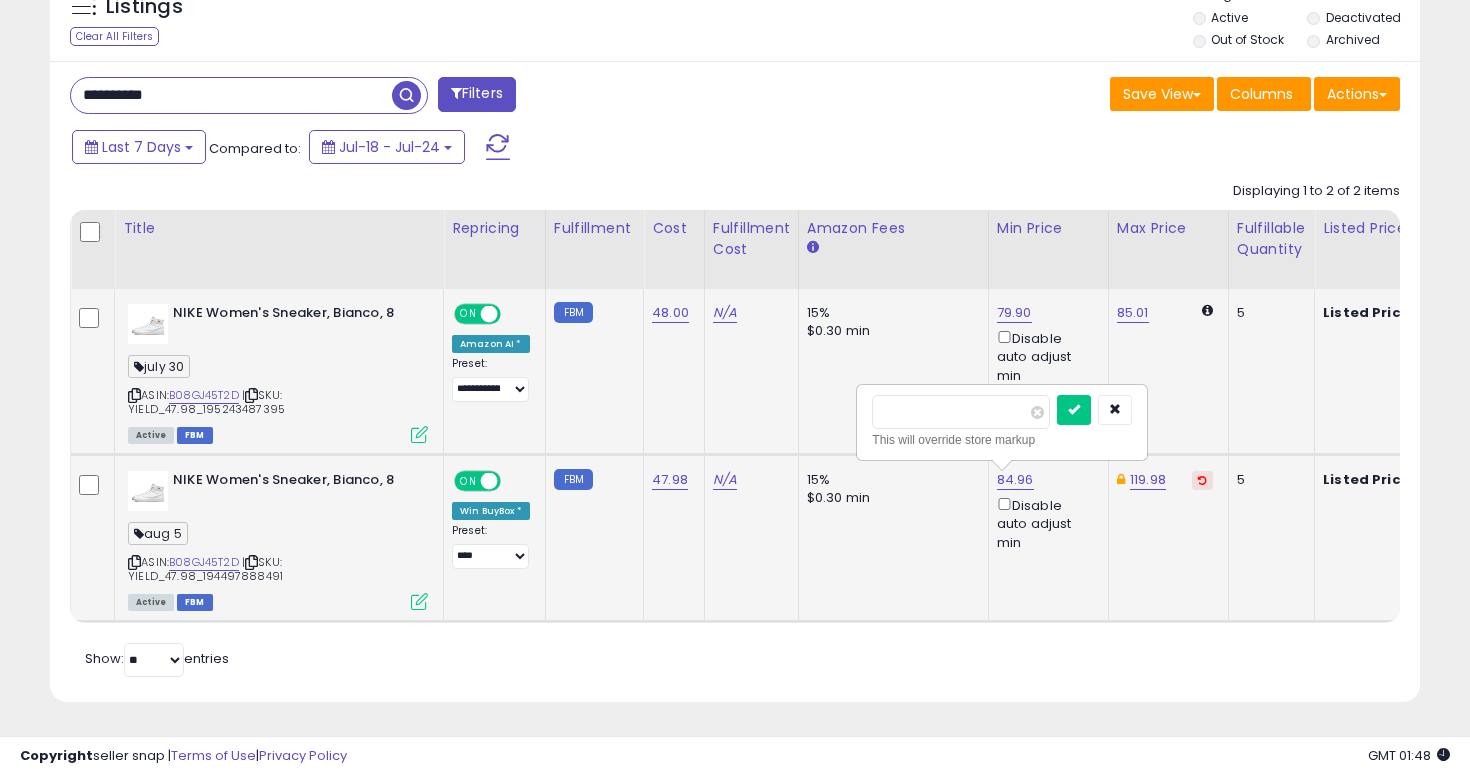 click on "*****" at bounding box center (961, 412) 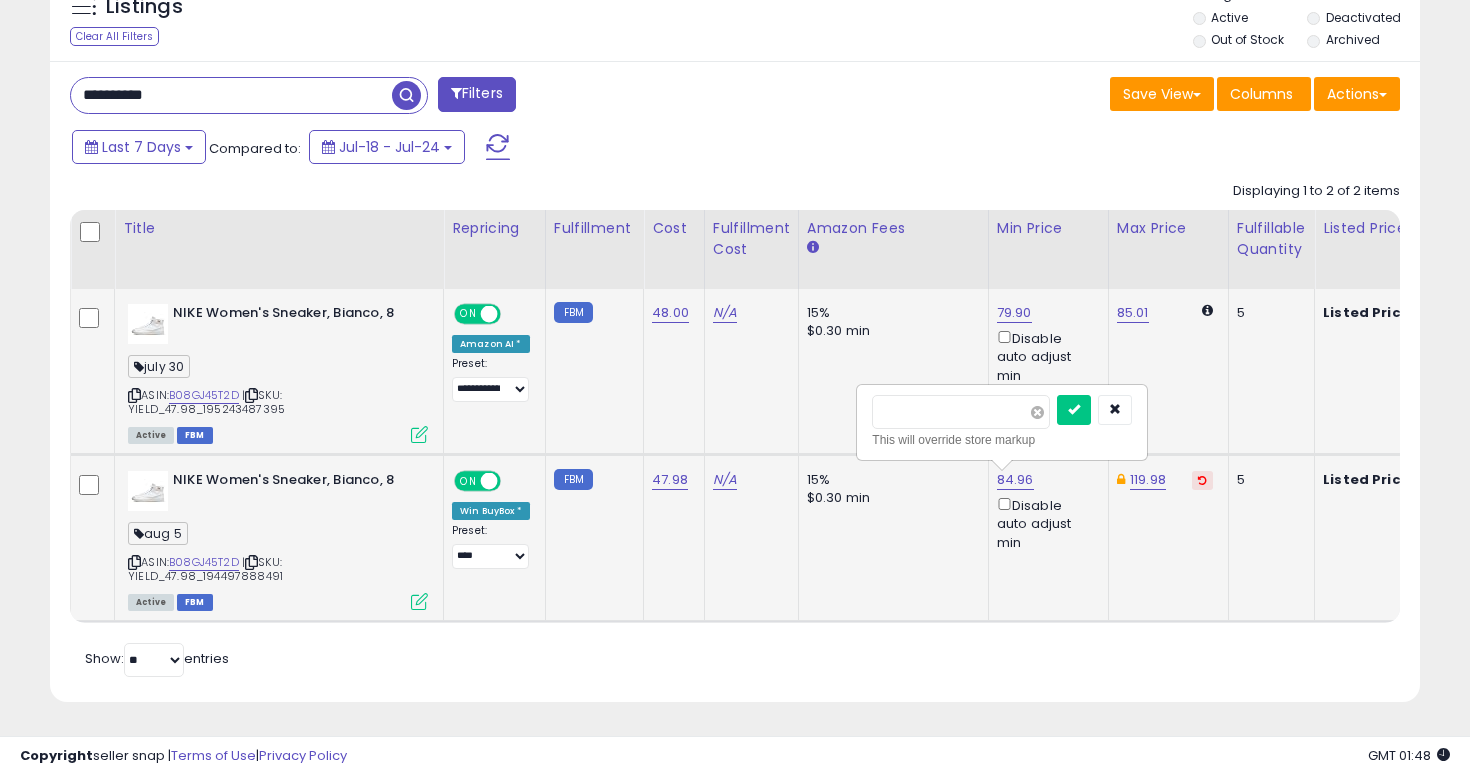 click at bounding box center [1037, 412] 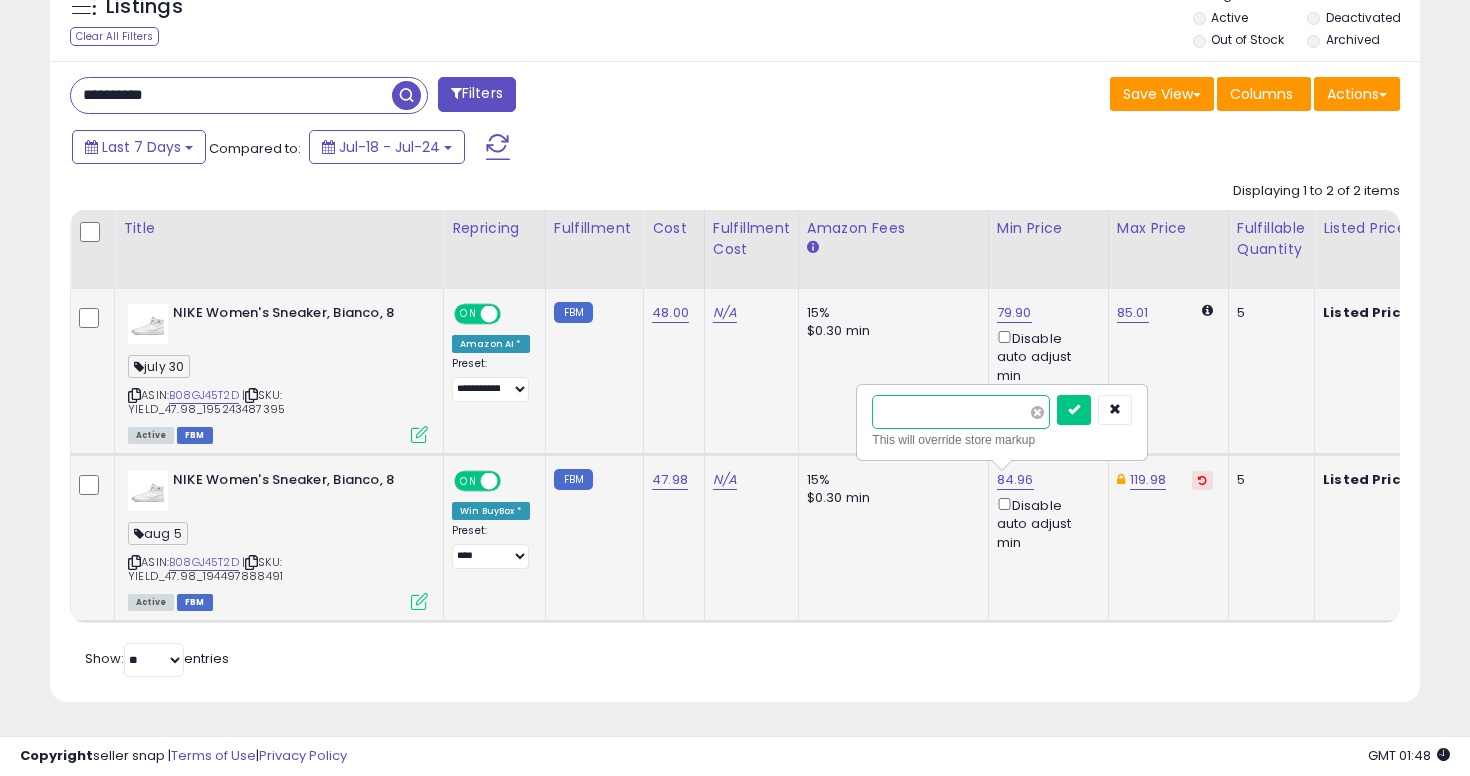 type on "*****" 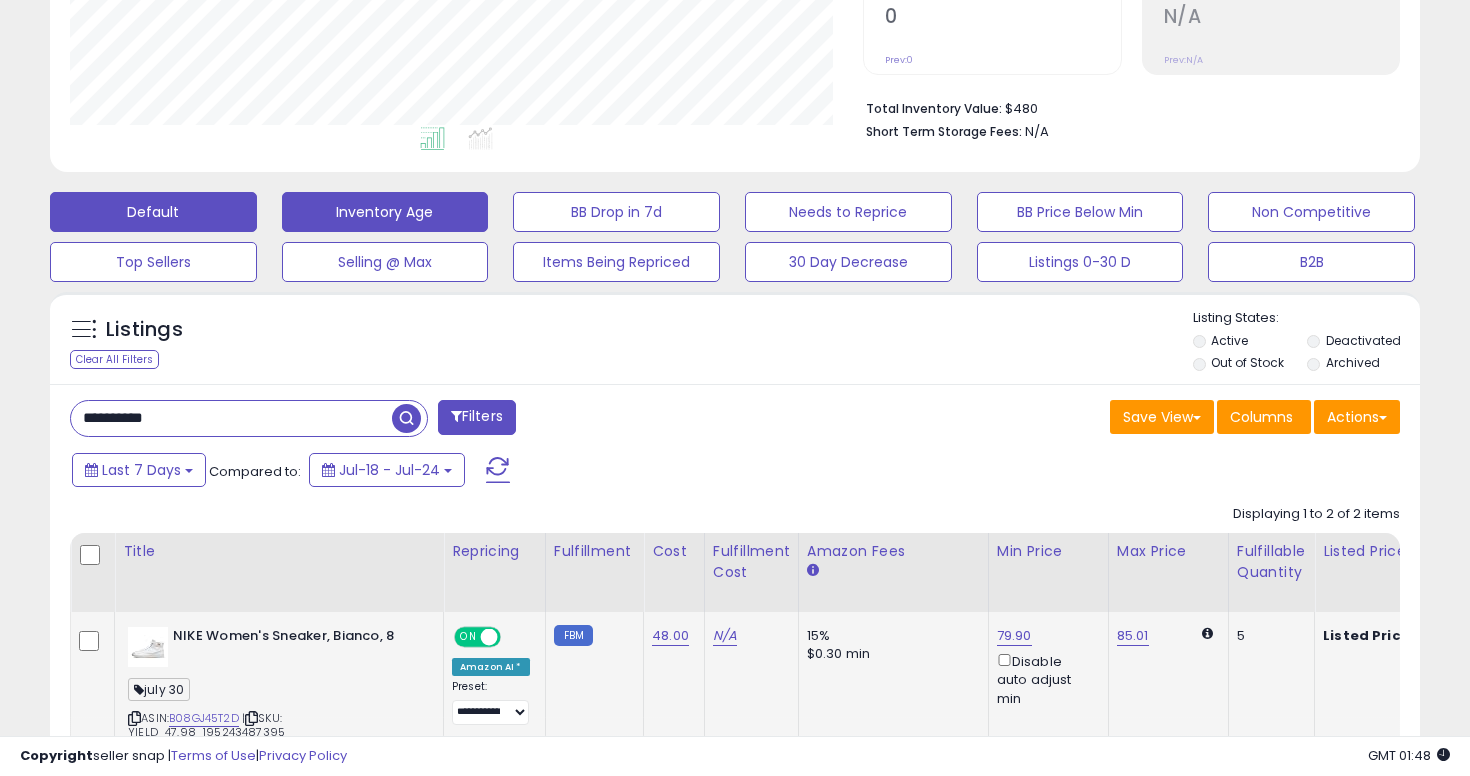 scroll, scrollTop: 733, scrollLeft: 0, axis: vertical 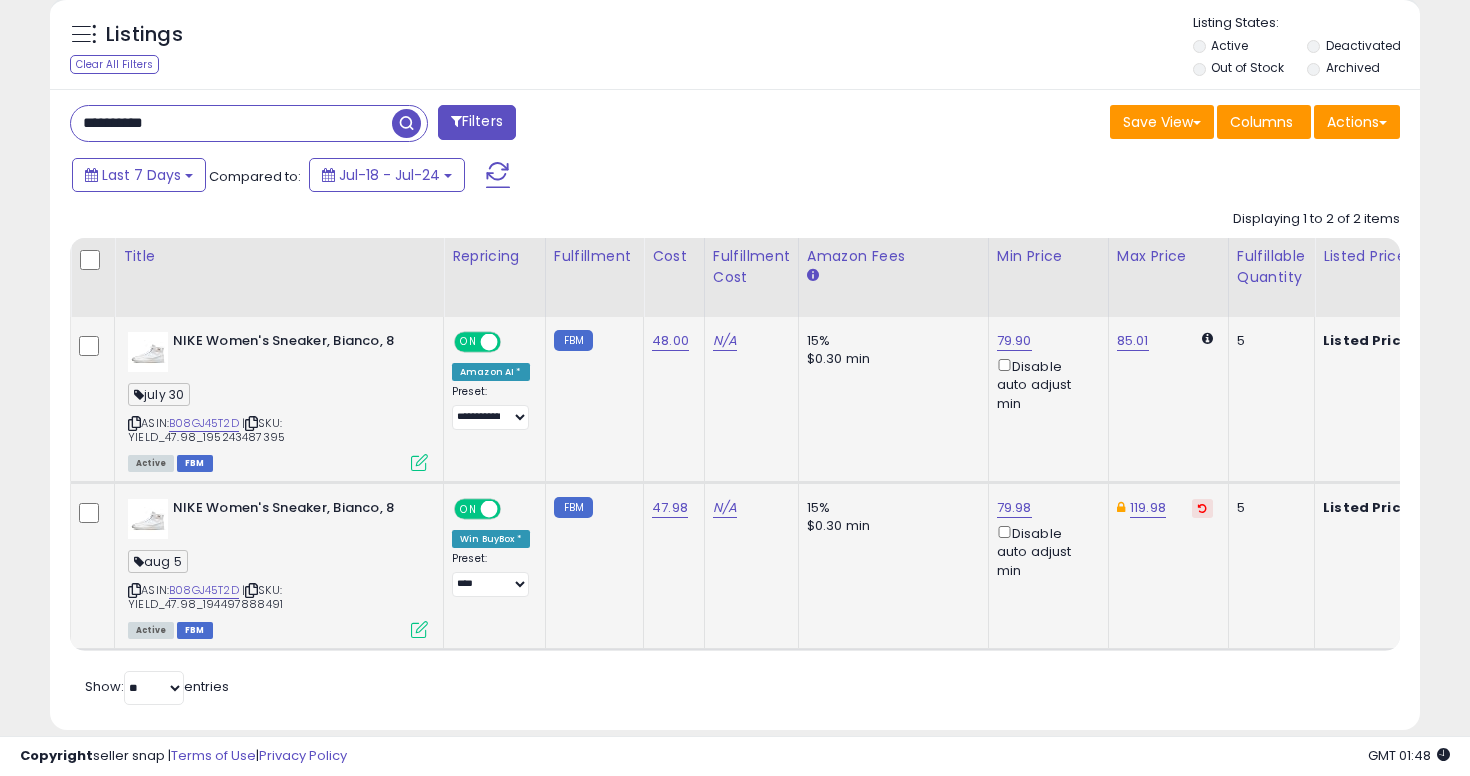 click on "**********" at bounding box center [231, 123] 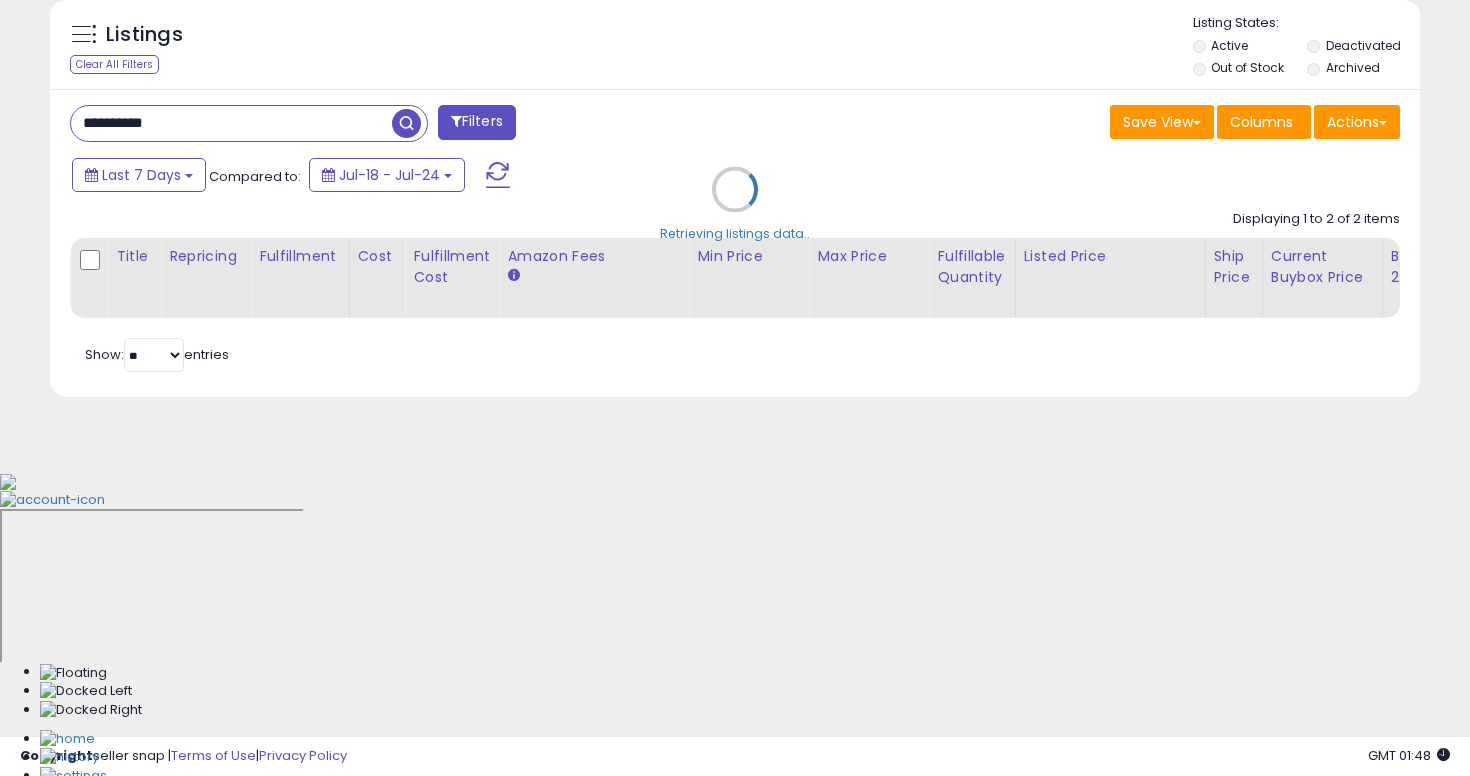 scroll, scrollTop: 429, scrollLeft: 0, axis: vertical 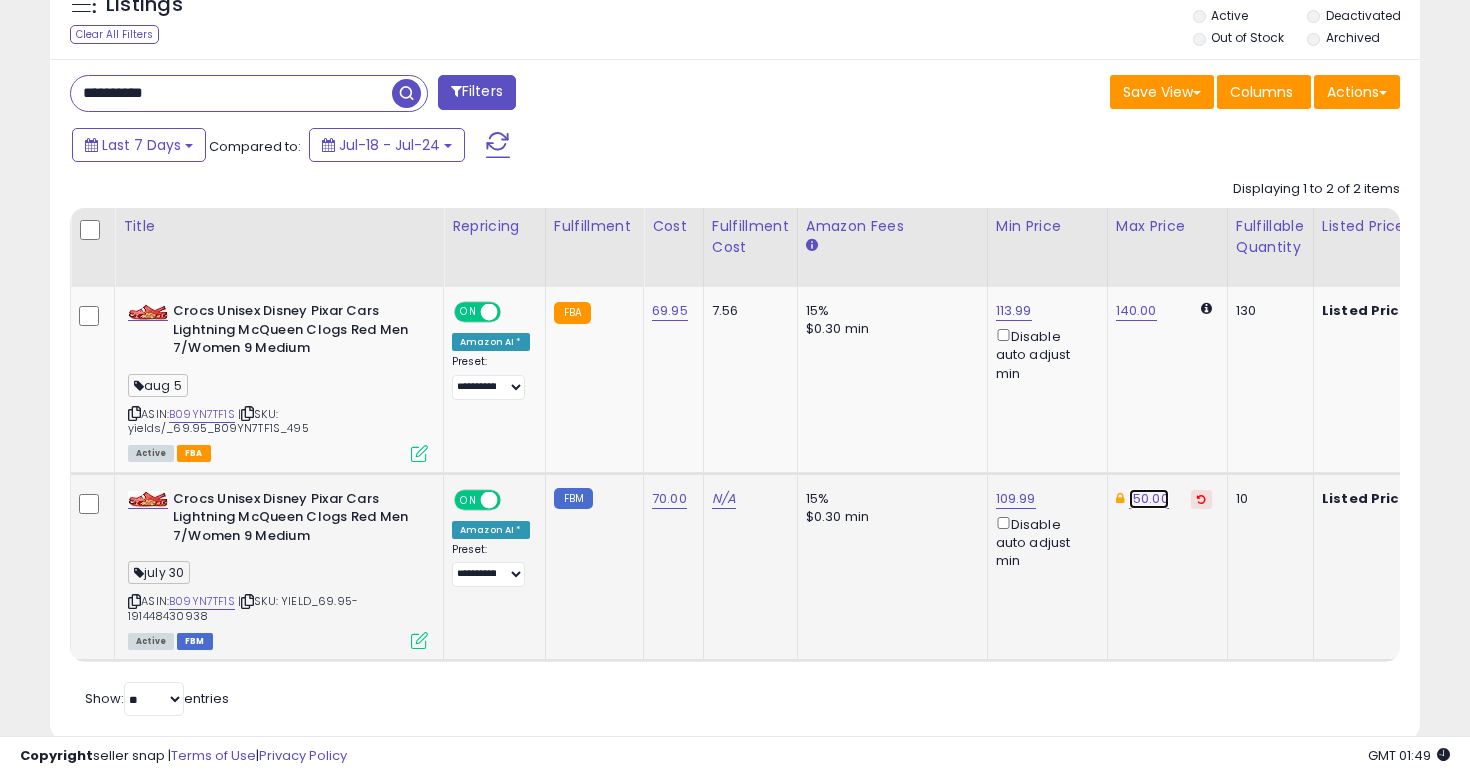 click on "150.00" at bounding box center [1149, 499] 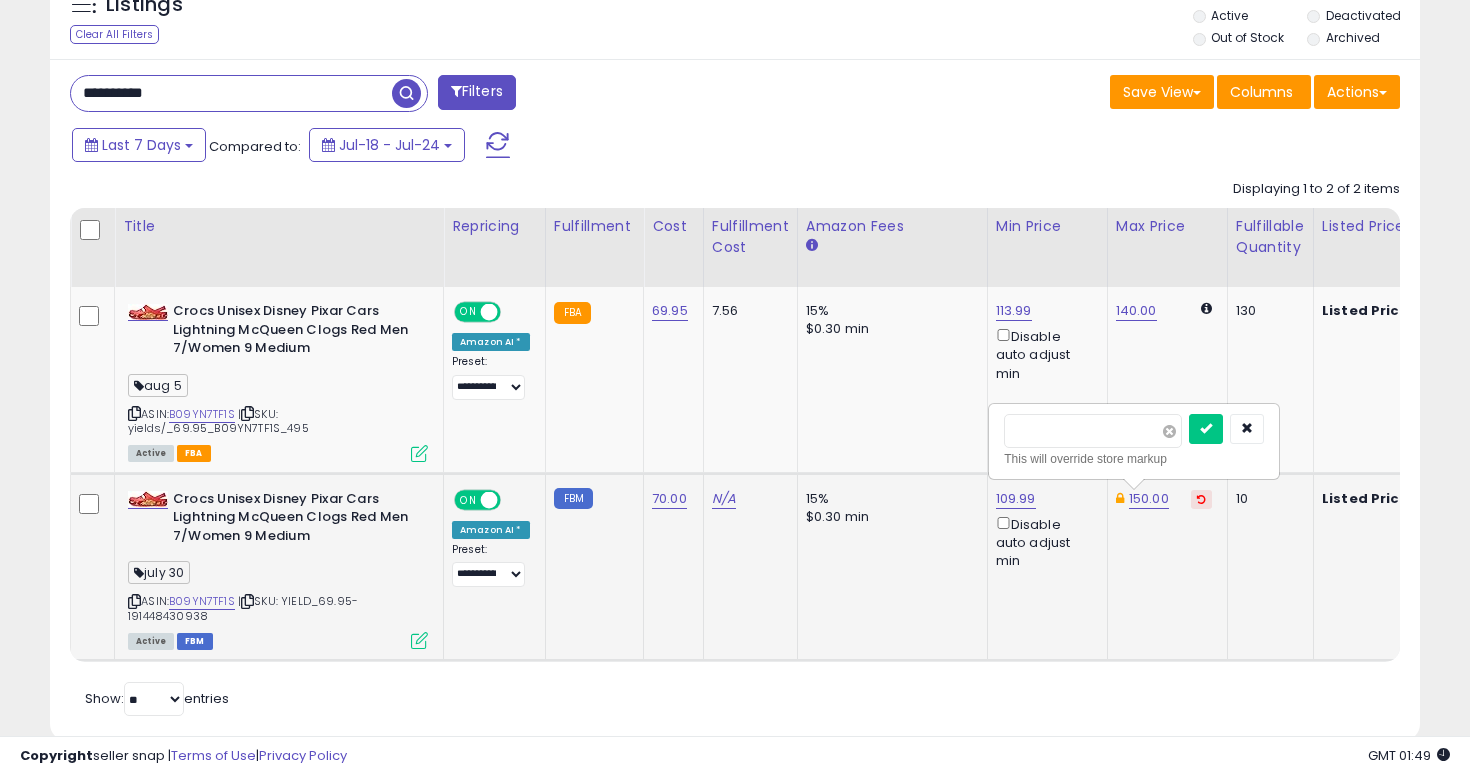 click at bounding box center [1169, 431] 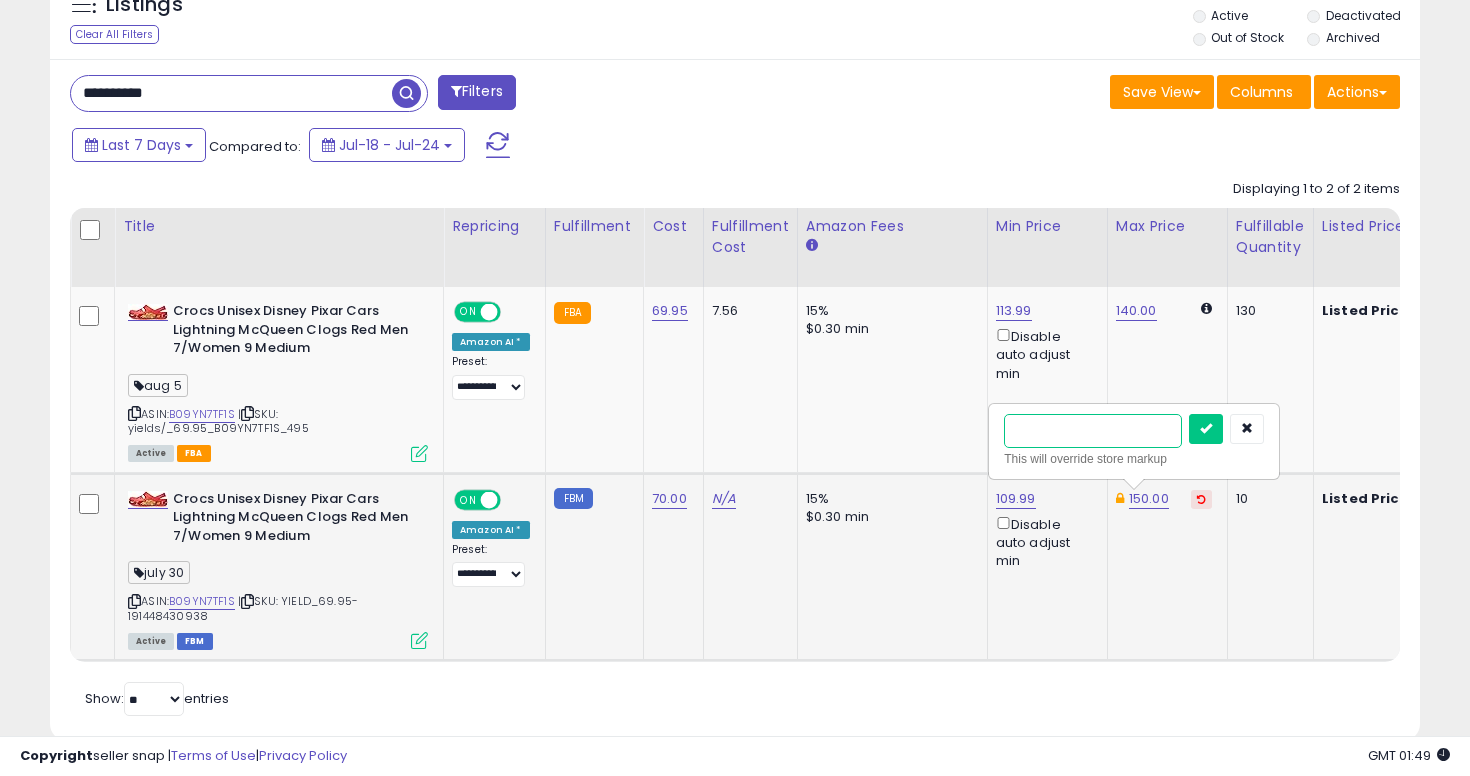 click at bounding box center [1093, 431] 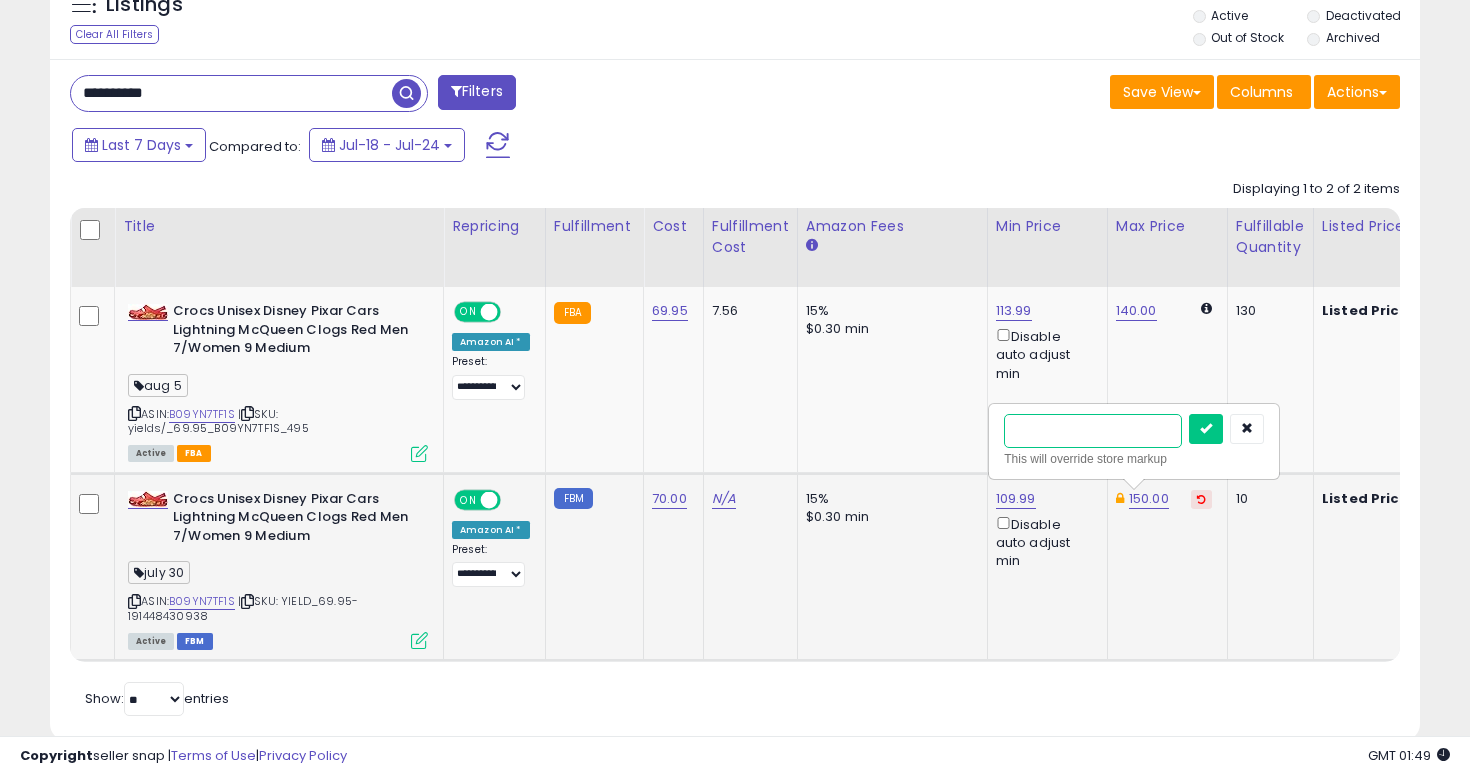 type on "***" 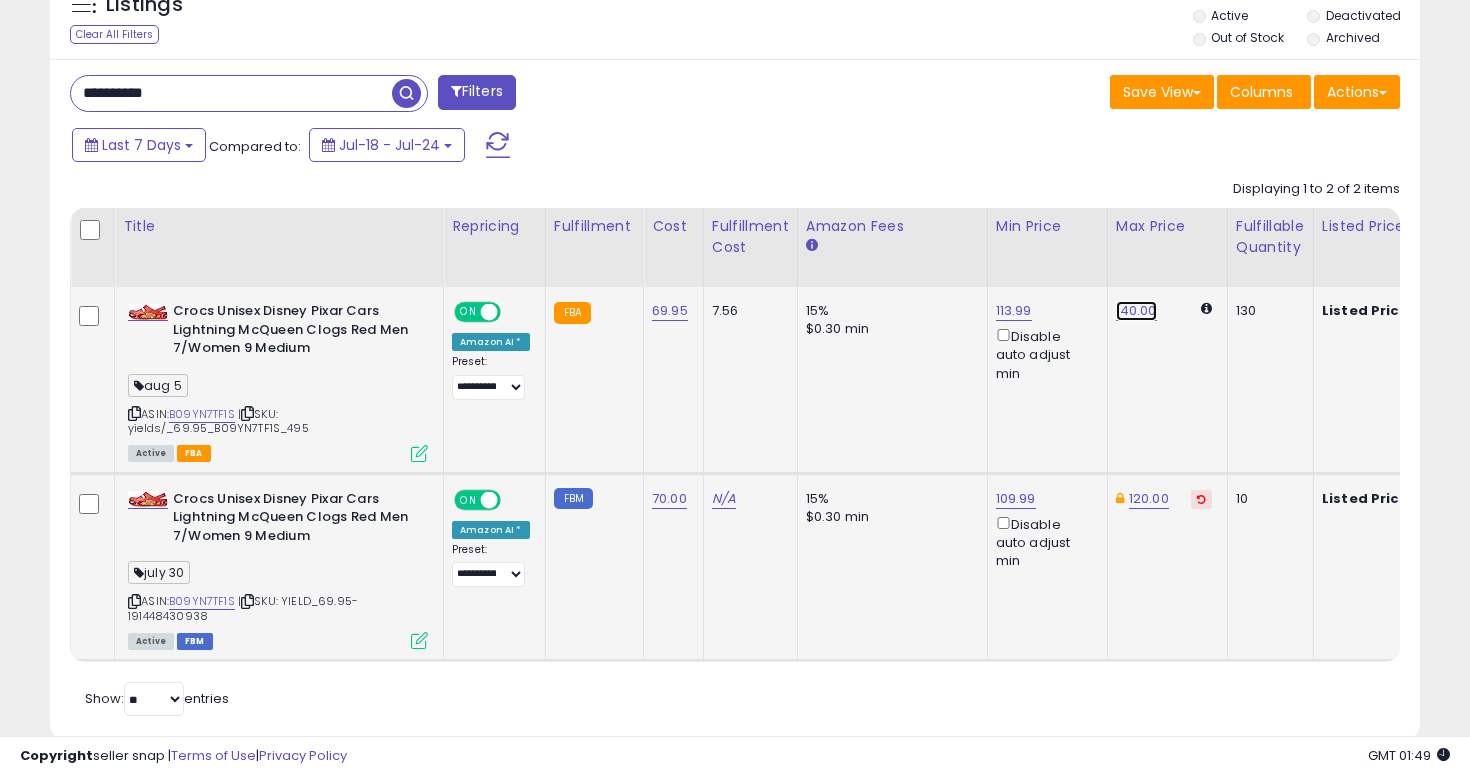 click on "140.00" at bounding box center (1136, 311) 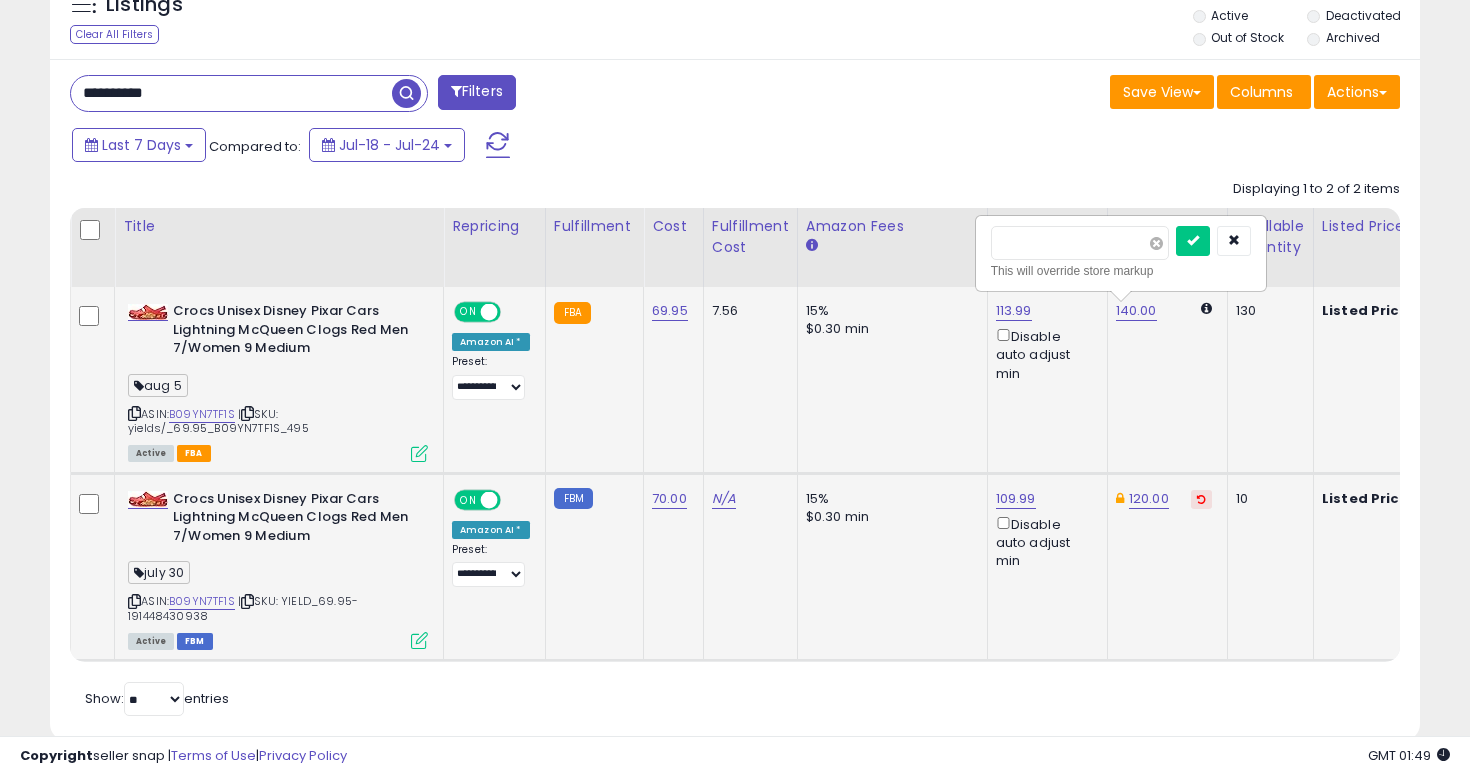 click at bounding box center [1156, 243] 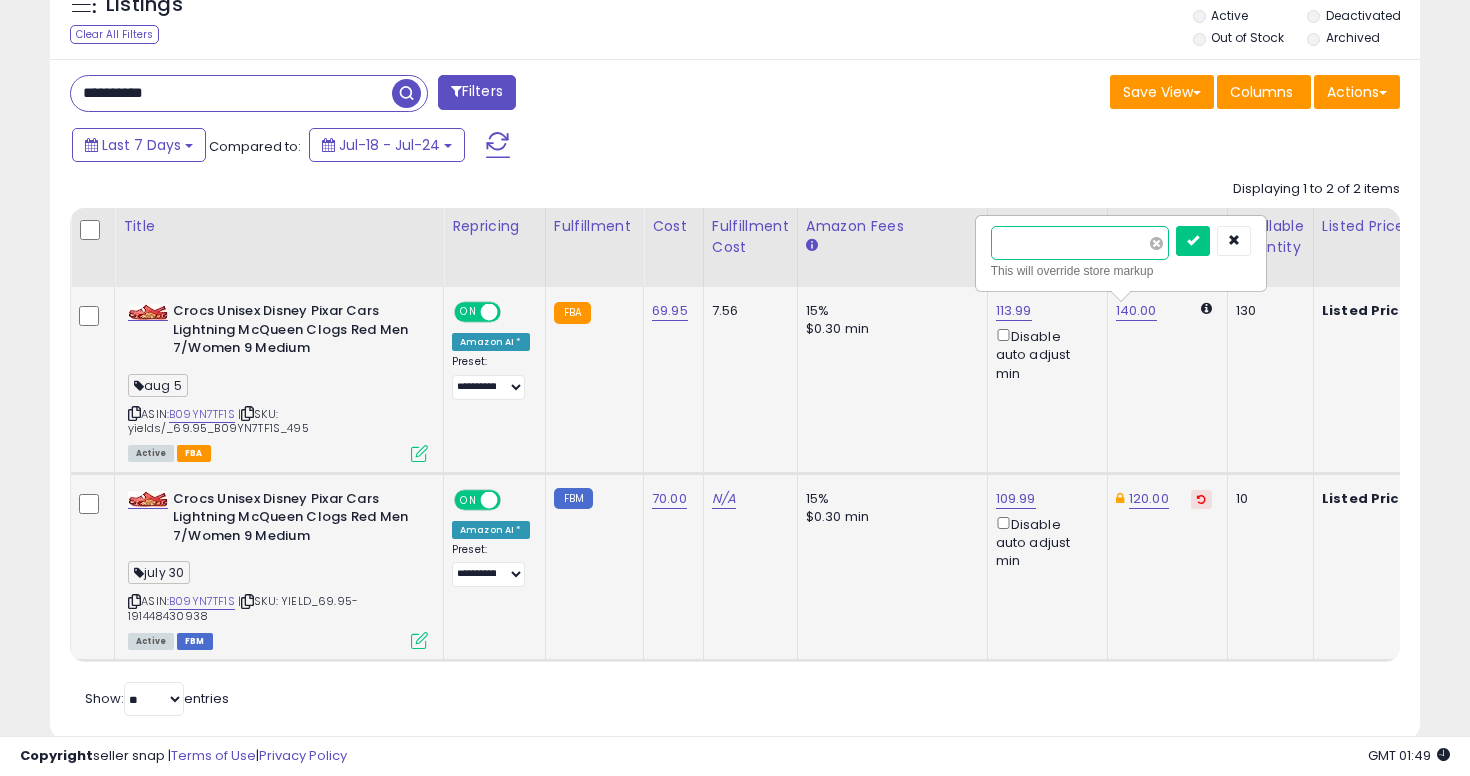type on "***" 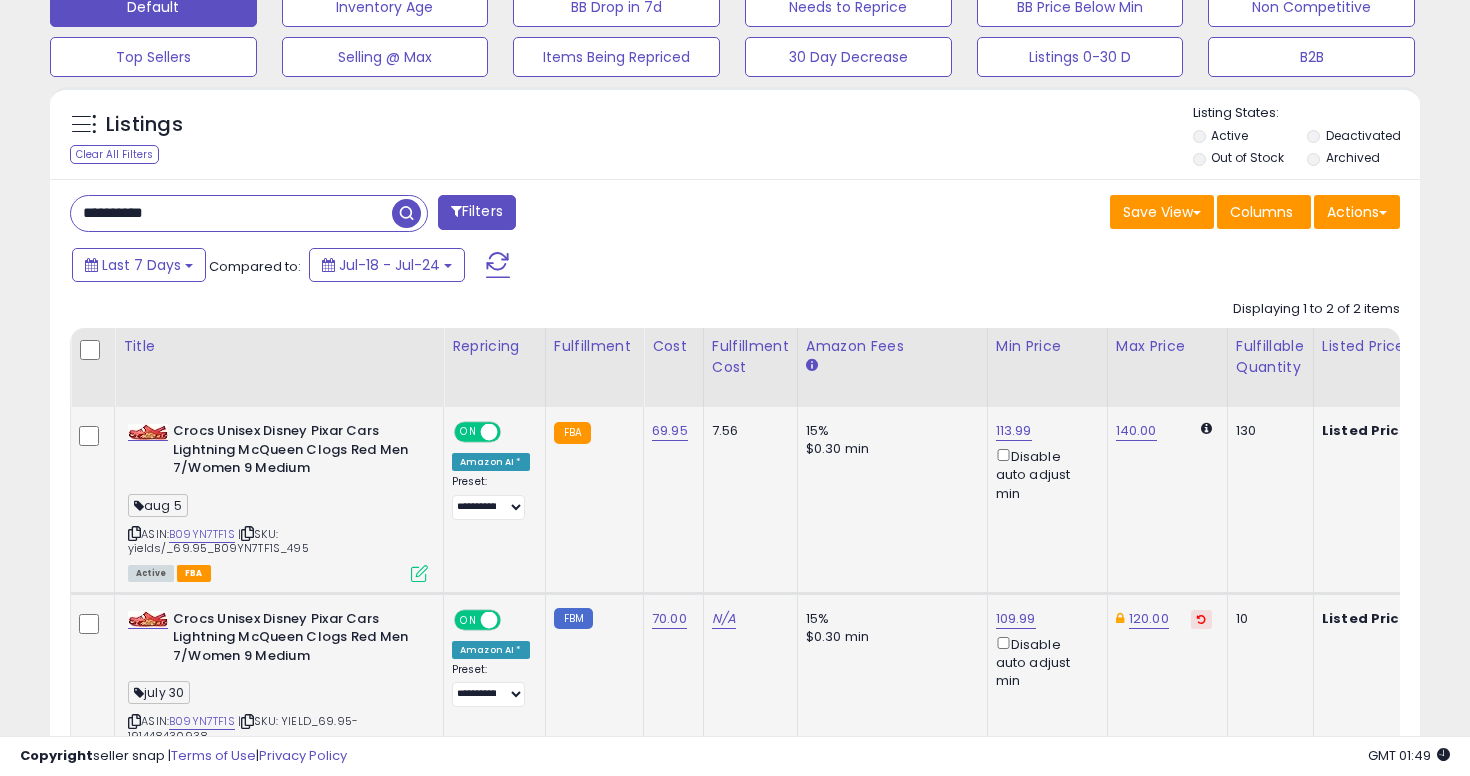 scroll, scrollTop: 804, scrollLeft: 0, axis: vertical 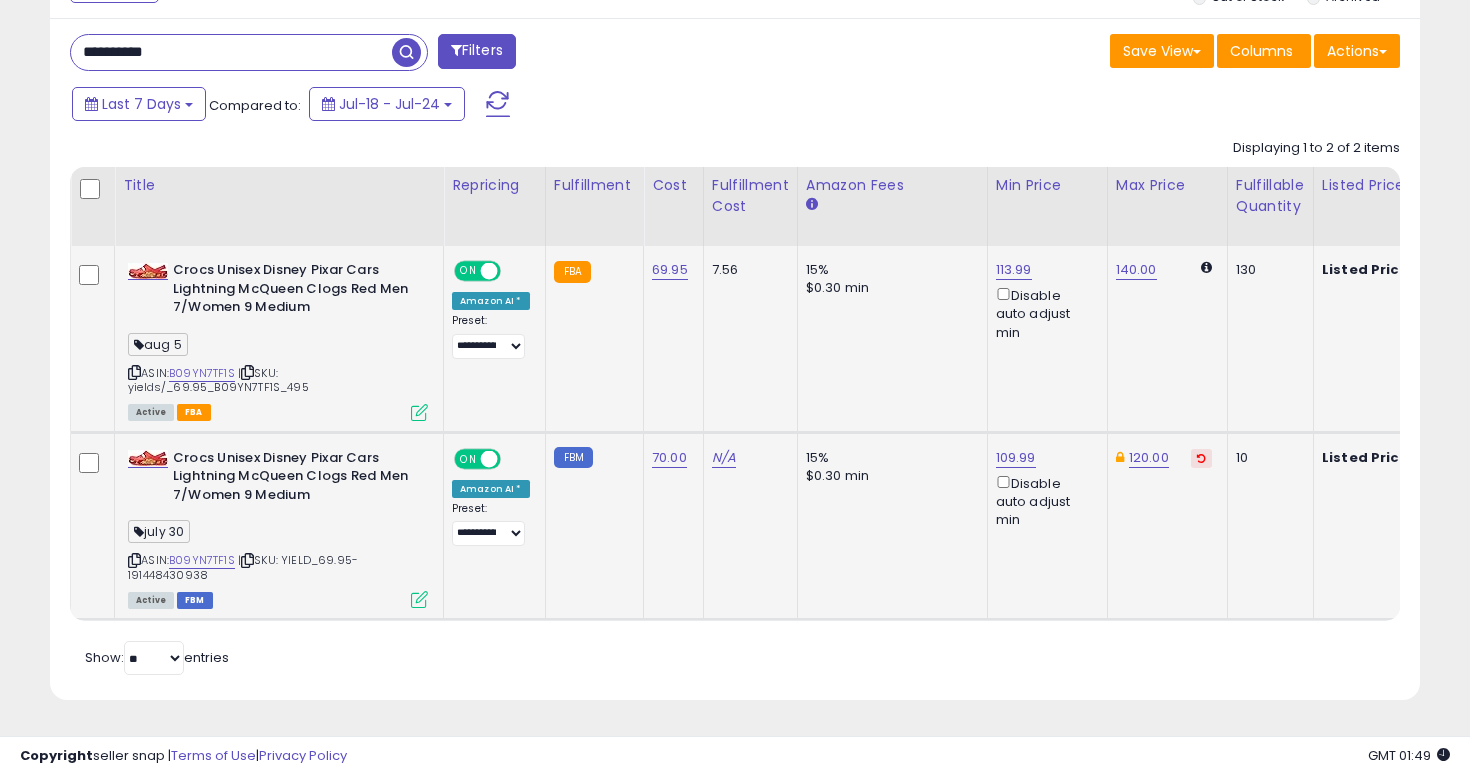 click on "ASIN:  B09YN7TF1S    |   SKU: YIELD_69.95-191448430938 Active FBM" at bounding box center [278, 528] 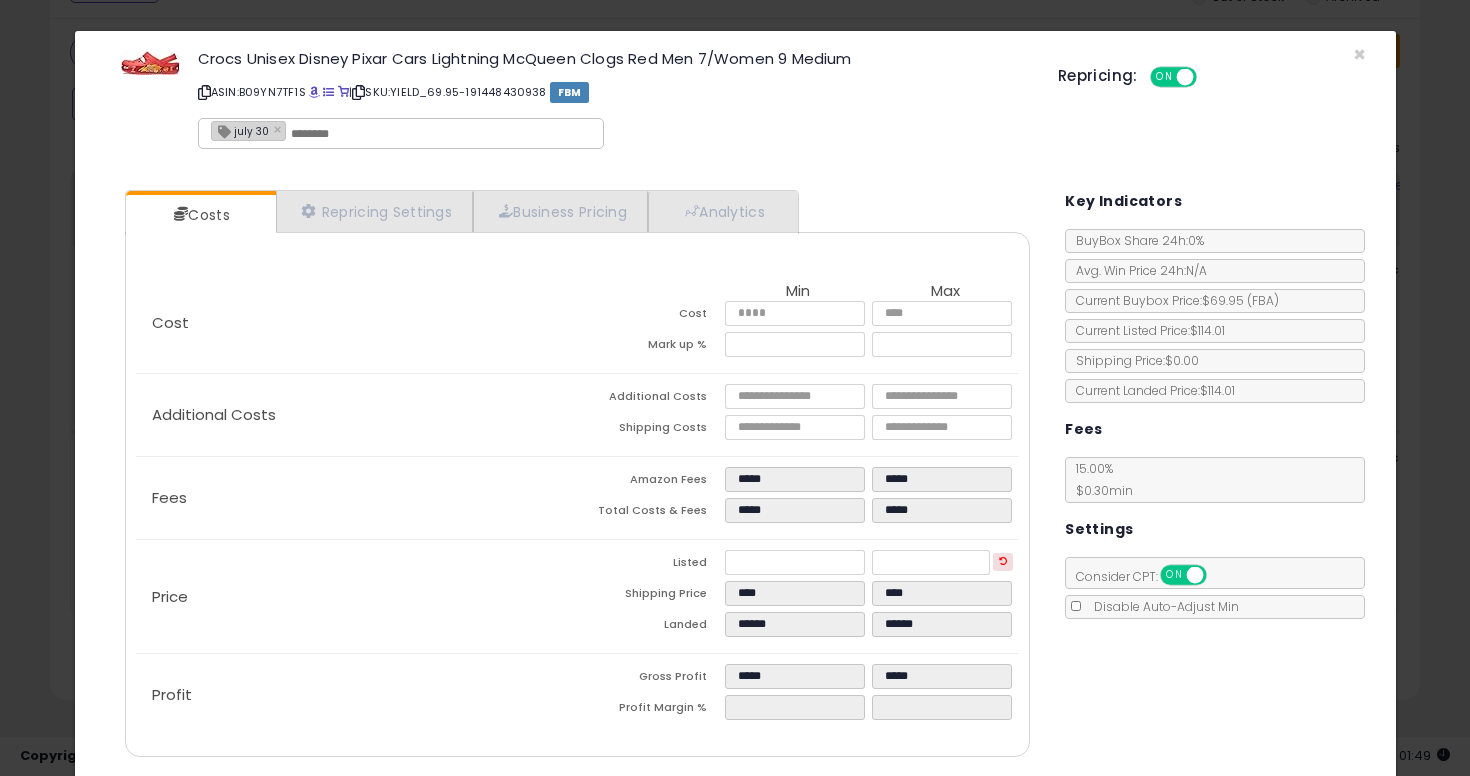 click on "[DATE] ×" at bounding box center [401, 133] 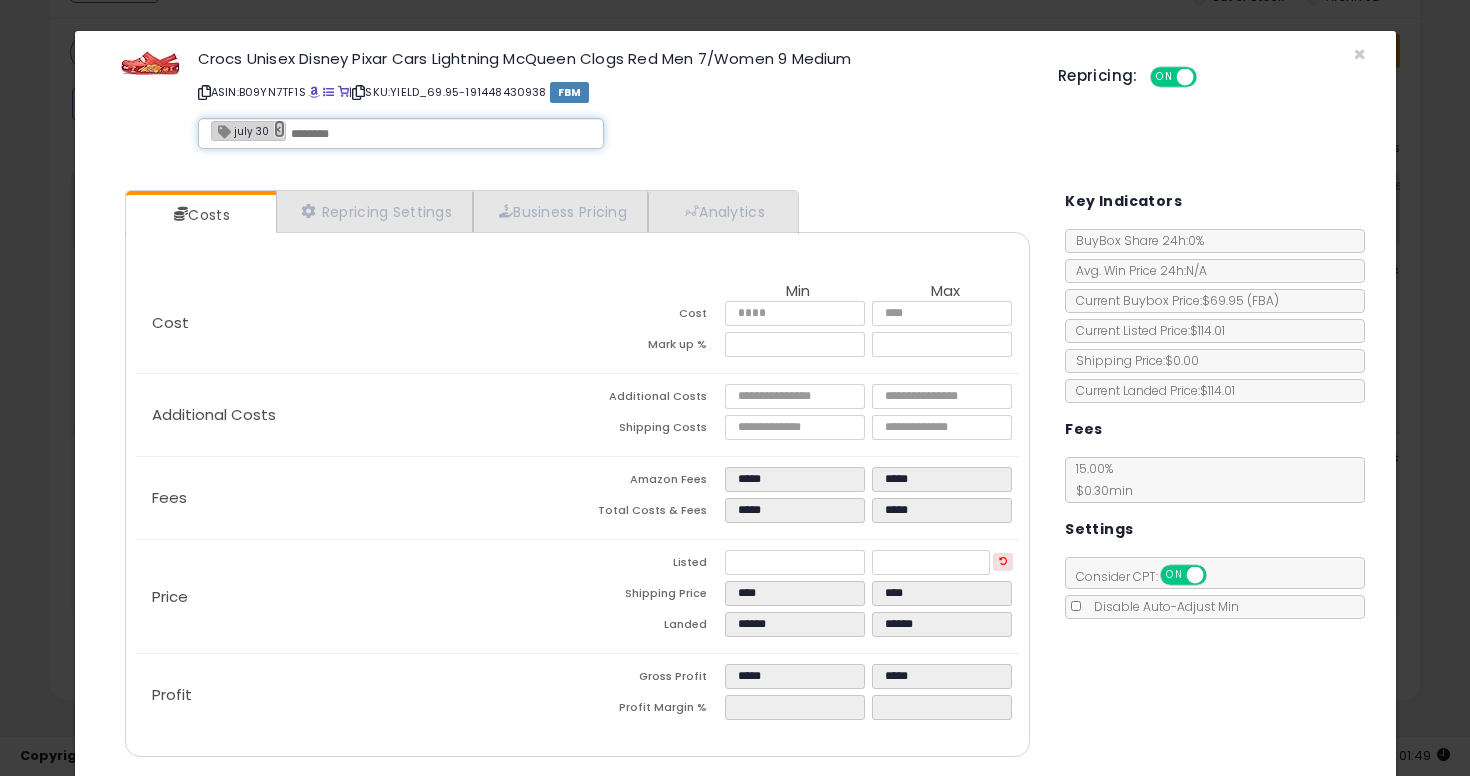 click on "×" at bounding box center [280, 129] 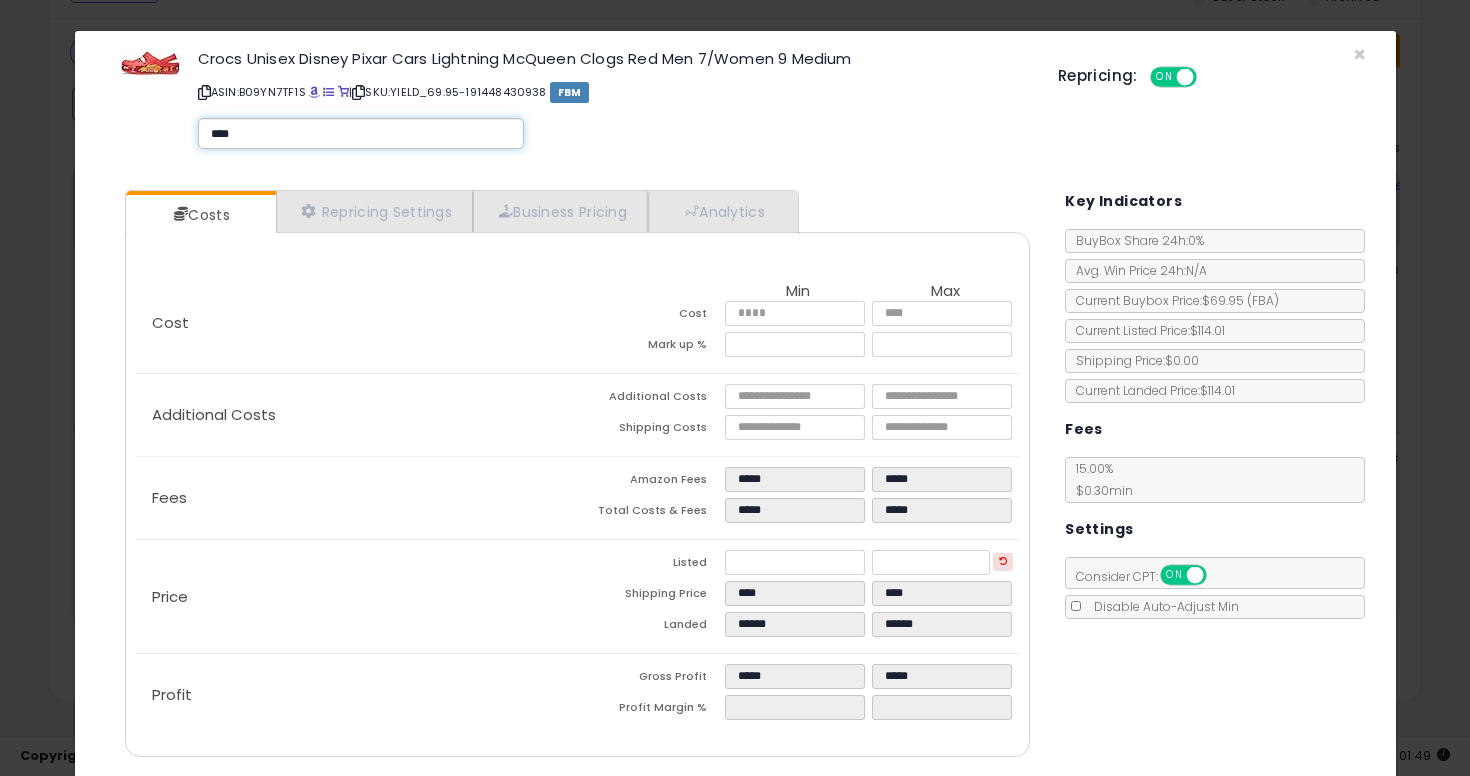 type on "*****" 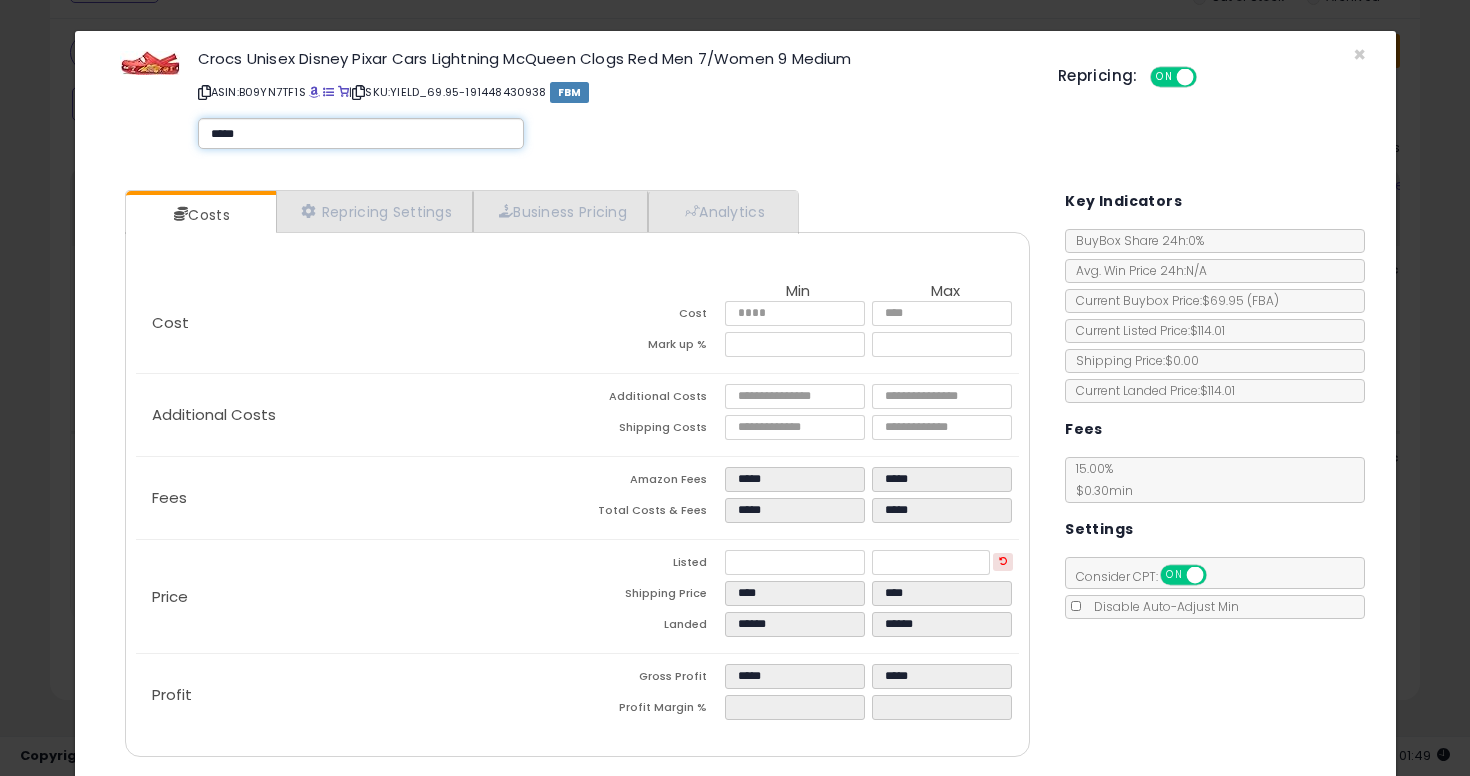 type on "*****" 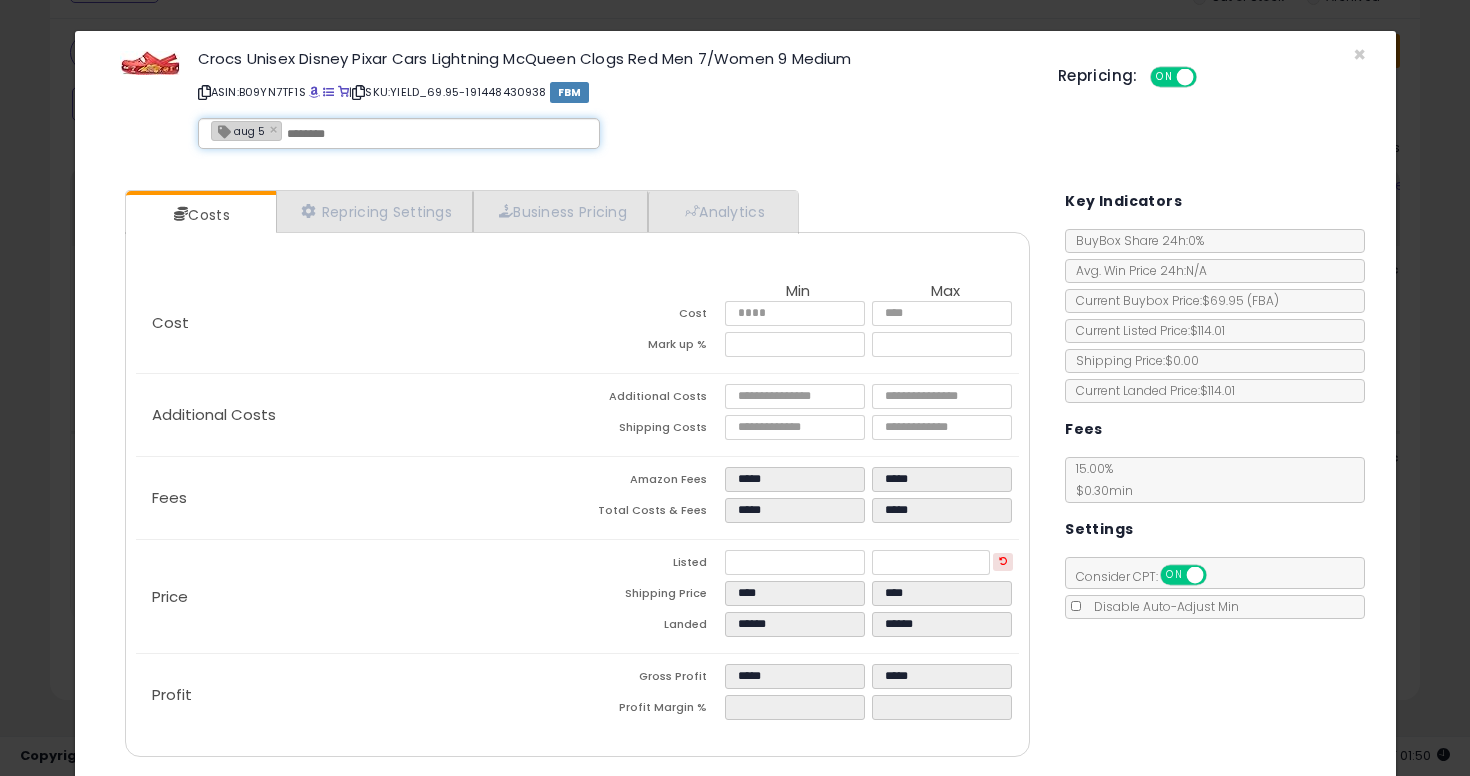 scroll, scrollTop: 65, scrollLeft: 0, axis: vertical 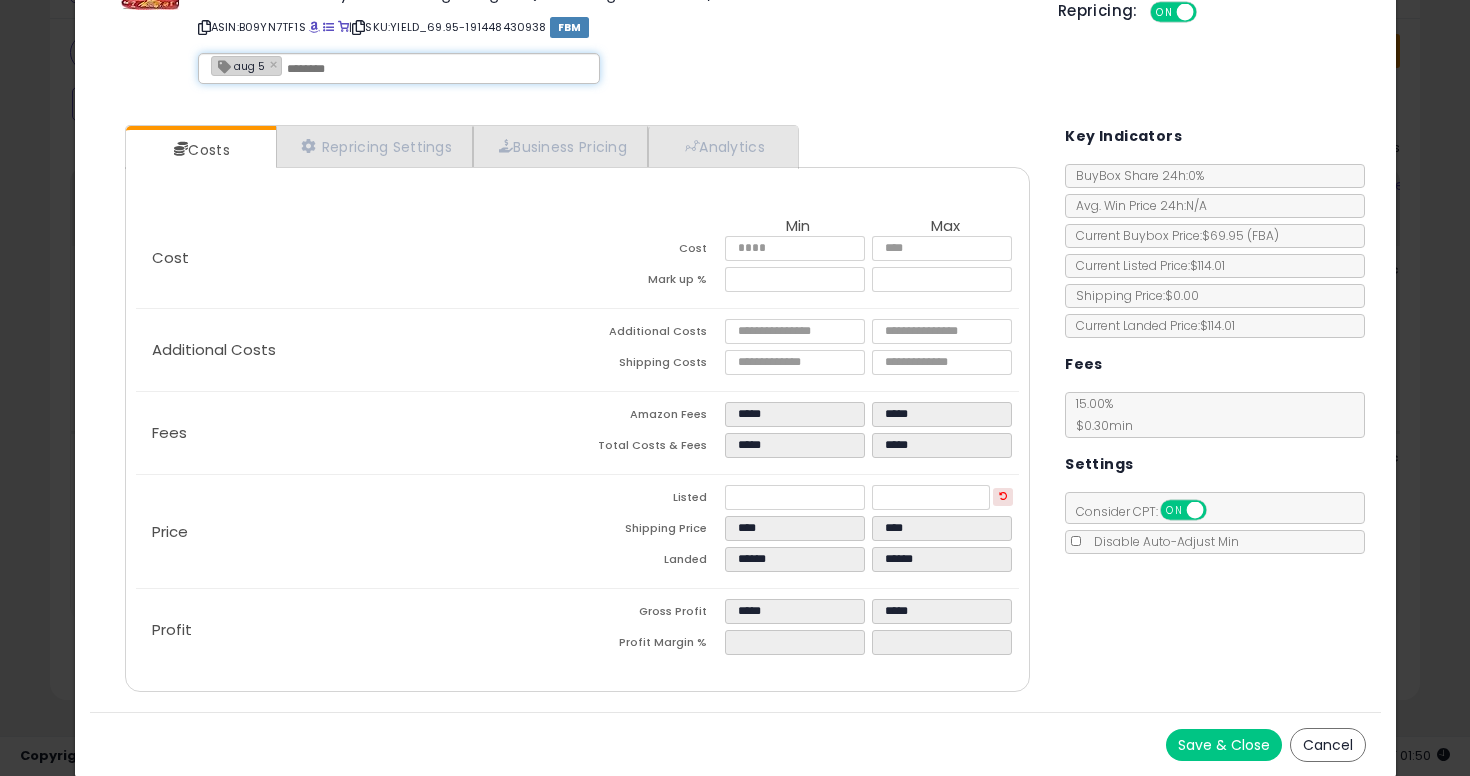 click on "Save & Close" at bounding box center (1224, 745) 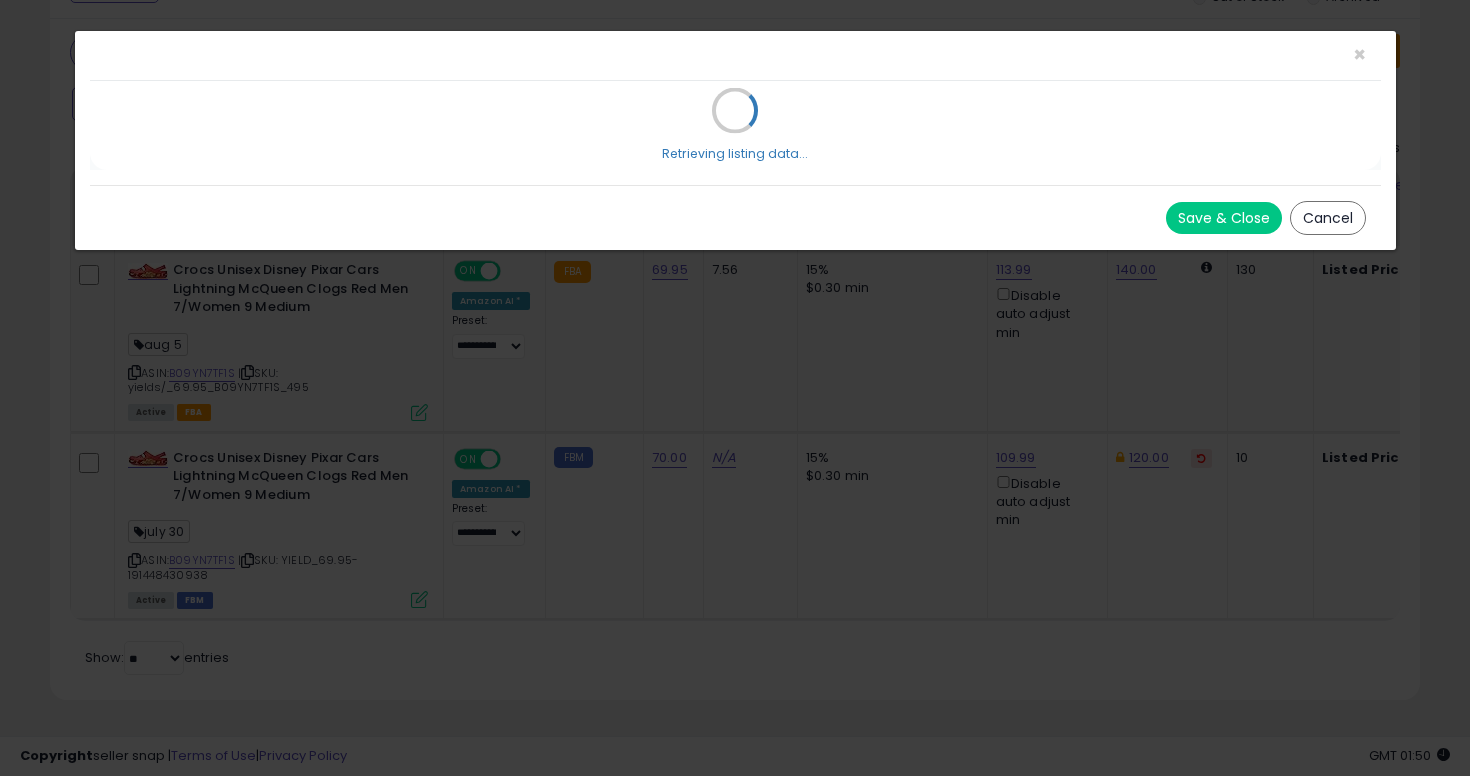 scroll, scrollTop: 0, scrollLeft: 0, axis: both 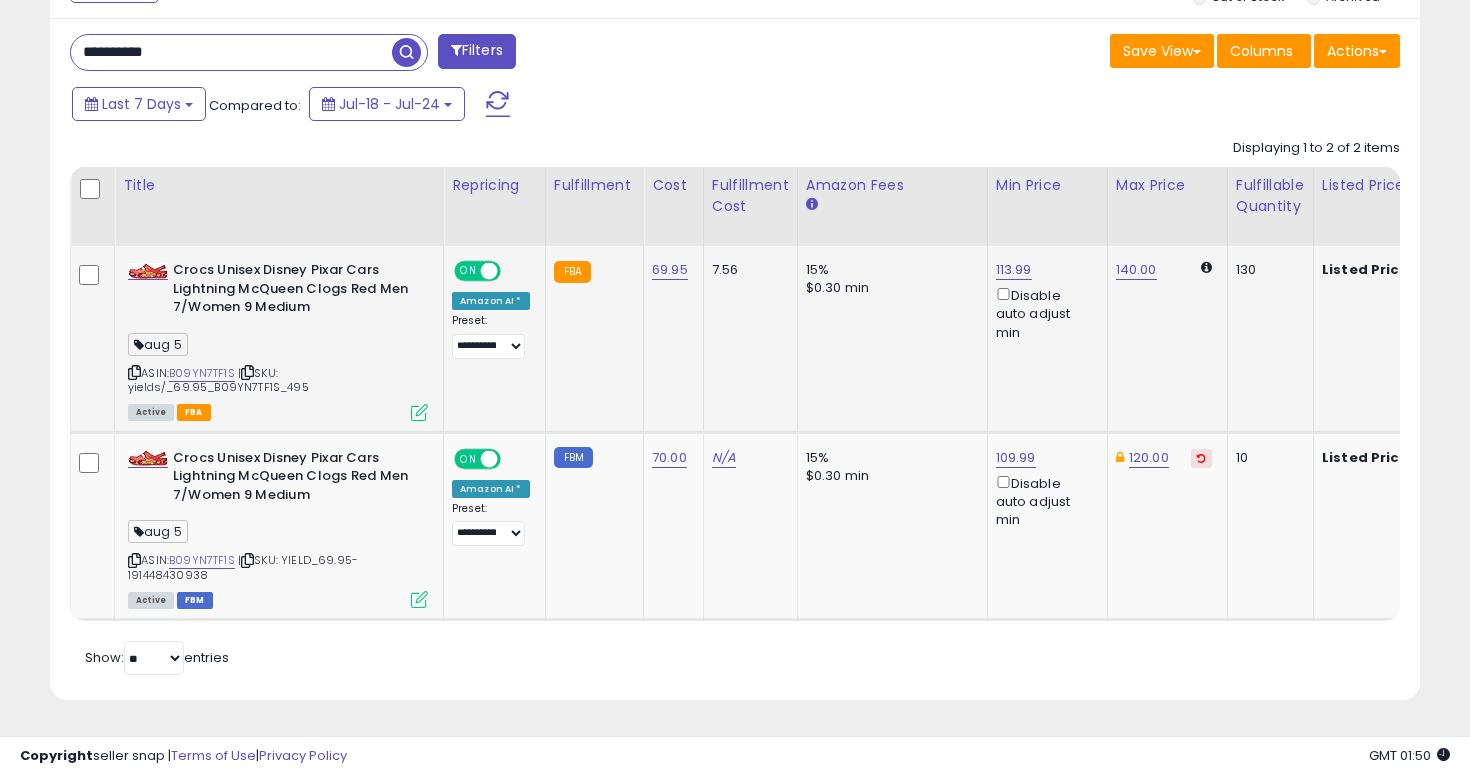 click on "**********" at bounding box center [735, 359] 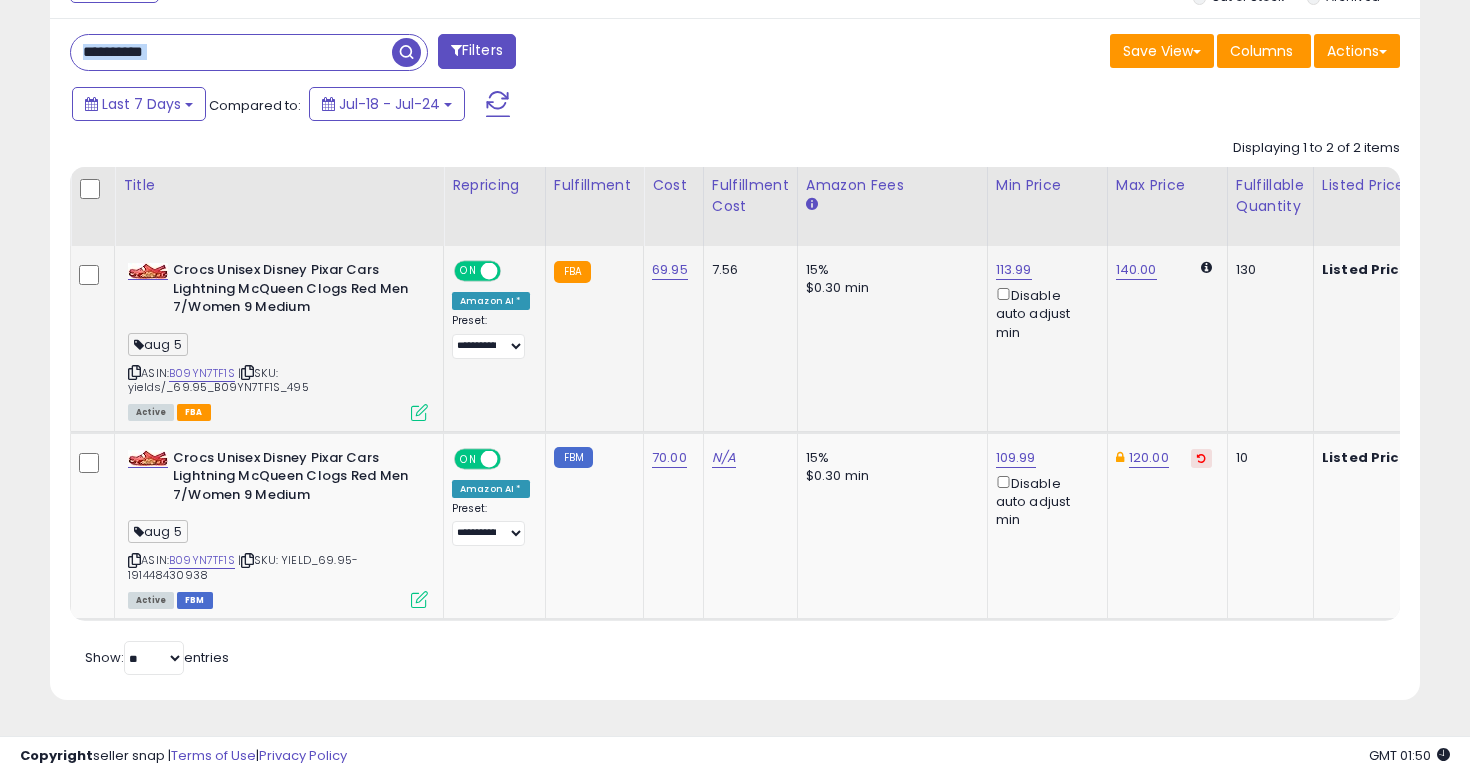 click on "**********" at bounding box center [735, 359] 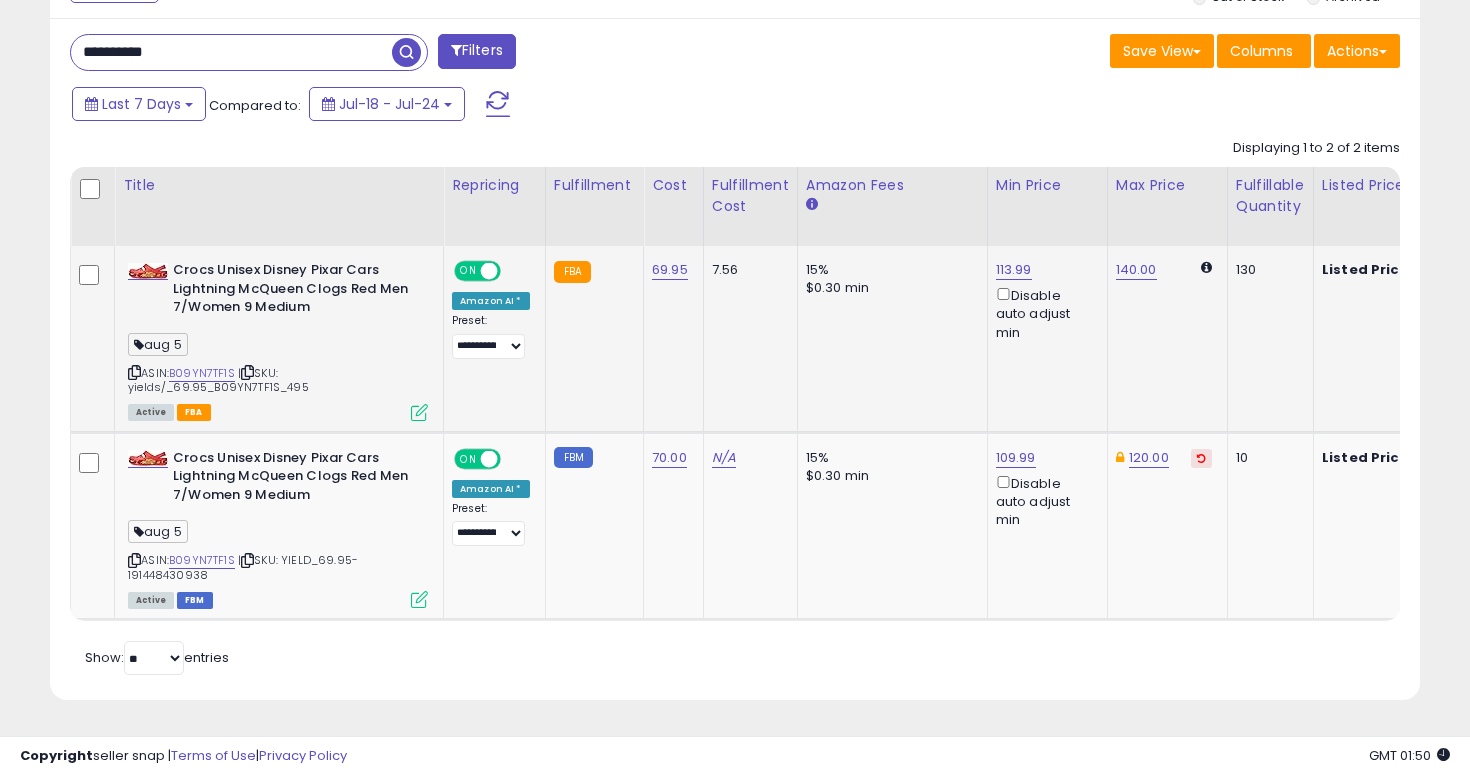 click on "**********" at bounding box center [231, 52] 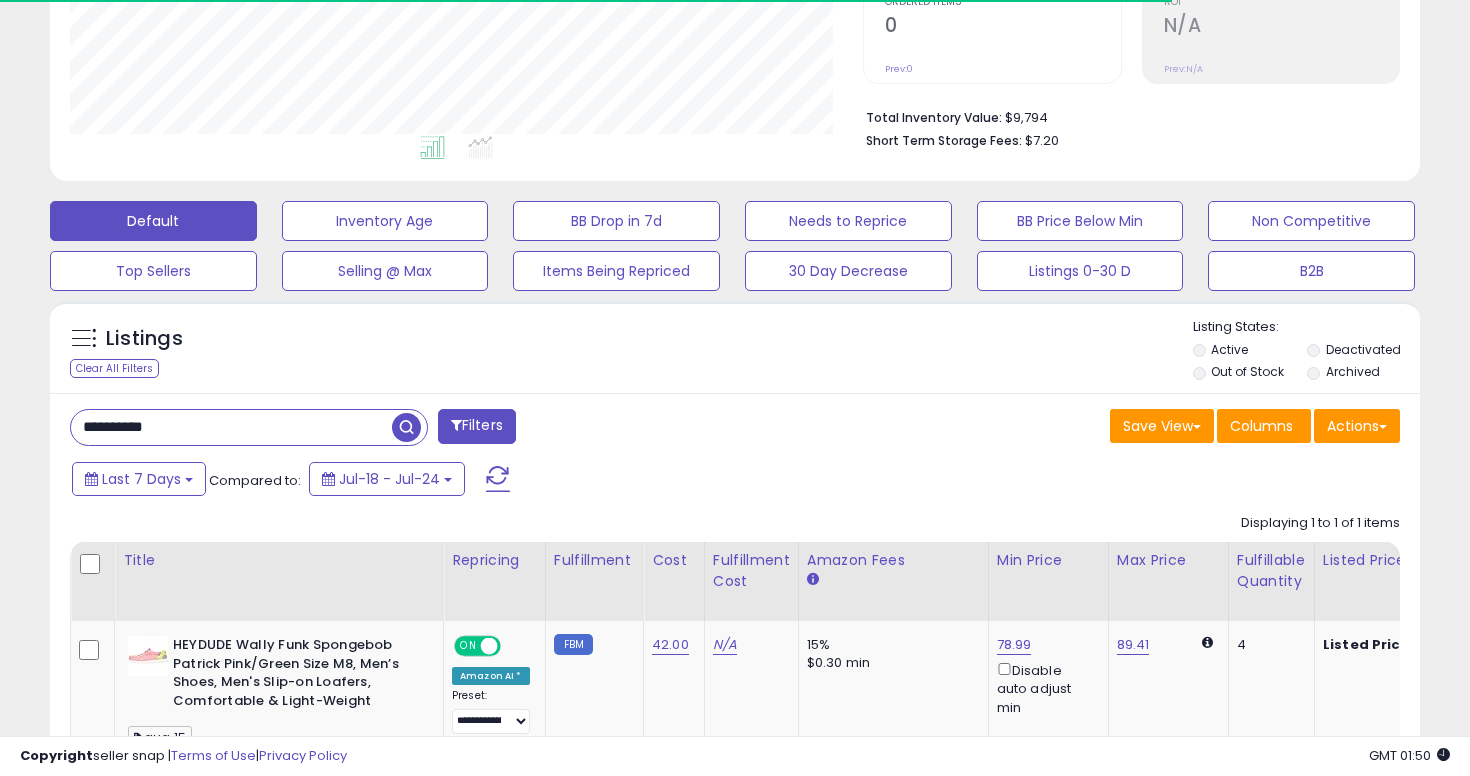 scroll, scrollTop: 635, scrollLeft: 0, axis: vertical 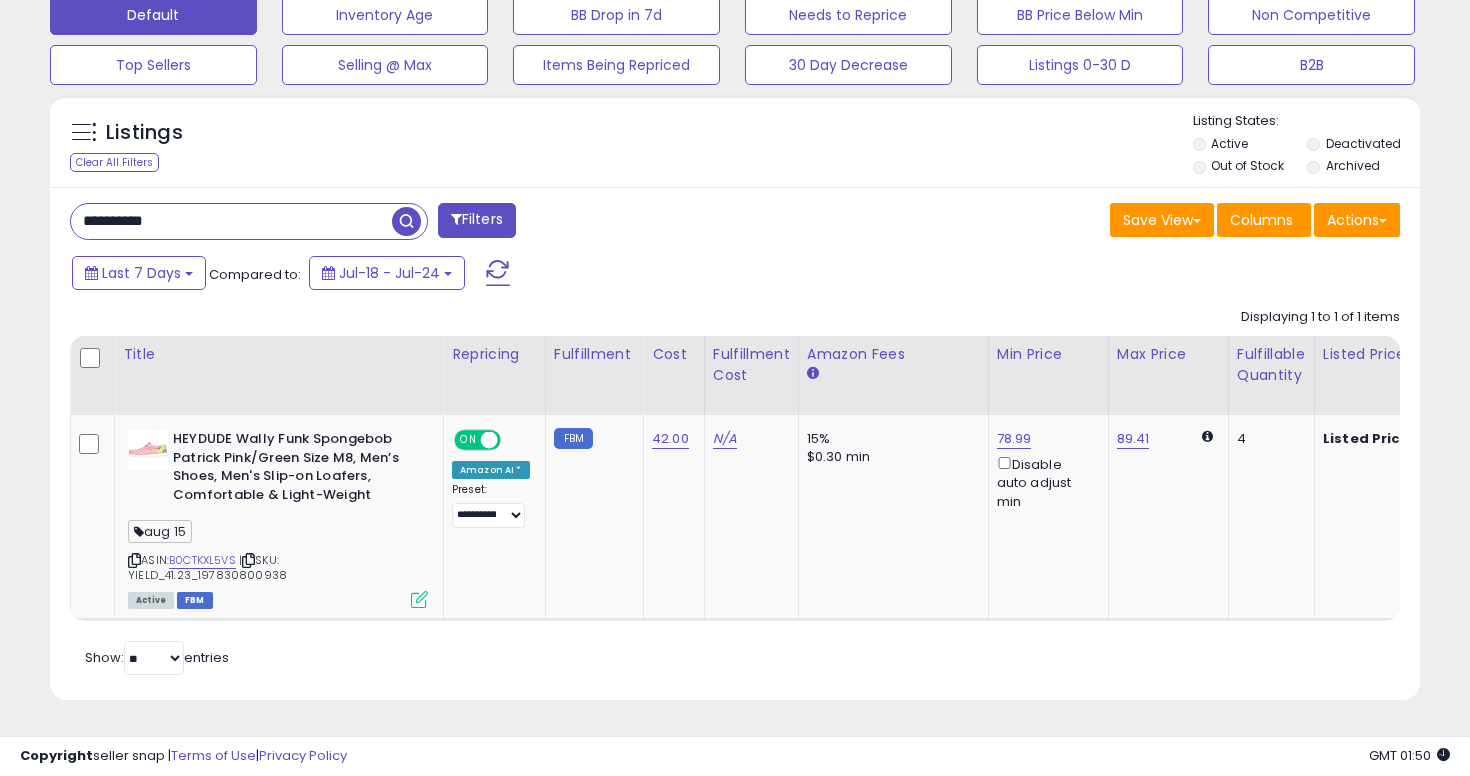 click on "Show:
**
**
entries" 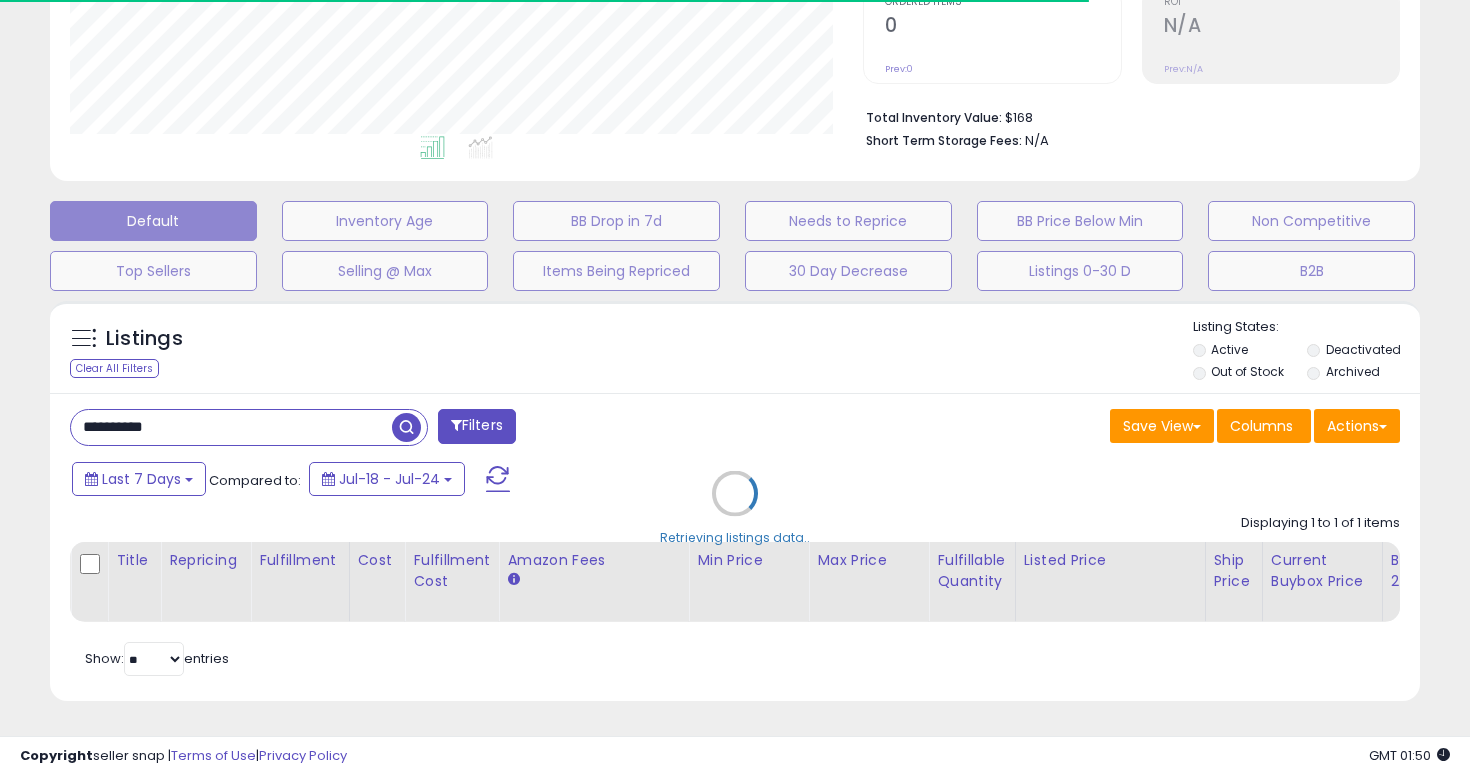 scroll, scrollTop: 584, scrollLeft: 0, axis: vertical 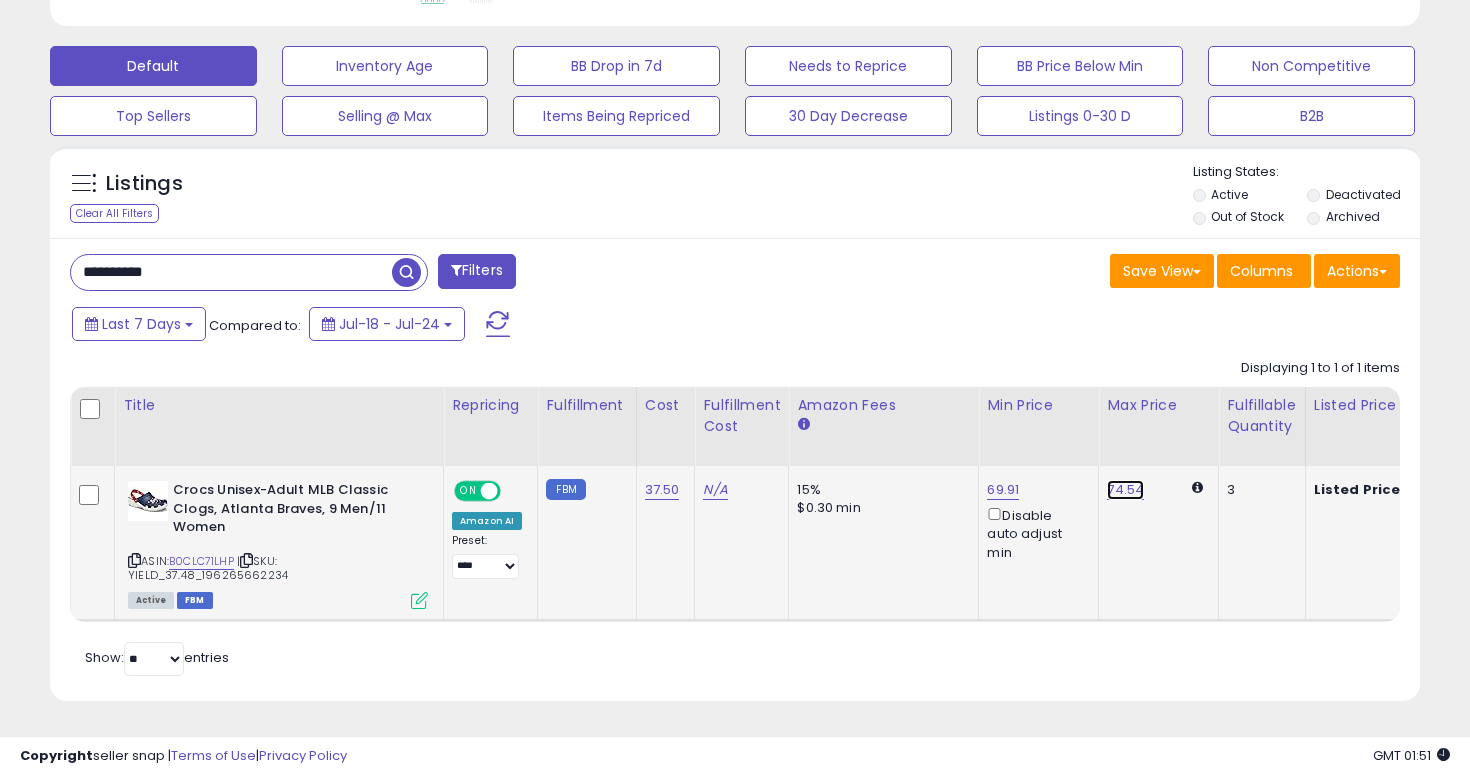 click on "74.54" at bounding box center (1125, 490) 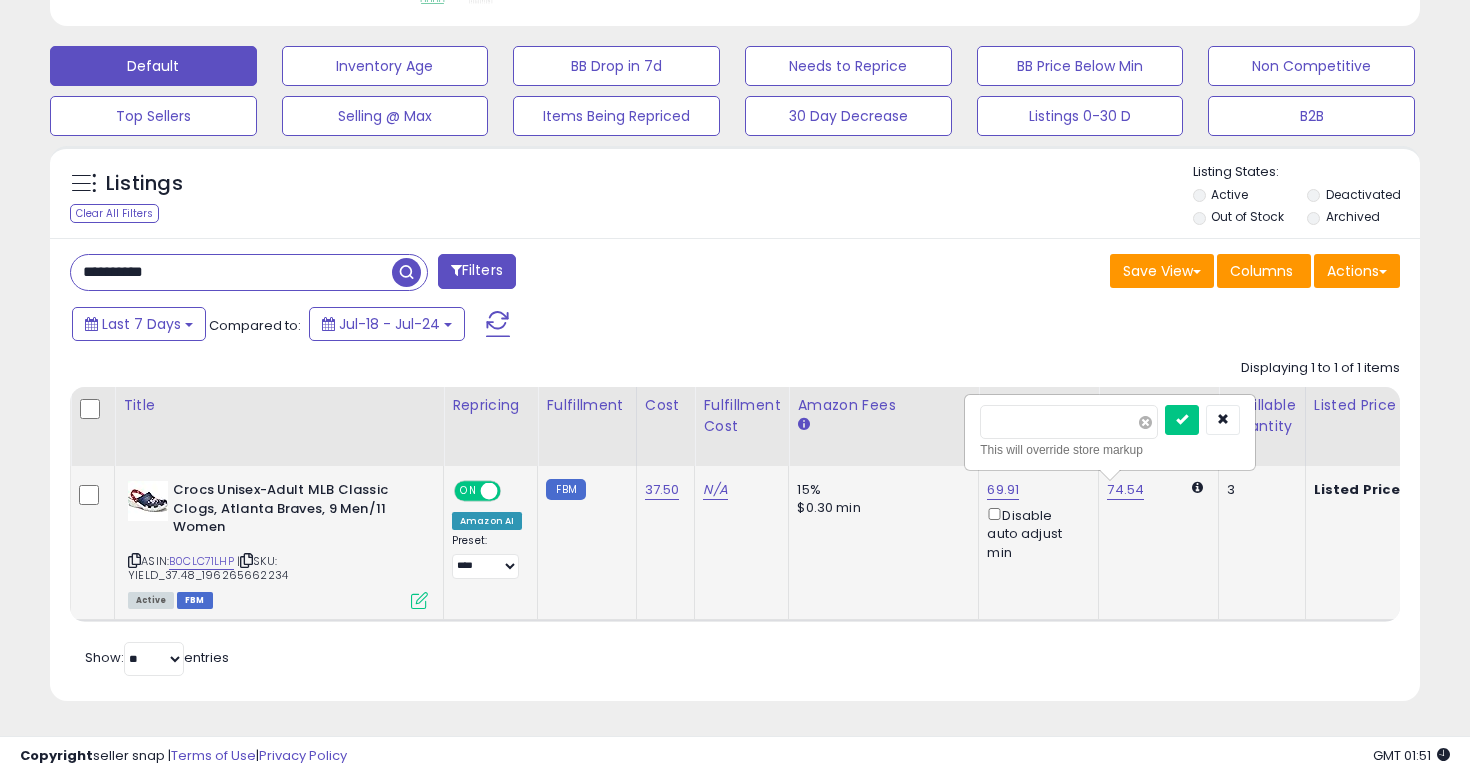 click at bounding box center [1145, 422] 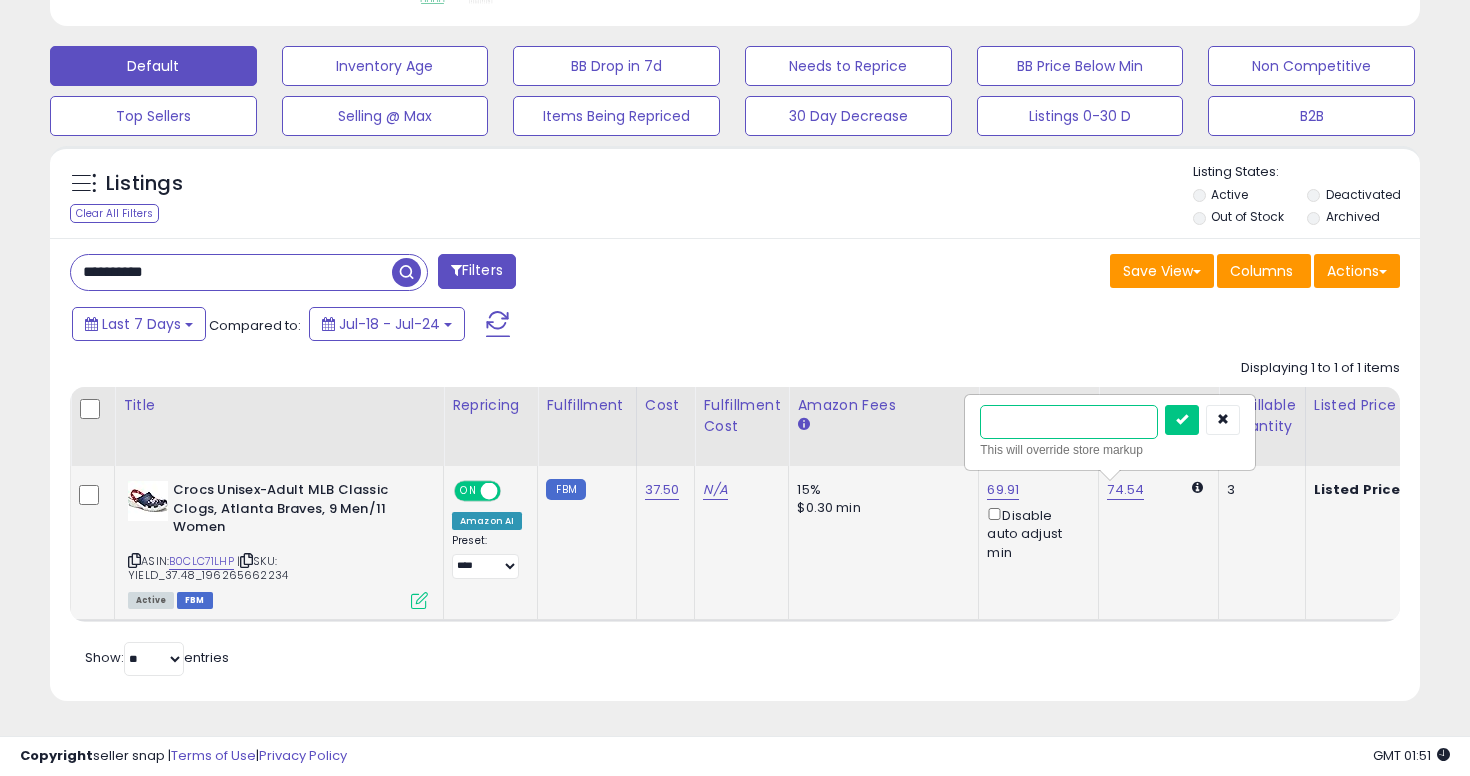 type on "**" 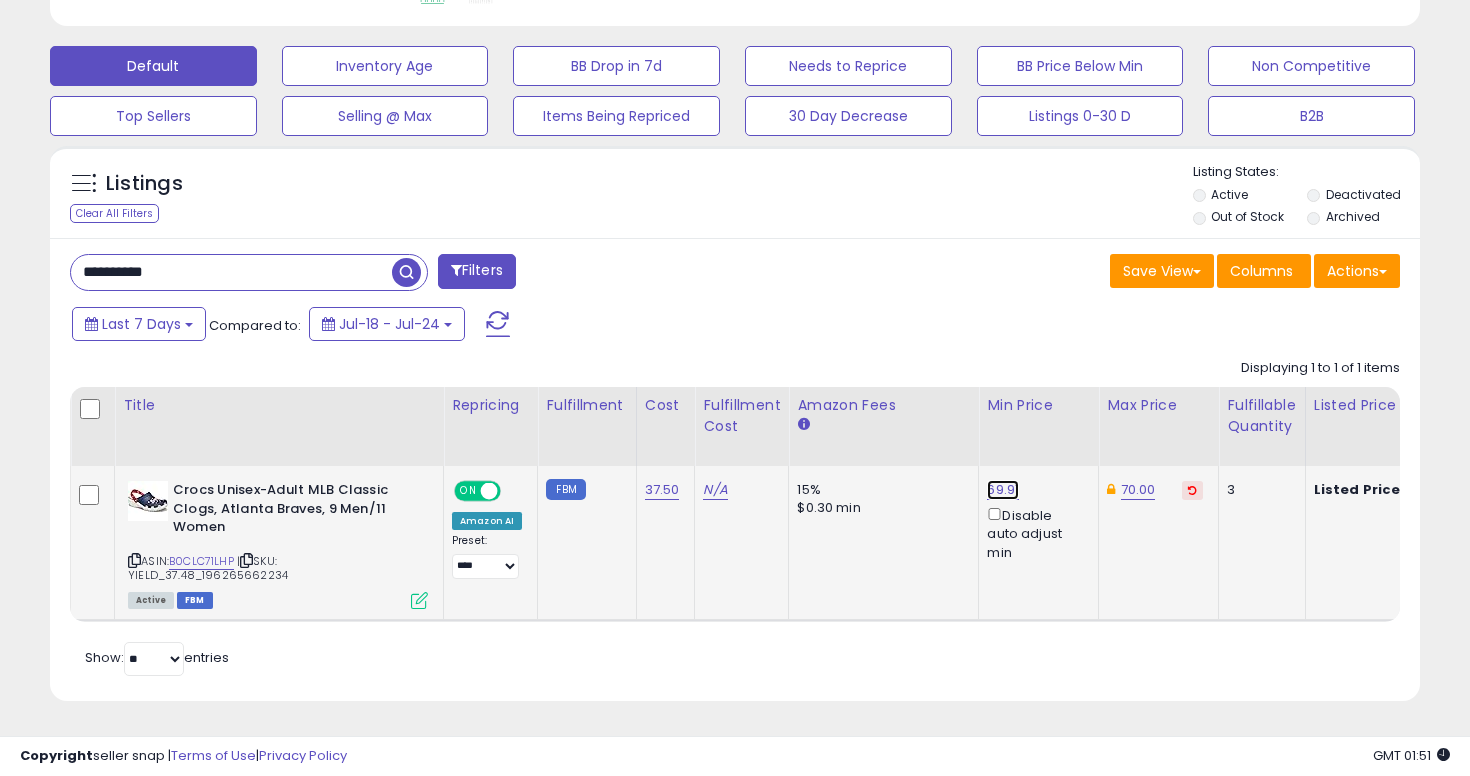 click on "69.91" at bounding box center (1003, 490) 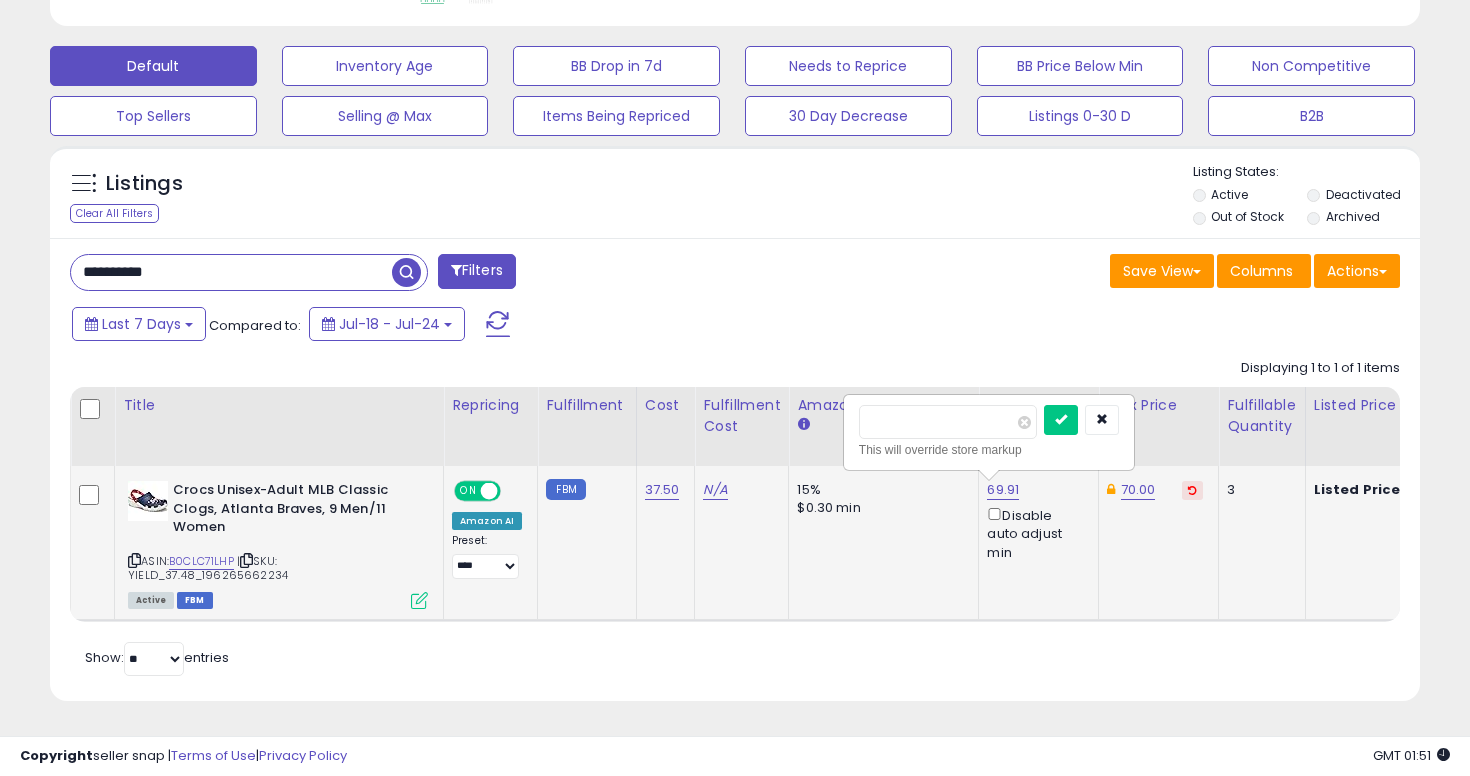 type on "**" 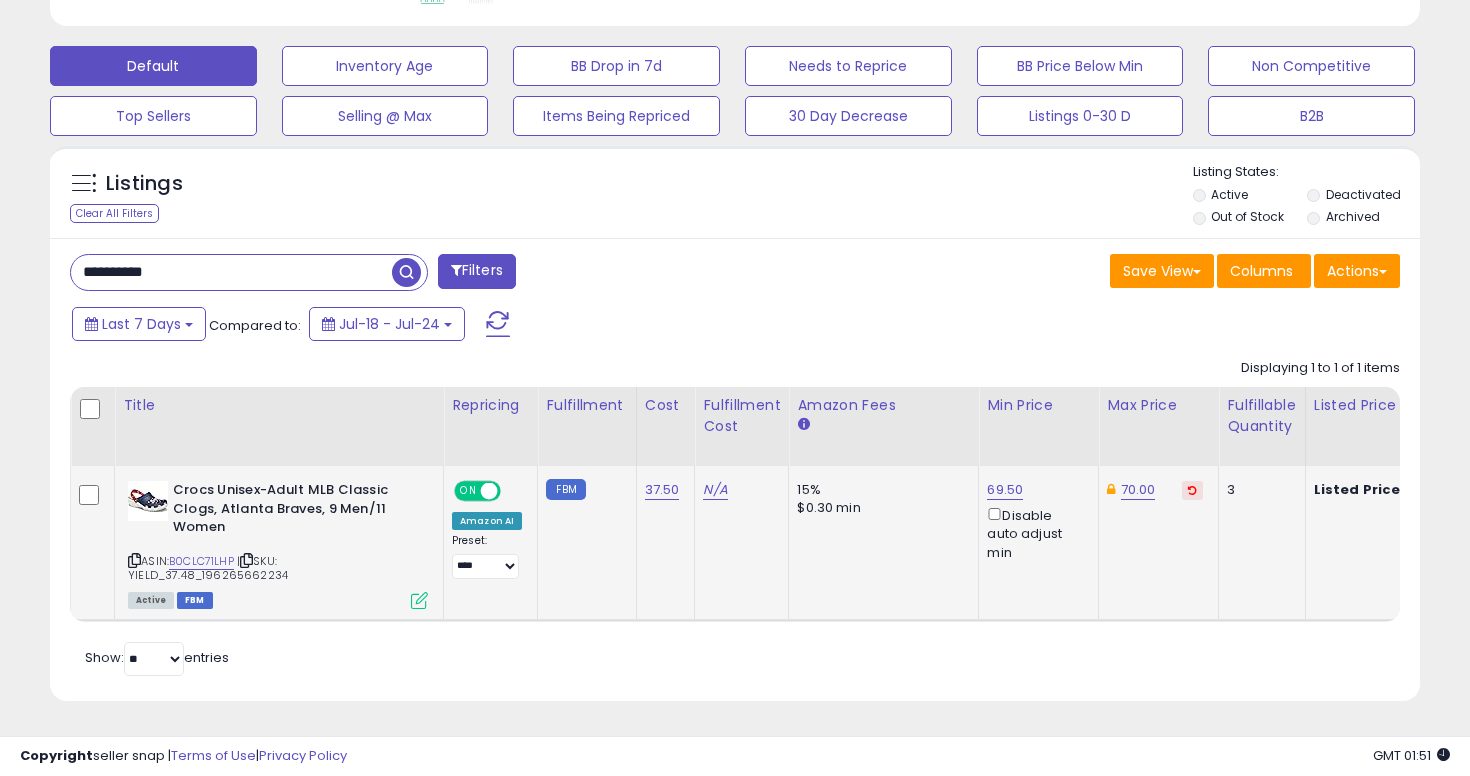 click on "**********" at bounding box center [231, 272] 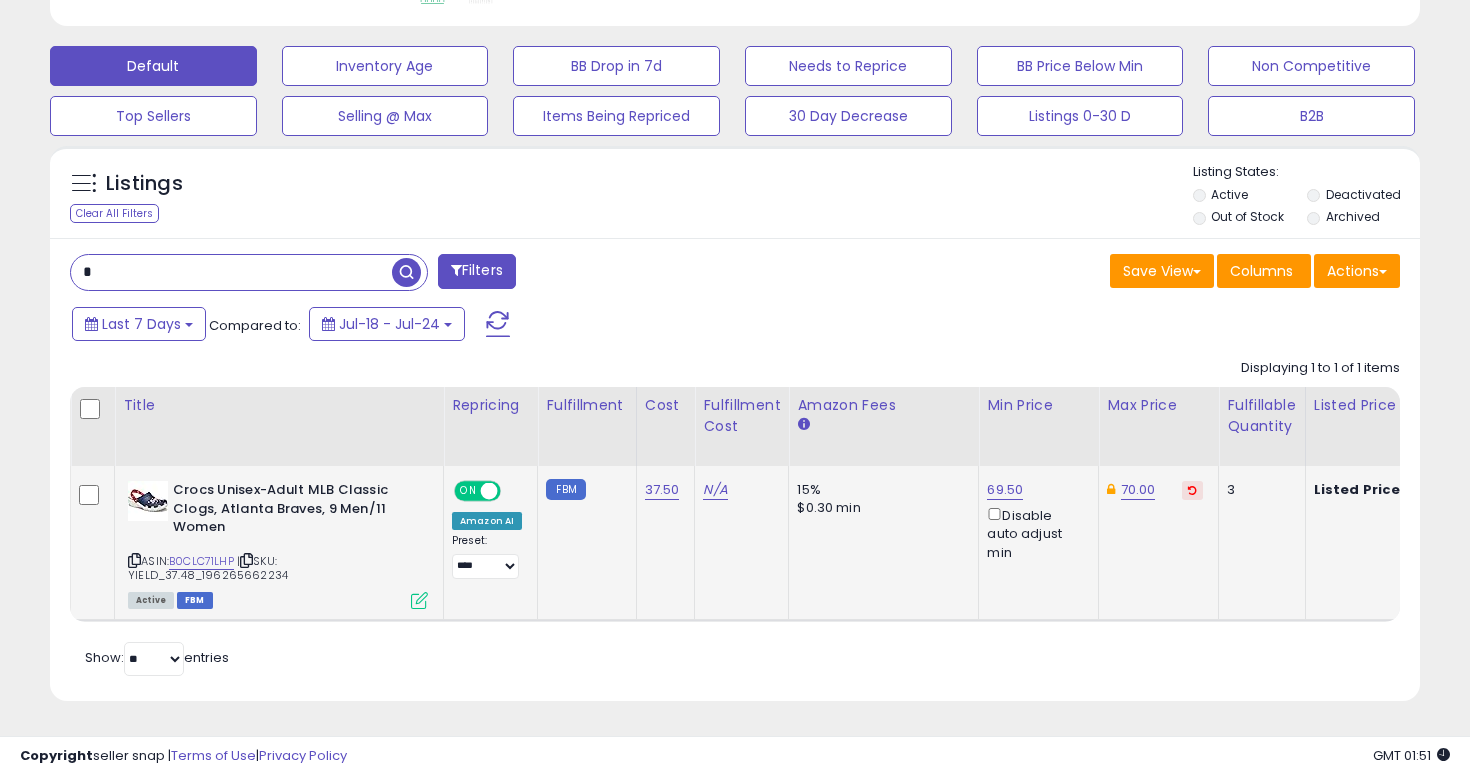drag, startPoint x: 351, startPoint y: 278, endPoint x: 385, endPoint y: 278, distance: 34 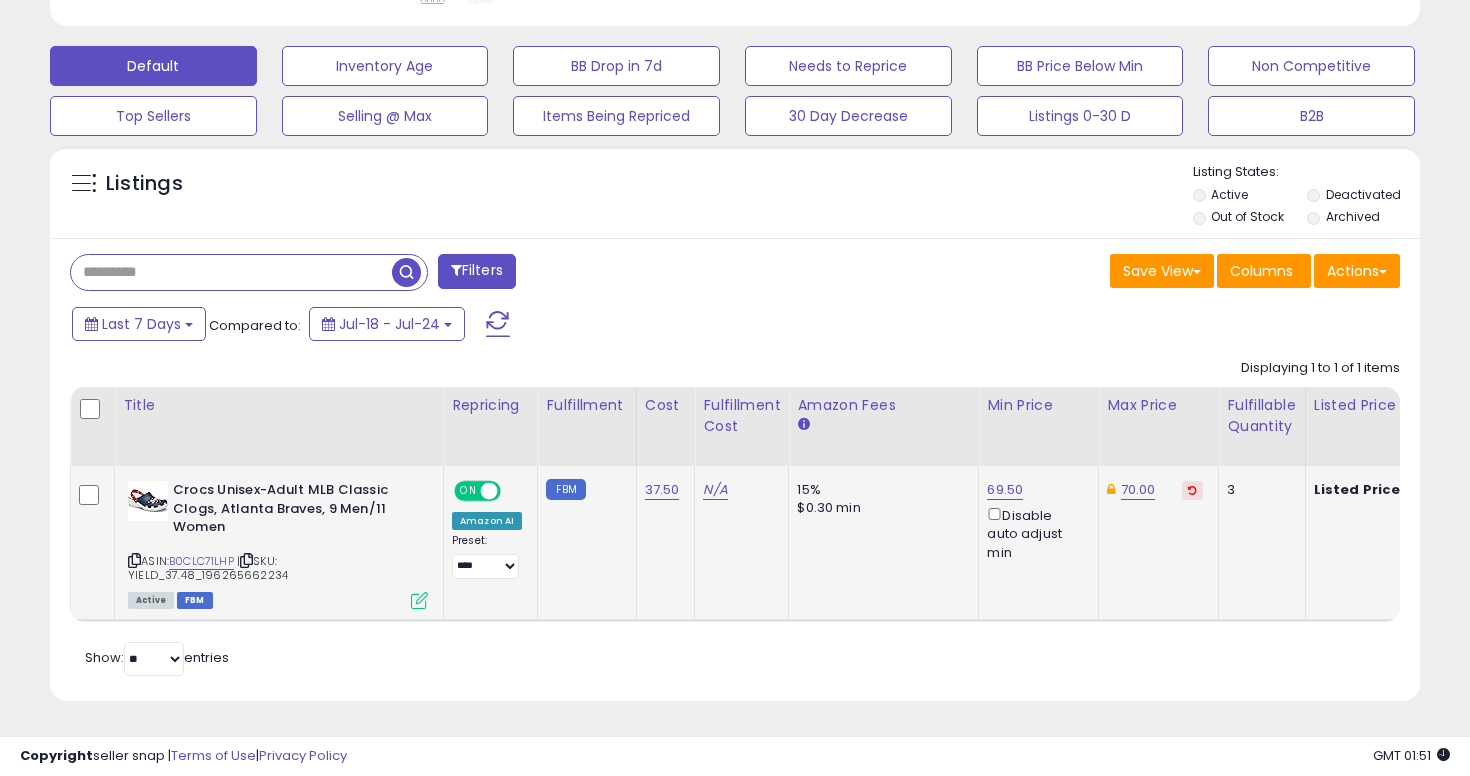 paste on "**********" 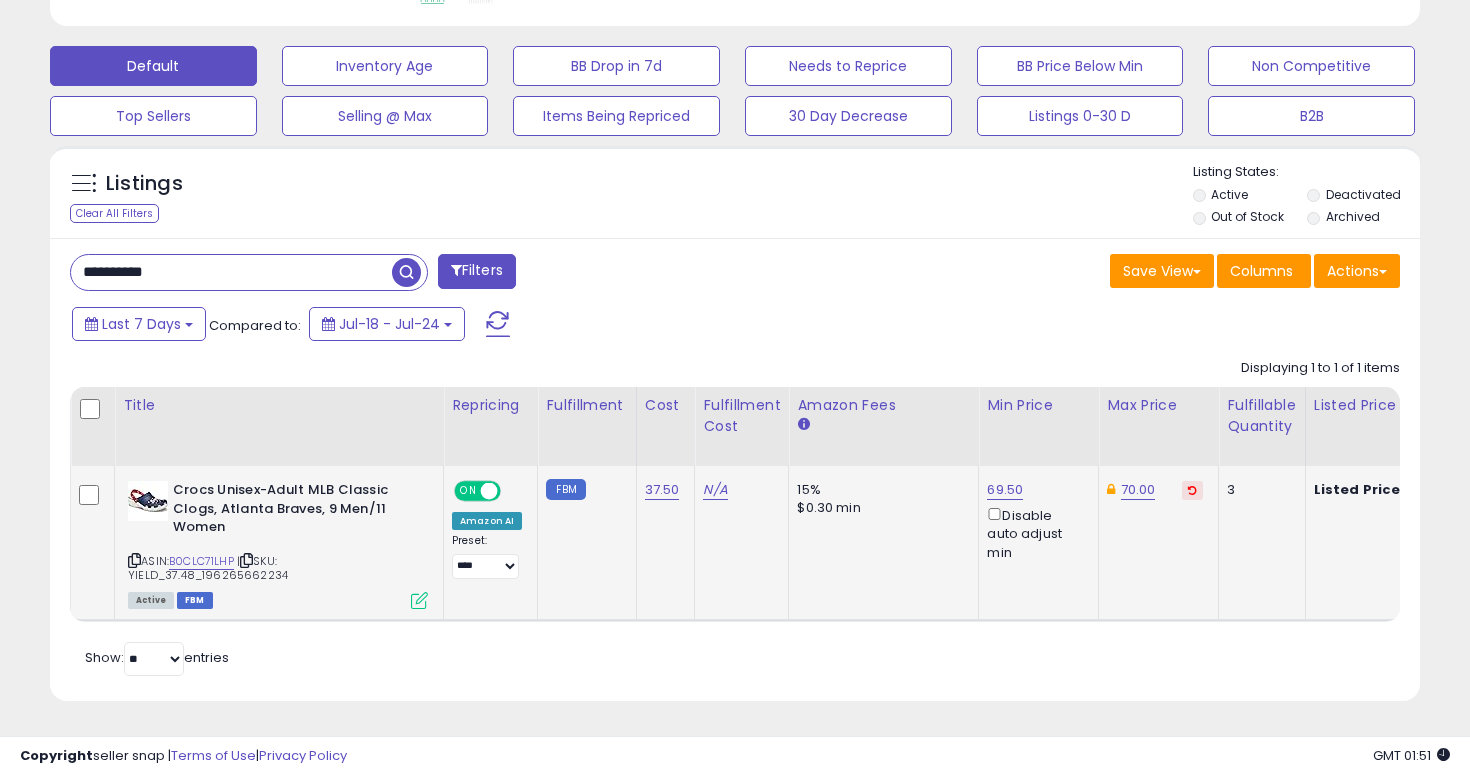 type on "**********" 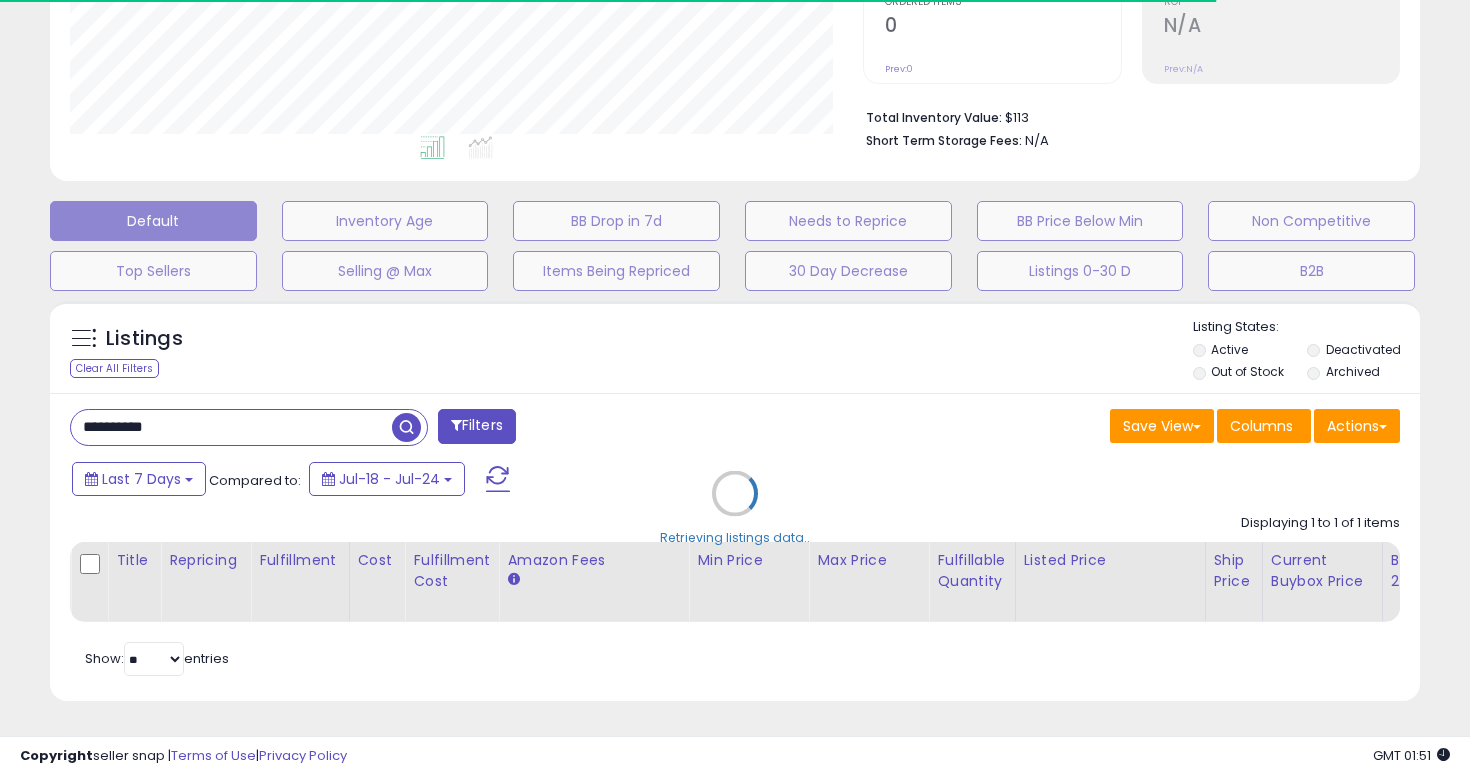 scroll, scrollTop: 584, scrollLeft: 0, axis: vertical 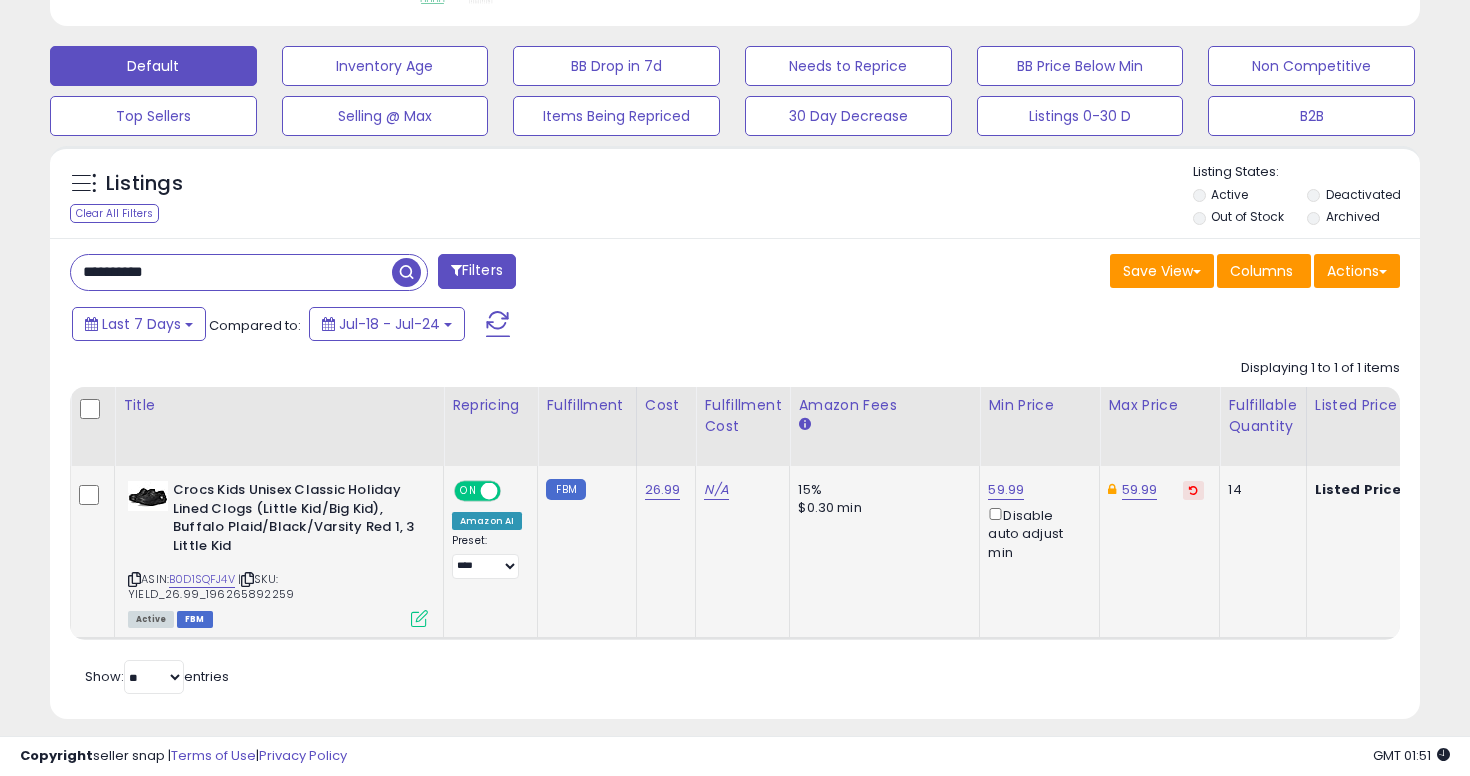 click on "15% $0.30 min" 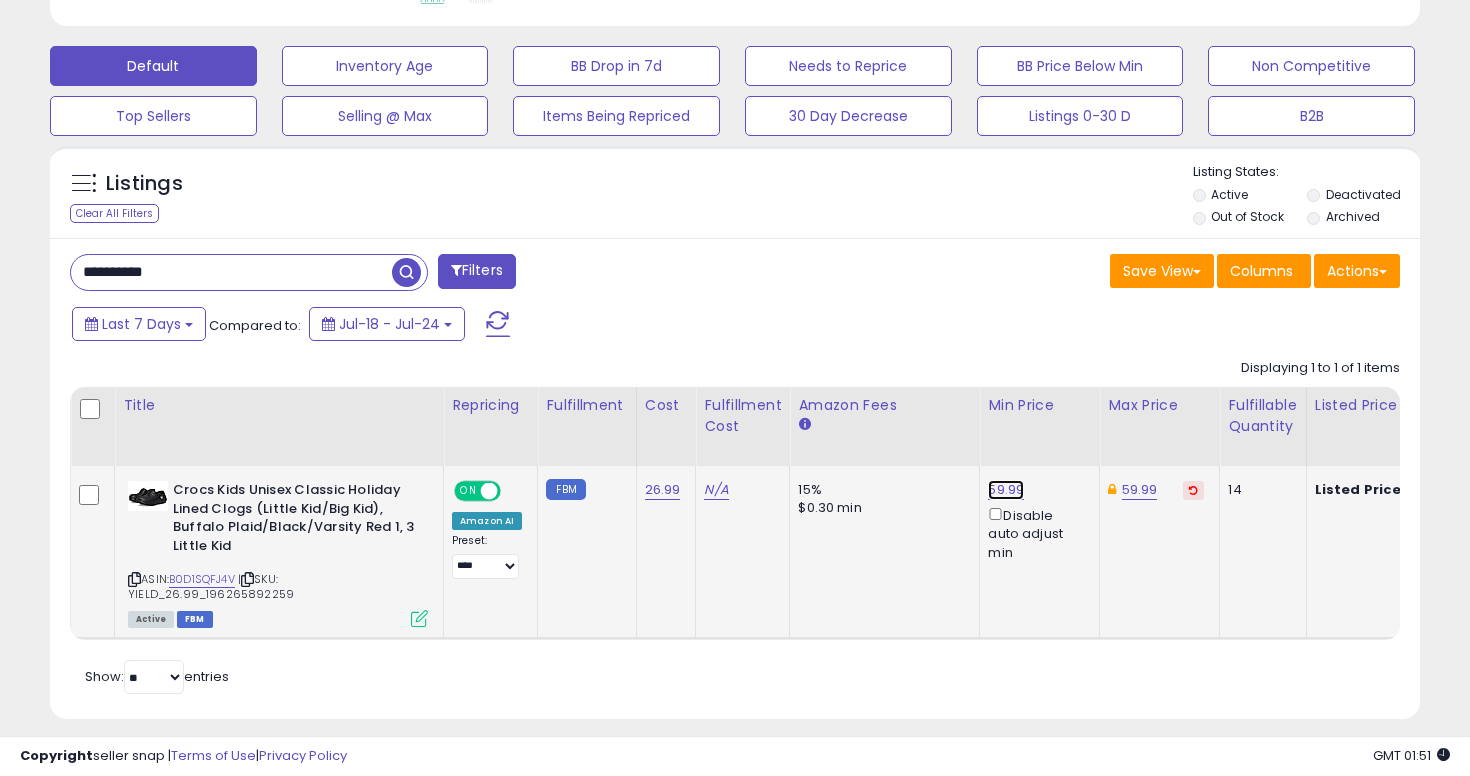 click on "59.99" at bounding box center [1006, 490] 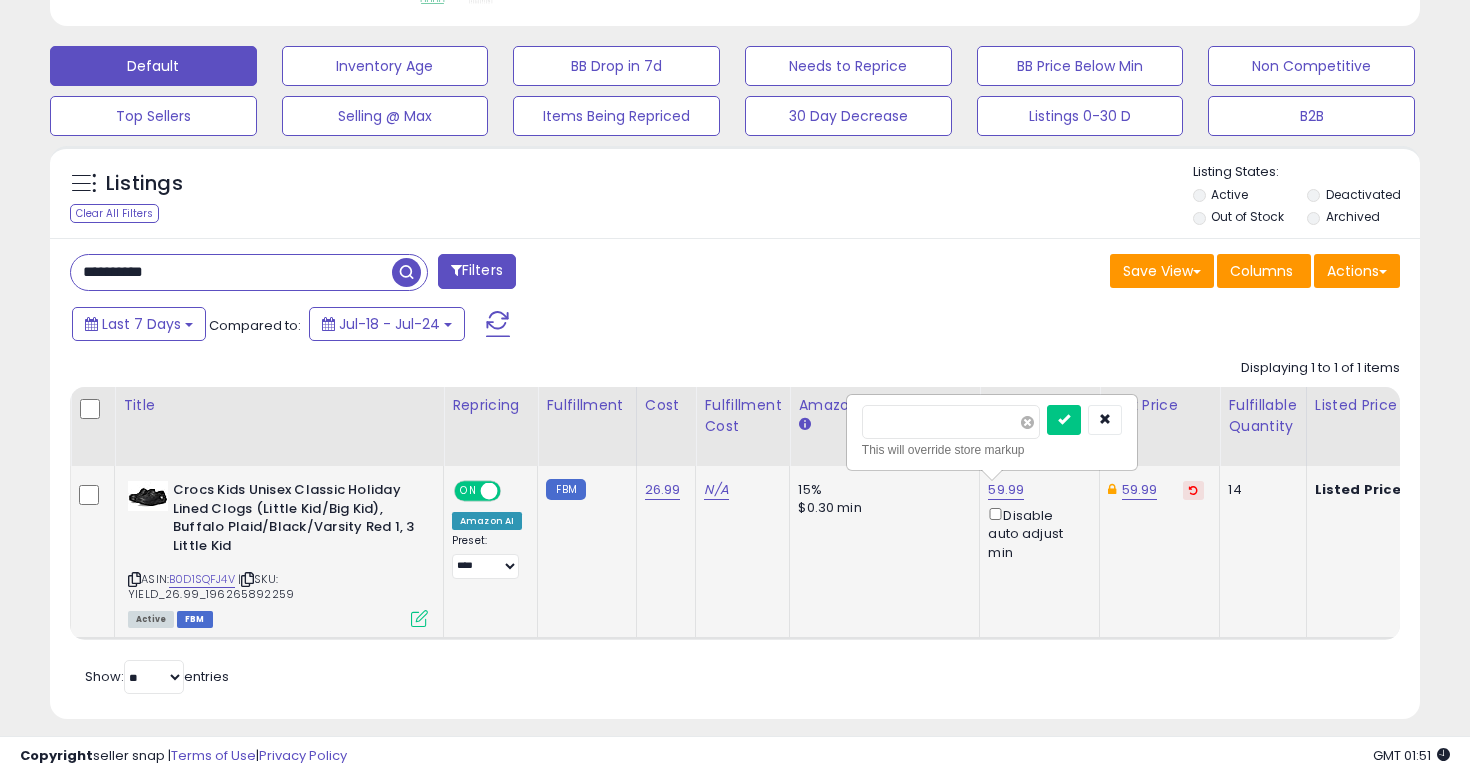 click at bounding box center (1027, 422) 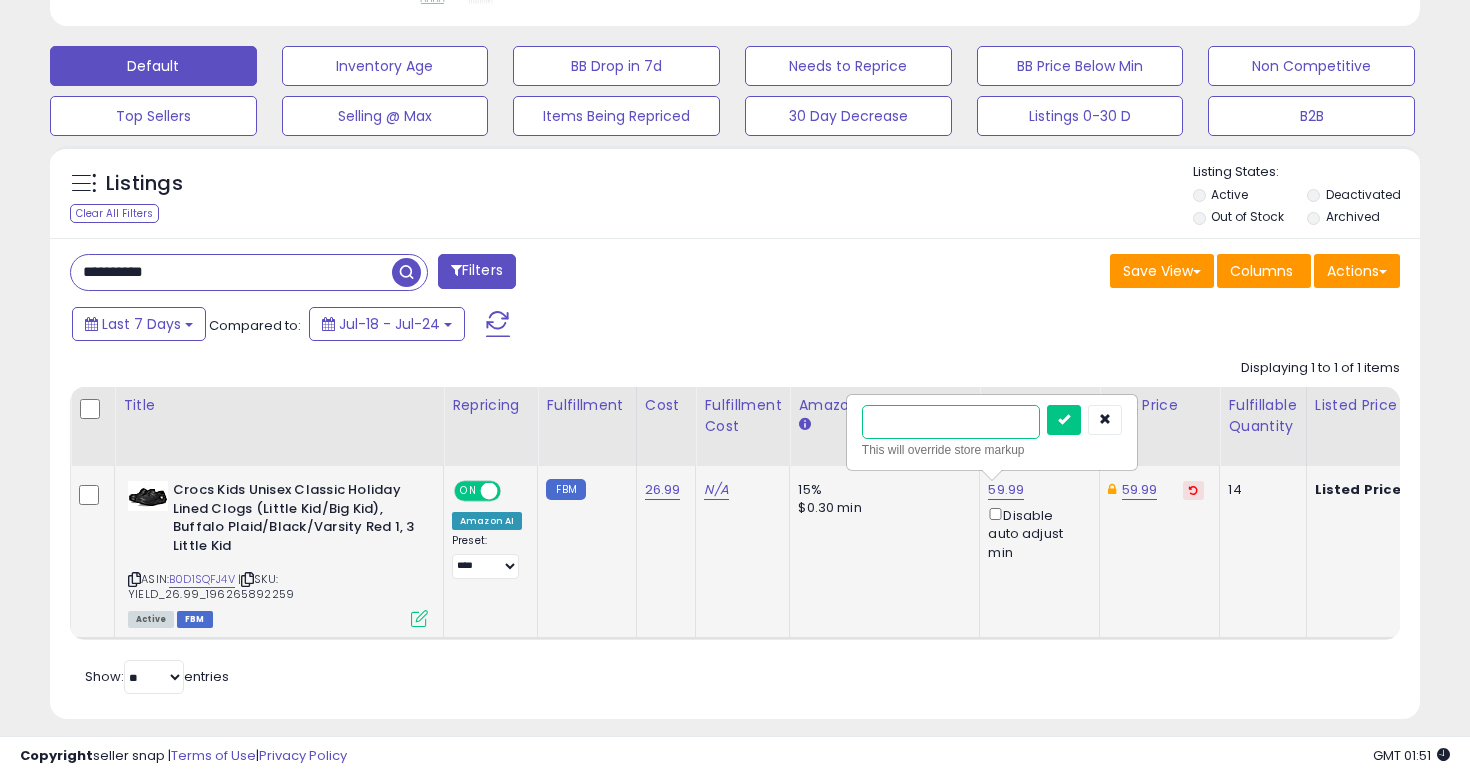 type on "****" 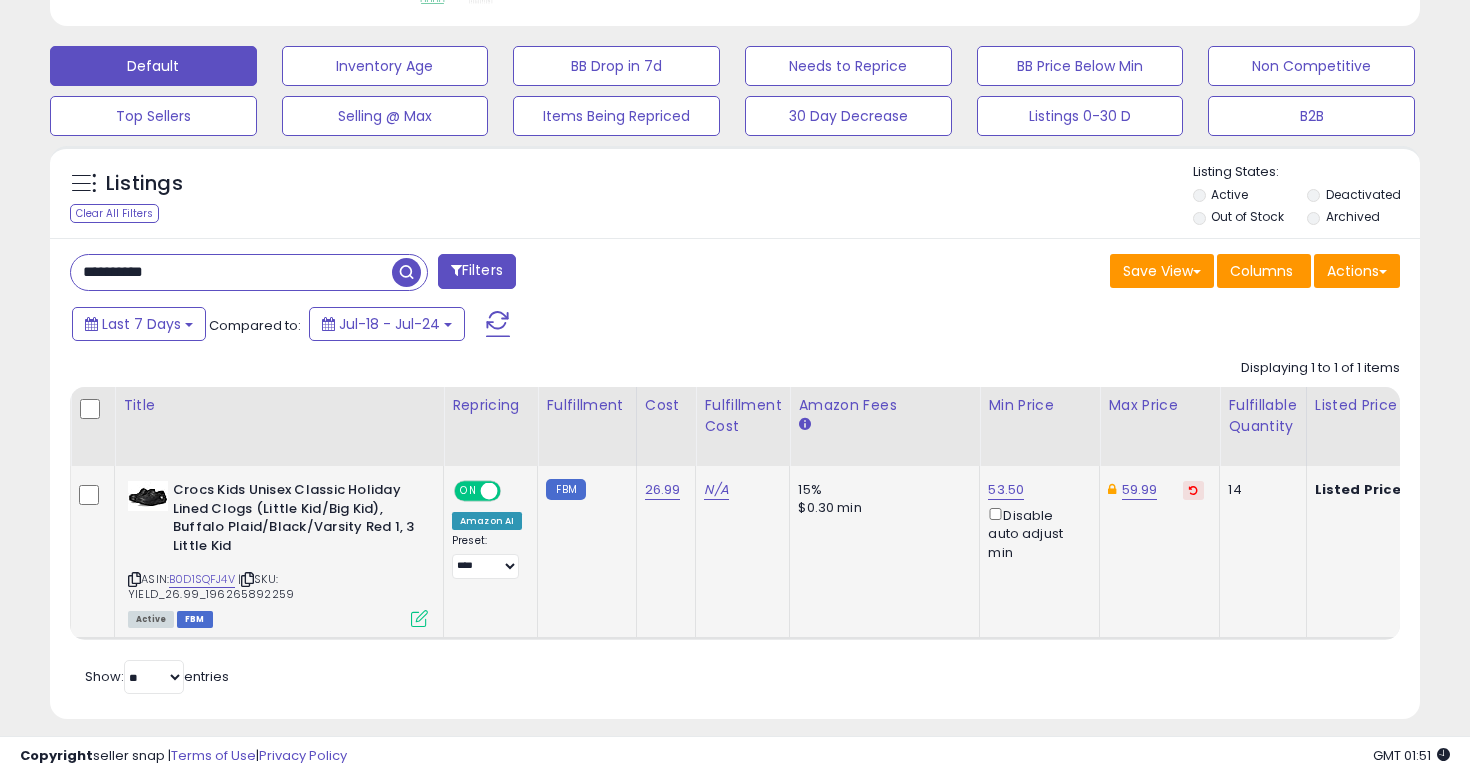 click on "59.99" at bounding box center [1156, 490] 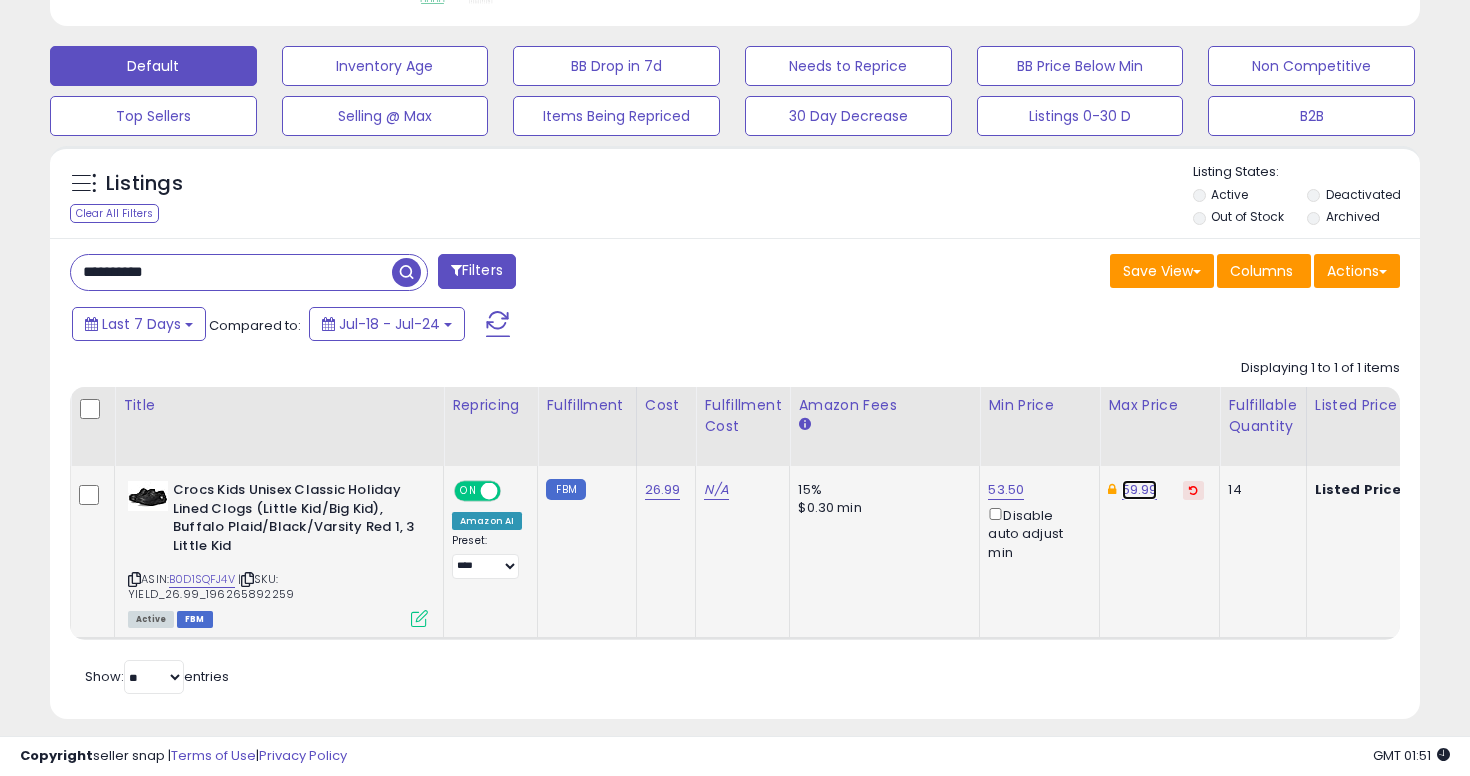 click on "59.99" at bounding box center [1140, 490] 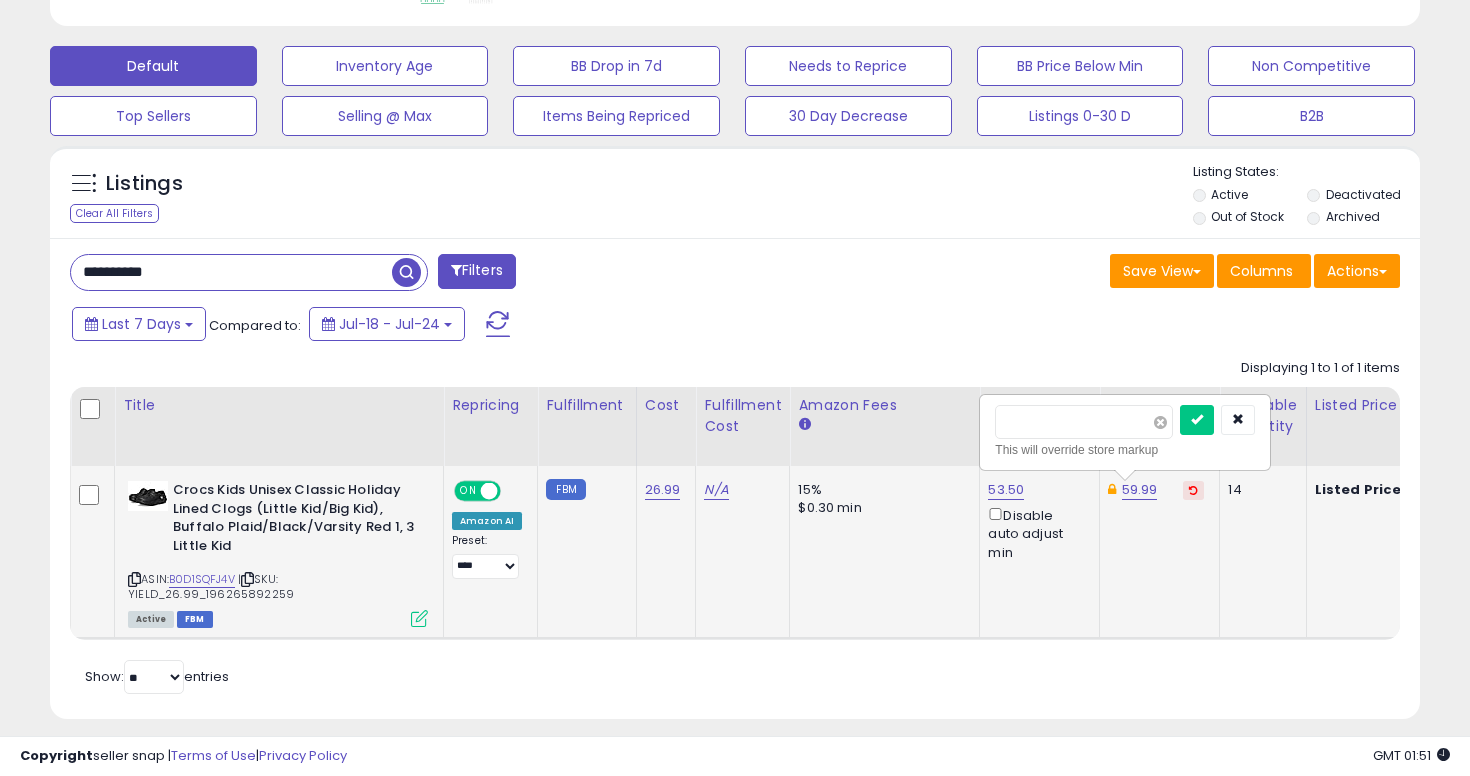 click at bounding box center [1160, 422] 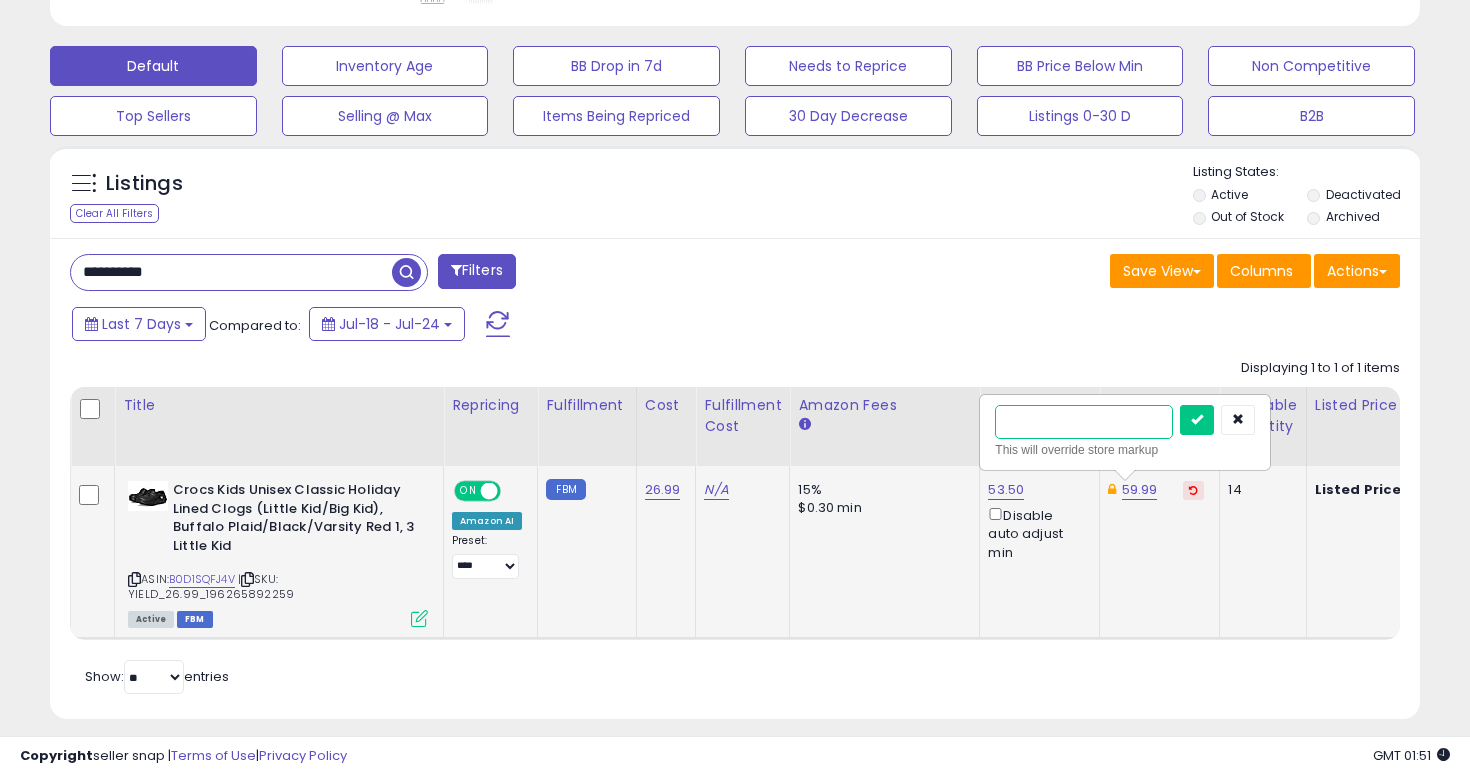 type on "****" 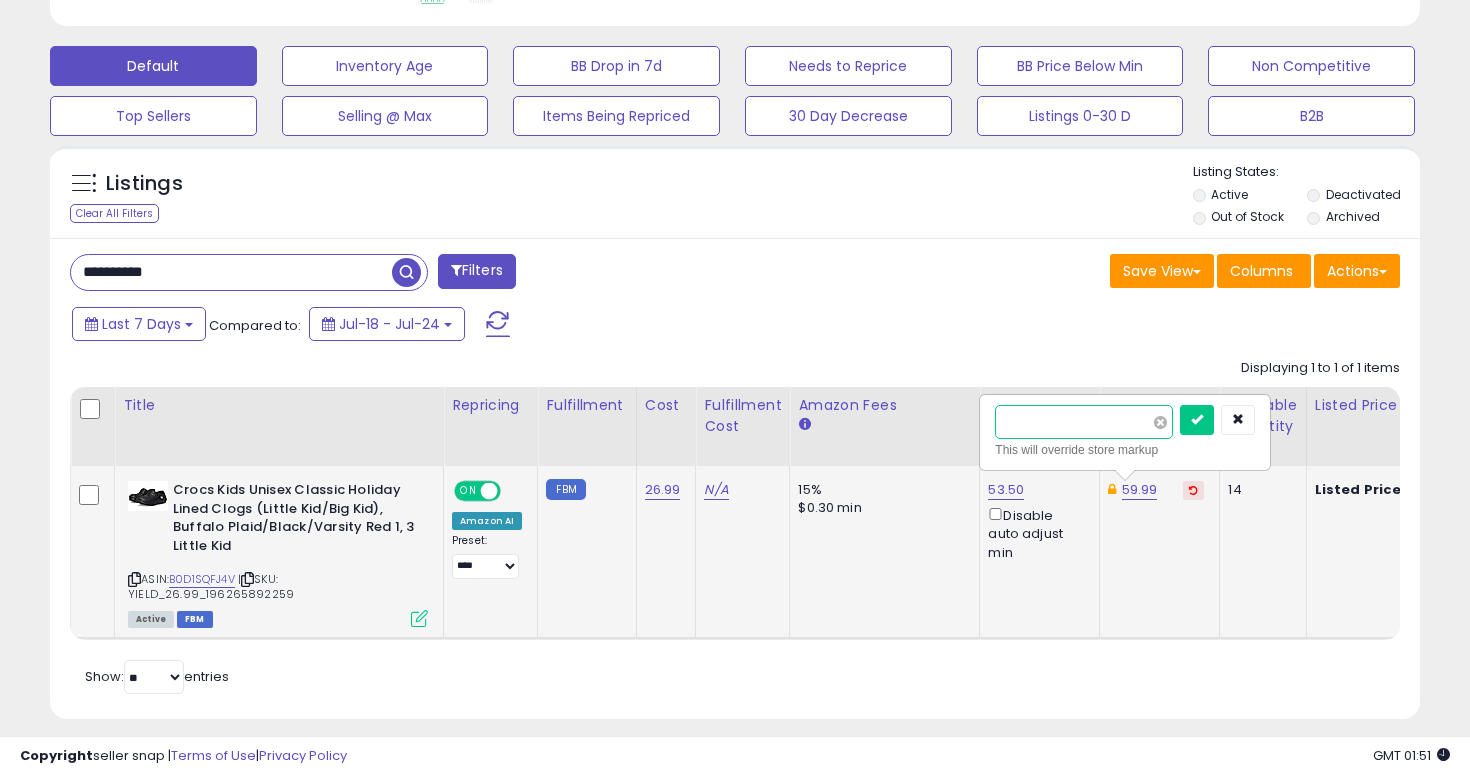 click at bounding box center [1197, 420] 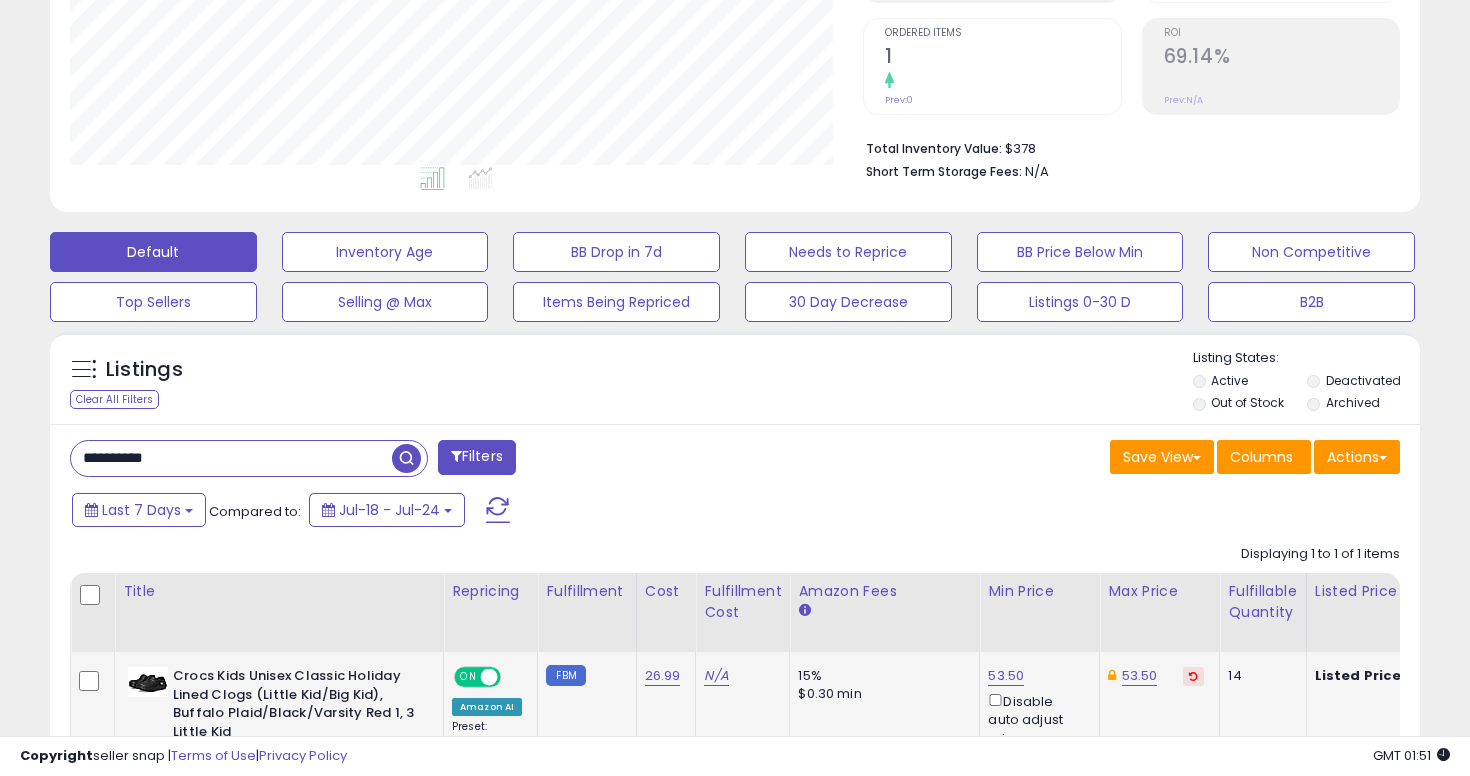 scroll, scrollTop: 603, scrollLeft: 0, axis: vertical 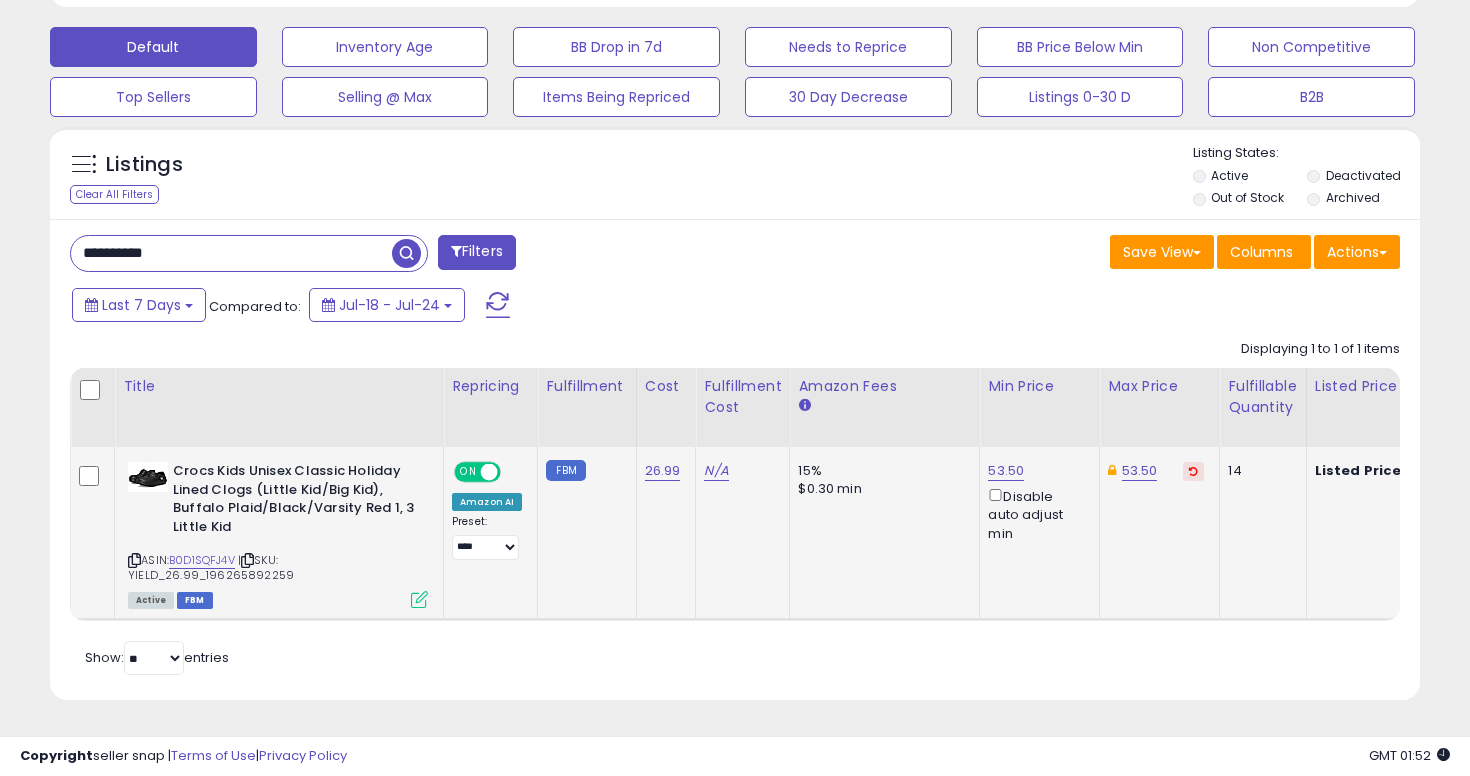 click on "**********" at bounding box center (231, 253) 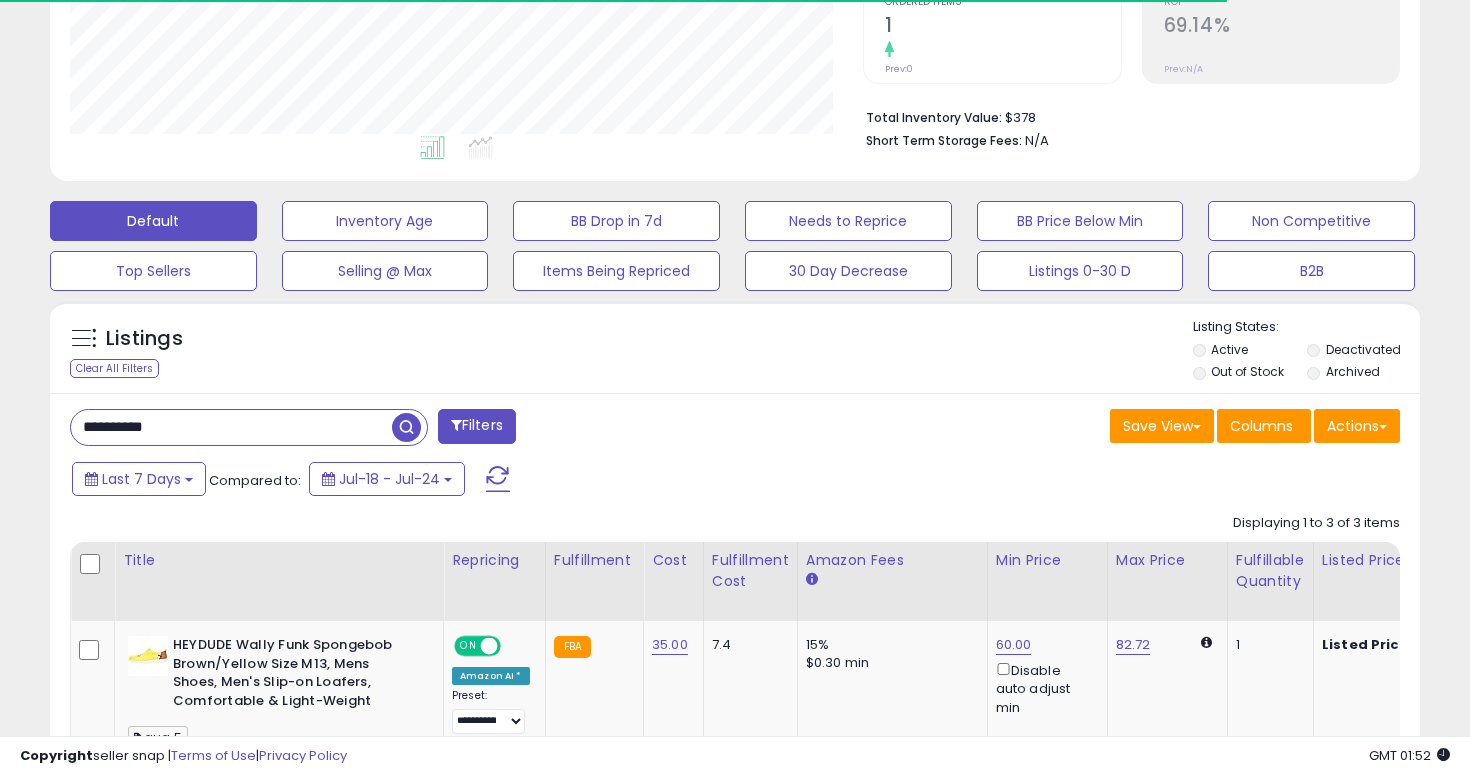 scroll, scrollTop: 603, scrollLeft: 0, axis: vertical 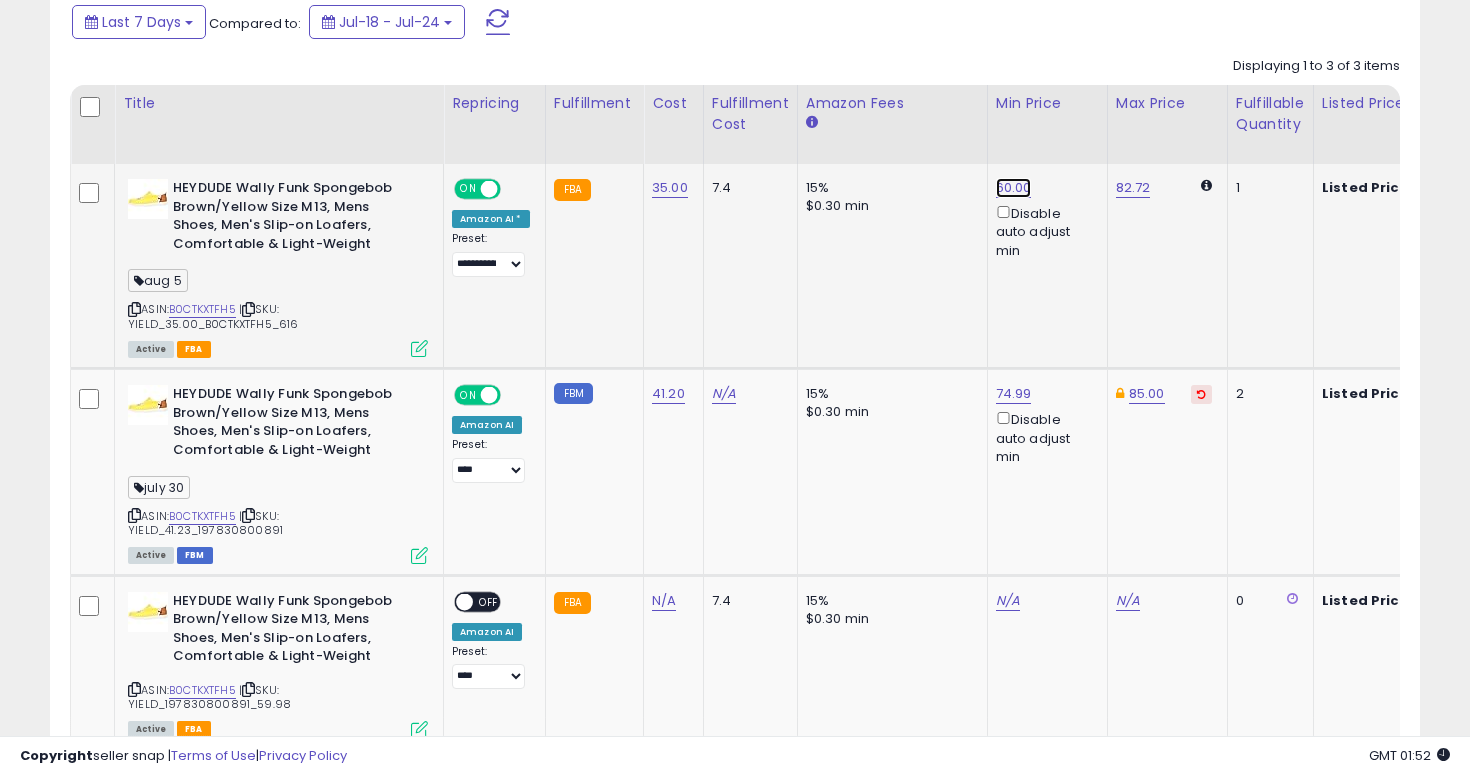 click on "60.00" at bounding box center [1014, 188] 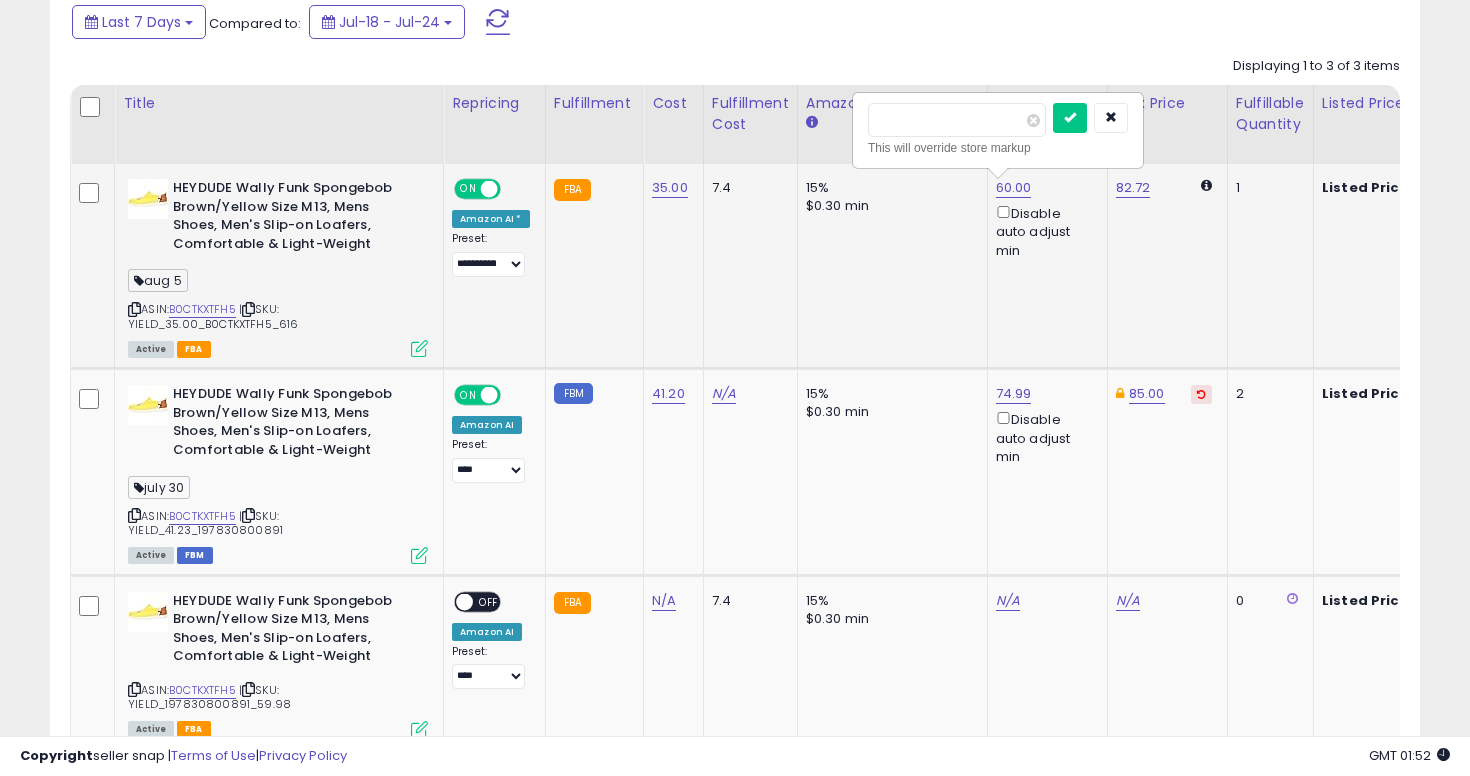 type on "*****" 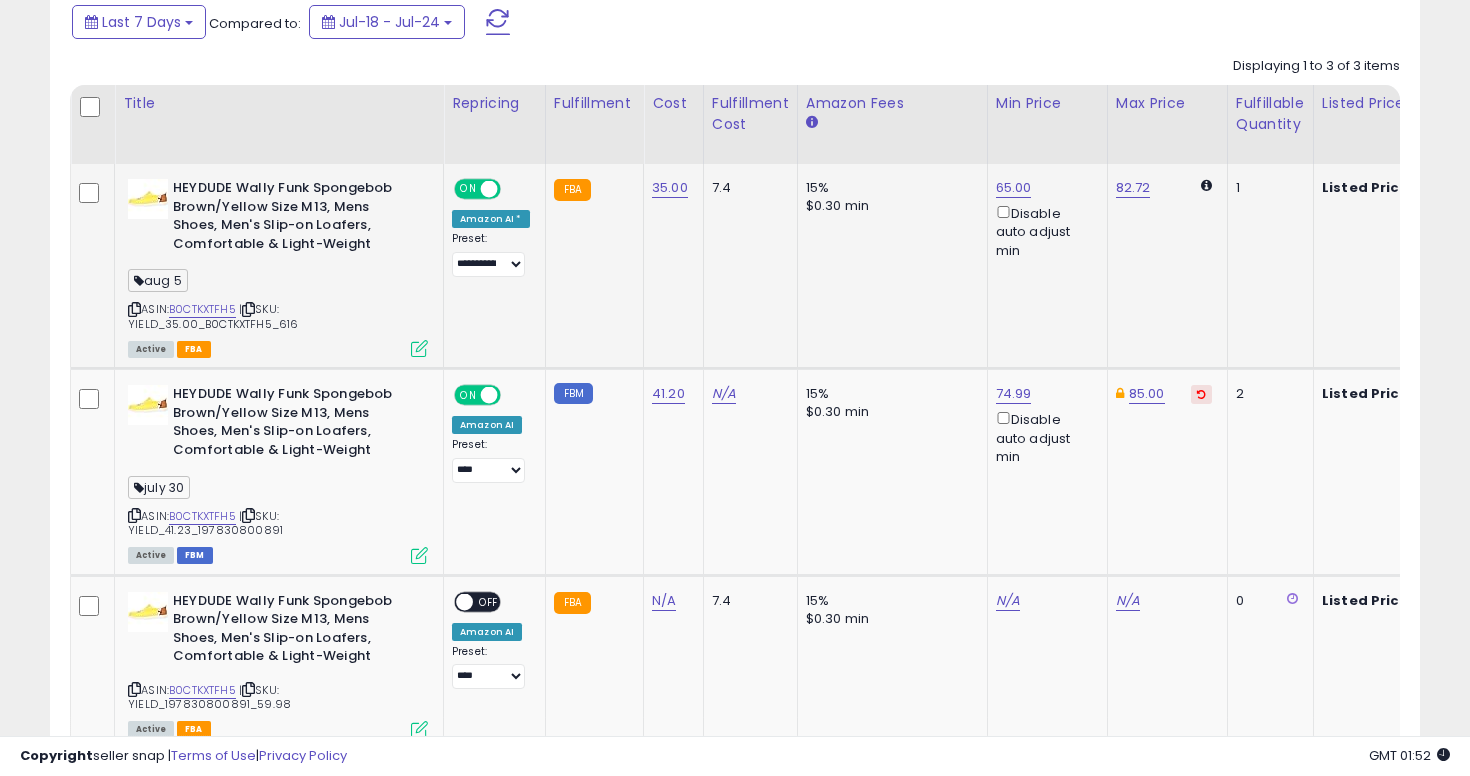 click on "82.72" 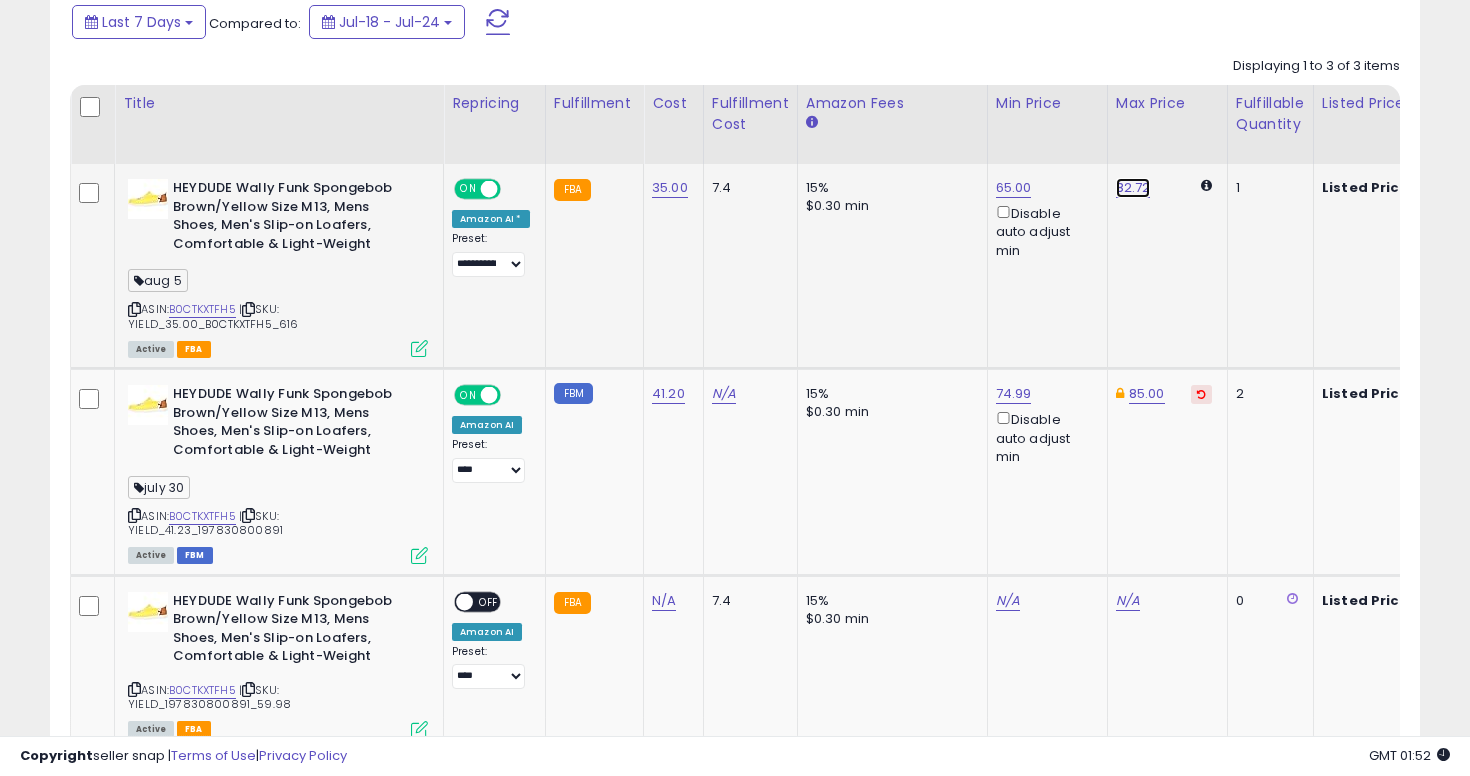 click on "82.72" at bounding box center [1133, 188] 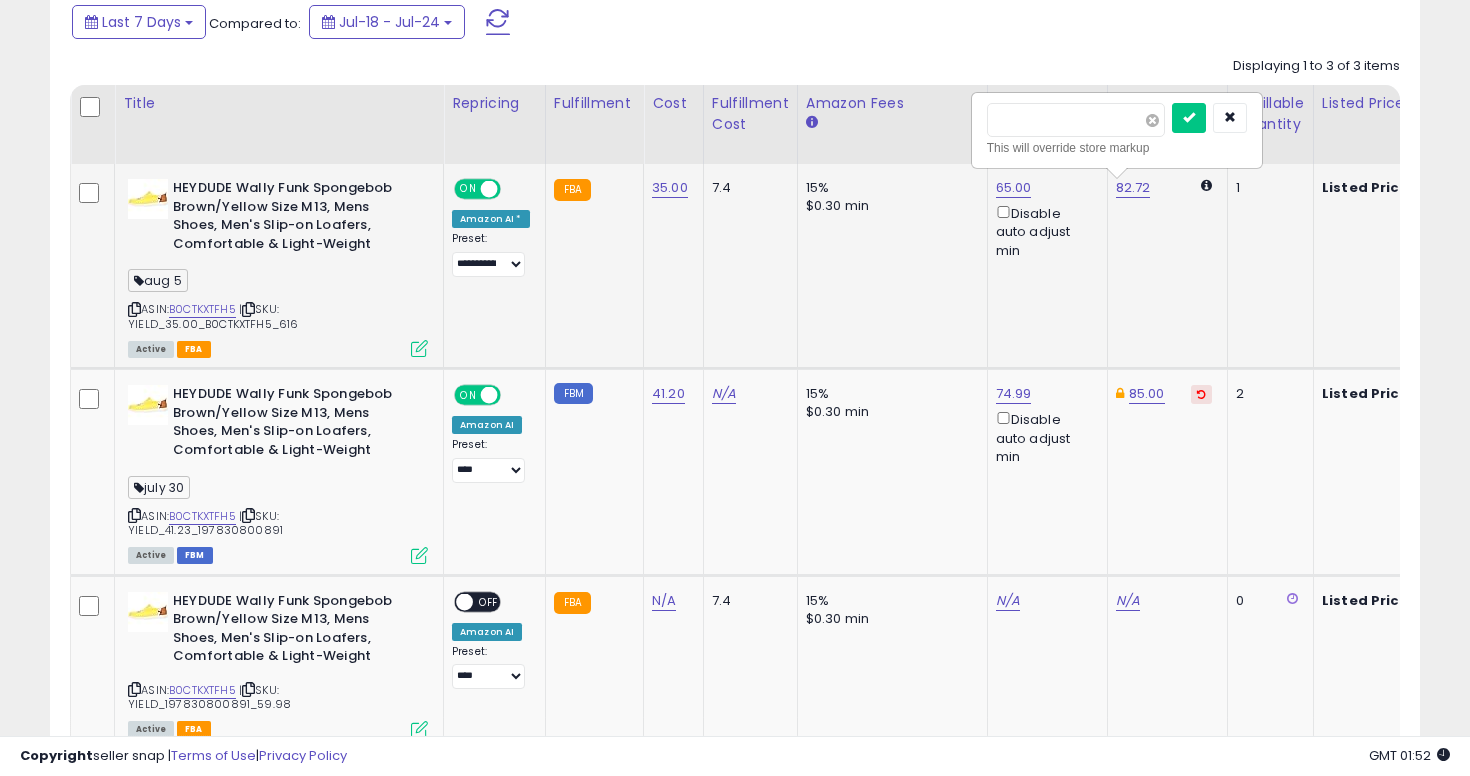 click at bounding box center (1152, 120) 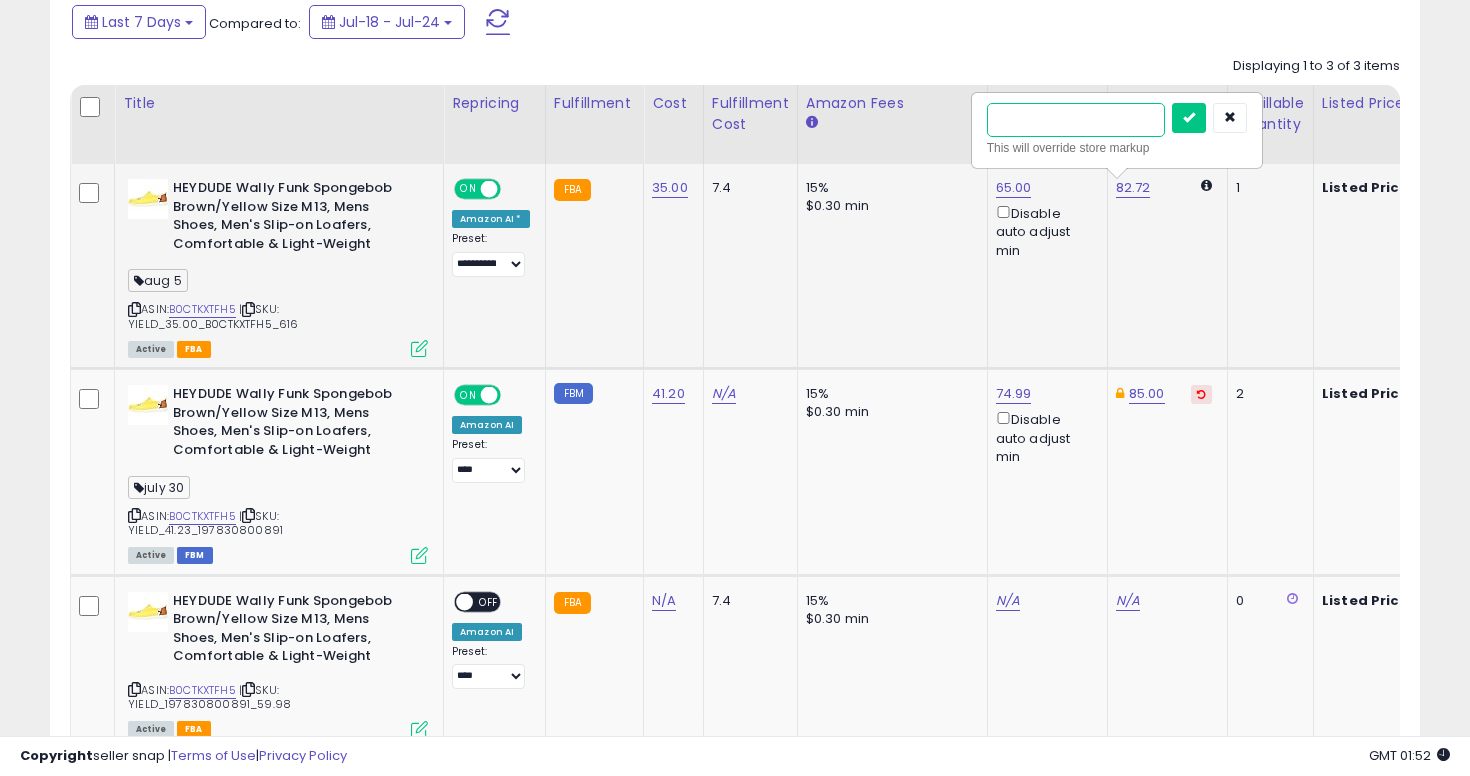 type on "**" 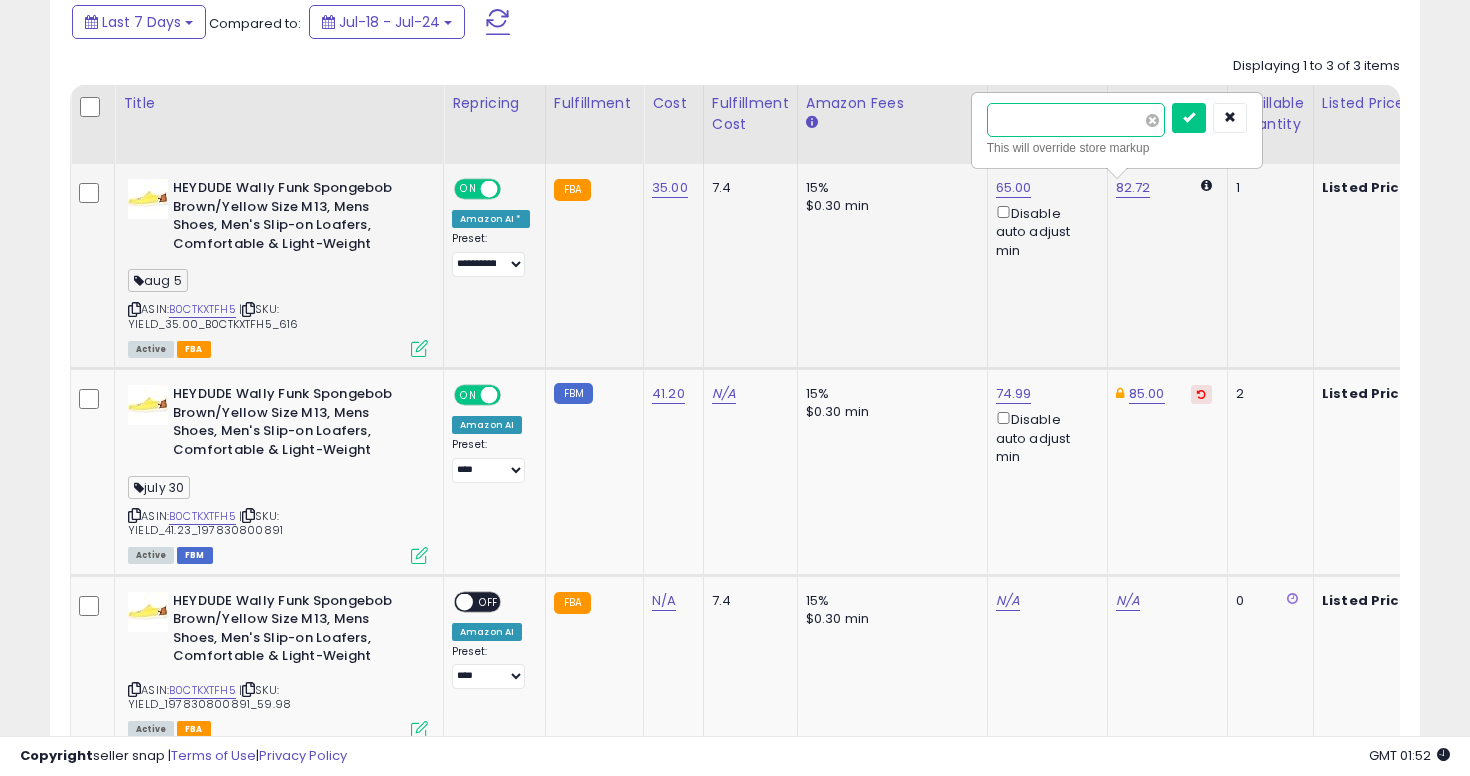 click at bounding box center (1189, 118) 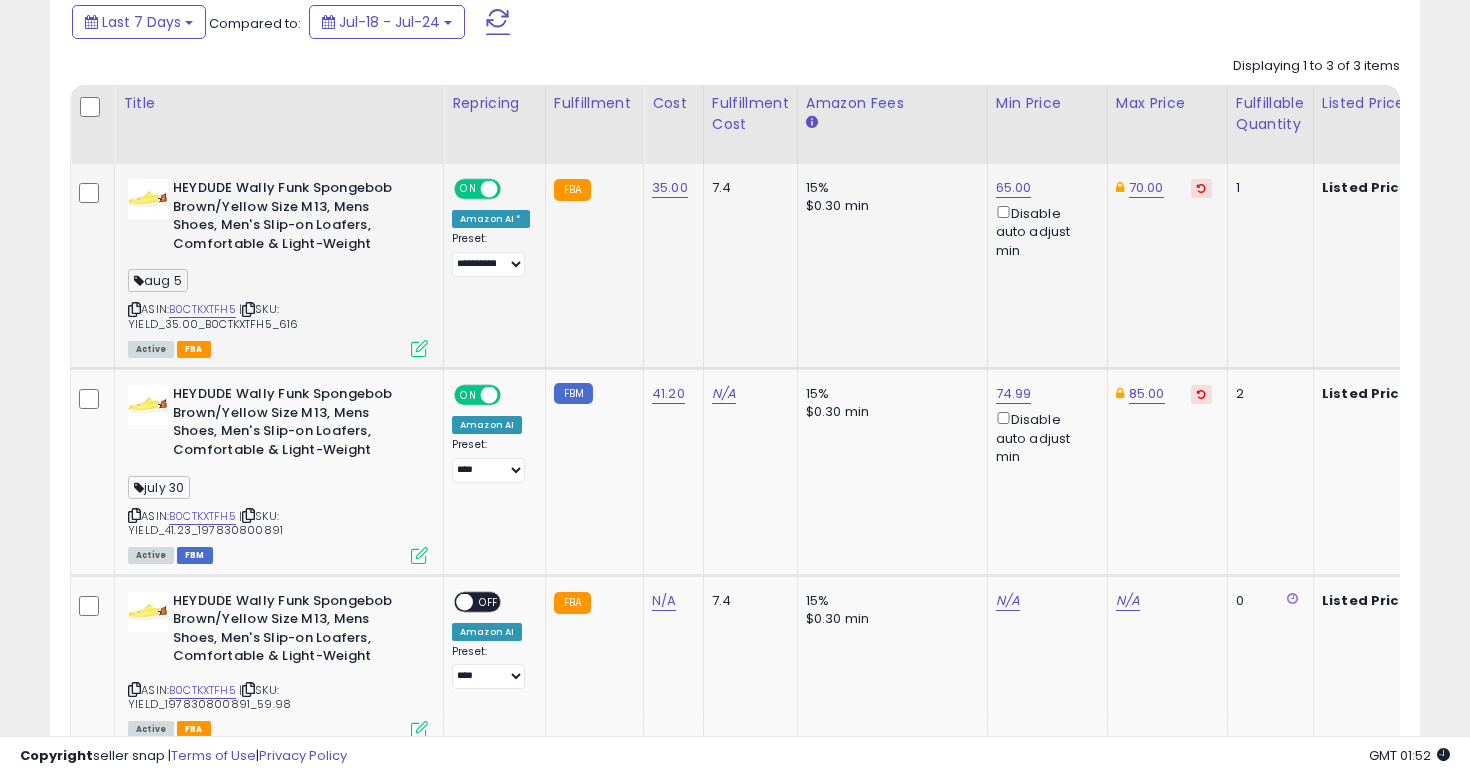 click at bounding box center [419, 348] 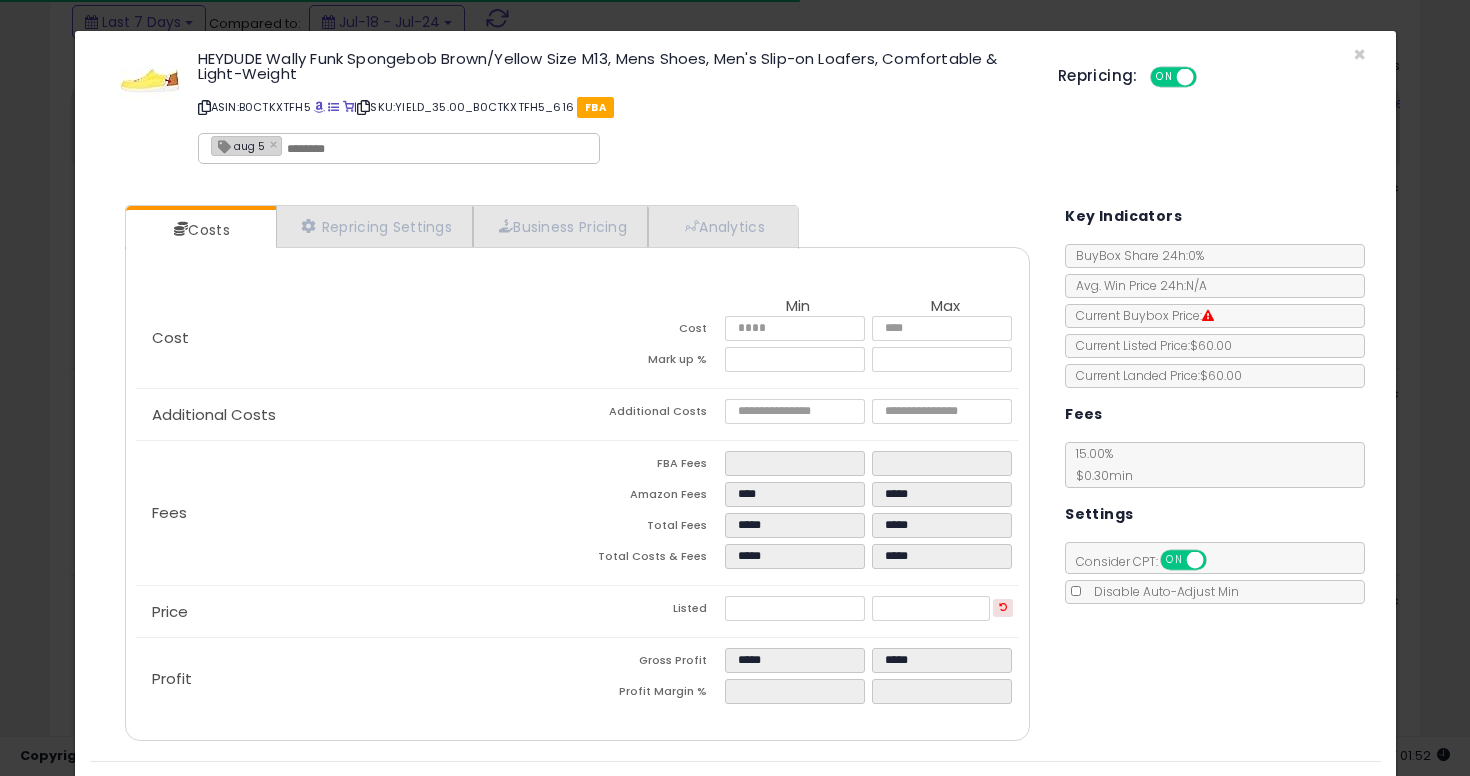 click on "[DATE] ×" at bounding box center [247, 146] 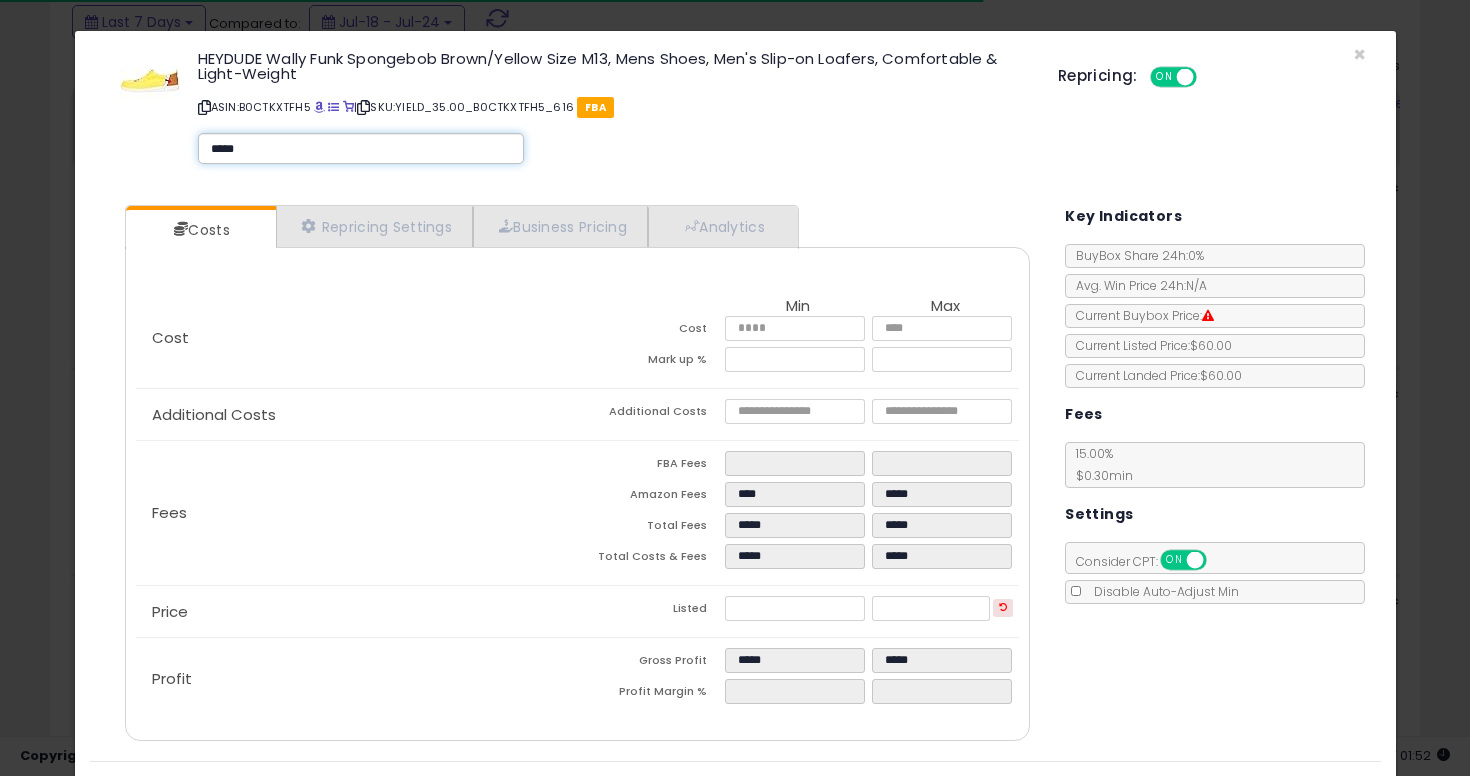 click on "*****" at bounding box center [361, 149] 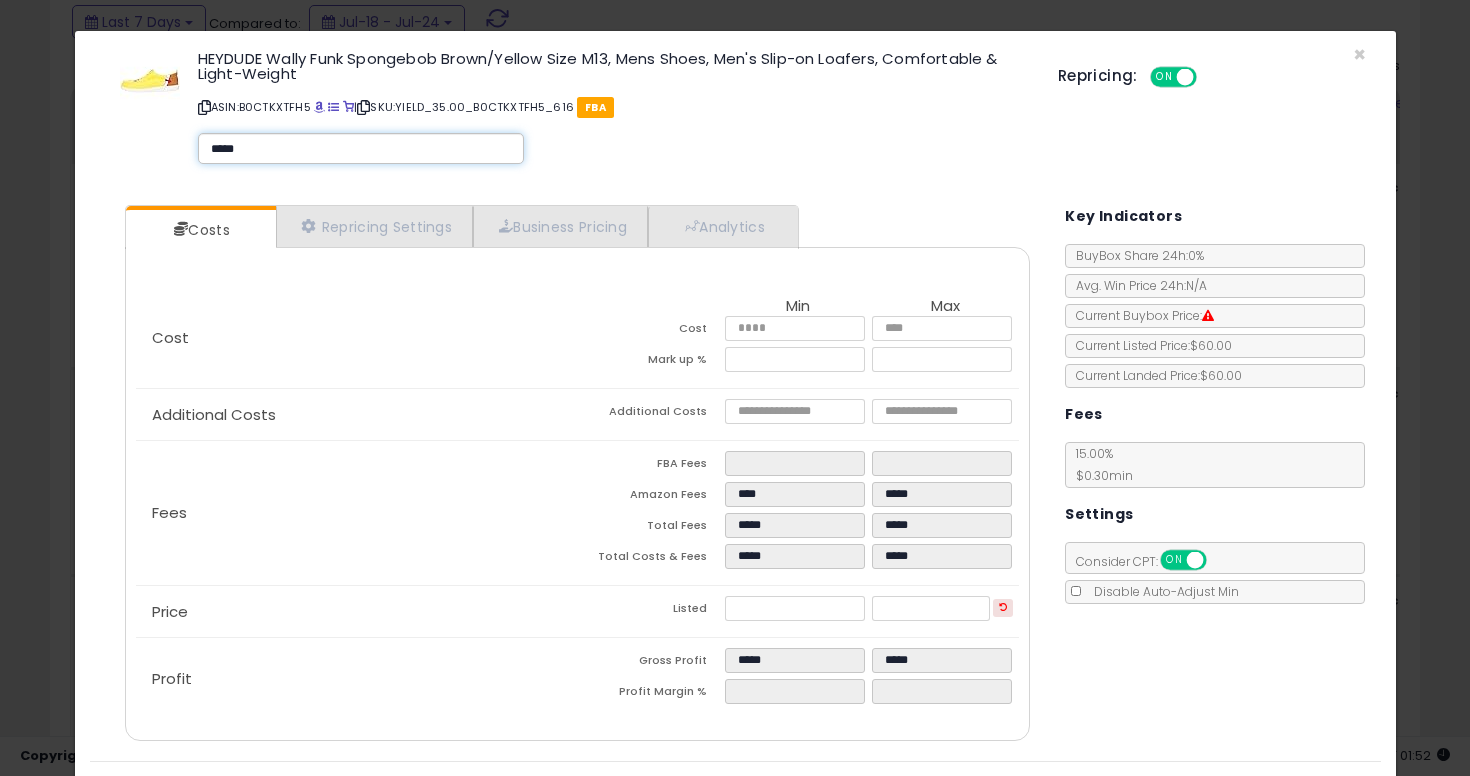 type on "******" 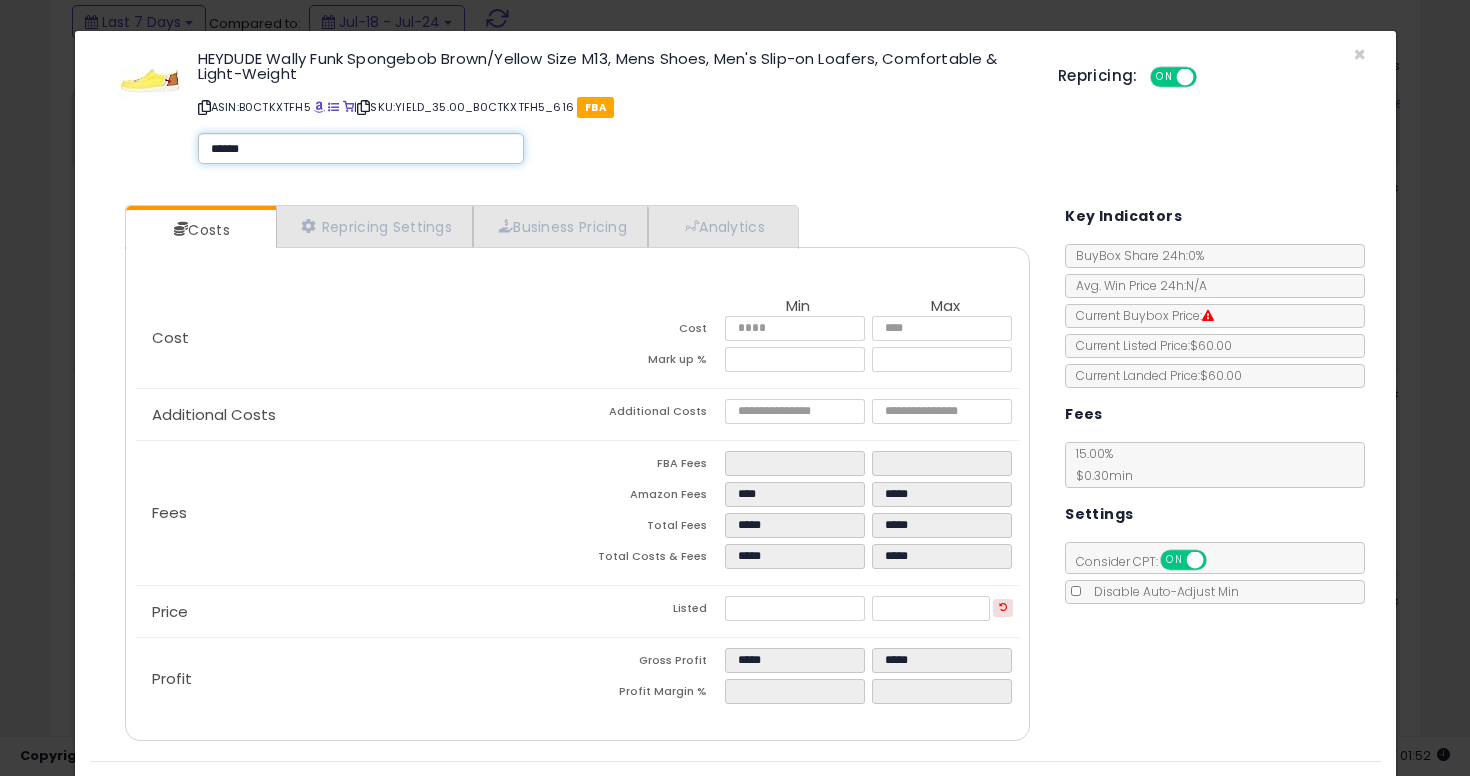 type 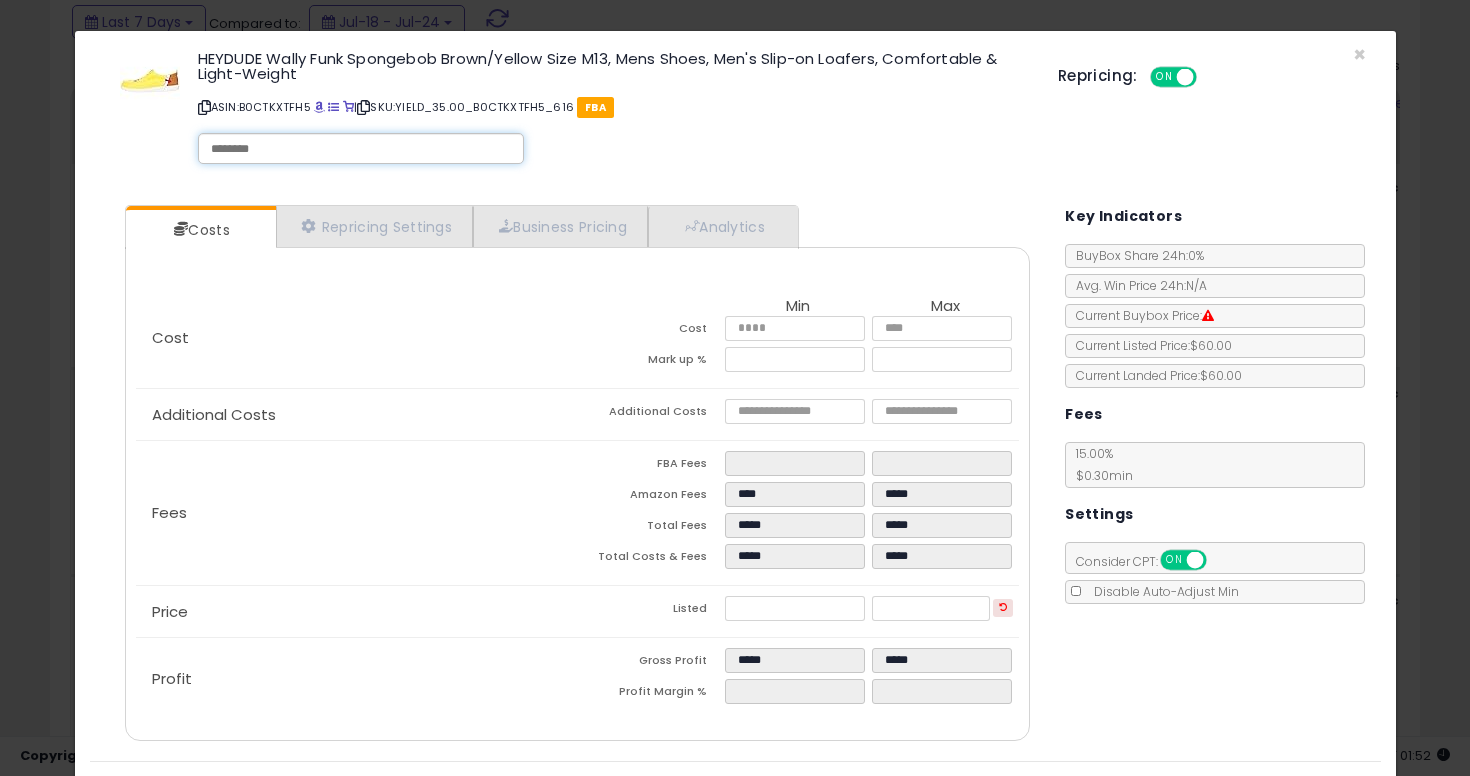 type on "******" 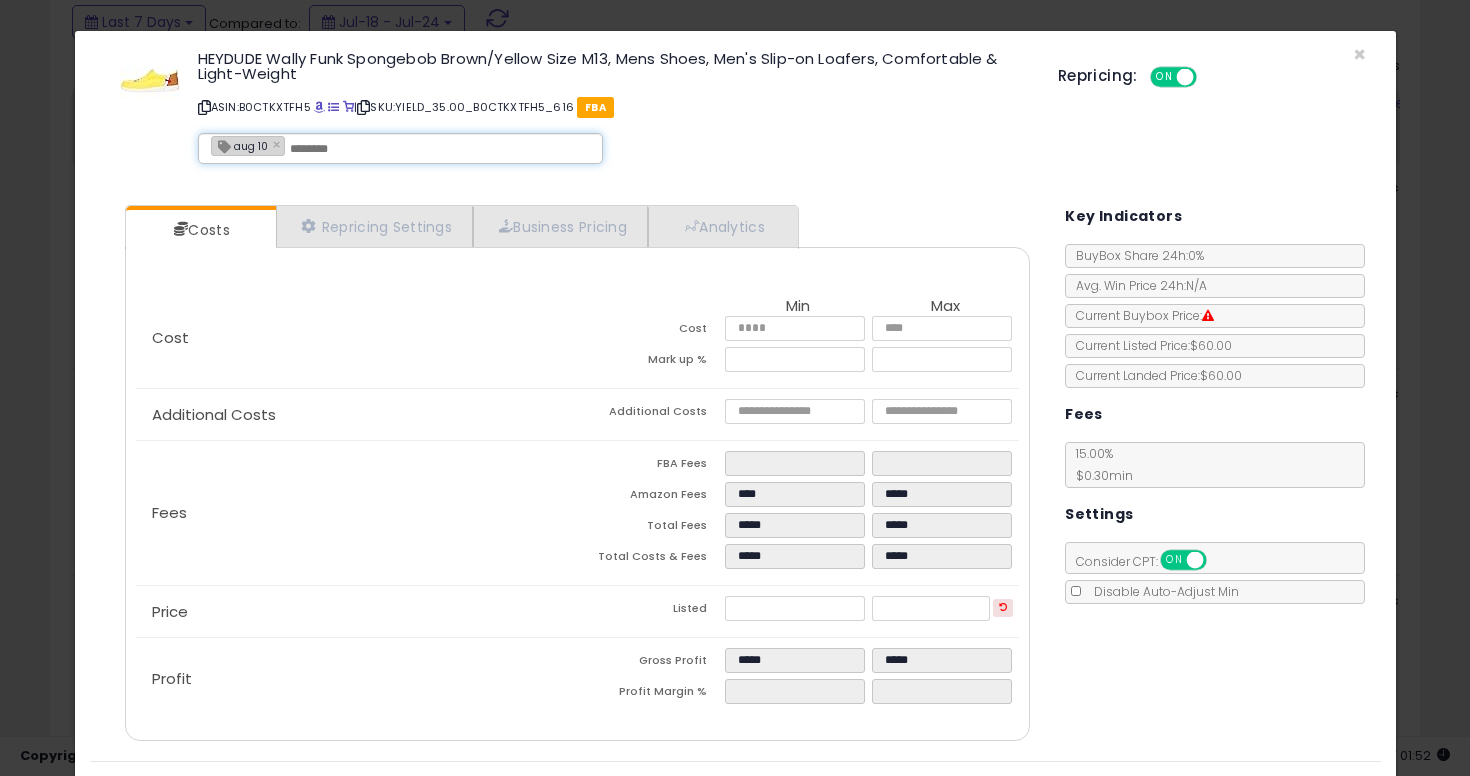 scroll, scrollTop: 49, scrollLeft: 0, axis: vertical 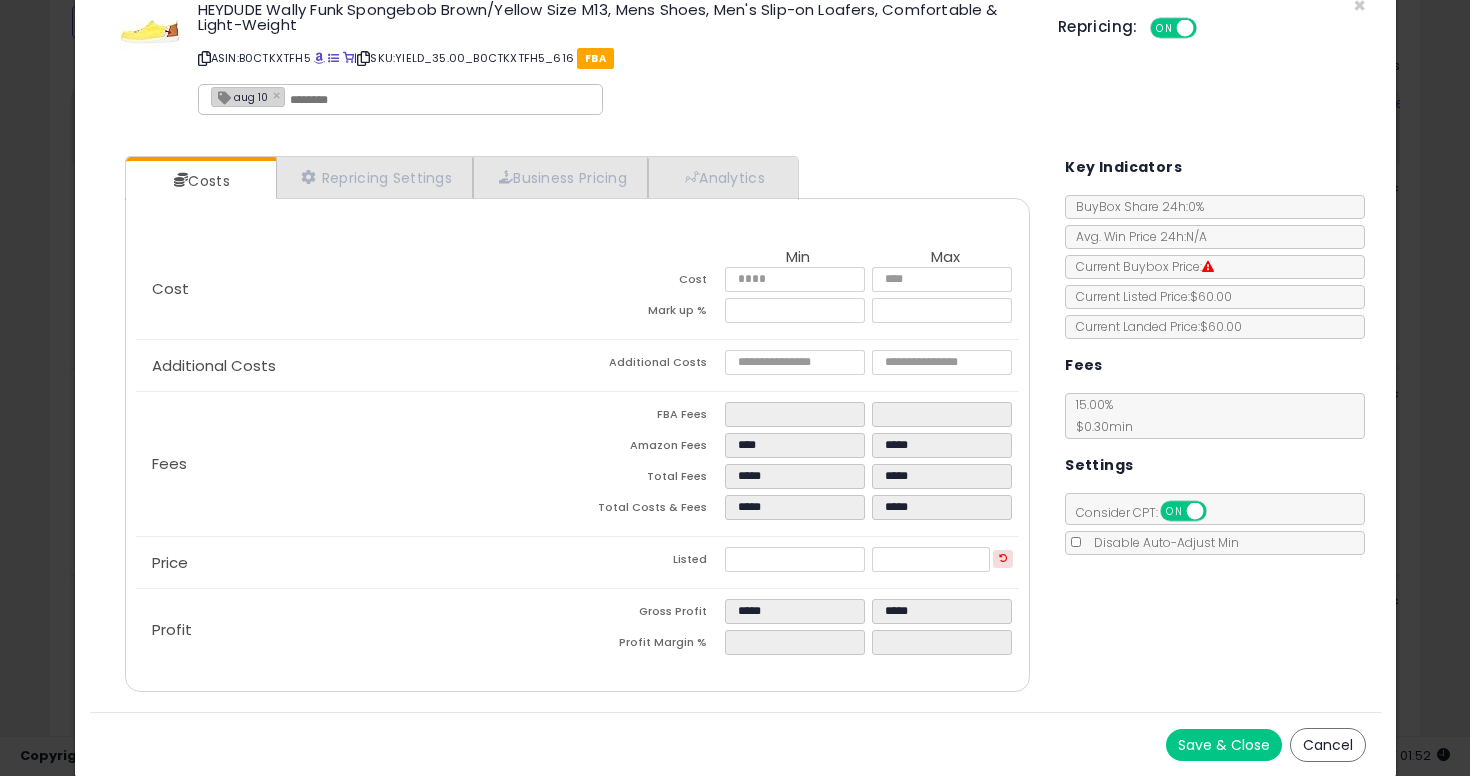 click on "Save & Close
Cancel" at bounding box center [735, 744] 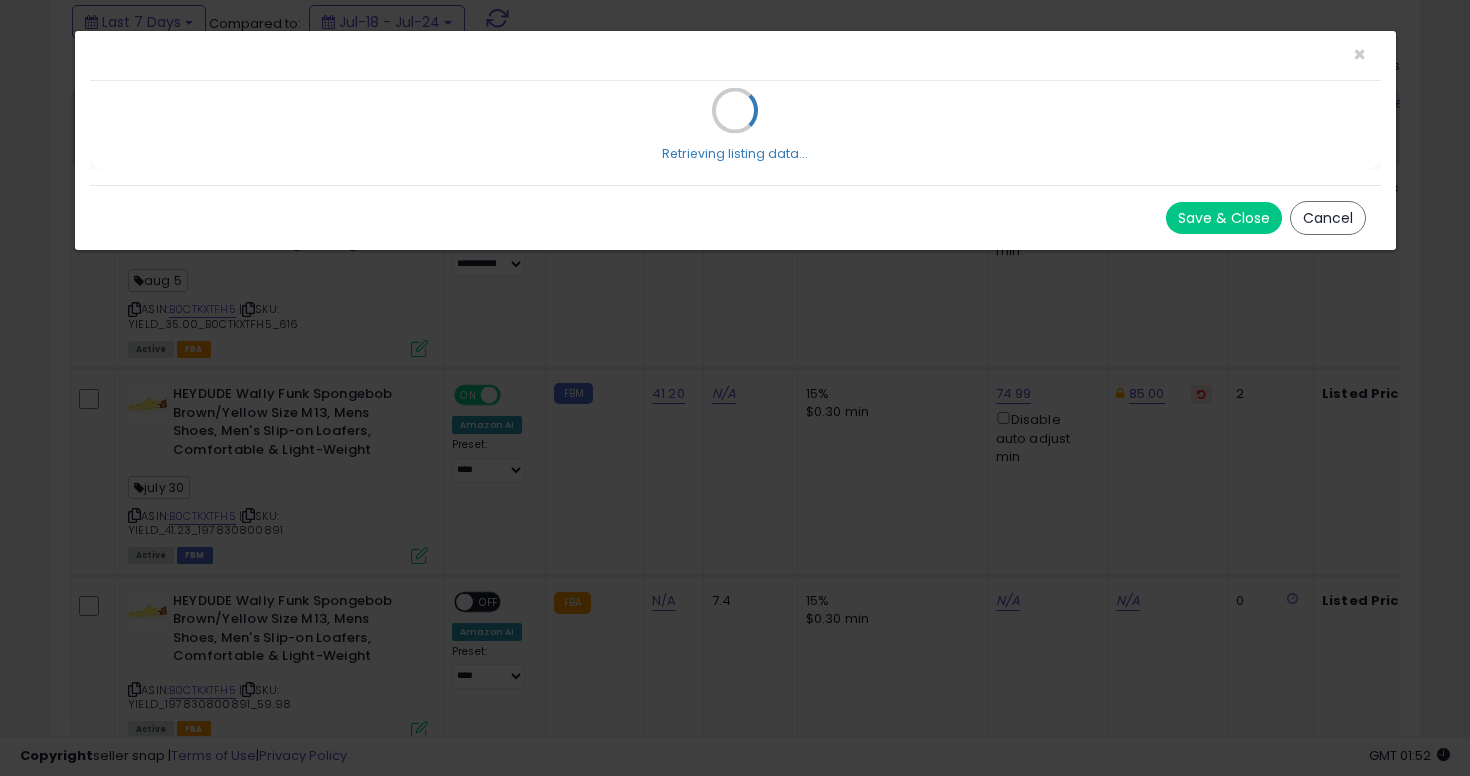 scroll, scrollTop: 0, scrollLeft: 0, axis: both 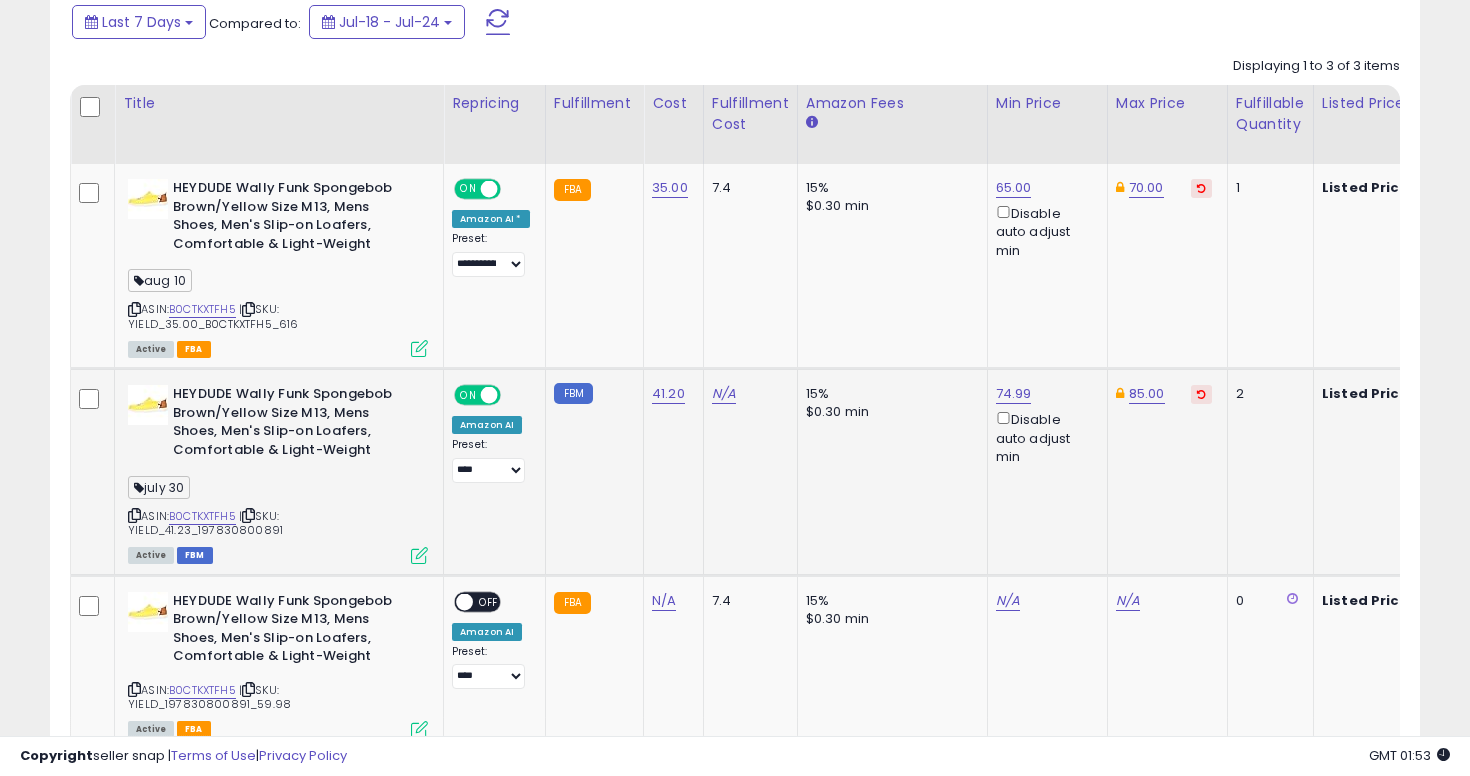 click on "15% $0.30 min" 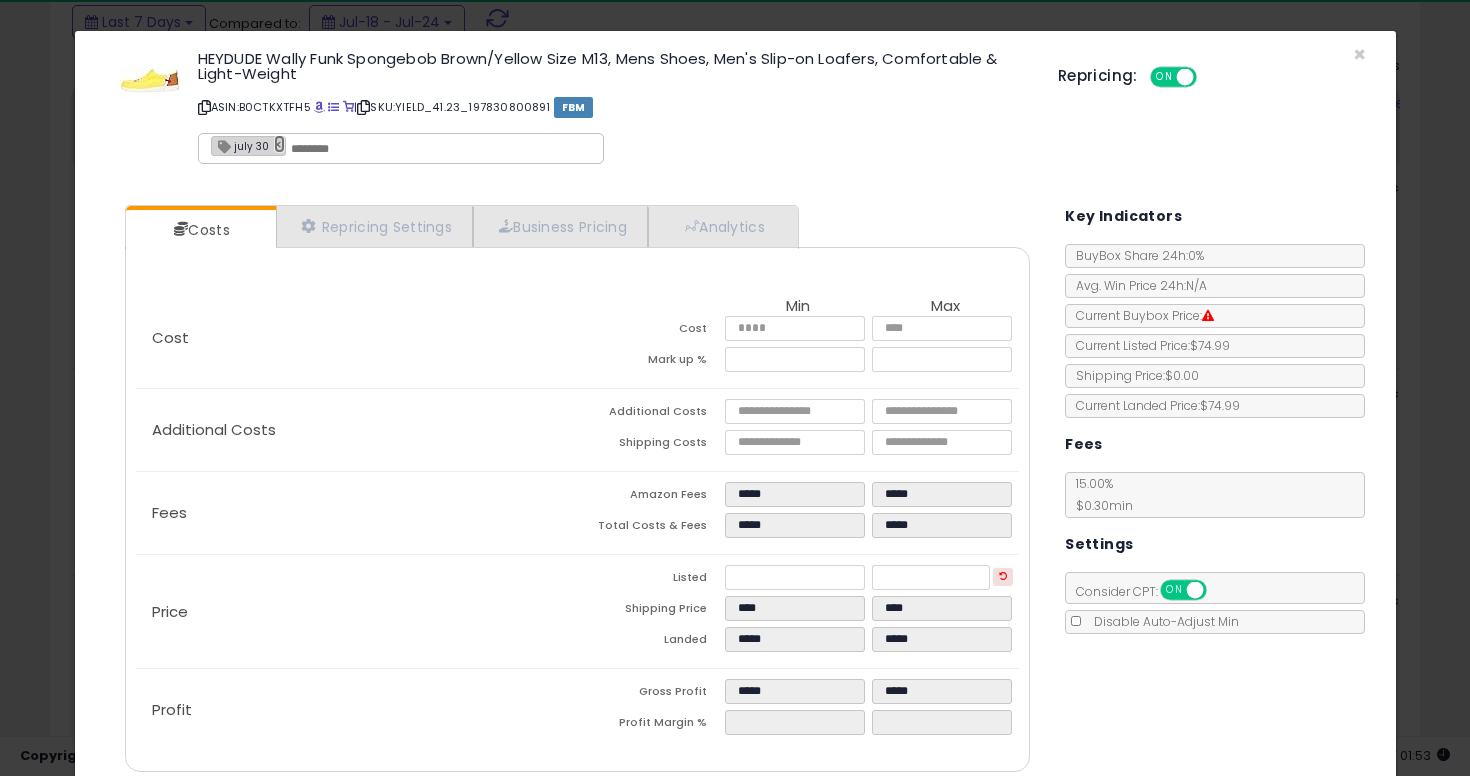 click on "×" at bounding box center [280, 144] 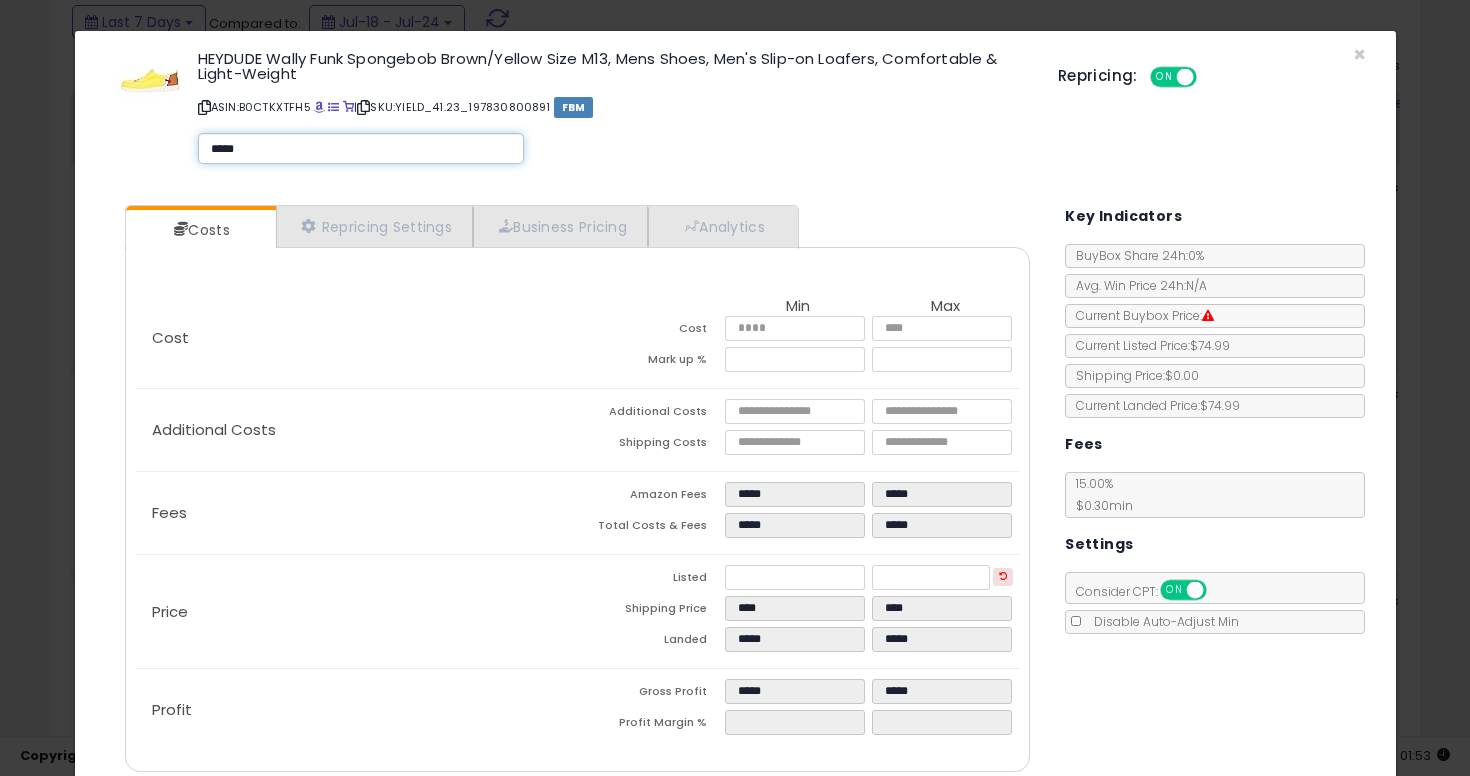 type on "******" 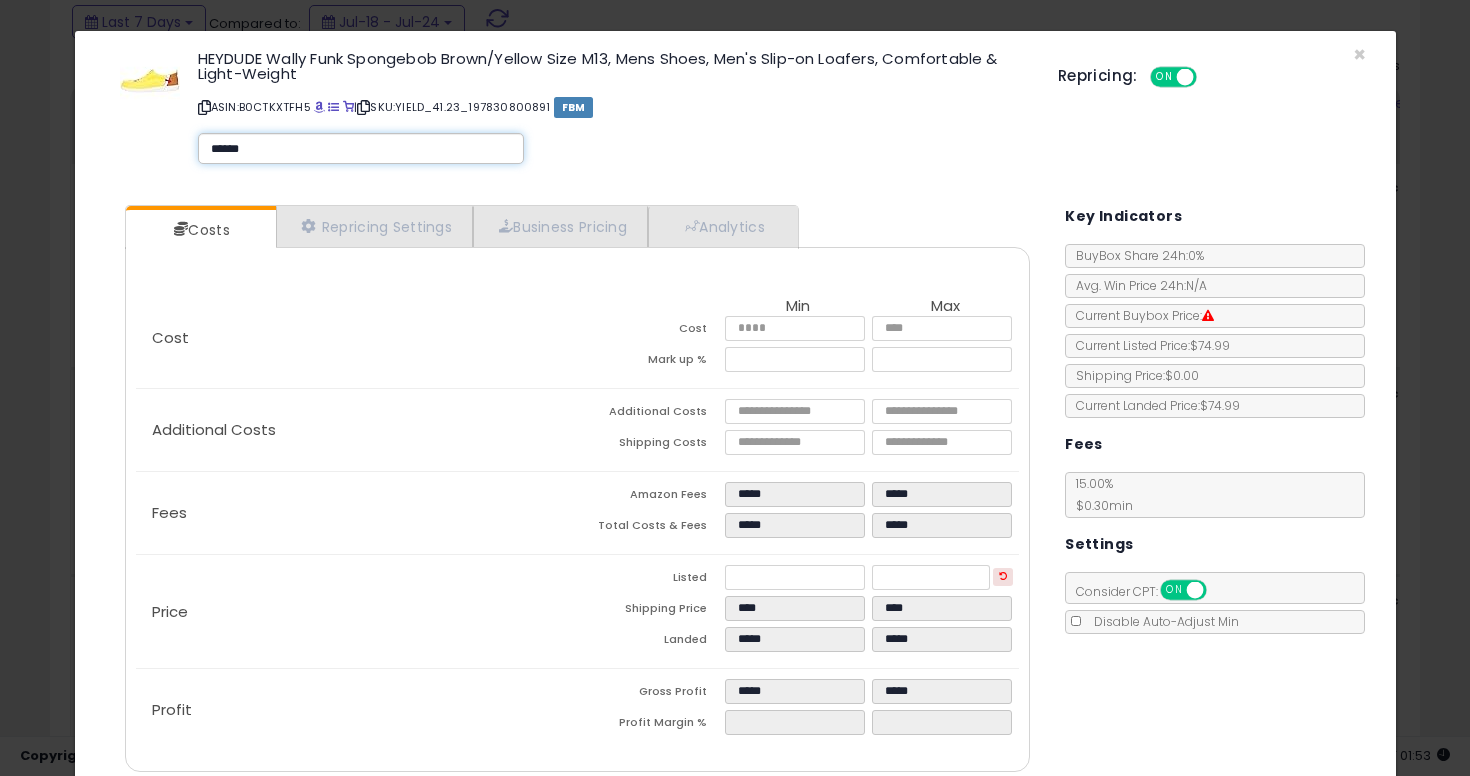 type 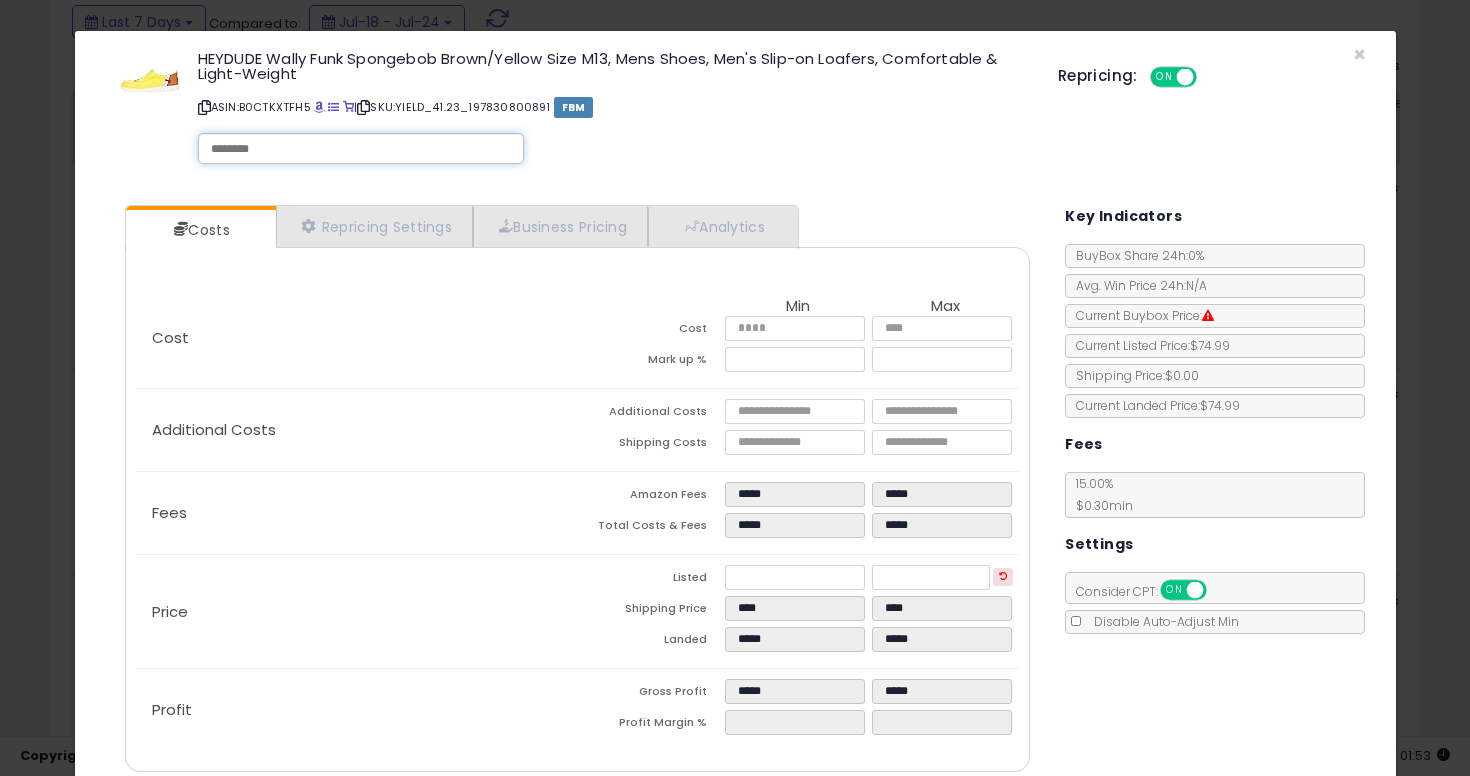 type on "******" 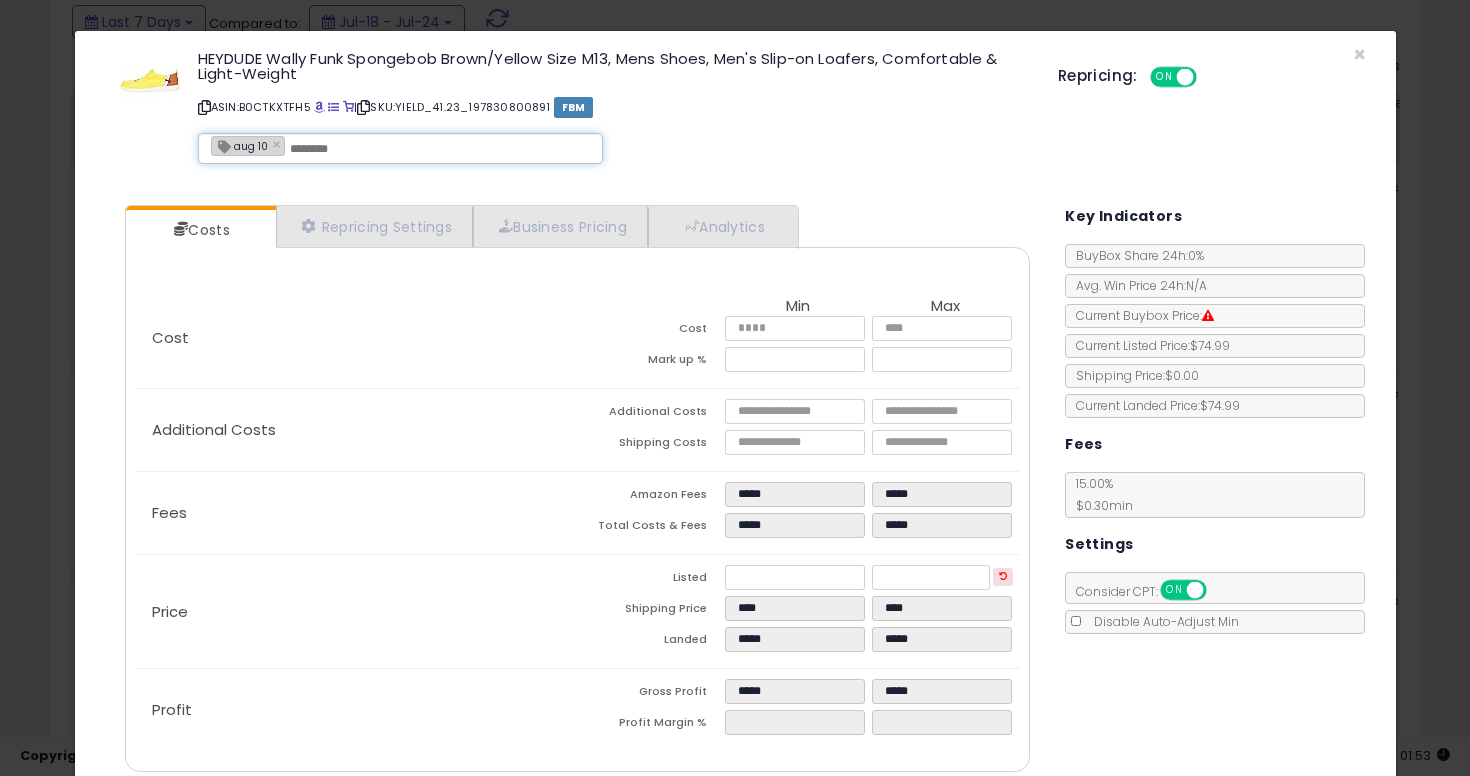 scroll, scrollTop: 80, scrollLeft: 0, axis: vertical 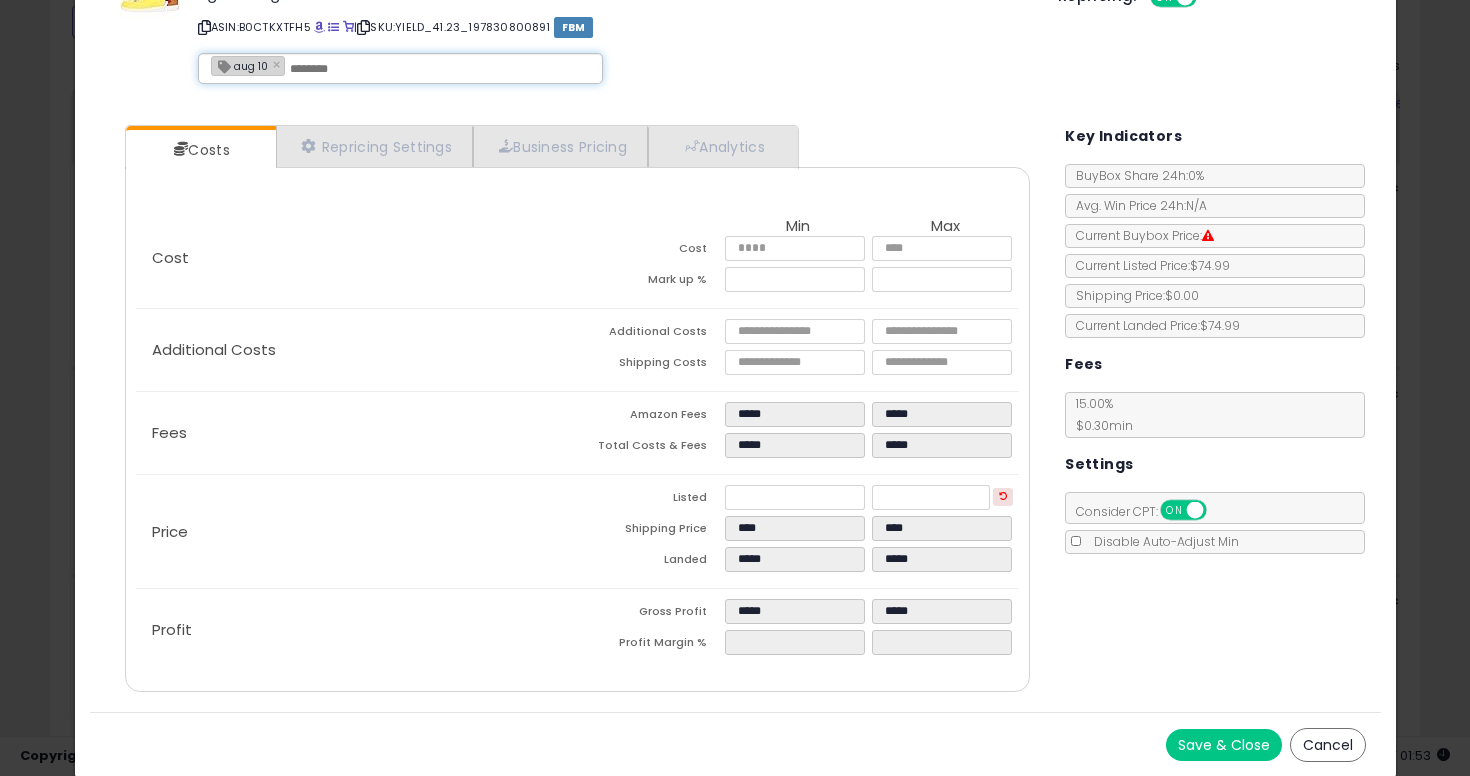 click on "Save & Close" at bounding box center [1224, 745] 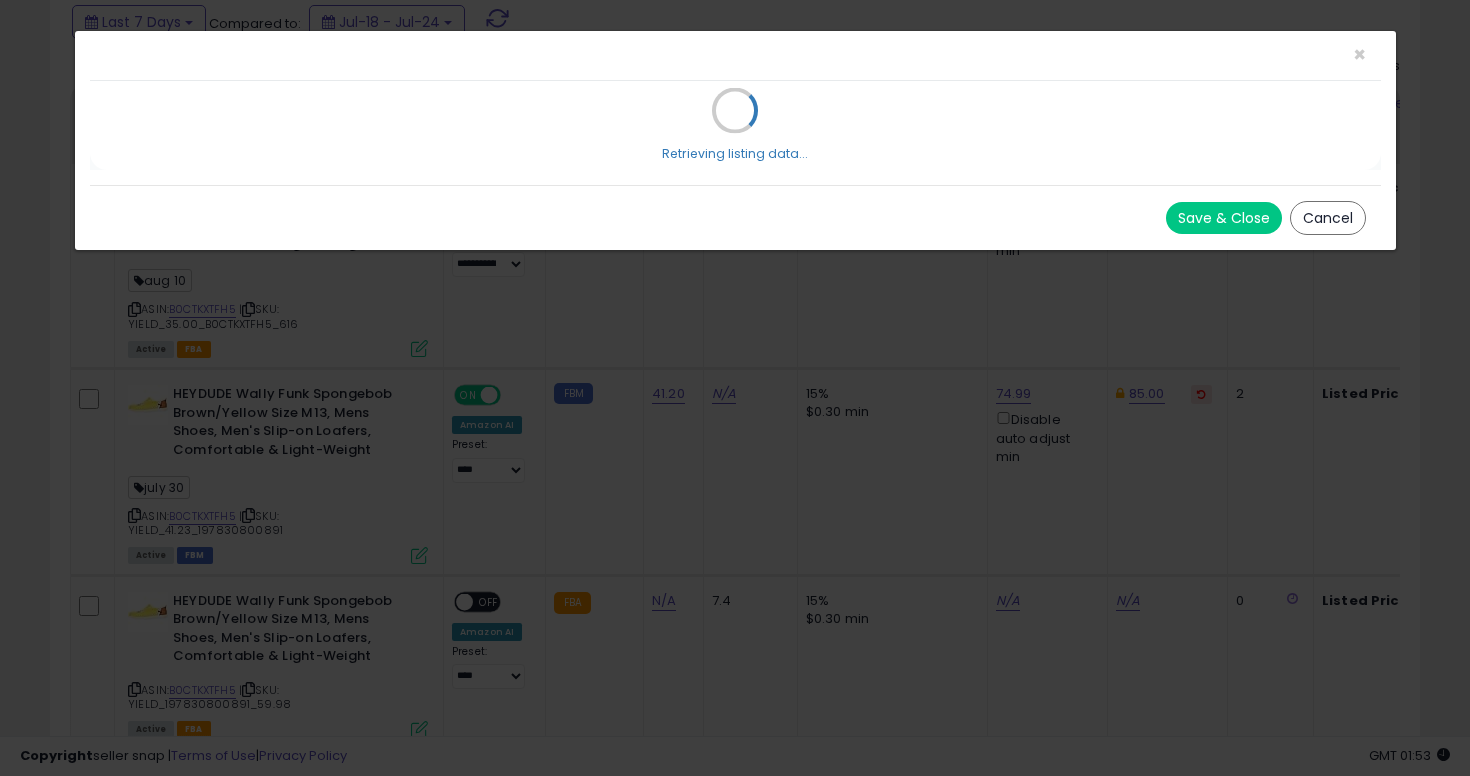 scroll, scrollTop: 0, scrollLeft: 0, axis: both 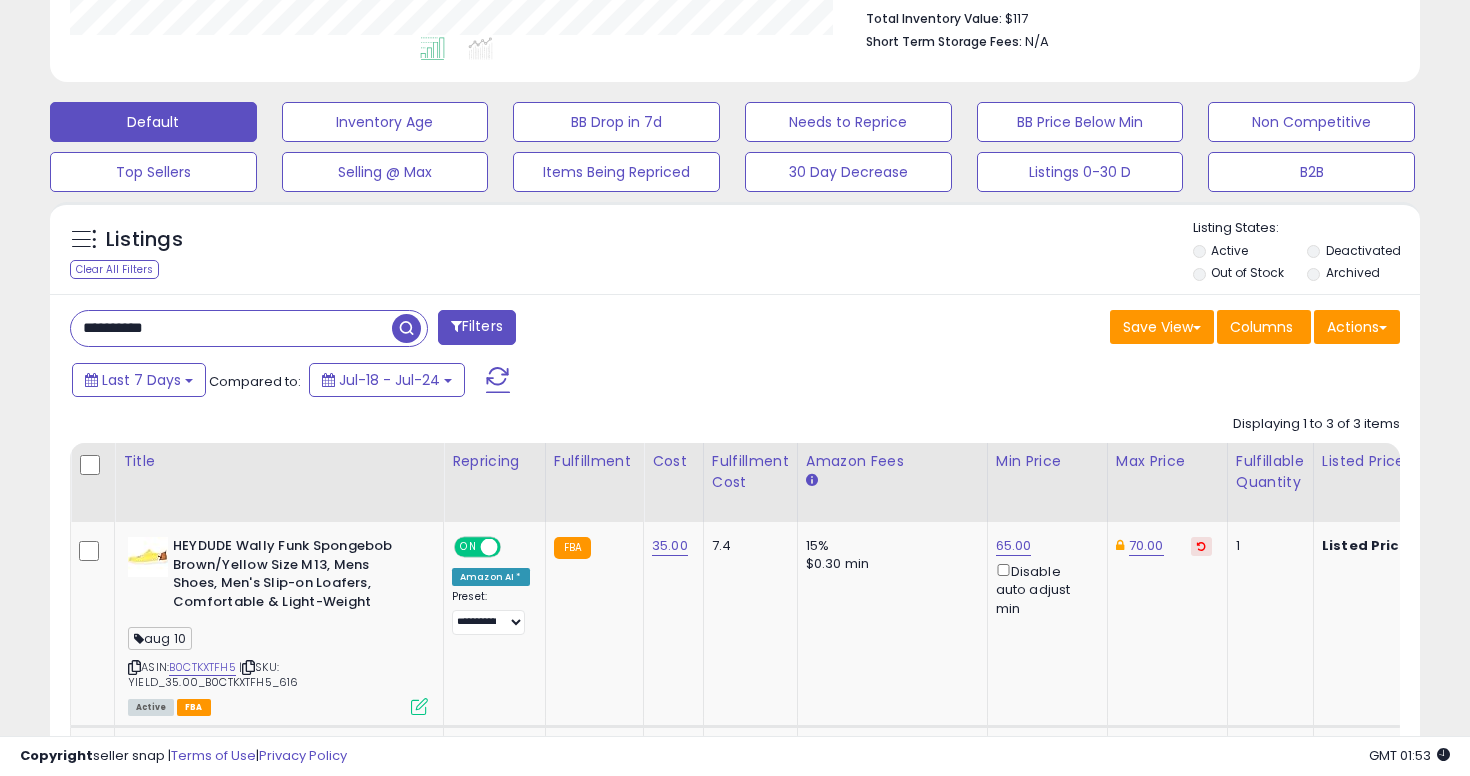 click on "**********" at bounding box center [231, 328] 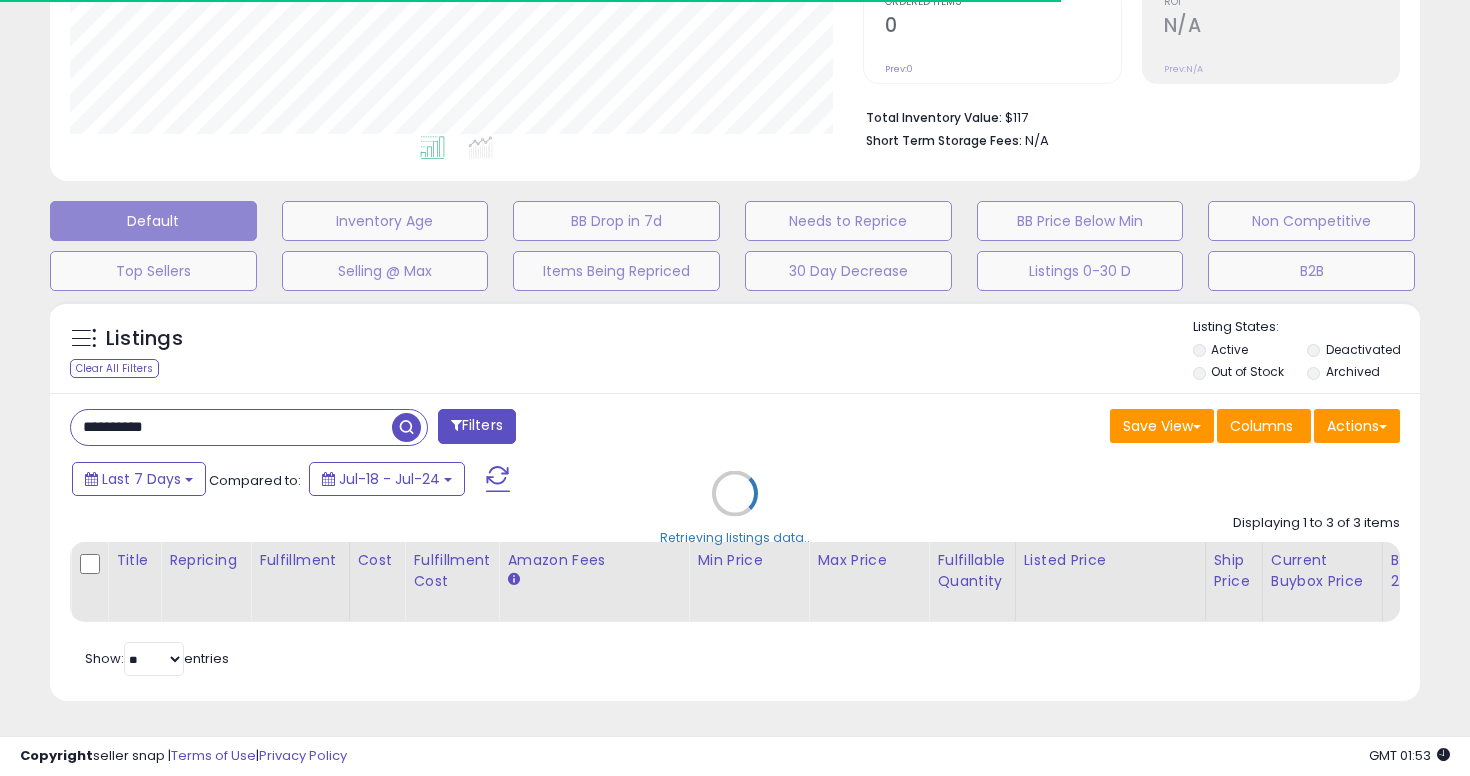 scroll, scrollTop: 528, scrollLeft: 0, axis: vertical 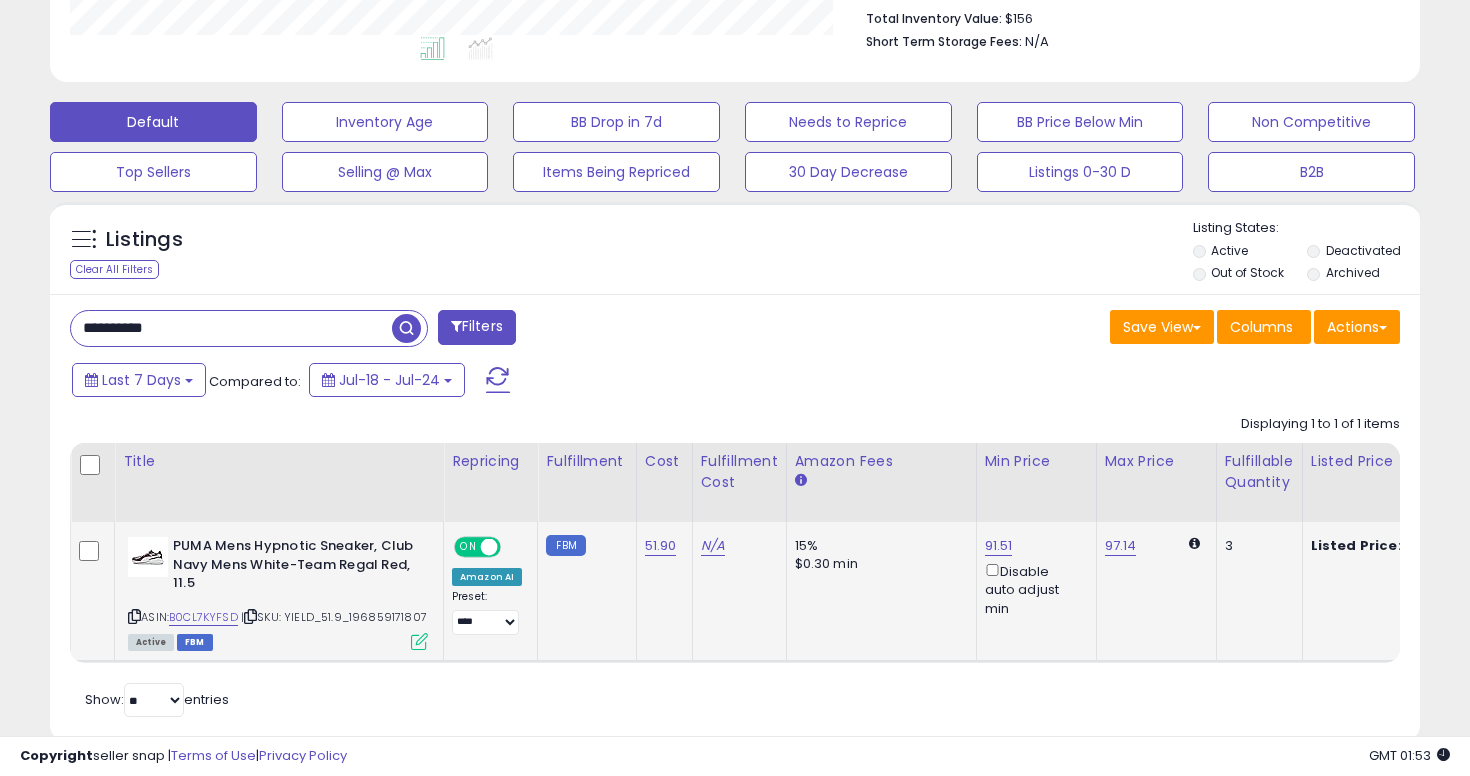 click on "91.51  Disable auto adjust min" 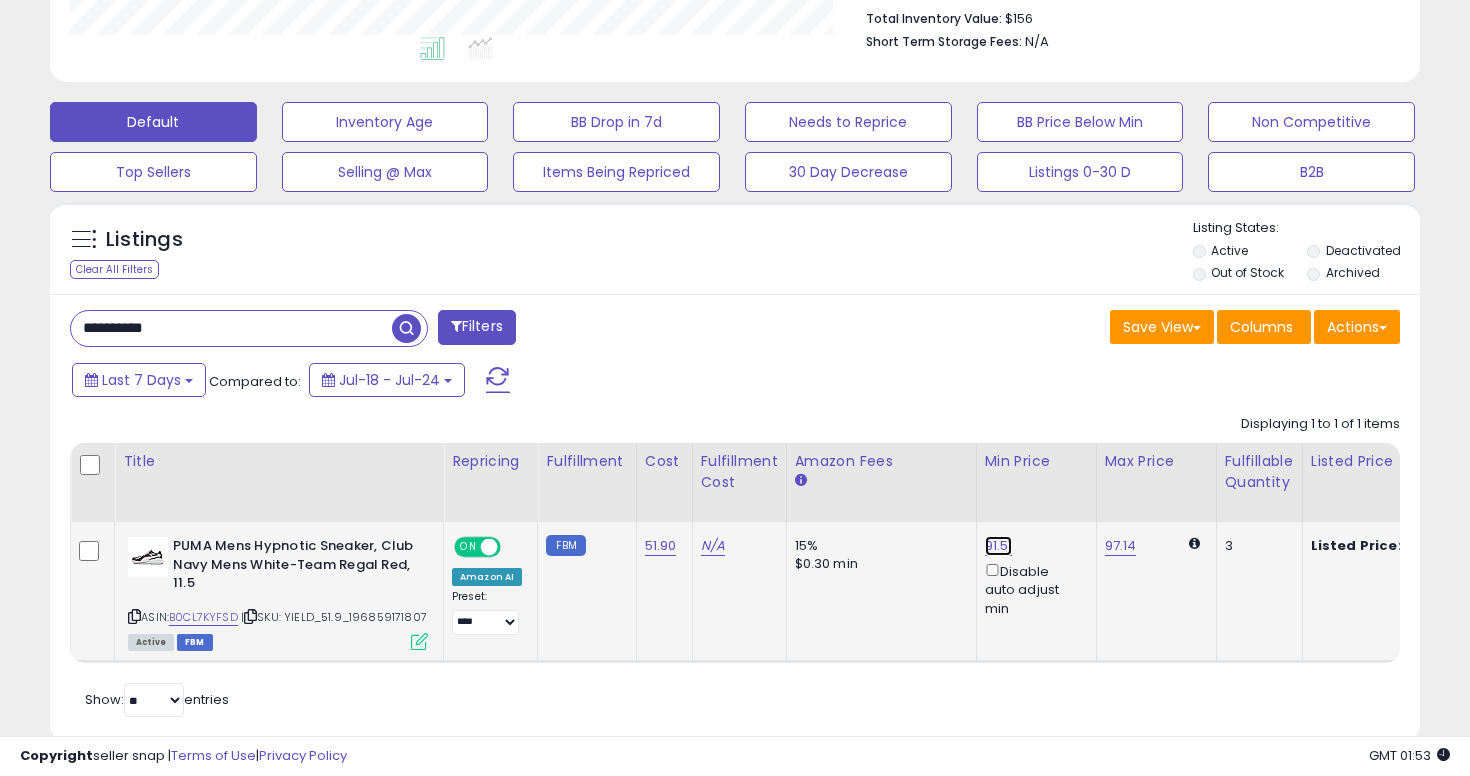 click on "91.51" at bounding box center [999, 546] 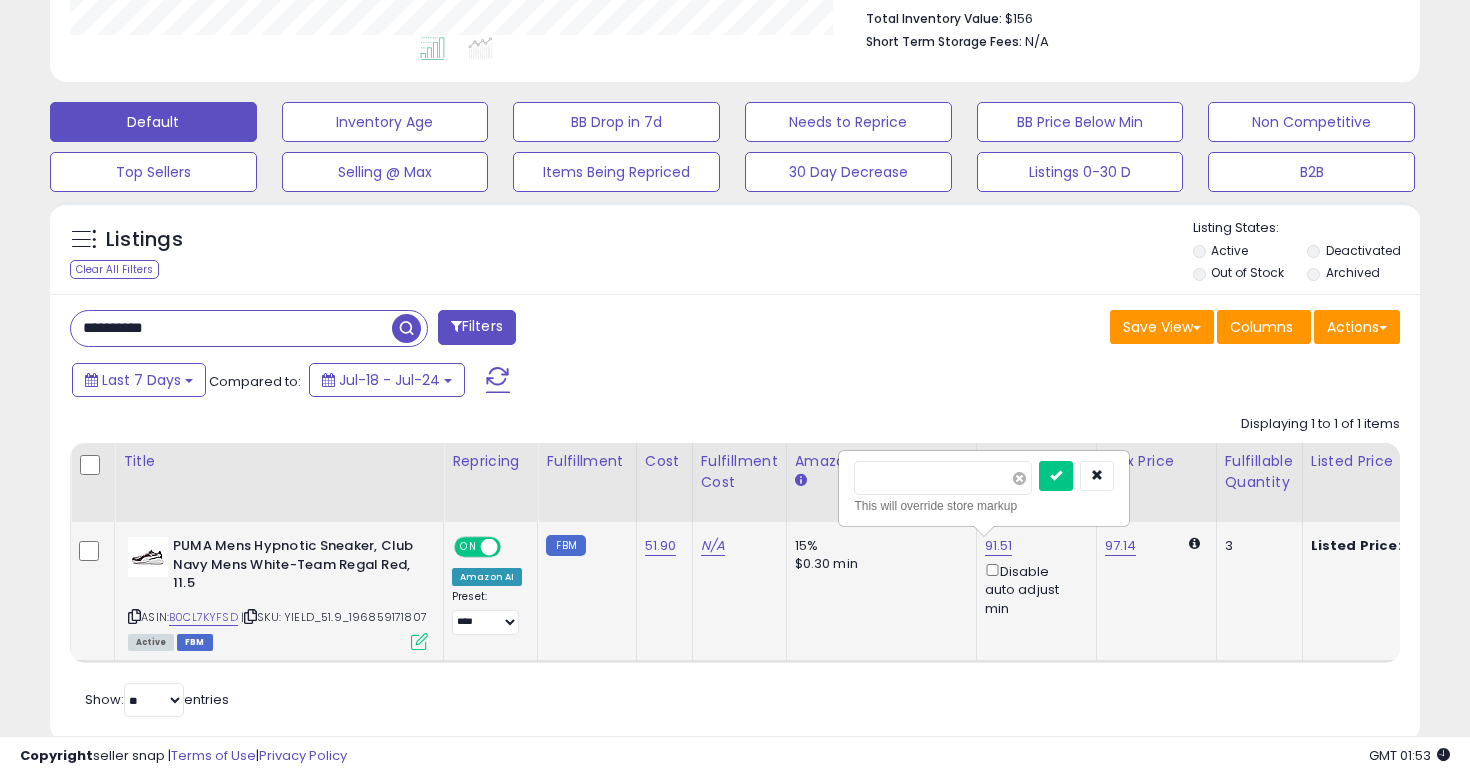 click at bounding box center (1019, 478) 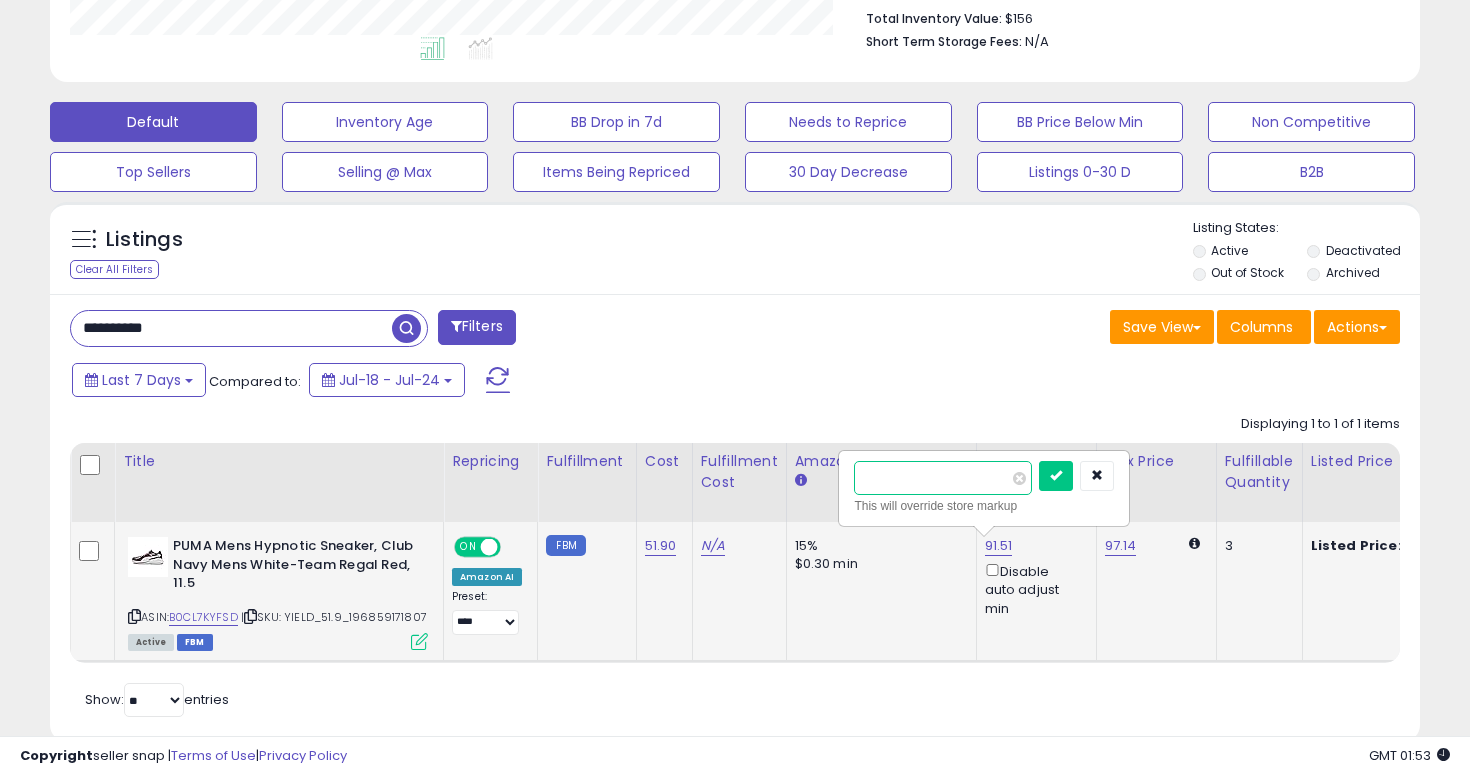 type on "*****" 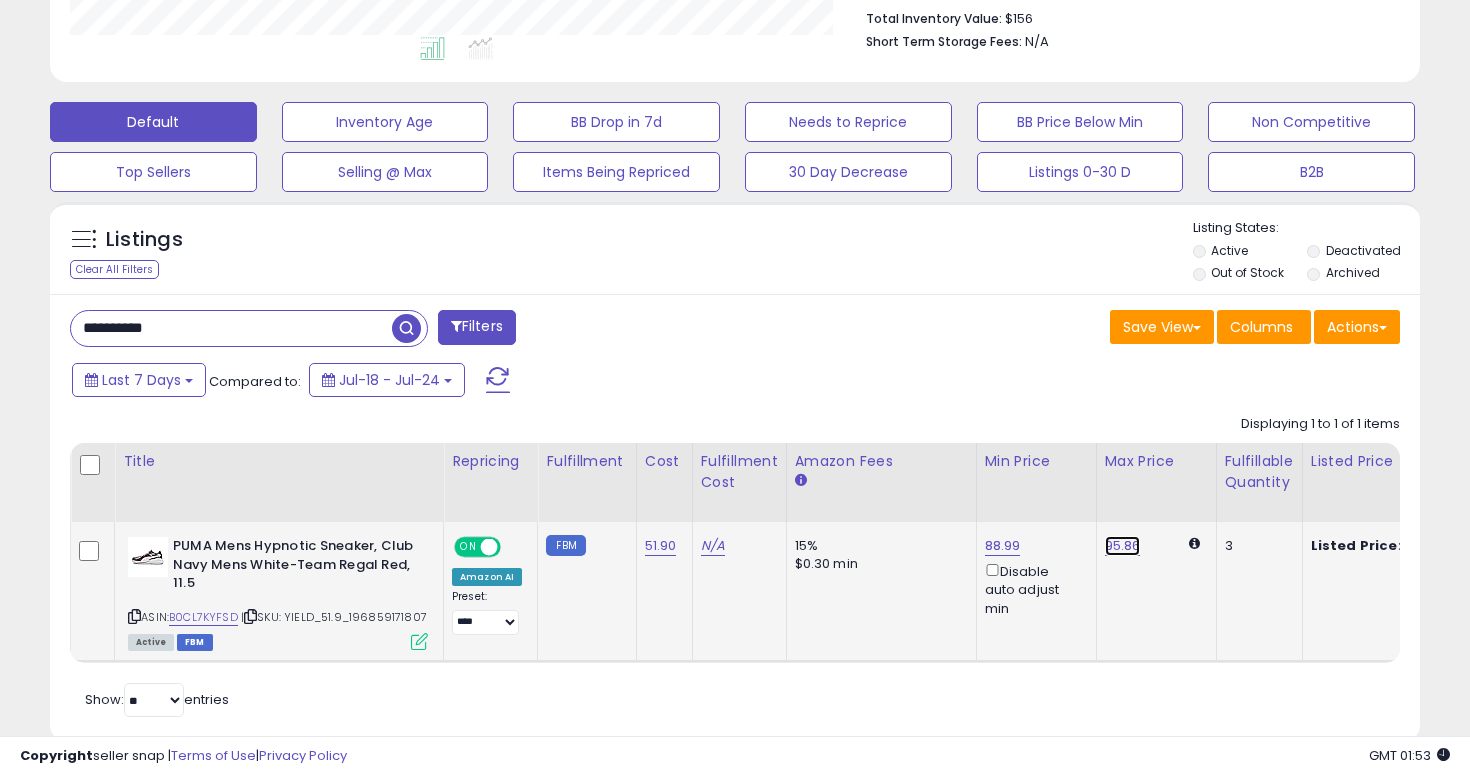 click on "95.86" at bounding box center (1123, 546) 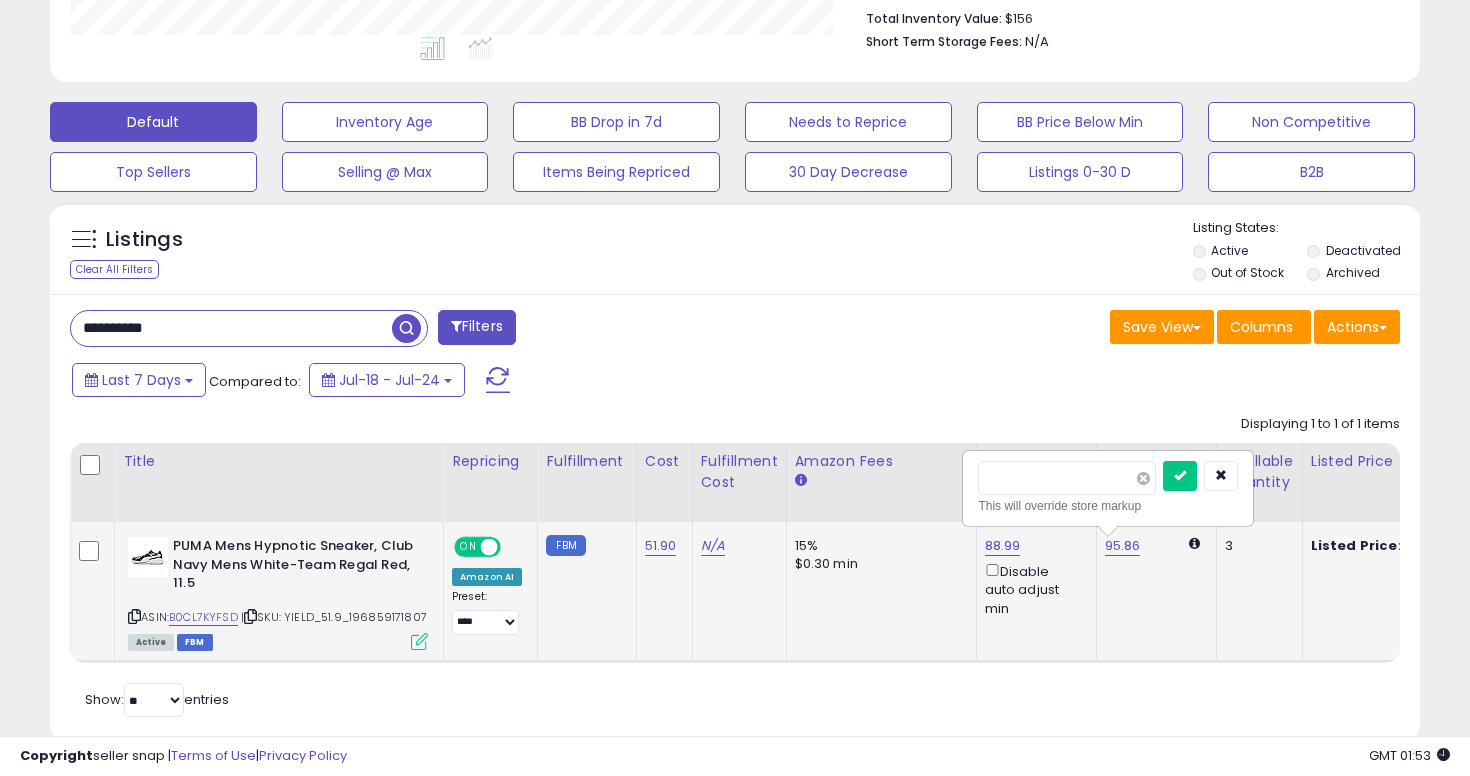 click at bounding box center (1143, 478) 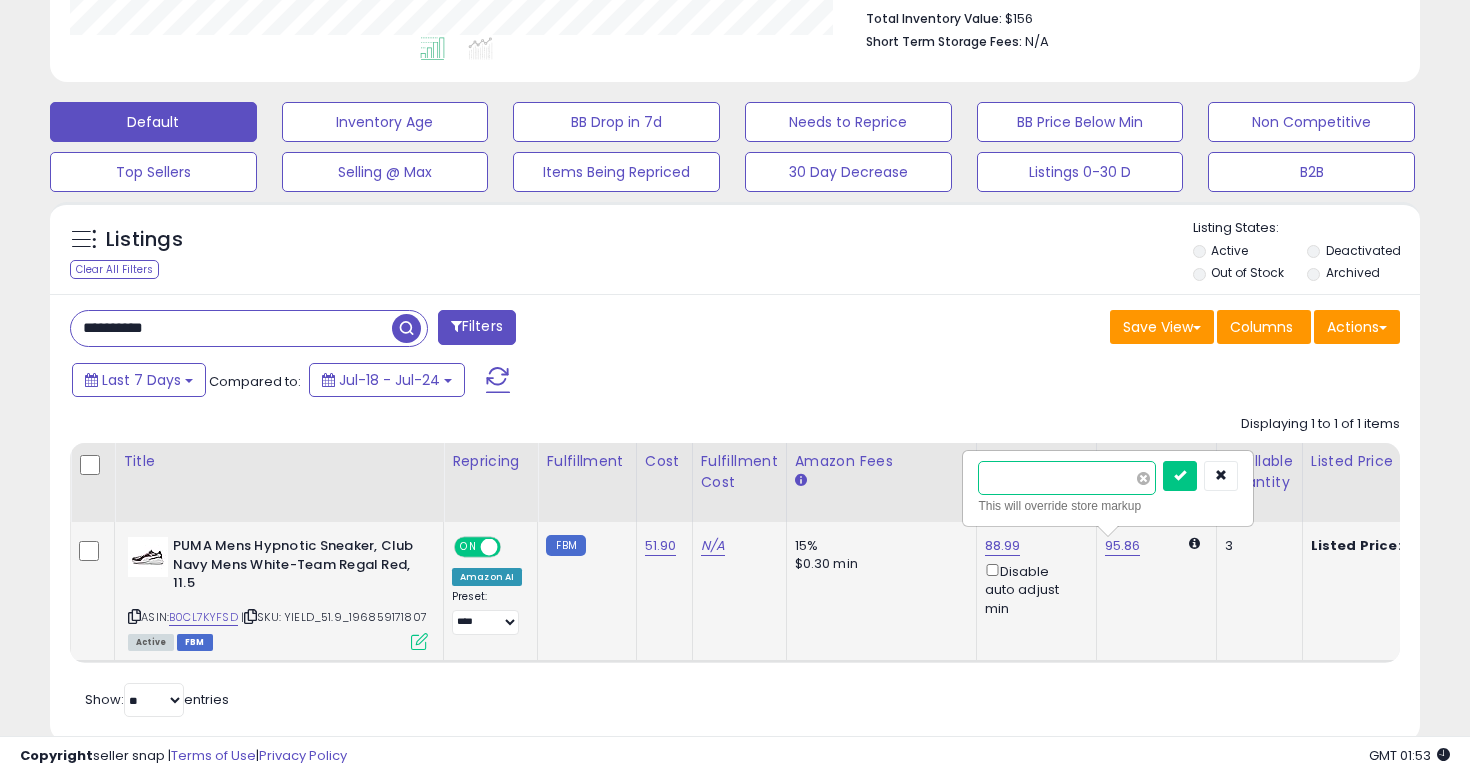 type on "*****" 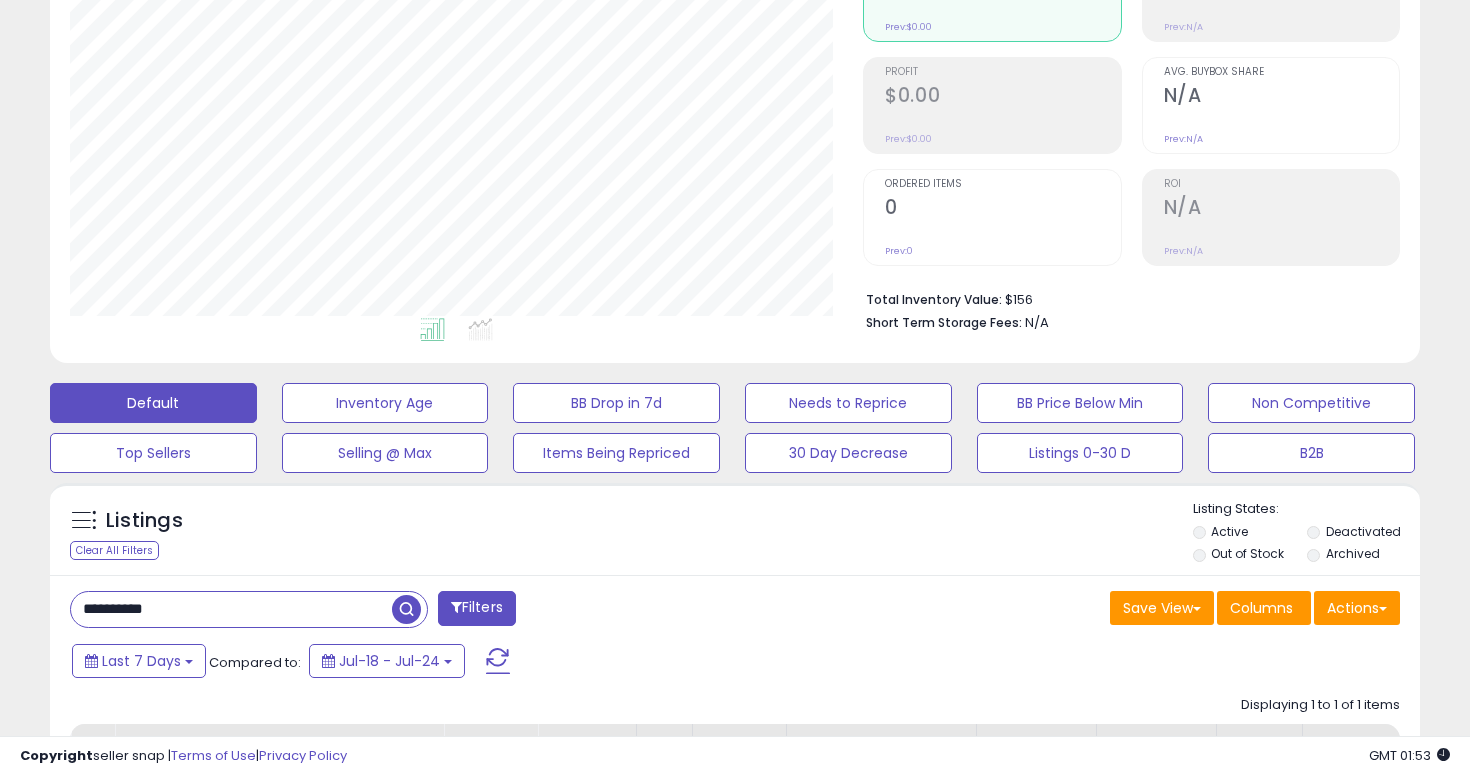 scroll, scrollTop: 570, scrollLeft: 0, axis: vertical 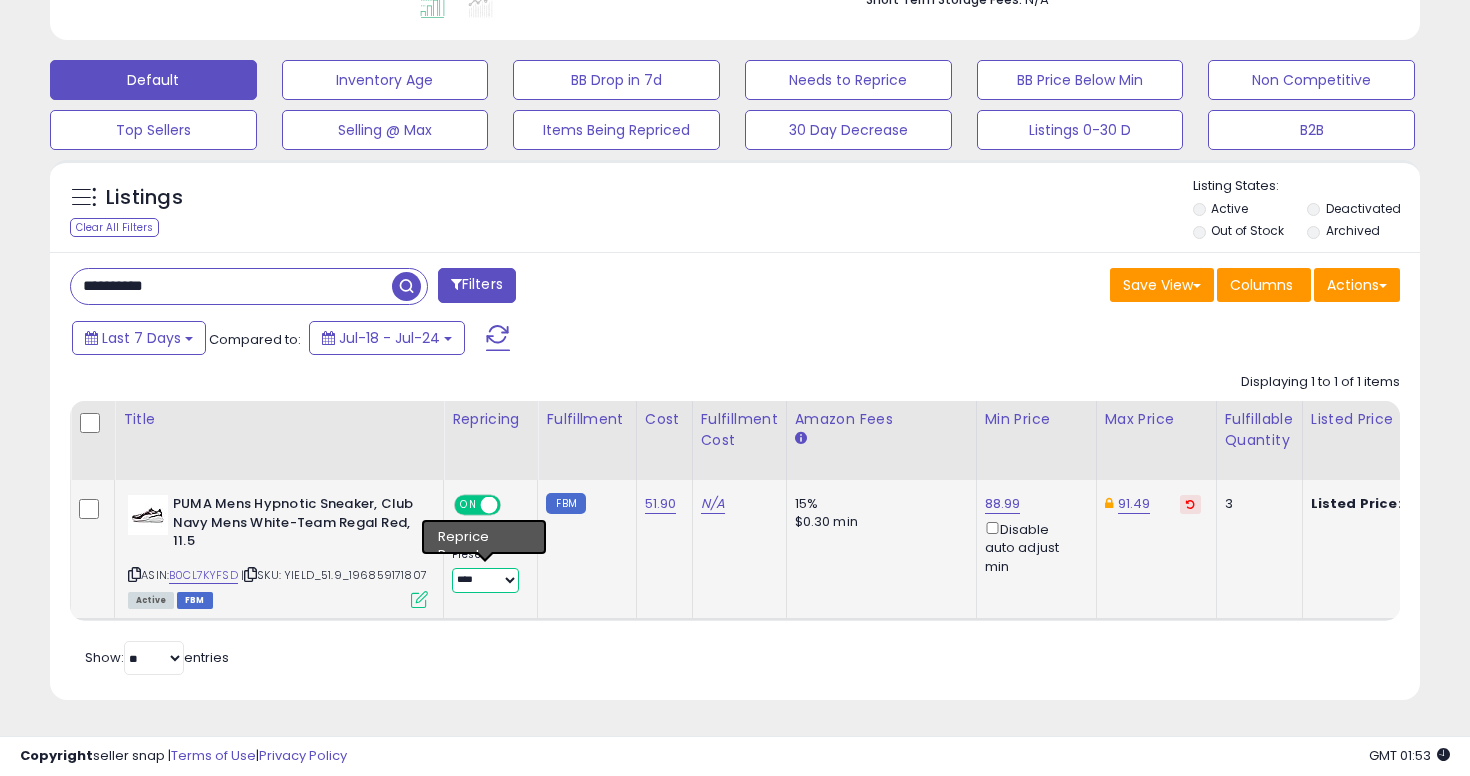 click on "**********" at bounding box center (485, 580) 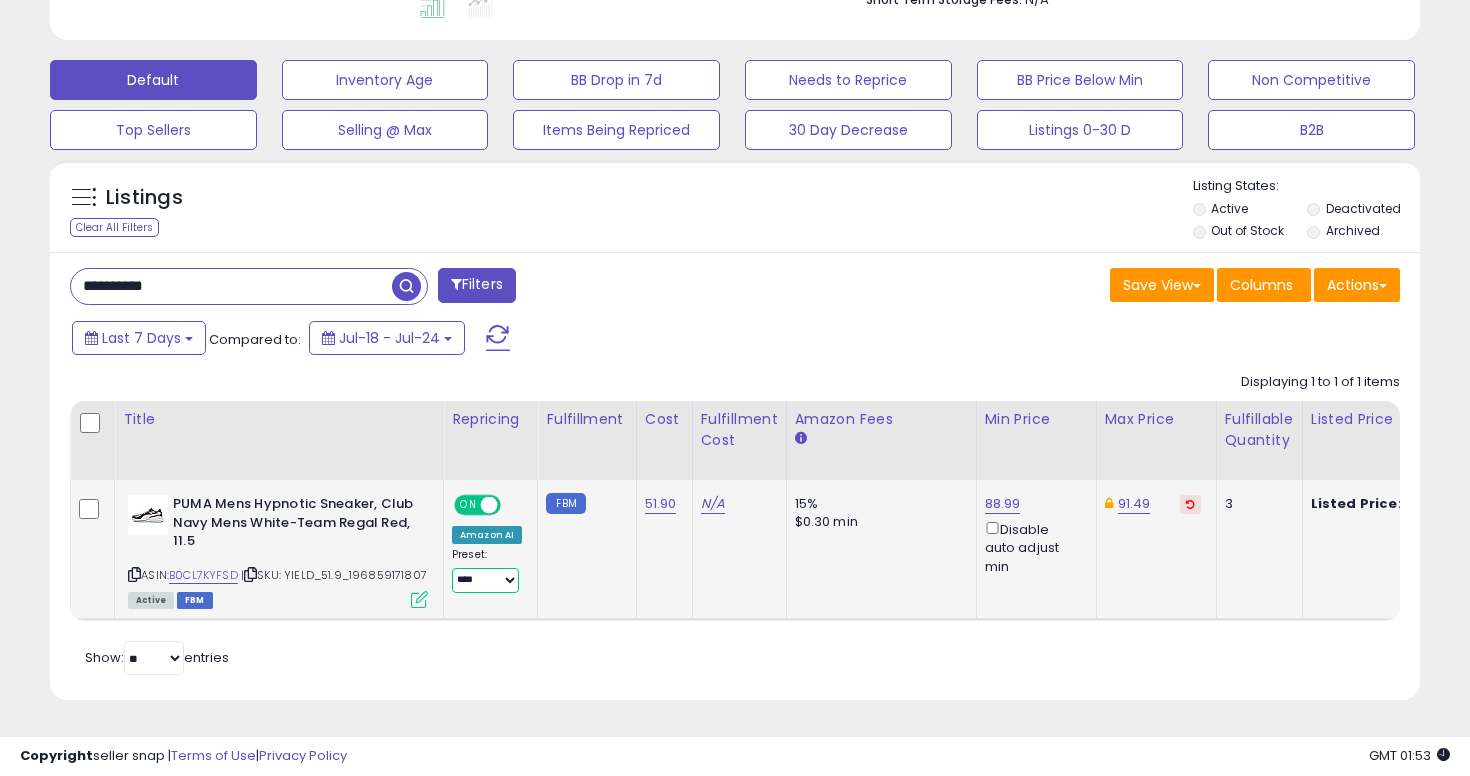select on "**********" 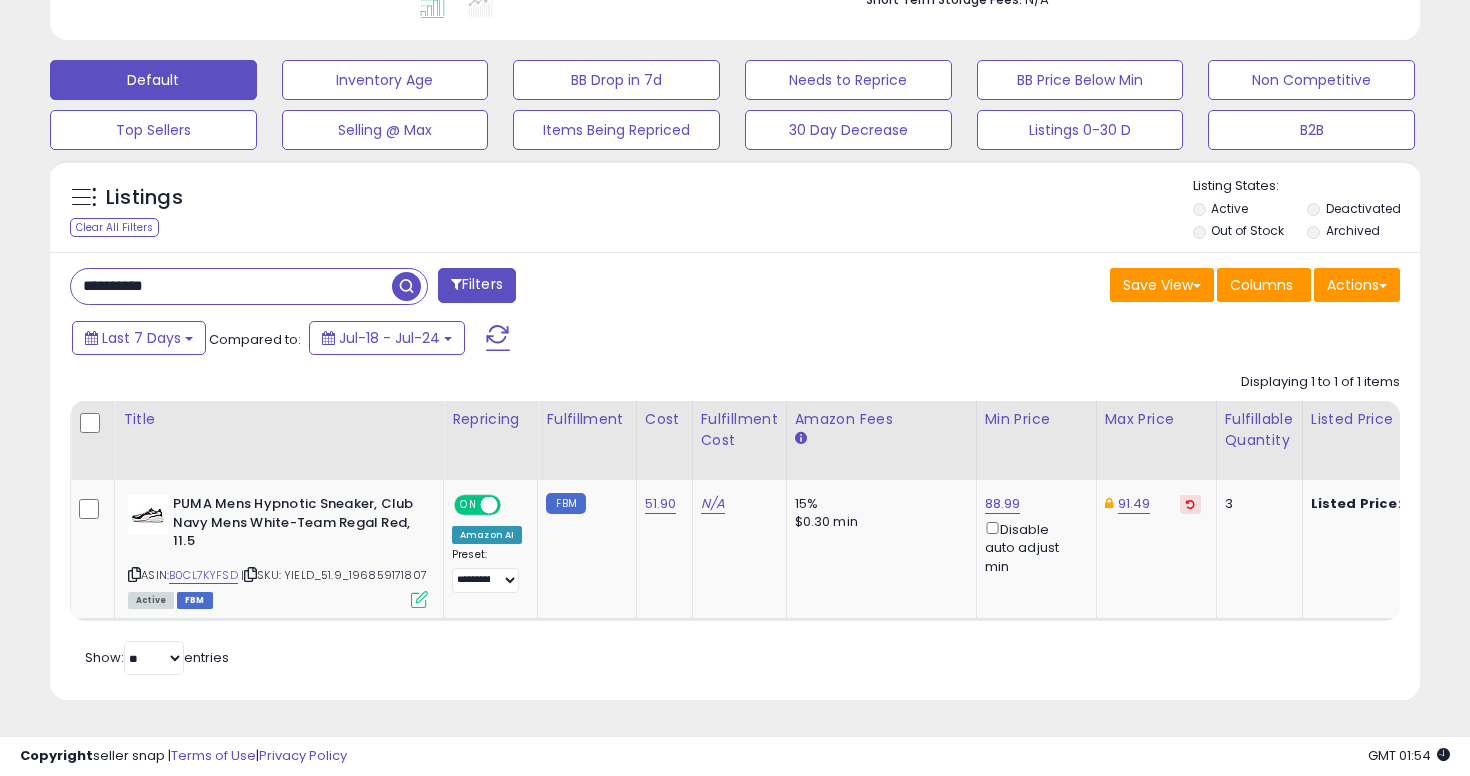 click on "**********" at bounding box center [231, 286] 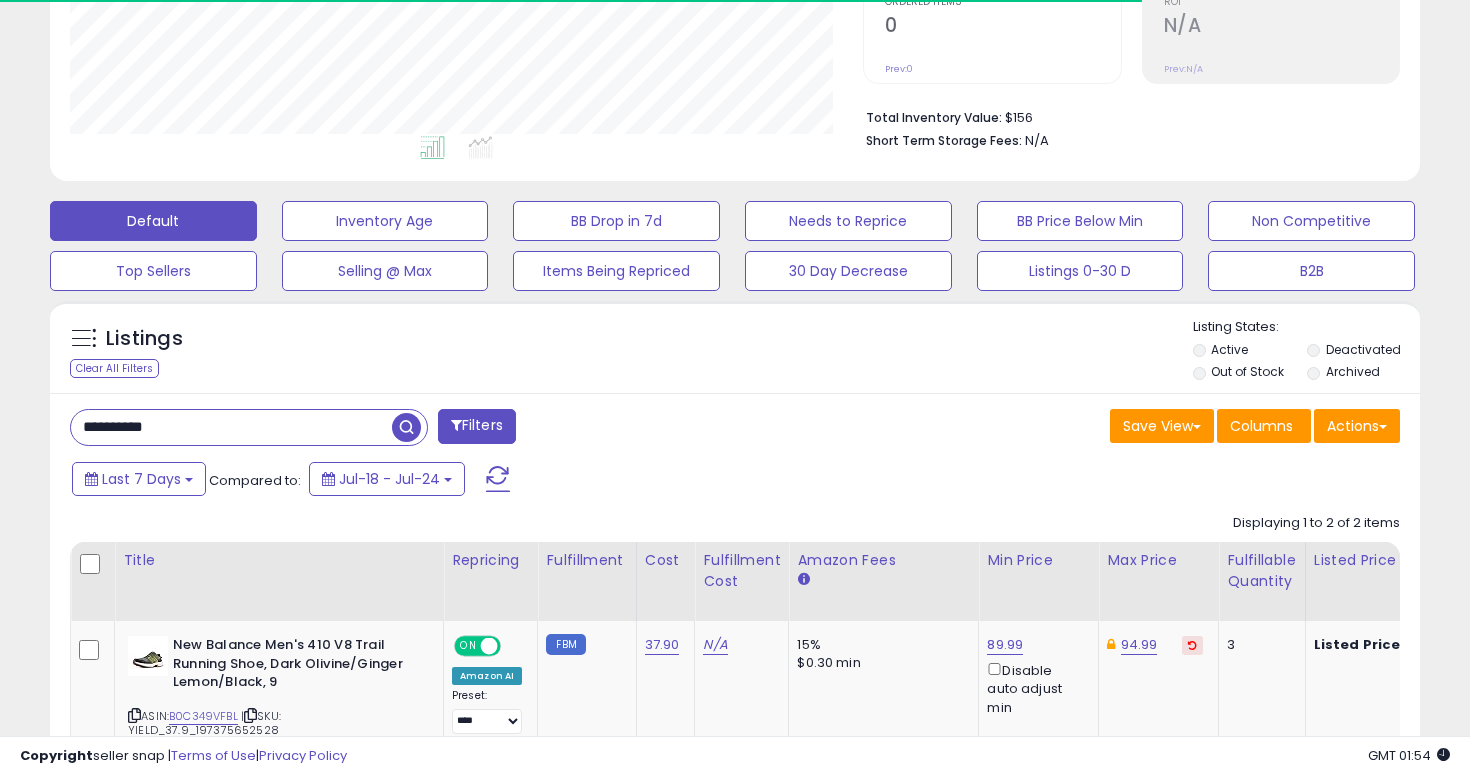 scroll, scrollTop: 570, scrollLeft: 0, axis: vertical 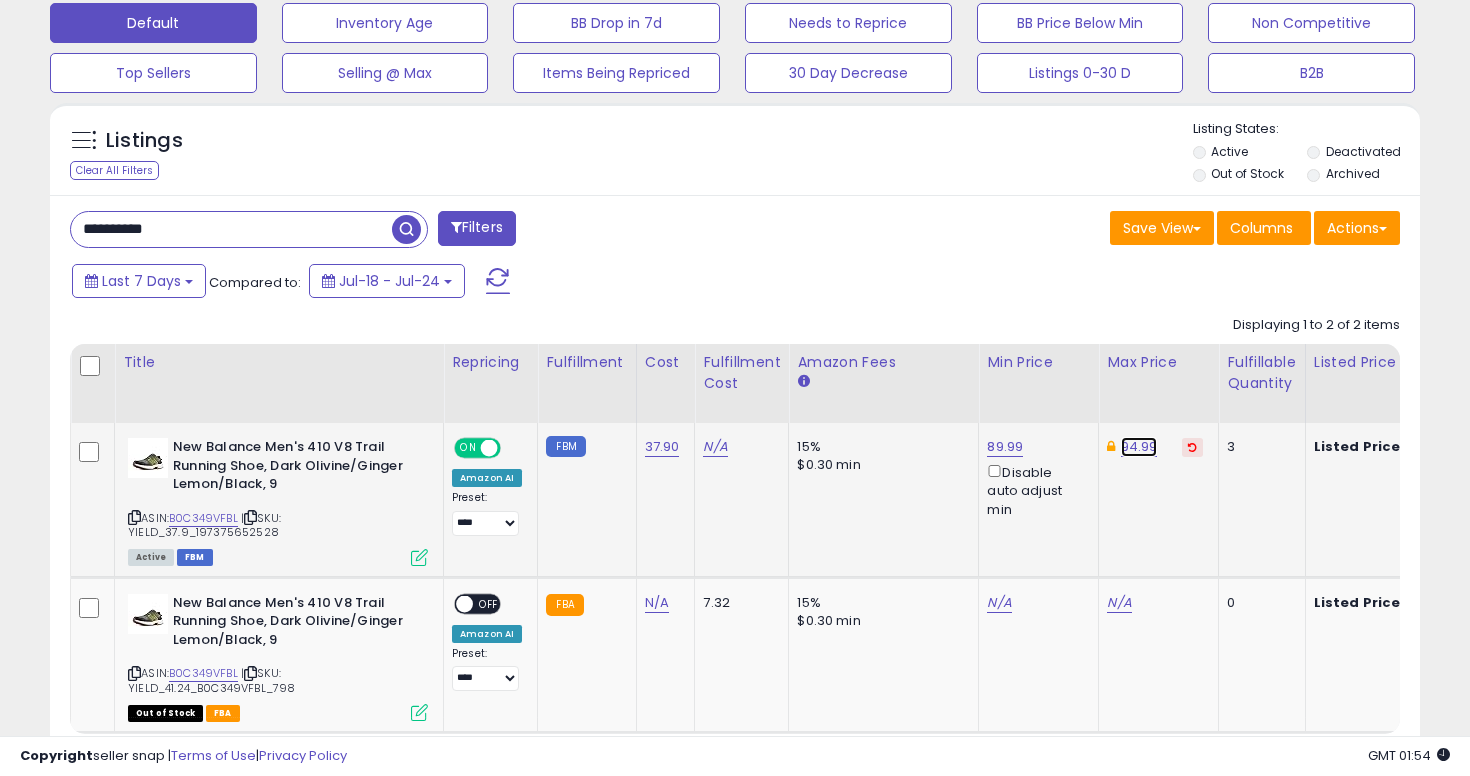 click on "94.99" at bounding box center (1139, 447) 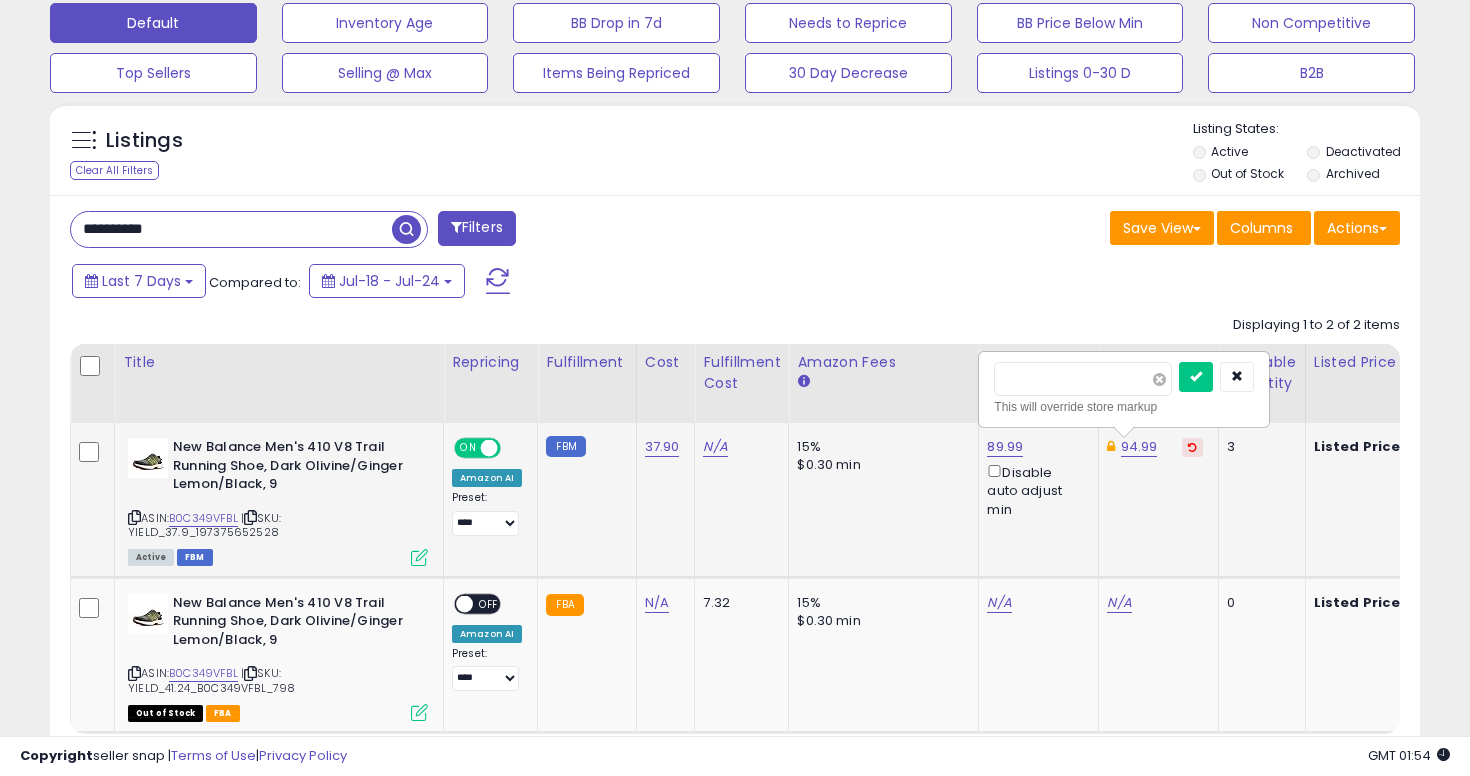 click at bounding box center (1159, 379) 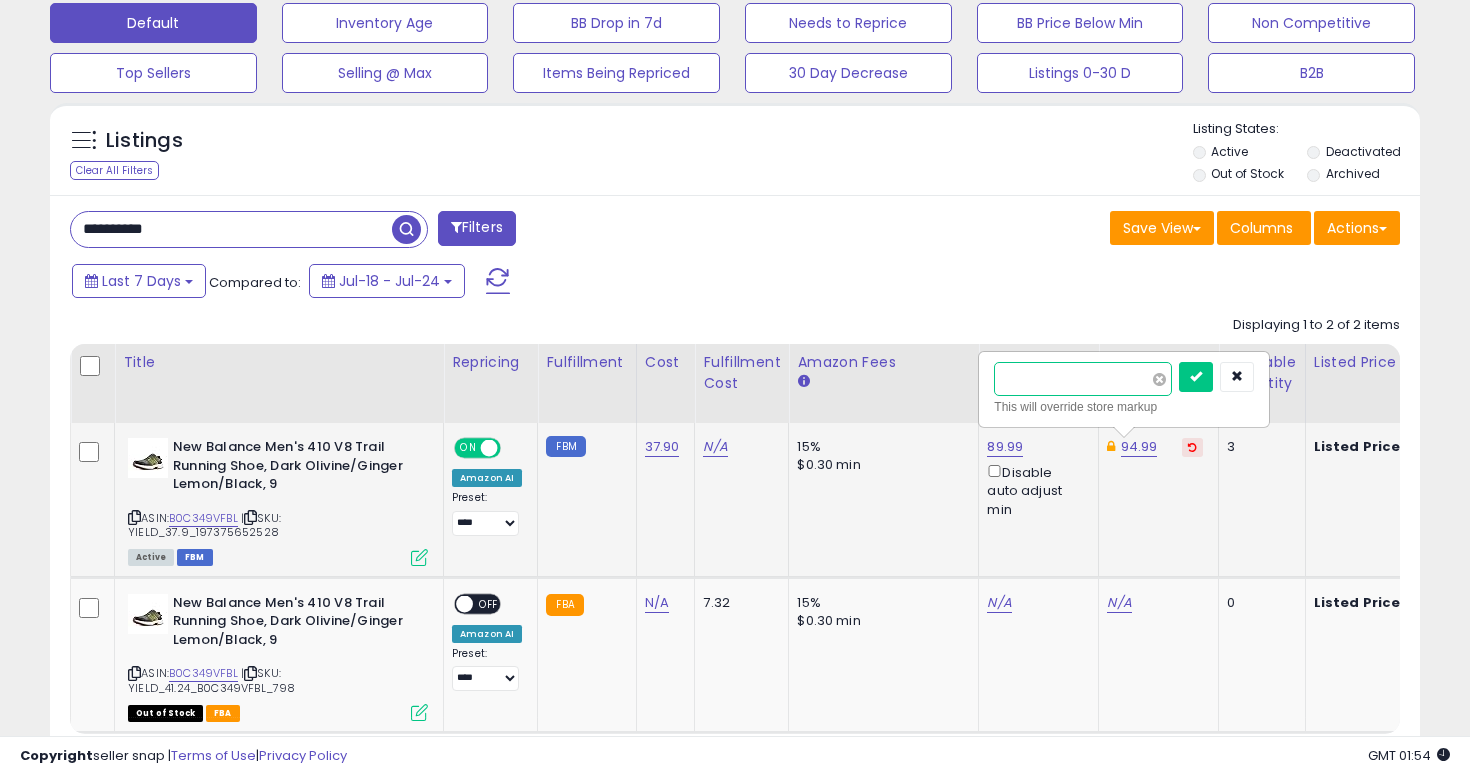 type on "*****" 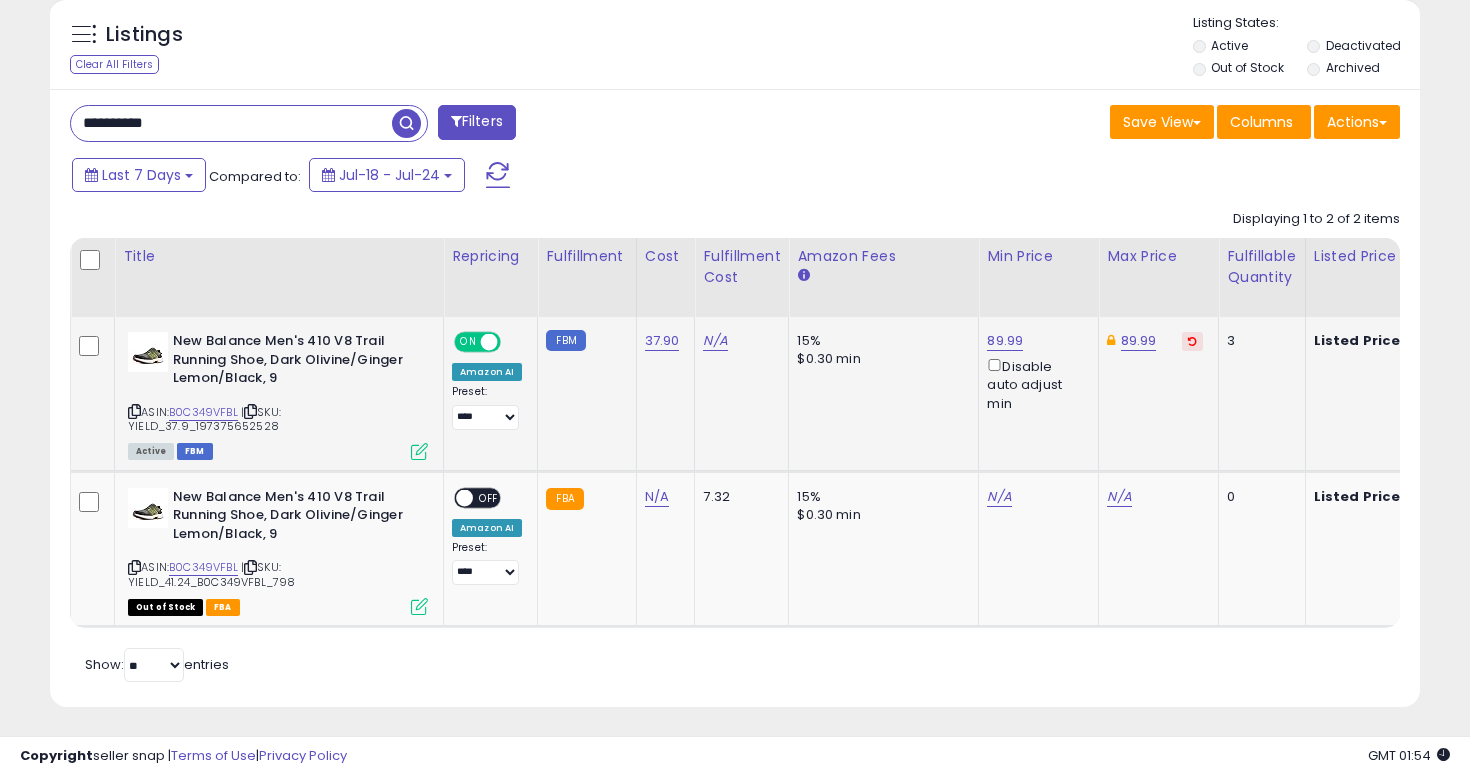 scroll, scrollTop: 740, scrollLeft: 0, axis: vertical 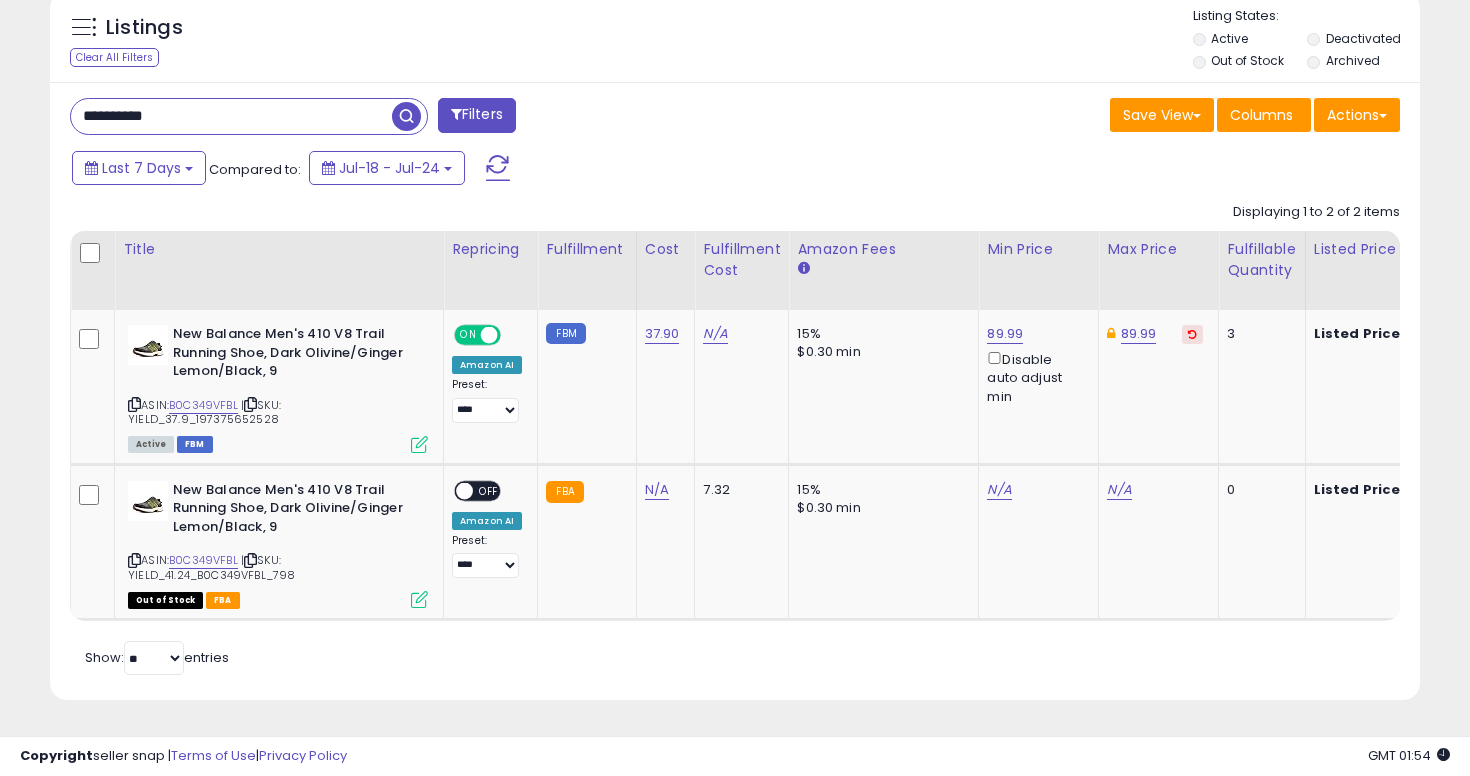 click on "**********" at bounding box center [231, 116] 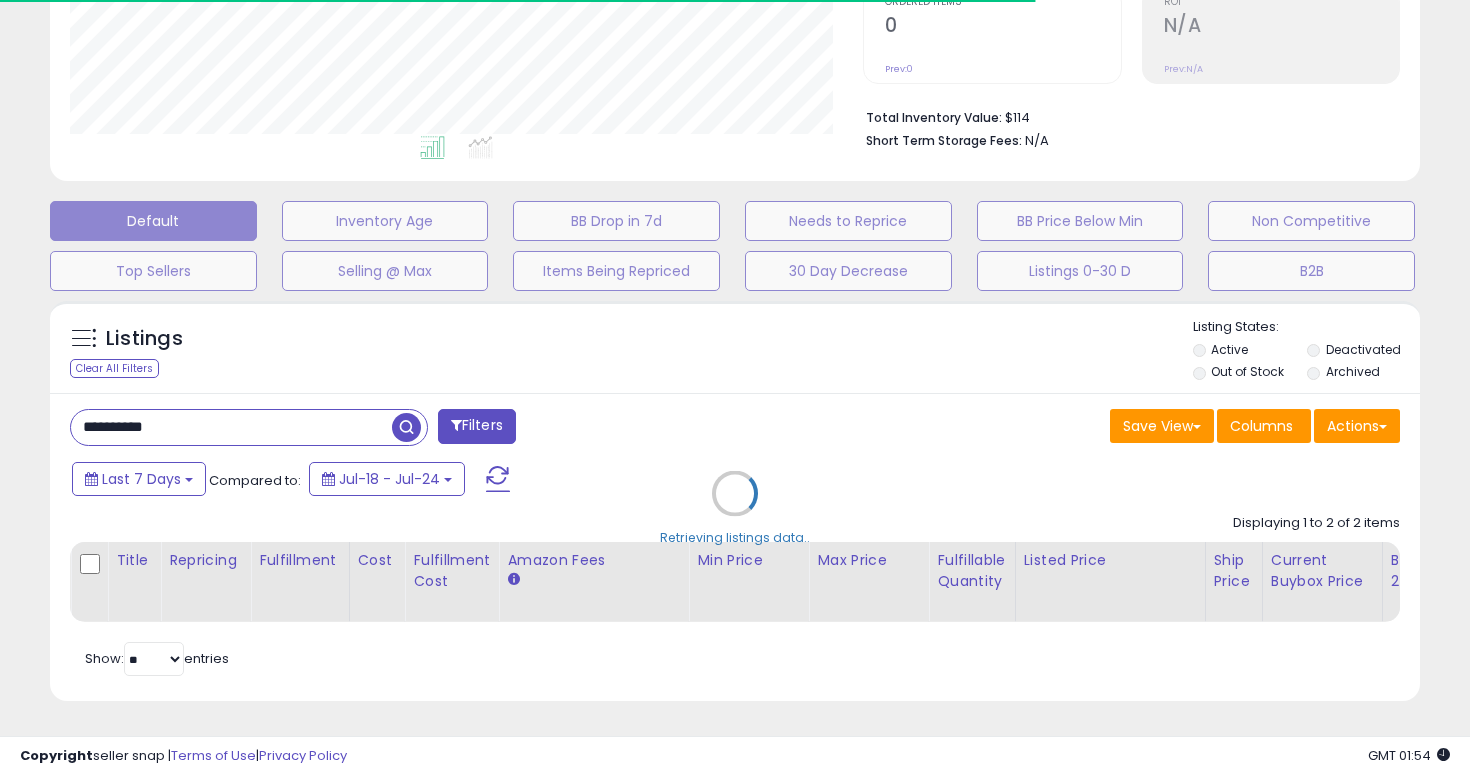scroll, scrollTop: 552, scrollLeft: 0, axis: vertical 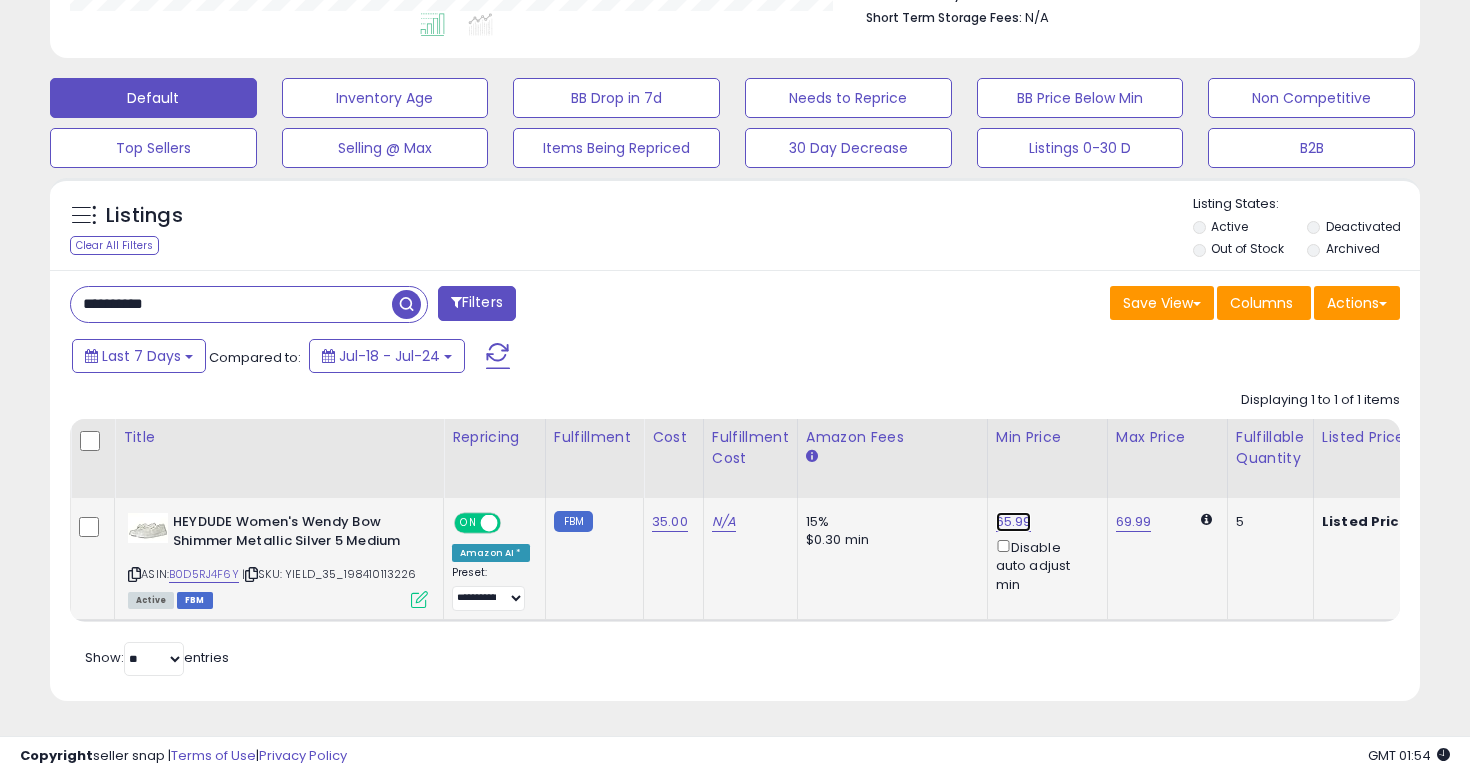 click on "65.99" at bounding box center [1014, 522] 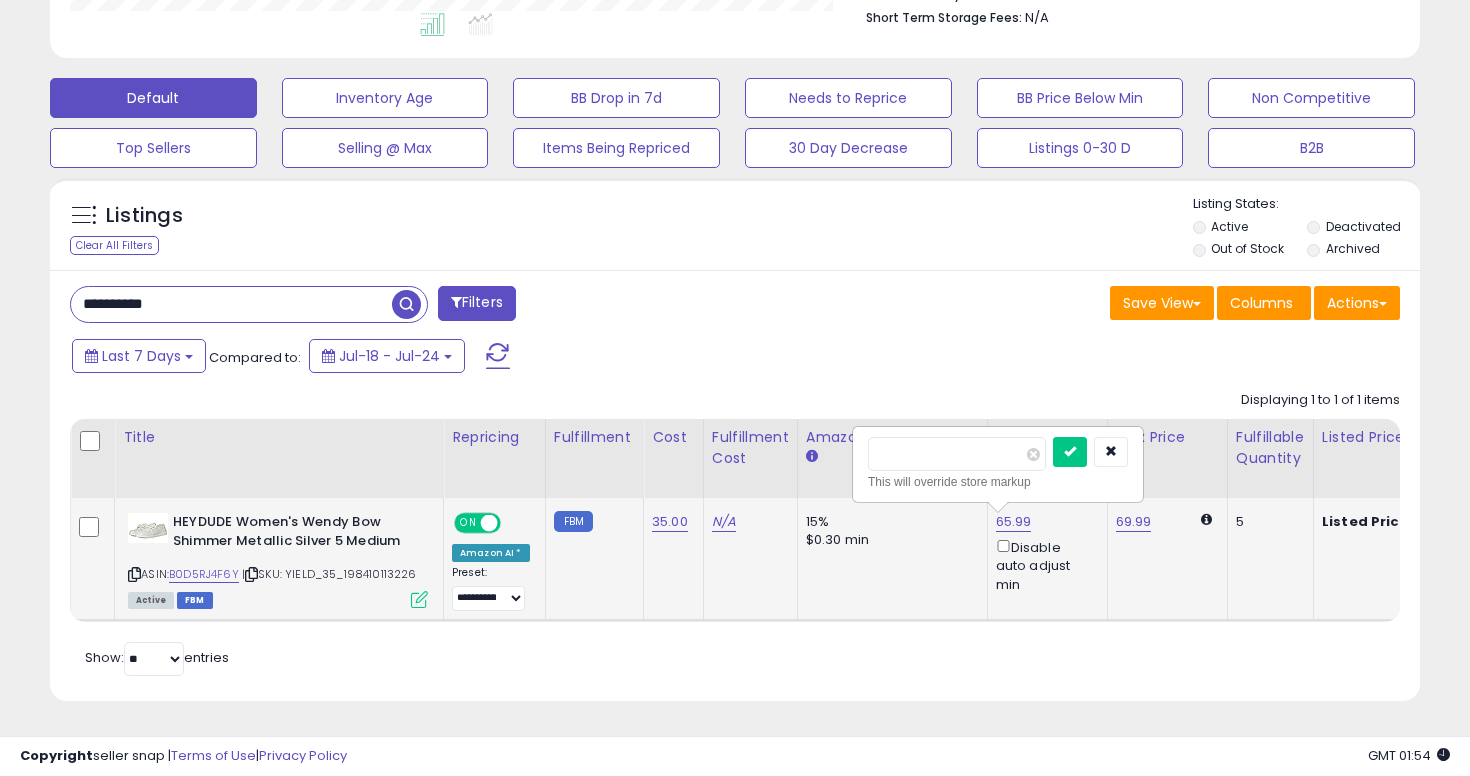 type on "*****" 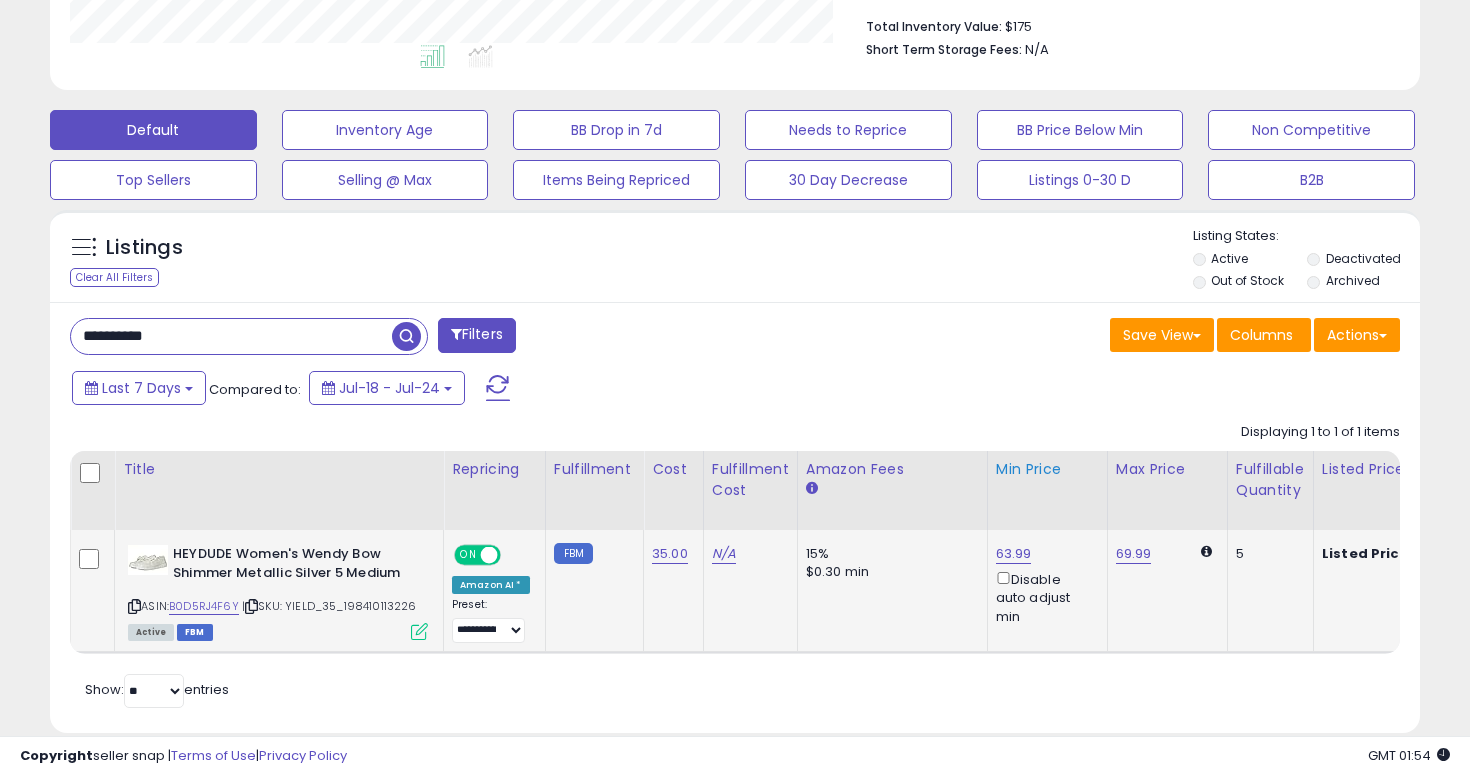 scroll, scrollTop: 521, scrollLeft: 0, axis: vertical 